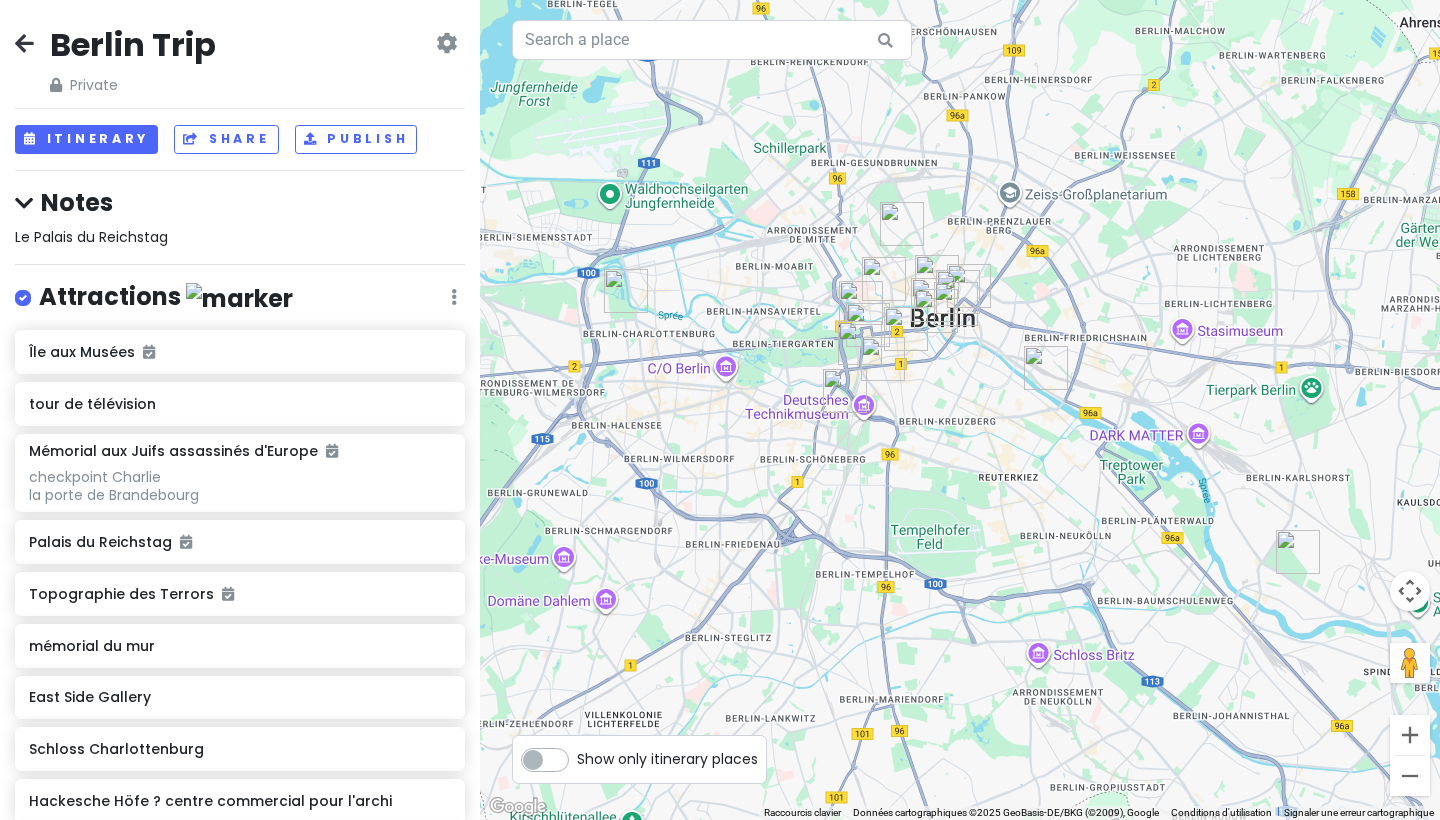 scroll, scrollTop: 0, scrollLeft: 0, axis: both 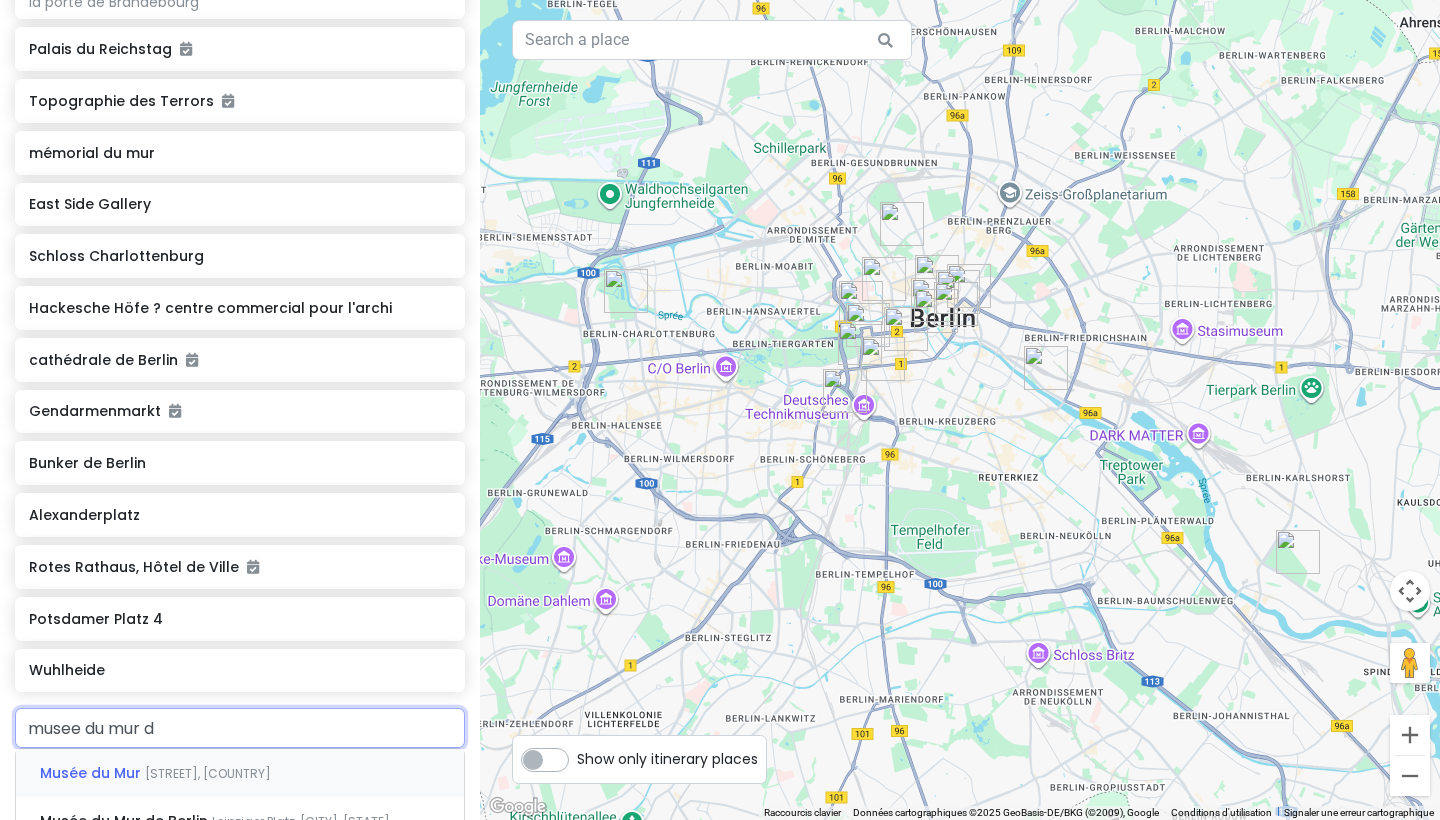 type on "musee du mur de" 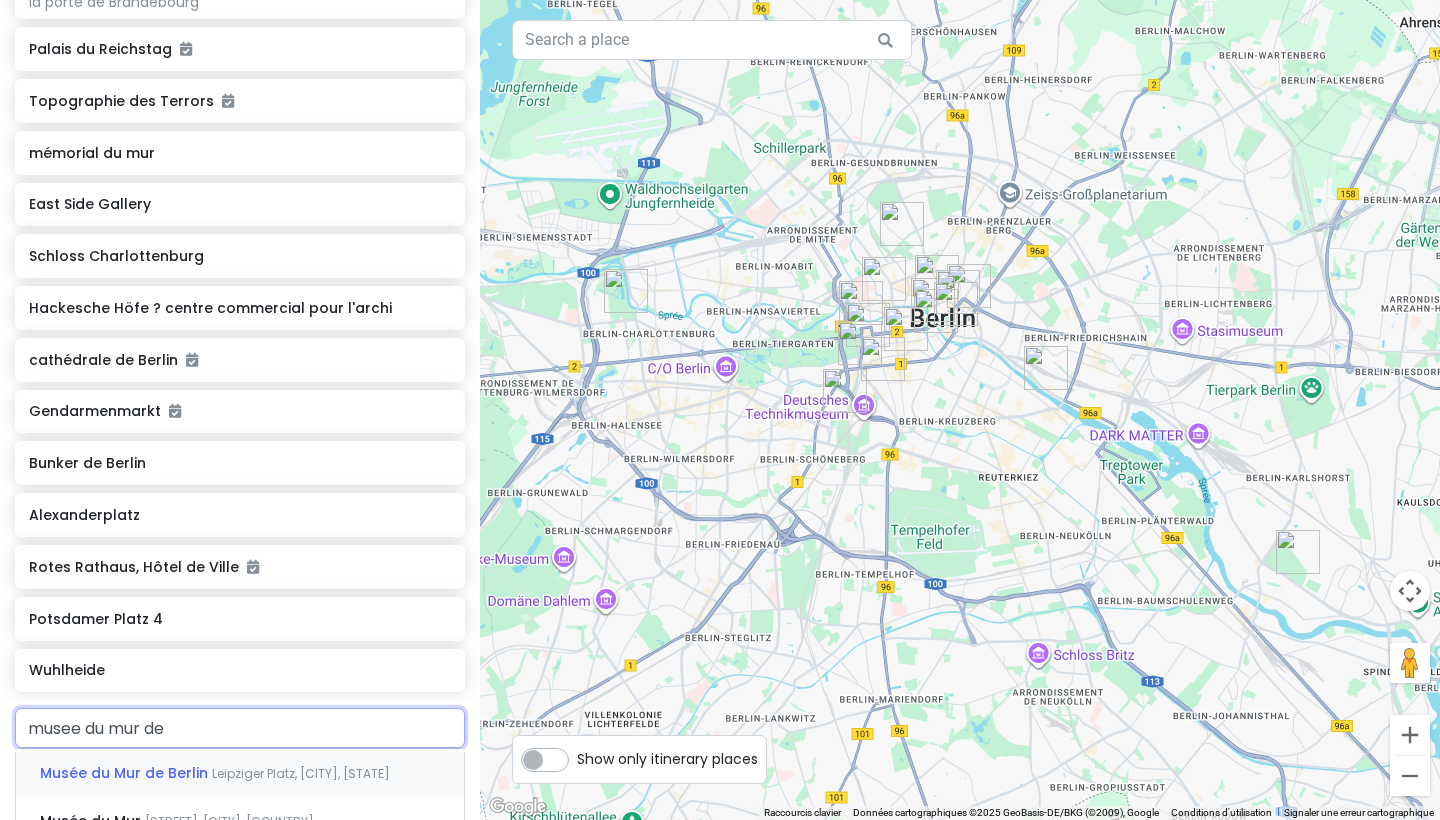 click on "Musée du Mur de Berlin" at bounding box center [126, 773] 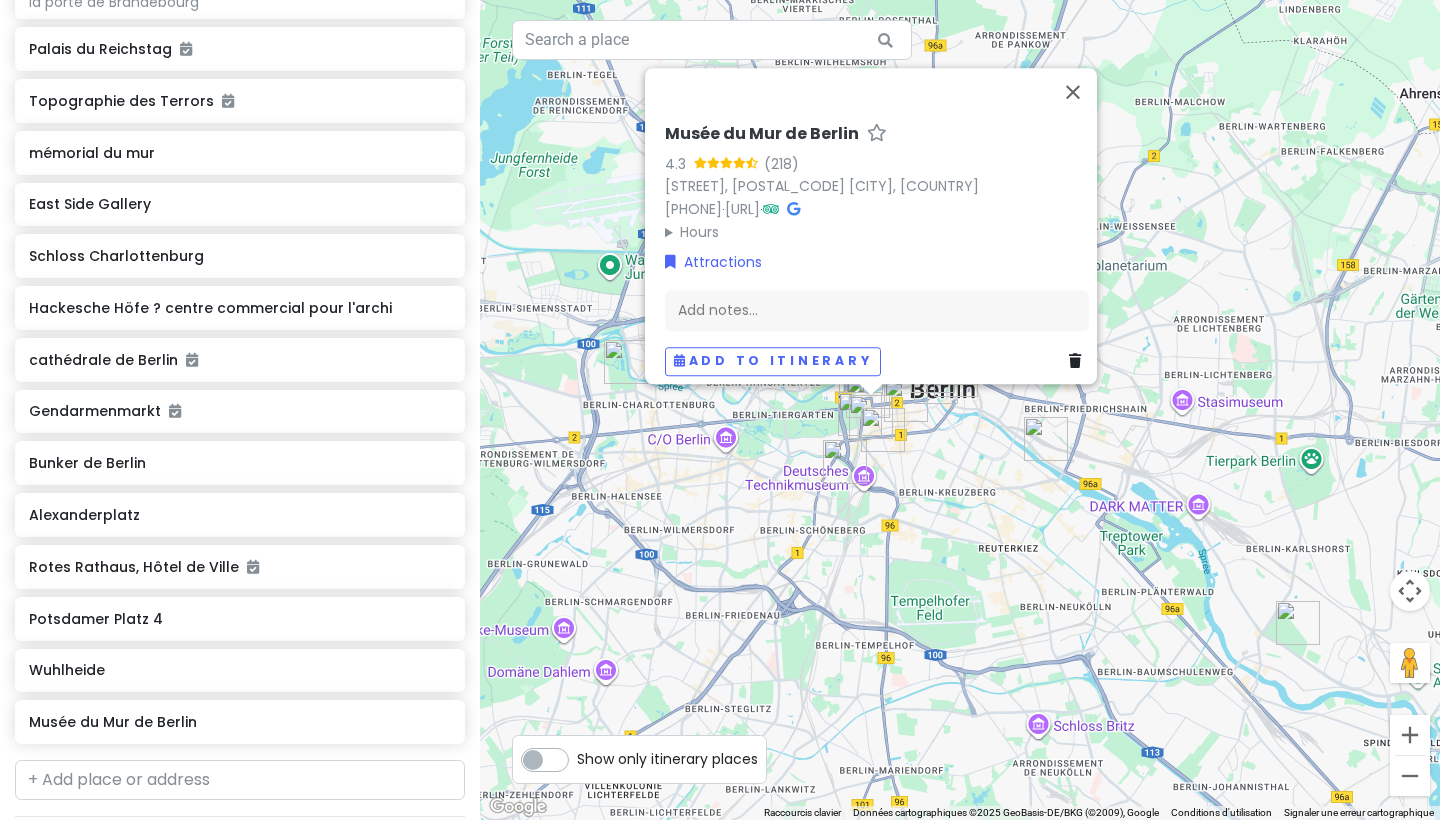 click at bounding box center [871, 417] 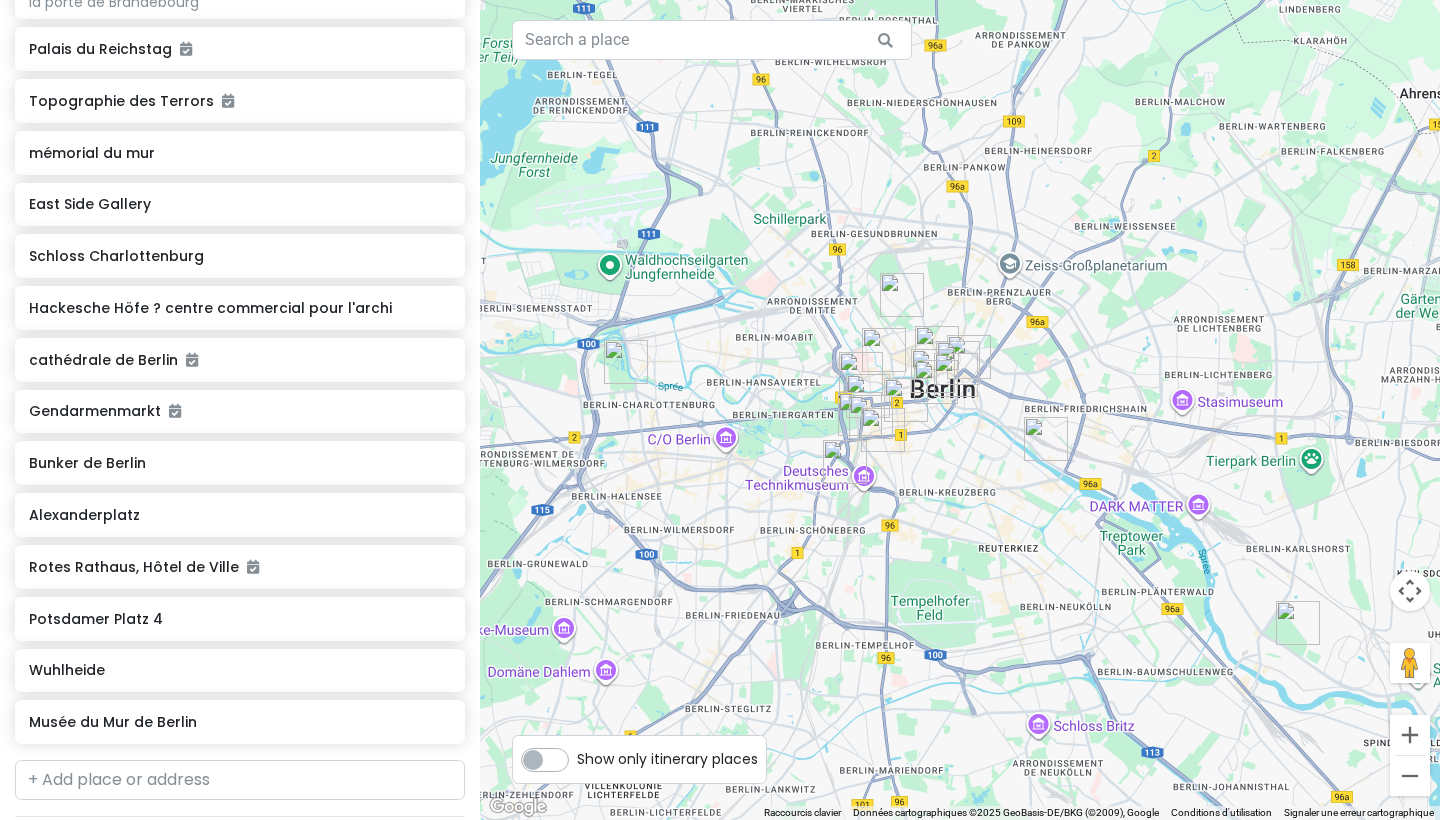 click at bounding box center [883, 430] 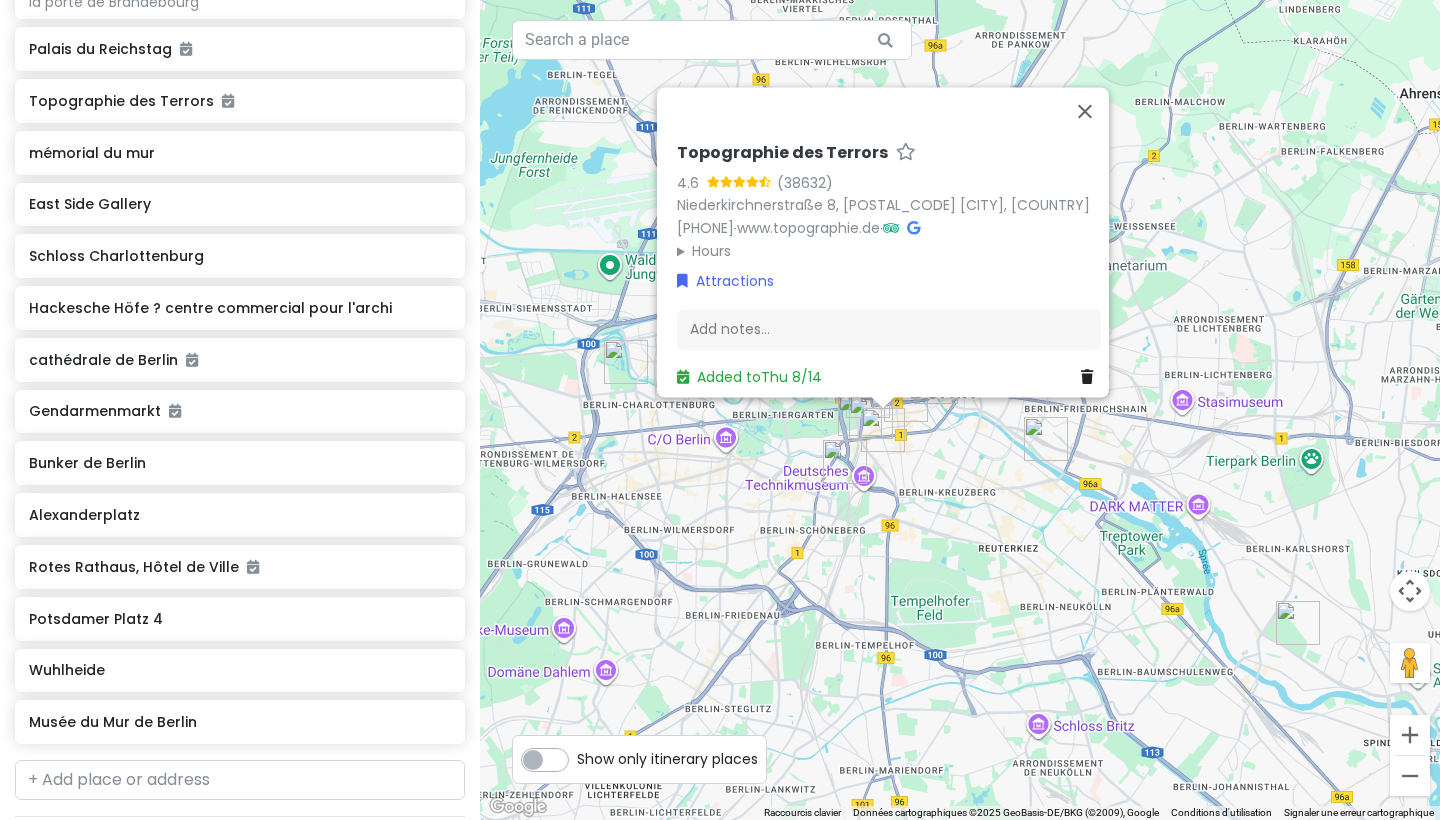 click at bounding box center [883, 430] 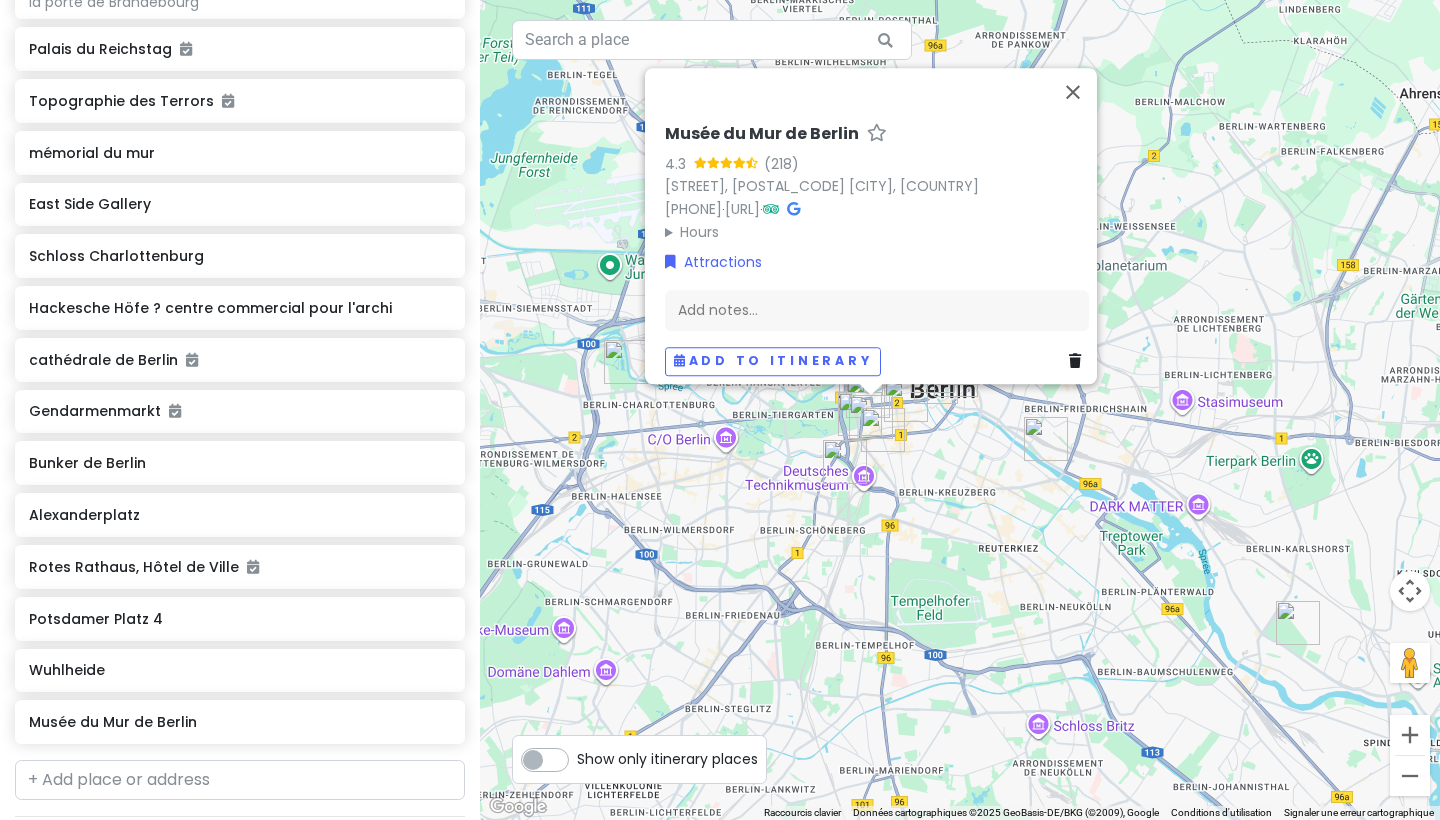 click at bounding box center [860, 414] 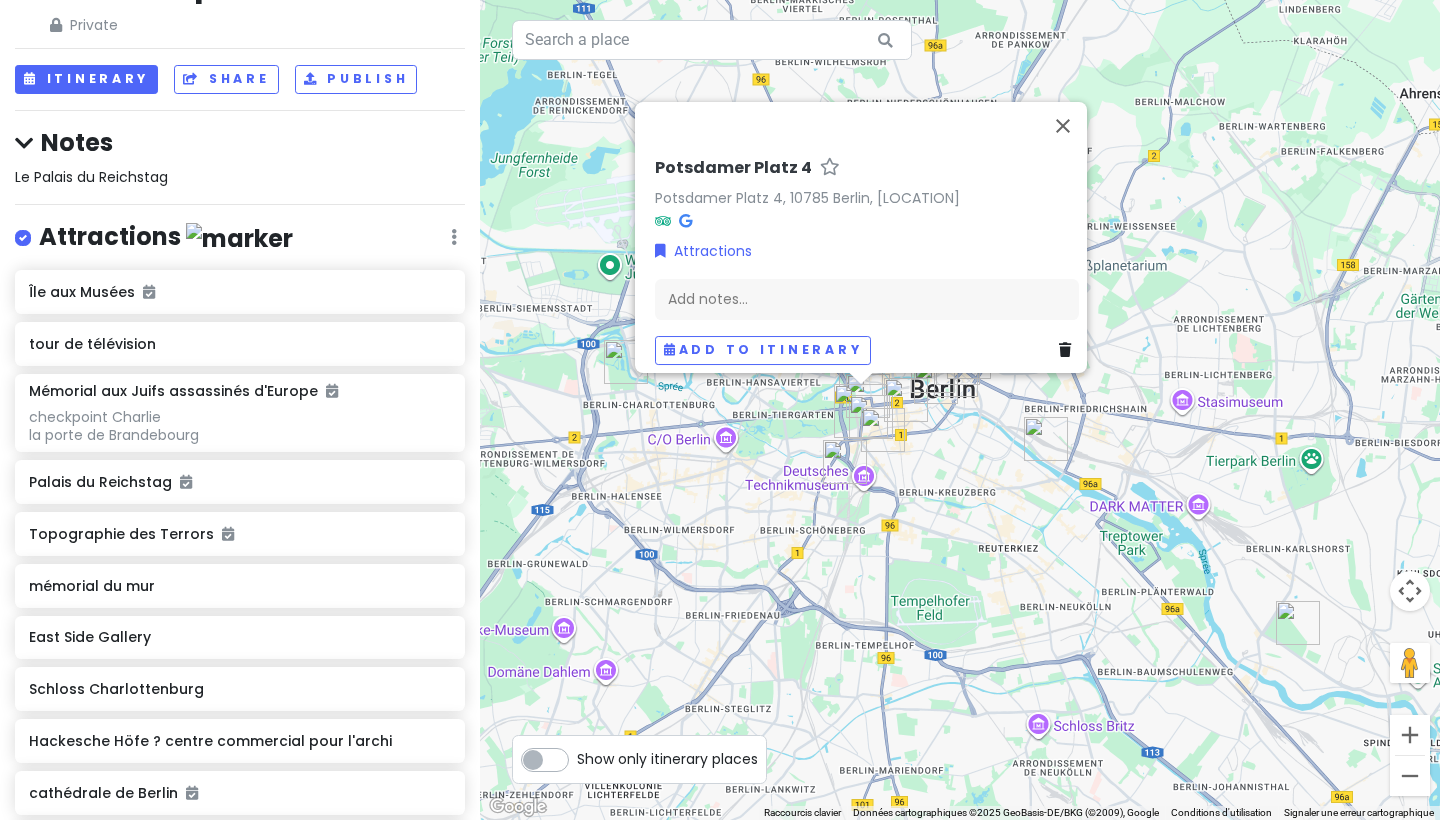 scroll, scrollTop: 52, scrollLeft: 0, axis: vertical 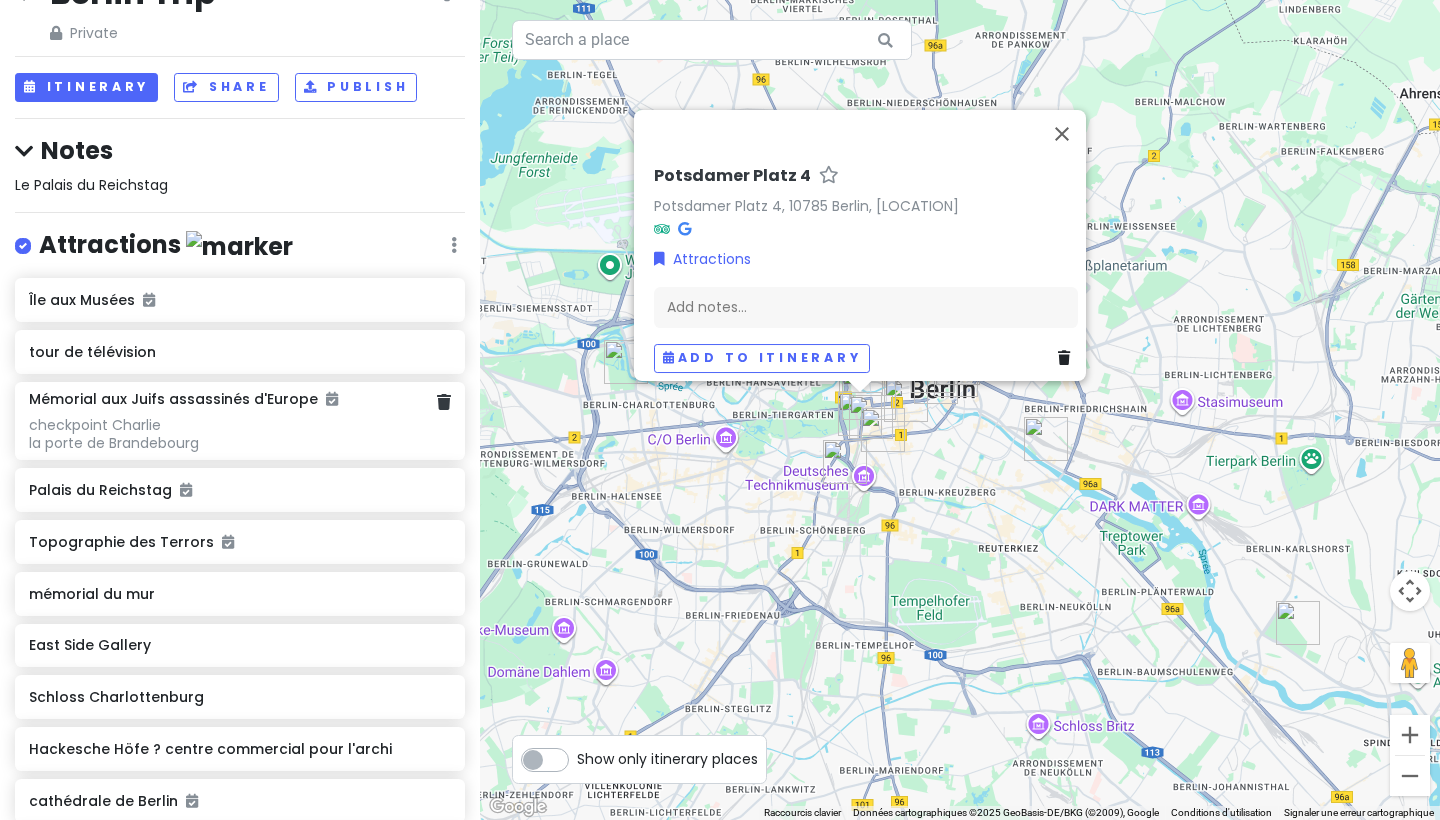 click on "checkpoint Charlie
la porte de Brandebourg" at bounding box center [239, 434] 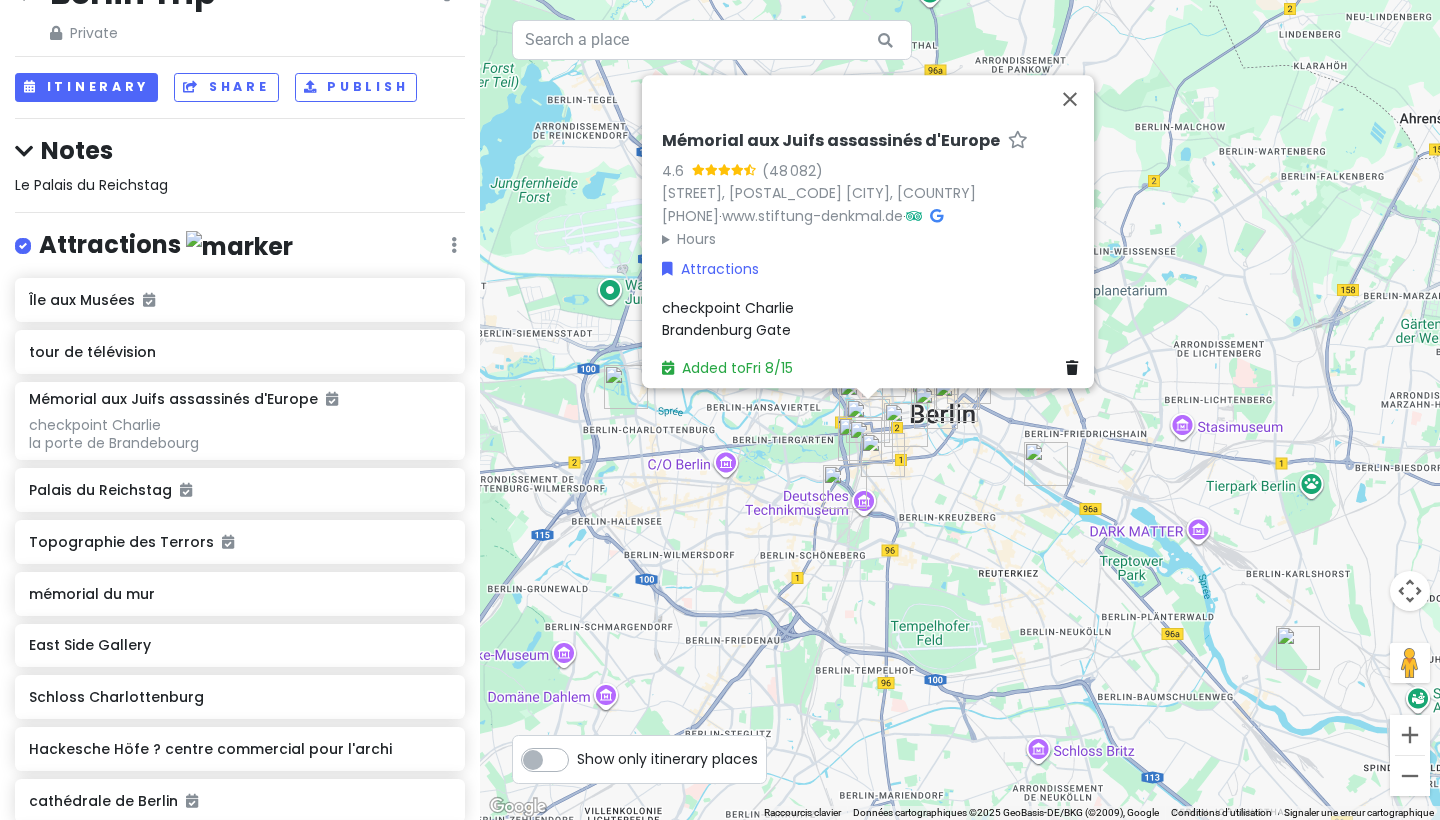 click at bounding box center [883, 455] 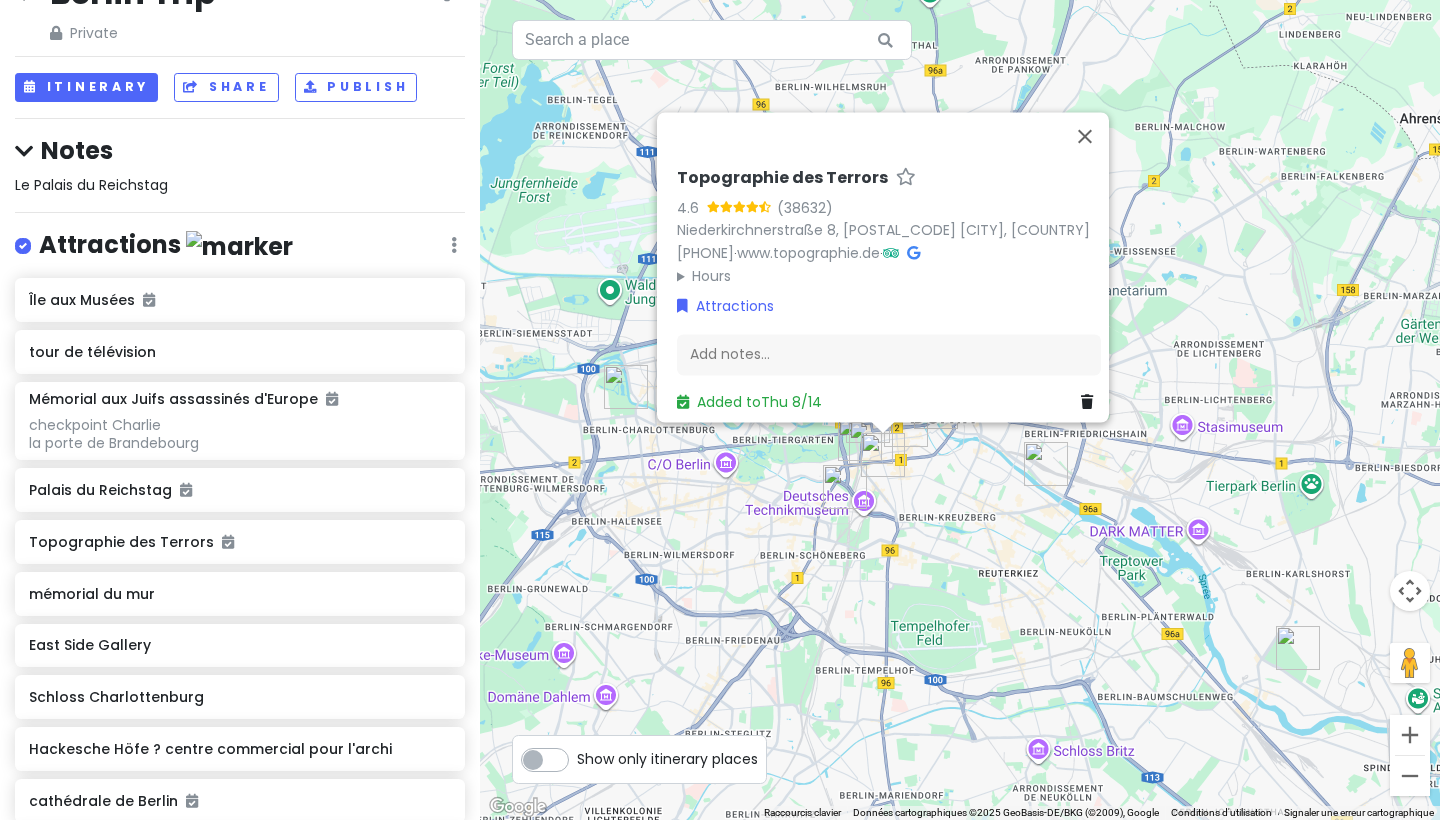 click at bounding box center [871, 442] 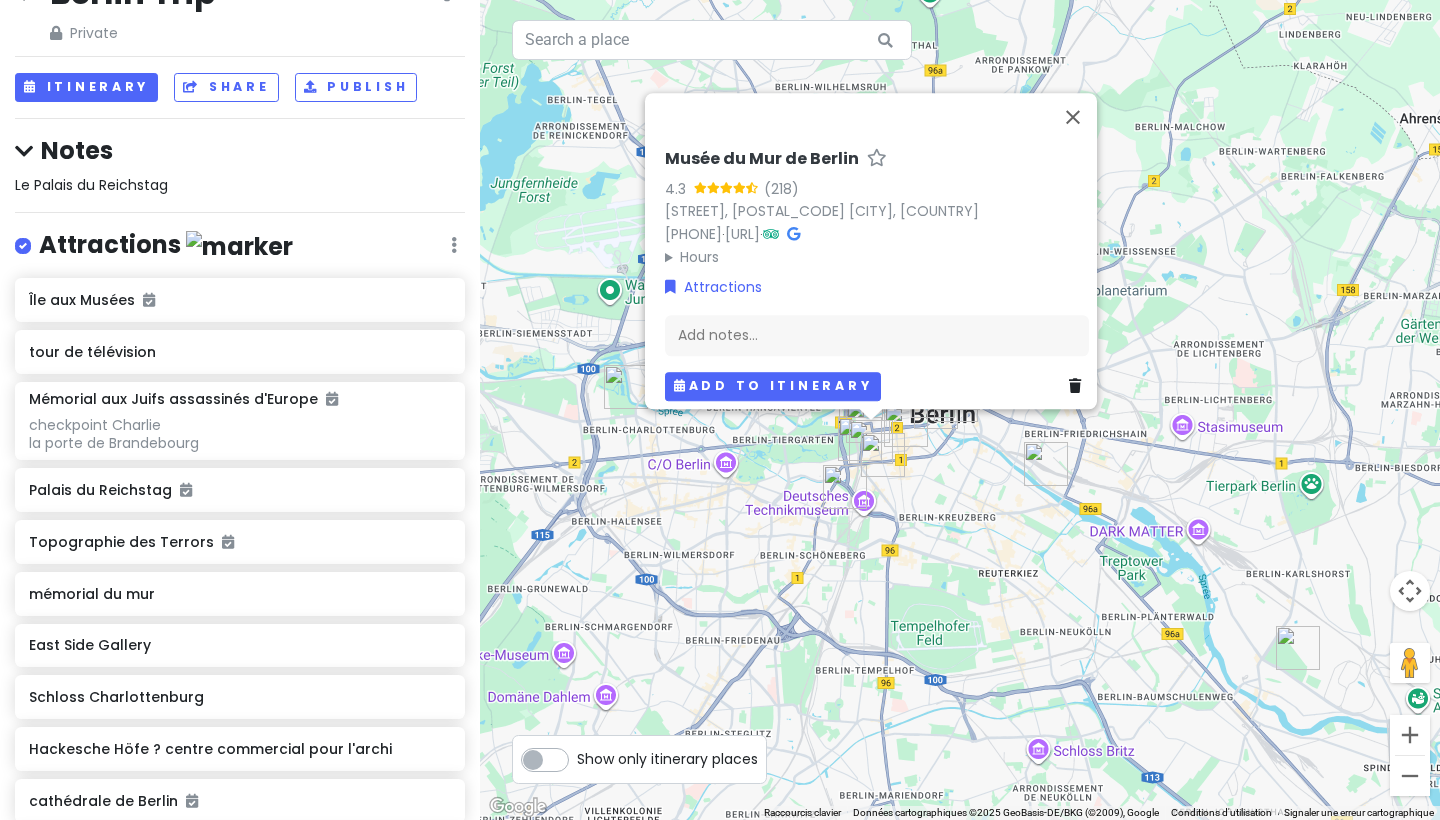 click on "Add to itinerary" at bounding box center [773, 386] 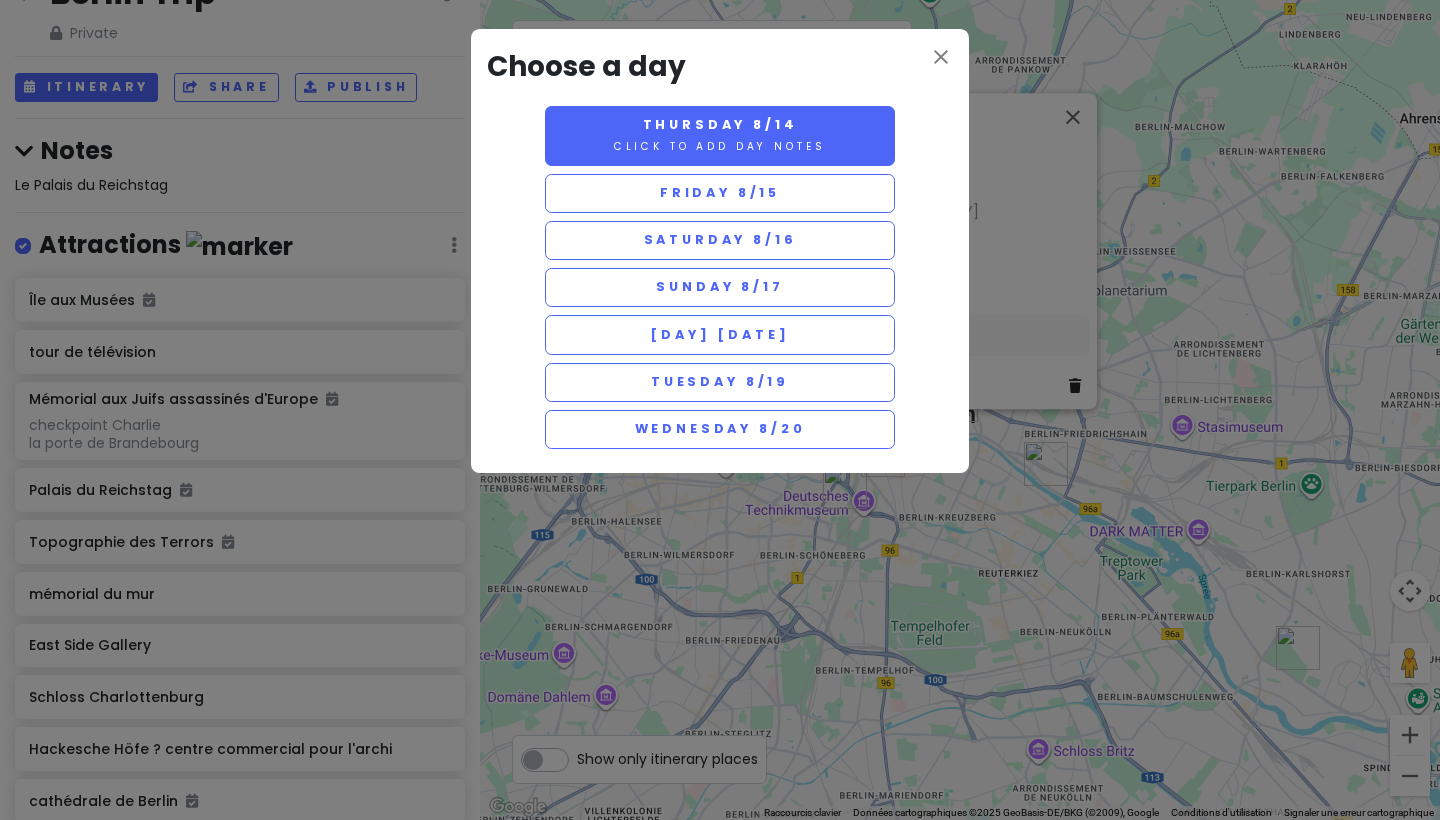 click on "Click to add day notes" at bounding box center [720, 146] 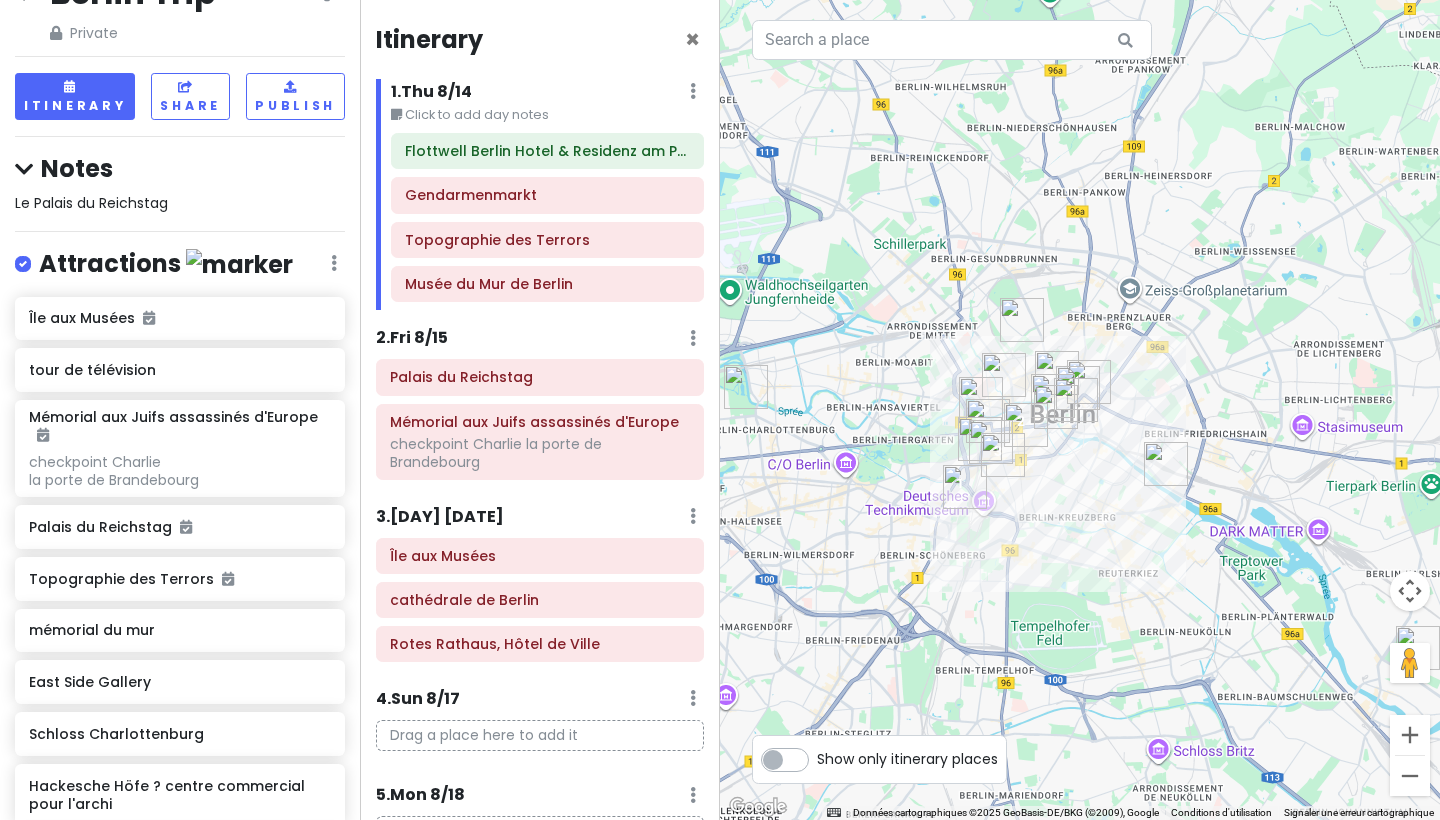 click at bounding box center [980, 439] 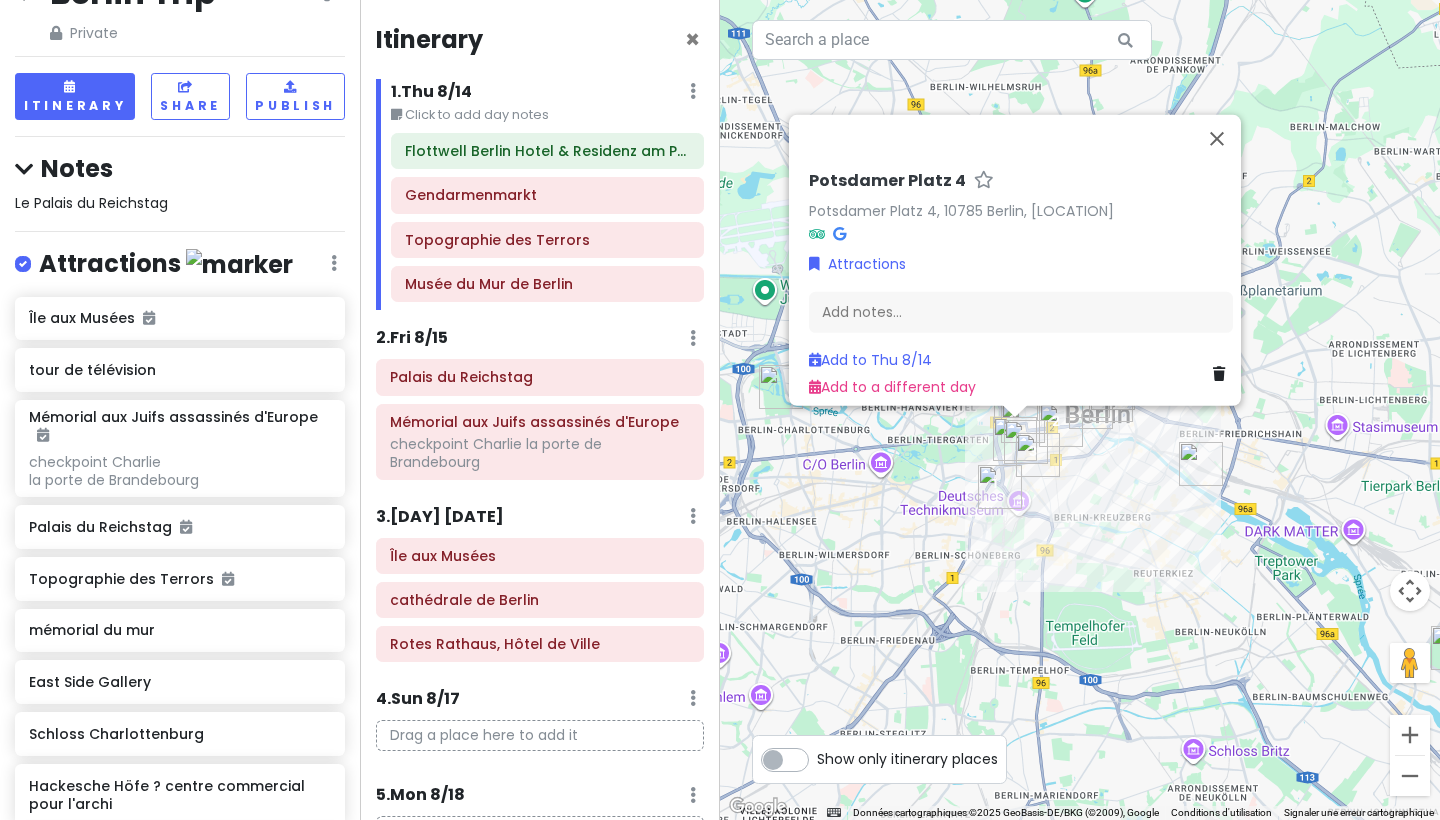 click on "Potsdamer Platz 4 Potsdamer Platz 4, [POSTAL_CODE] [CITY], [STATE] Attractions Add notes...  Add to   Thu [DATE]  Add to a different day" at bounding box center (1080, 410) 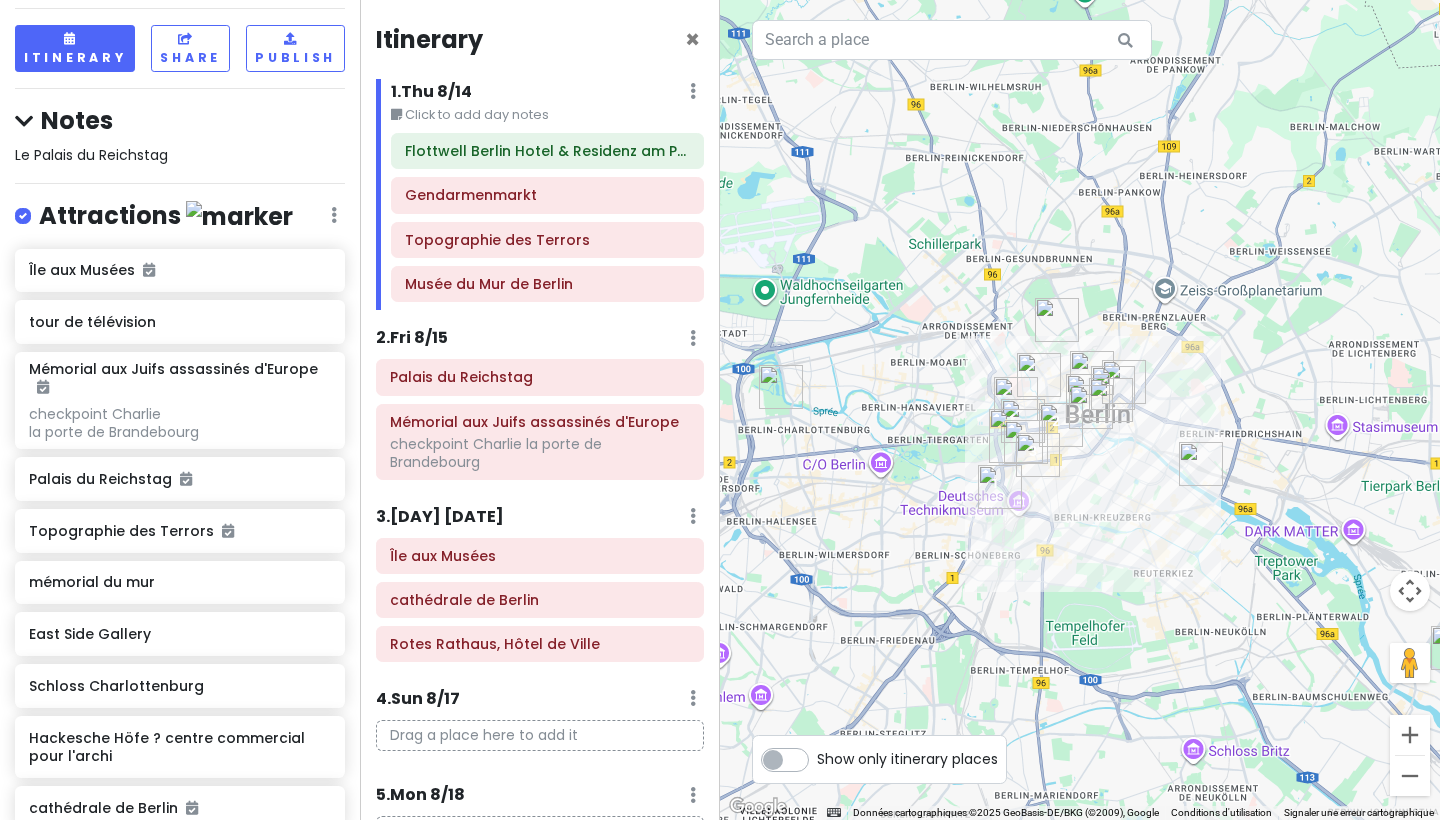 scroll, scrollTop: 94, scrollLeft: 0, axis: vertical 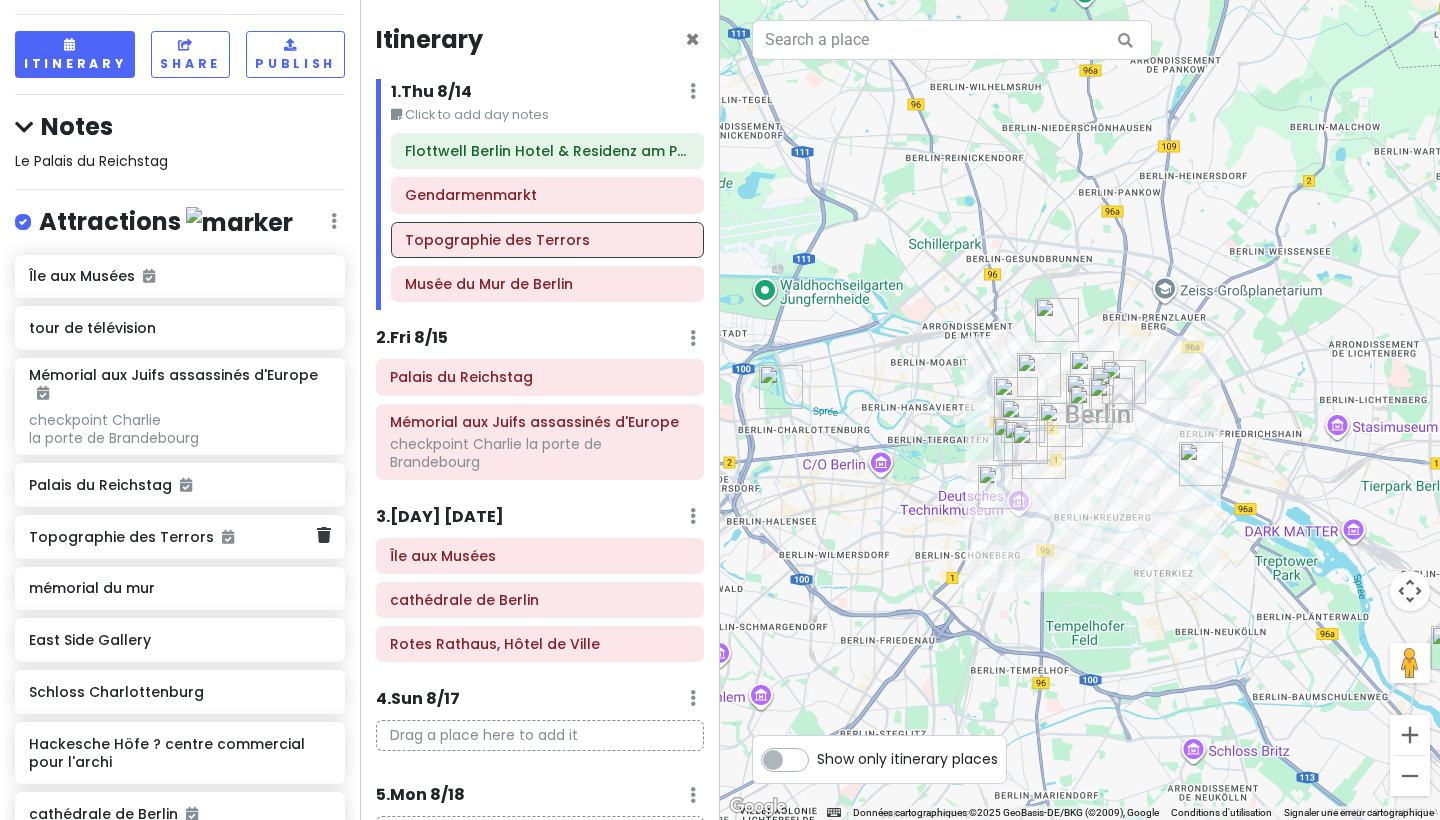 click on "Topographie des Terrors" 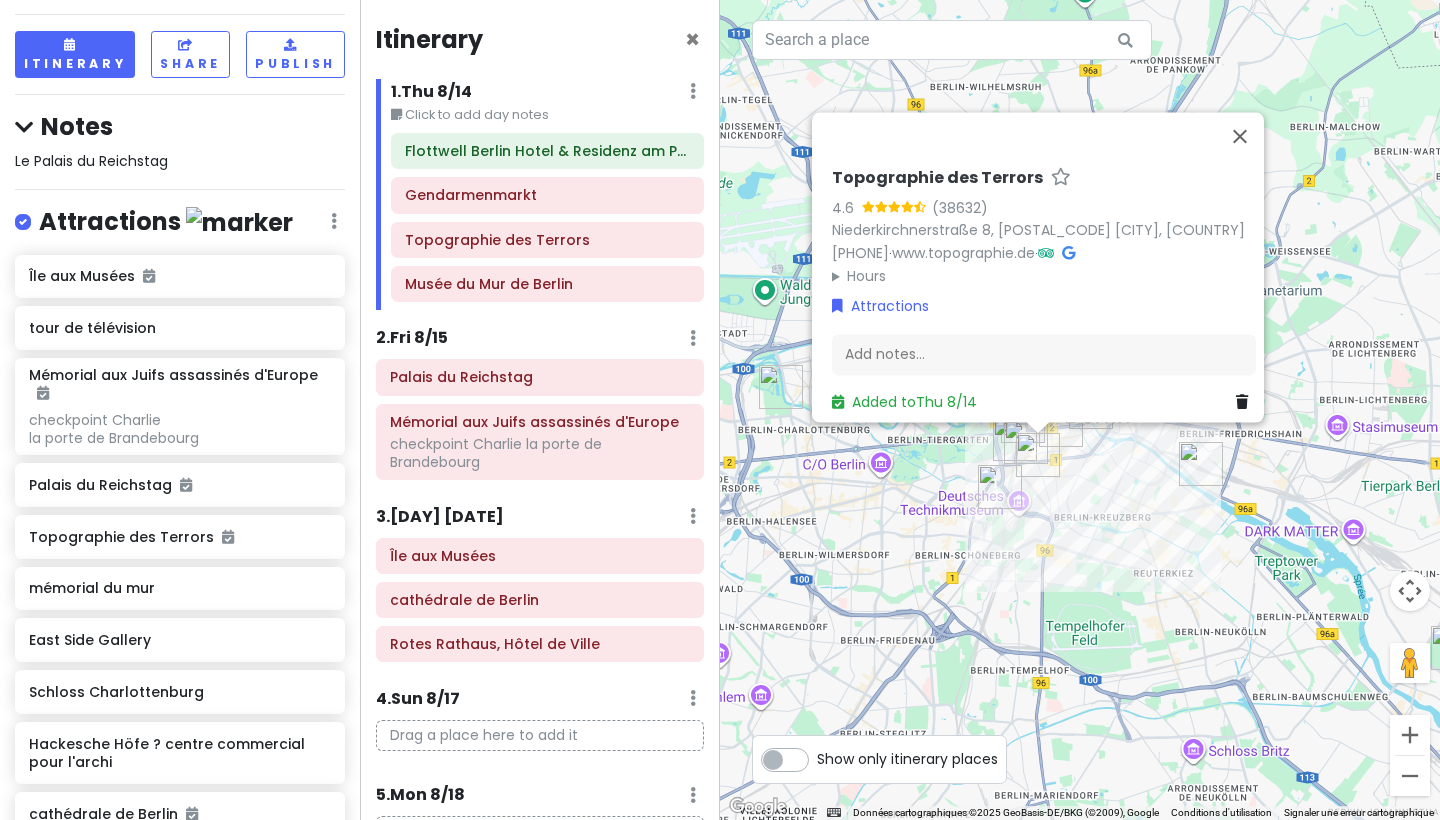 click on "Topographie des Terrors" at bounding box center (937, 178) 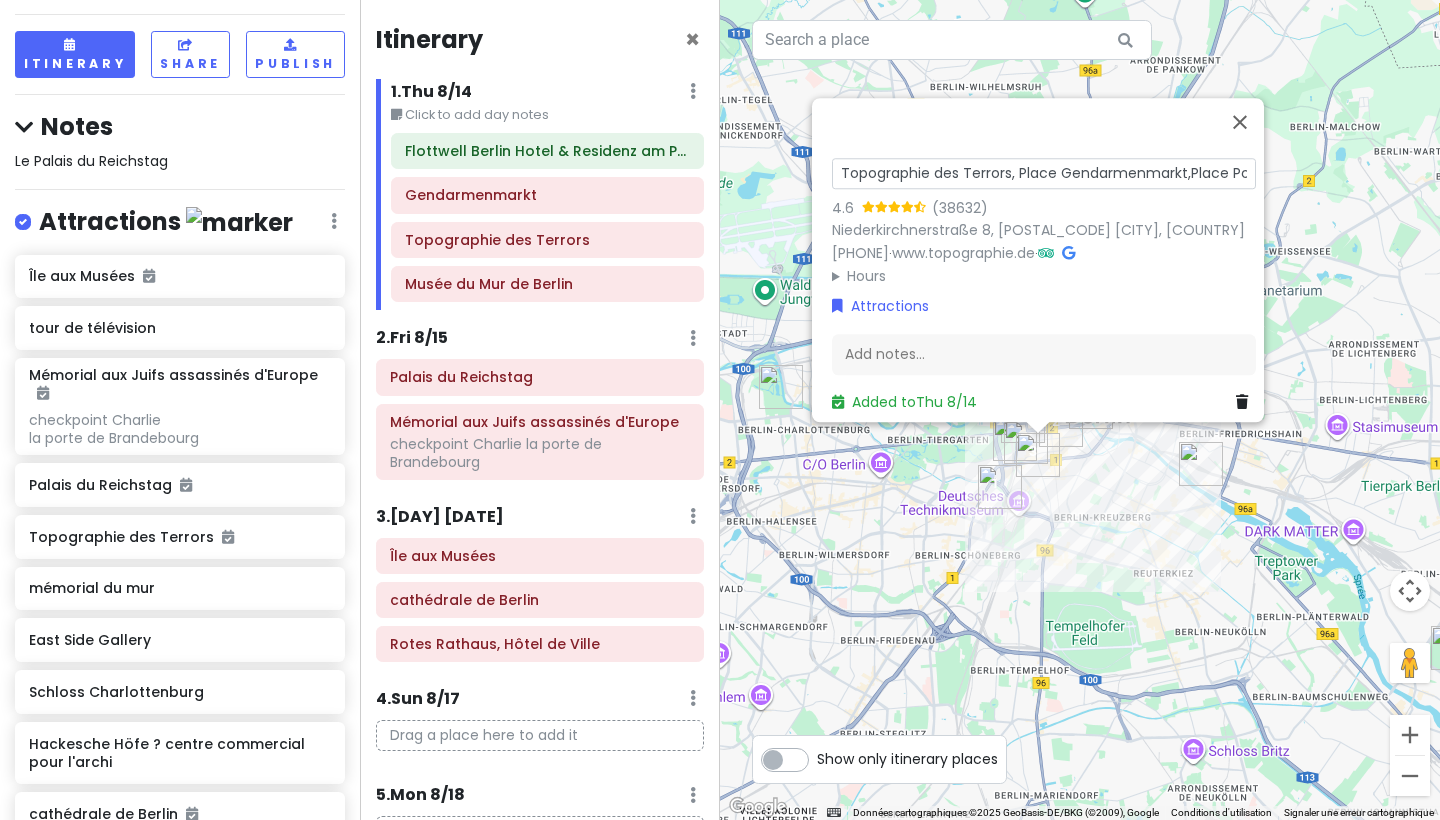 type on "Topographie des Terrors, Place Gendarmenmarkt,Place Potsdamer" 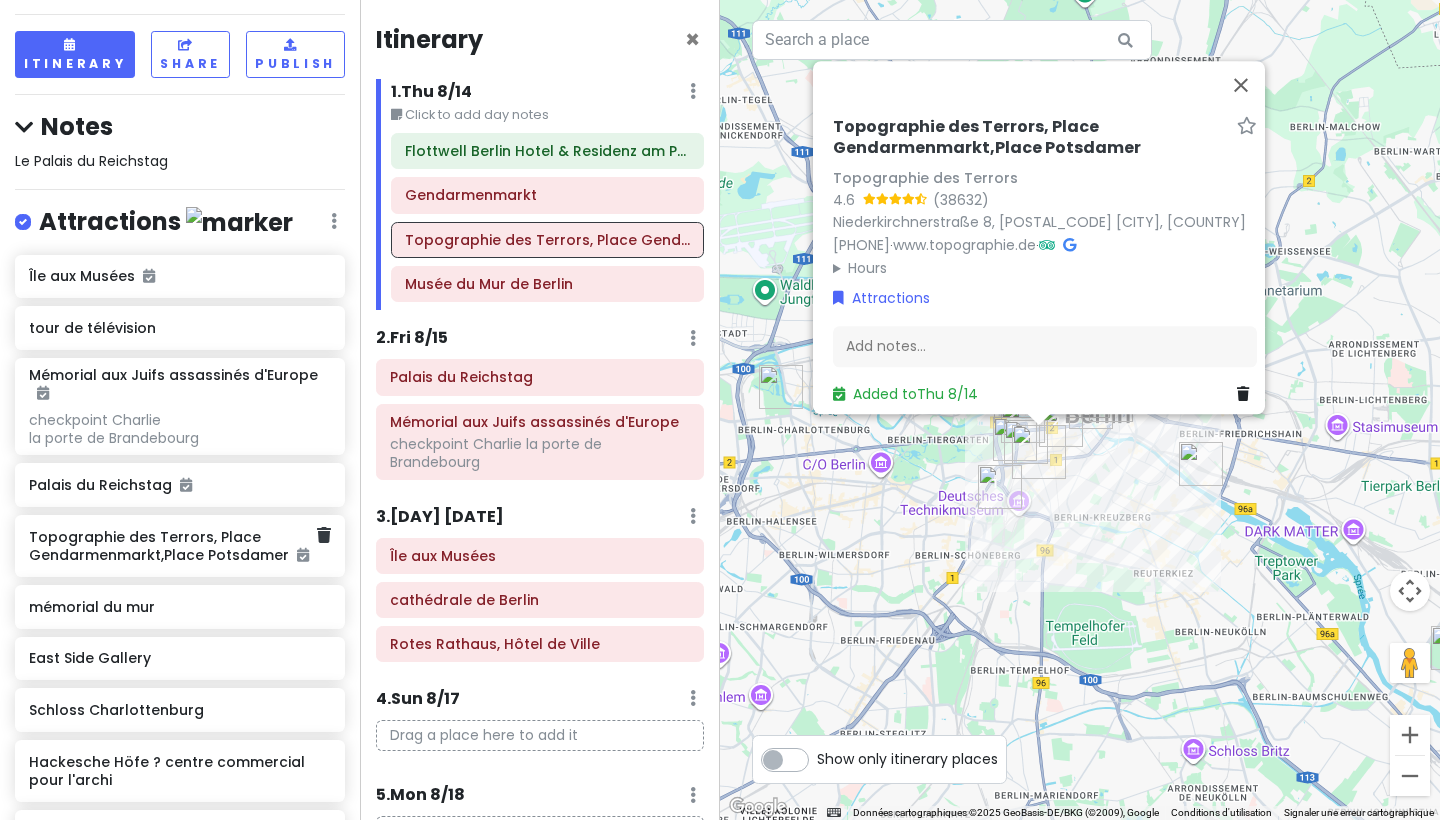 click on "Topographie des Terrors, Place Gendarmenmarkt,Place Potsdamer" at bounding box center [172, 546] 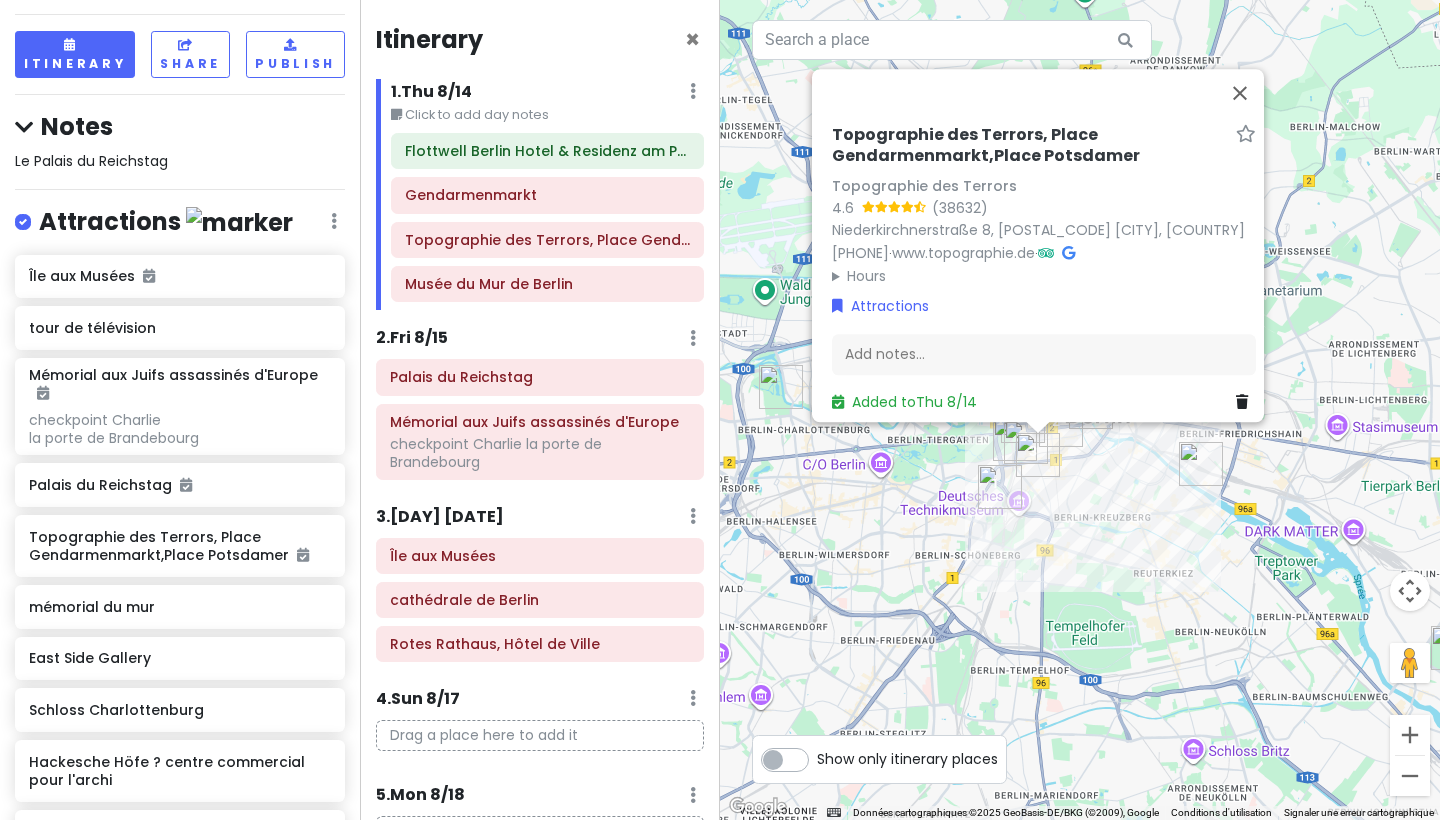 click at bounding box center (239, 222) 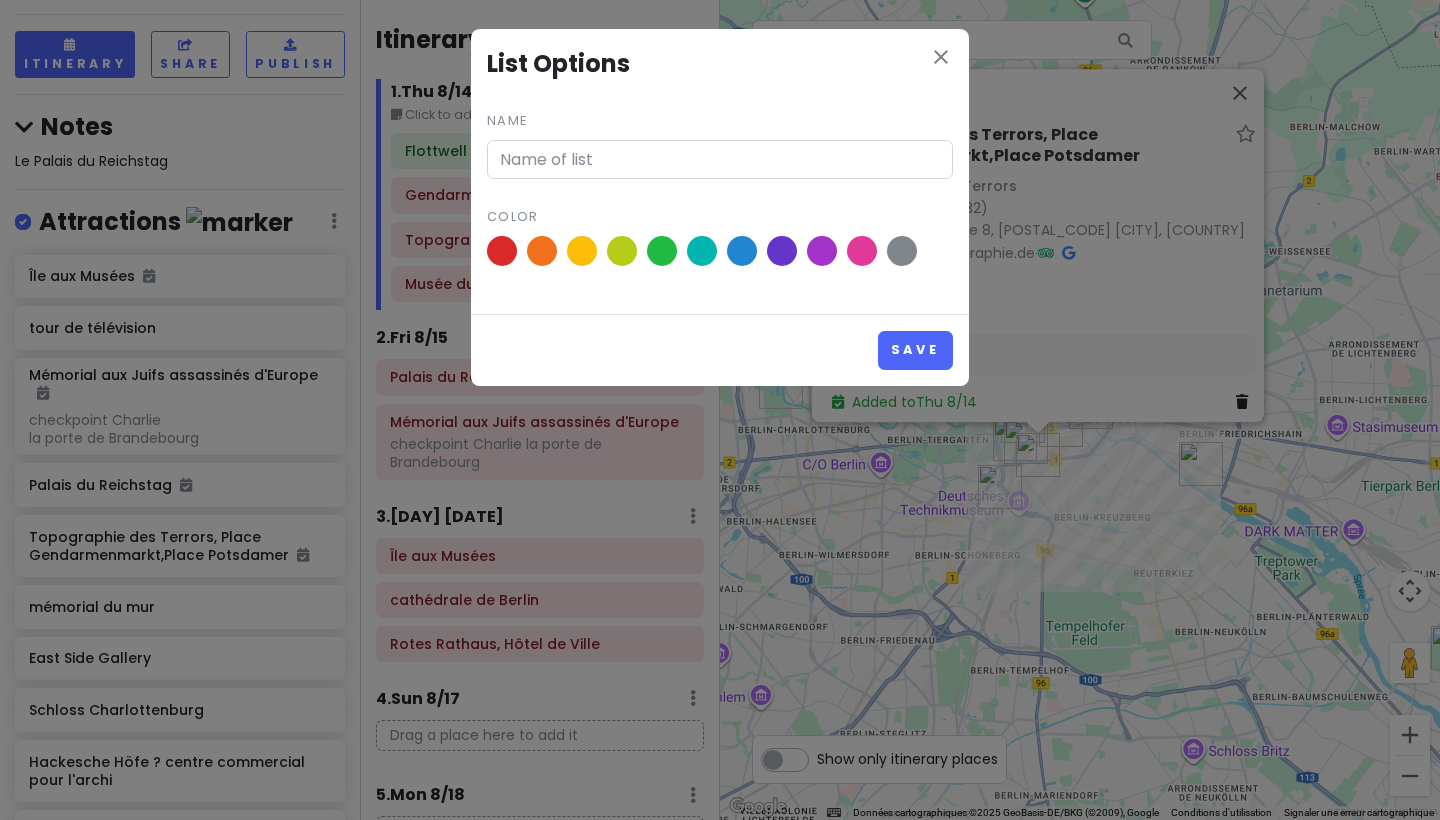 type on "Attractions" 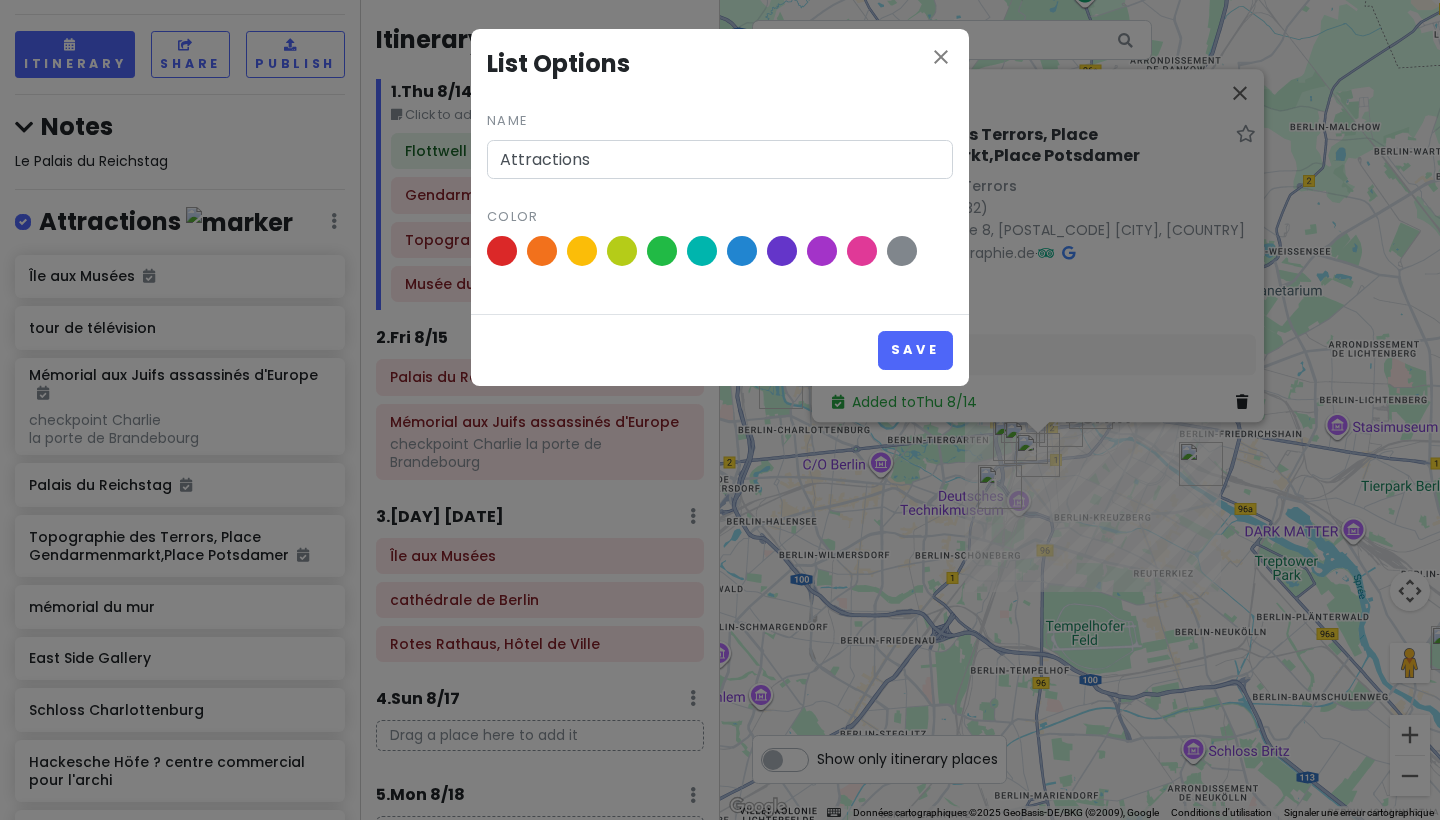 click on "close List Options Name Attractions Color Save" at bounding box center (720, 410) 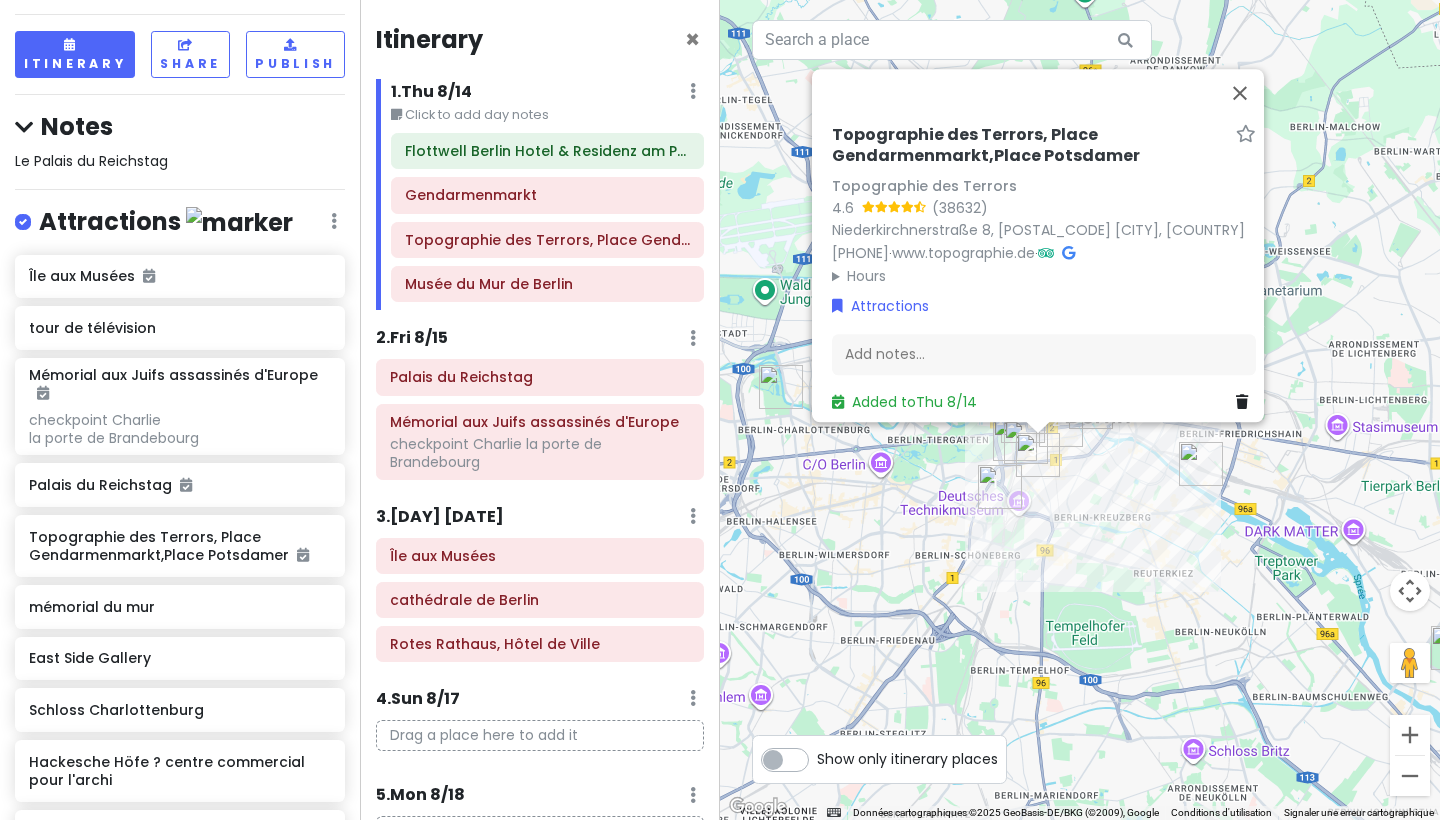 click at bounding box center (239, 222) 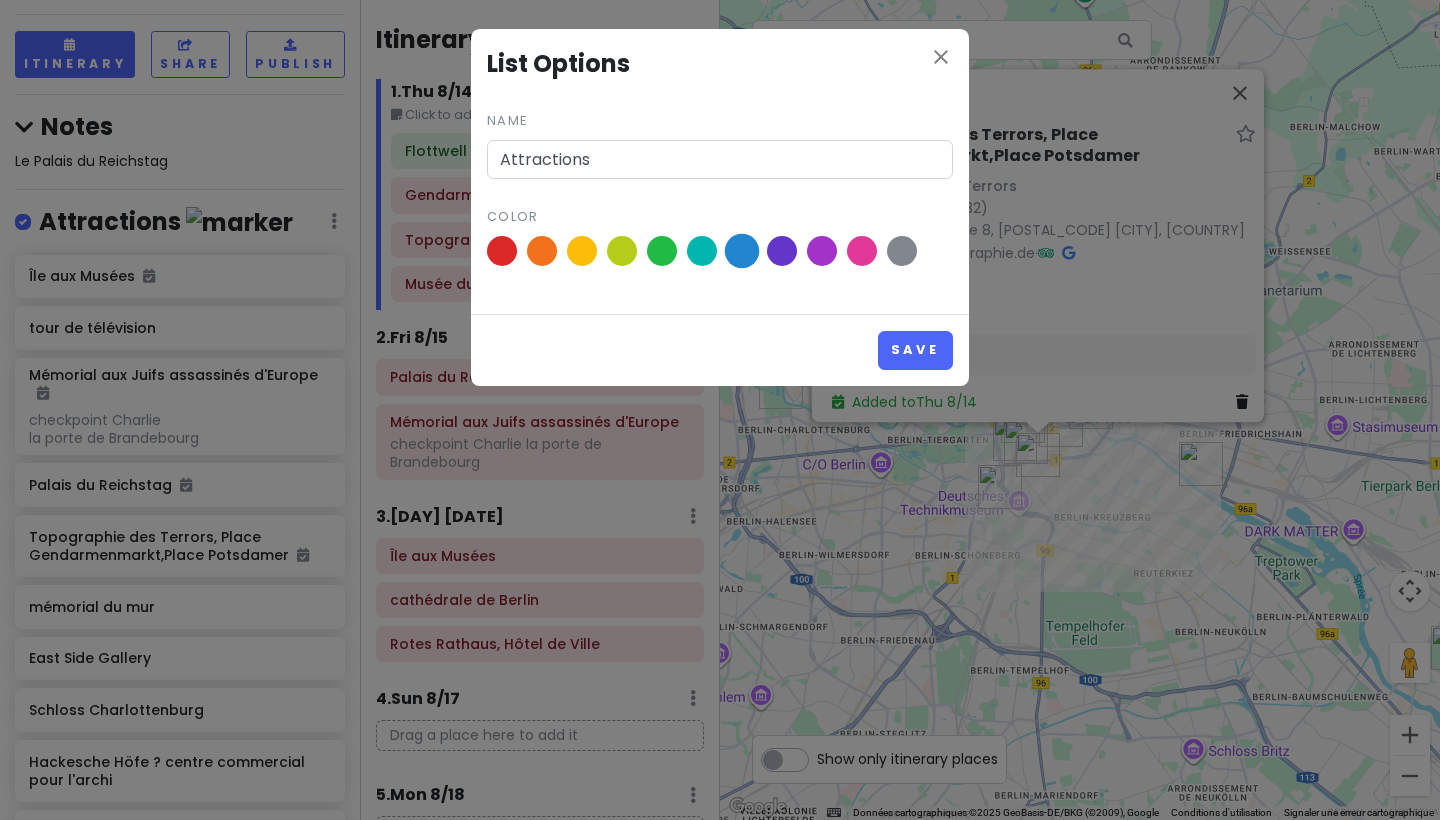 click at bounding box center (742, 251) 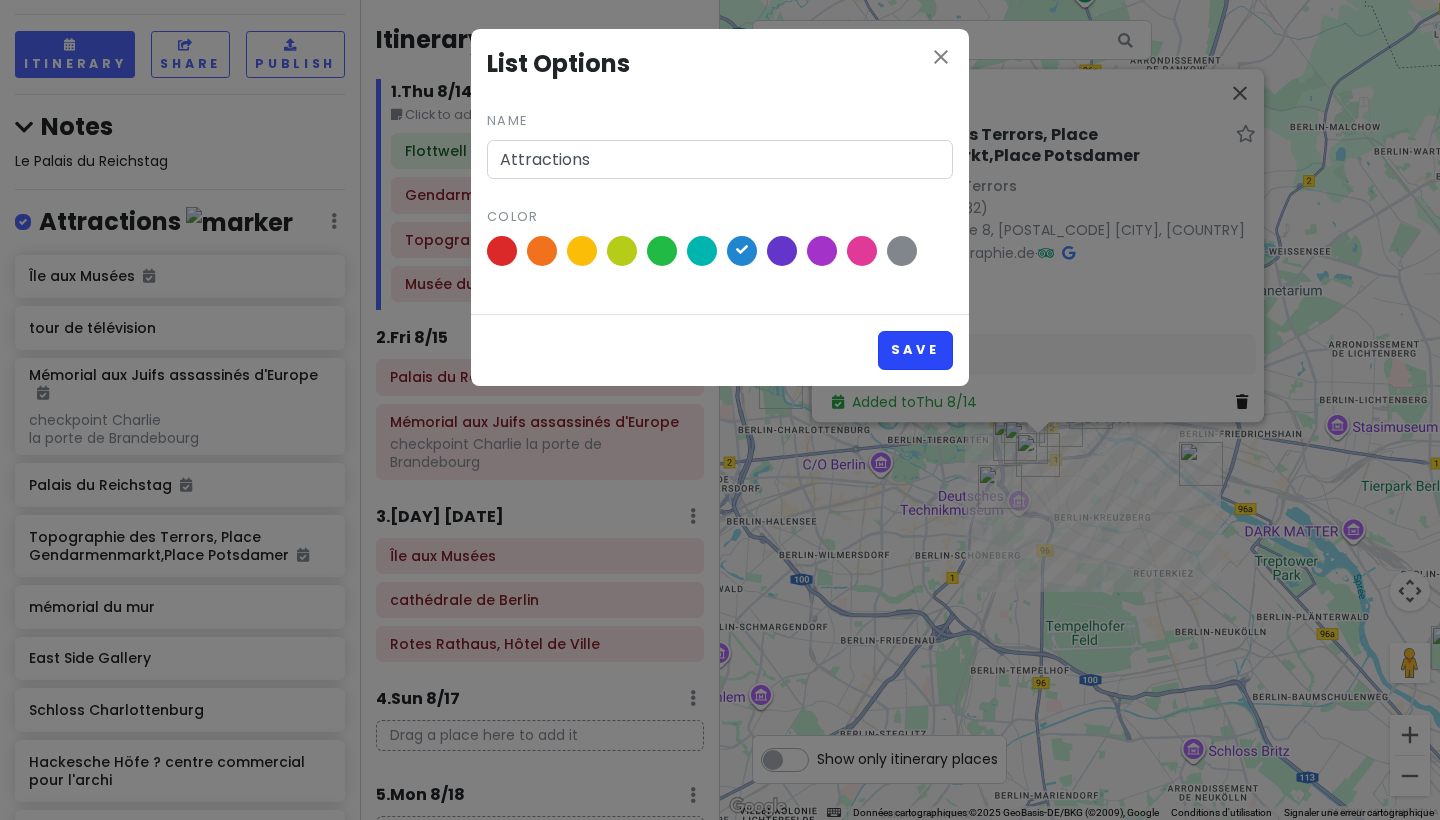 click on "Save" at bounding box center (915, 350) 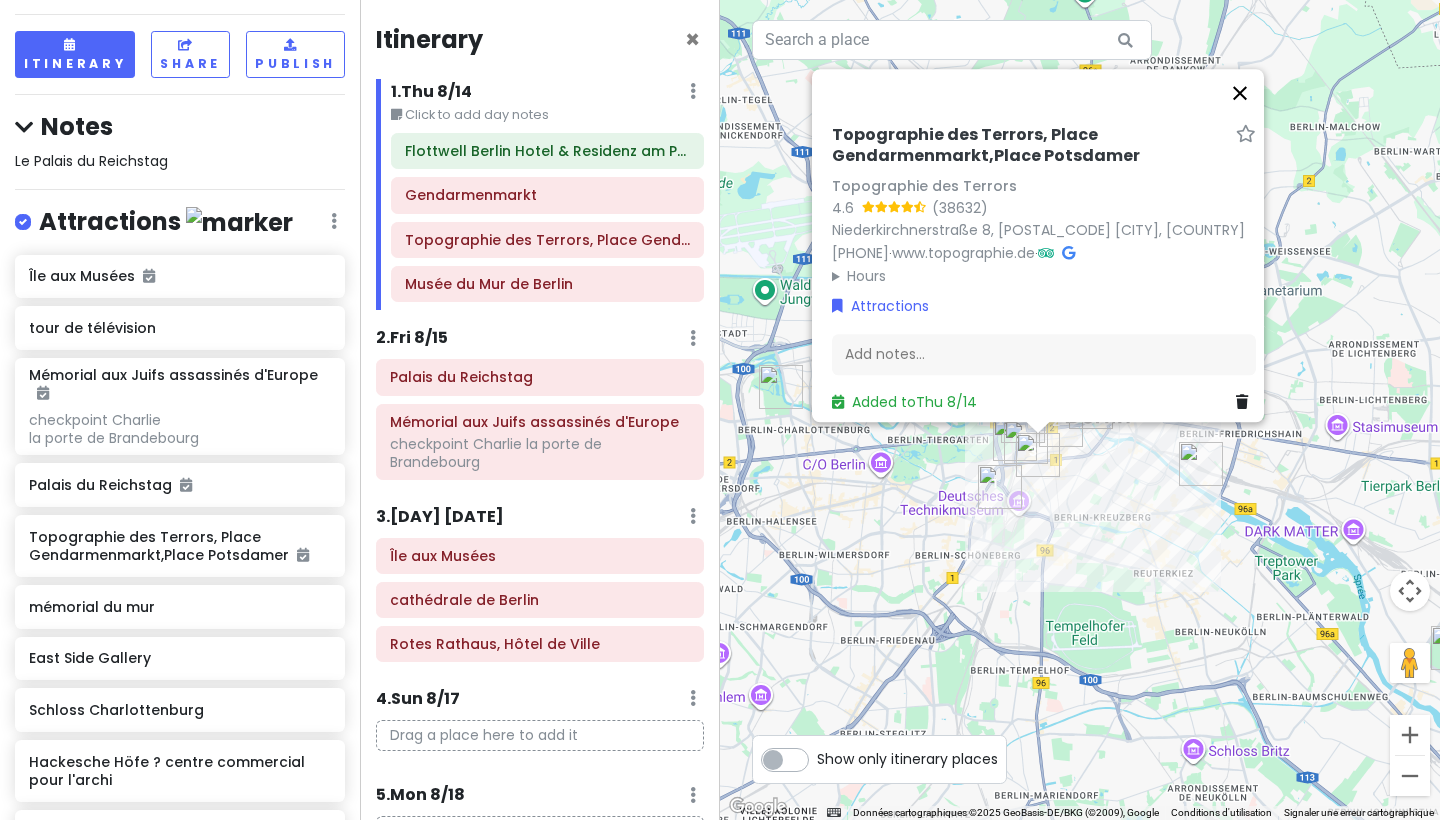 click at bounding box center [1240, 93] 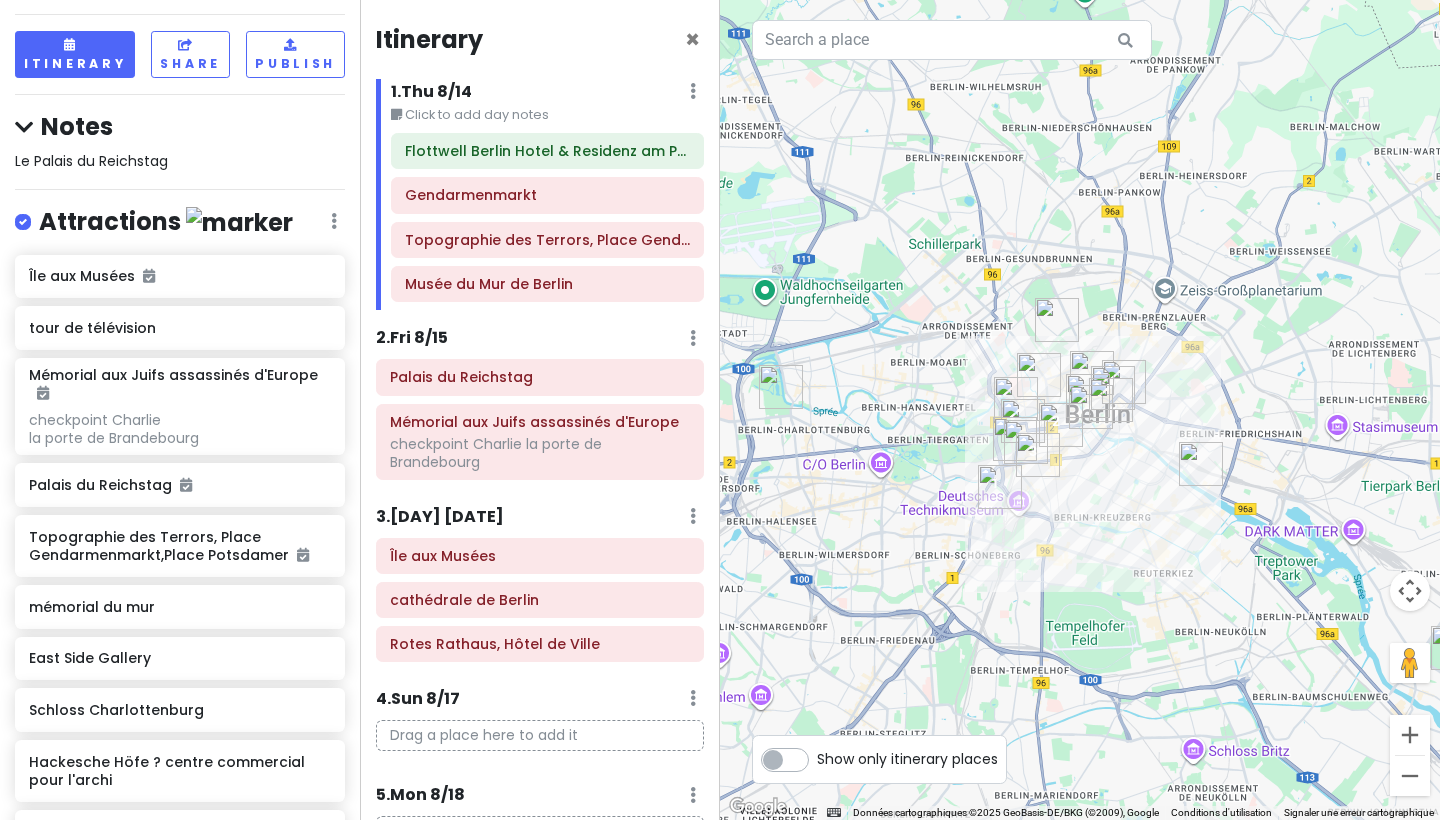 click at bounding box center [1000, 487] 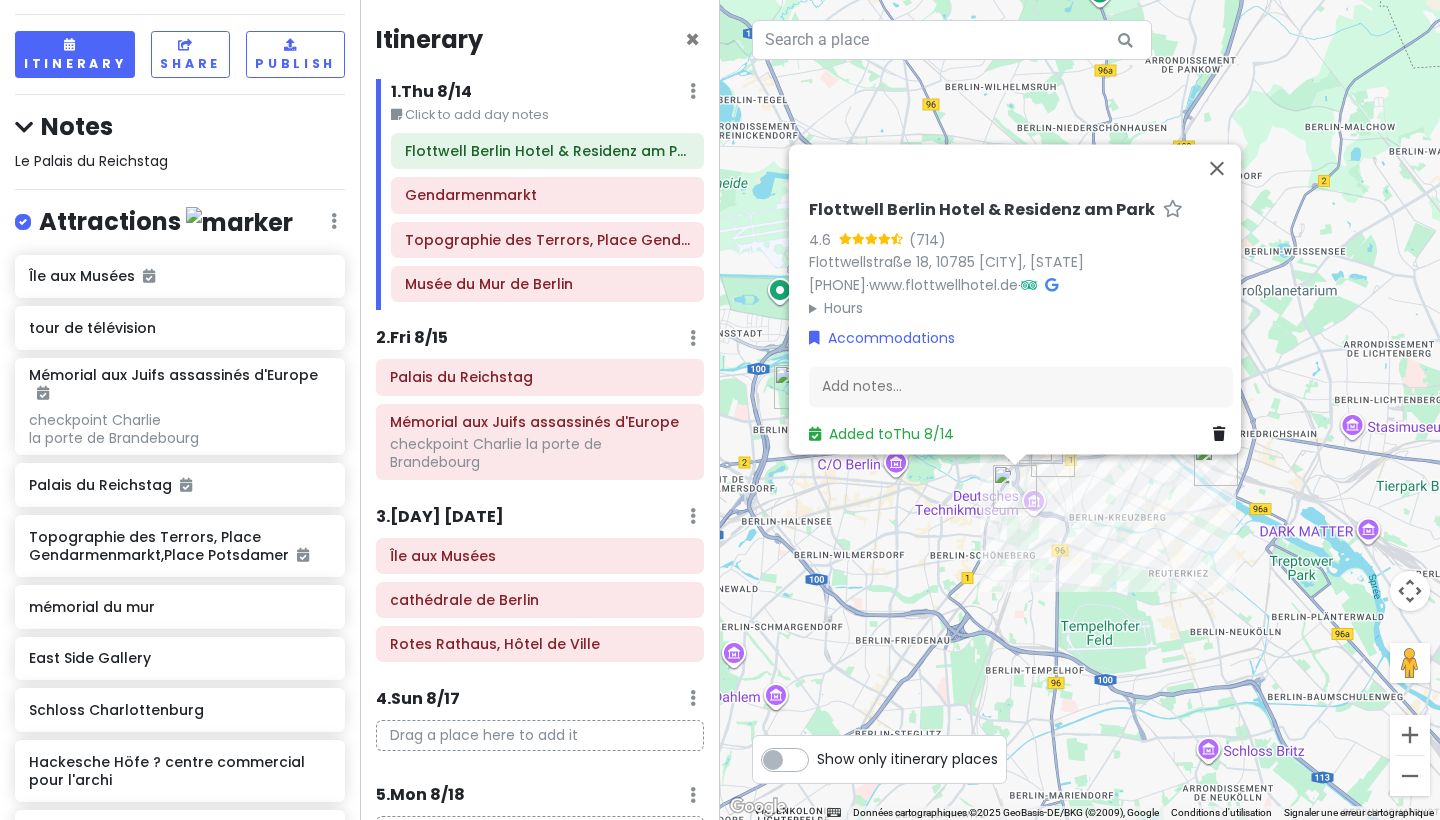 click at bounding box center [1053, 455] 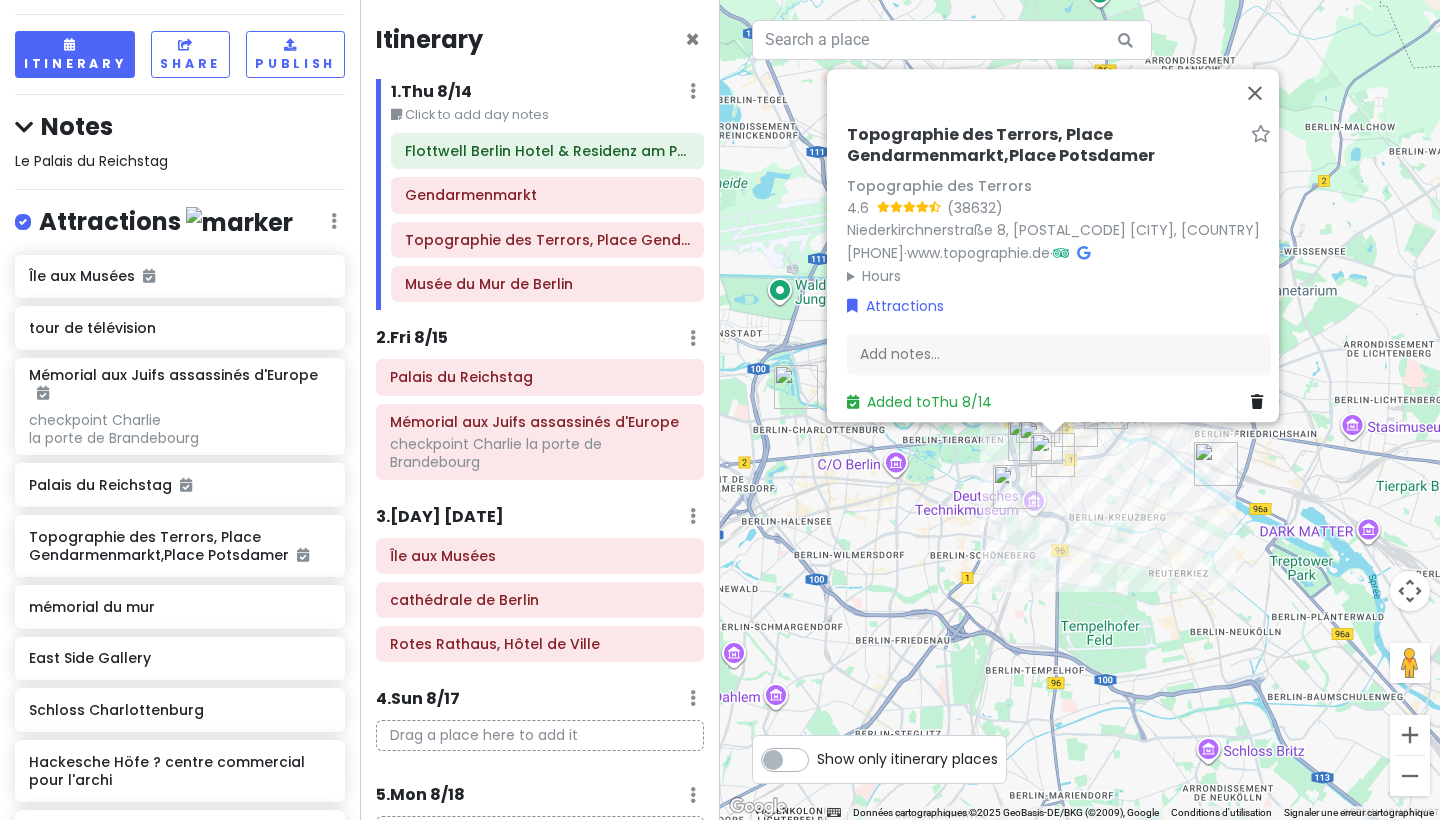 click at bounding box center (1053, 455) 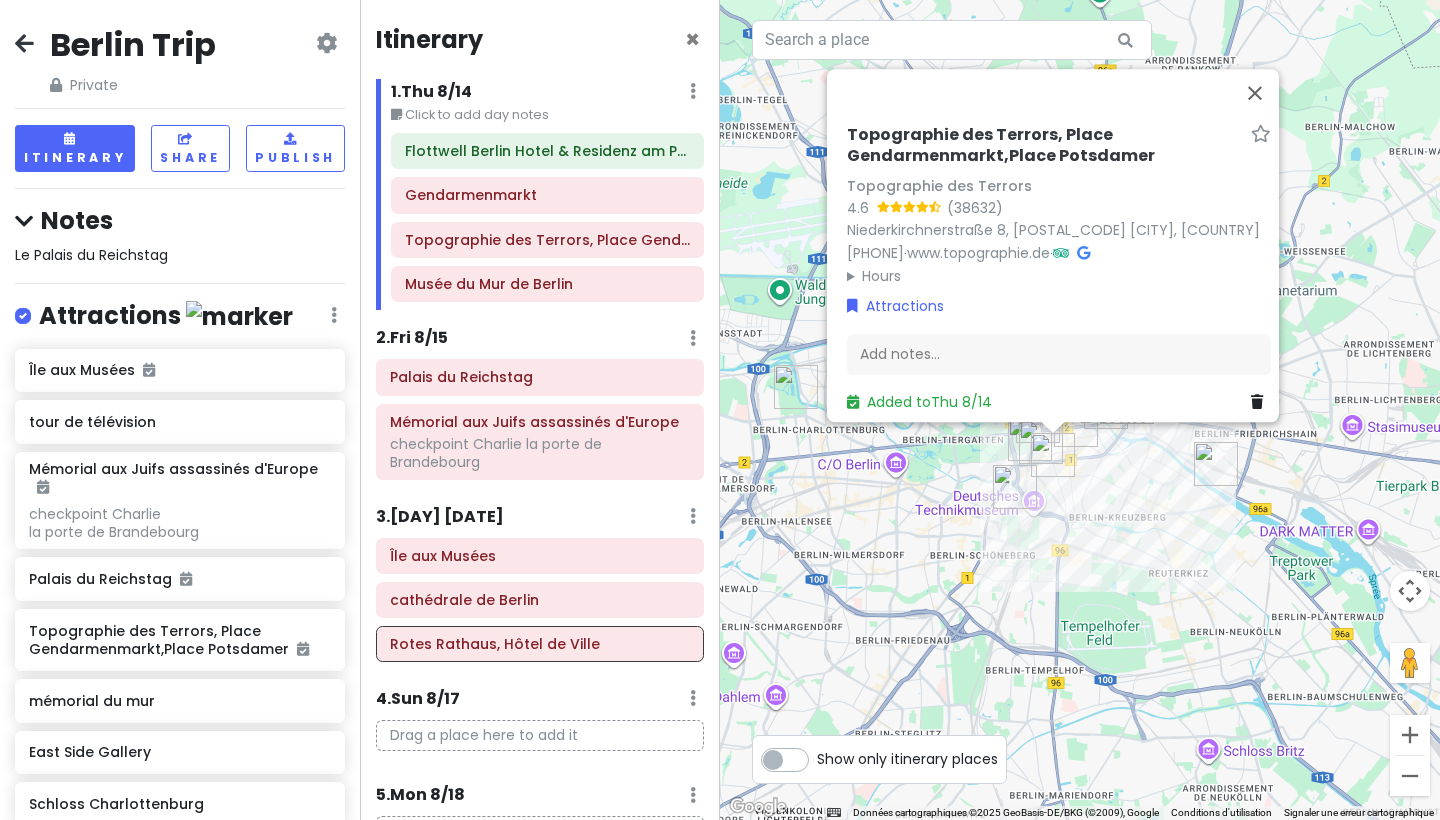 scroll, scrollTop: 0, scrollLeft: 0, axis: both 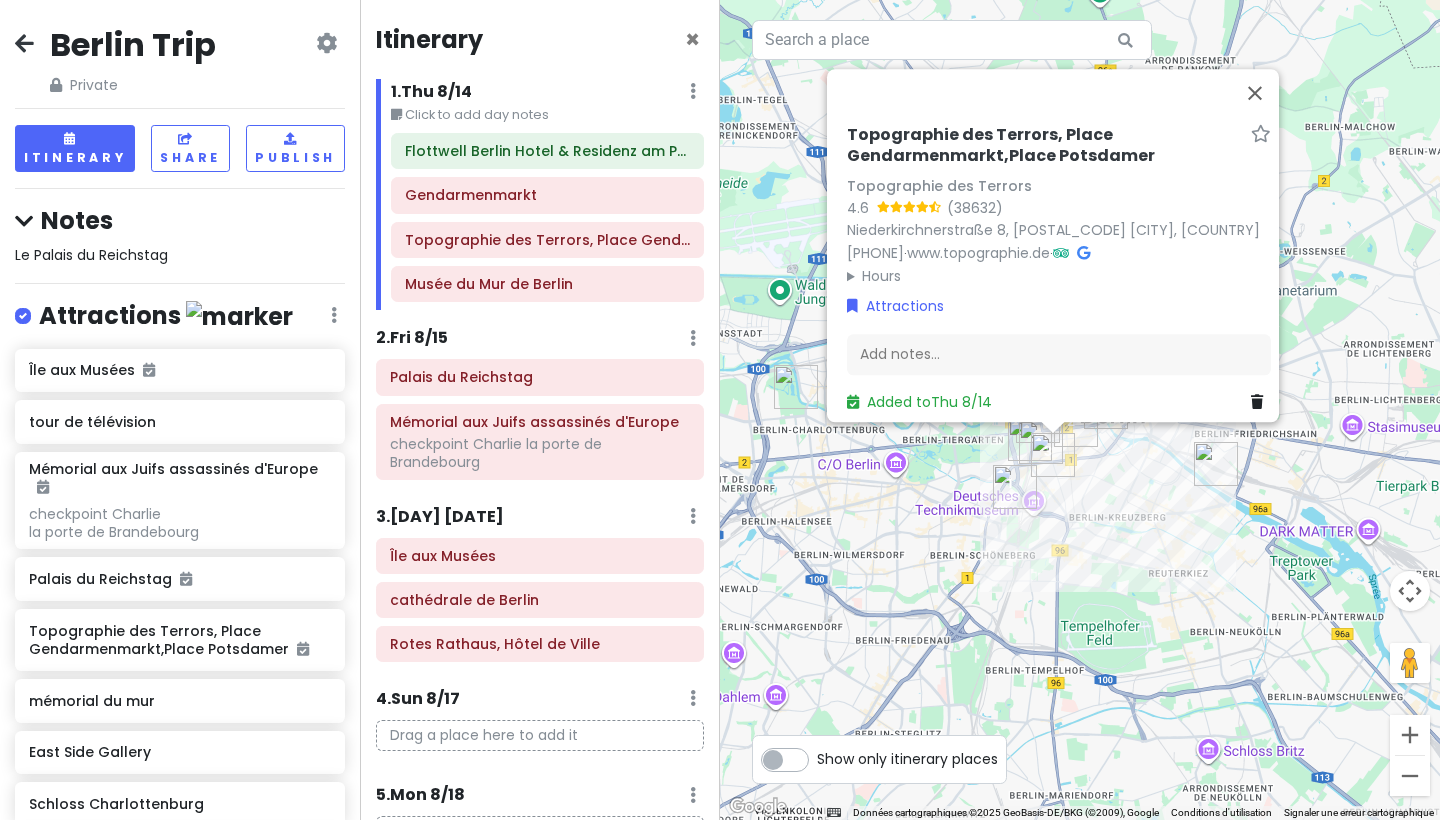 click at bounding box center (334, 315) 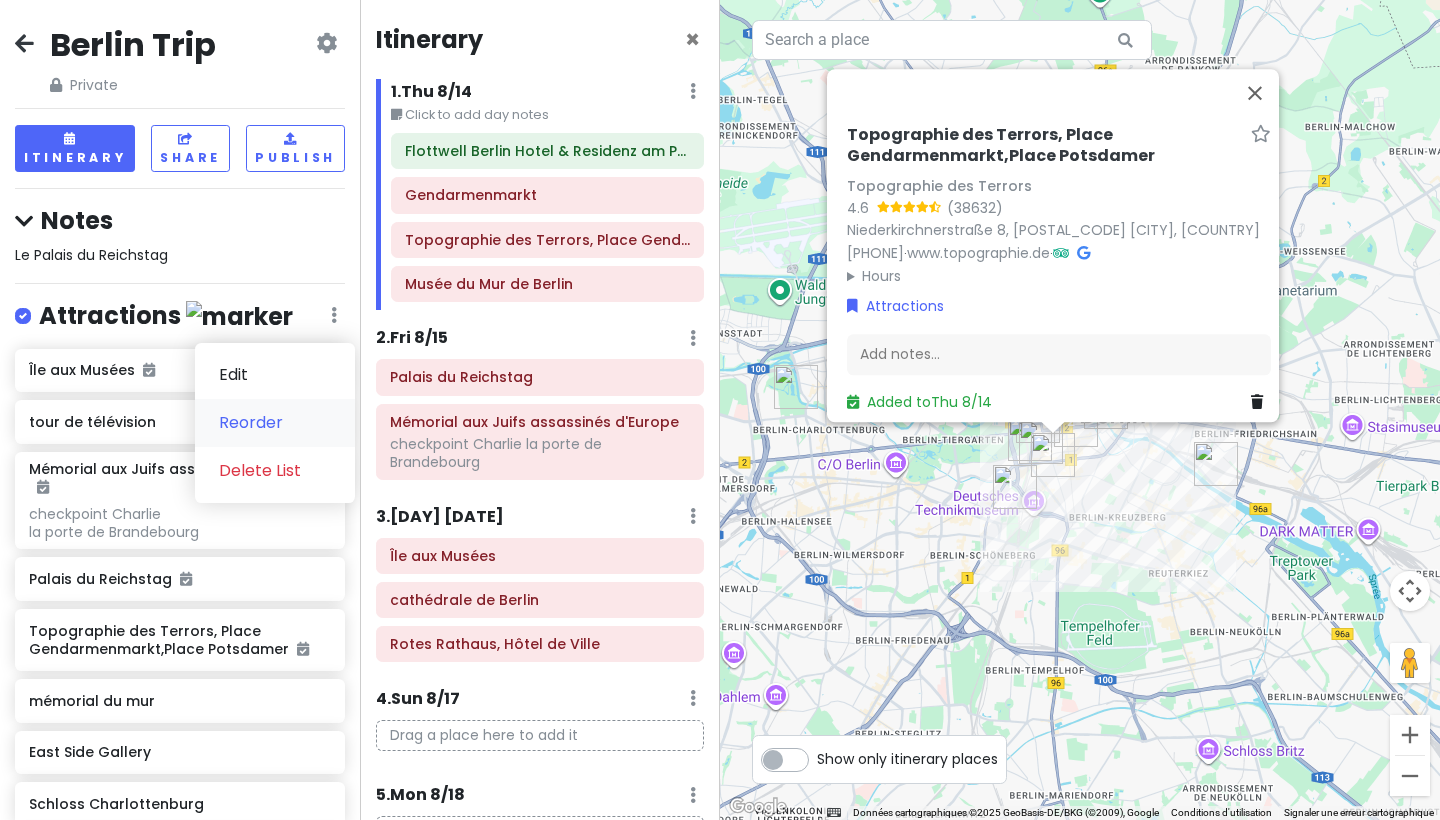 click on "Reorder" at bounding box center (275, 423) 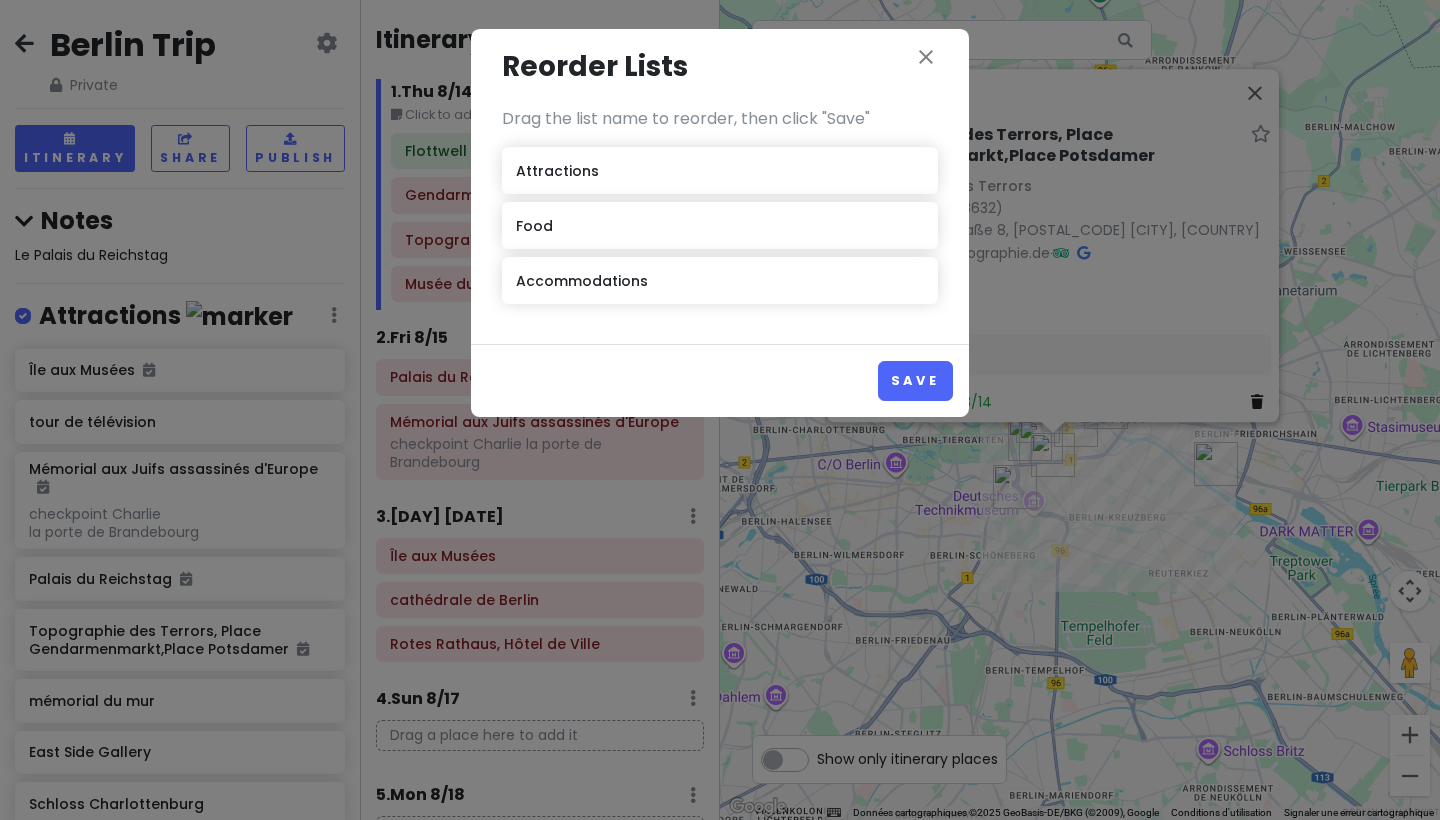 click on "Attractions" at bounding box center (720, 170) 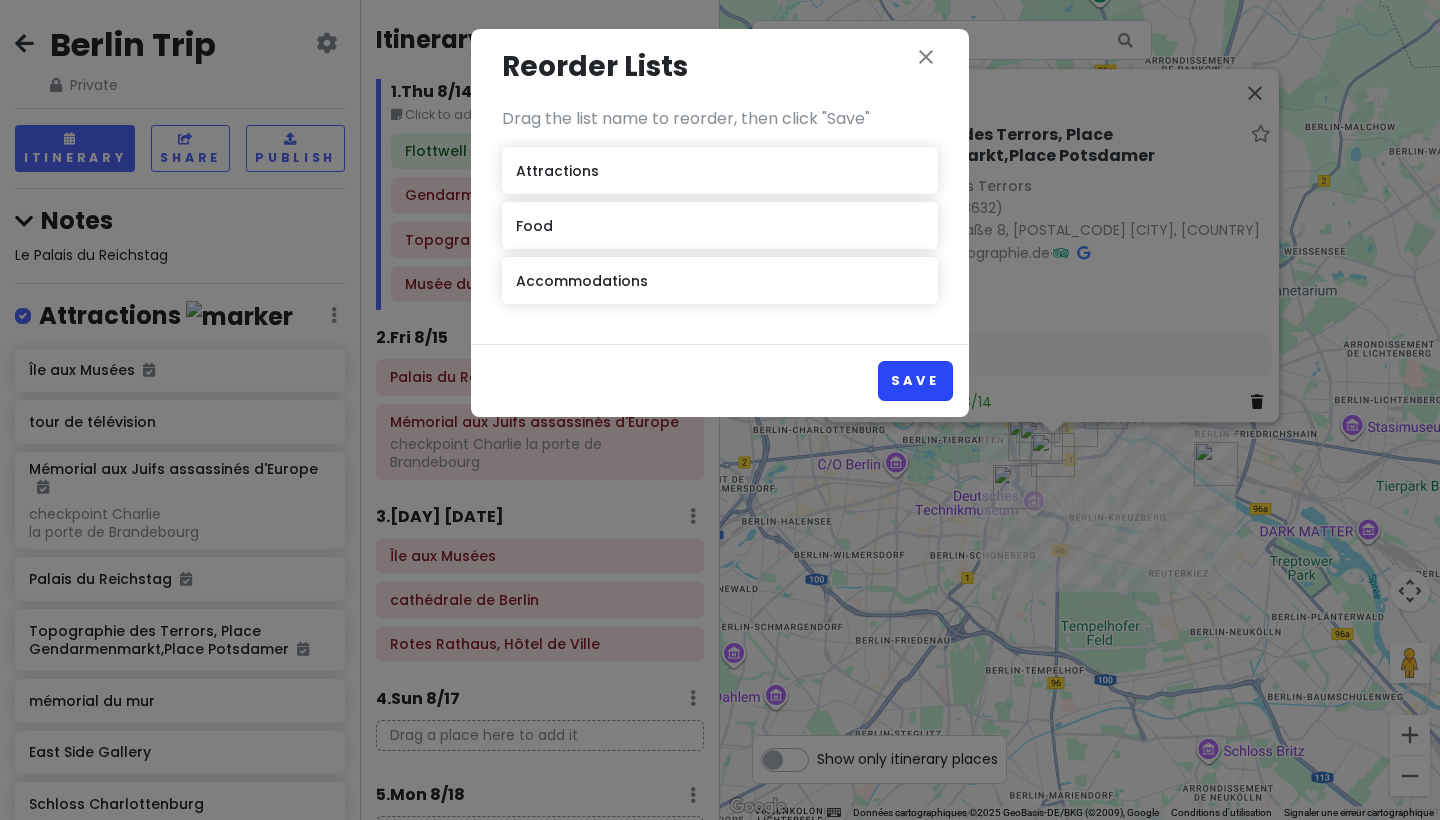 click on "Save" at bounding box center [915, 380] 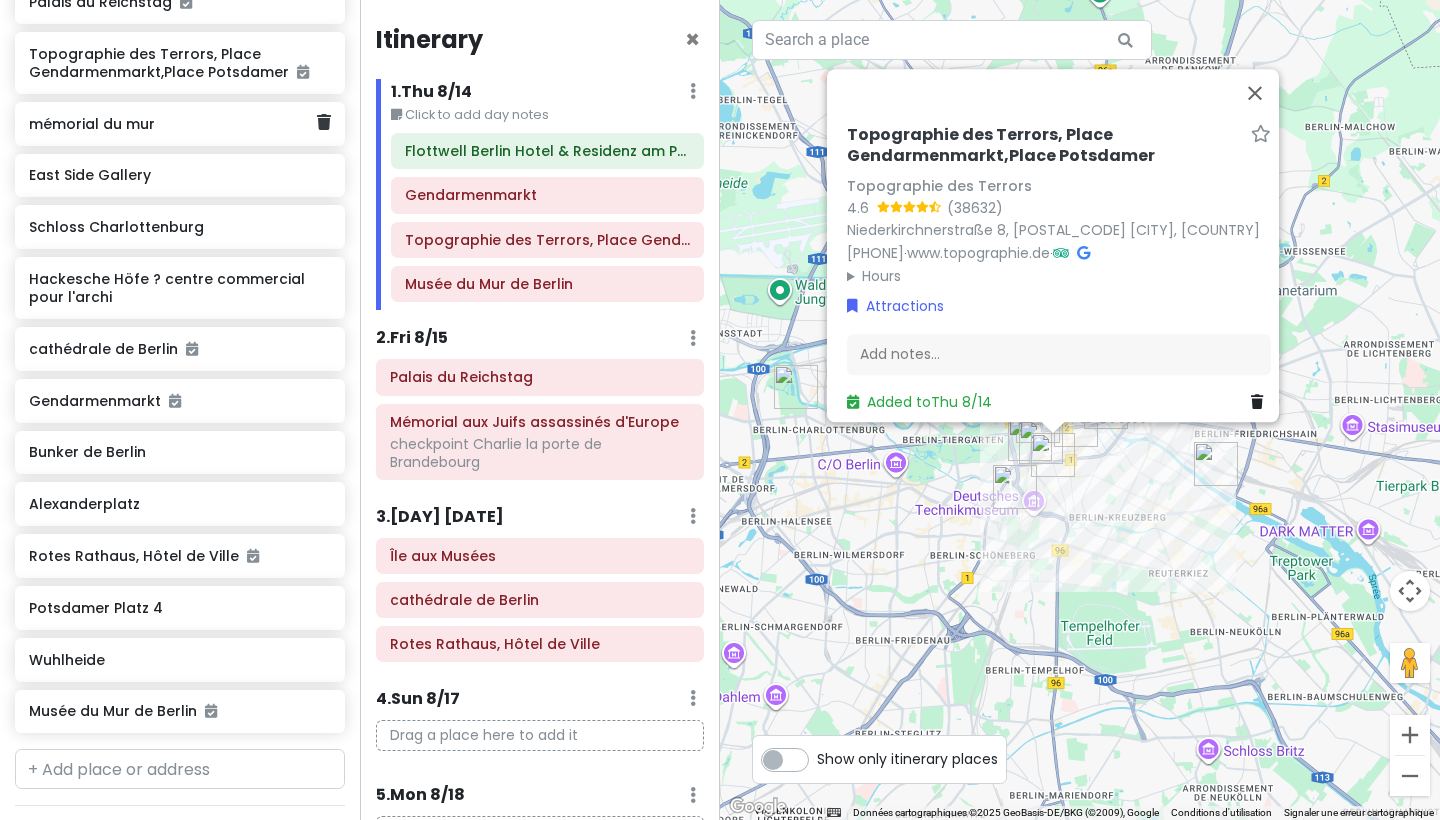 scroll, scrollTop: 586, scrollLeft: 0, axis: vertical 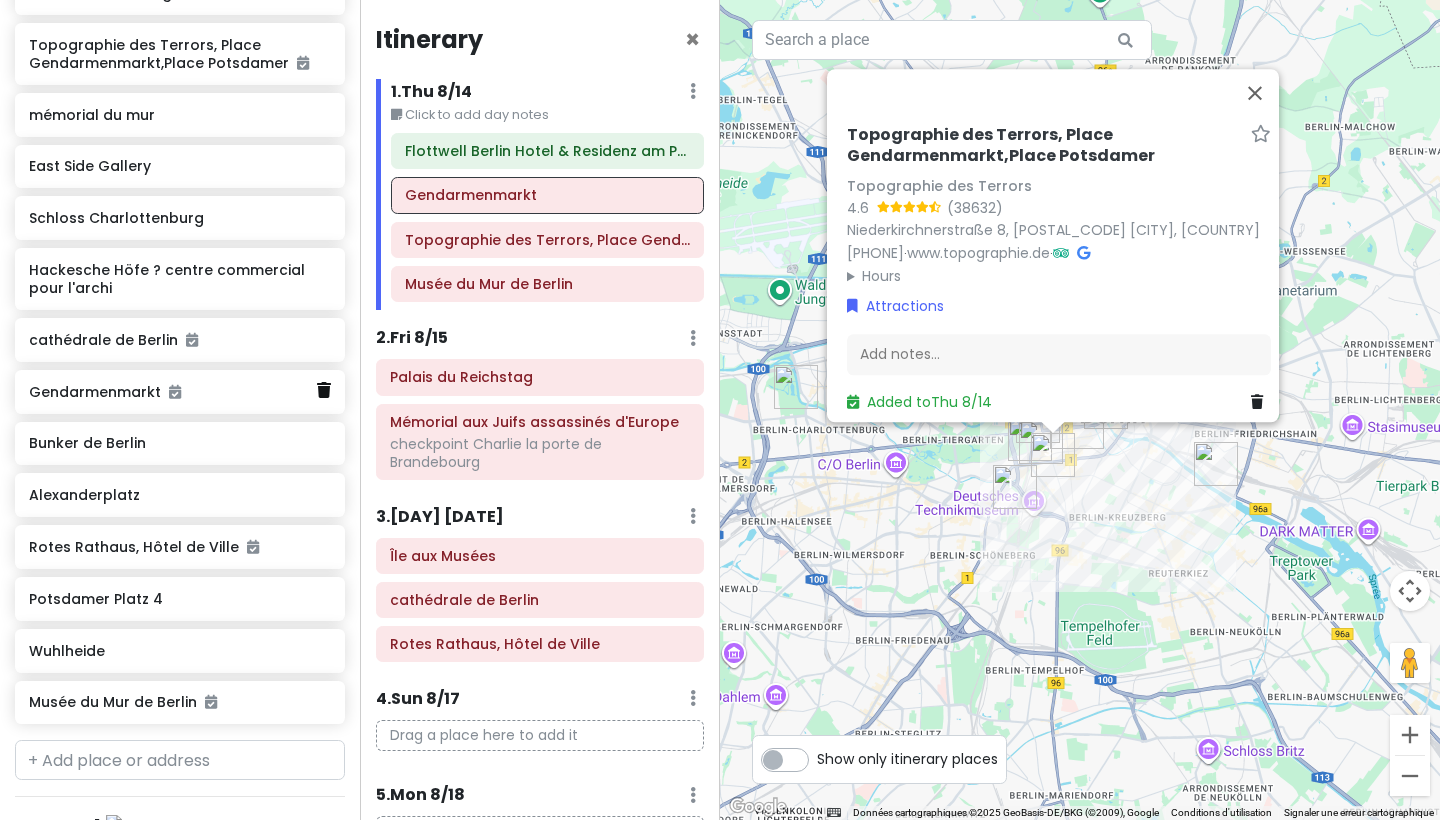 click at bounding box center (324, 390) 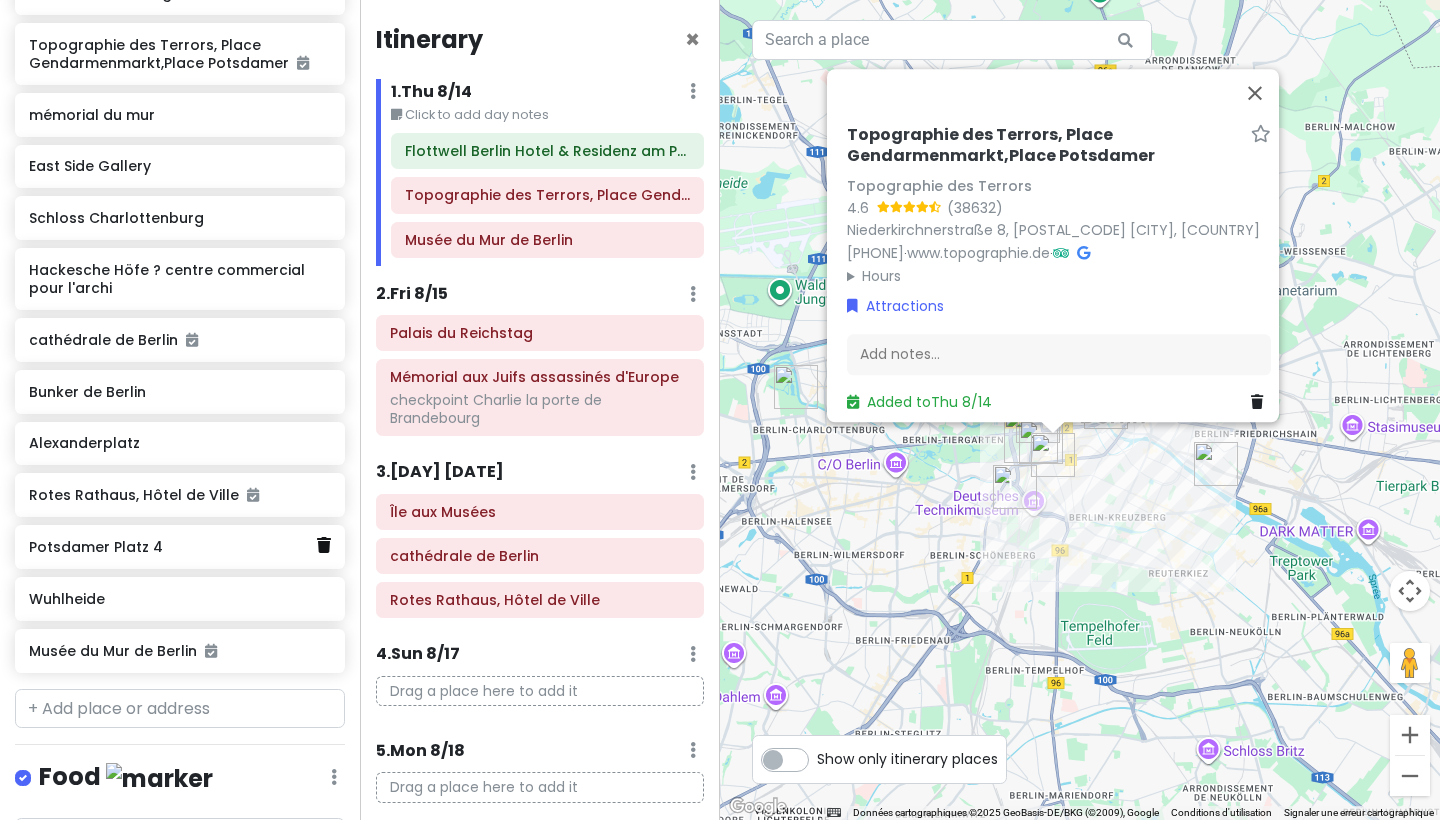 click 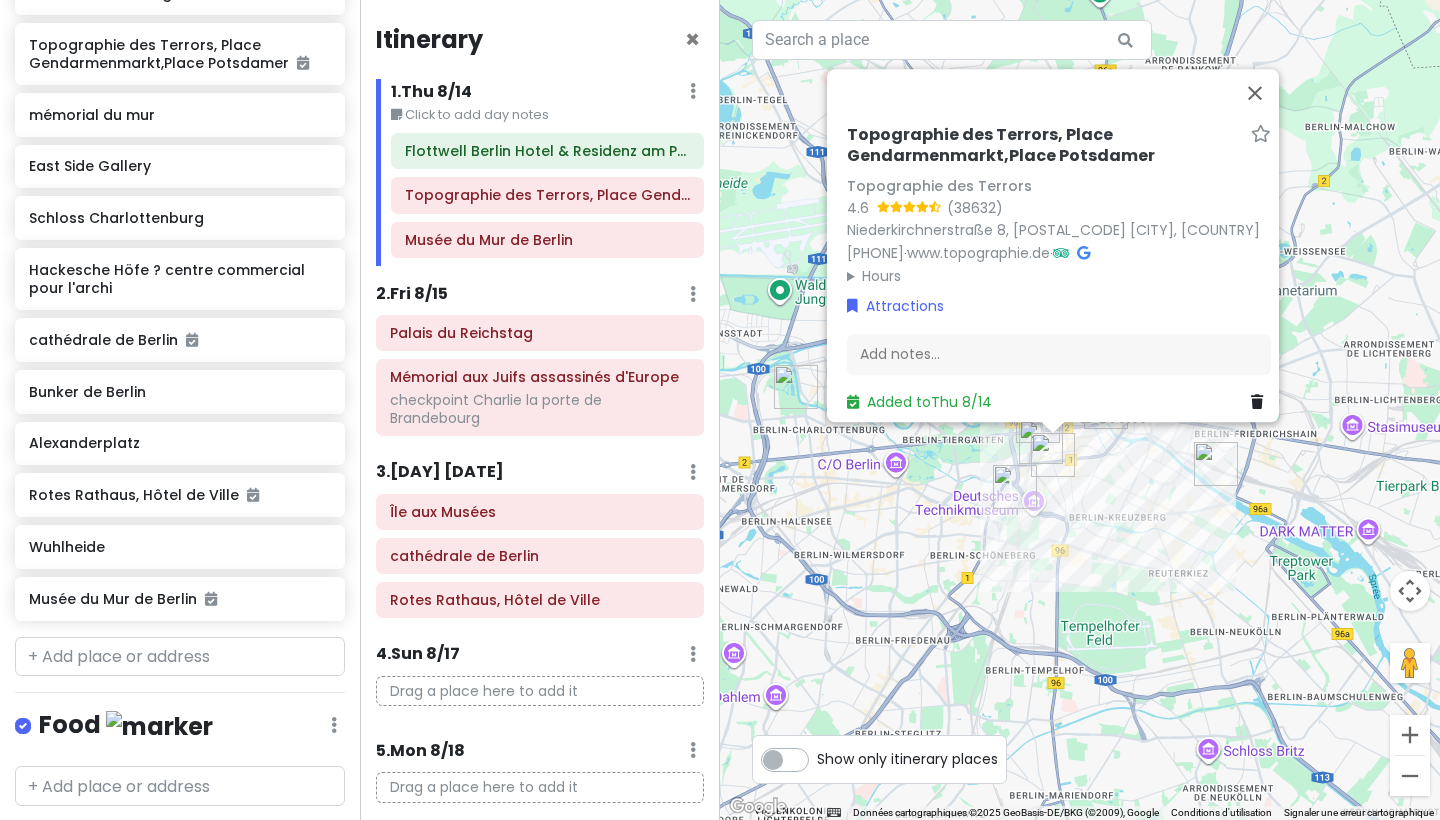 click on "Topographie des Terrors, Place Gendarmenmarkt,Place Potsdamer" at bounding box center [1045, 146] 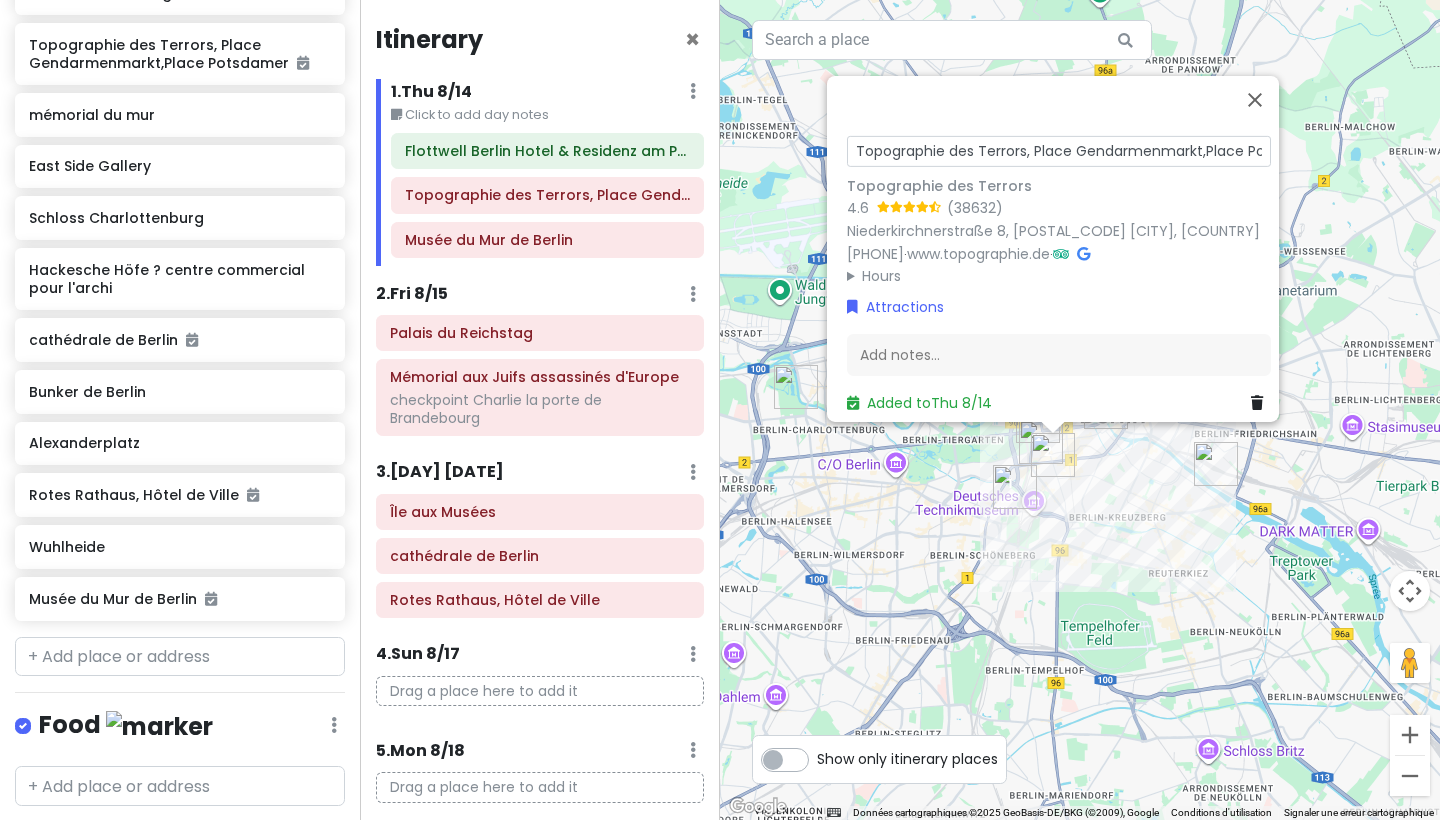 scroll, scrollTop: 0, scrollLeft: 63, axis: horizontal 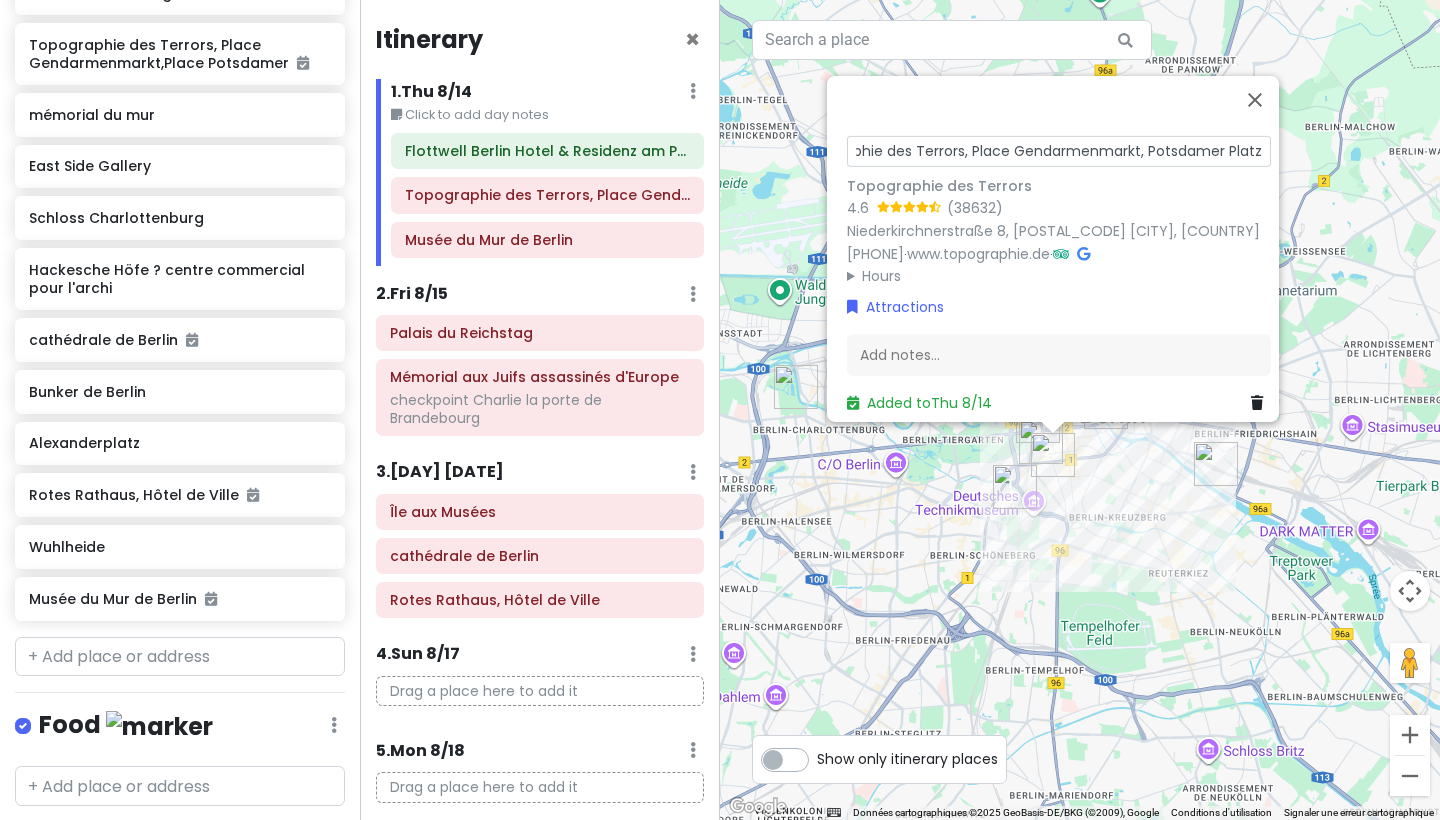 type on "[LOCATION], [LOCATION], [LOCATION] [NUMBER]" 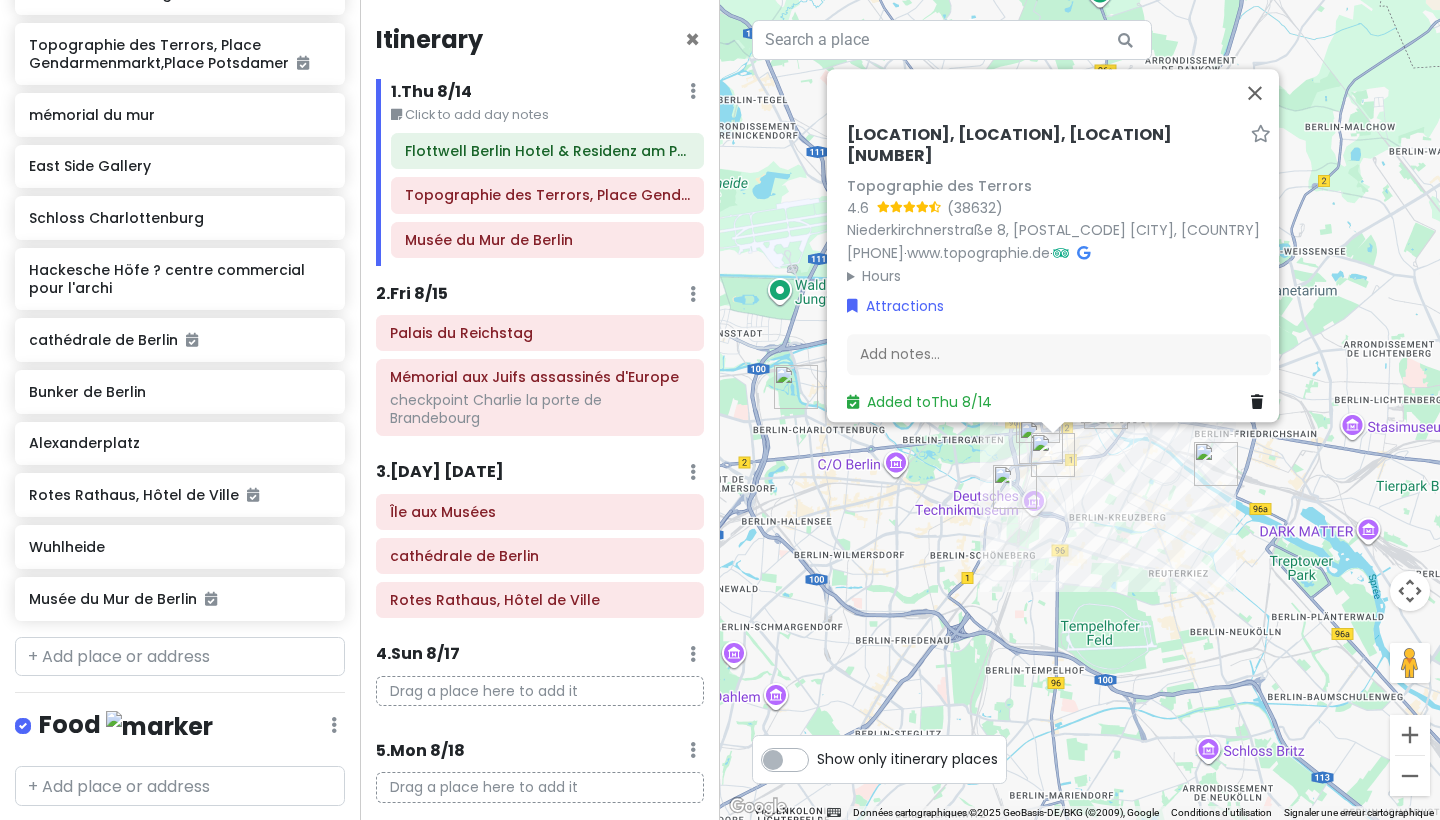 click on "Topography of Terror, Gendarmenmarkt, Potsdamer Platz 4 Topography of Terror 4.6       (38,862) Niederkirchnerstraße 8, 10963 Berlin, [LOCATION] +49 30 25450950   ·   www.topographie.de   ·   Hours Monday  10:00 – 20:00 Tuesday  10:00 – 20:00 Wednesday  10:00 – 20:00 Thursday  10:00 – 20:00 Friday  10:00 – 20:00 Saturday  10:00 – 20:00 Sunday  10:00 – 20:00 Attractions Add notes... Added to  Thu 8/14" at bounding box center [1080, 410] 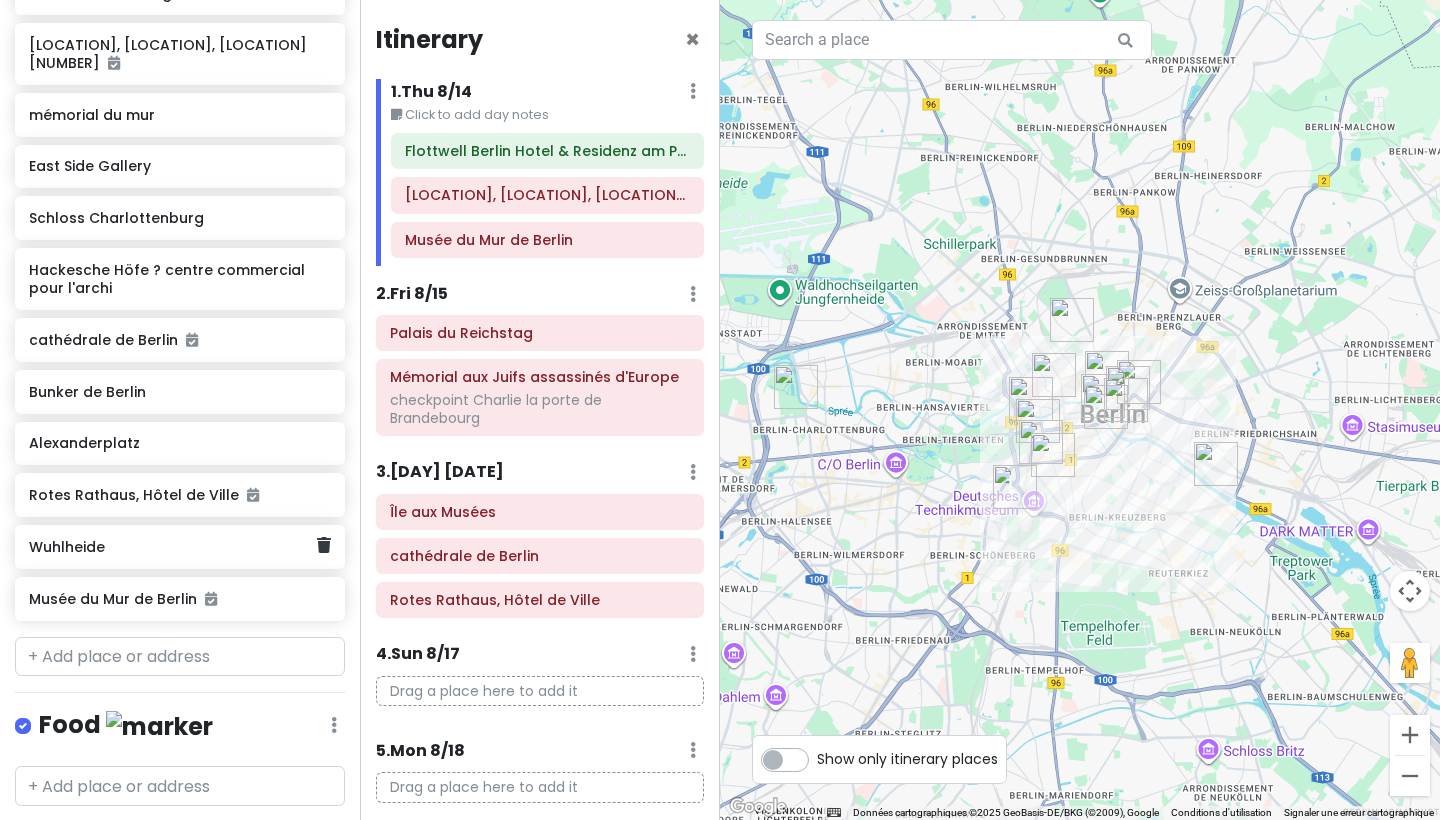 click on "Wuhlheide" at bounding box center [172, 547] 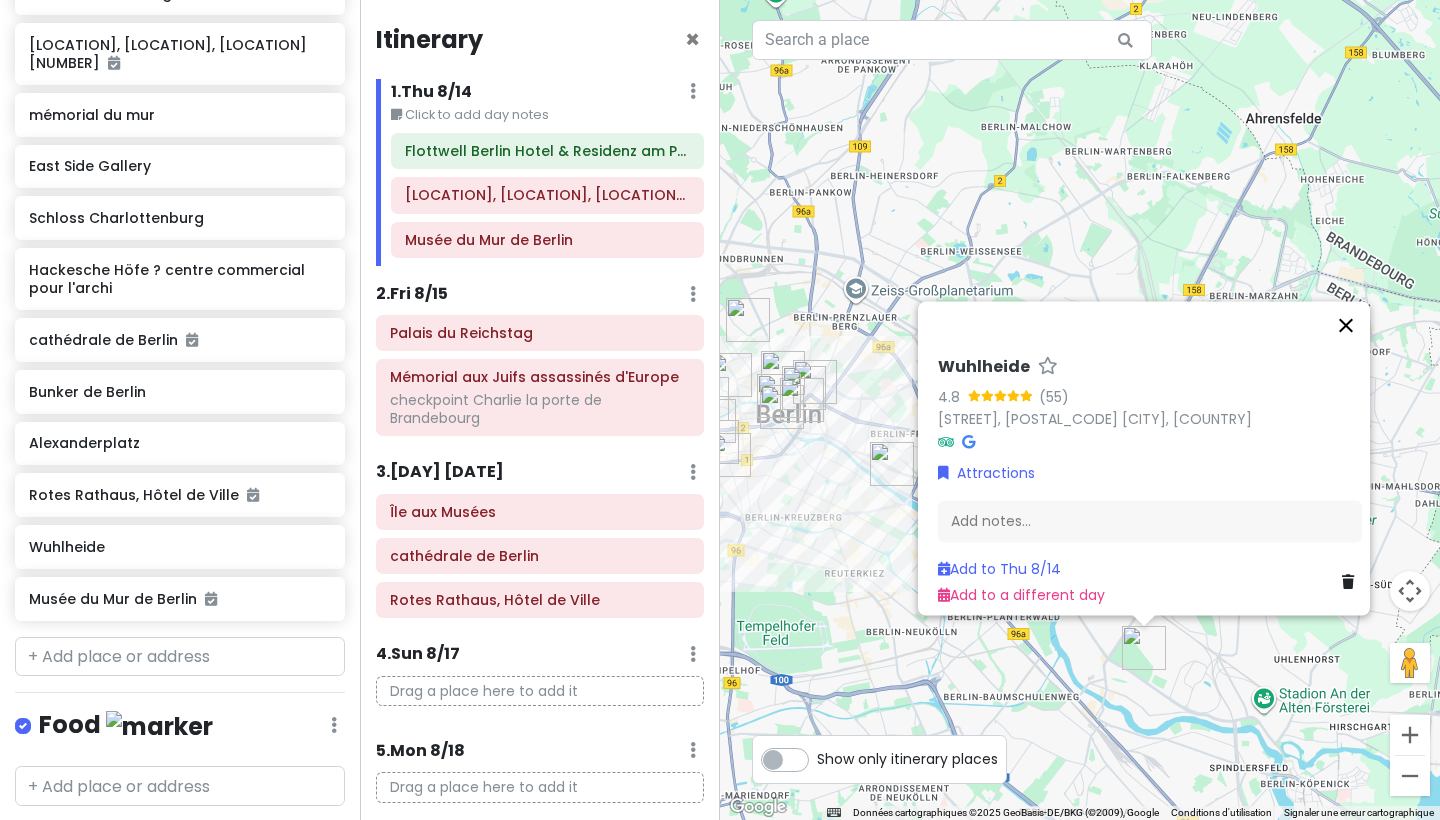 click at bounding box center (1346, 325) 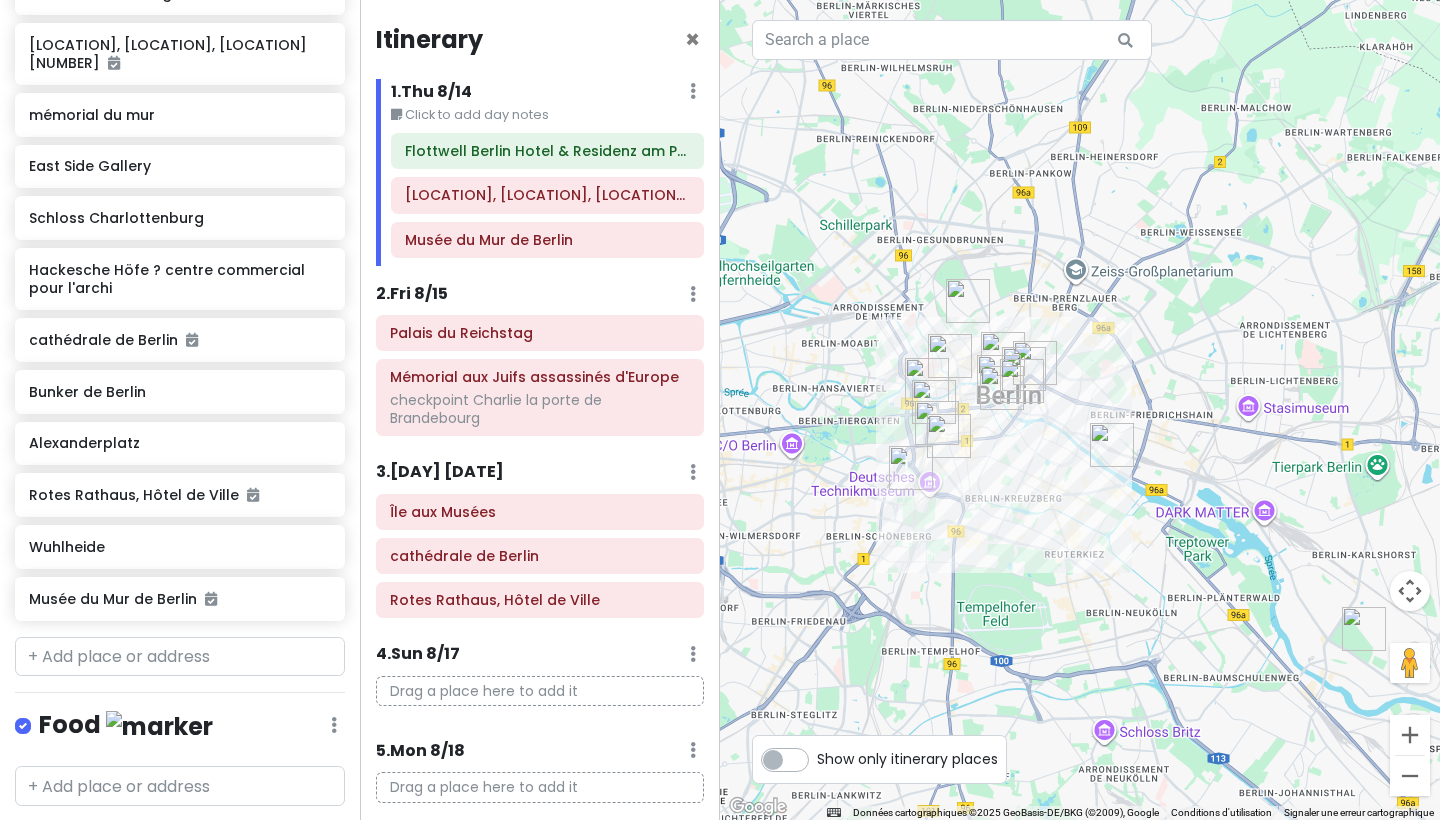 drag, startPoint x: 1111, startPoint y: 403, endPoint x: 1334, endPoint y: 384, distance: 223.80795 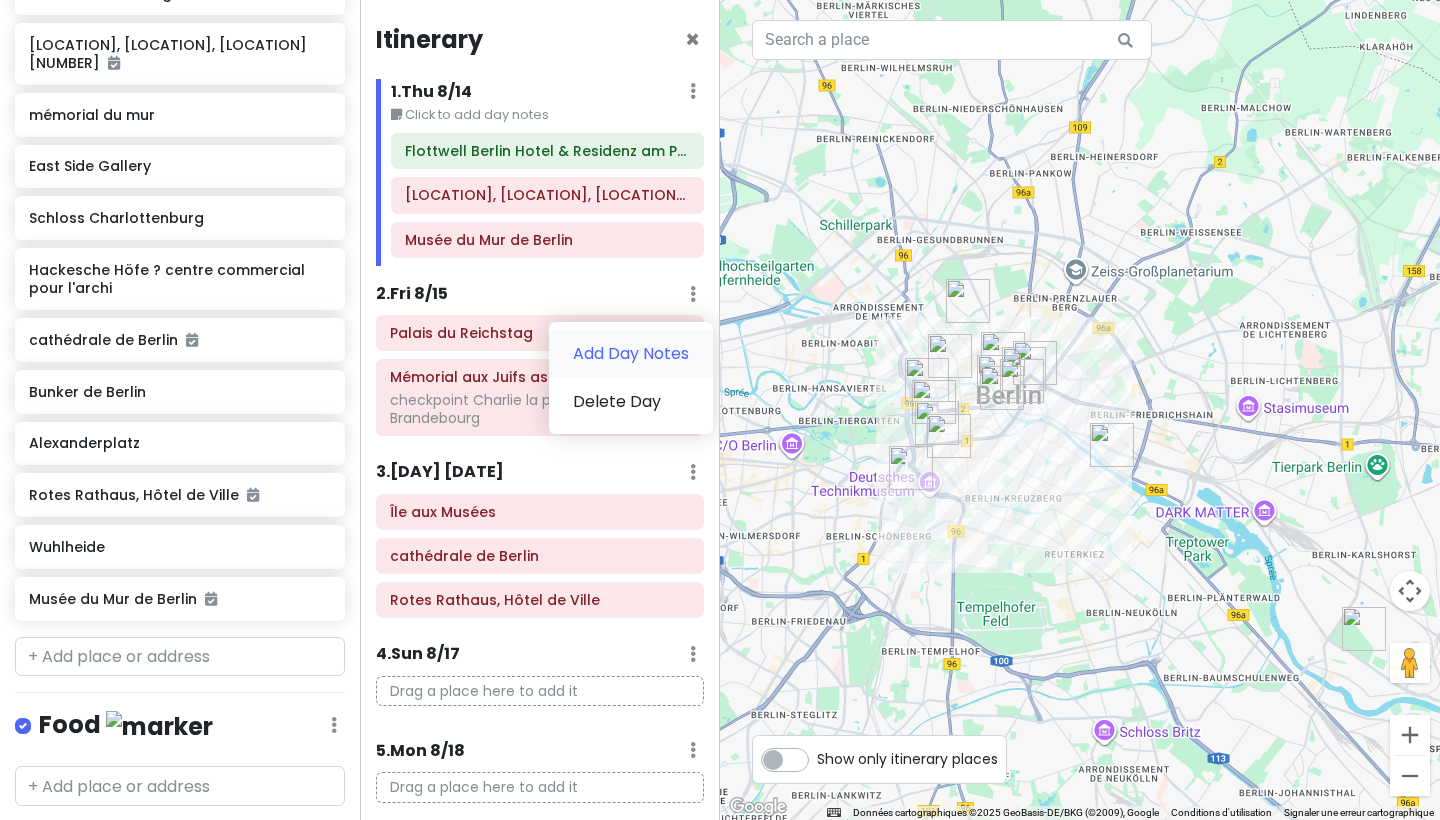 click on "Add Day Notes" at bounding box center [631, 354] 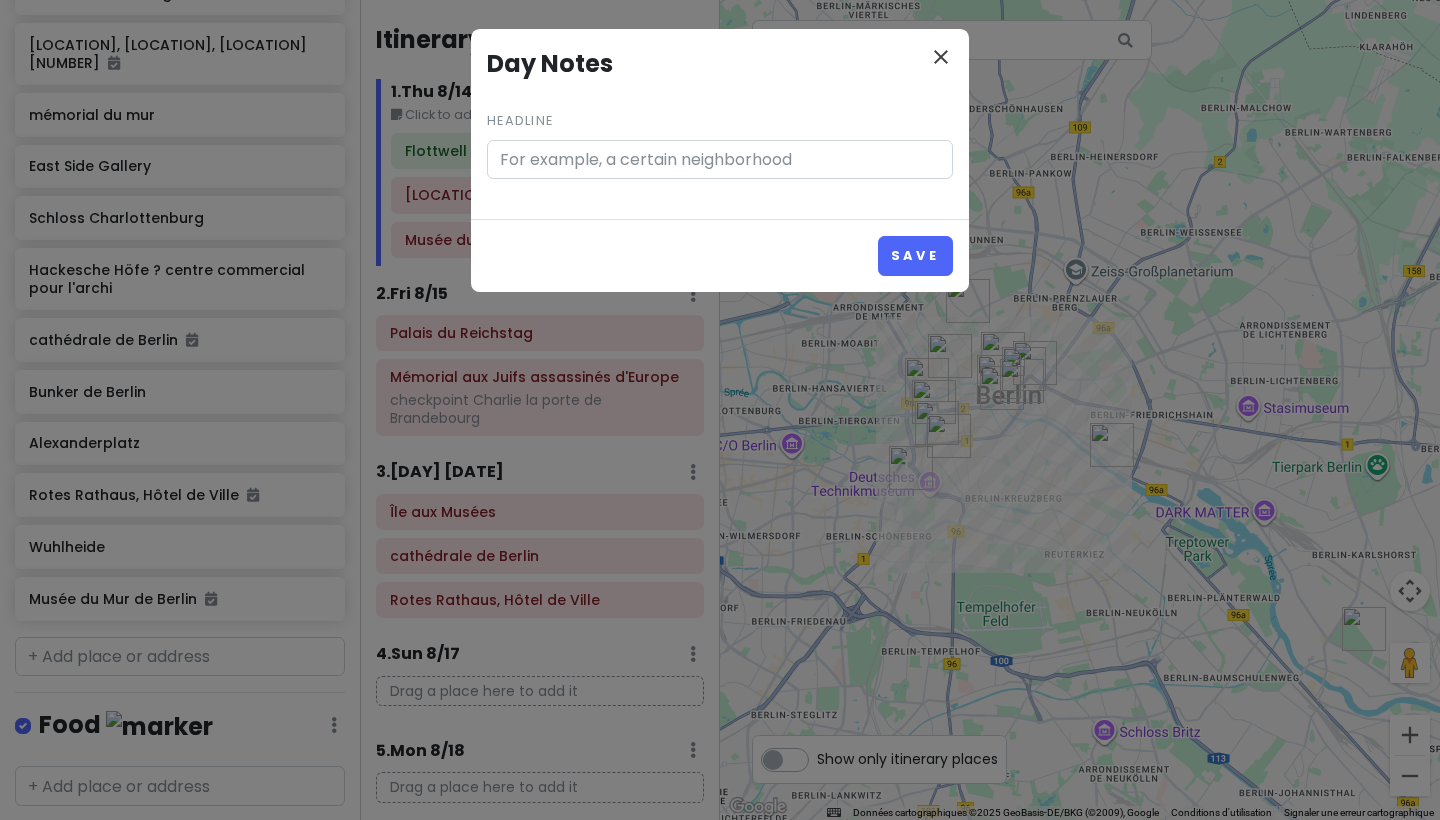 click on "close" at bounding box center (941, 57) 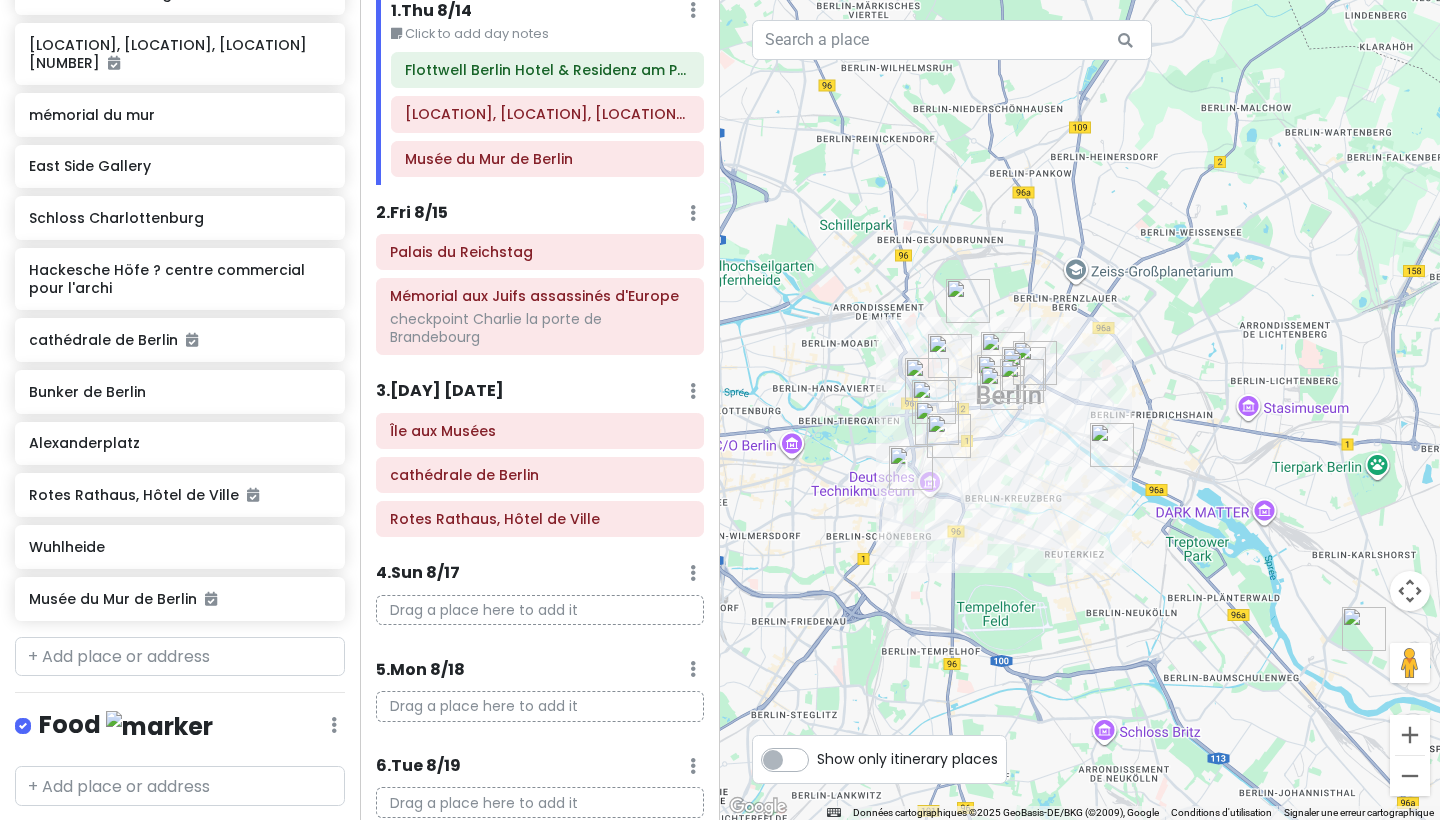 scroll, scrollTop: 90, scrollLeft: 0, axis: vertical 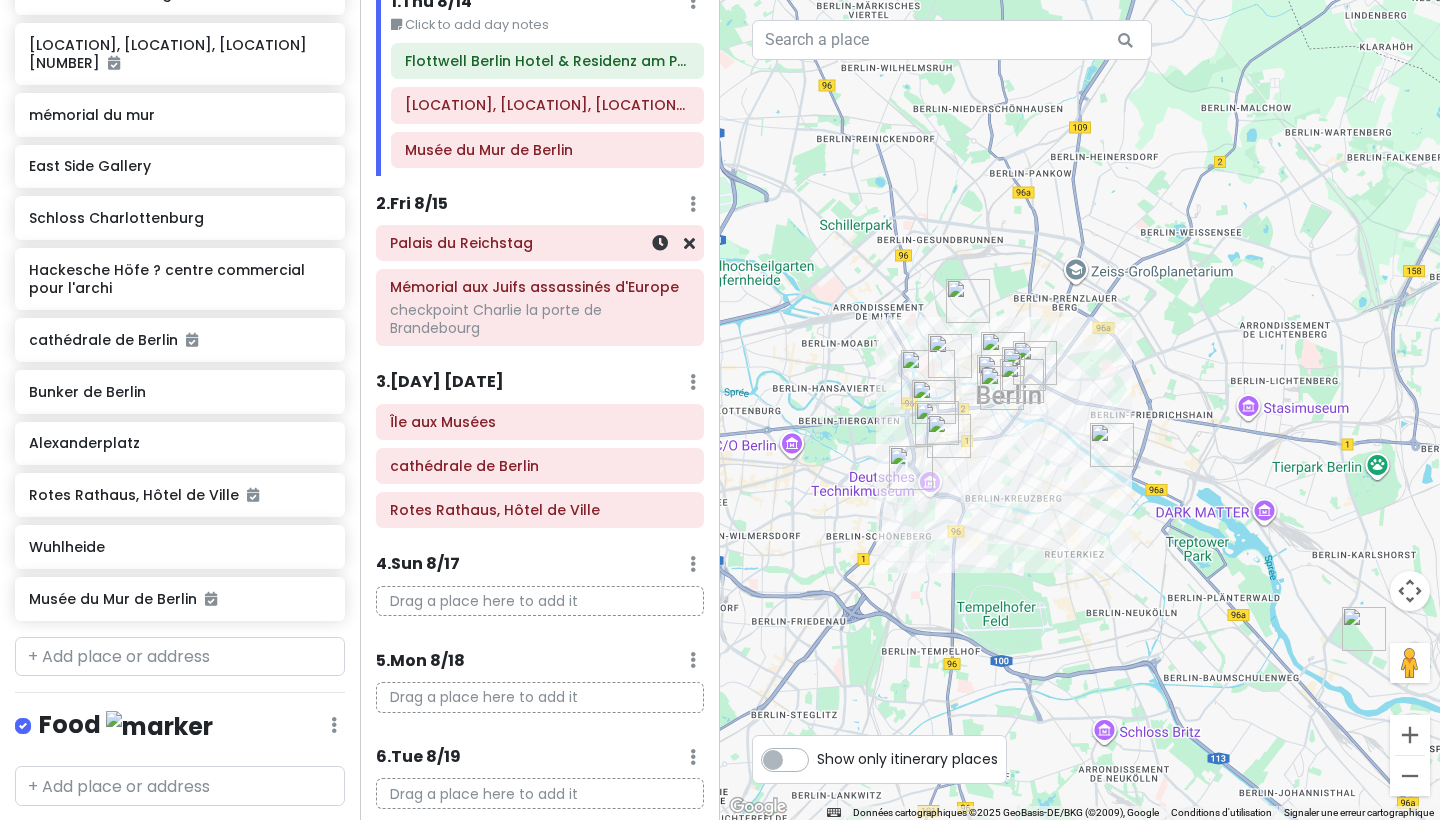 click on "Palais du Reichstag" at bounding box center (540, 243) 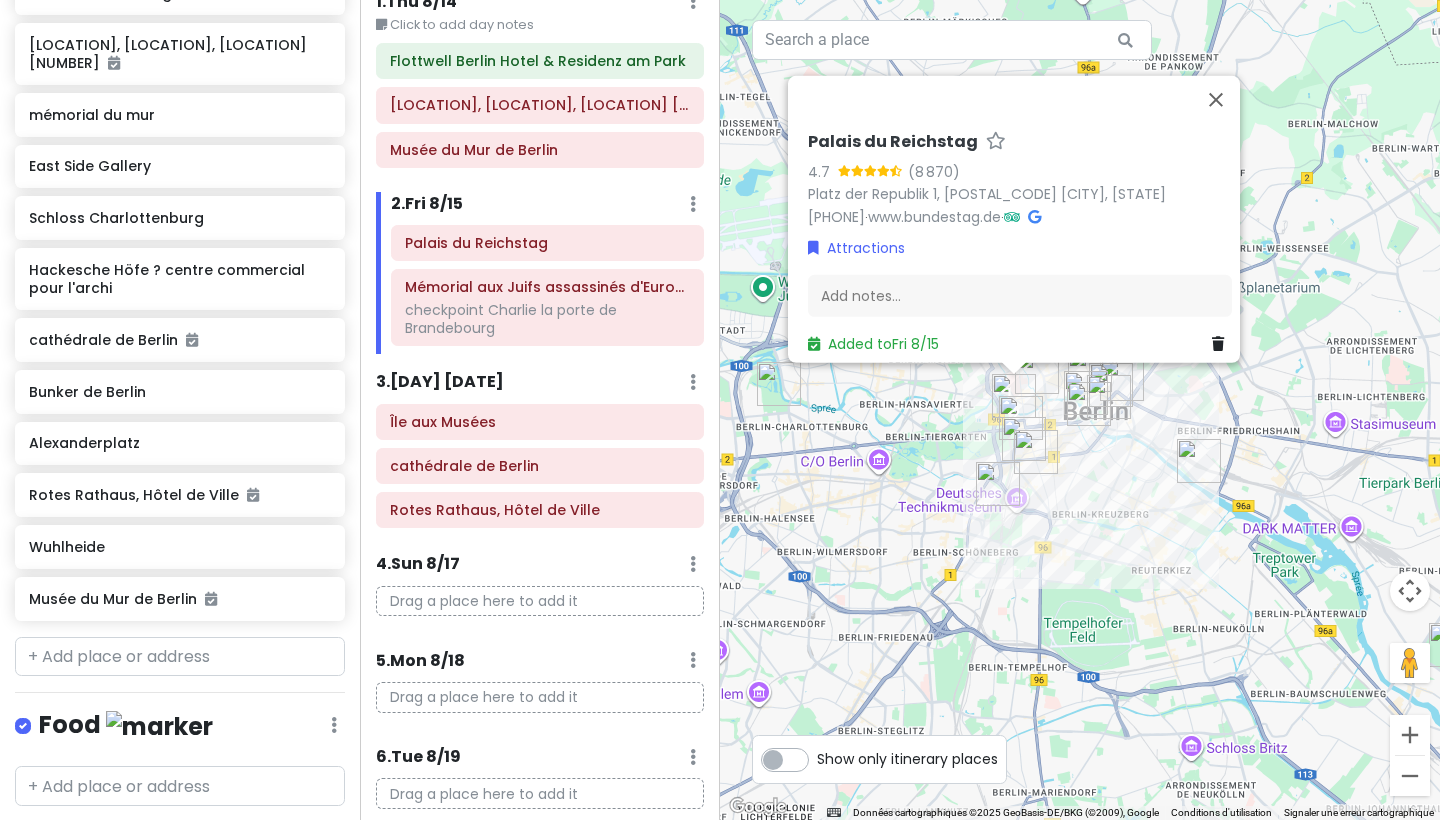 click on "Palais du Reichstag" at bounding box center (893, 142) 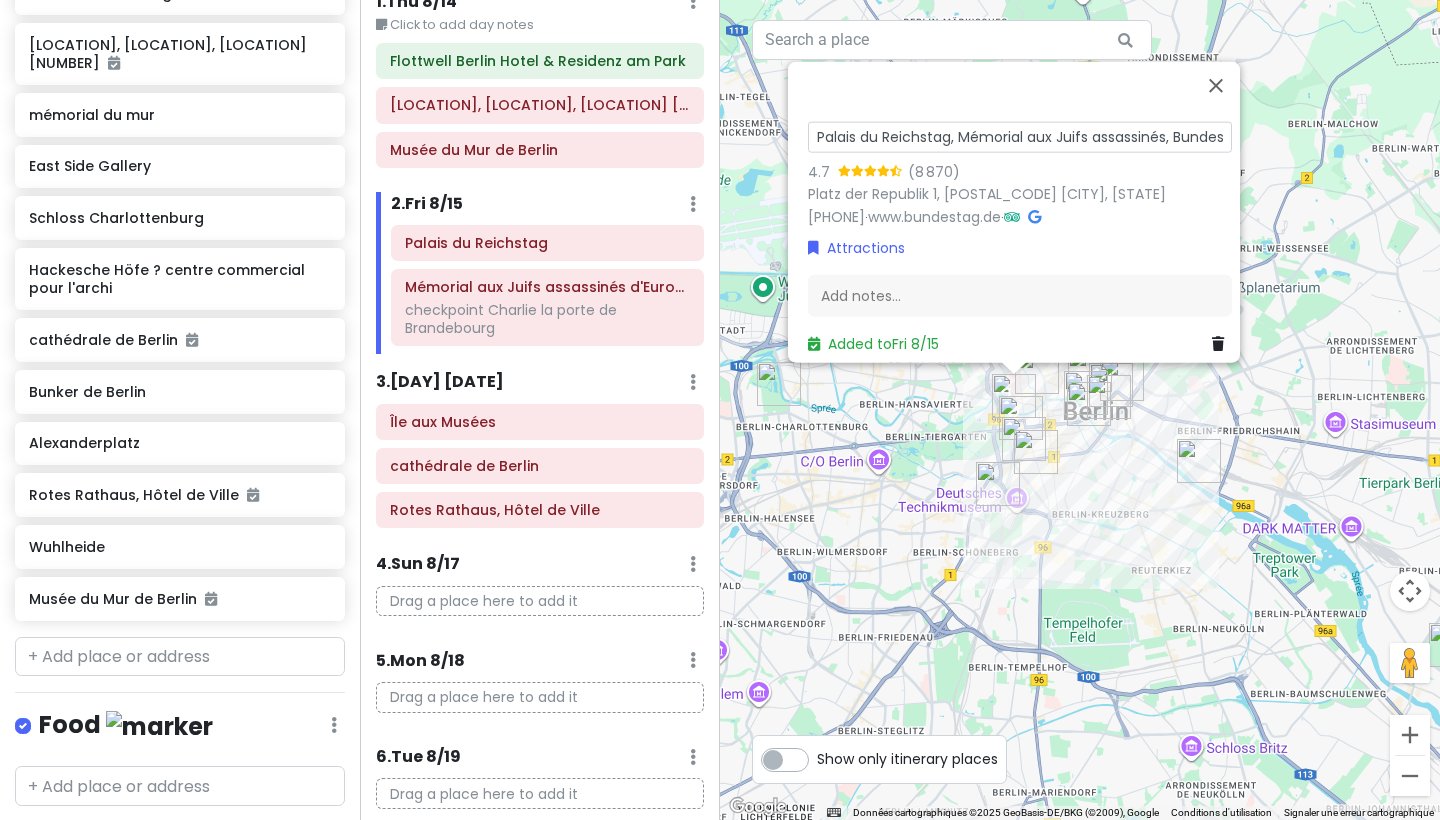 type on "[LOCATION], [LOCATION], [LOCATION]" 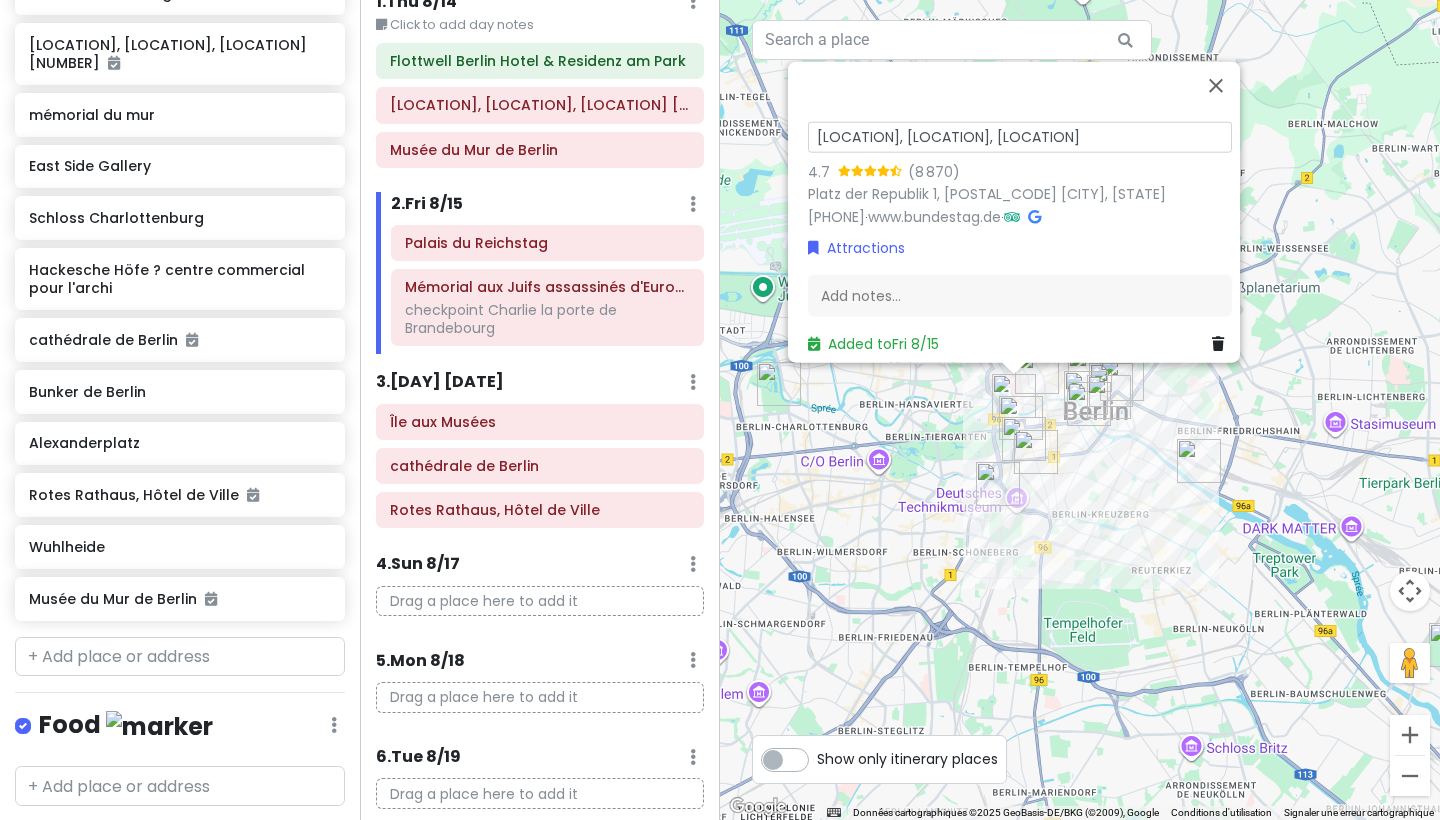 click on "Palais du Reichstag, Mémorial aux Juifs assassinés, Bundestag [RATING] ([NUMBER]) [STREET], [POSTAL_CODE] [CITY], [COUNTRY] [PHONE] · [URL] · Attractions Add notes... Added to [DAY] [DATE]" at bounding box center [1080, 410] 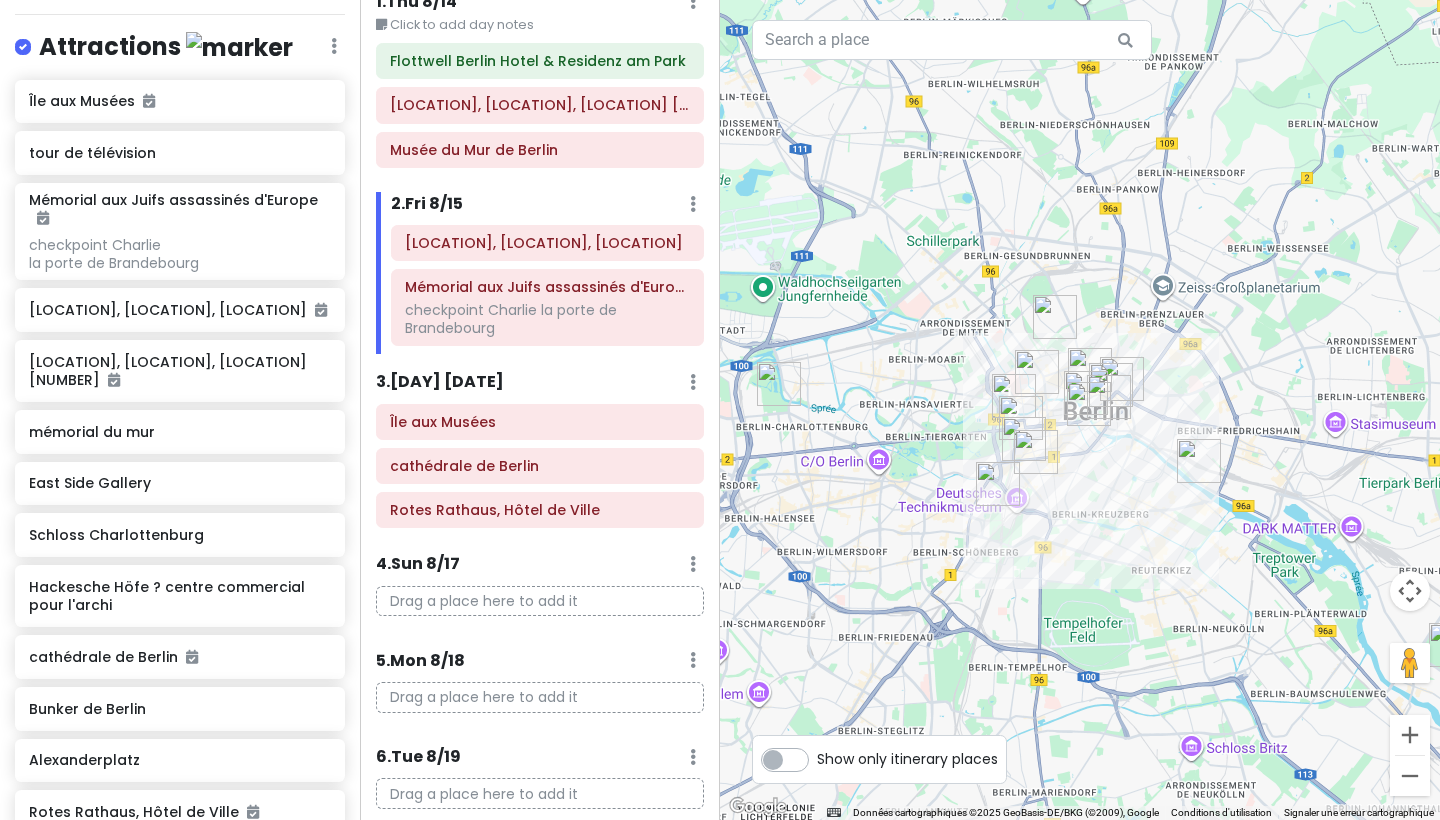 scroll, scrollTop: 209, scrollLeft: 0, axis: vertical 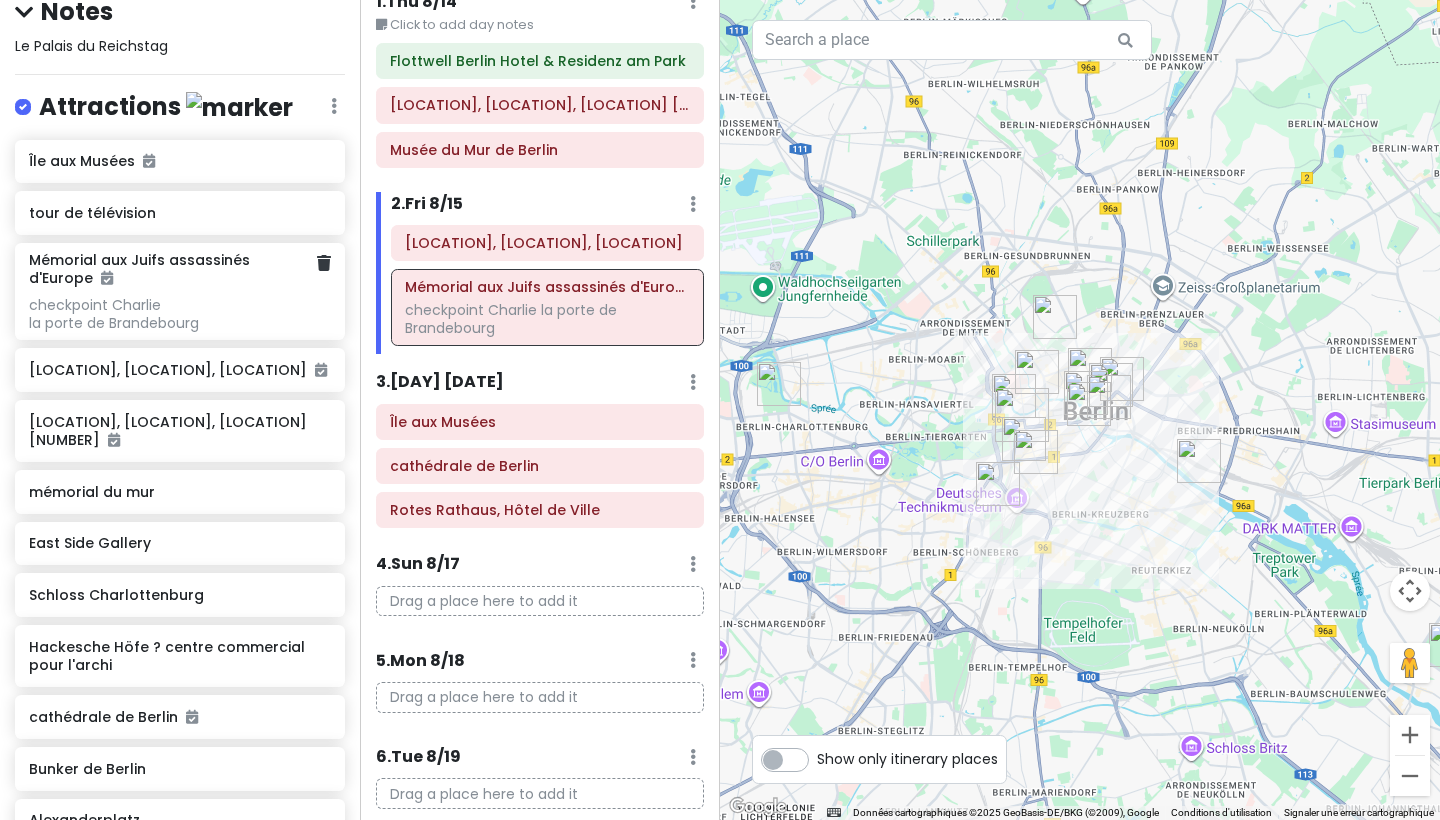 click on "Mémorial aux Juifs assassinés d'Europe" at bounding box center [172, 269] 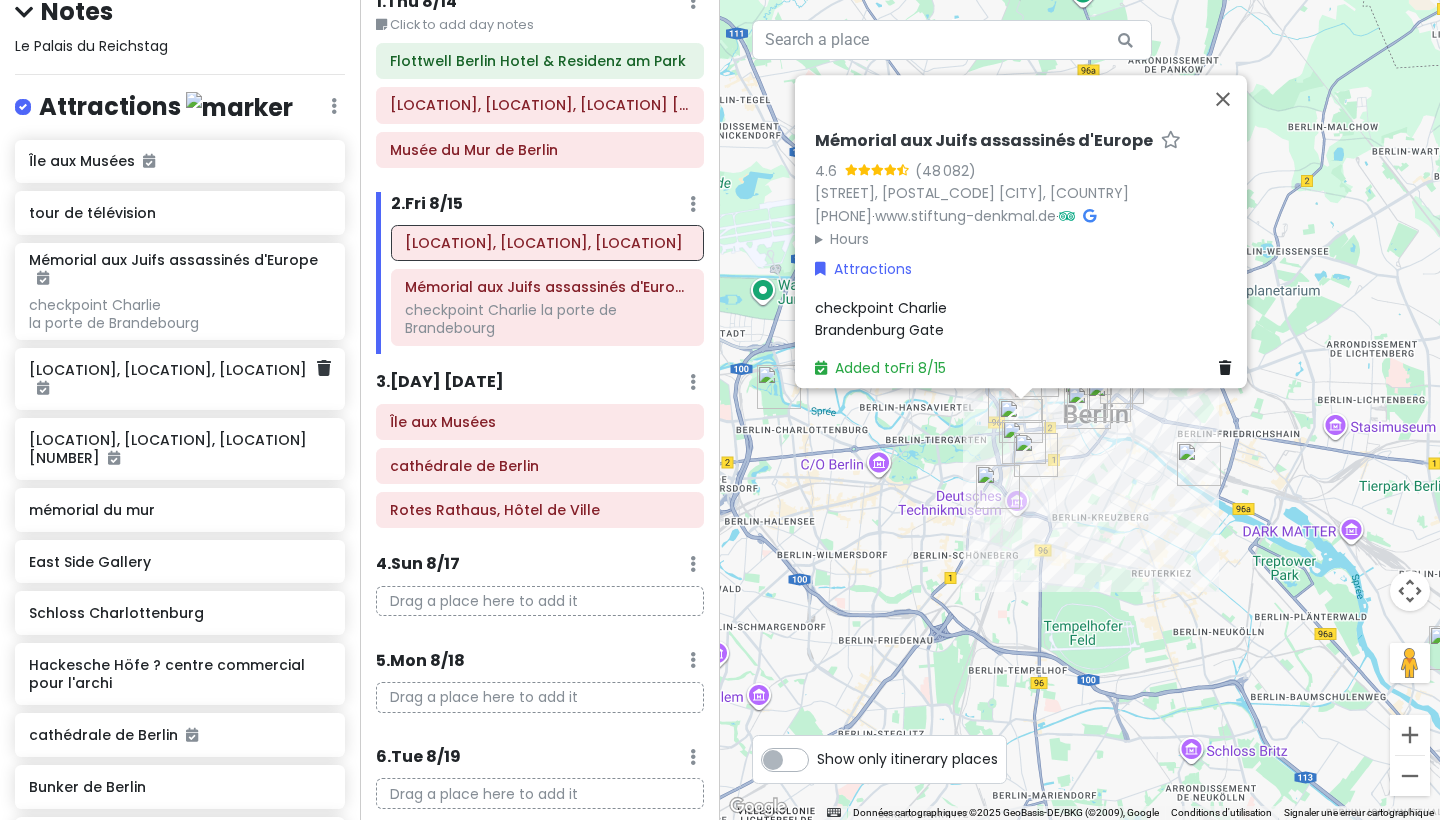 click on "[LOCATION], [LOCATION], [LOCATION]" at bounding box center (172, 379) 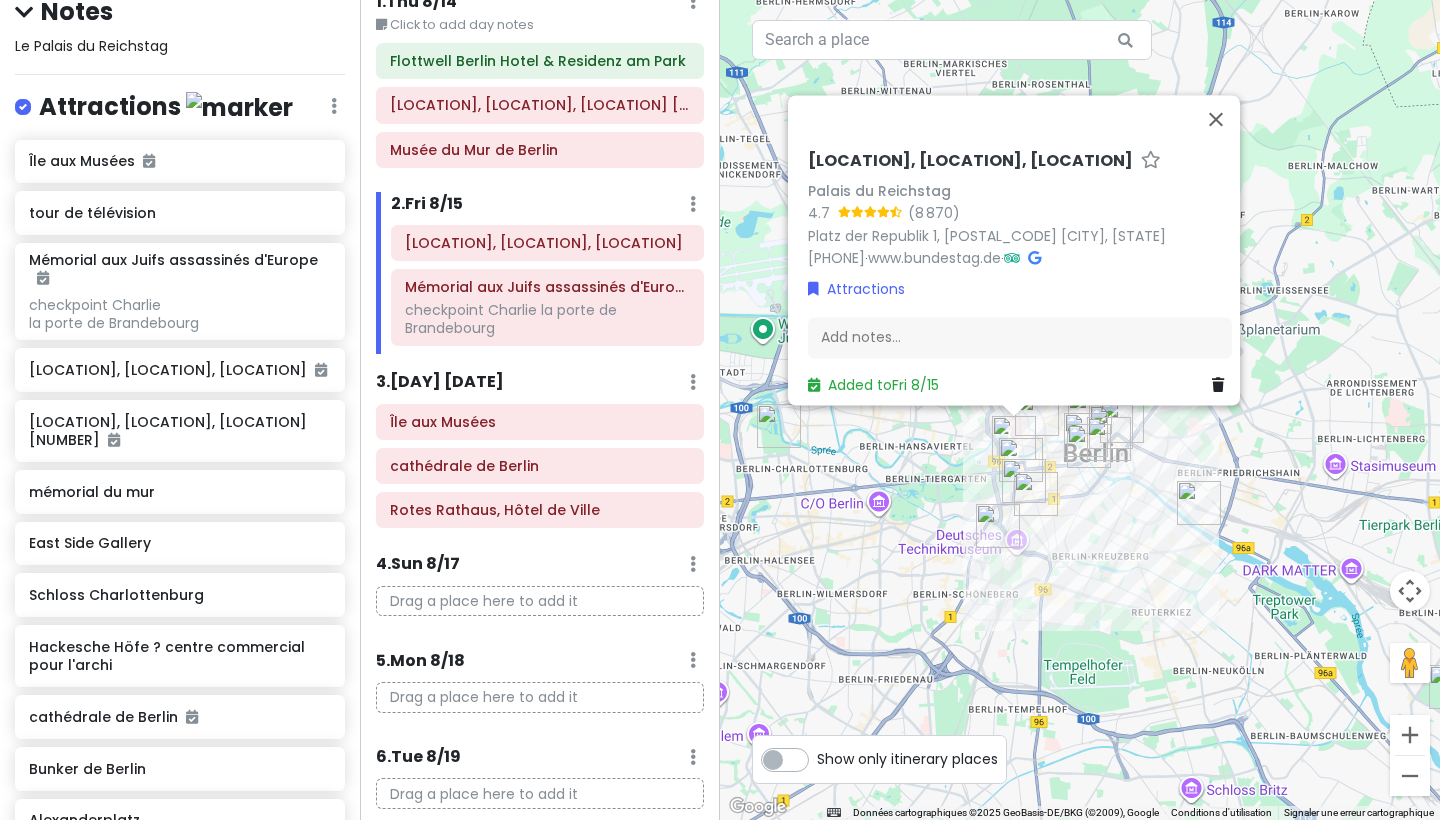 click on "[LOCATION], [LOCATION], [LOCATION]" at bounding box center [970, 161] 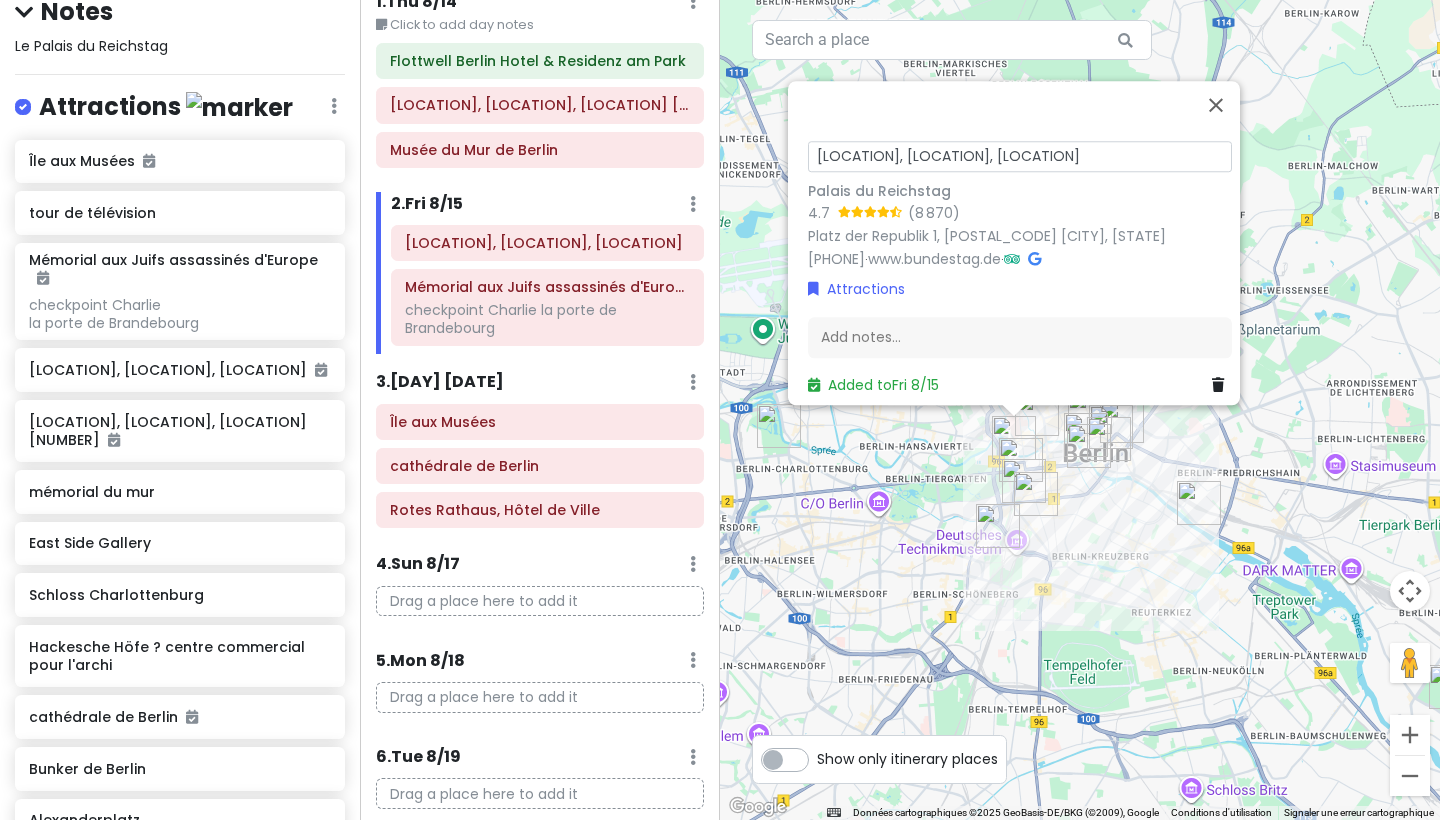 scroll, scrollTop: 0, scrollLeft: 32, axis: horizontal 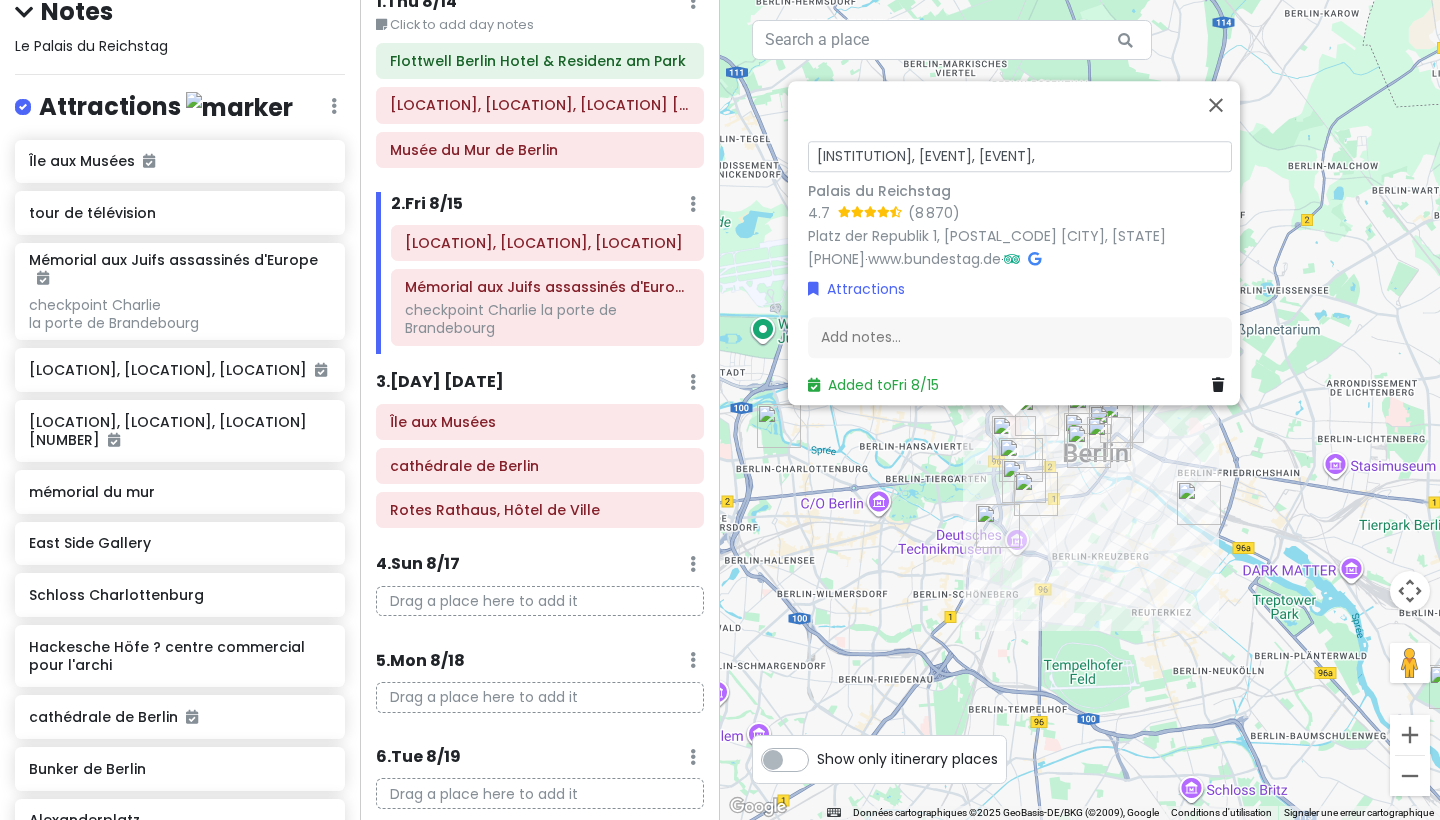 type on "[INSTITUTION], [EVENT], [EVENT]," 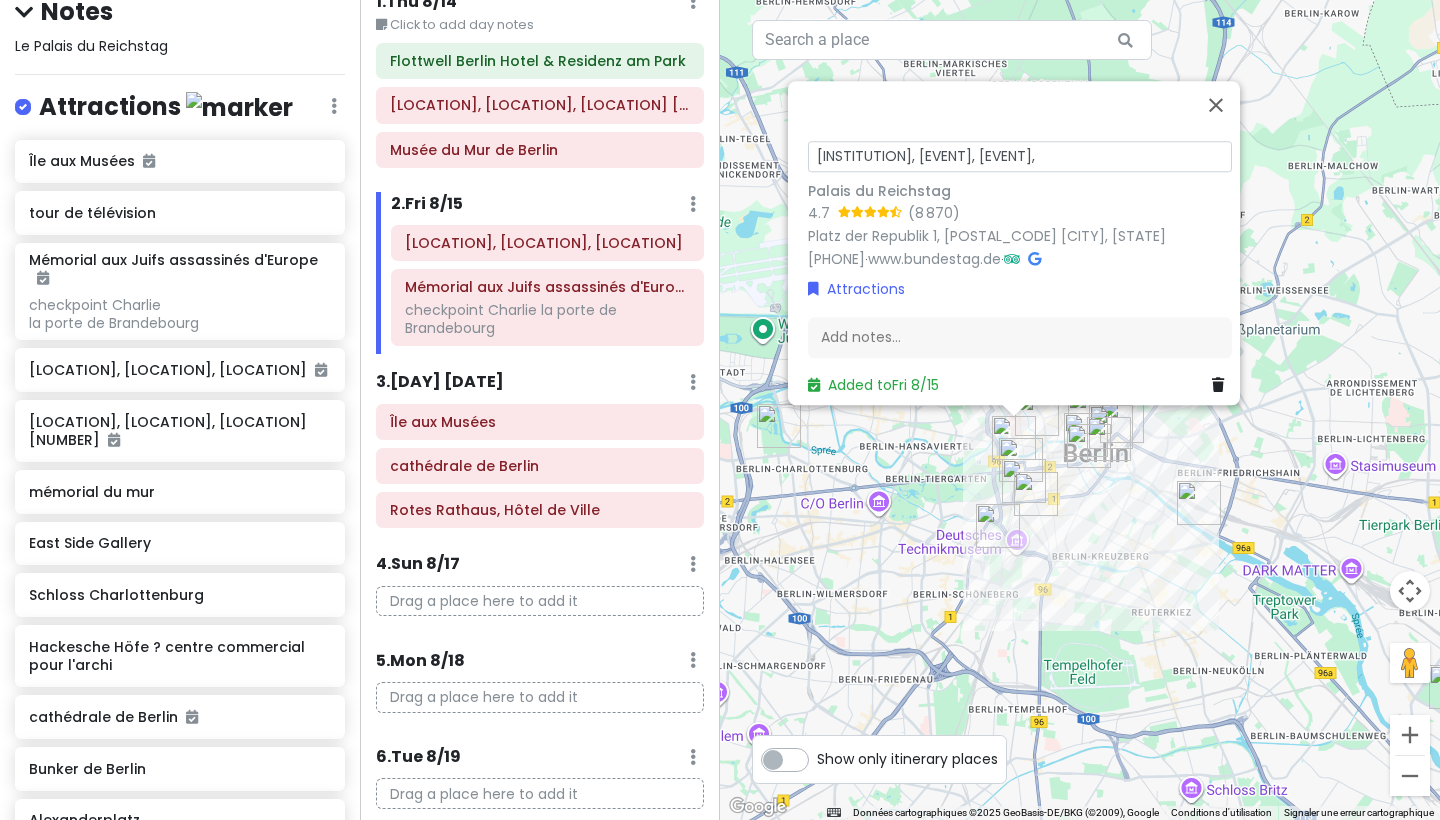 click on "Palais du Reichstag, Mémorial aux Juifs assassinés, Bundestag, Palais du Reichstag 4.7        (8 870) Platz der Republik 1, 11011 [CITY], [STATE] +[PHONE]   ·   www.bundestag.de   ·   Attractions Add notes... Added to  Fri 8/15" at bounding box center (1080, 410) 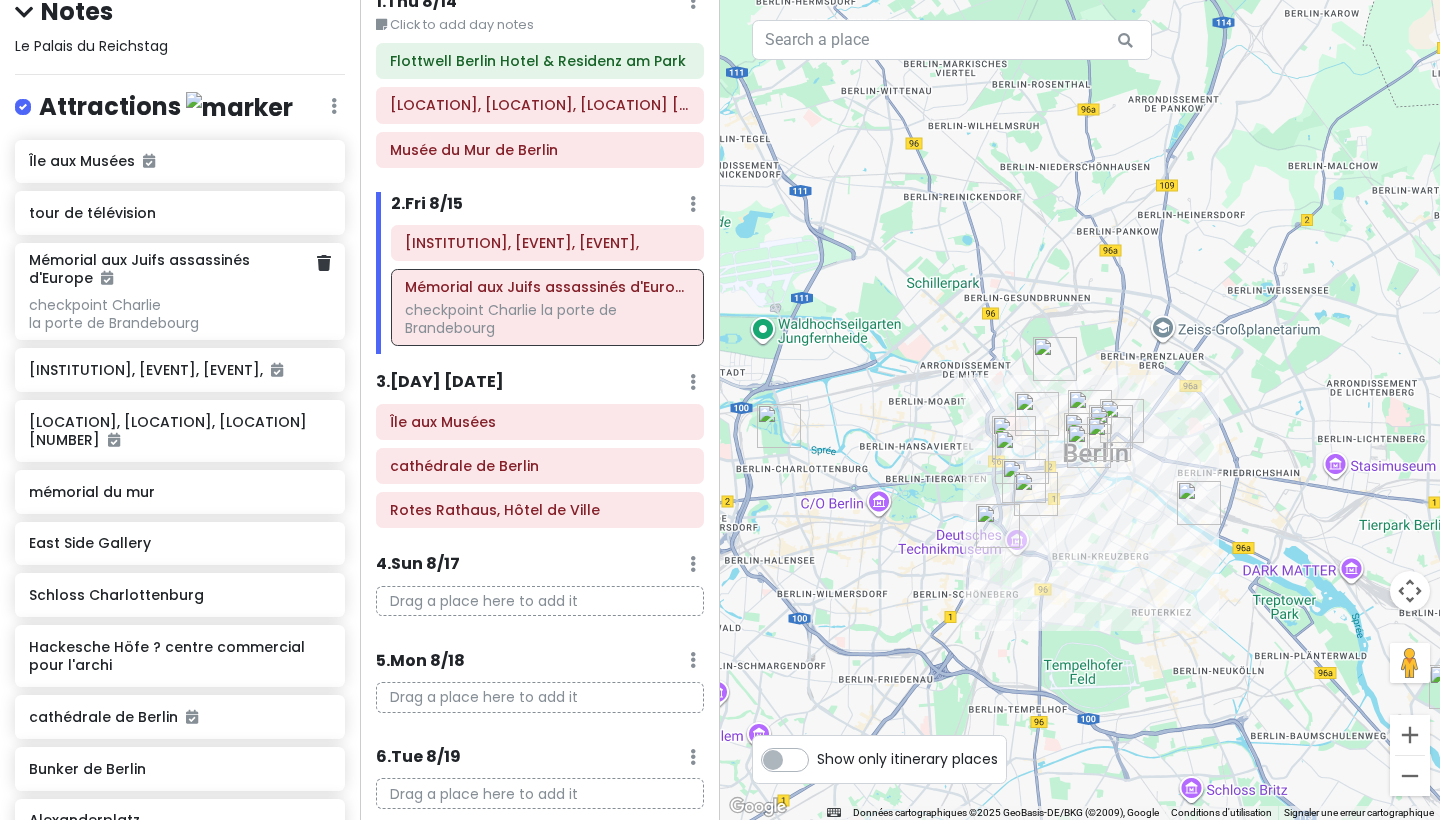 click on "checkpoint Charlie
la porte de Brandebourg" at bounding box center (179, 314) 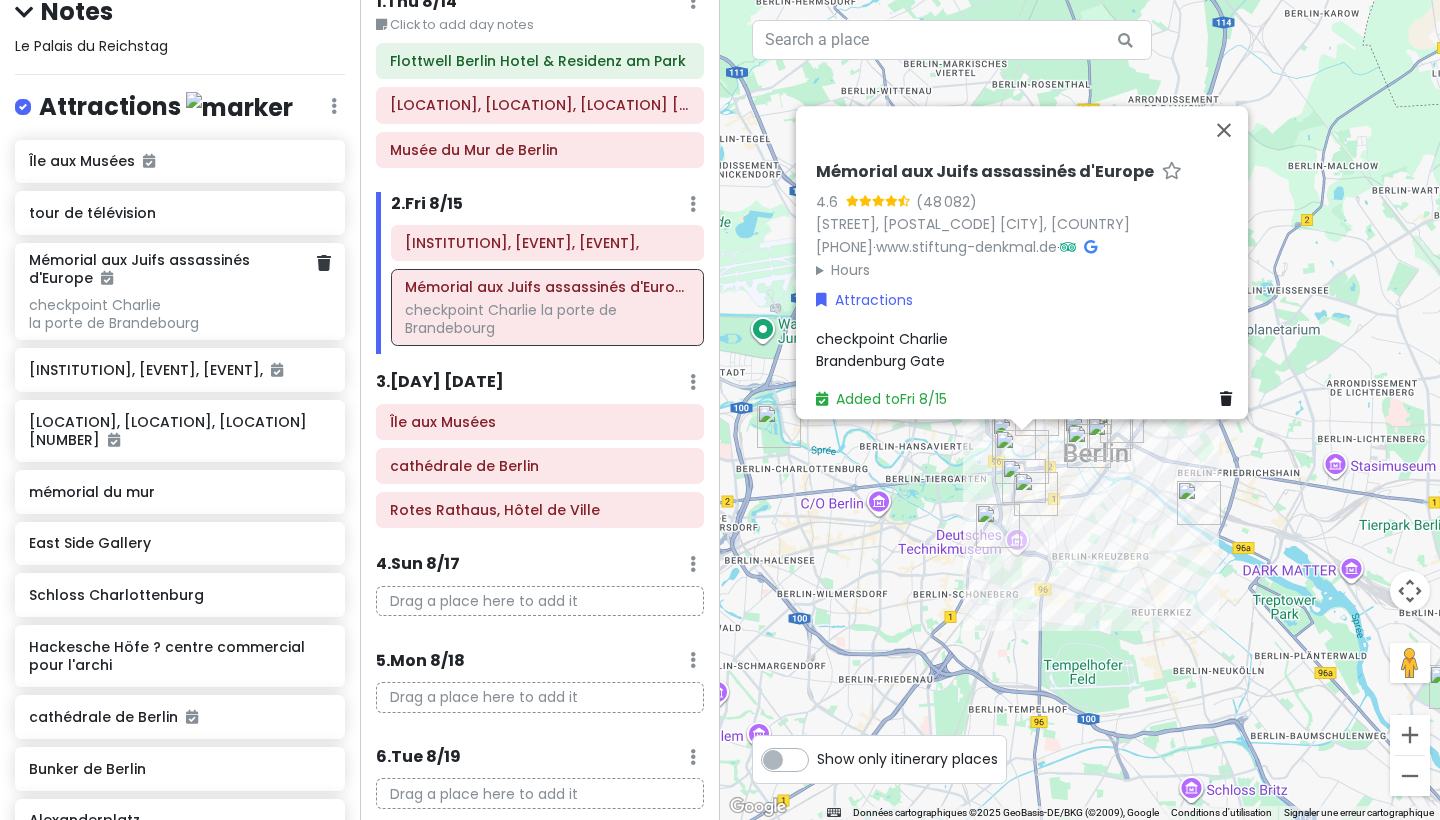 click on "checkpoint Charlie
la porte de Brandebourg" at bounding box center (179, 314) 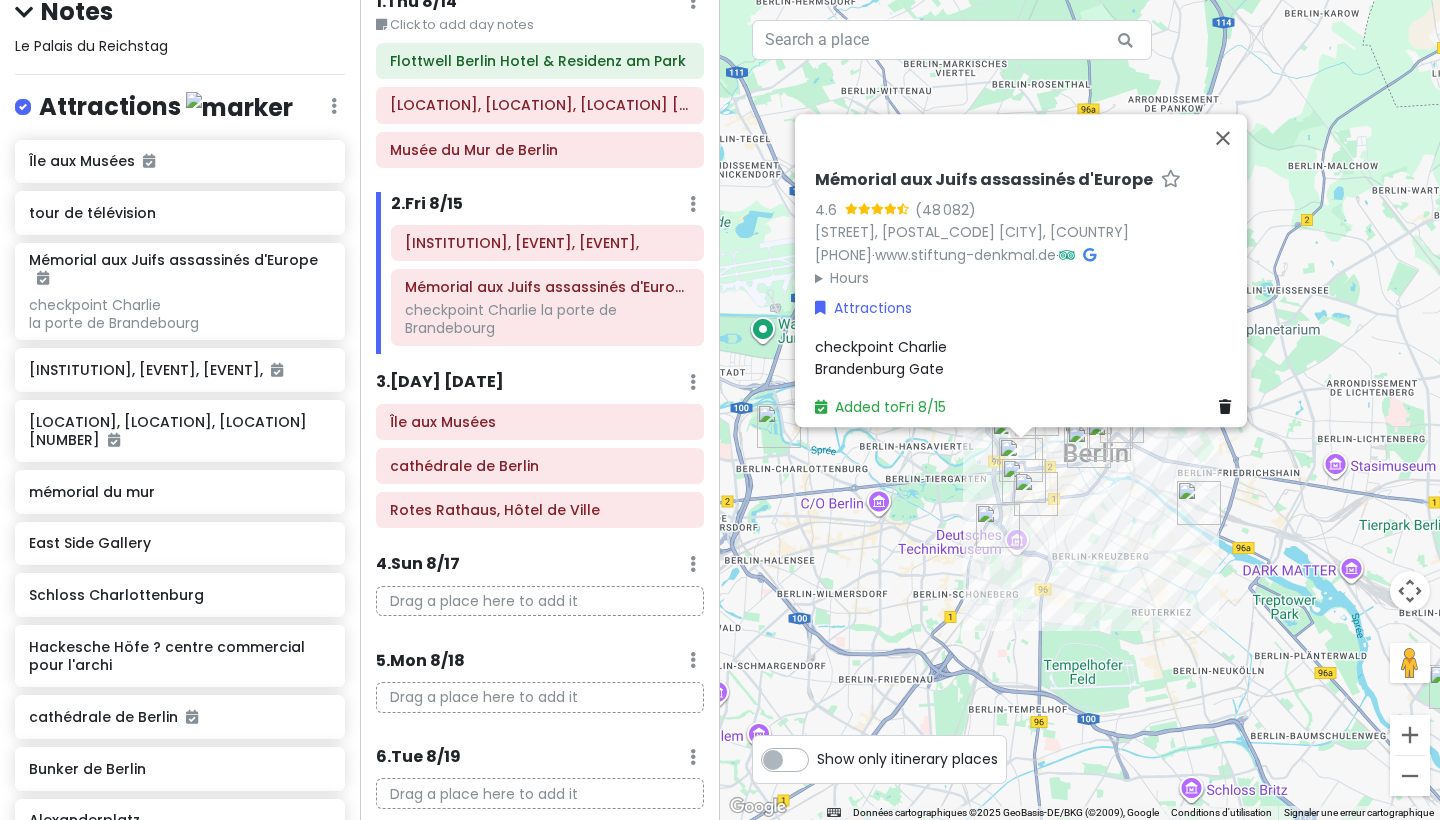 click on "checkpoint Charlie
la porte de Brandebourg" at bounding box center (1027, 358) 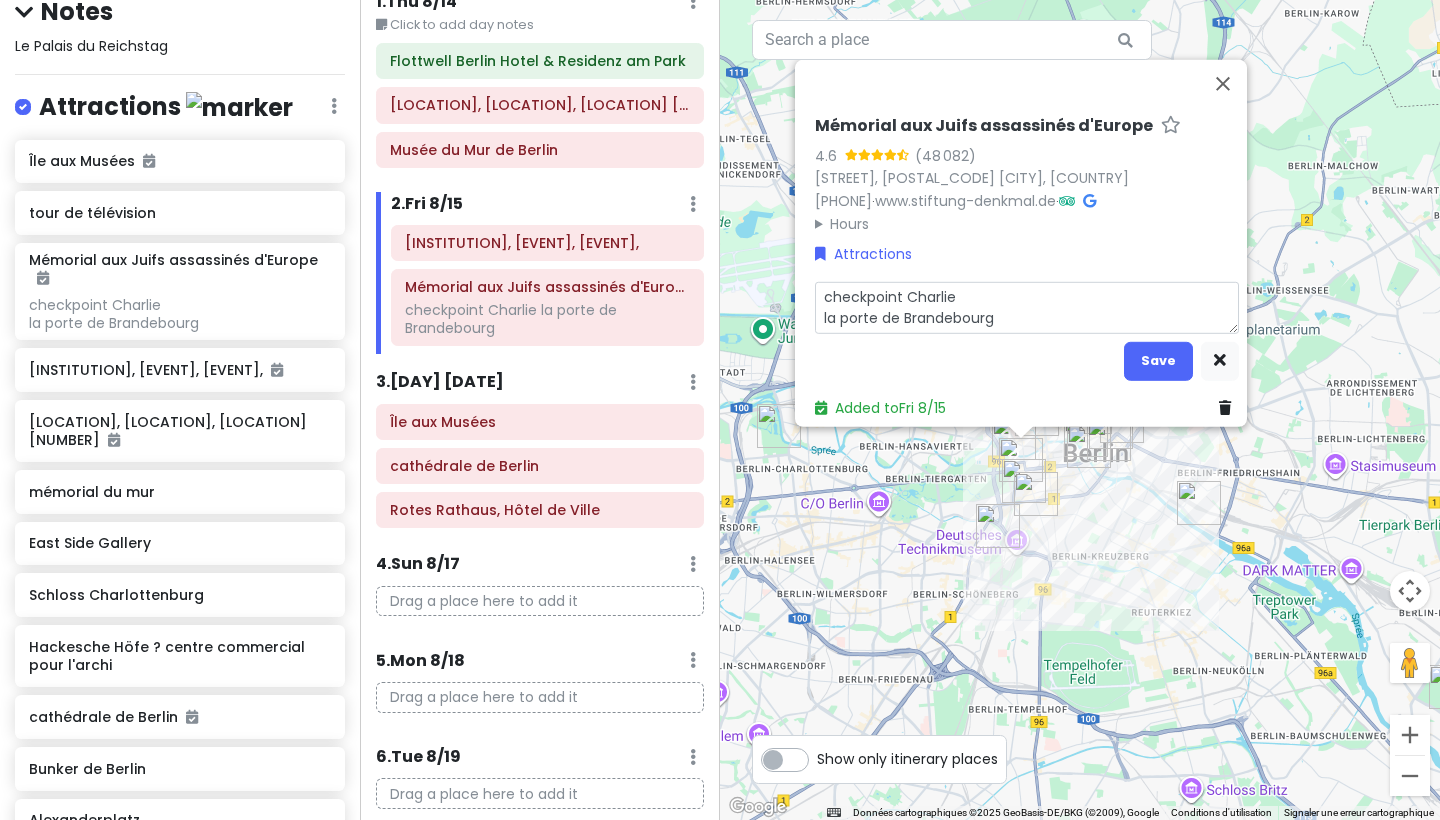click on "checkpoint Charlie
la porte de Brandebourg" at bounding box center (1027, 307) 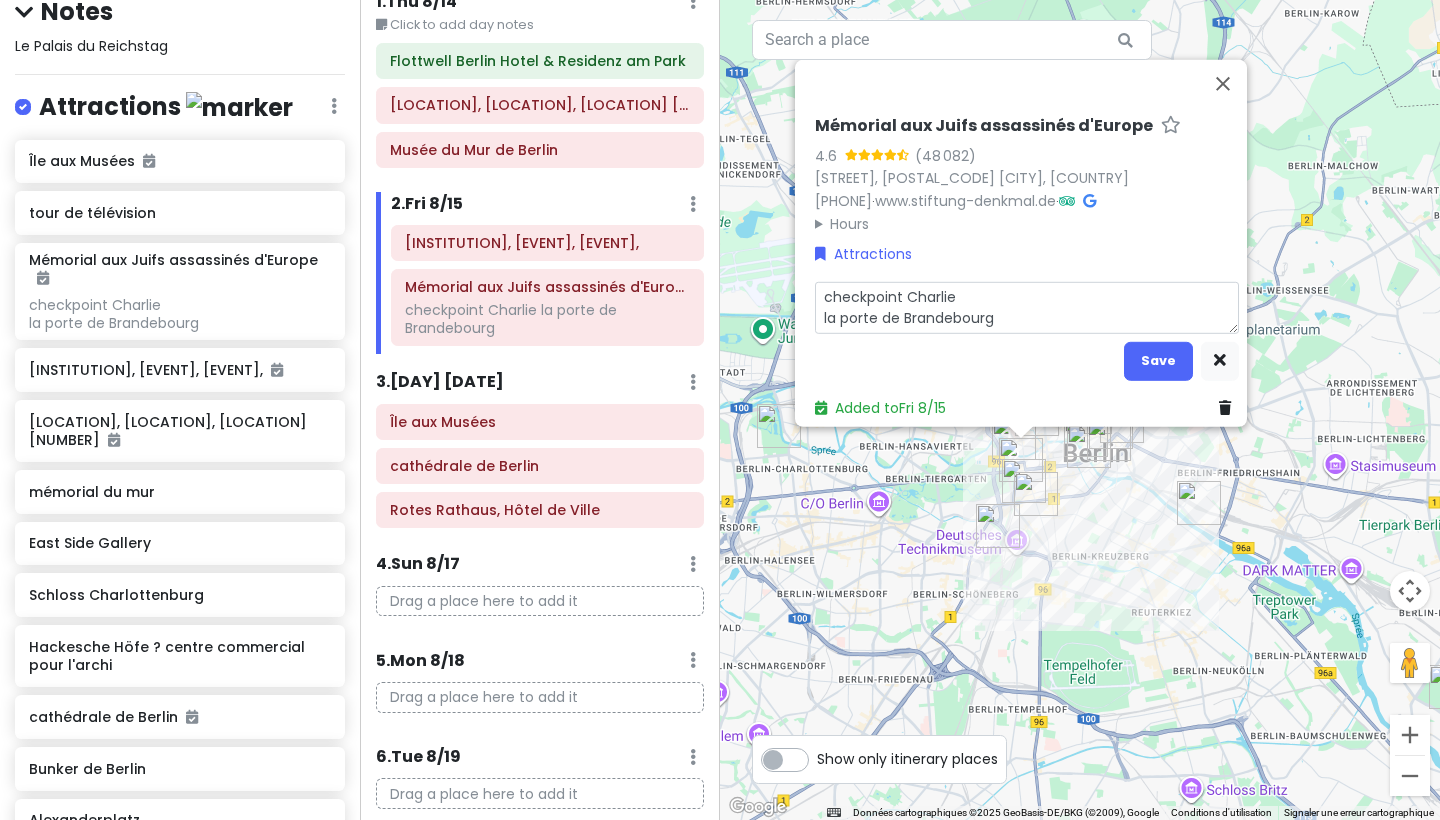 click on "checkpoint Charlie
la porte de Brandebourg" at bounding box center (1027, 307) 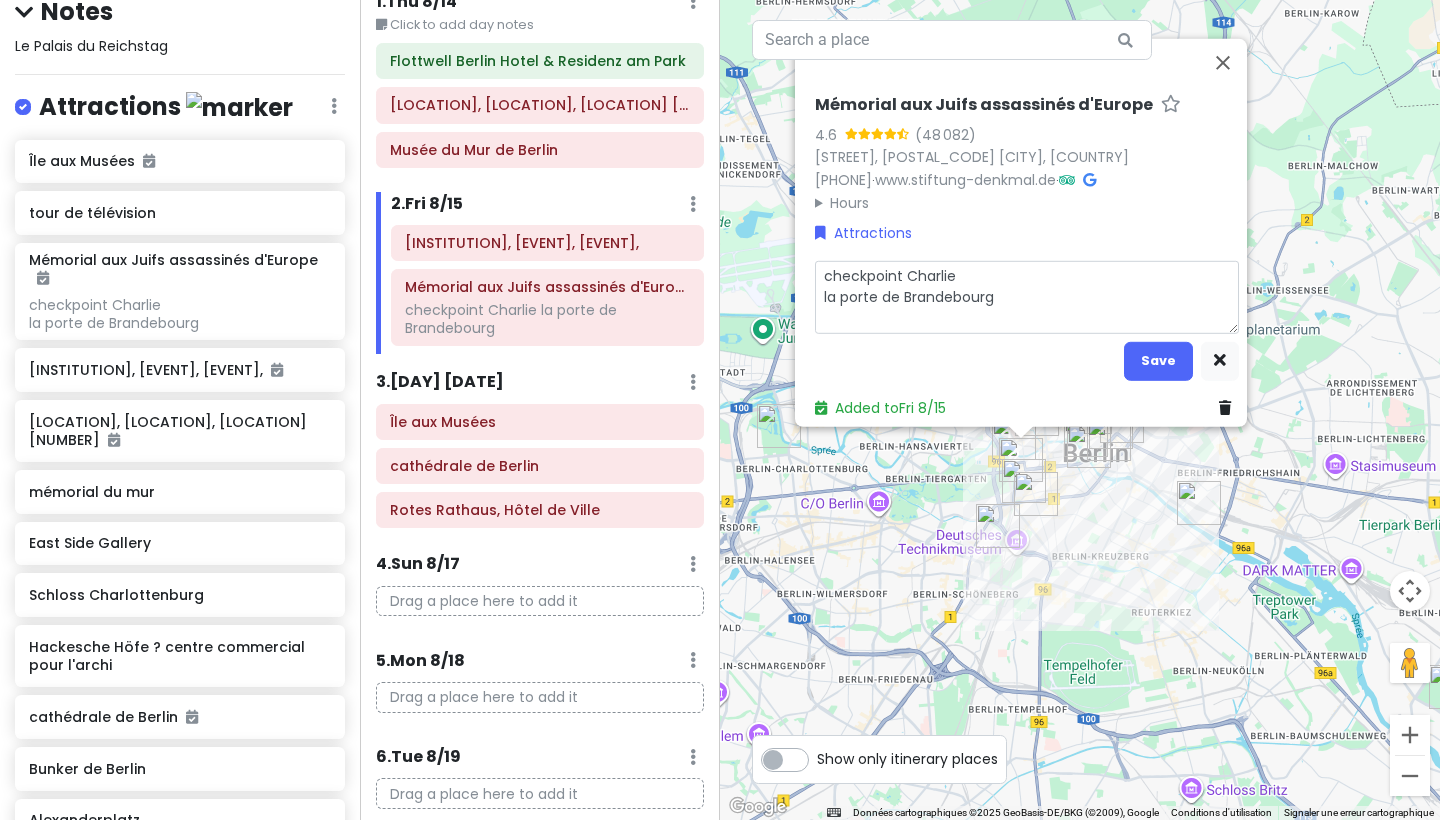 type on "x" 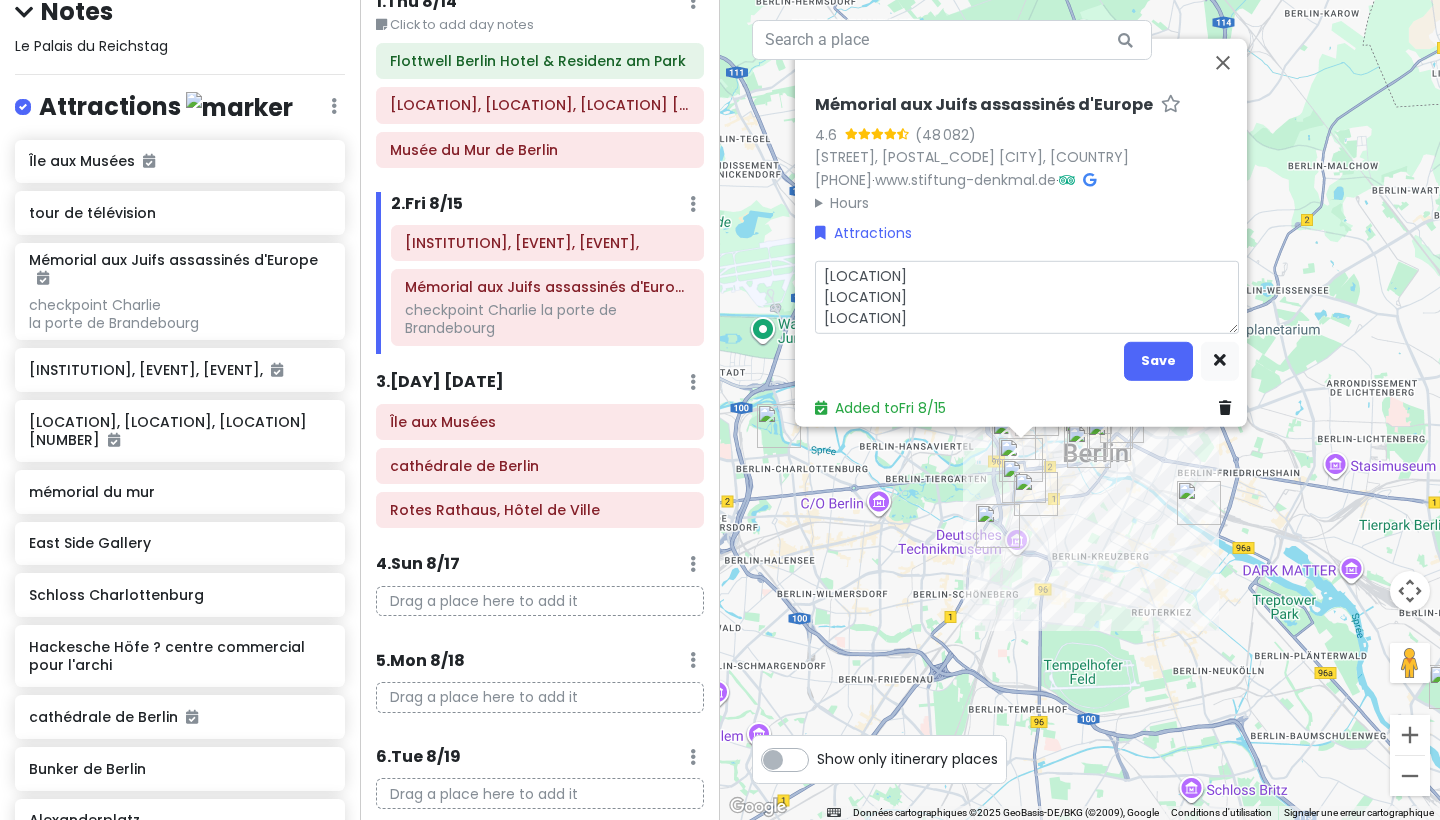type on "x" 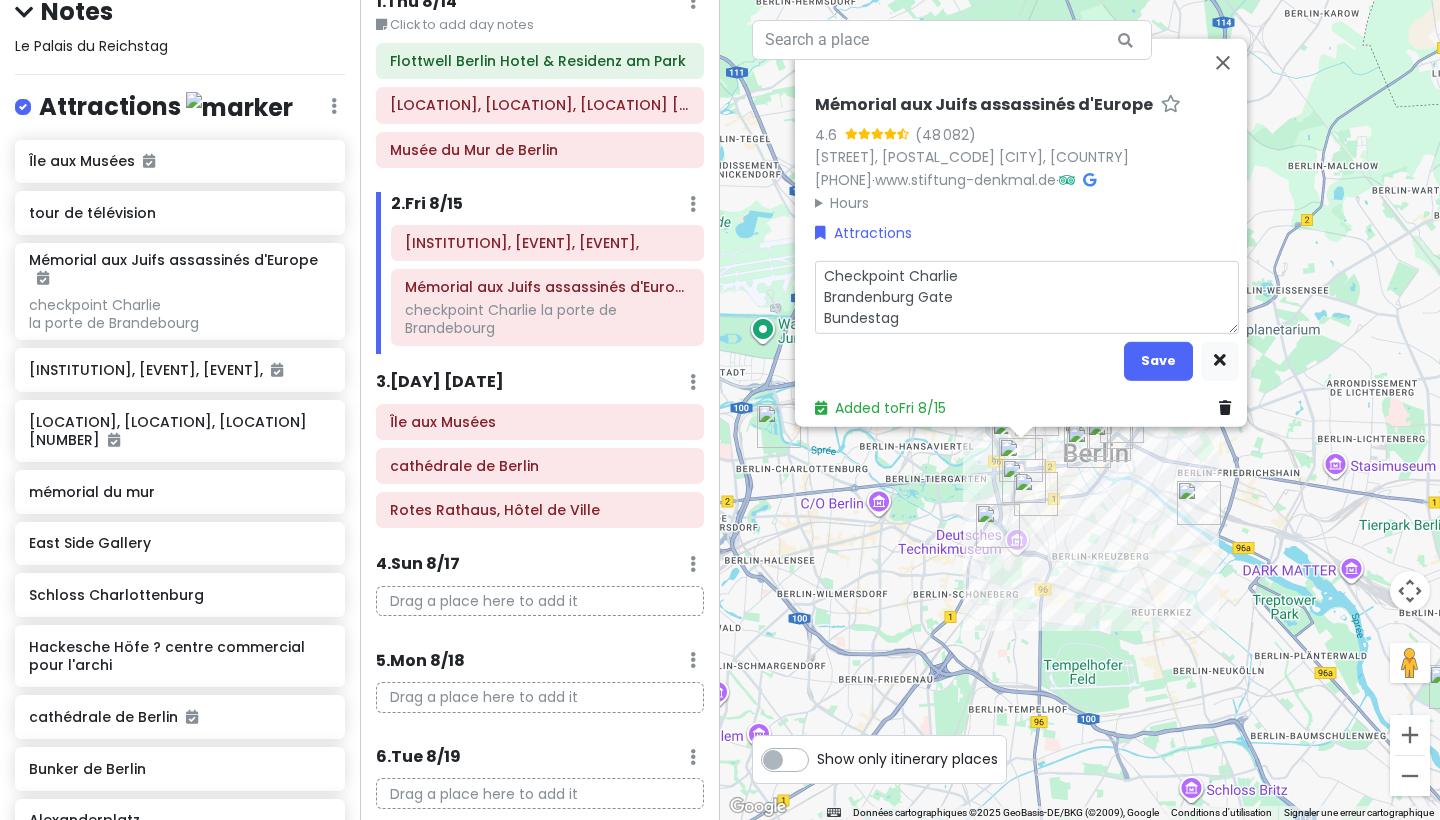type on "x" 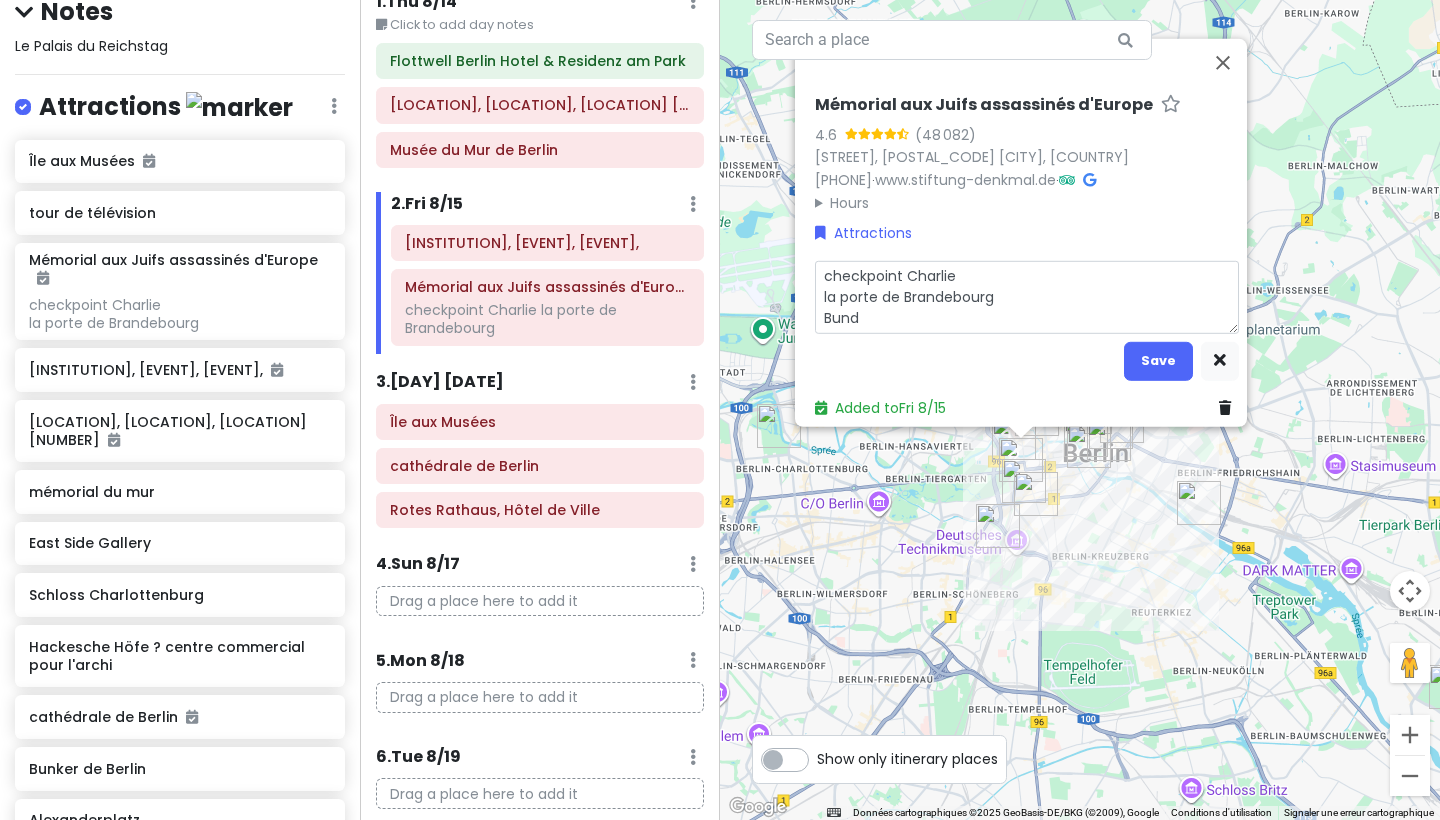 type on "x" 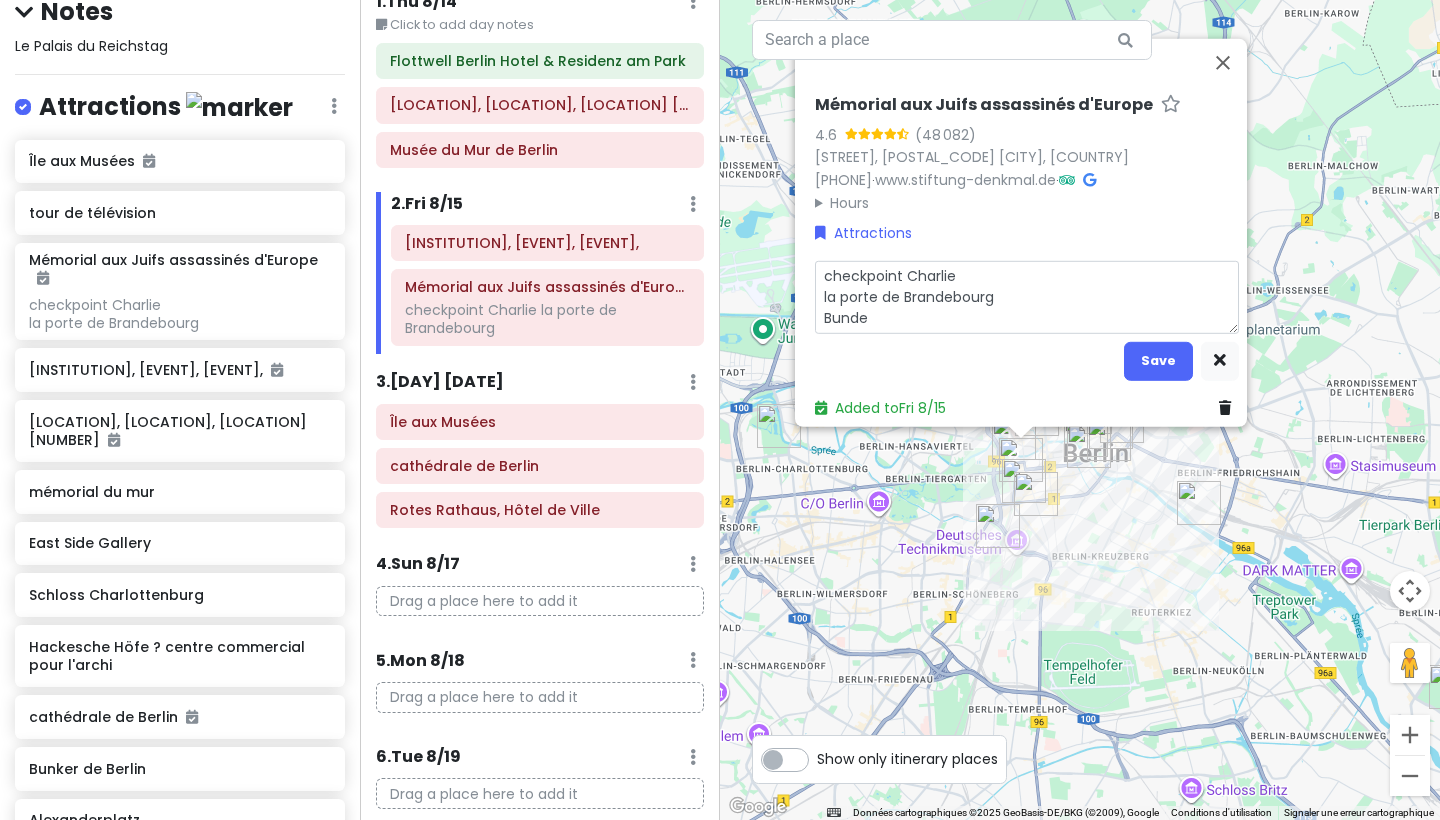 type on "x" 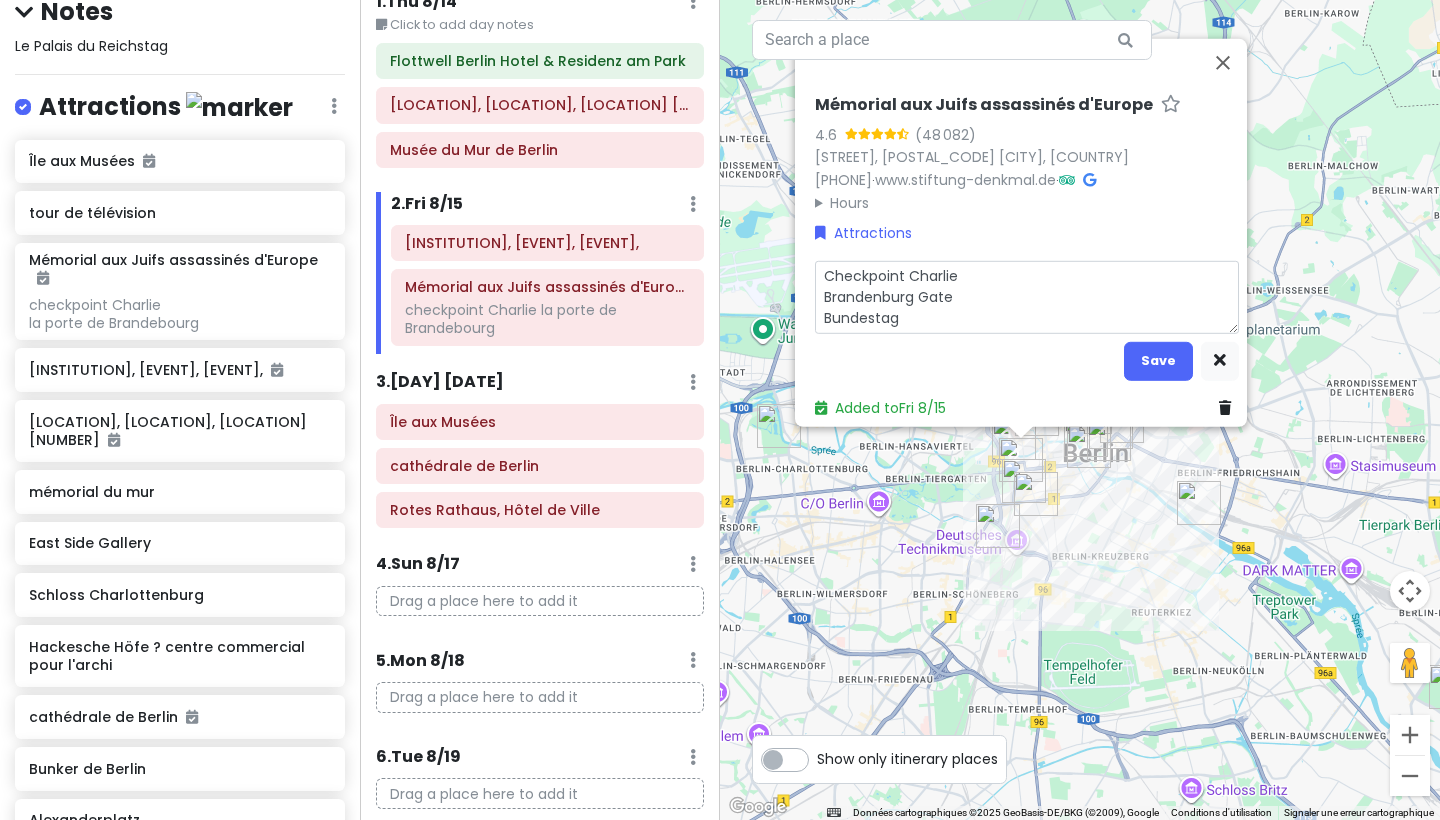 type on "x" 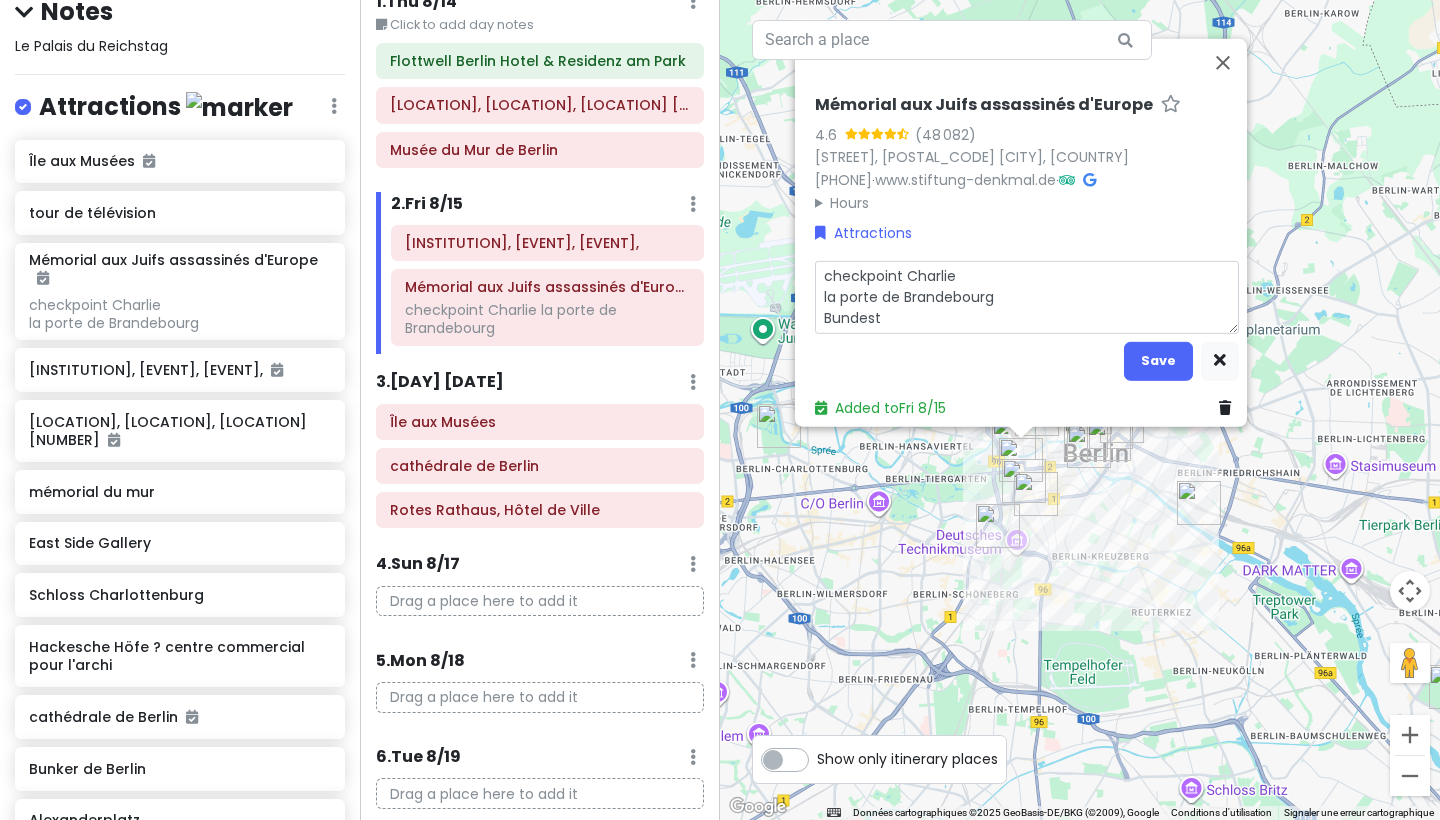 type on "x" 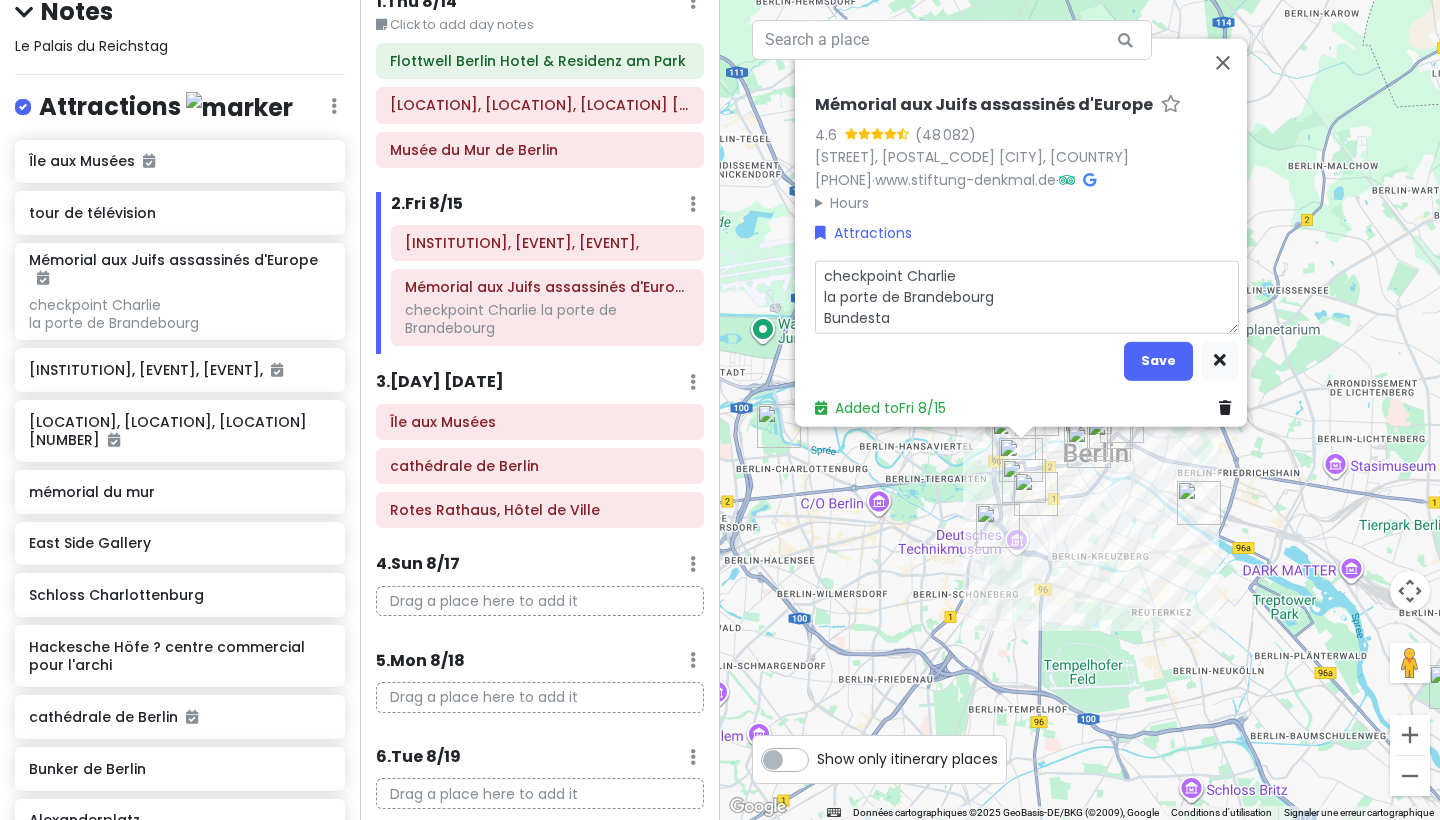 type on "x" 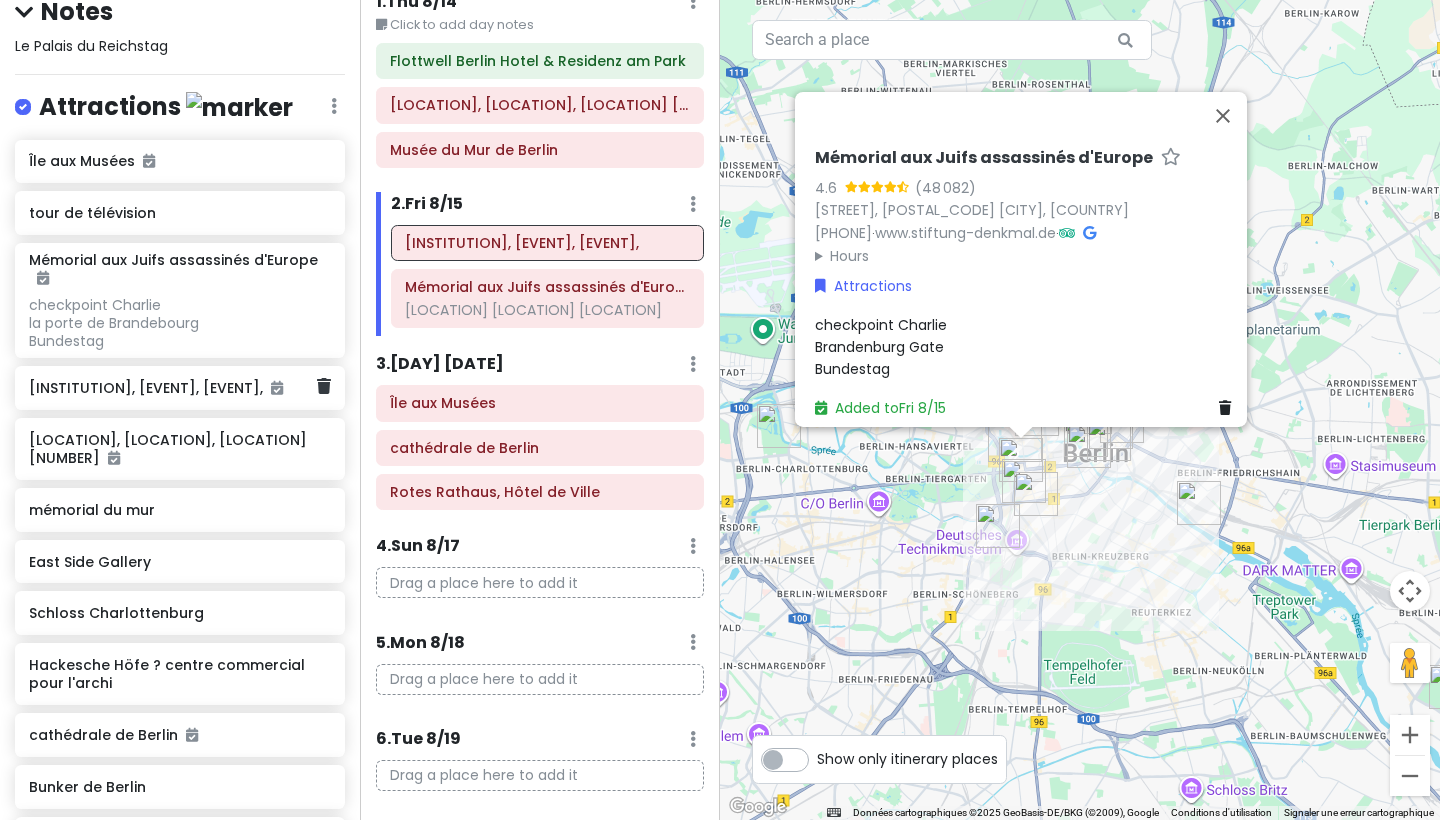 click on "[INSTITUTION], [EVENT], [EVENT]," at bounding box center (172, 388) 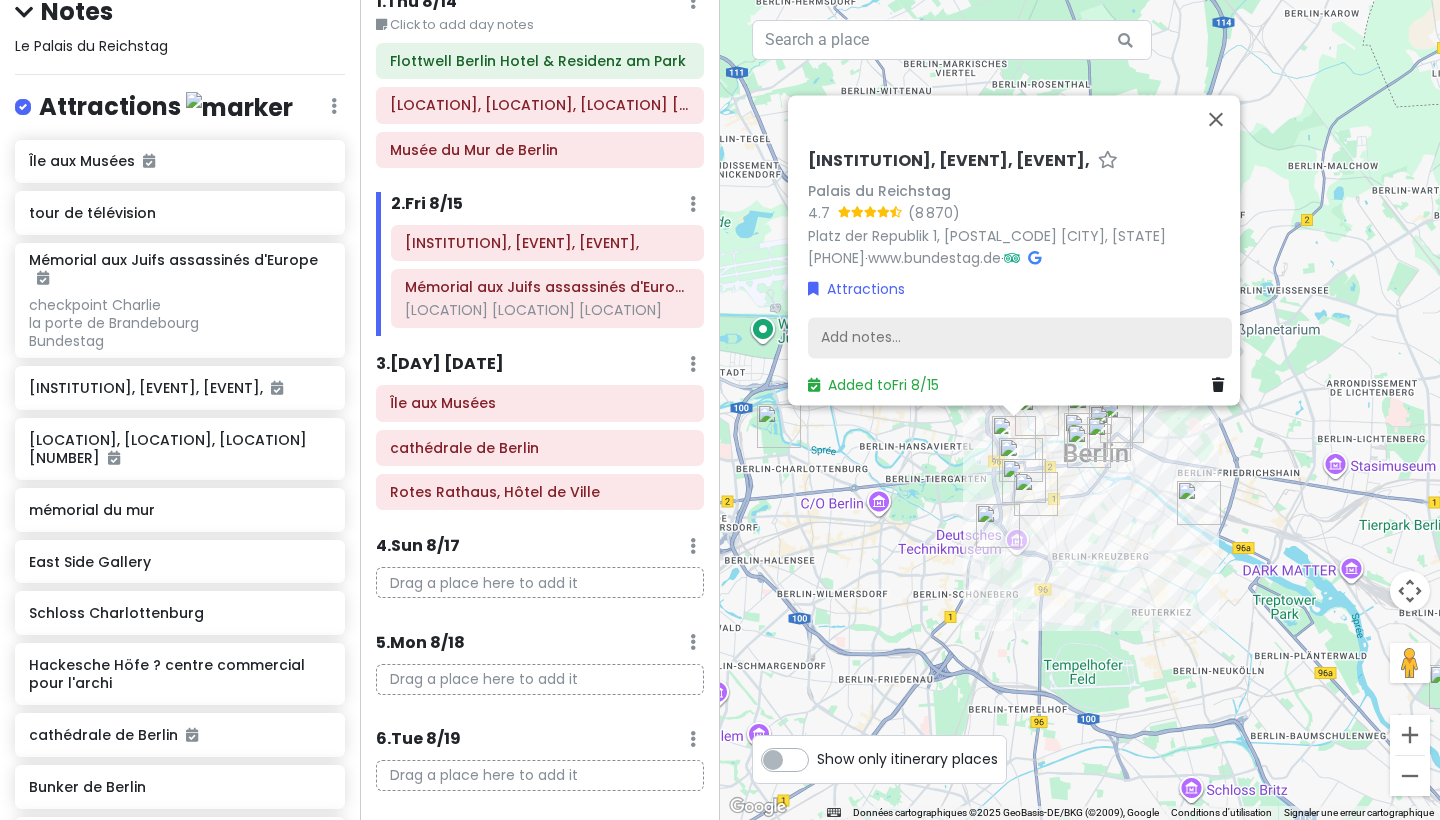 click on "Add notes..." at bounding box center (1020, 338) 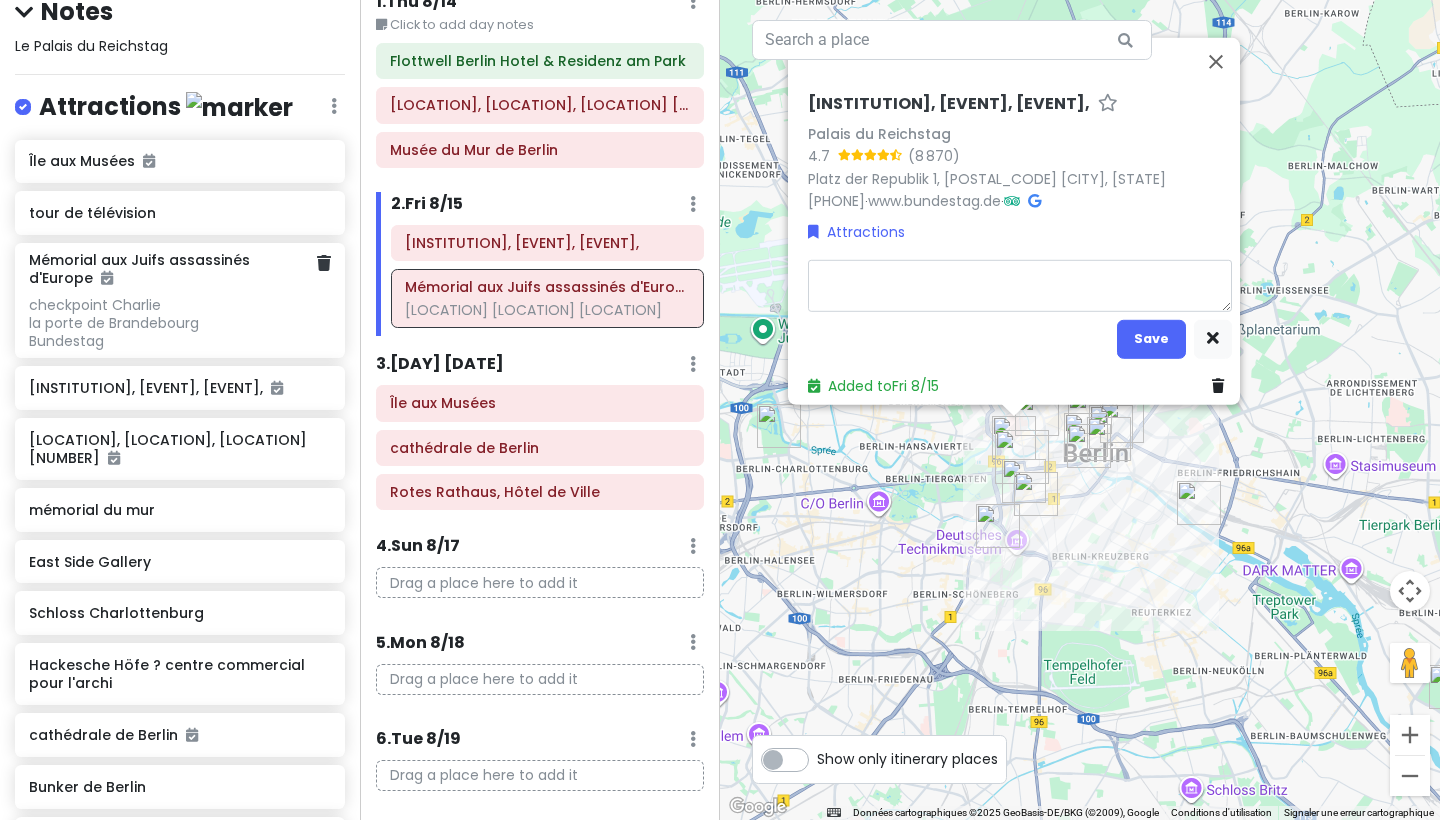 click on "checkpoint Charlie
la porte de Brandebourg
Bundestag" at bounding box center [179, 323] 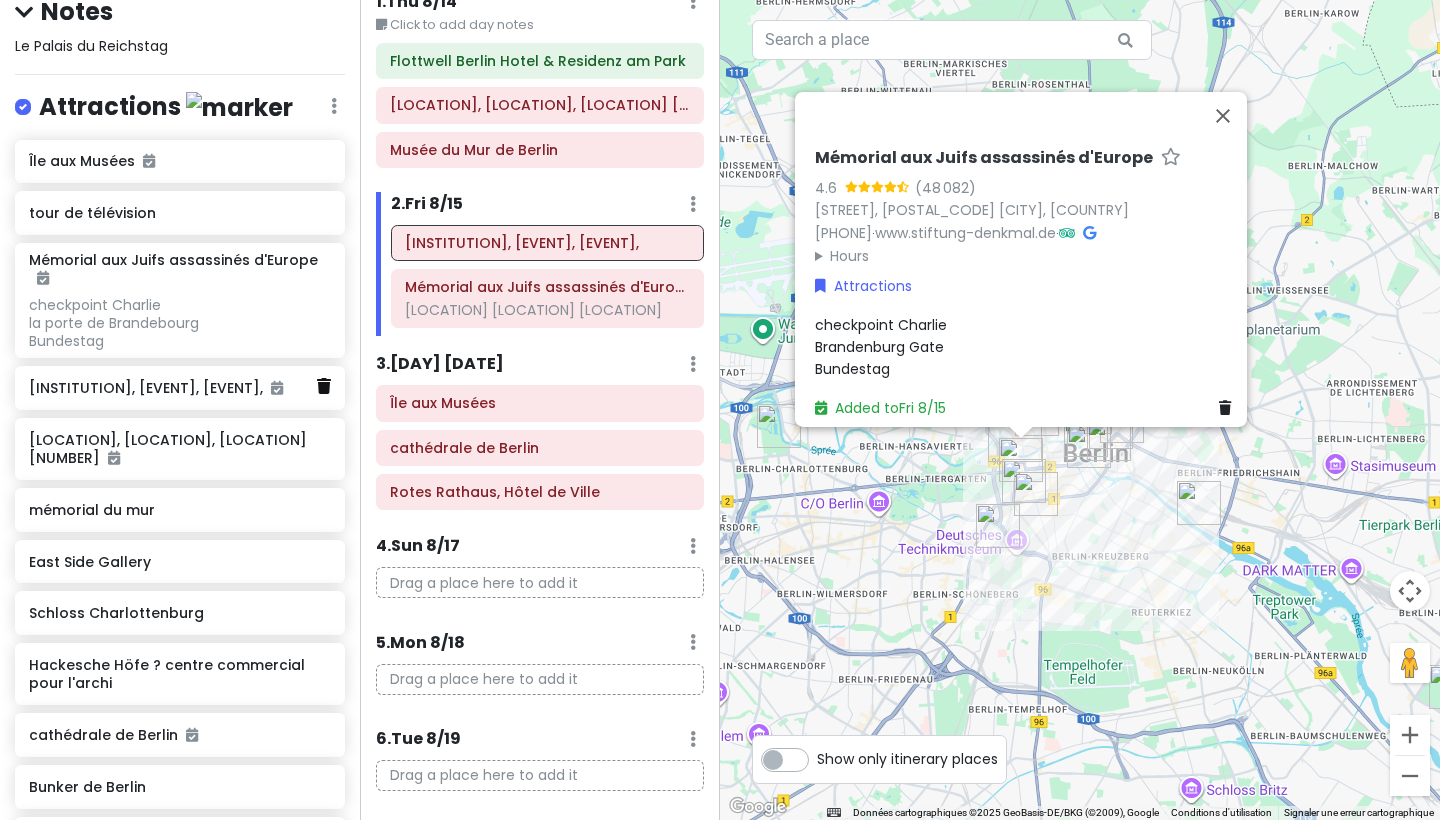 click at bounding box center (324, 386) 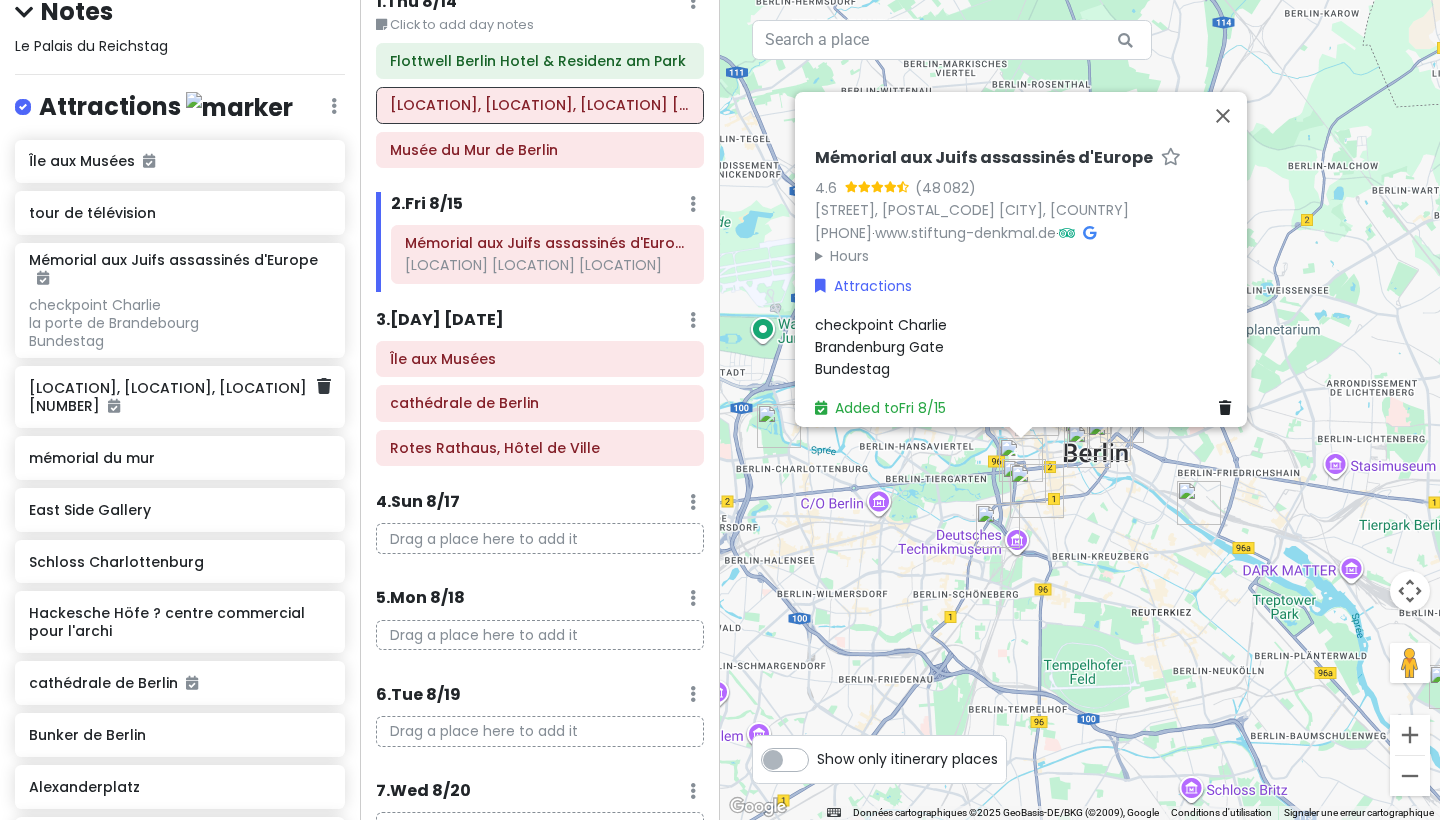 click on "[LOCATION], [LOCATION], [LOCATION] [NUMBER]" at bounding box center (172, 397) 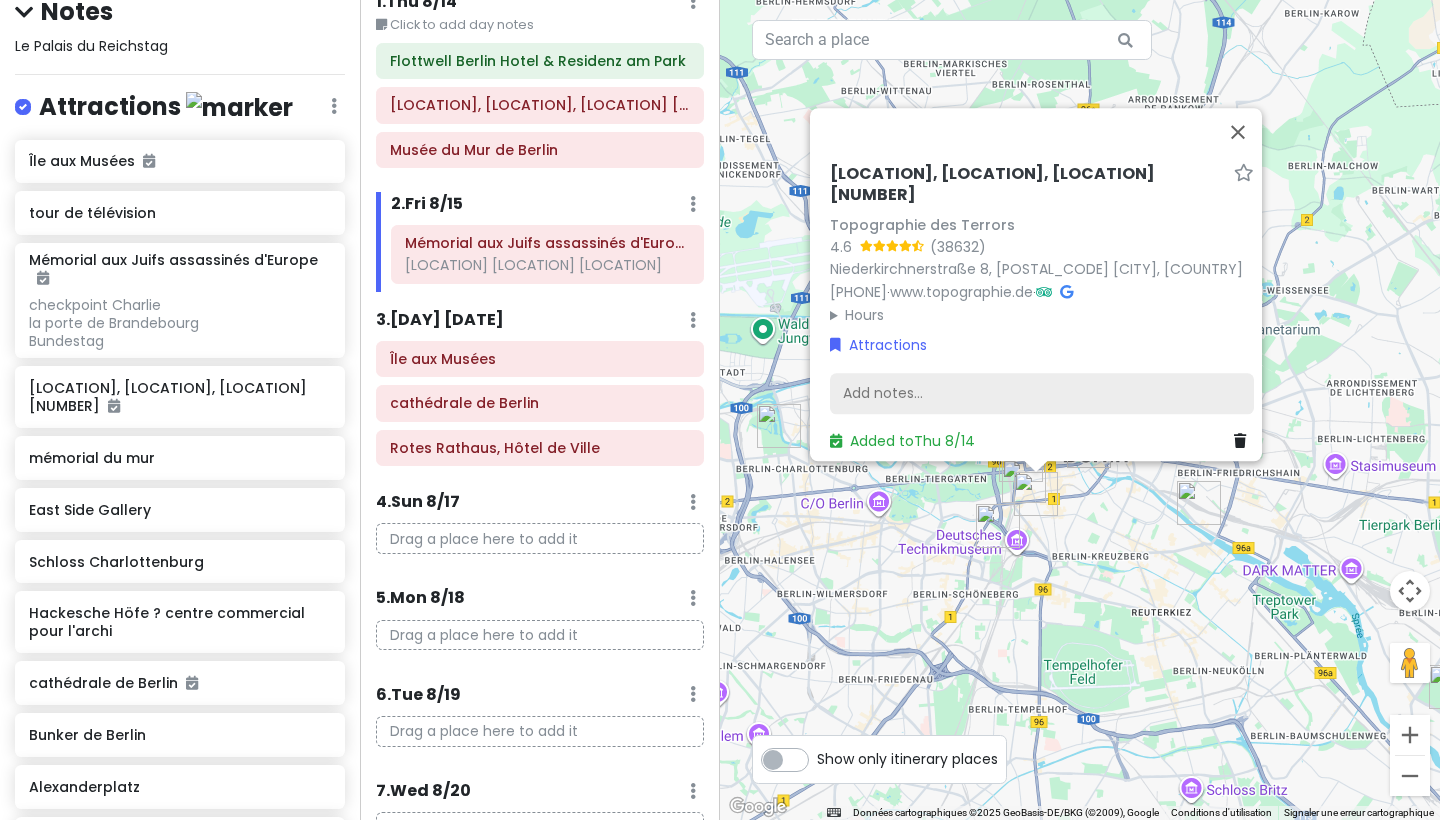 click on "Add notes..." at bounding box center [1042, 394] 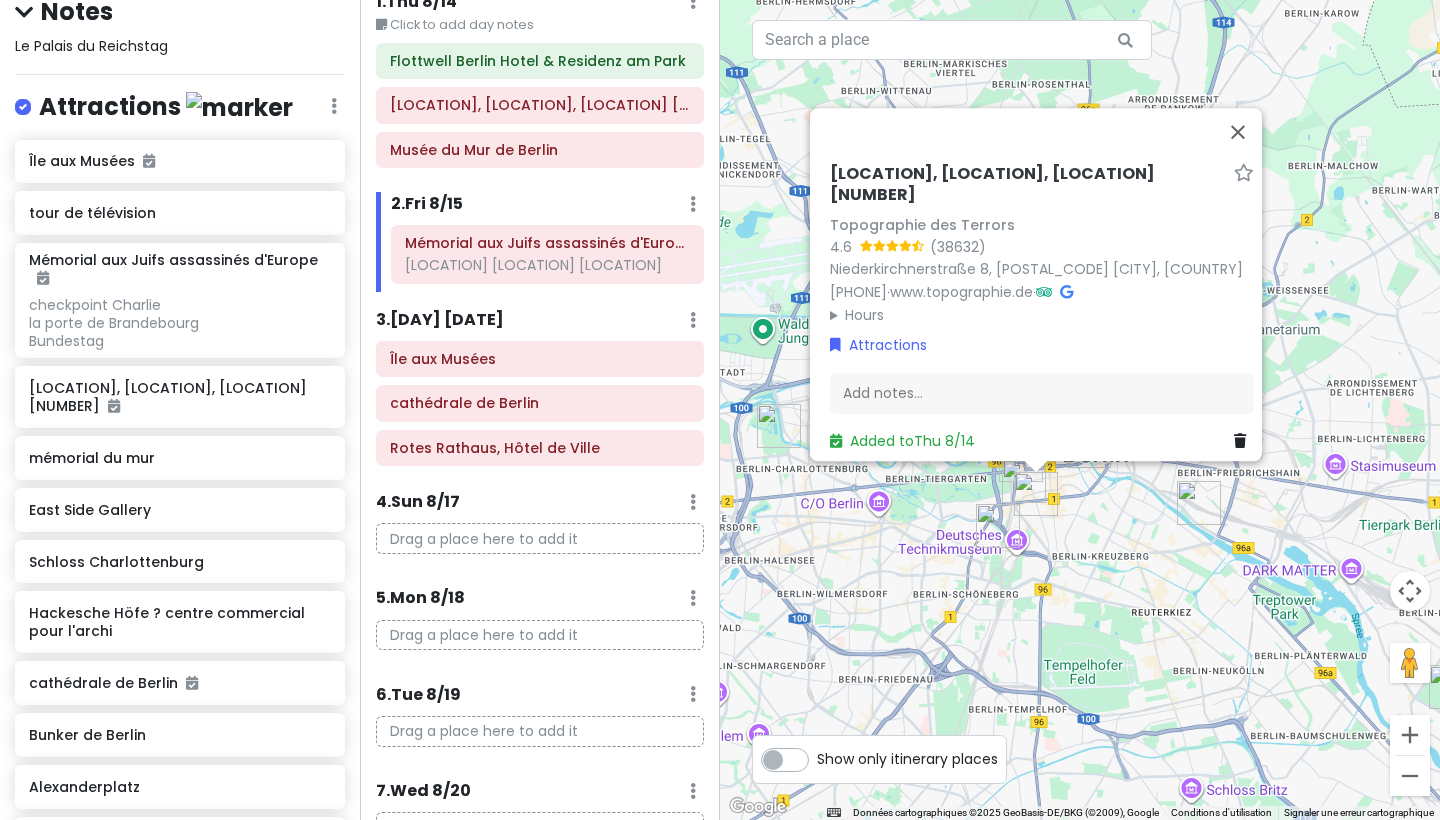 drag, startPoint x: 1053, startPoint y: 145, endPoint x: 1130, endPoint y: 197, distance: 92.91394 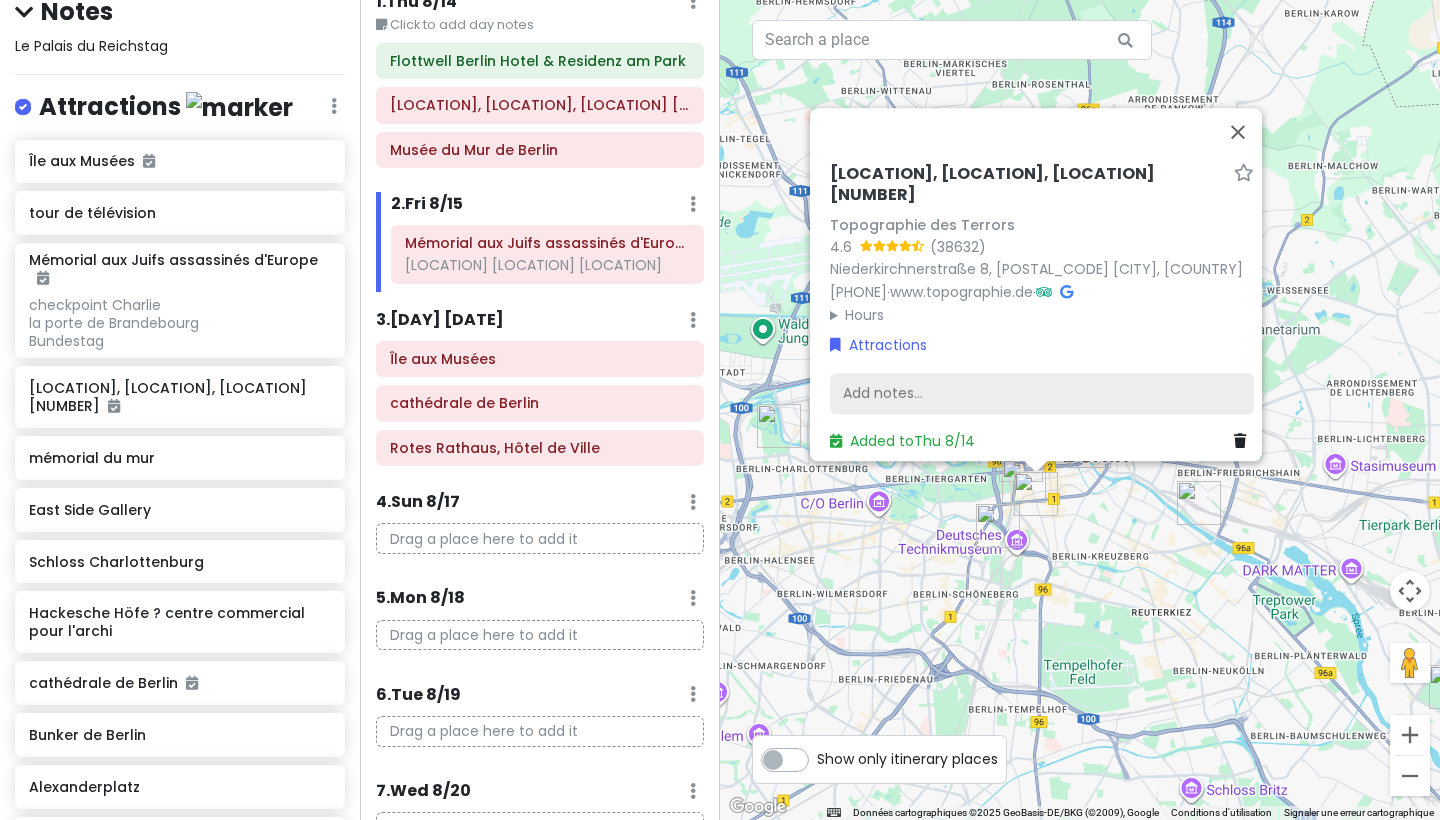 click on "Add notes..." at bounding box center (1042, 394) 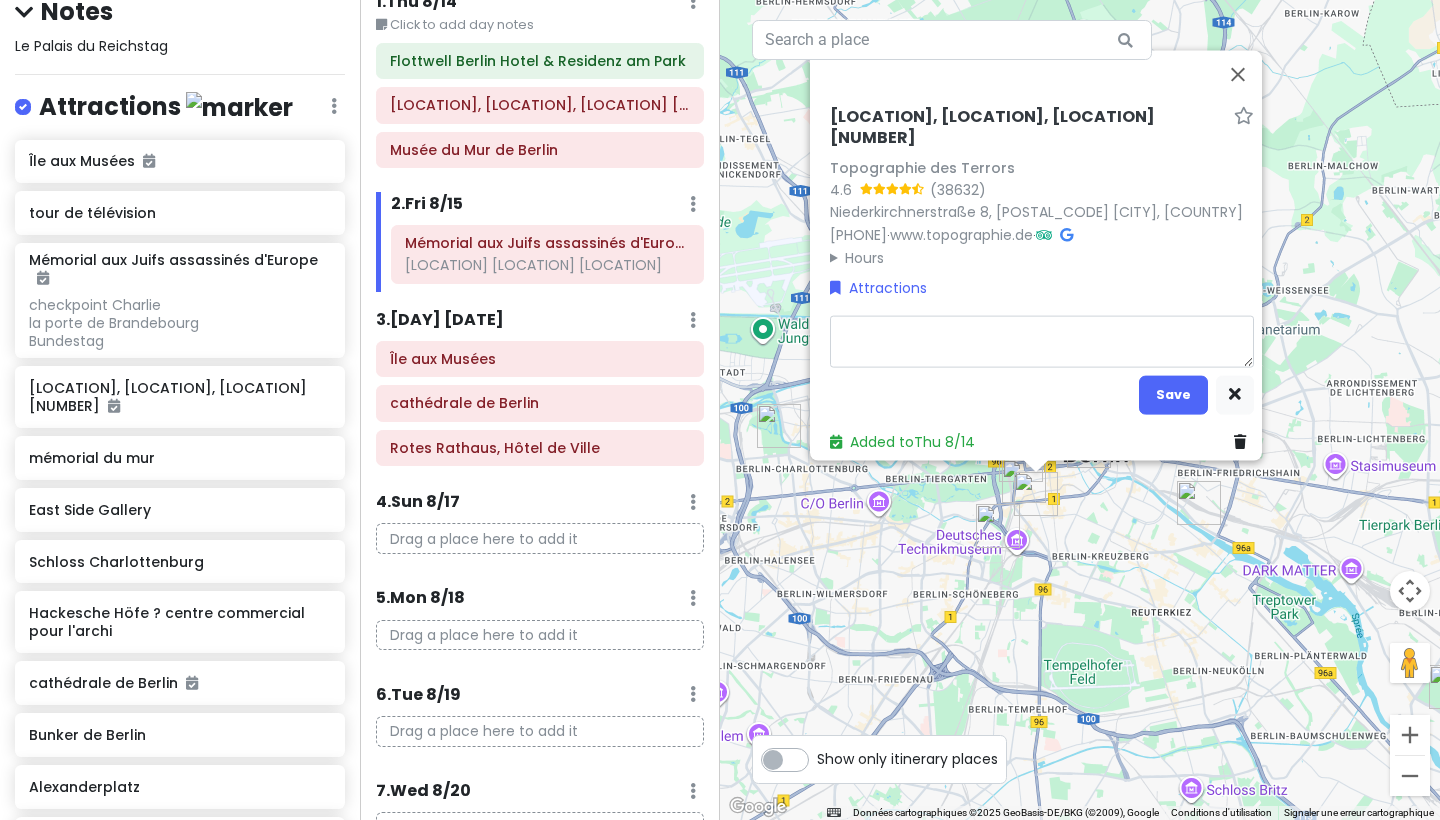 type on "x" 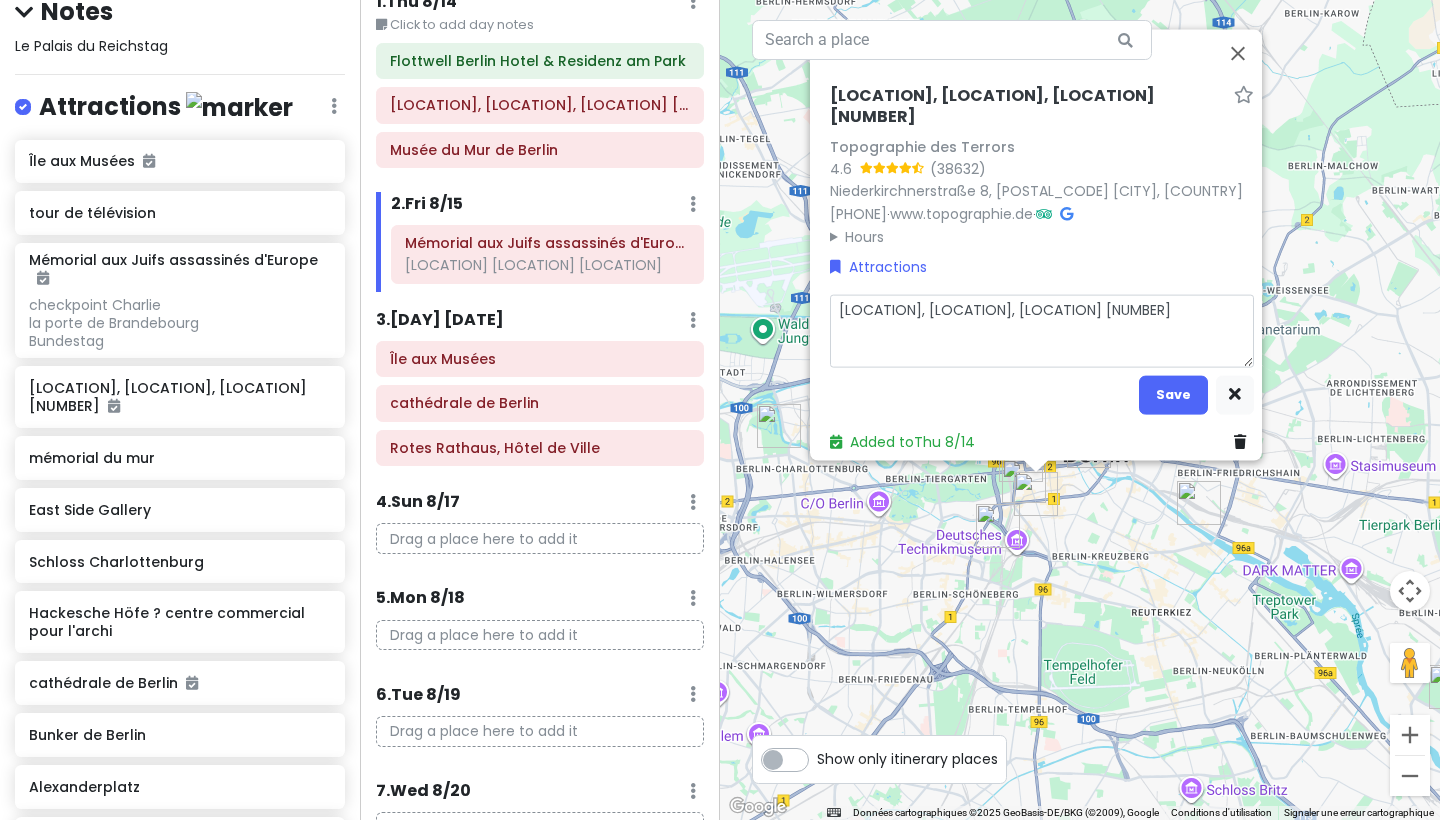 drag, startPoint x: 1008, startPoint y: 318, endPoint x: 831, endPoint y: 322, distance: 177.0452 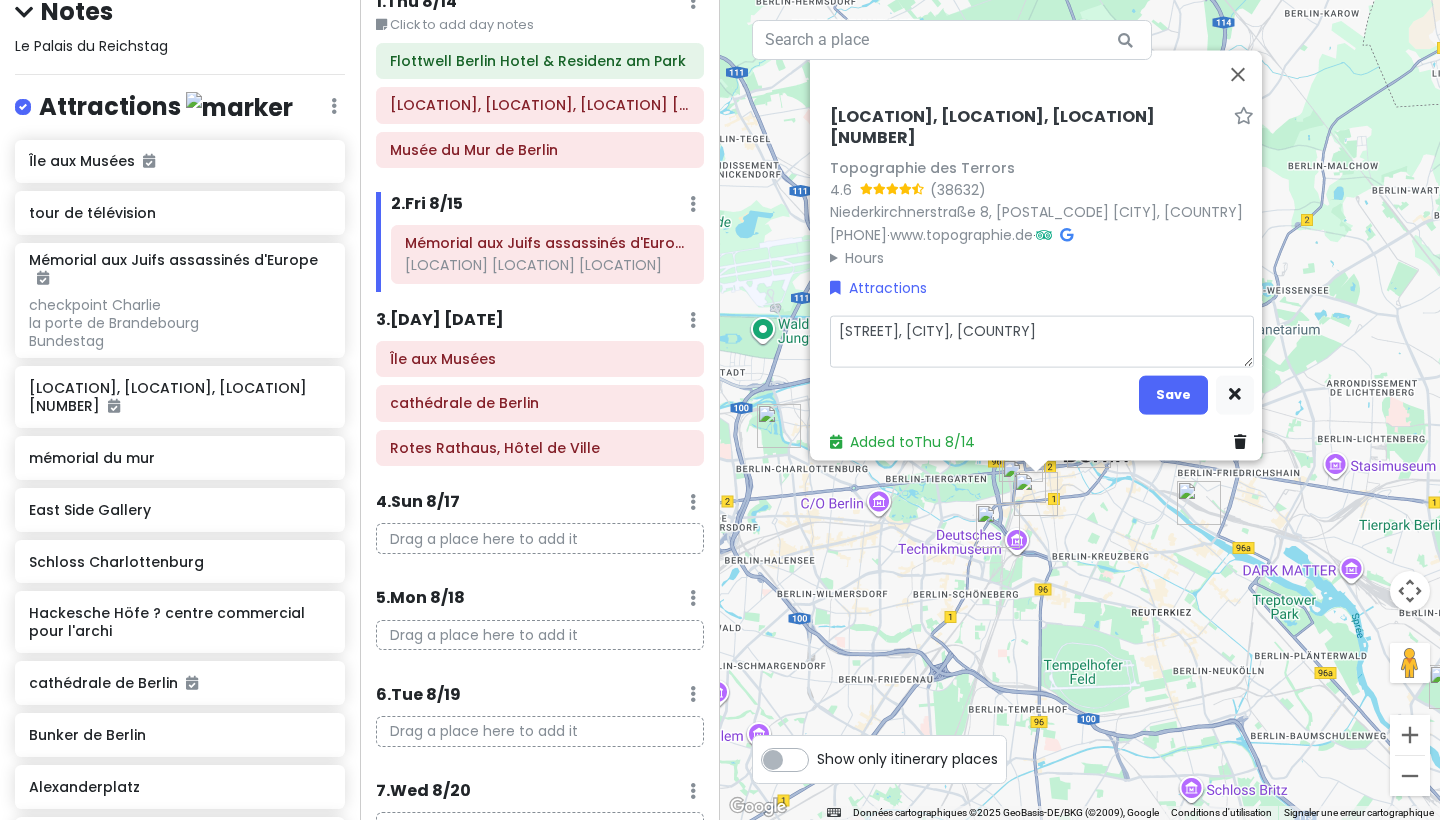 click on "[STREET], [CITY], [COUNTRY]" at bounding box center (1042, 341) 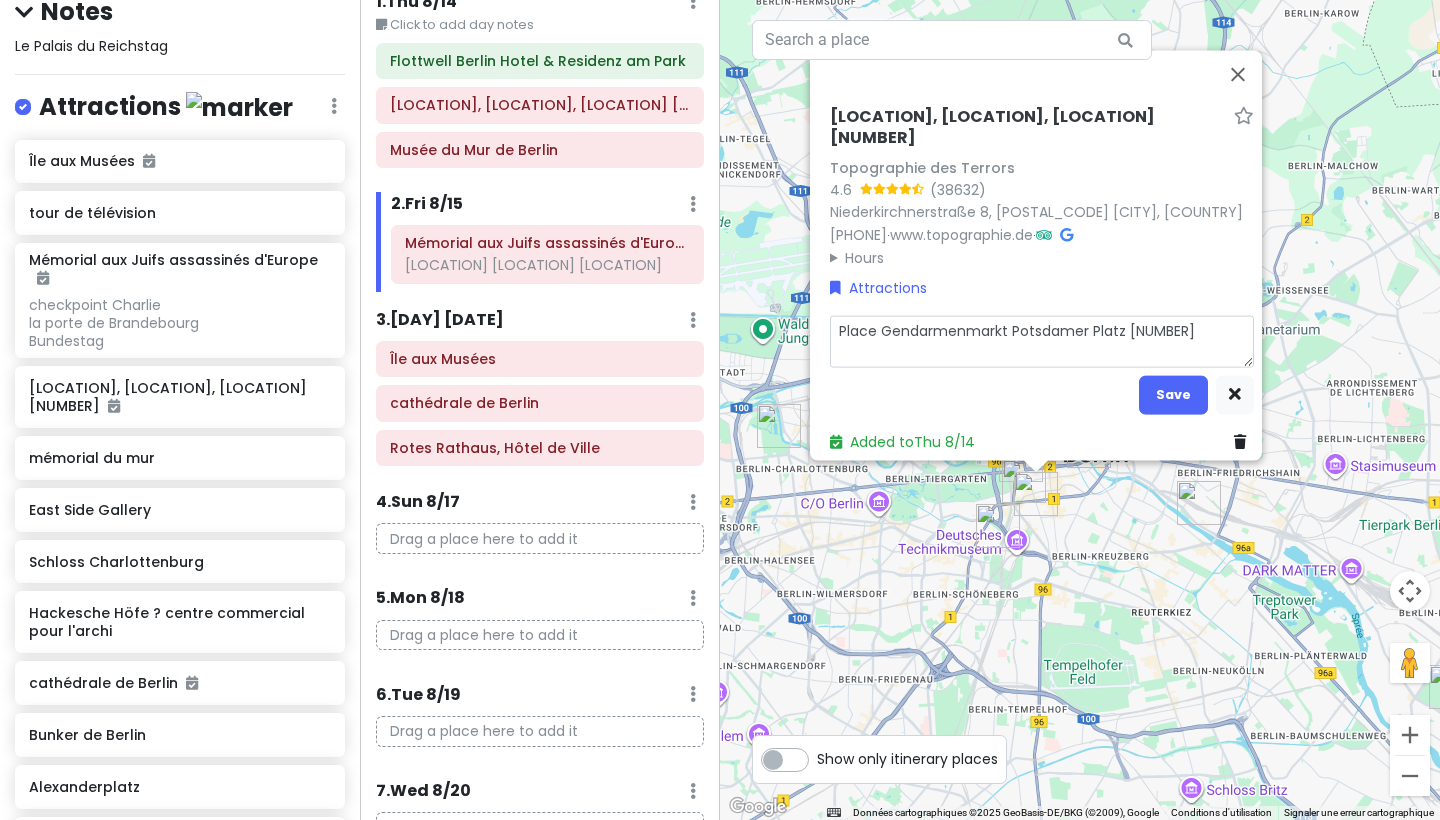 drag, startPoint x: 1135, startPoint y: 338, endPoint x: 1001, endPoint y: 348, distance: 134.37262 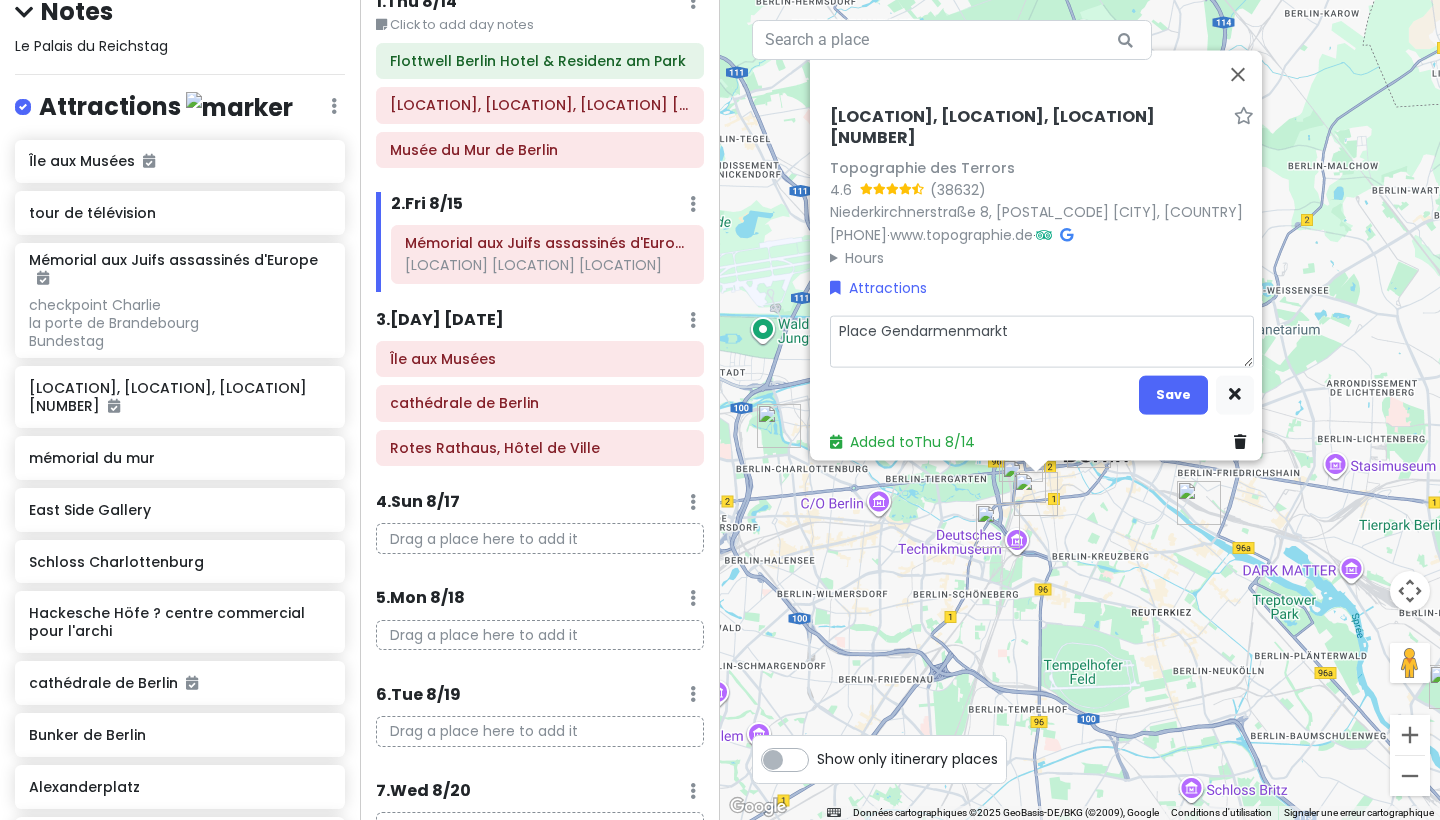click on "Place Gendarmenmarkt" at bounding box center [1042, 341] 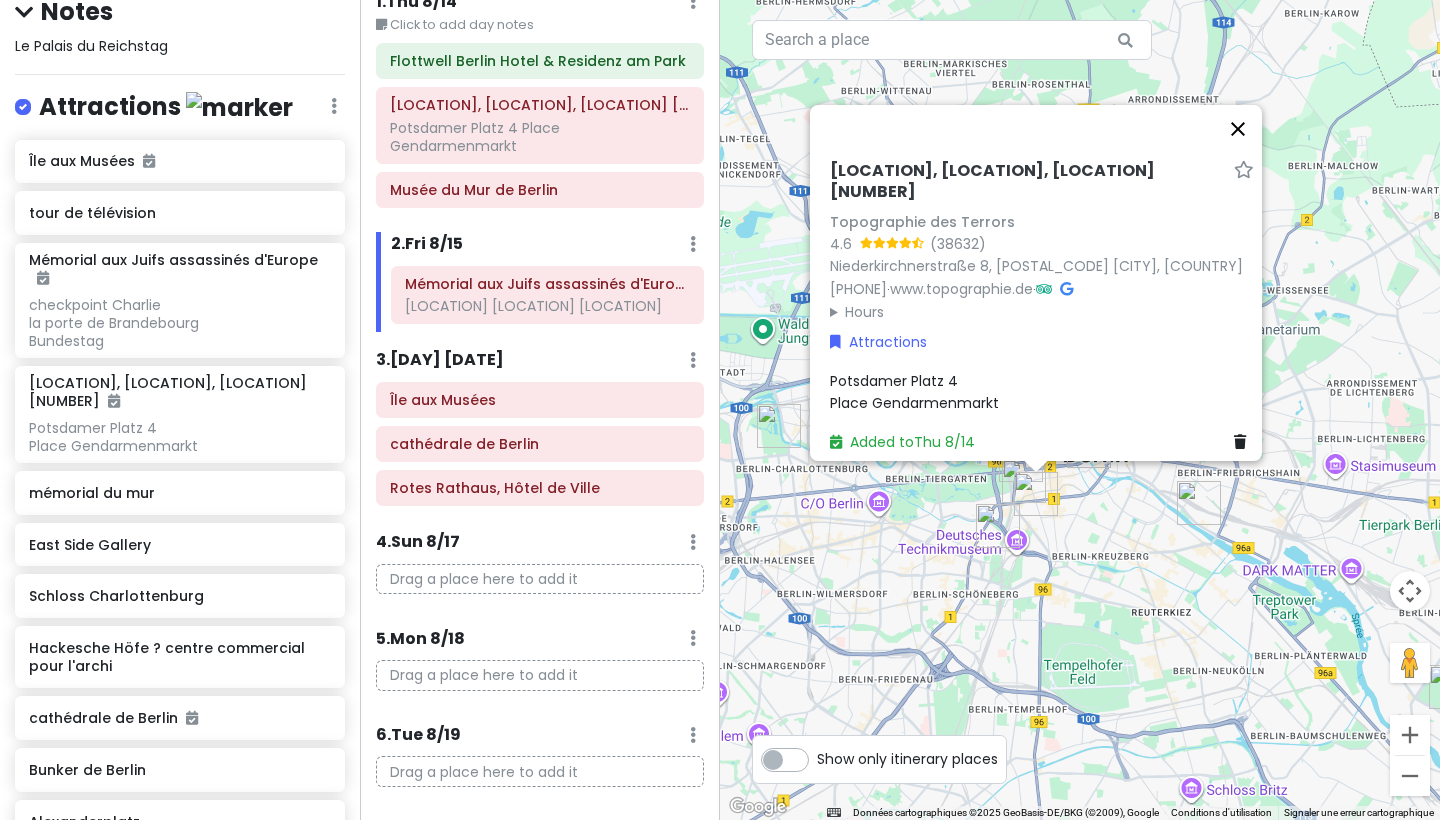 click at bounding box center [1238, 129] 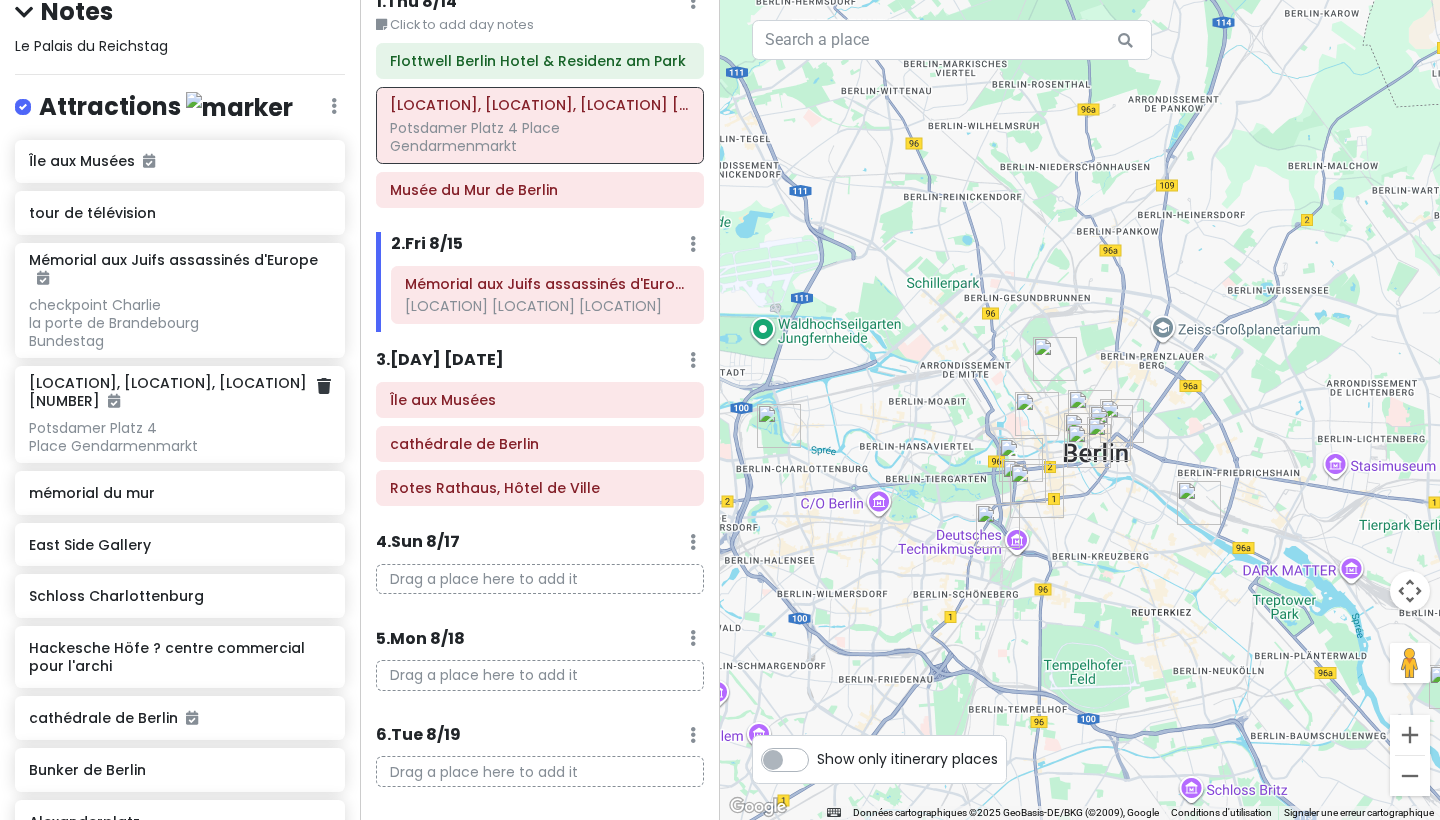click on "[LOCATION], [LOCATION], [LOCATION] [NUMBER]" at bounding box center (172, 392) 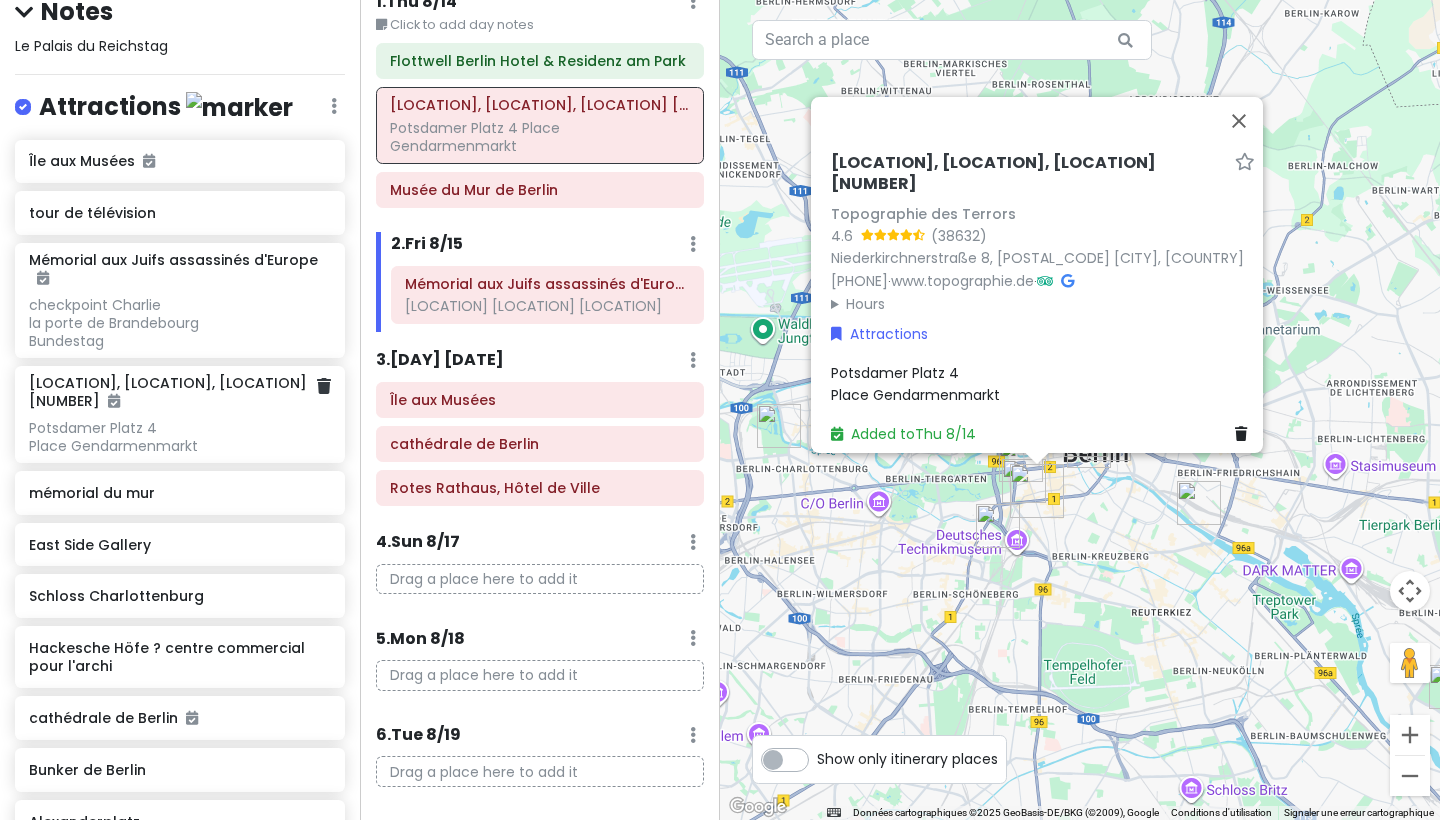 click on "[LOCATION], [LOCATION], [LOCATION] [NUMBER]" at bounding box center [172, 392] 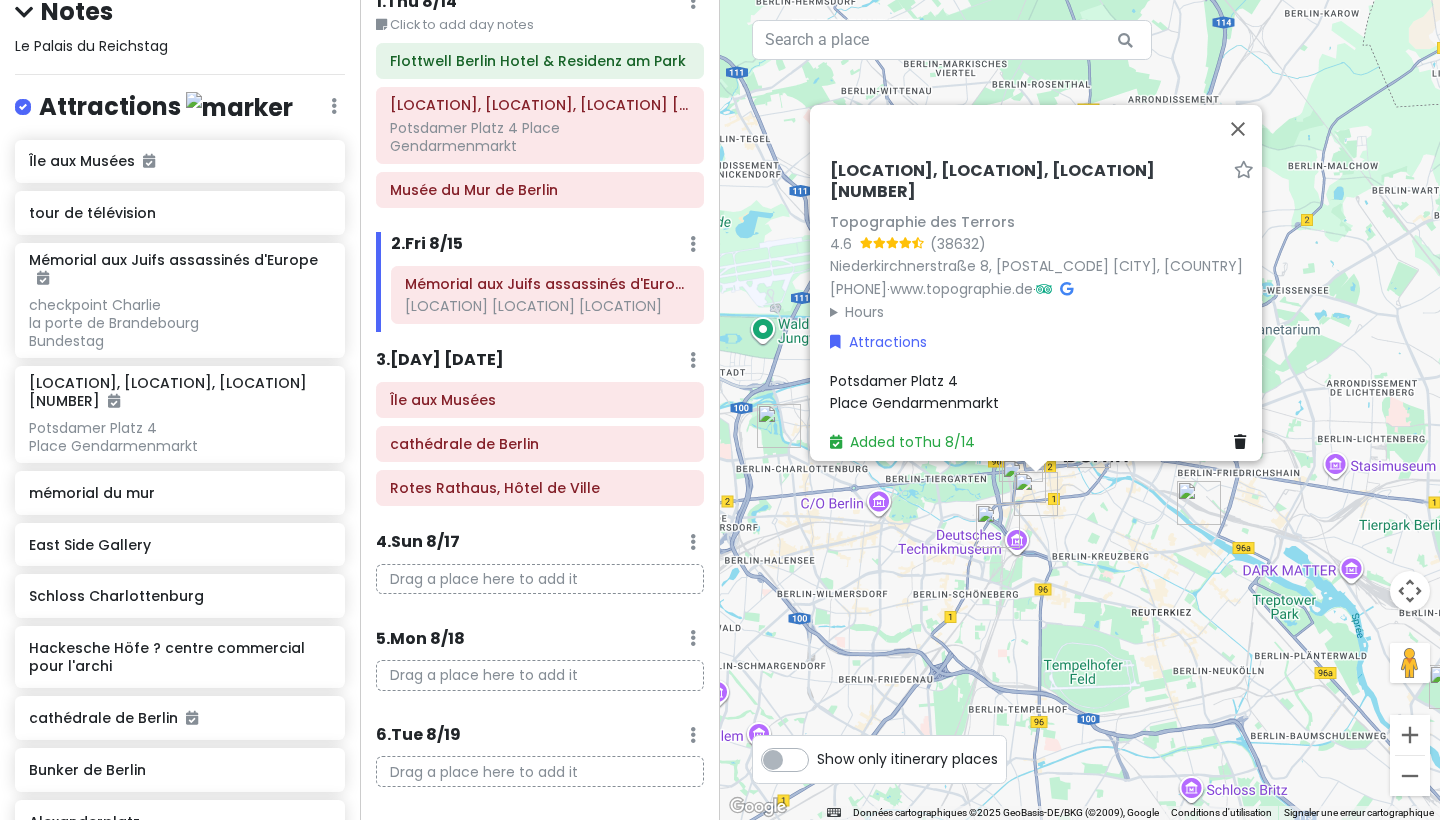 click on "[LOCATION], [LOCATION], [LOCATION] [NUMBER]" at bounding box center (1028, 182) 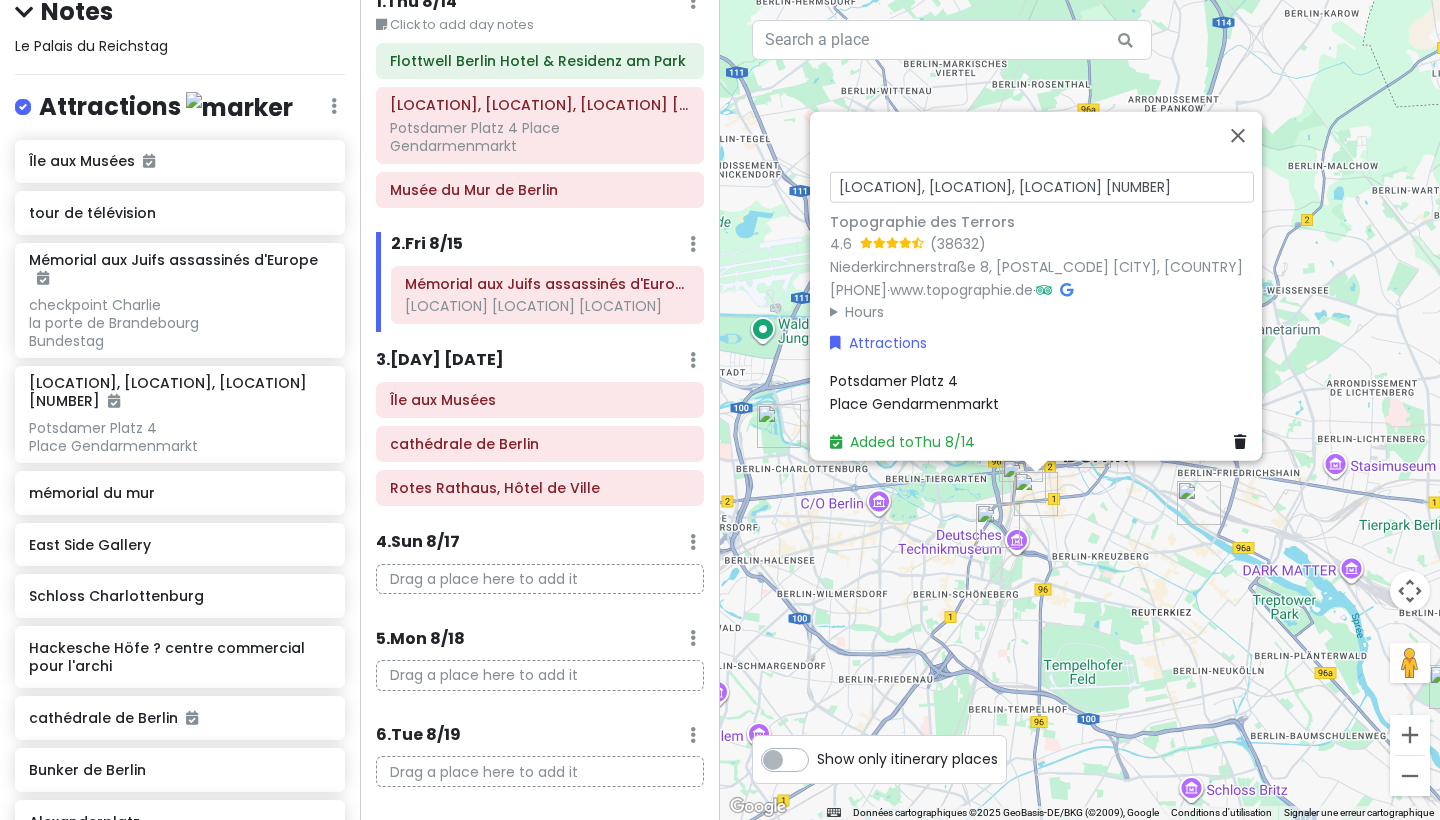 scroll, scrollTop: 0, scrollLeft: 73, axis: horizontal 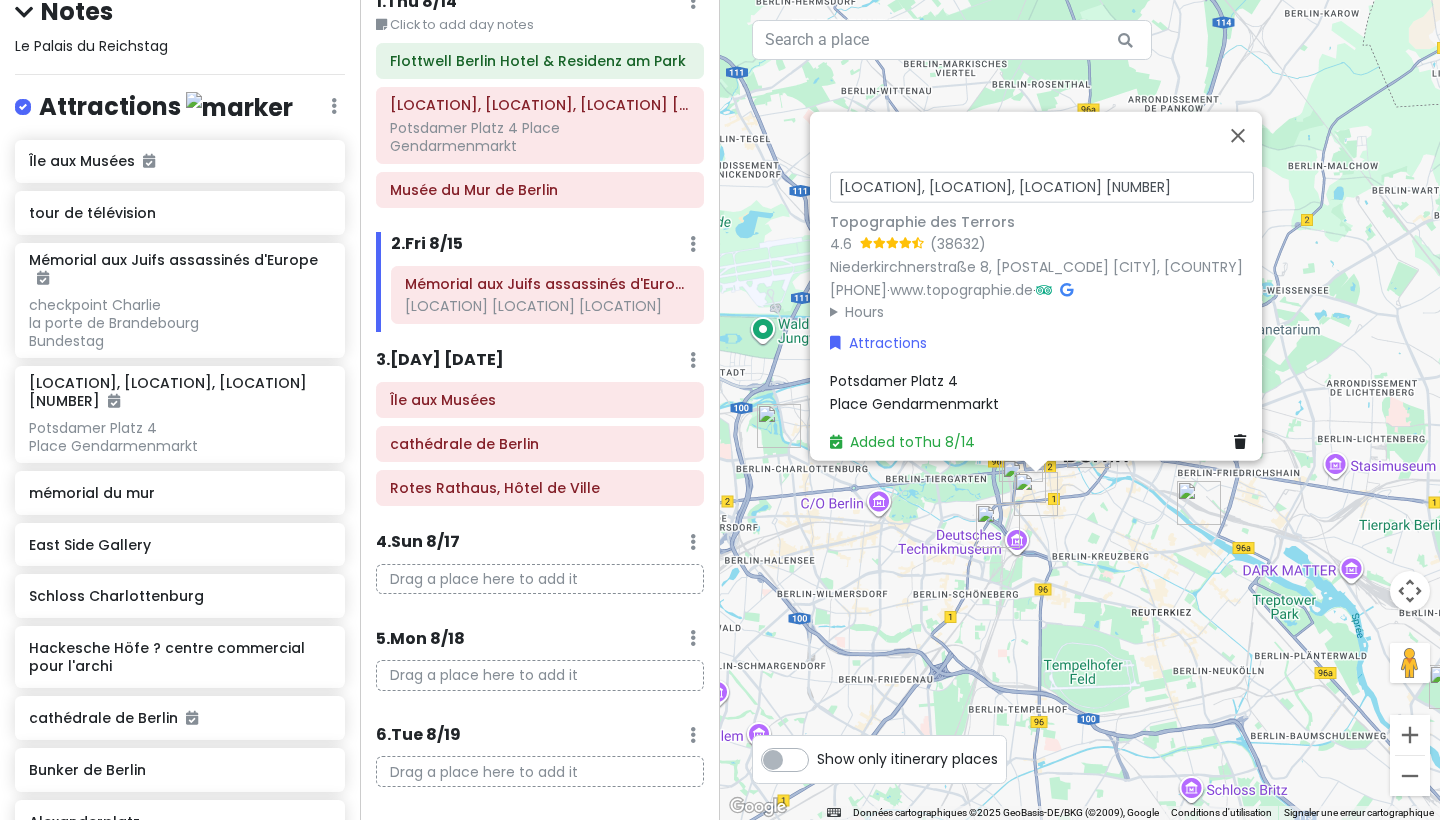 drag, startPoint x: 925, startPoint y: 177, endPoint x: 800, endPoint y: 177, distance: 125 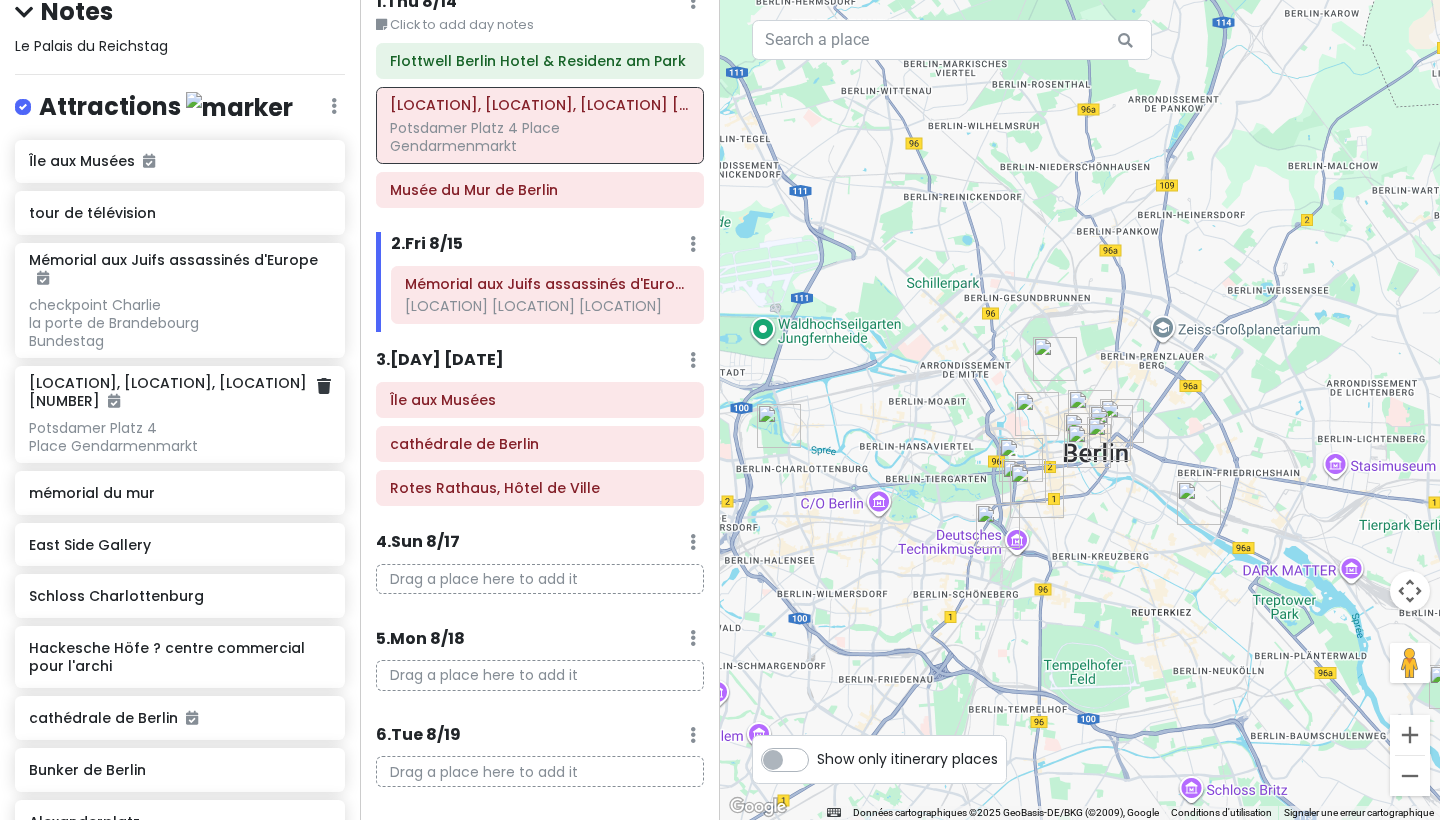 click at bounding box center (324, 386) 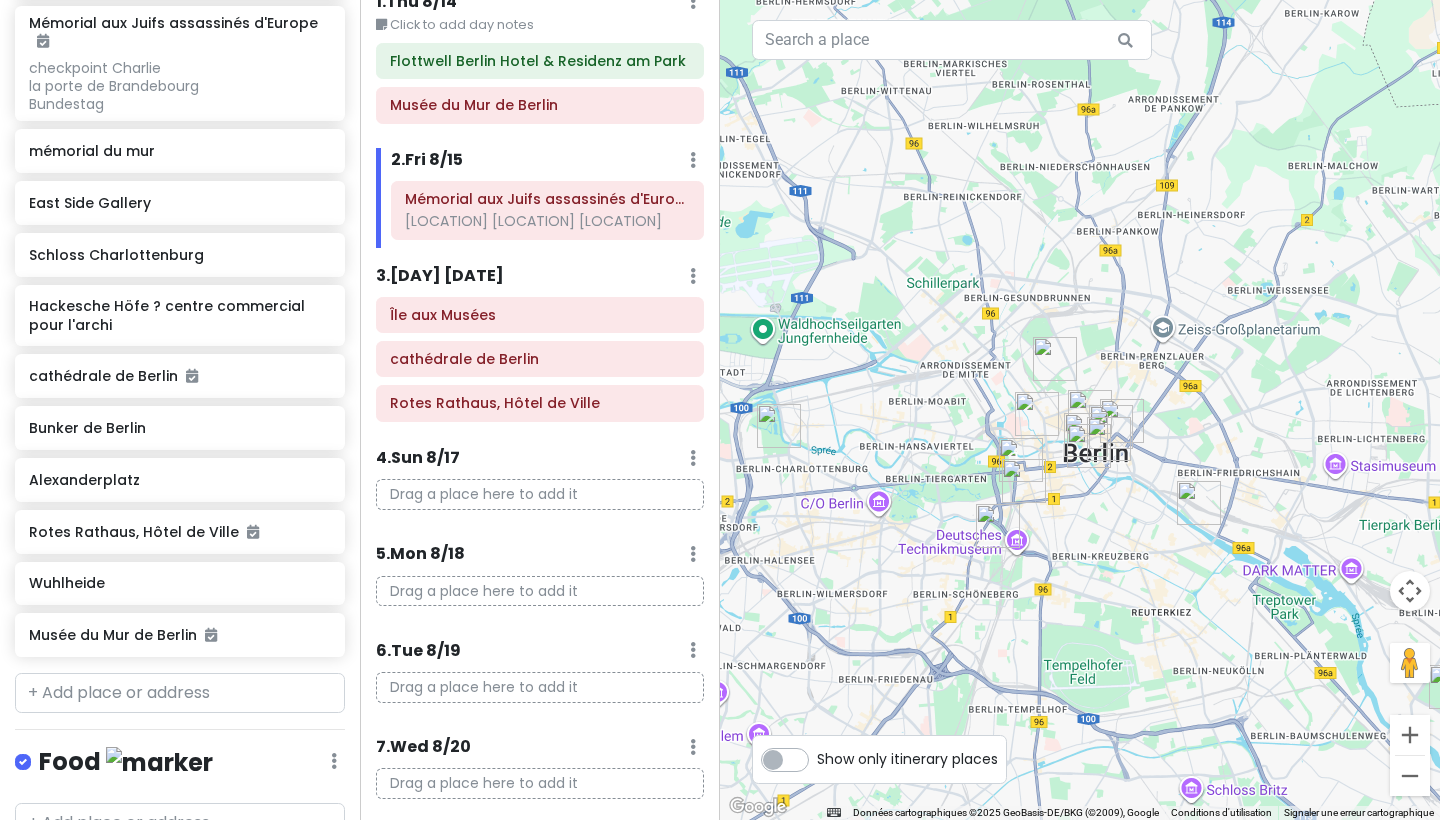 scroll, scrollTop: 480, scrollLeft: 0, axis: vertical 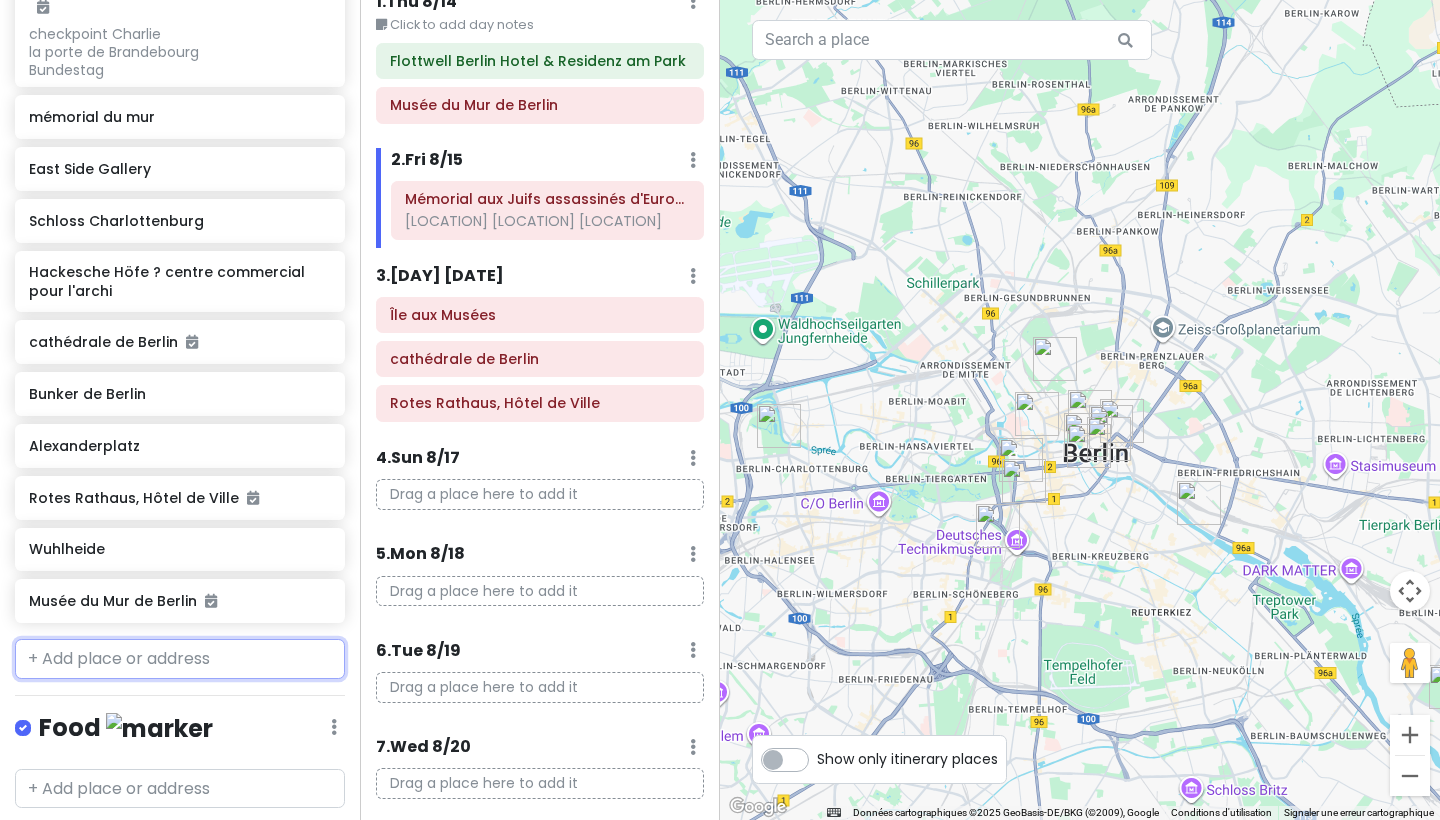 click at bounding box center (180, 659) 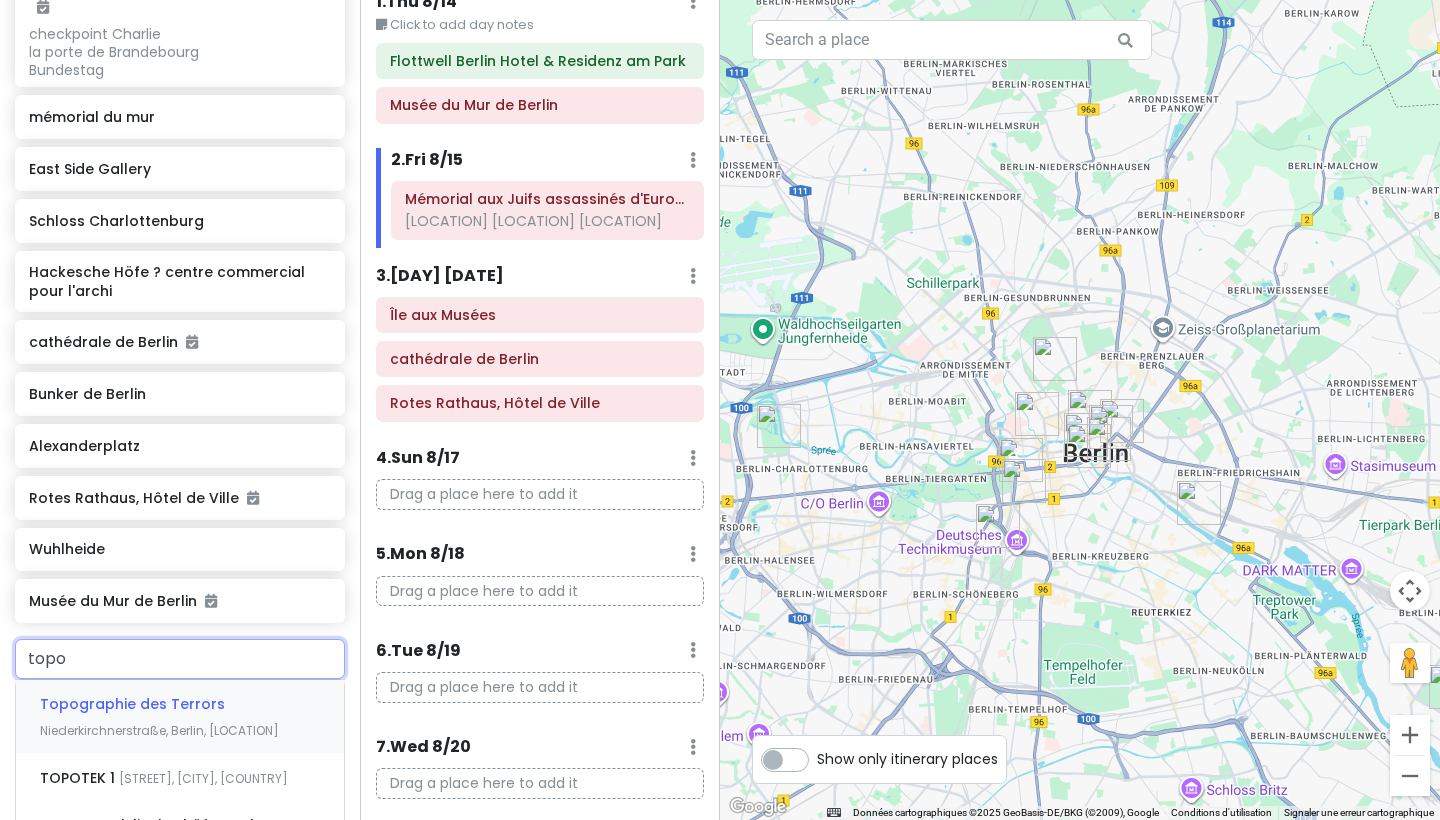 type on "topog" 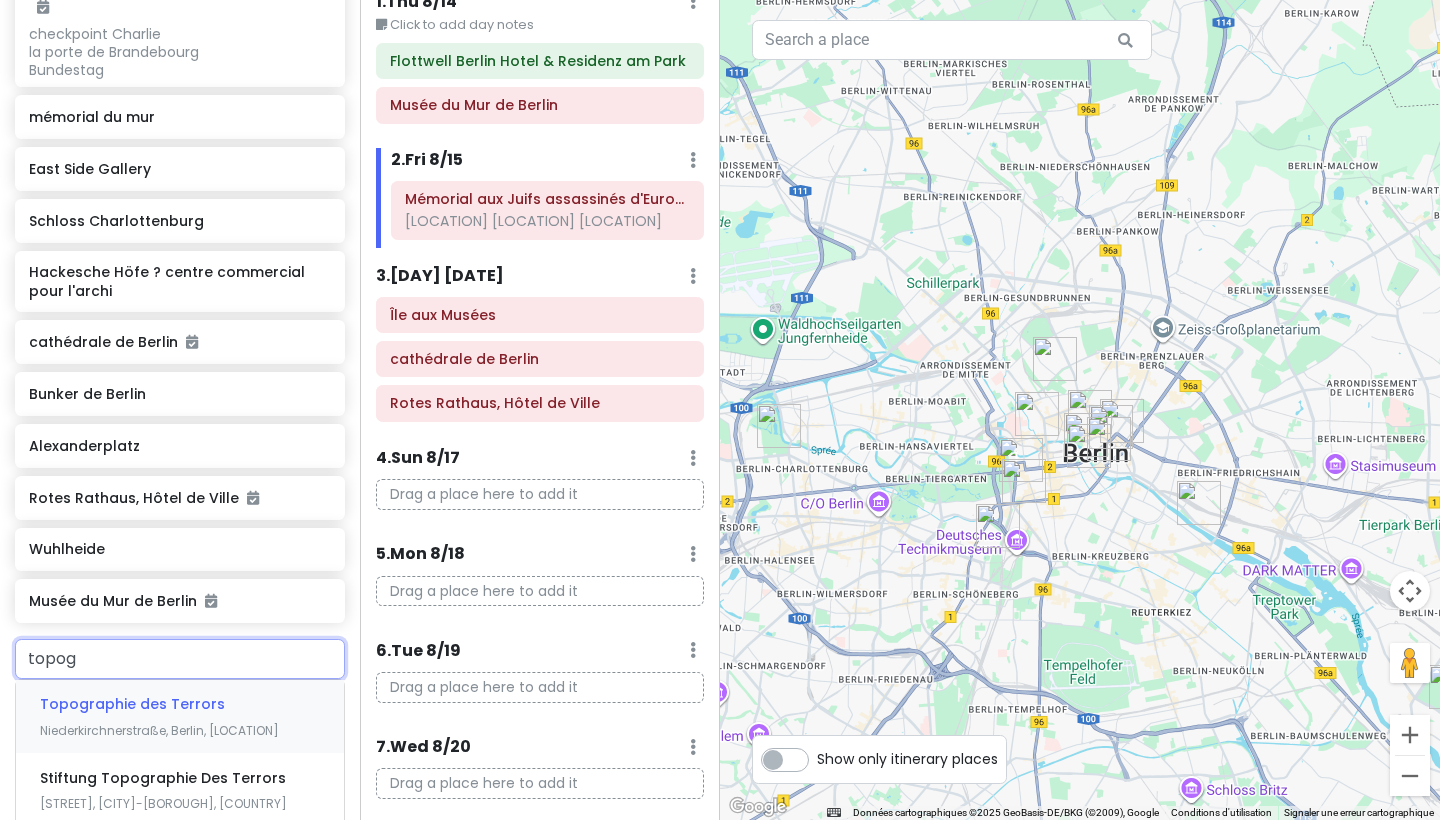 click on "Niederkirchnerstraße, Berlin, [LOCATION]" at bounding box center [159, 730] 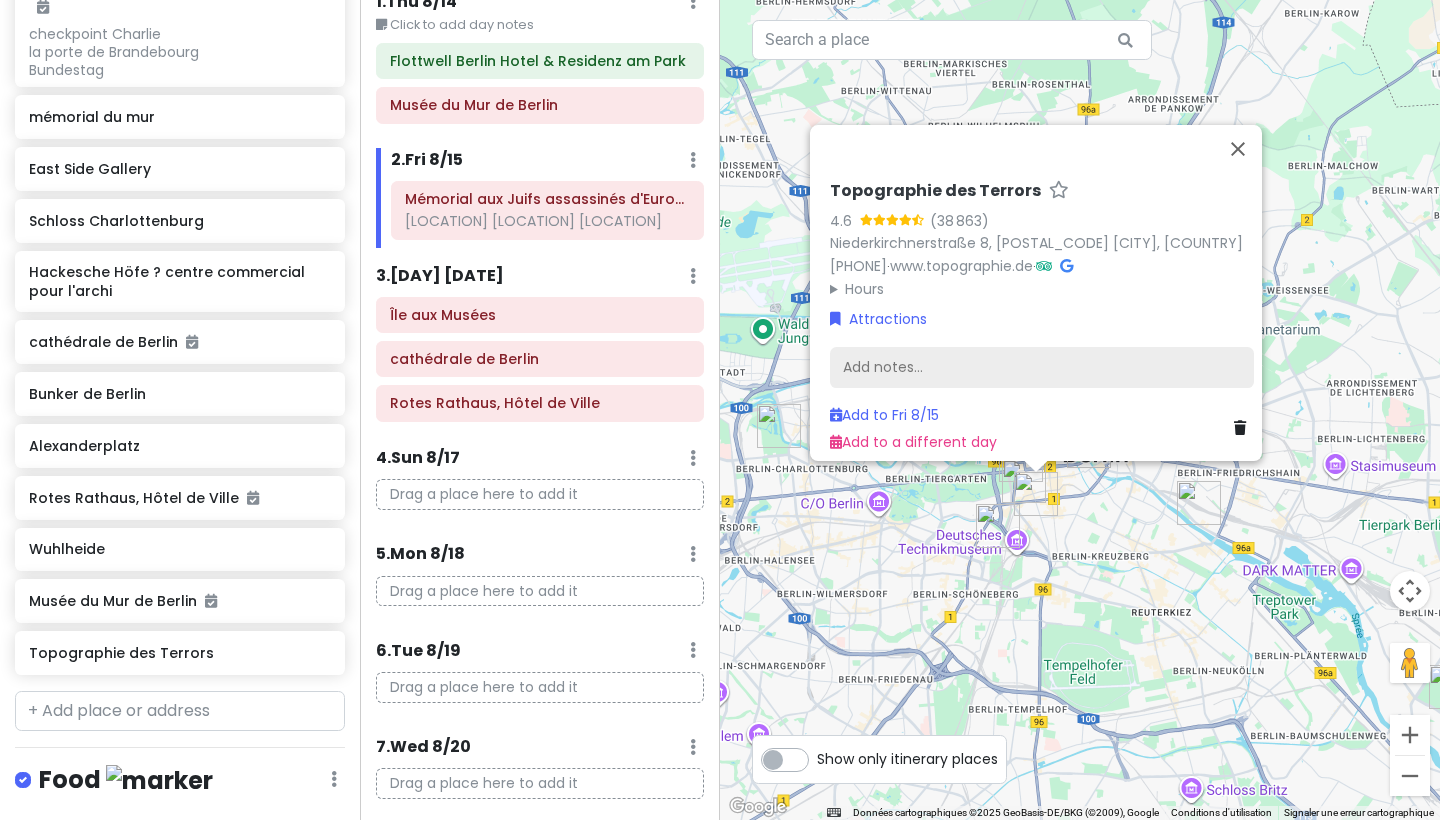 click on "Add notes..." at bounding box center [1042, 368] 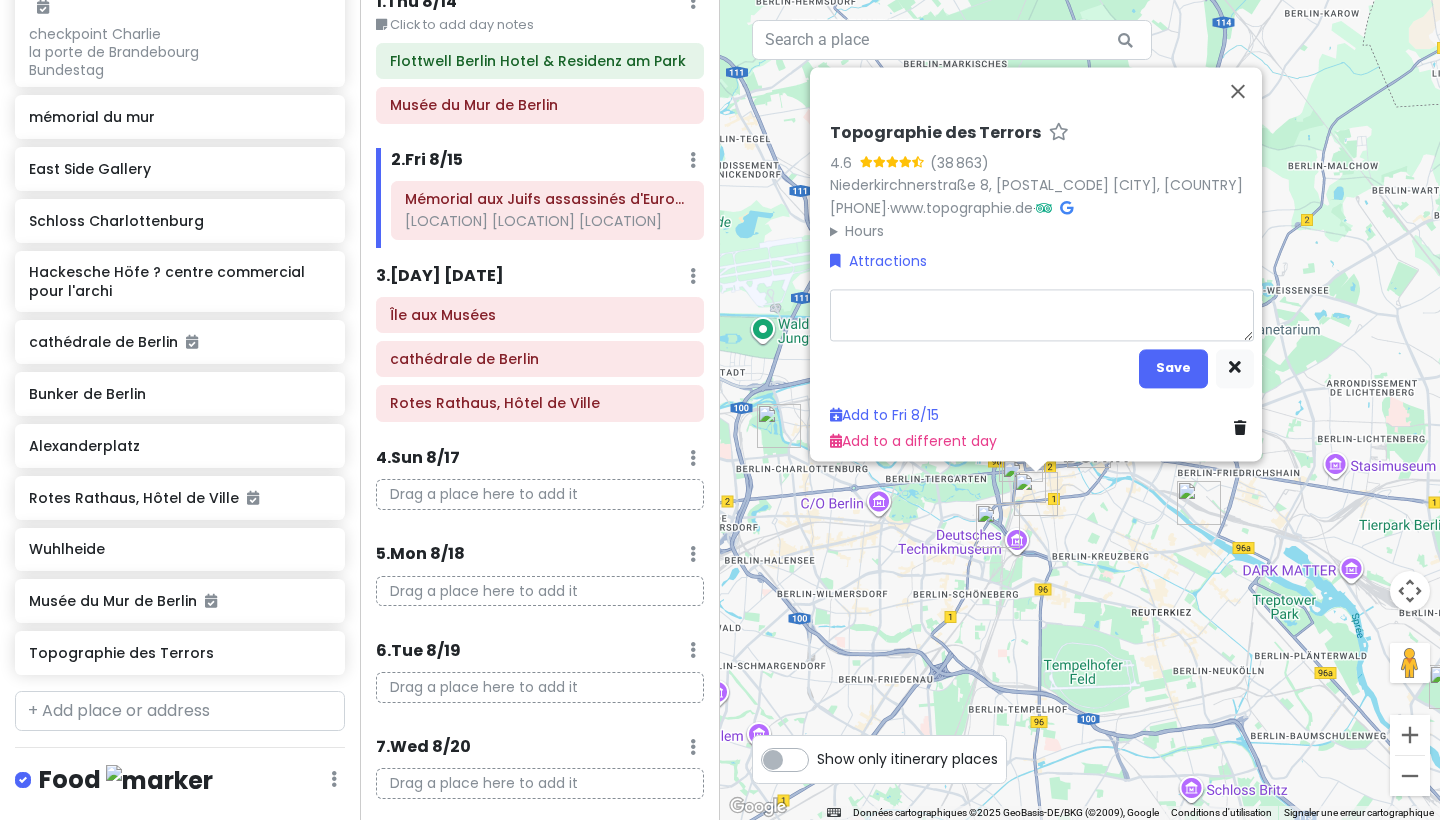 type on "x" 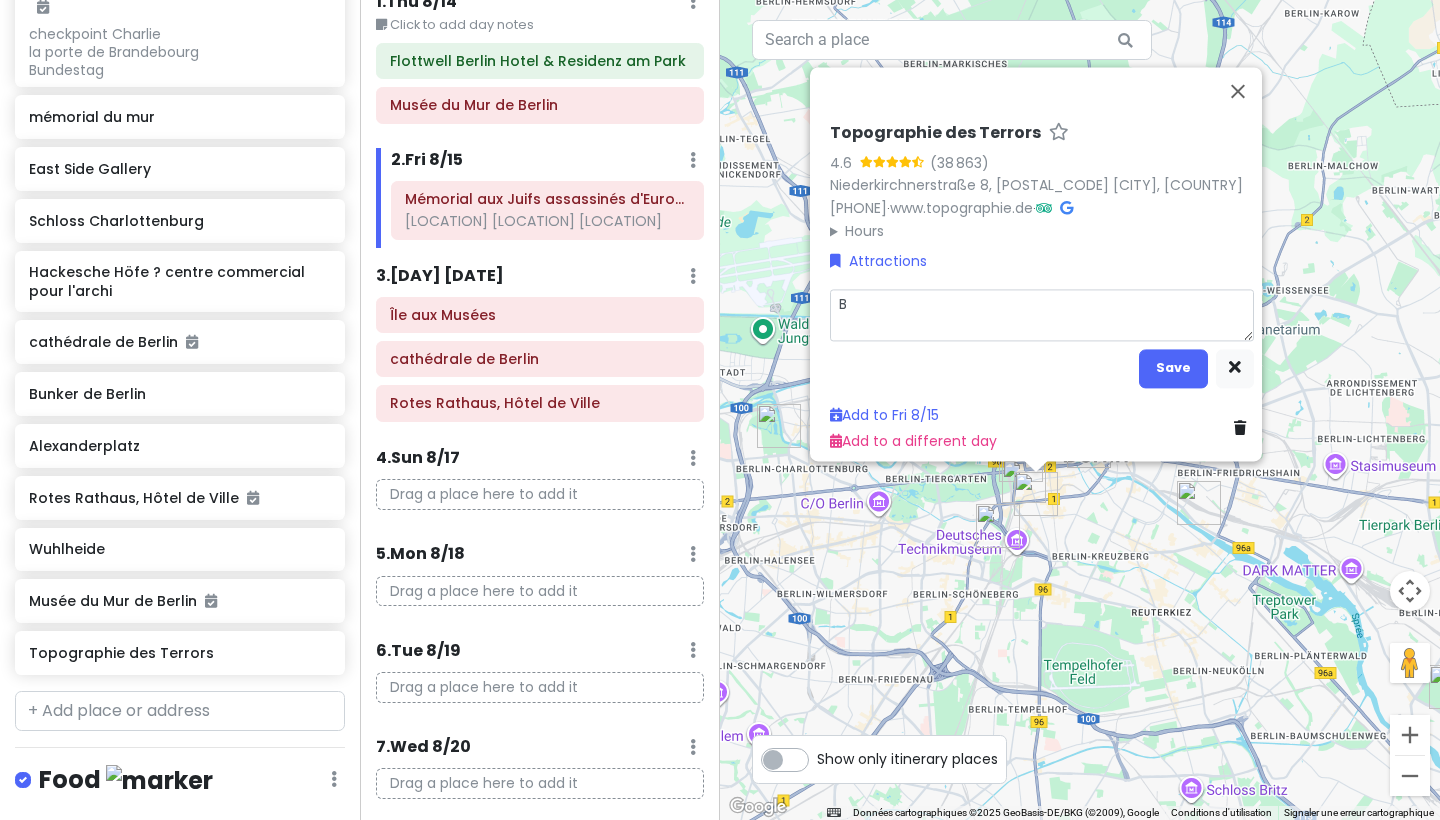 type on "x" 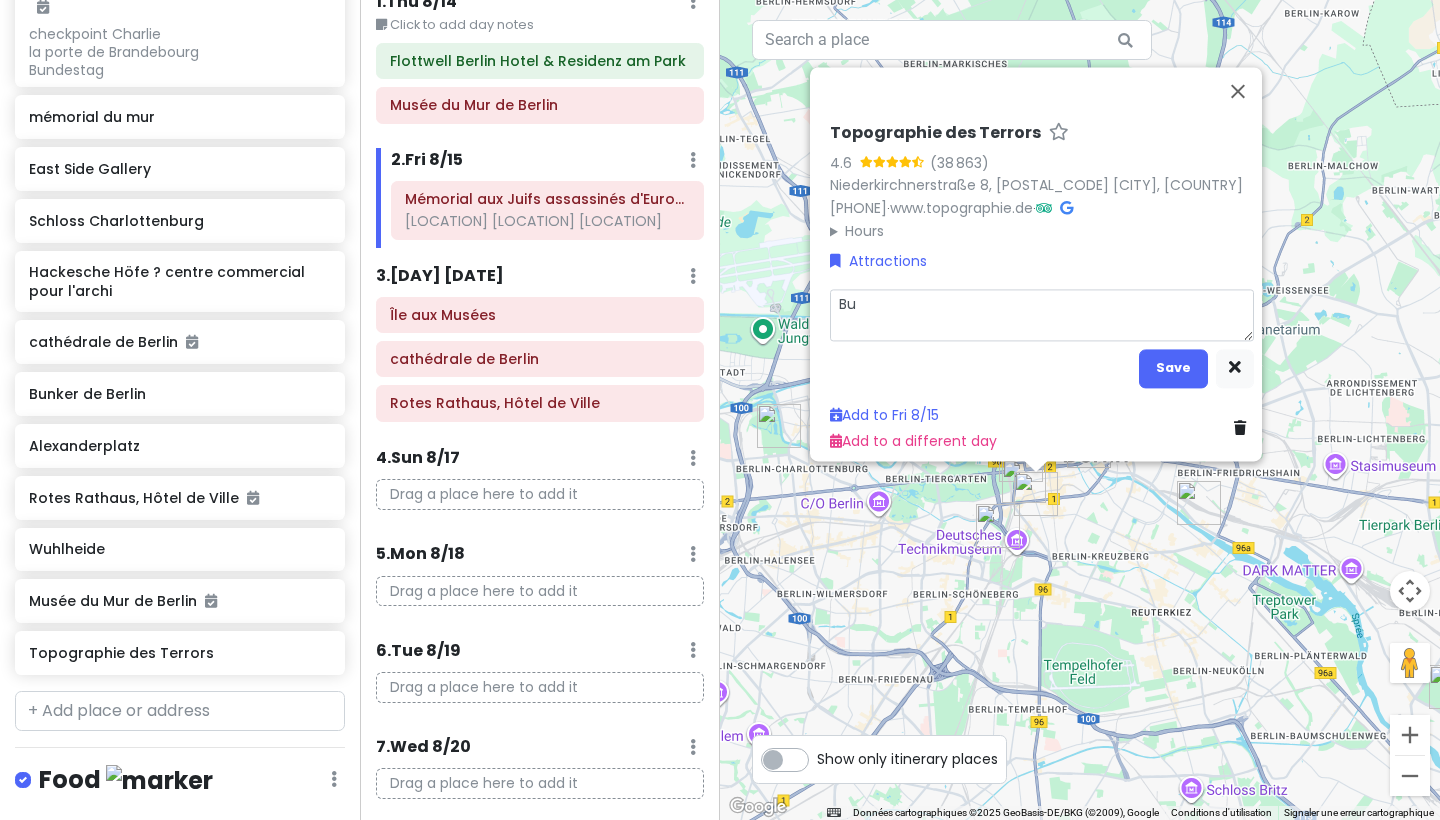 type on "x" 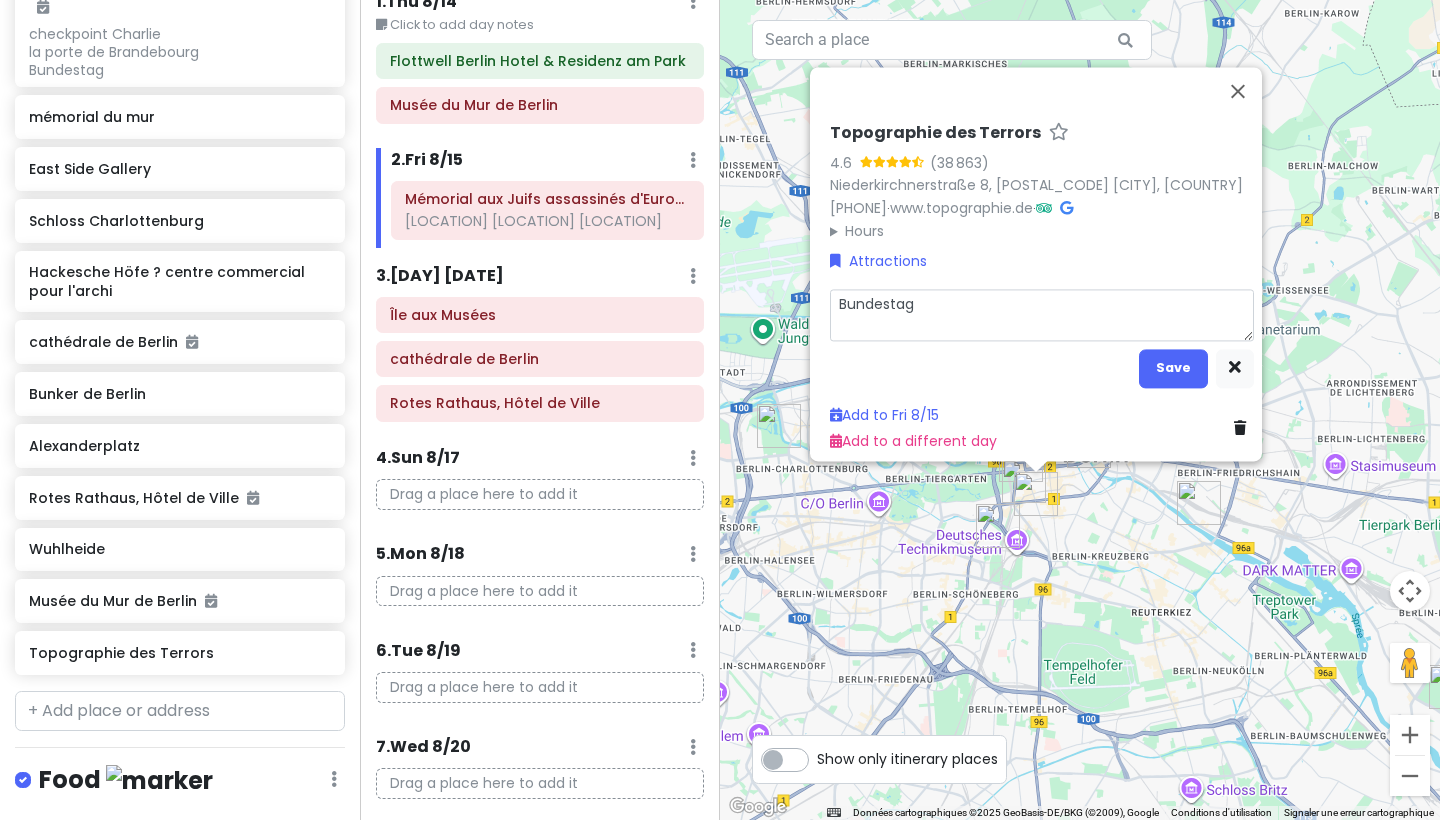 type on "x" 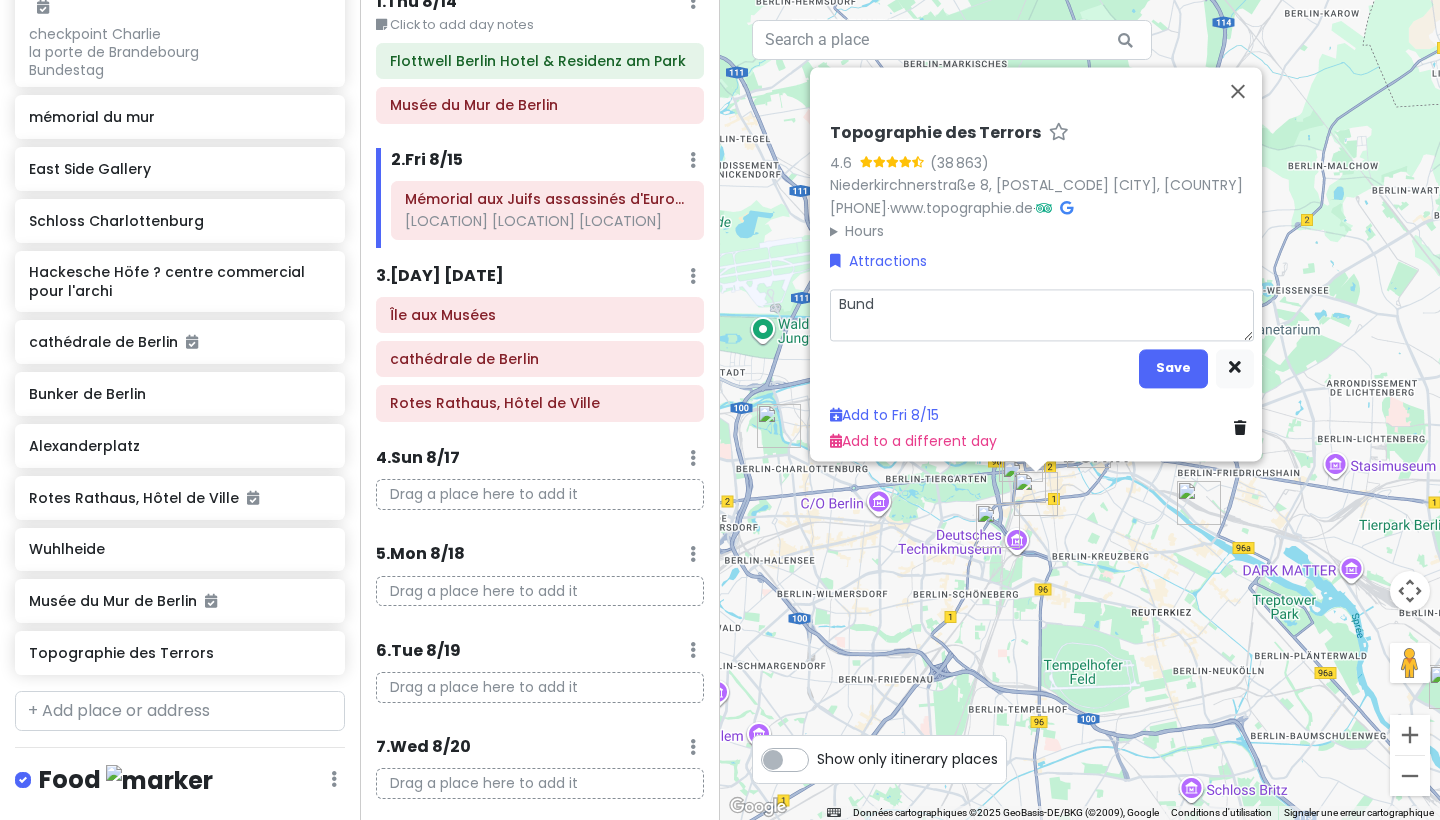 type on "x" 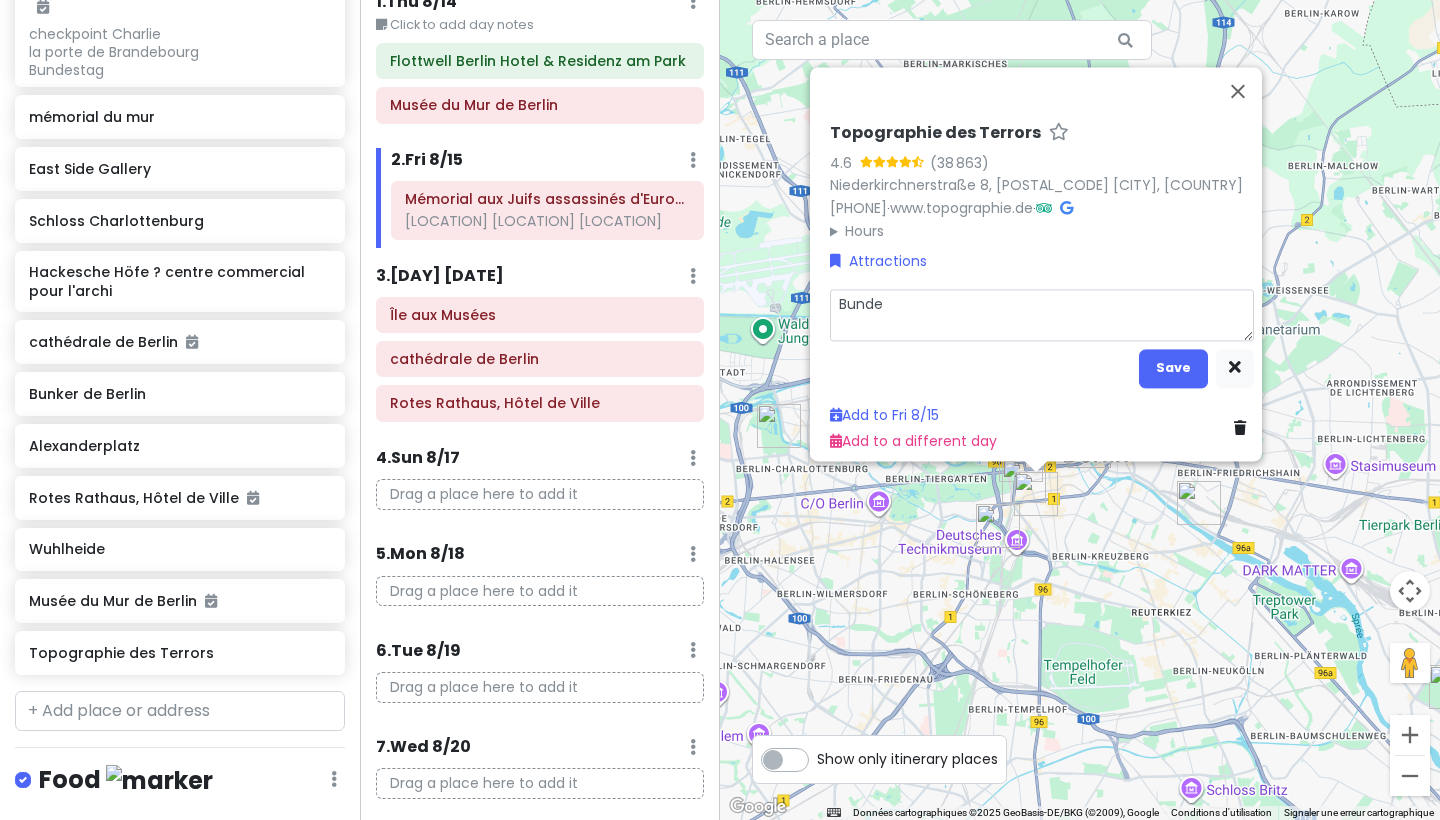 type on "x" 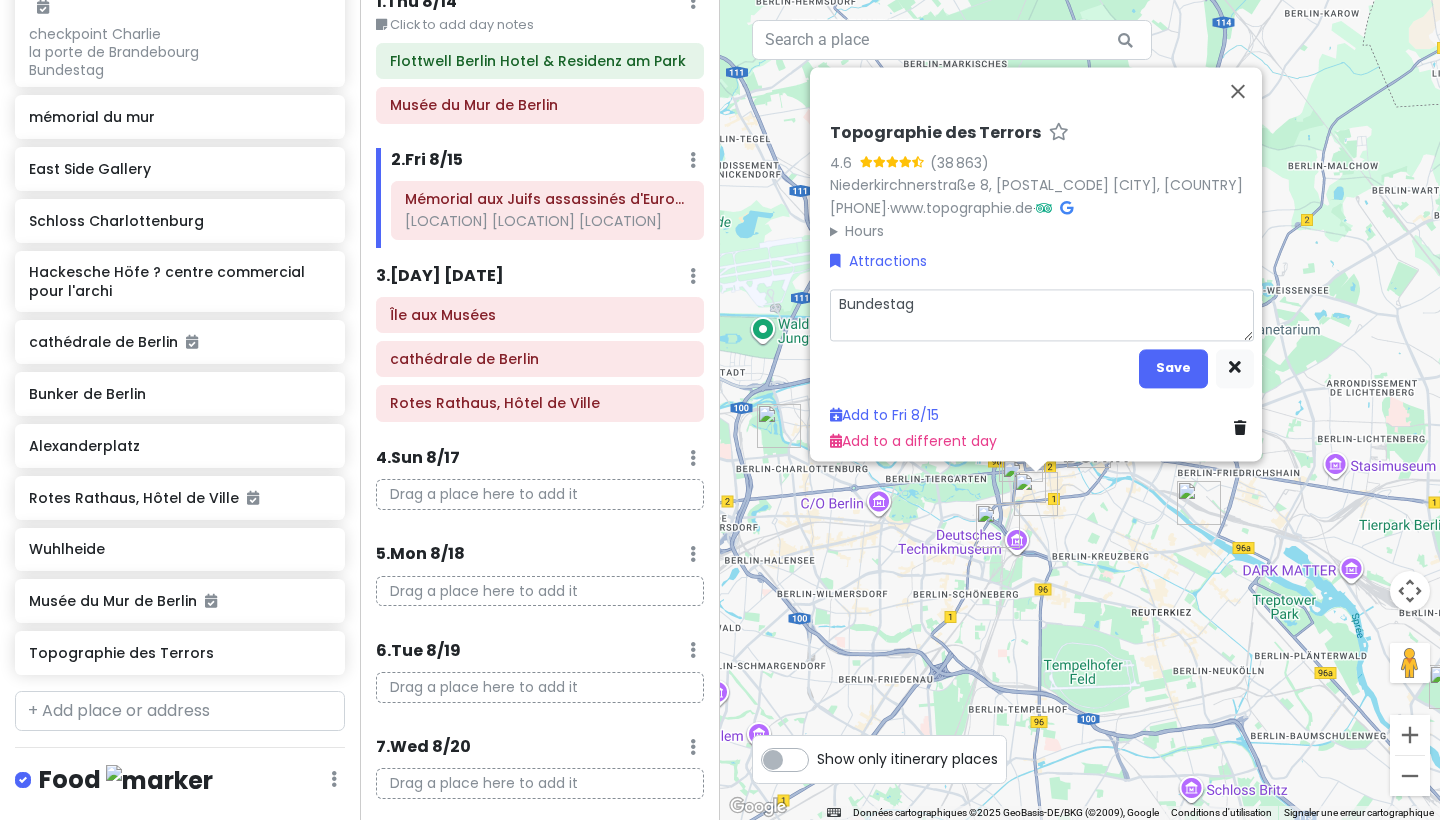 type on "x" 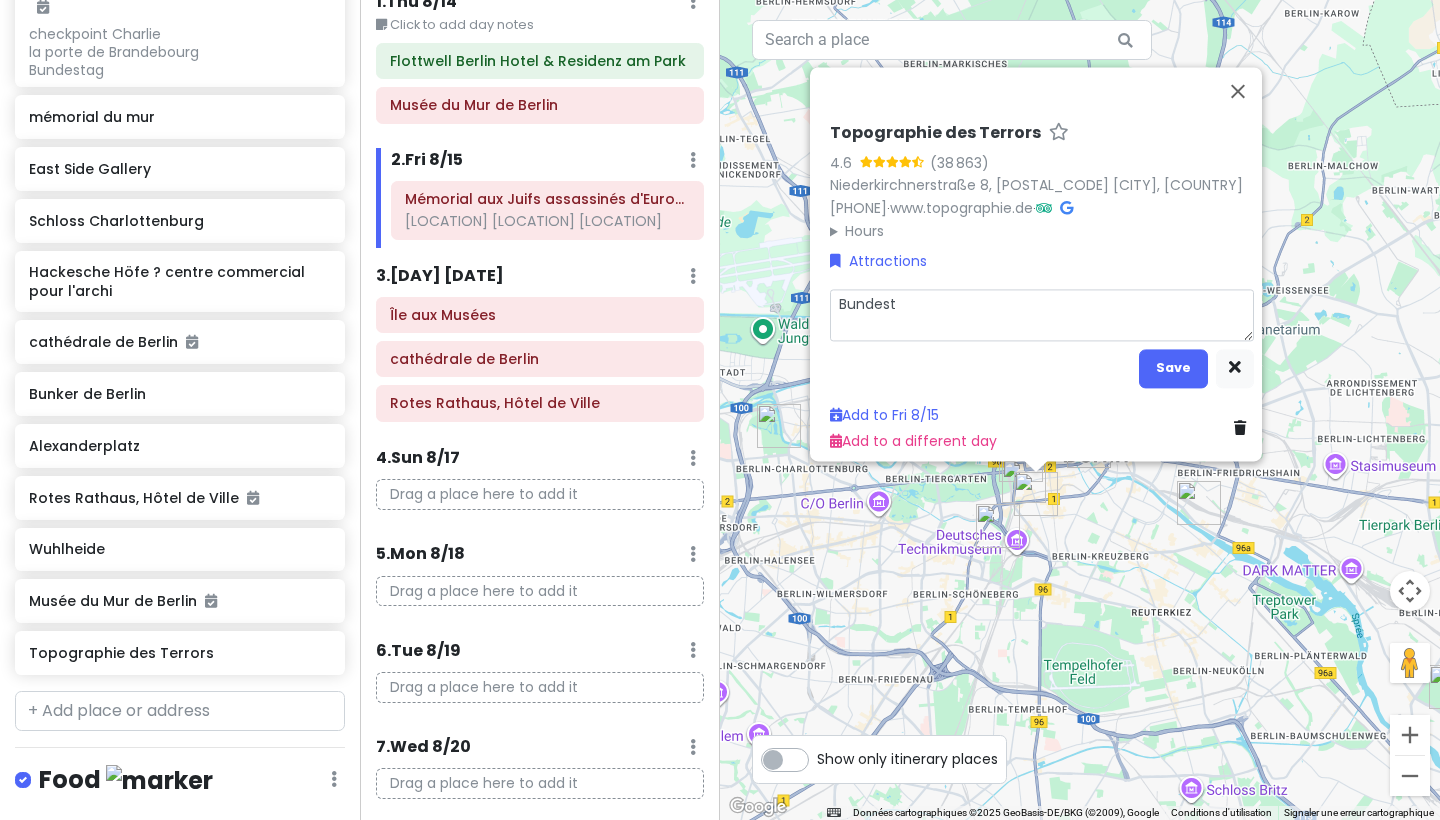 type on "x" 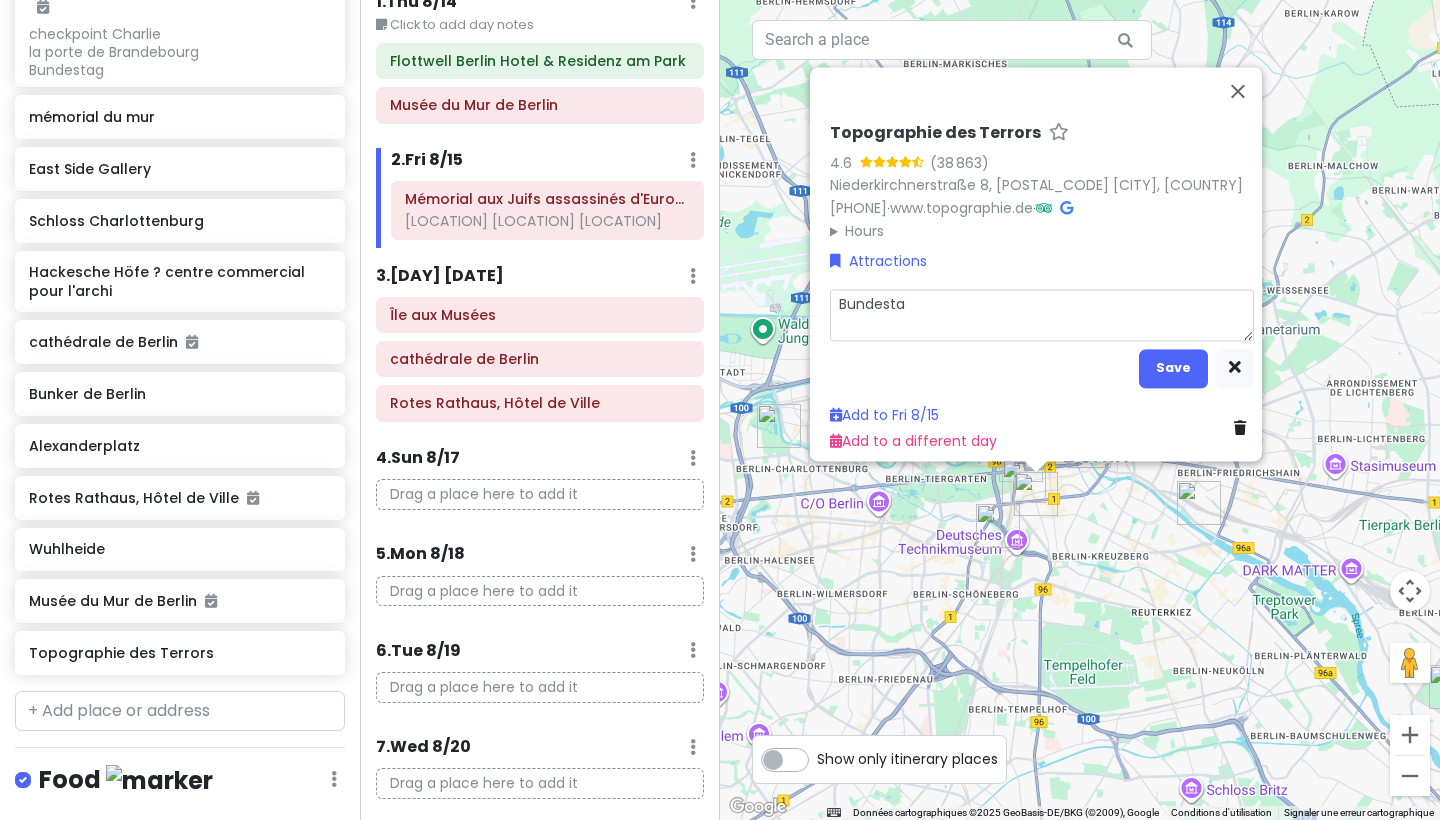 type on "x" 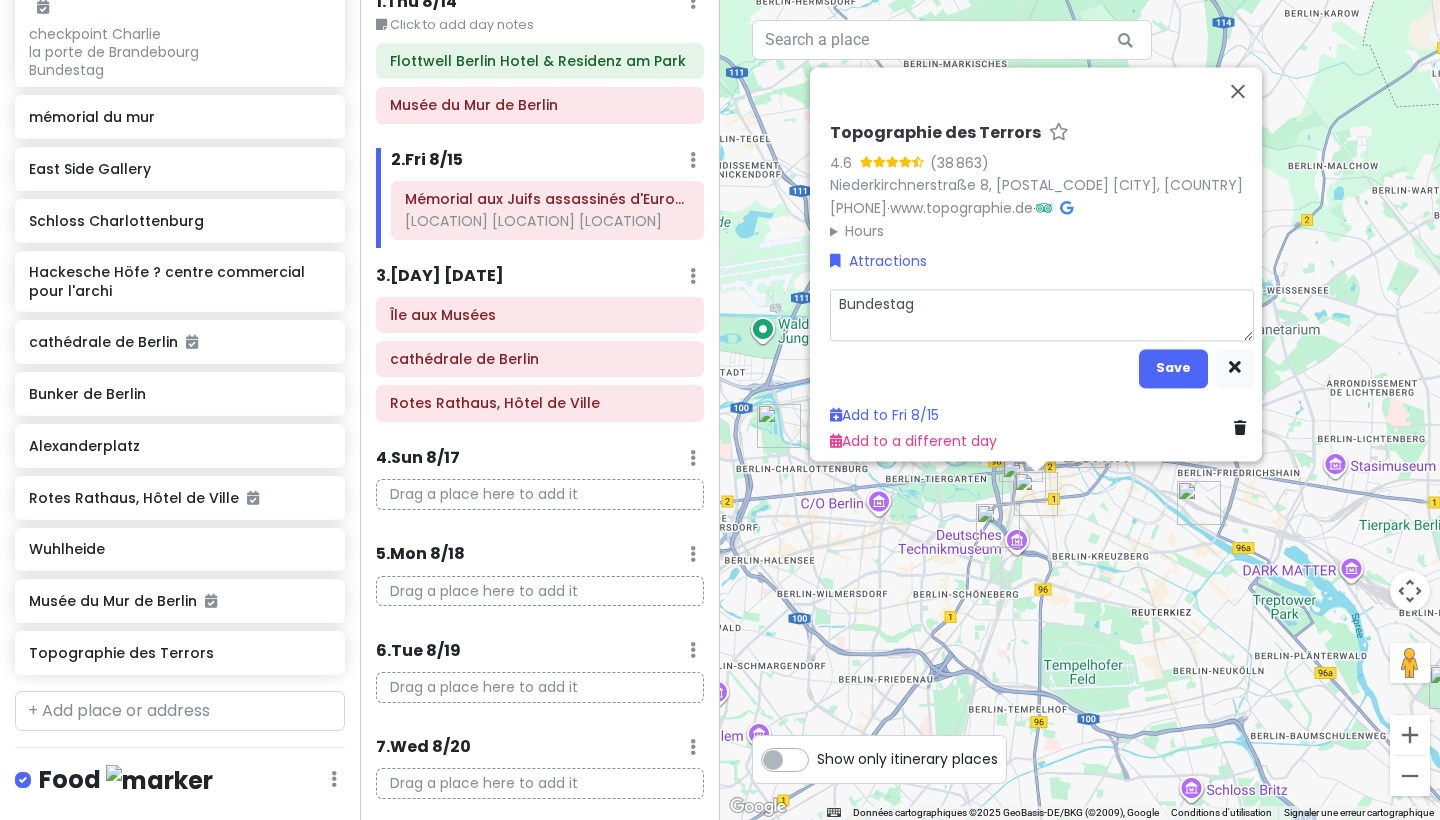 click on "Bundestag" at bounding box center [1042, 315] 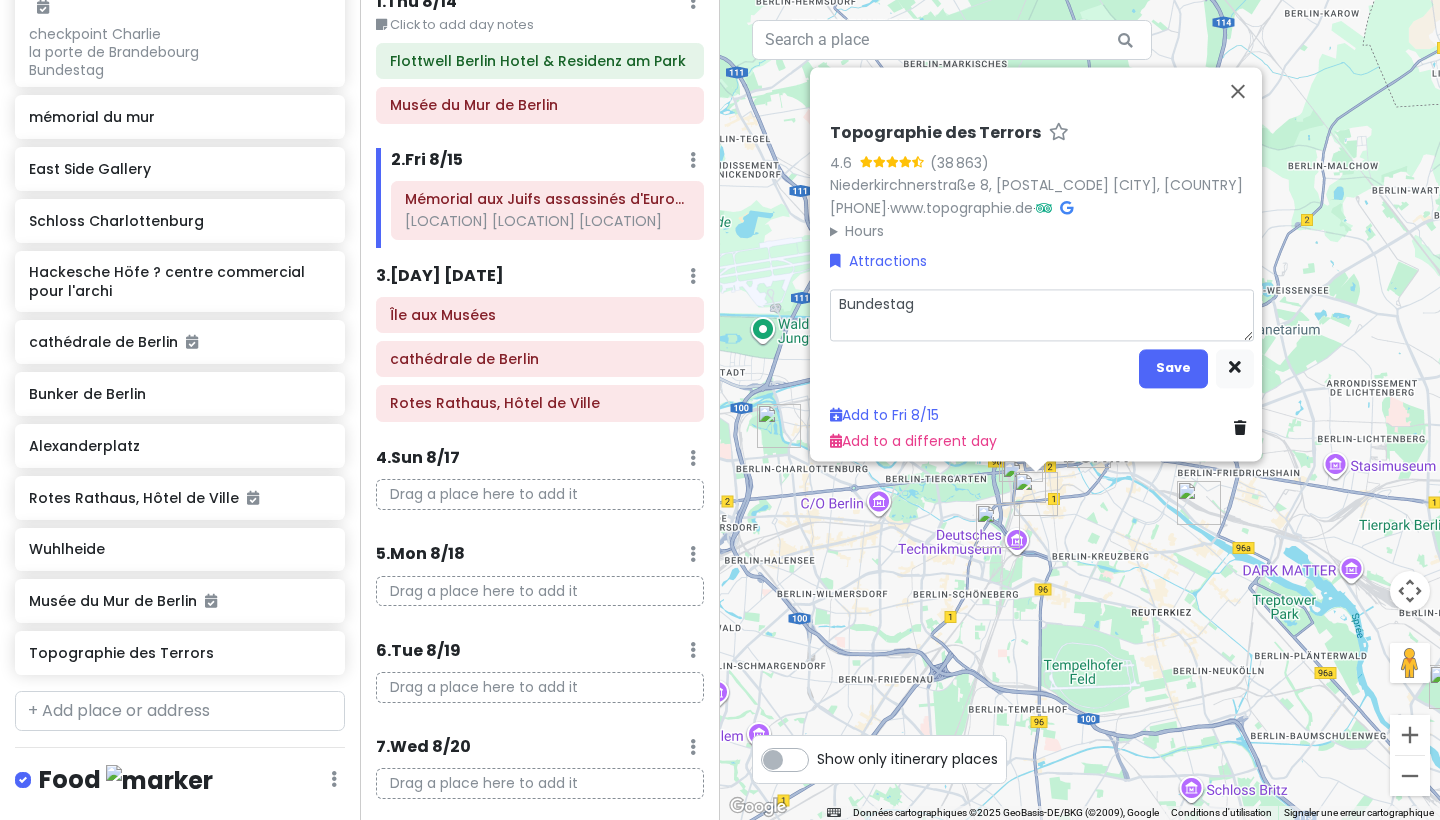click on "Bundestag" at bounding box center [1042, 315] 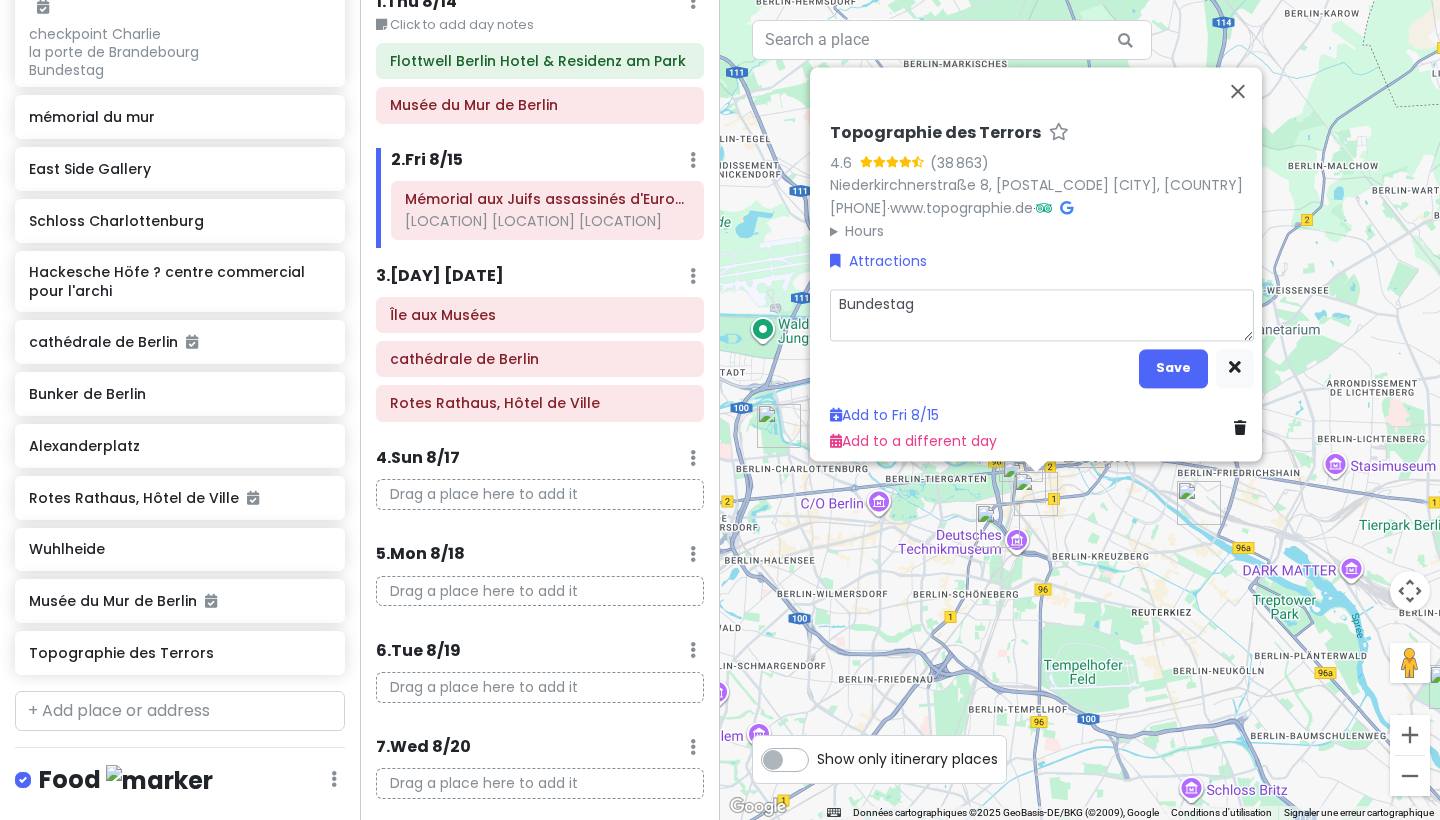 type on "x" 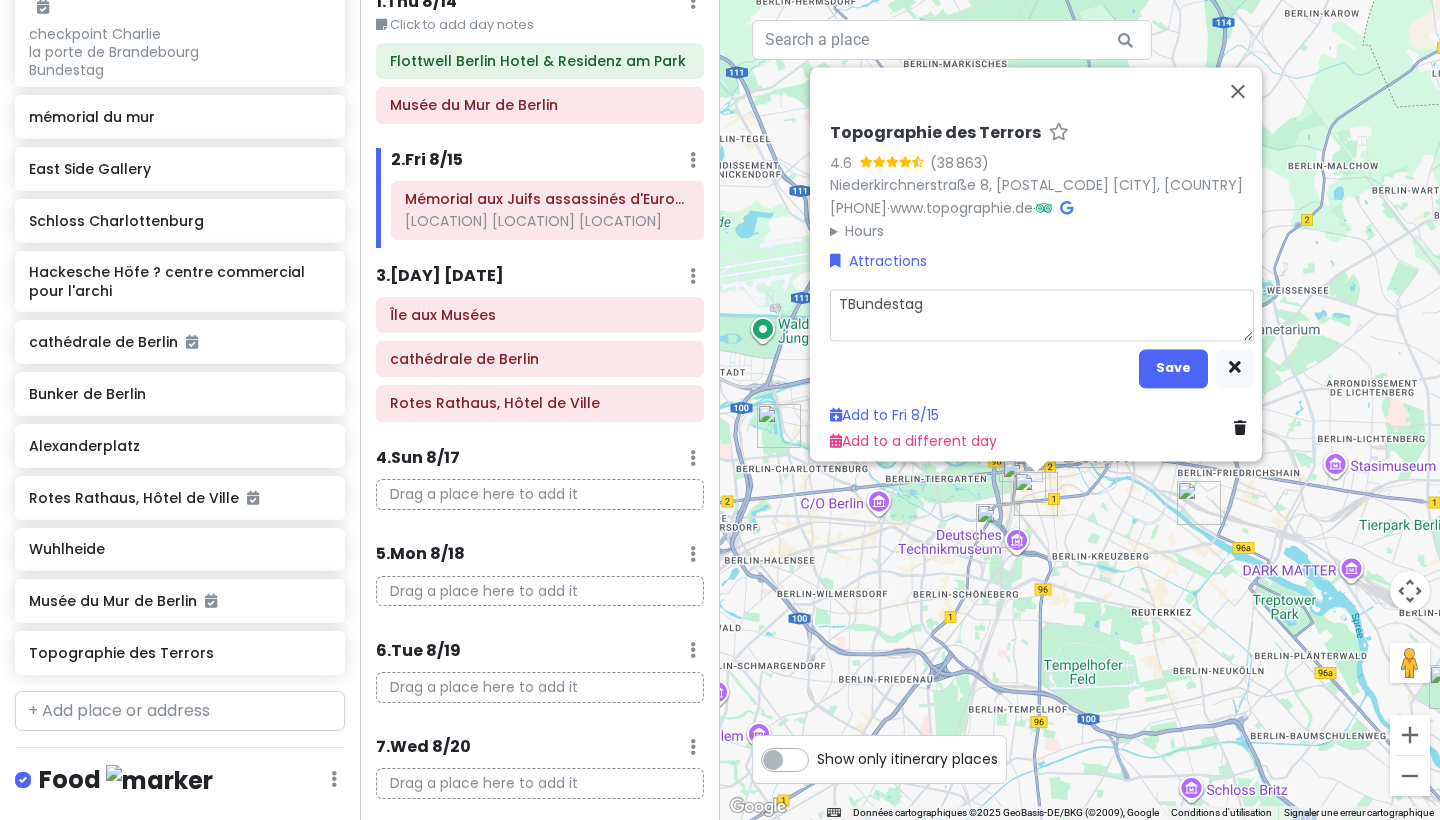 type on "x" 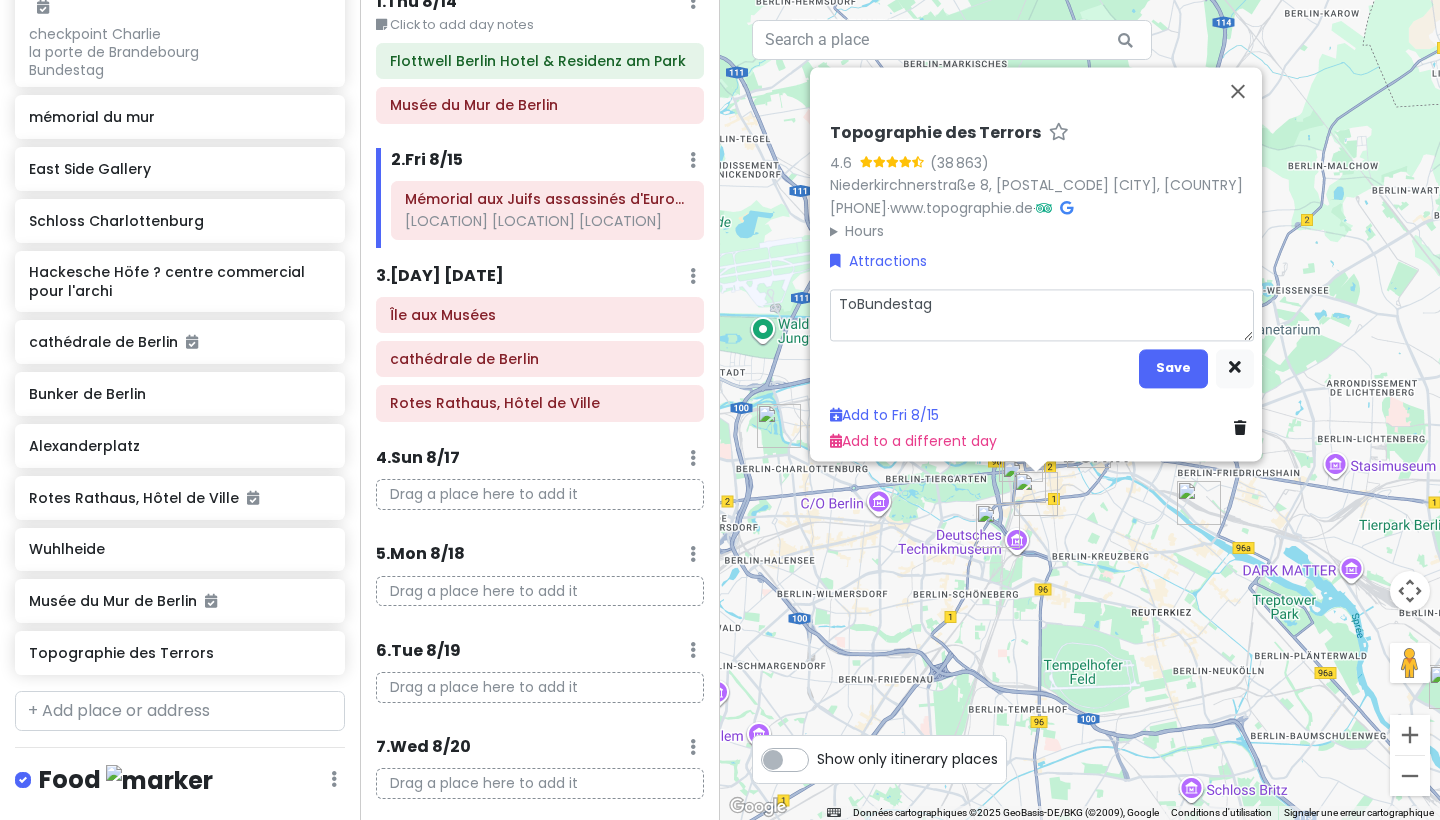 type on "x" 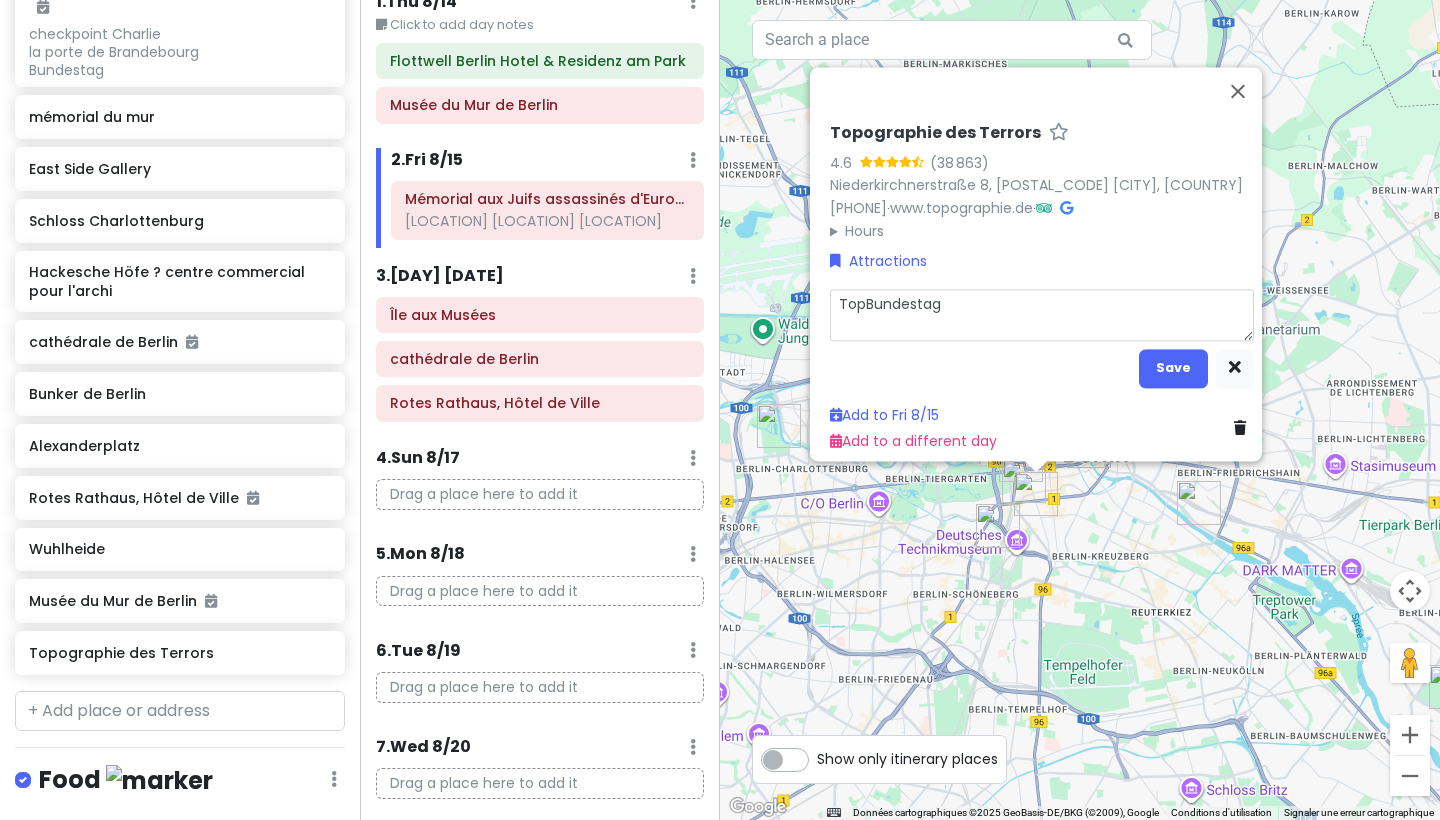 type on "x" 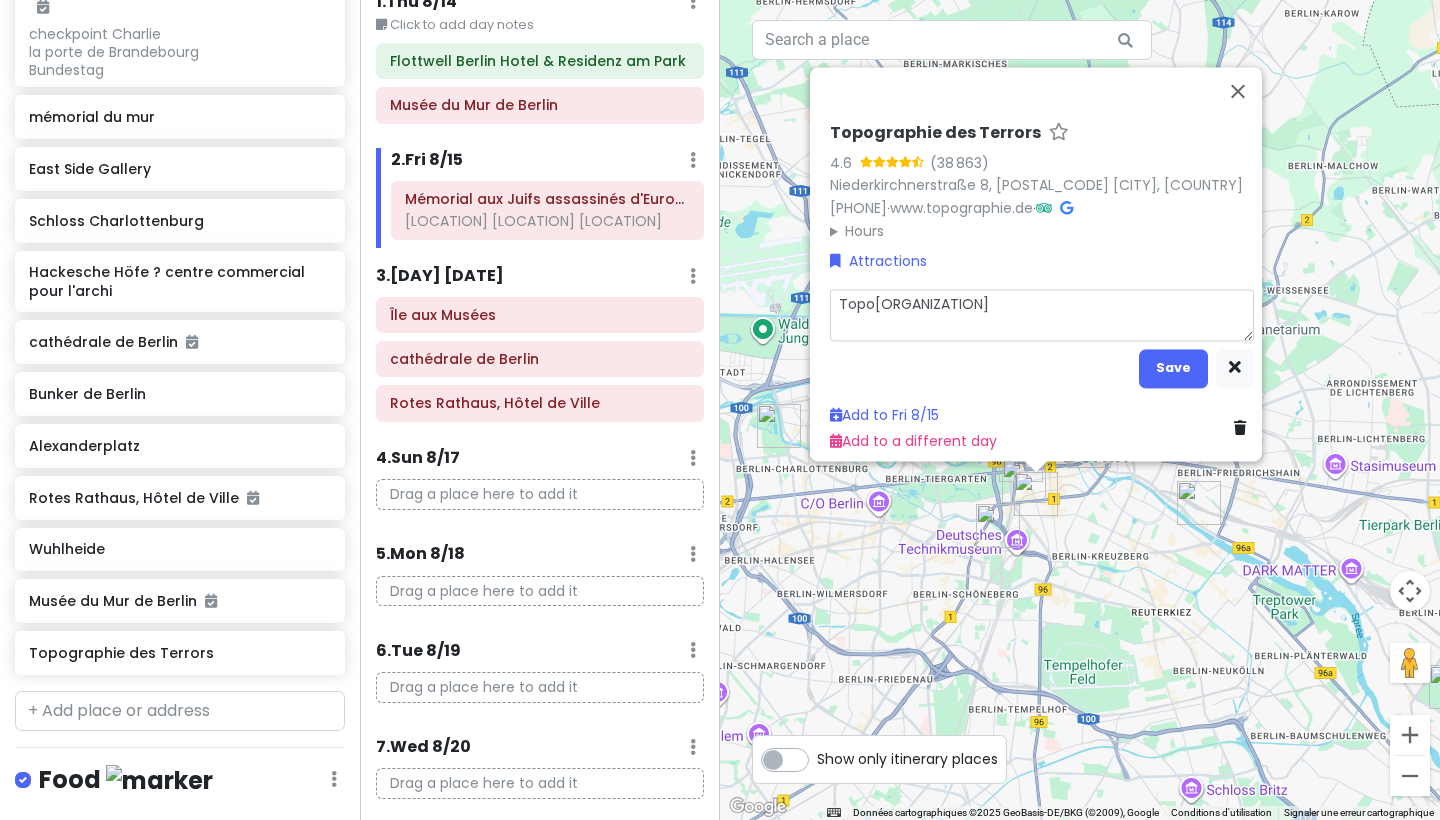 type on "x" 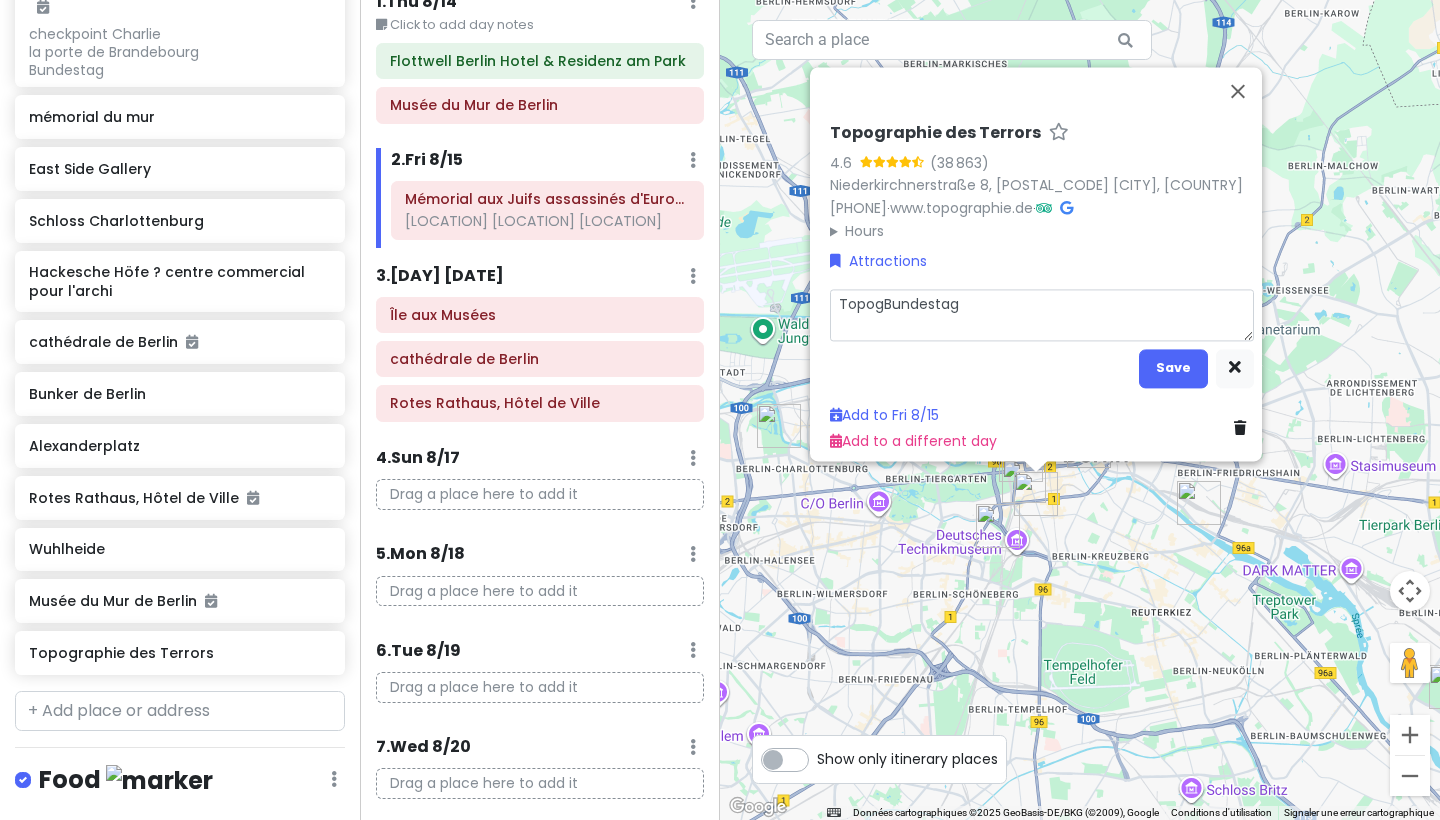 type on "x" 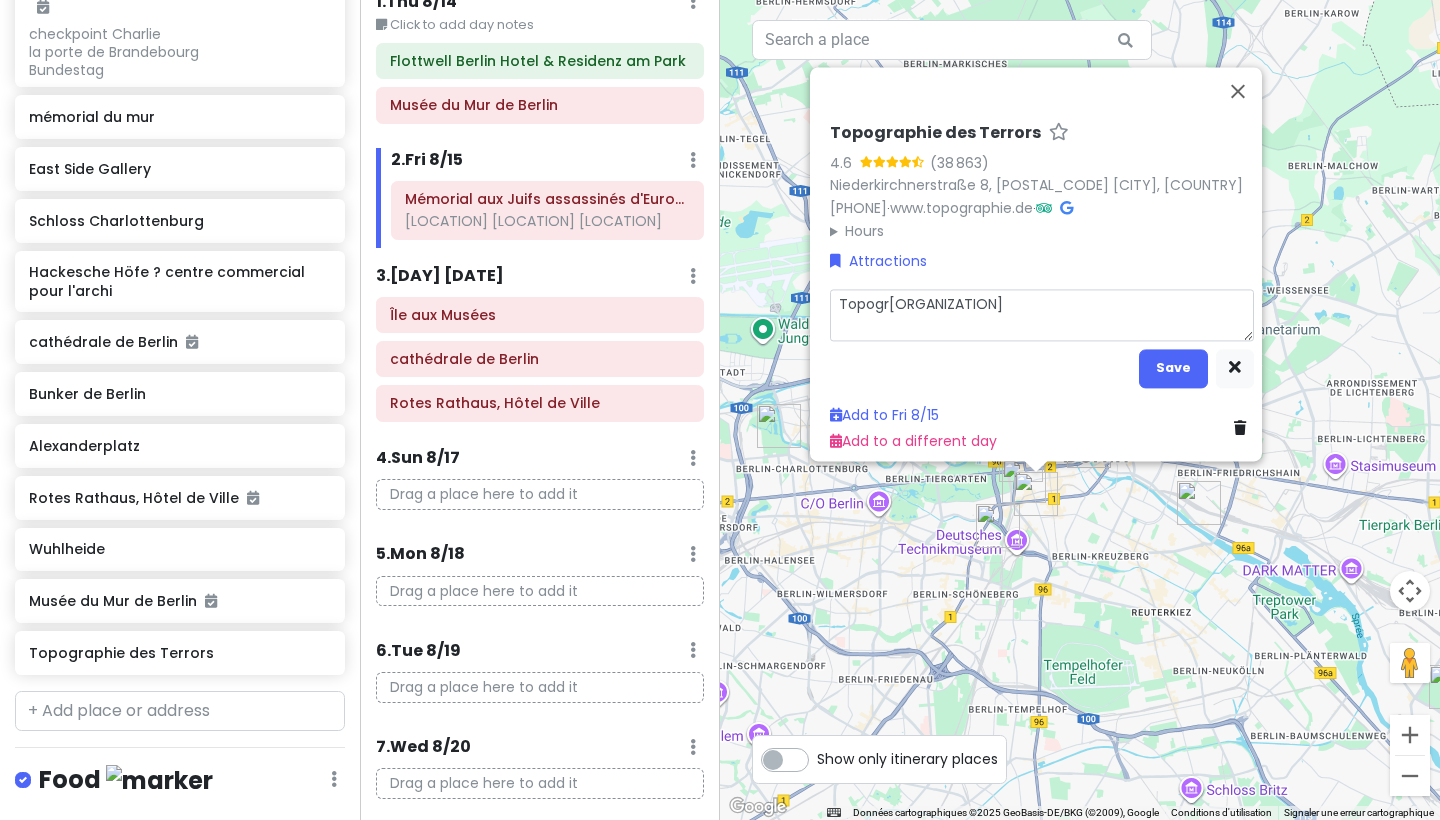 type on "x" 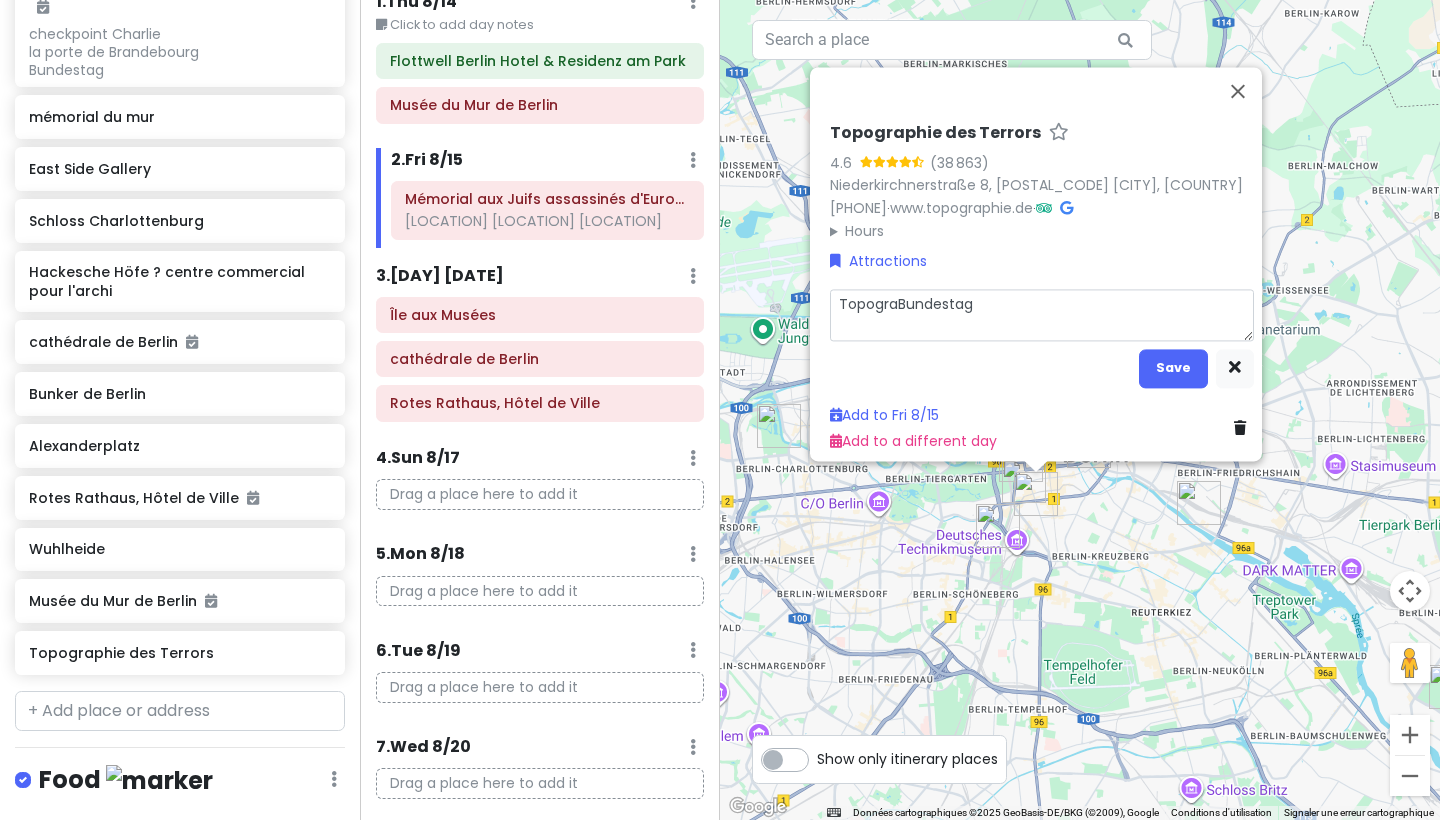 type on "x" 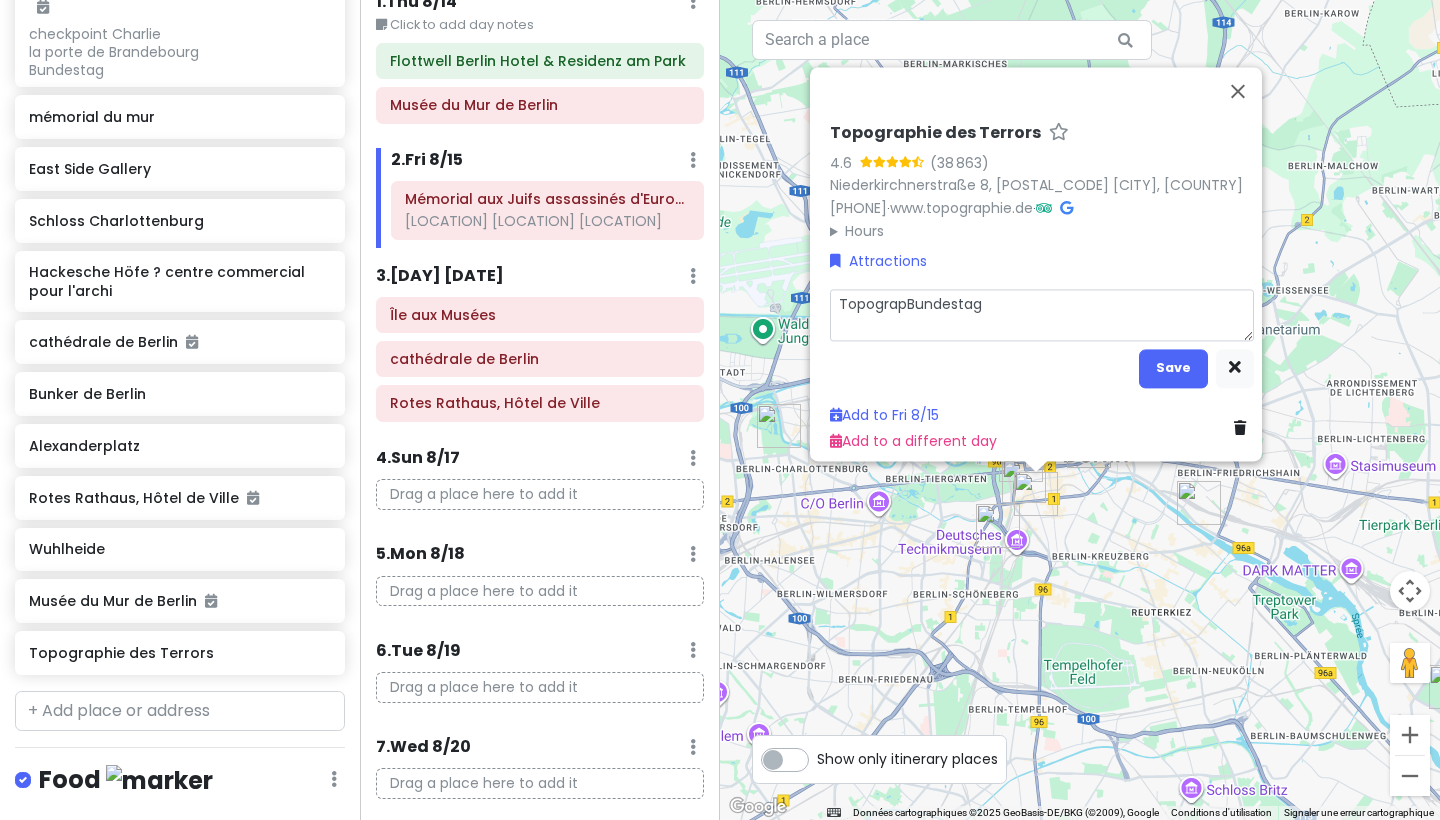 type on "x" 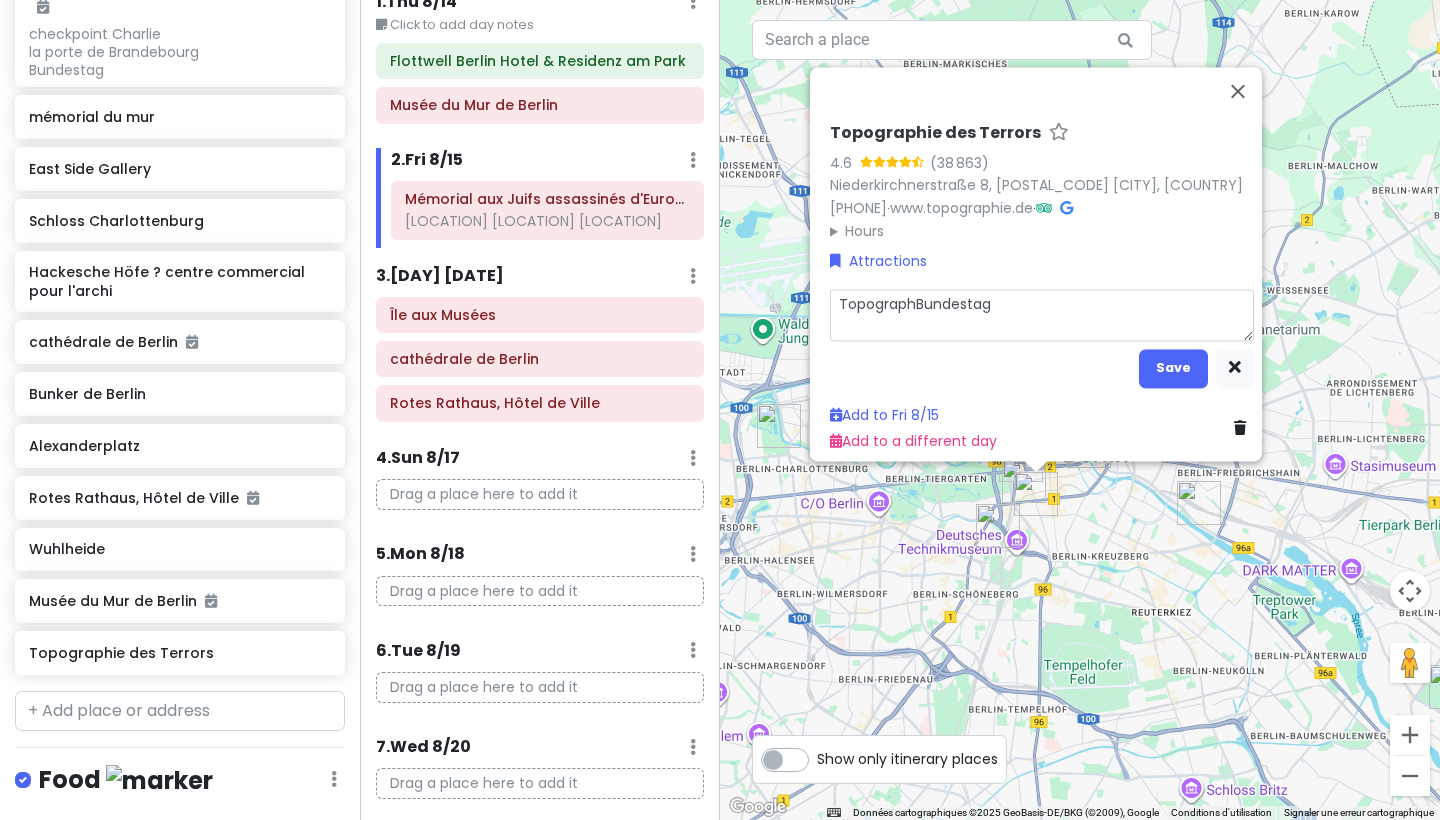 type on "x" 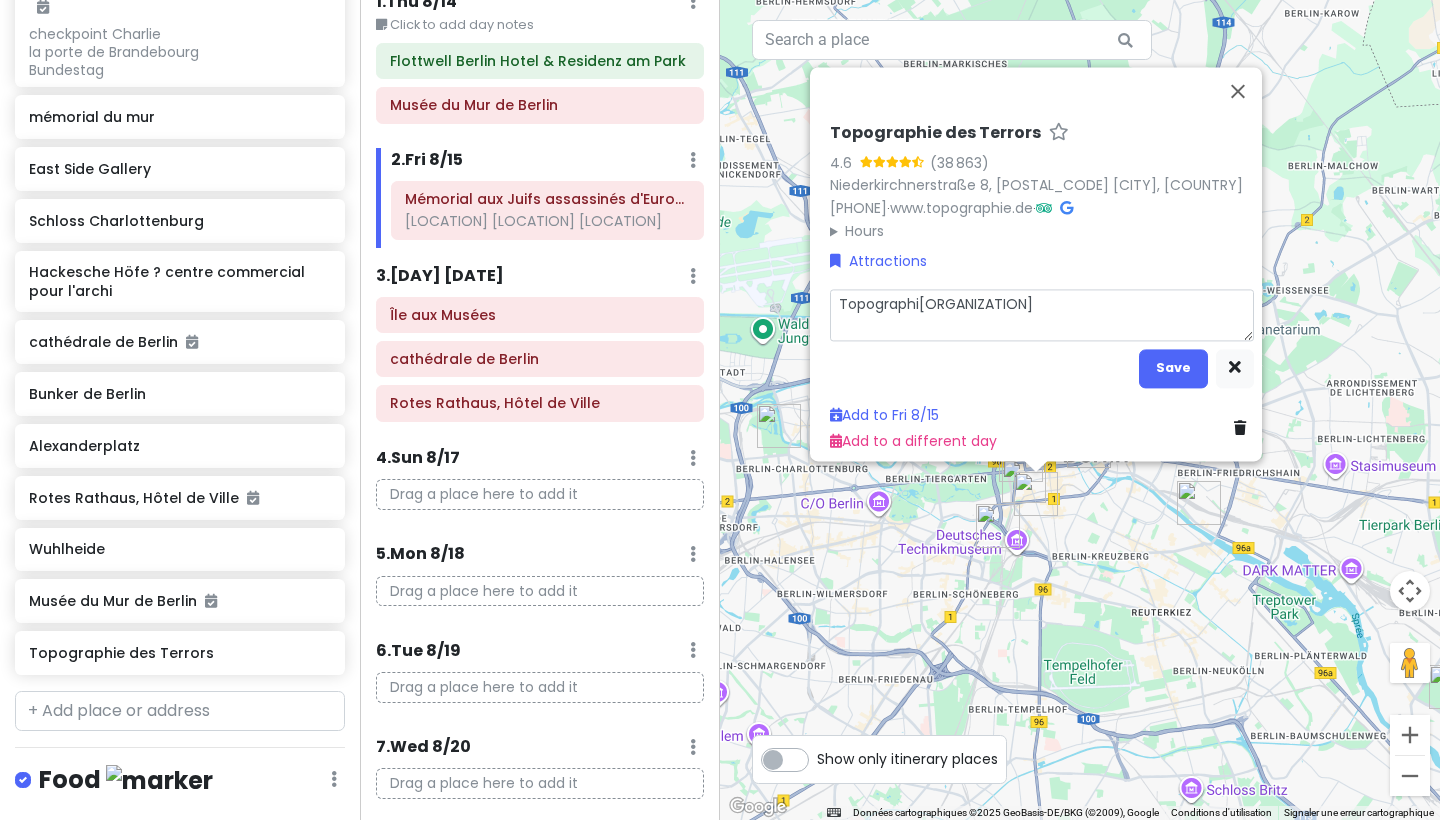type on "x" 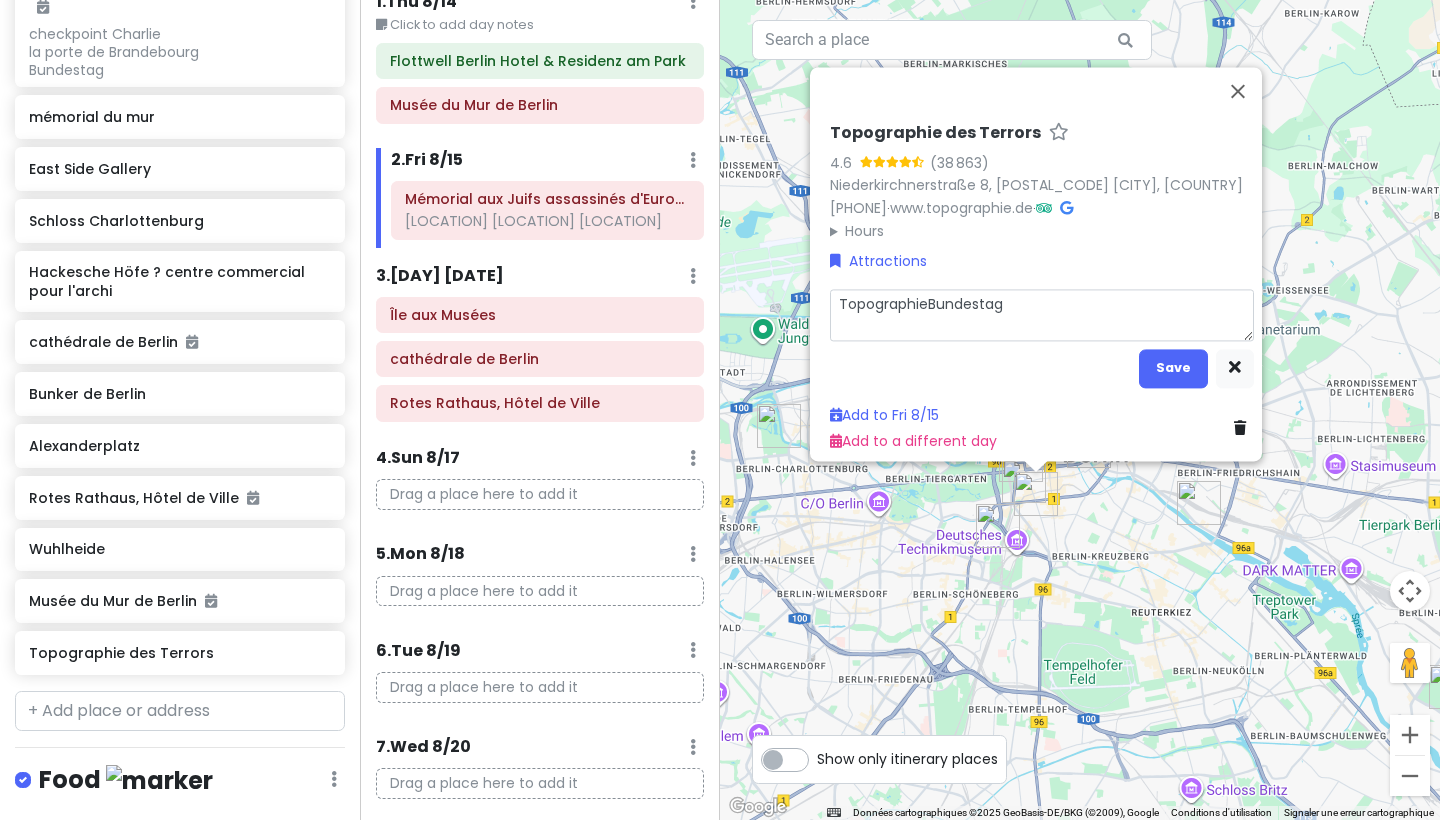type on "x" 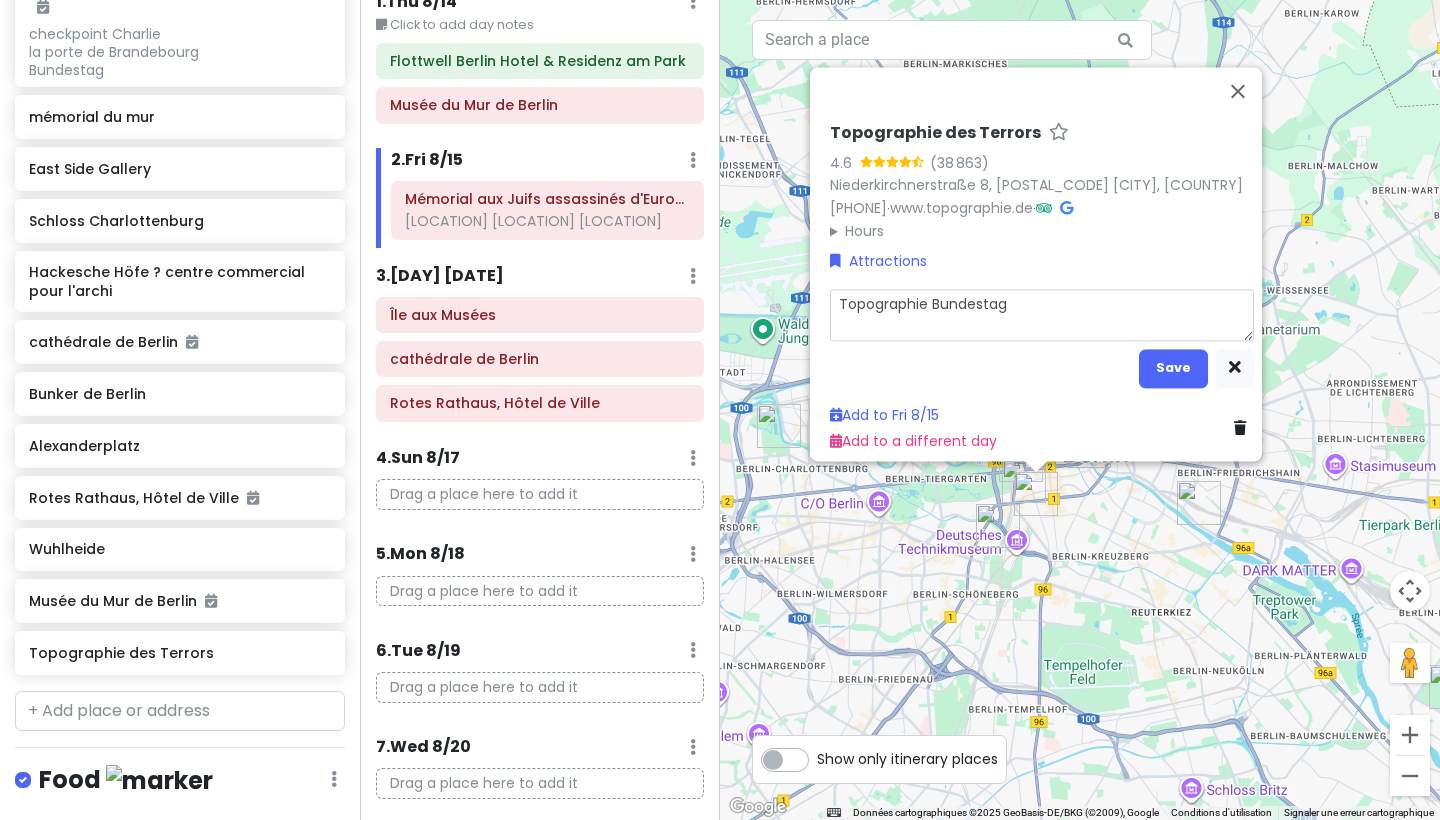 type on "x" 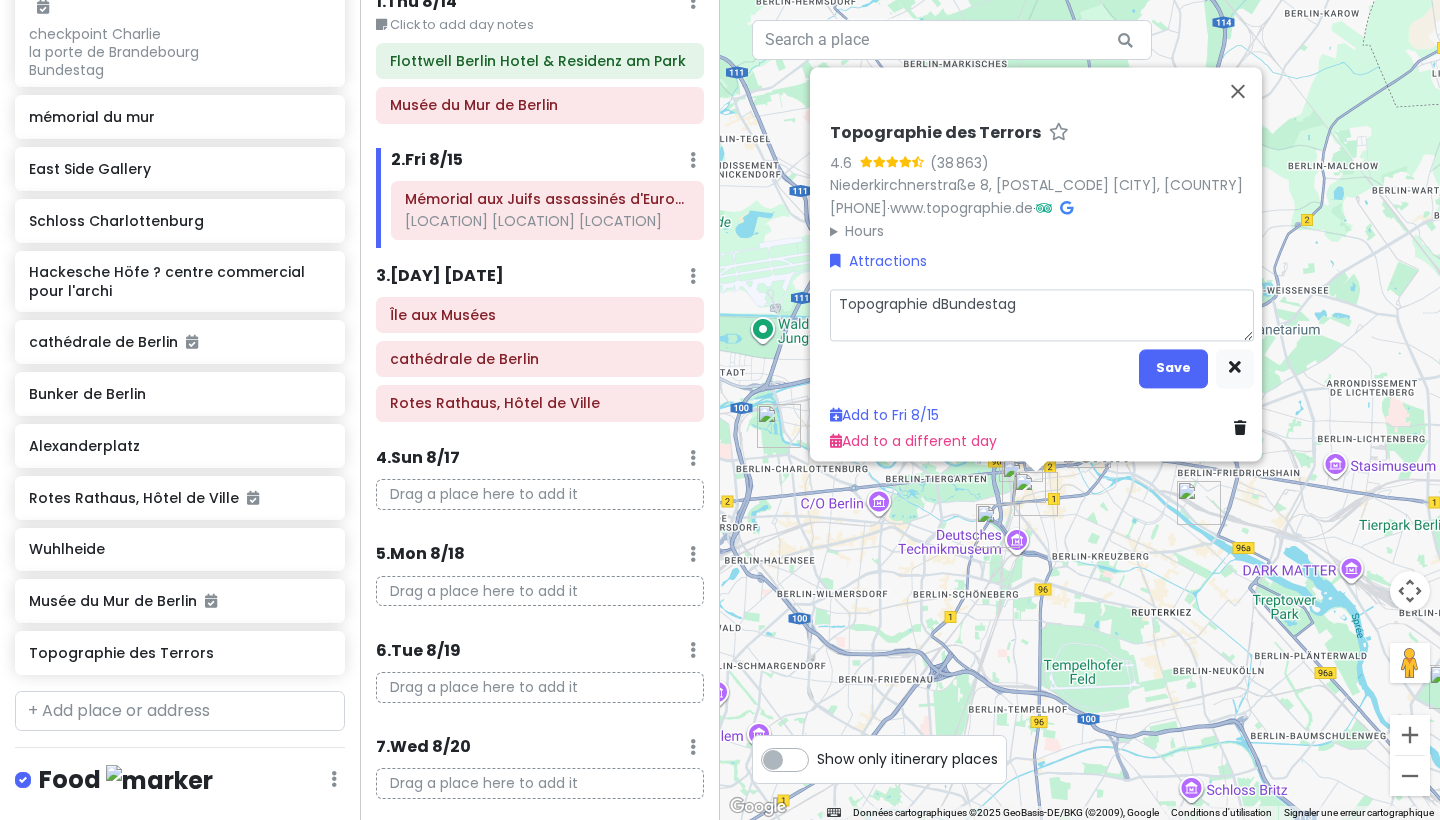 type on "x" 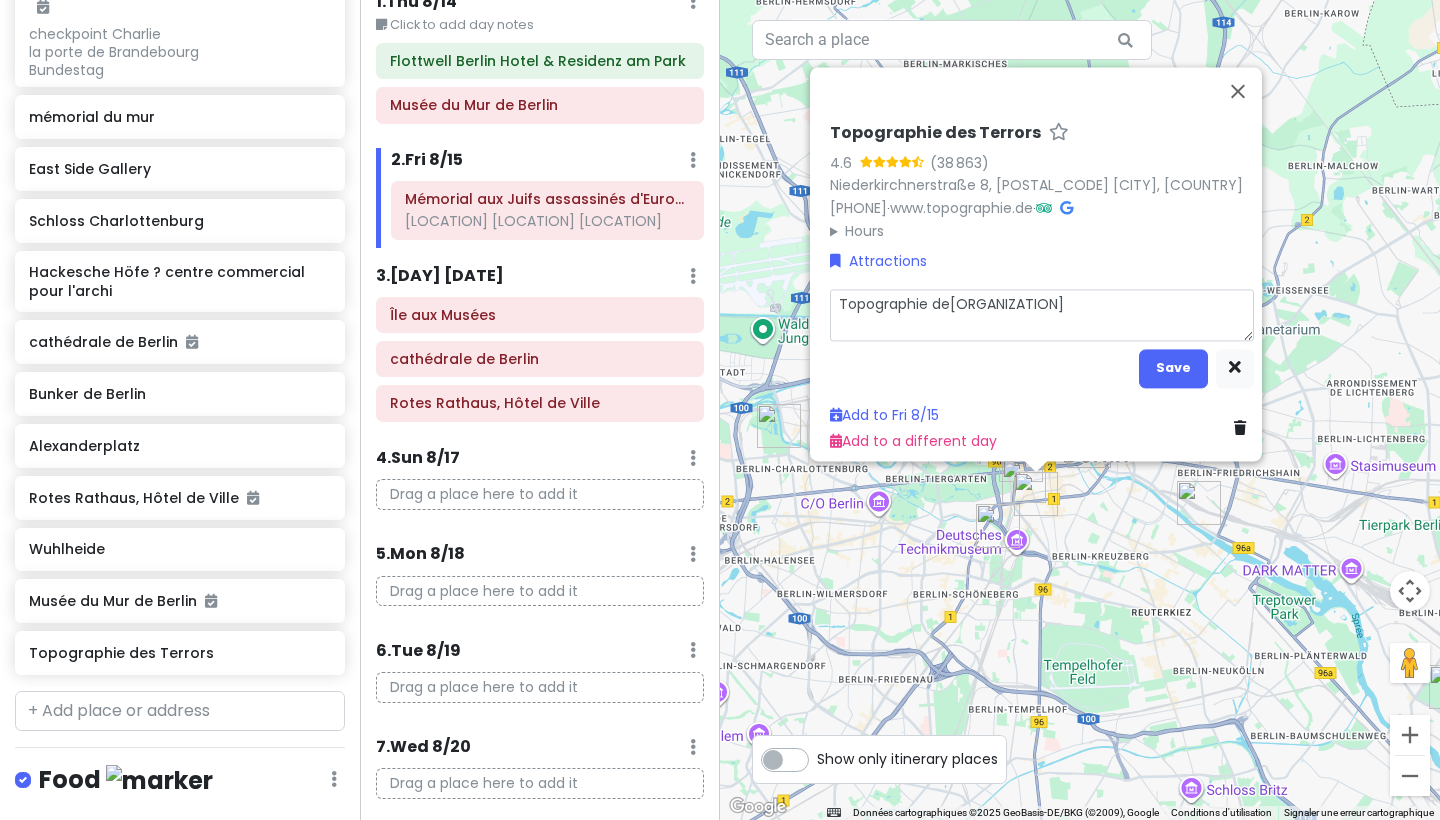 type on "x" 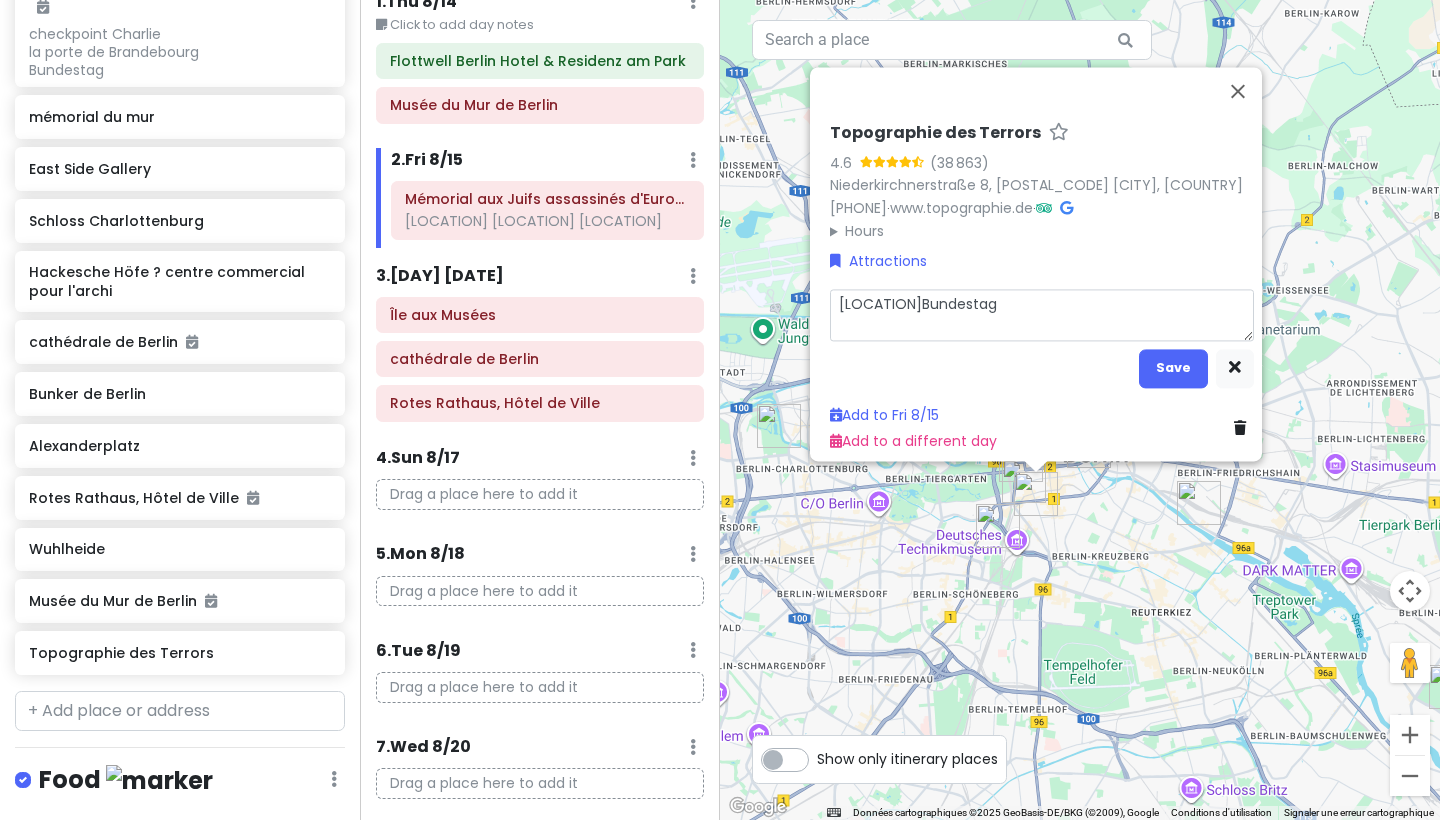 type on "x" 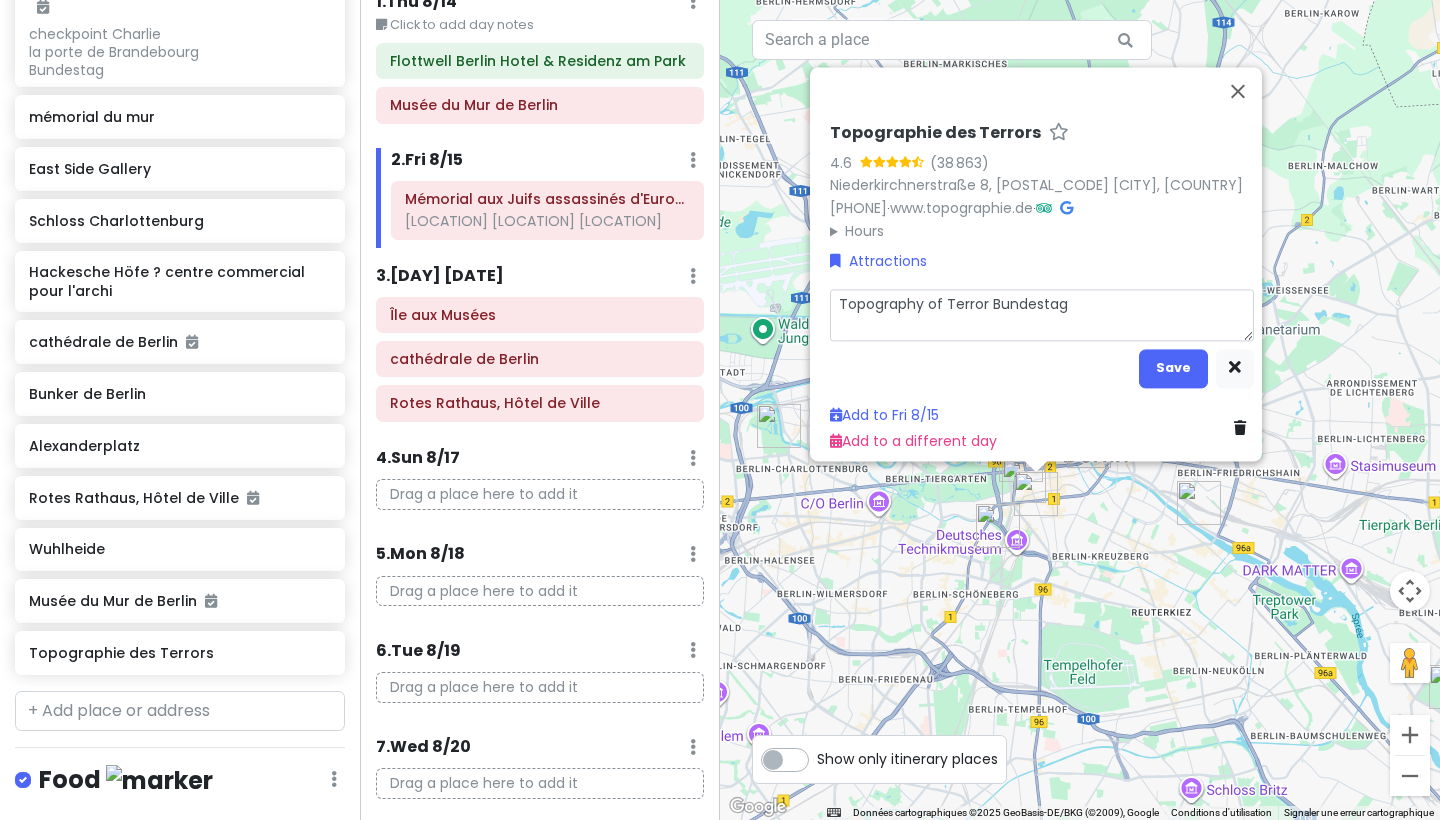type on "x" 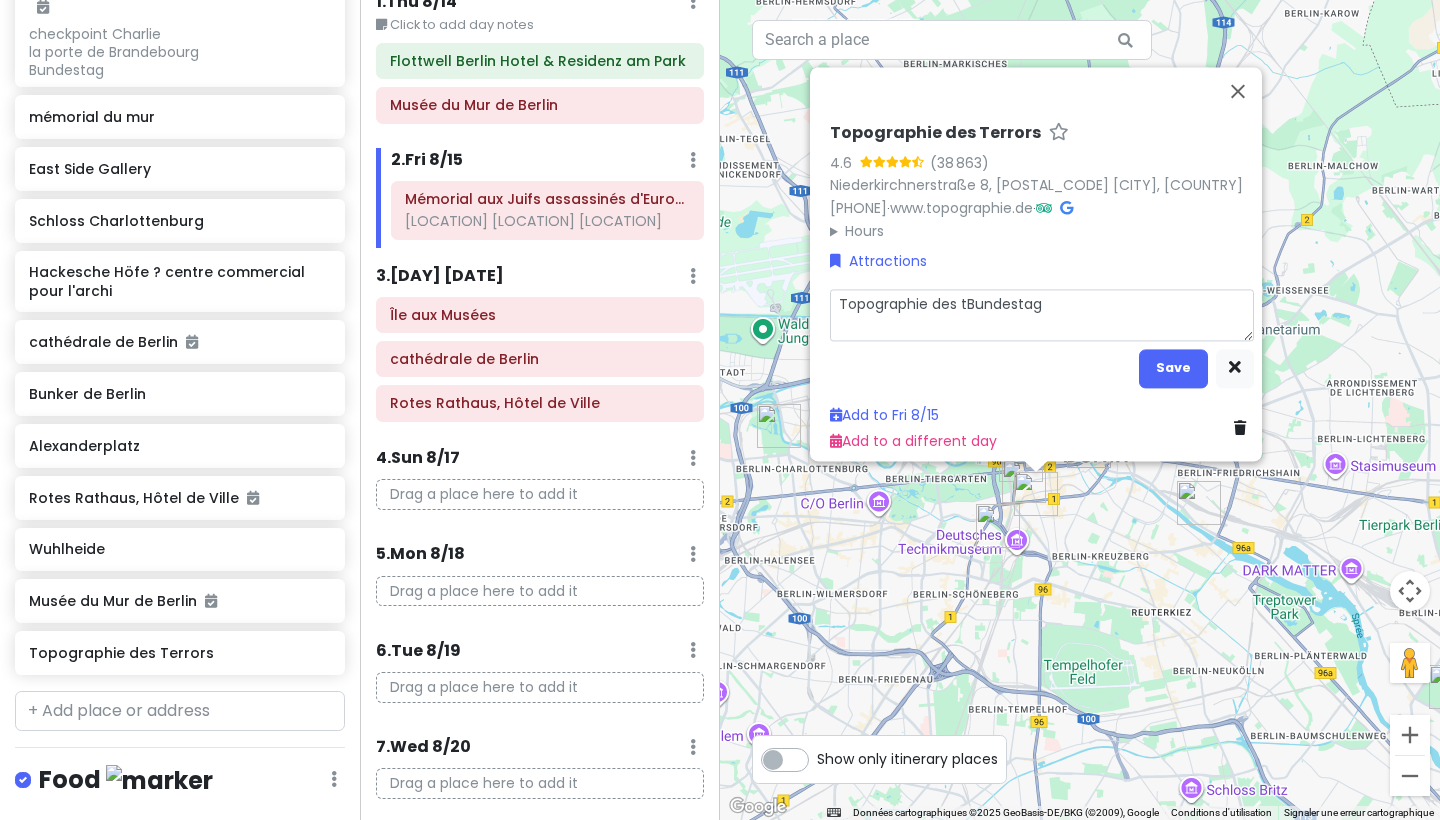 type on "x" 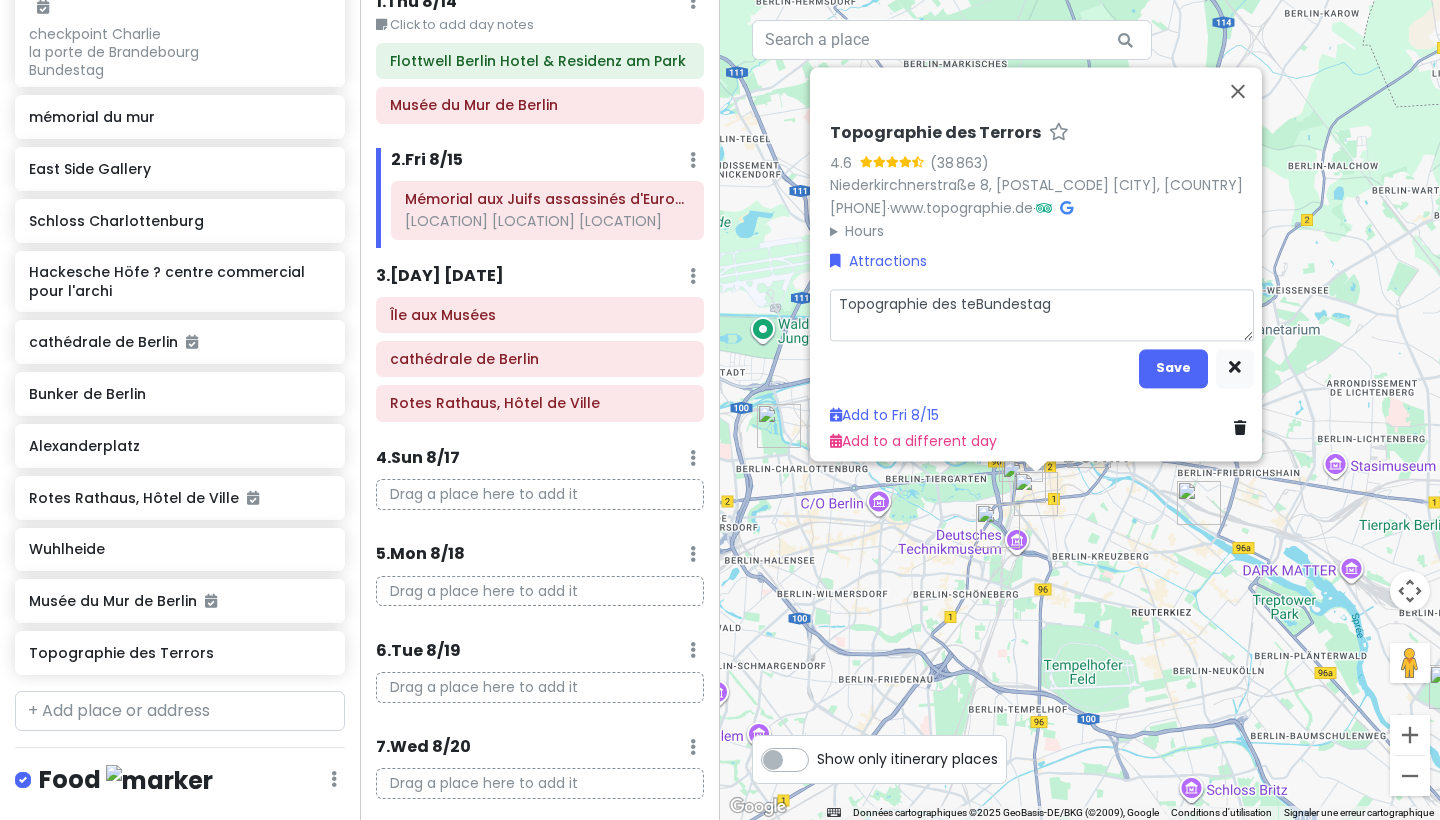 type on "x" 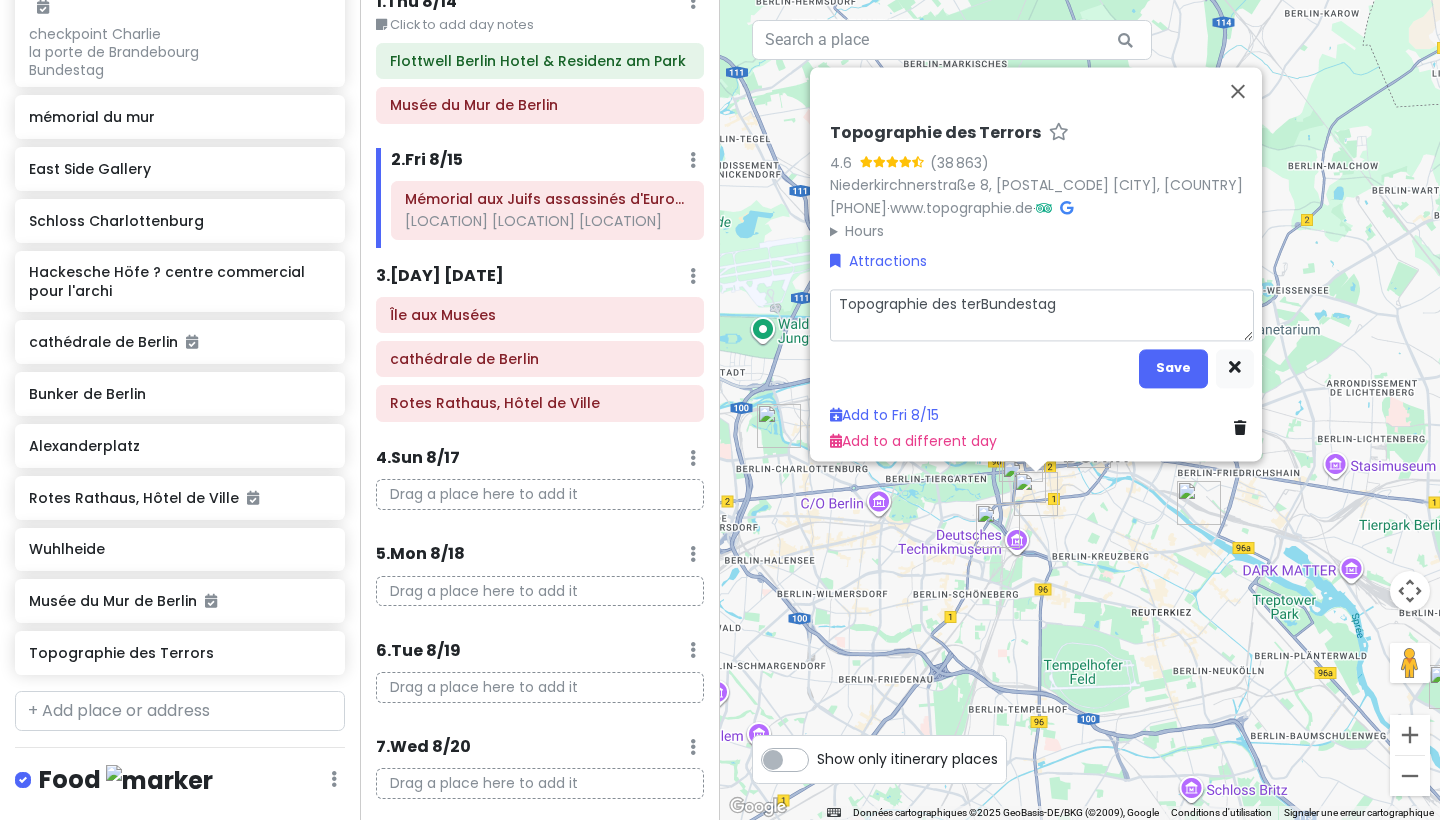 type on "x" 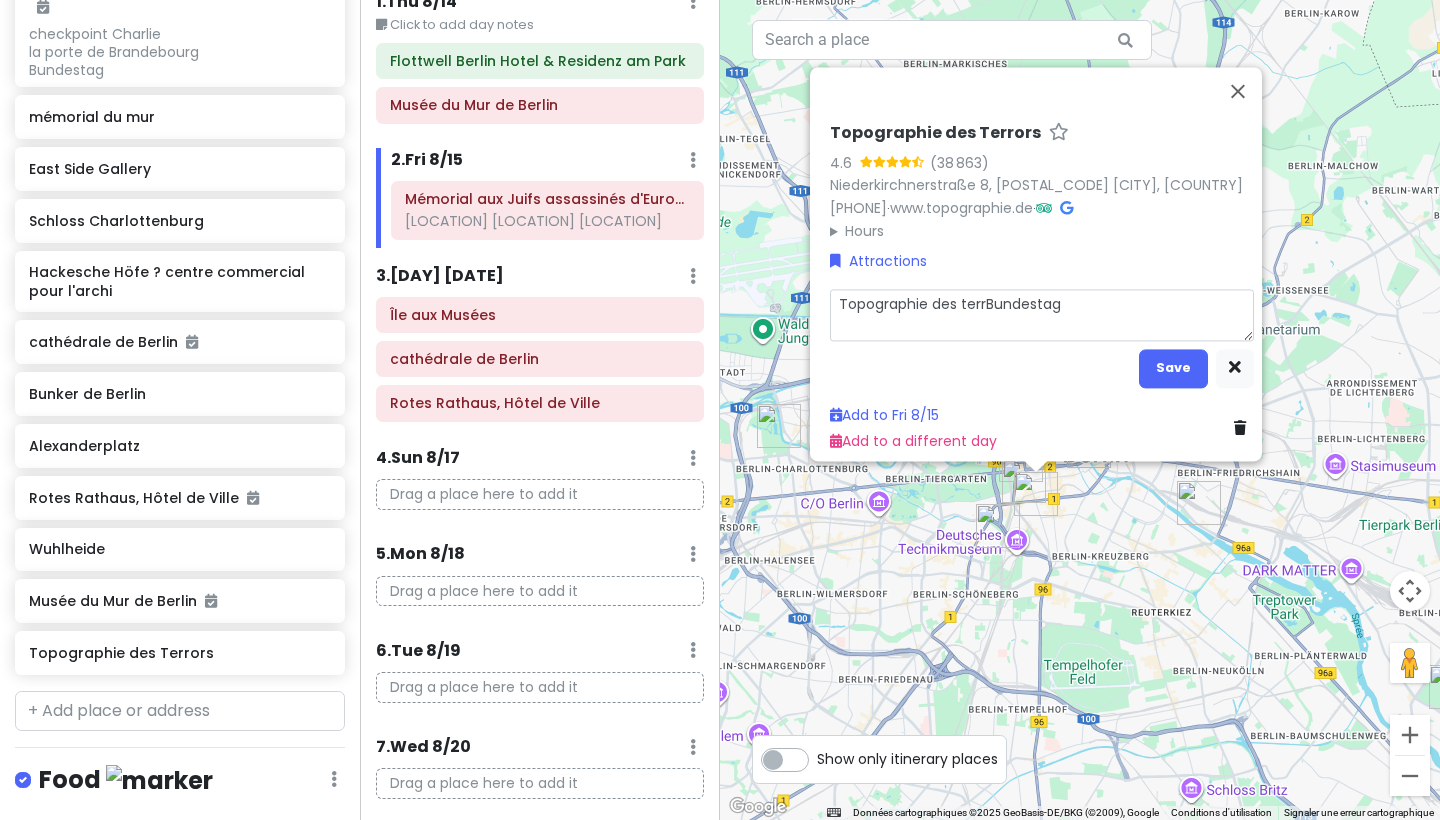 type on "x" 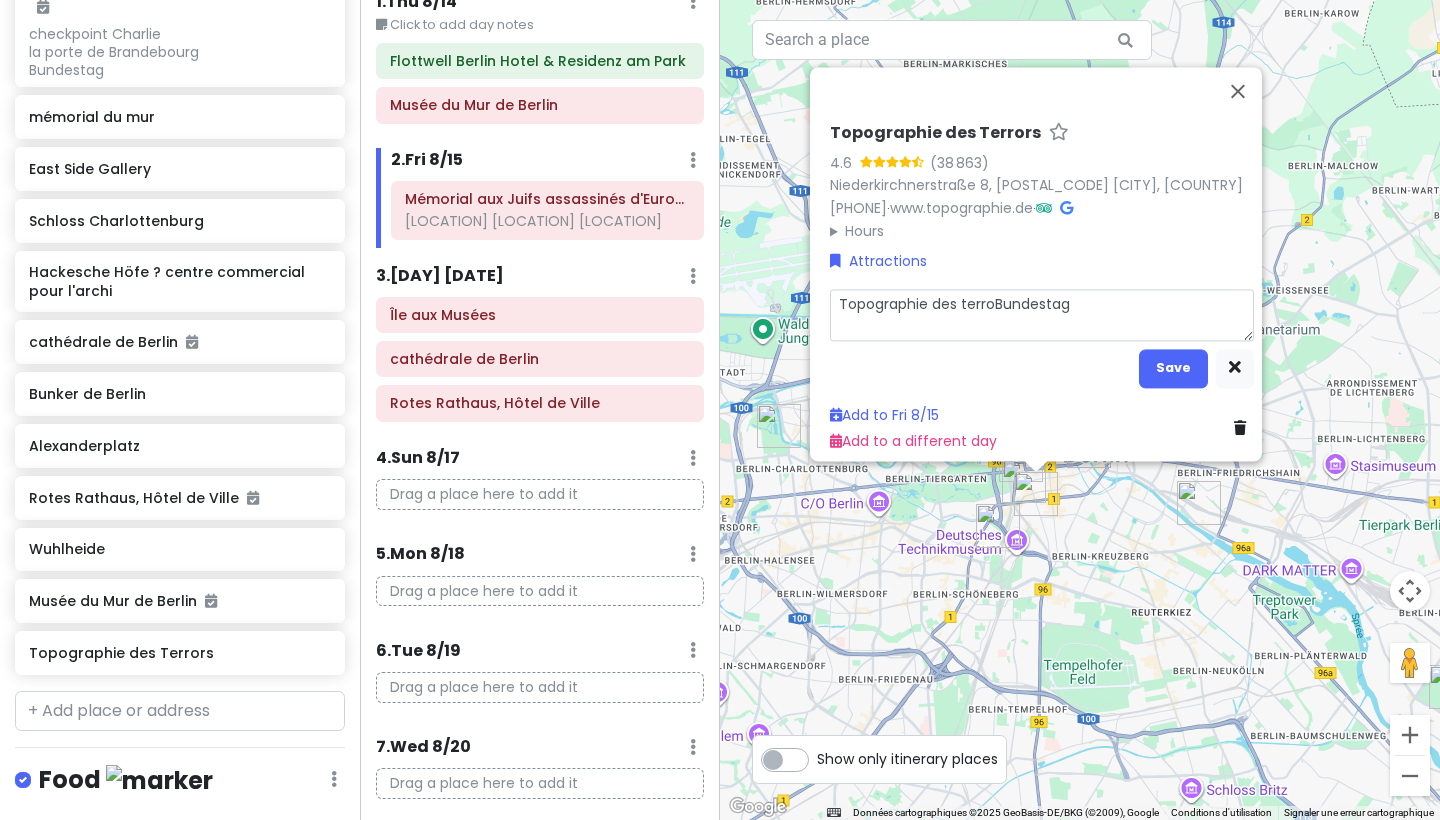 type on "x" 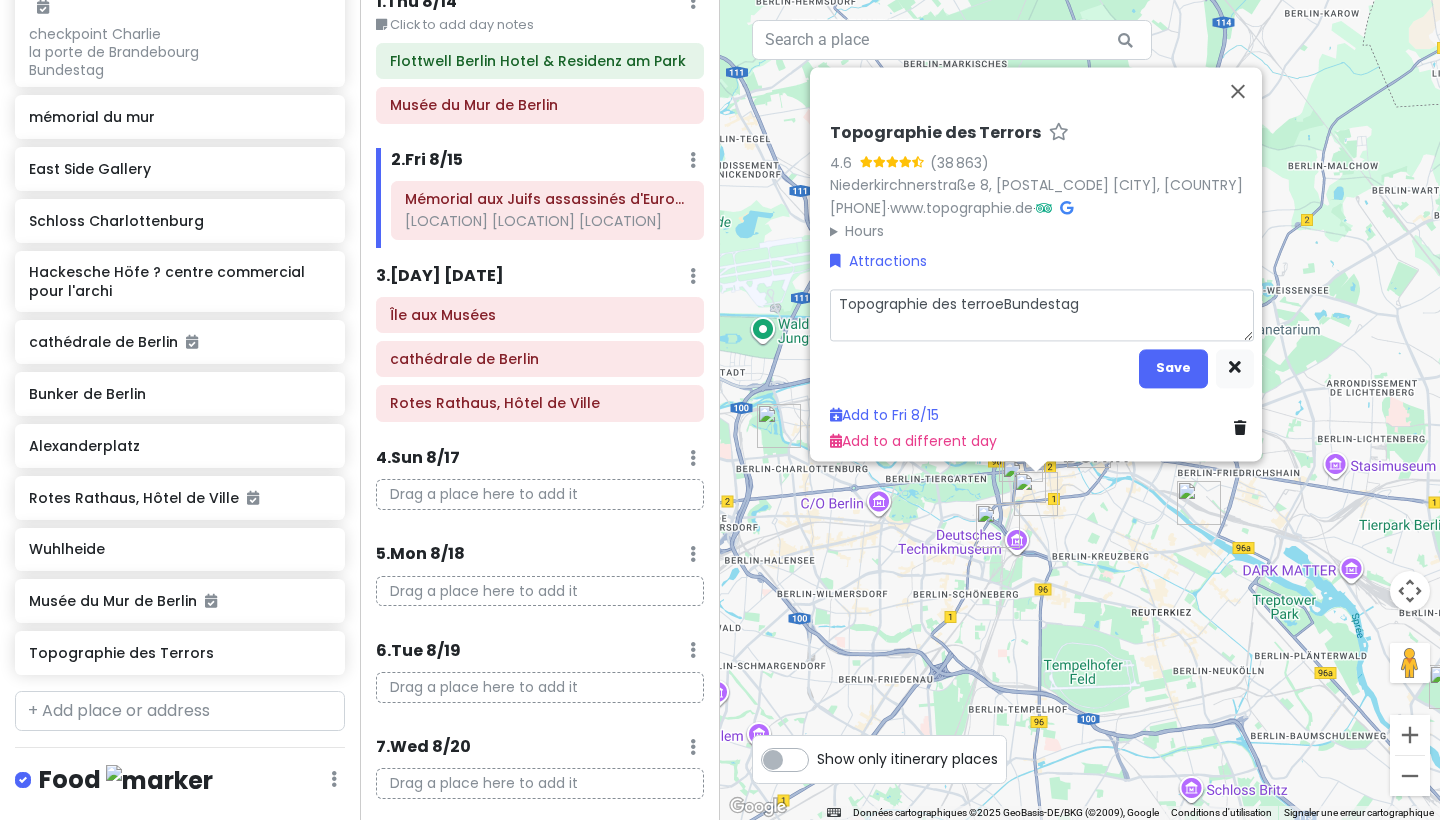 type on "x" 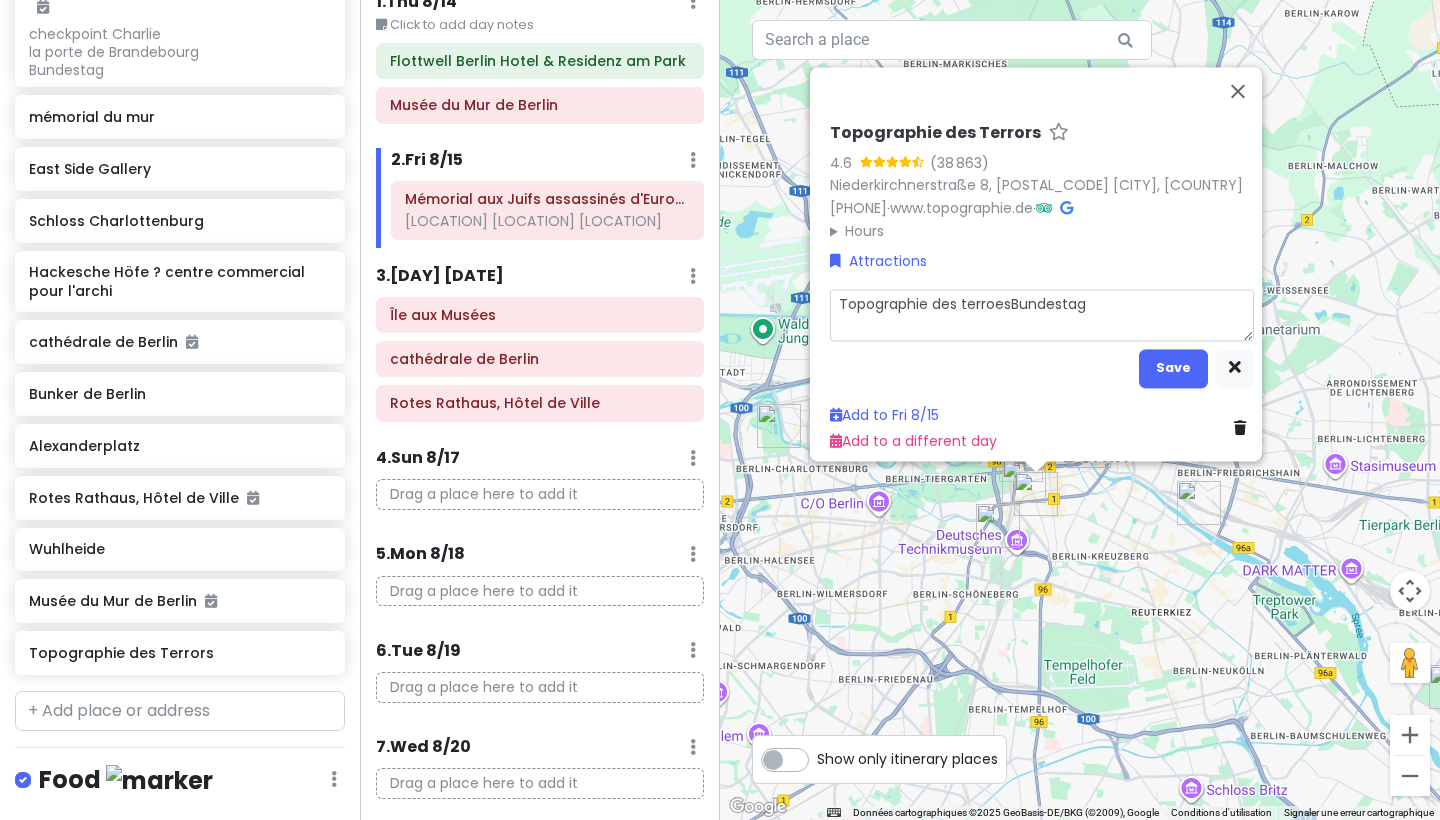 type on "x" 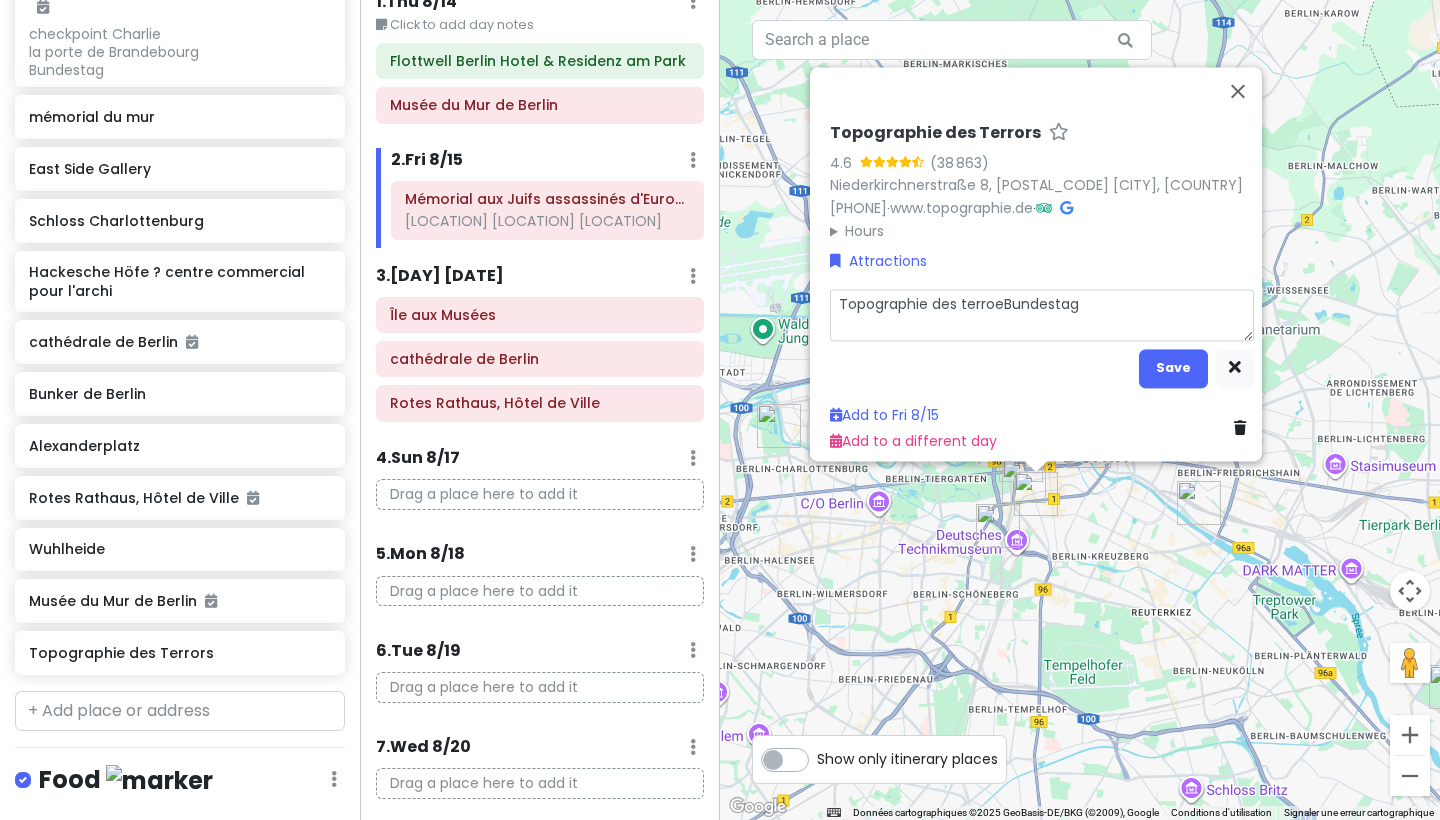 type on "x" 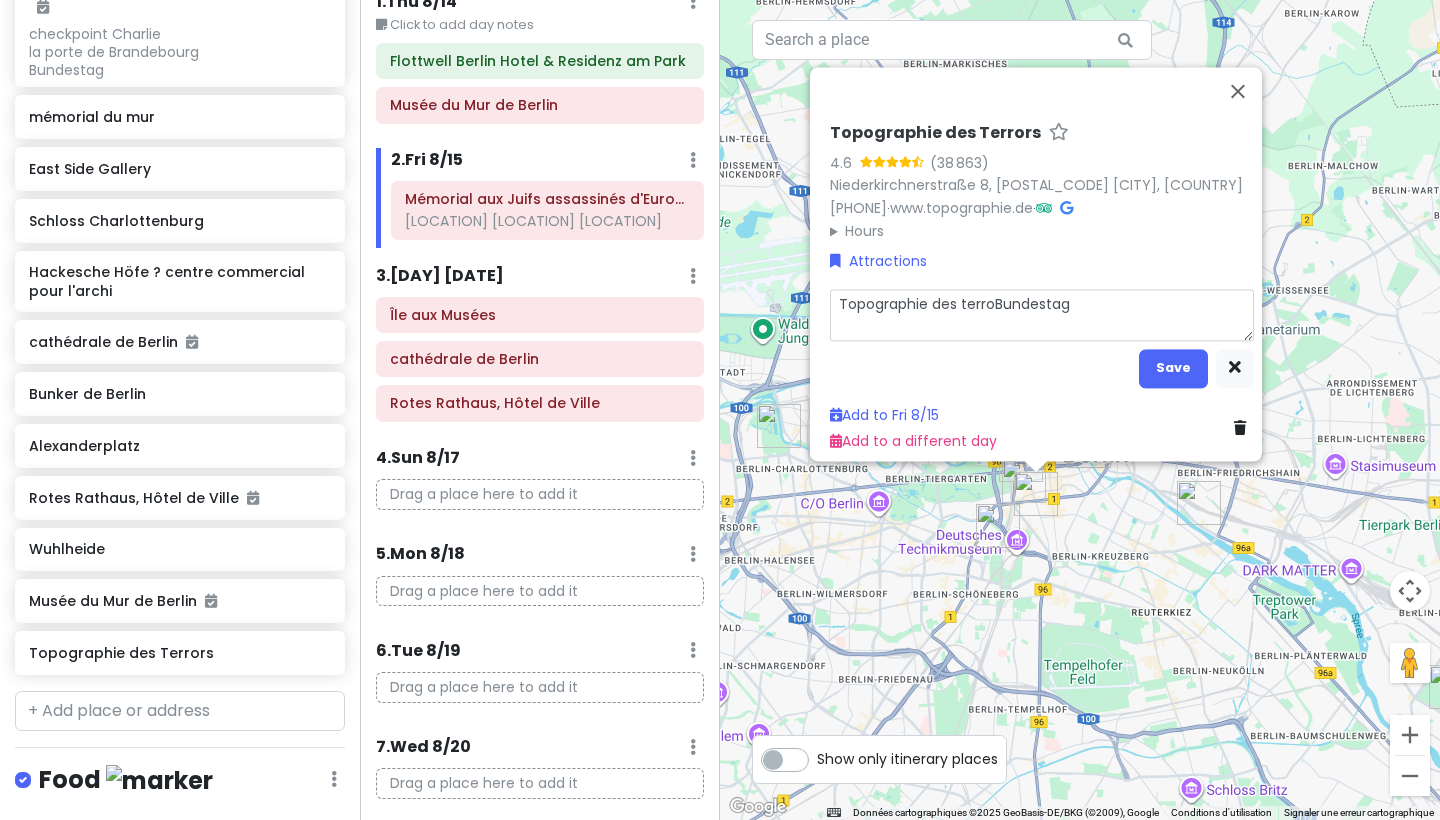 type on "x" 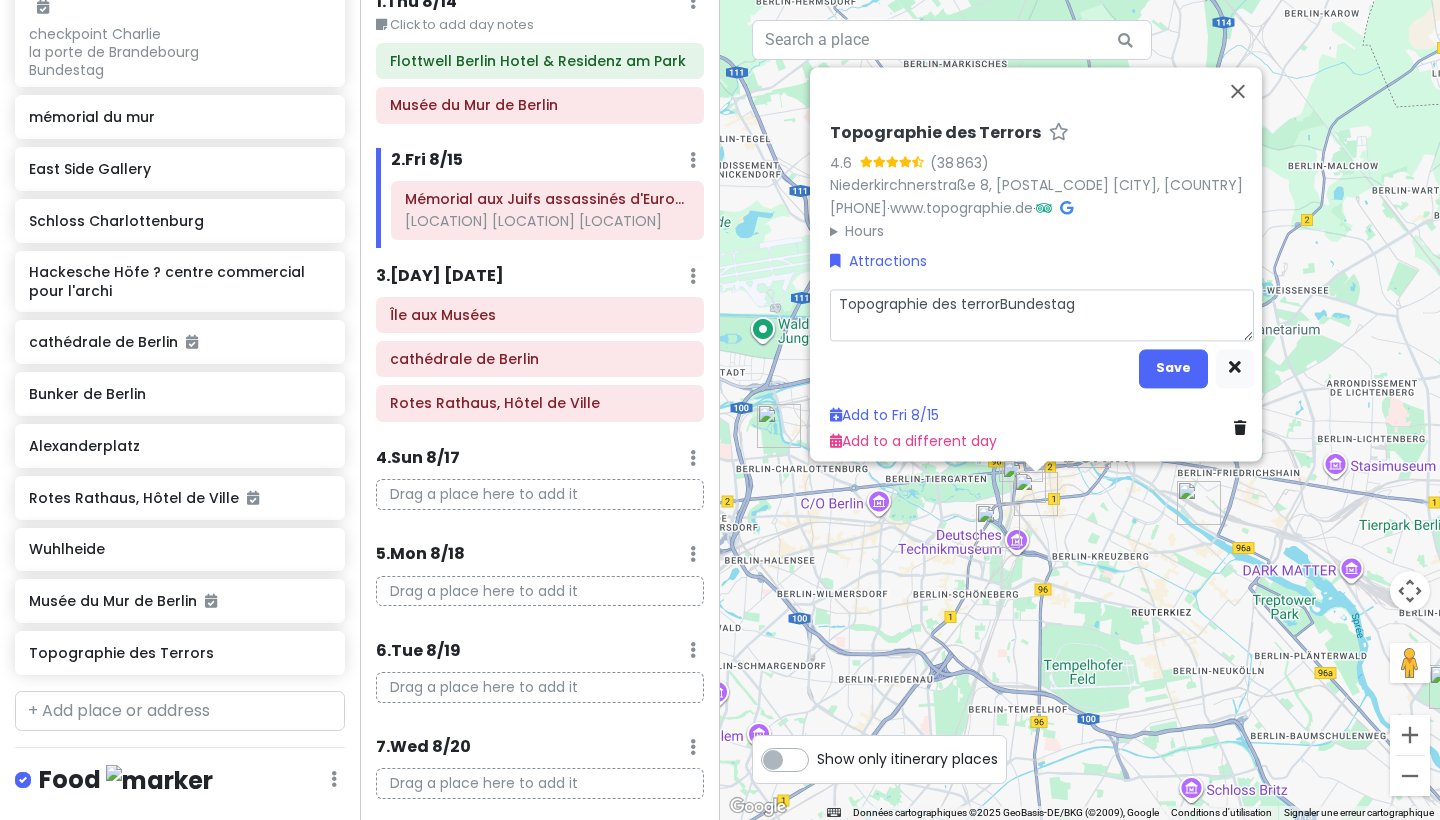 type on "x" 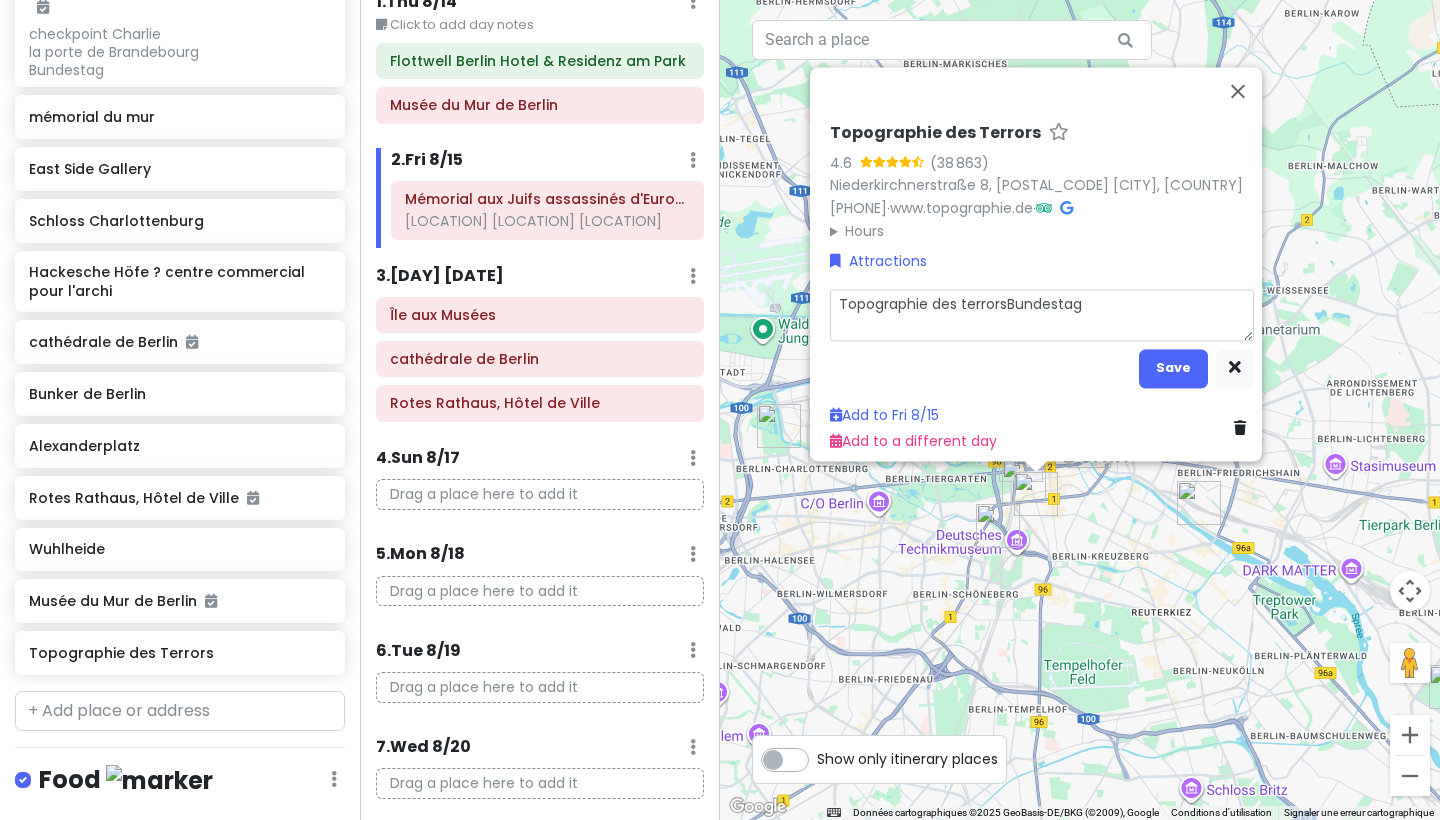 type on "x" 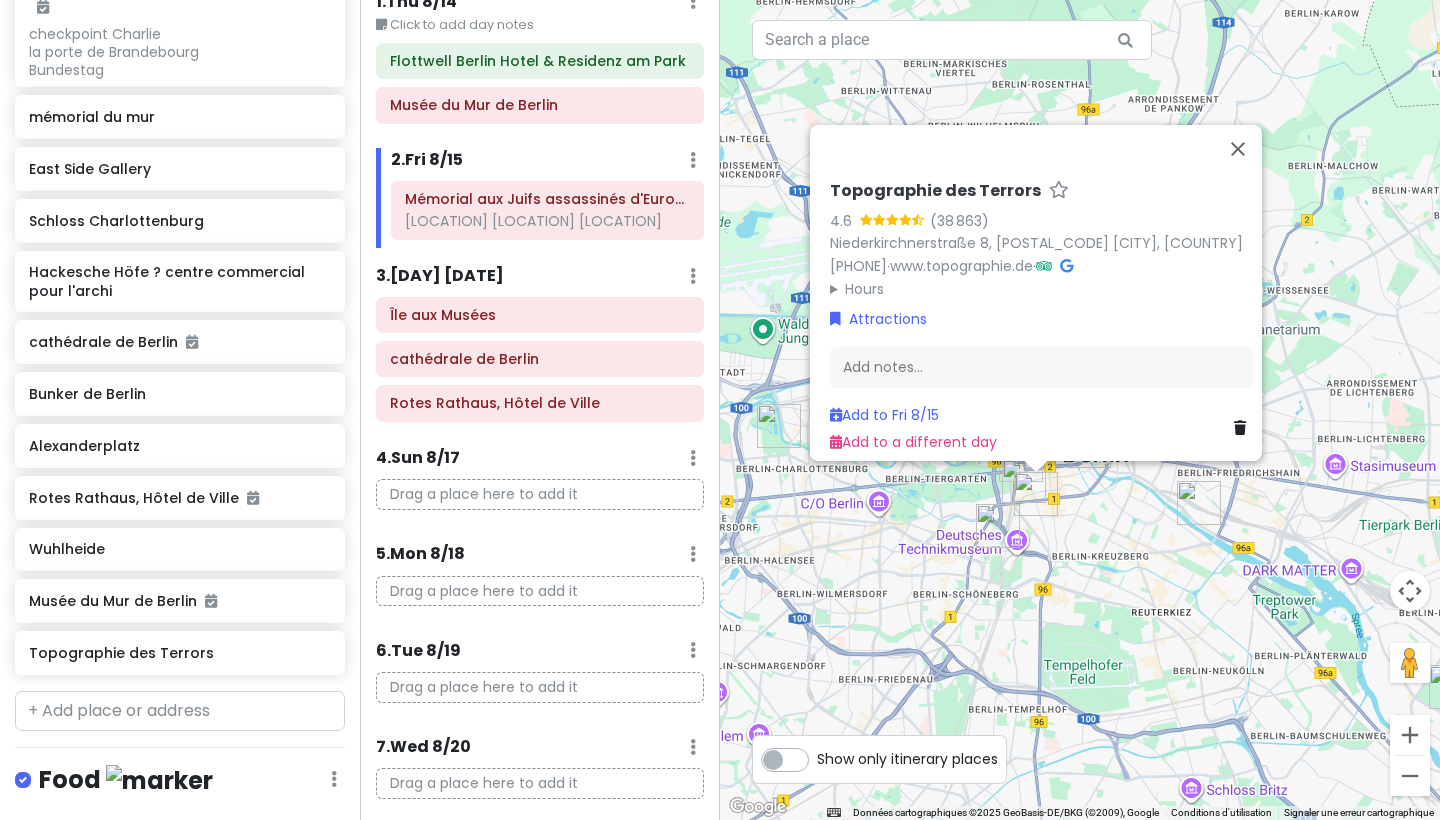 click on "Topographie des Terrors 4.6        (38 863) Niederkirchnerstraße 8, [POSTAL_CODE] [CITY], [COUNTRY] +[COUNTRY_CODE] [PHONE]   ·   www.topographie.de   ·   Hours lundi  10:00 – 20:00 mardi  10:00 – 20:00 mercredi  10:00 – 20:00 jeudi  10:00 – 20:00 vendredi  10:00 – 20:00 samedi  10:00 – 20:00 dimanche  10:00 – 20:00 Attractions Add notes...  Add to   Fri [DATE]  Add to a different day" at bounding box center [1080, 410] 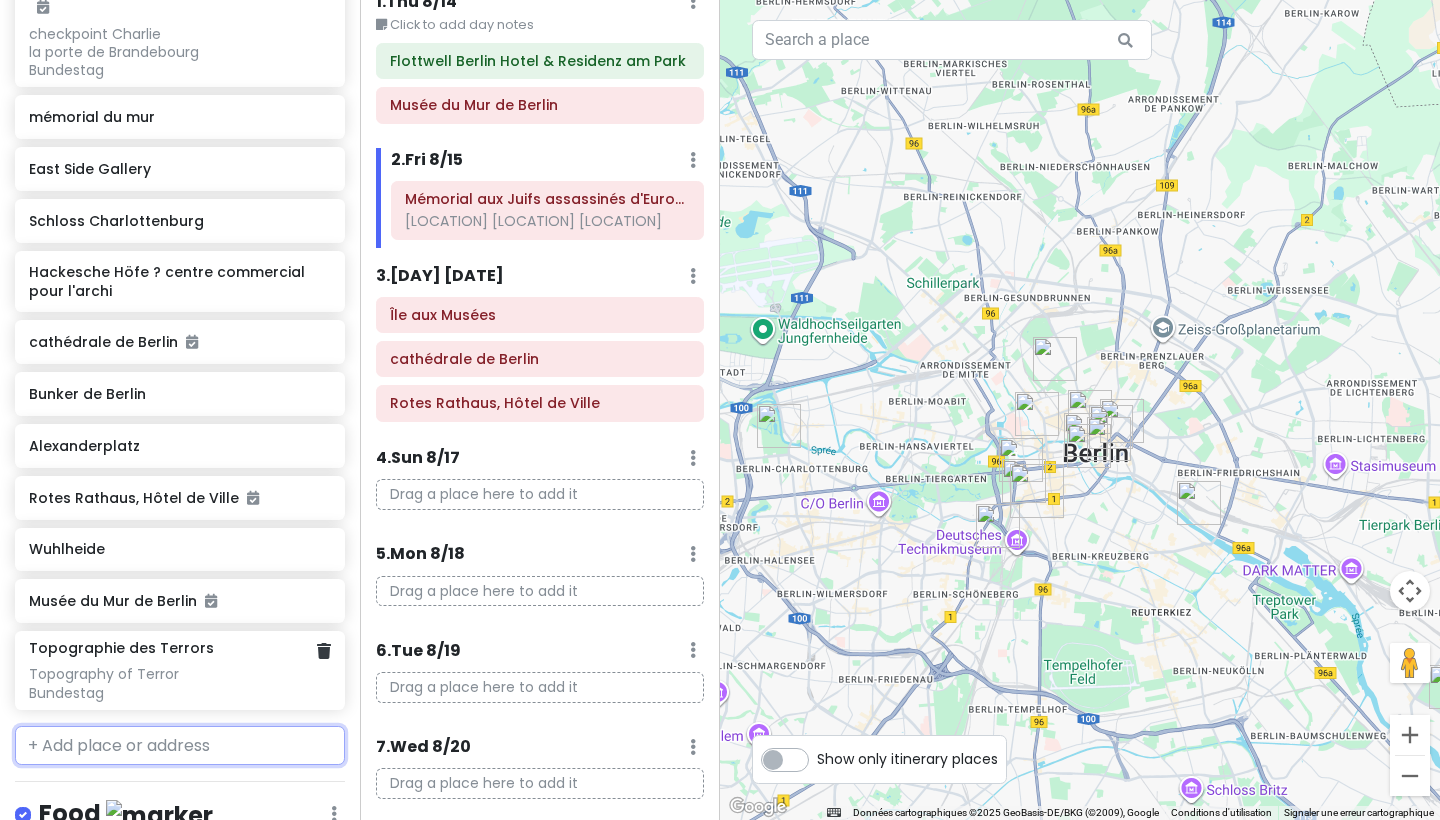 click on "Topography of Terror
Bundestag" at bounding box center (179, 52) 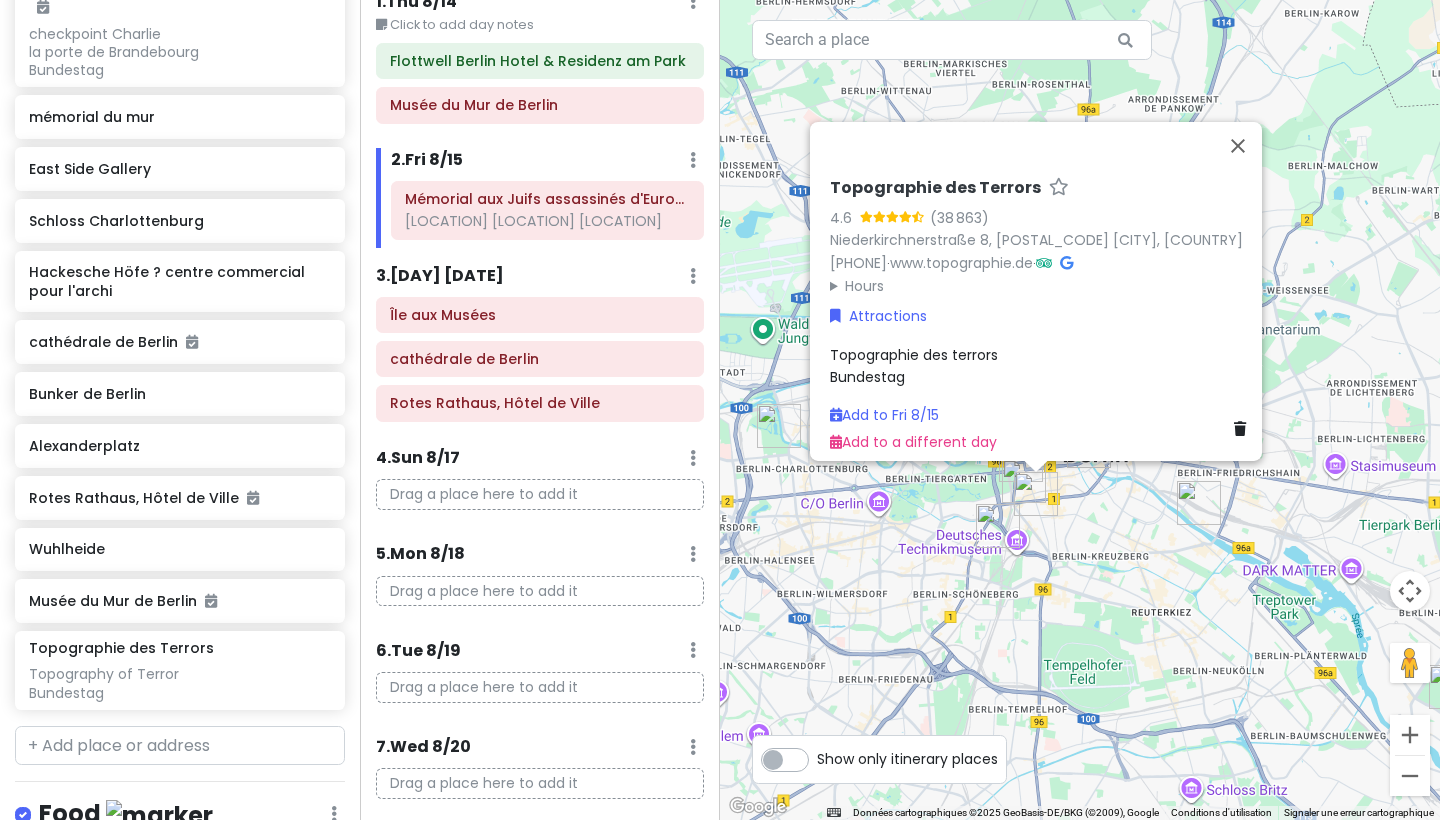 click on "Topographie des Terrors" at bounding box center (935, 188) 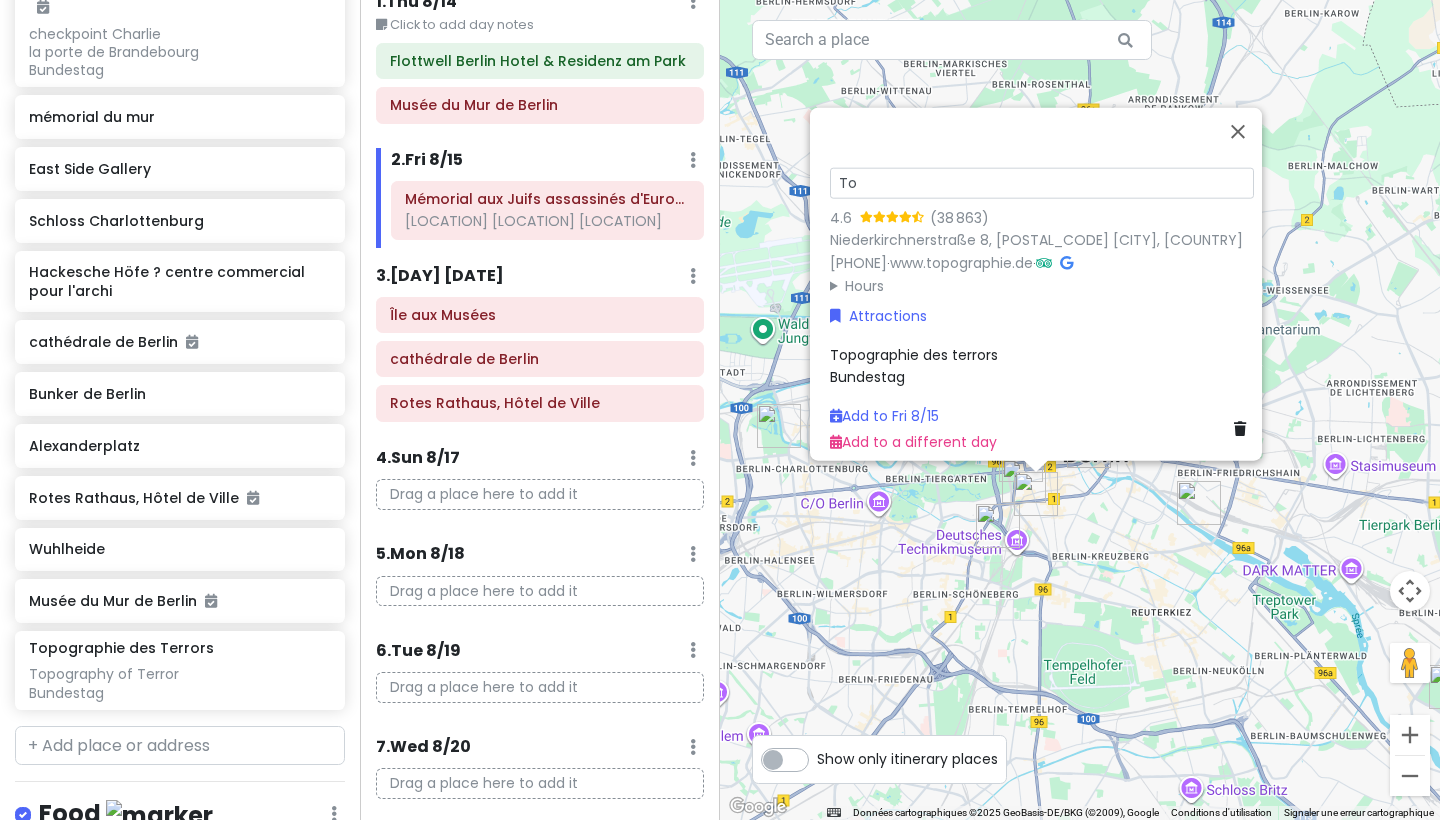 type on "T" 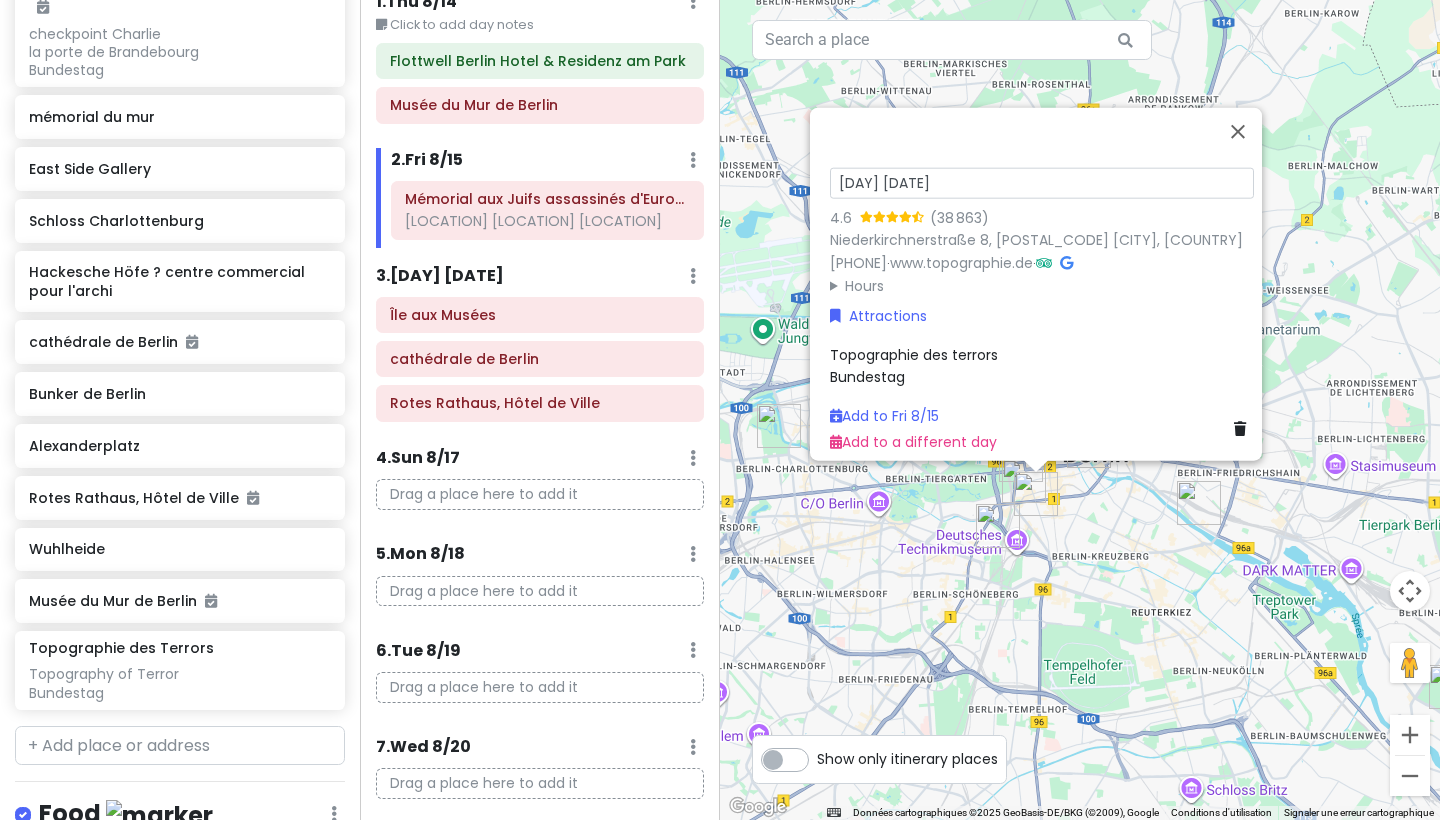 type on "[DAY] [DATE]" 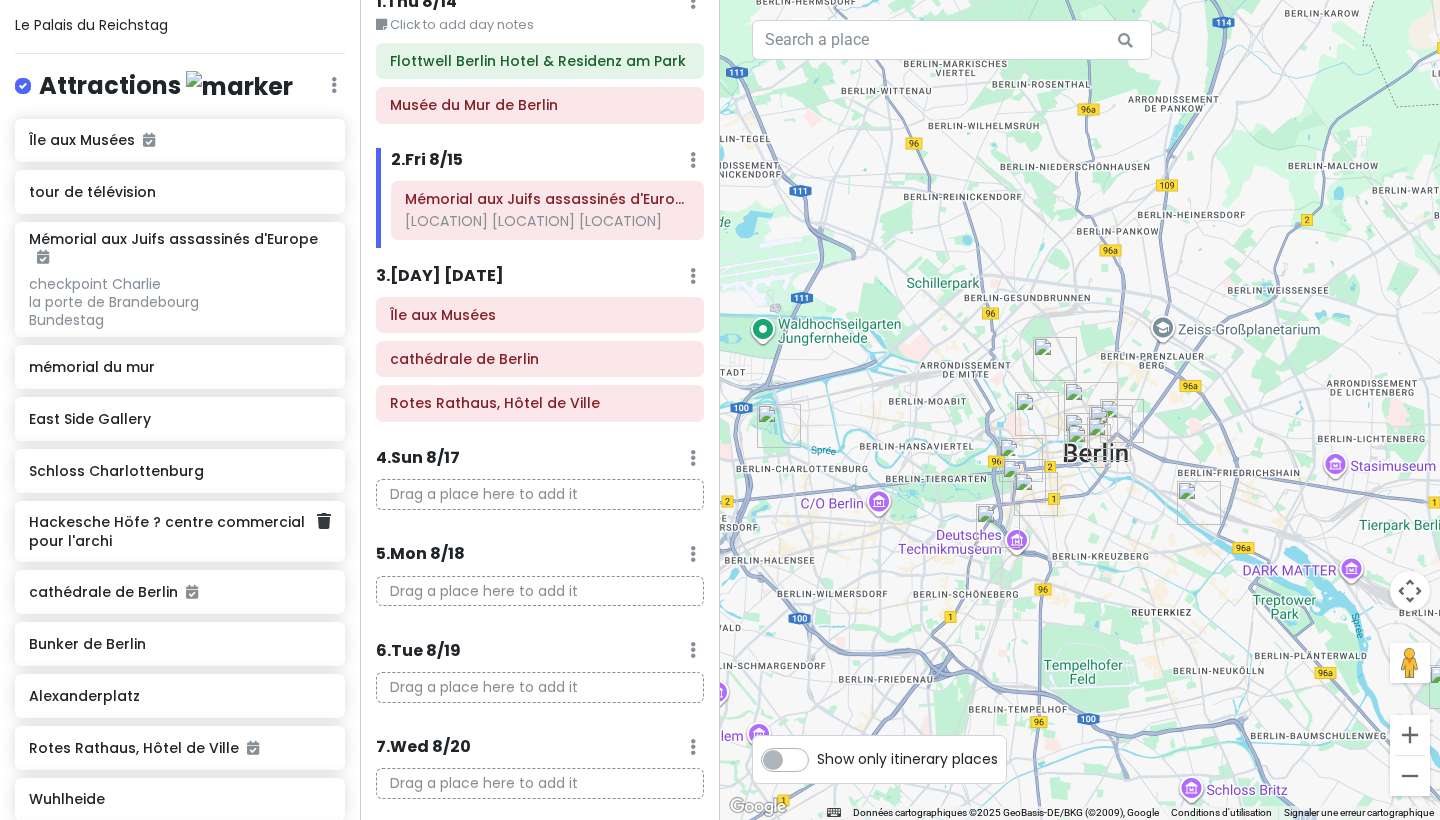 scroll, scrollTop: 229, scrollLeft: 0, axis: vertical 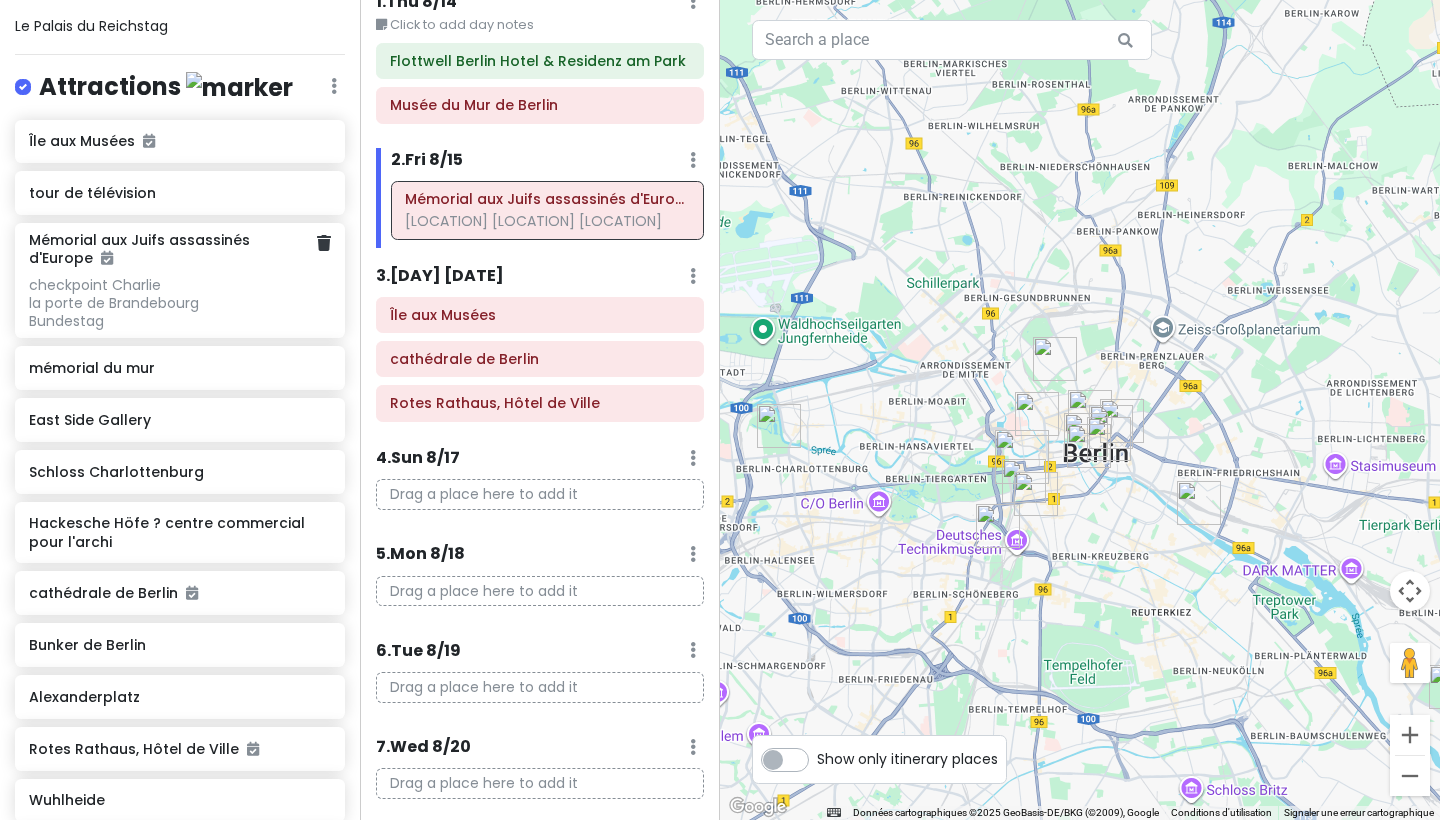 click on "Mémorial aux Juifs assassinés d'Europe" at bounding box center [172, 249] 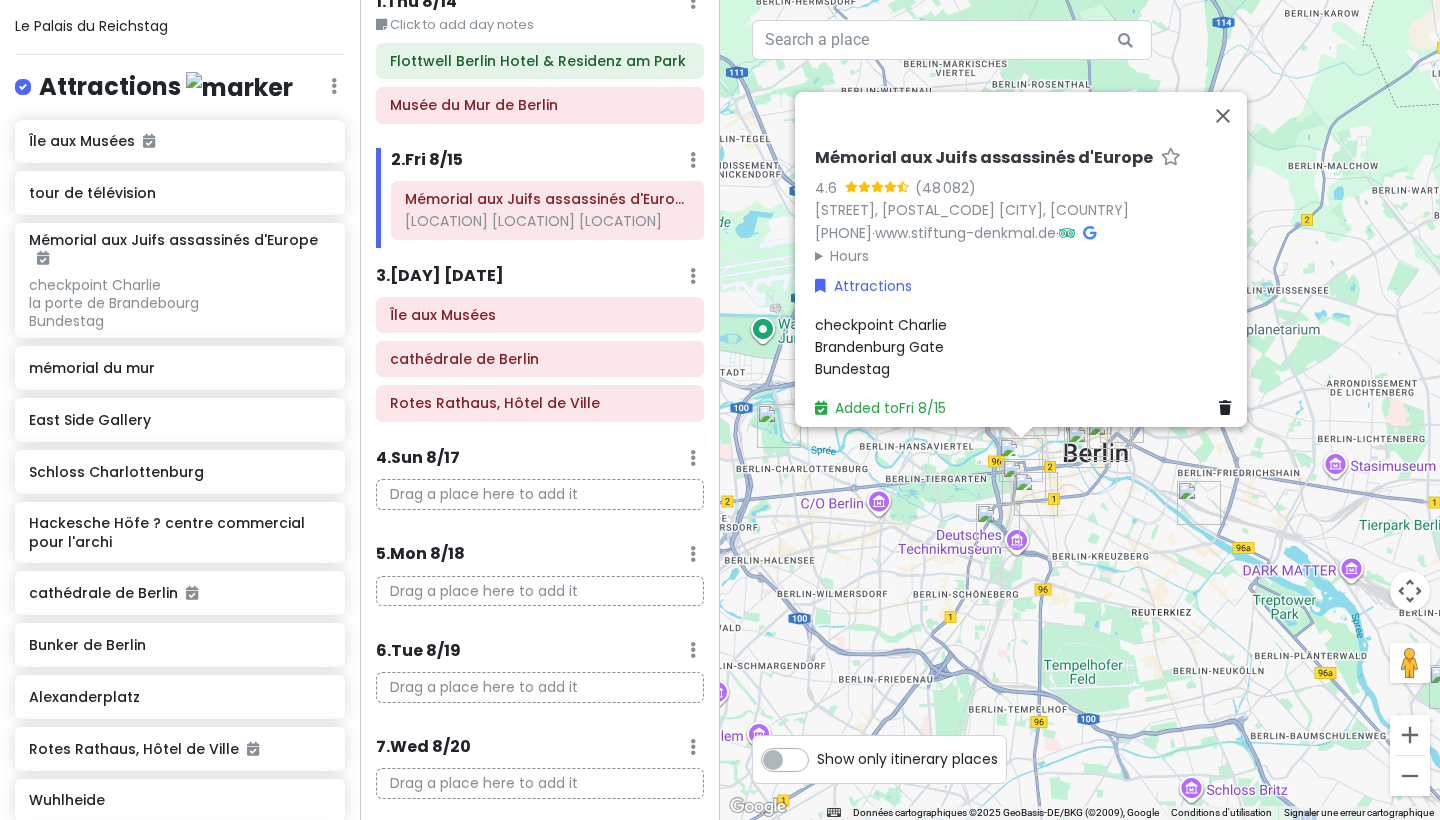 click on "Mémorial aux Juifs assassinés d'Europe" at bounding box center (984, 158) 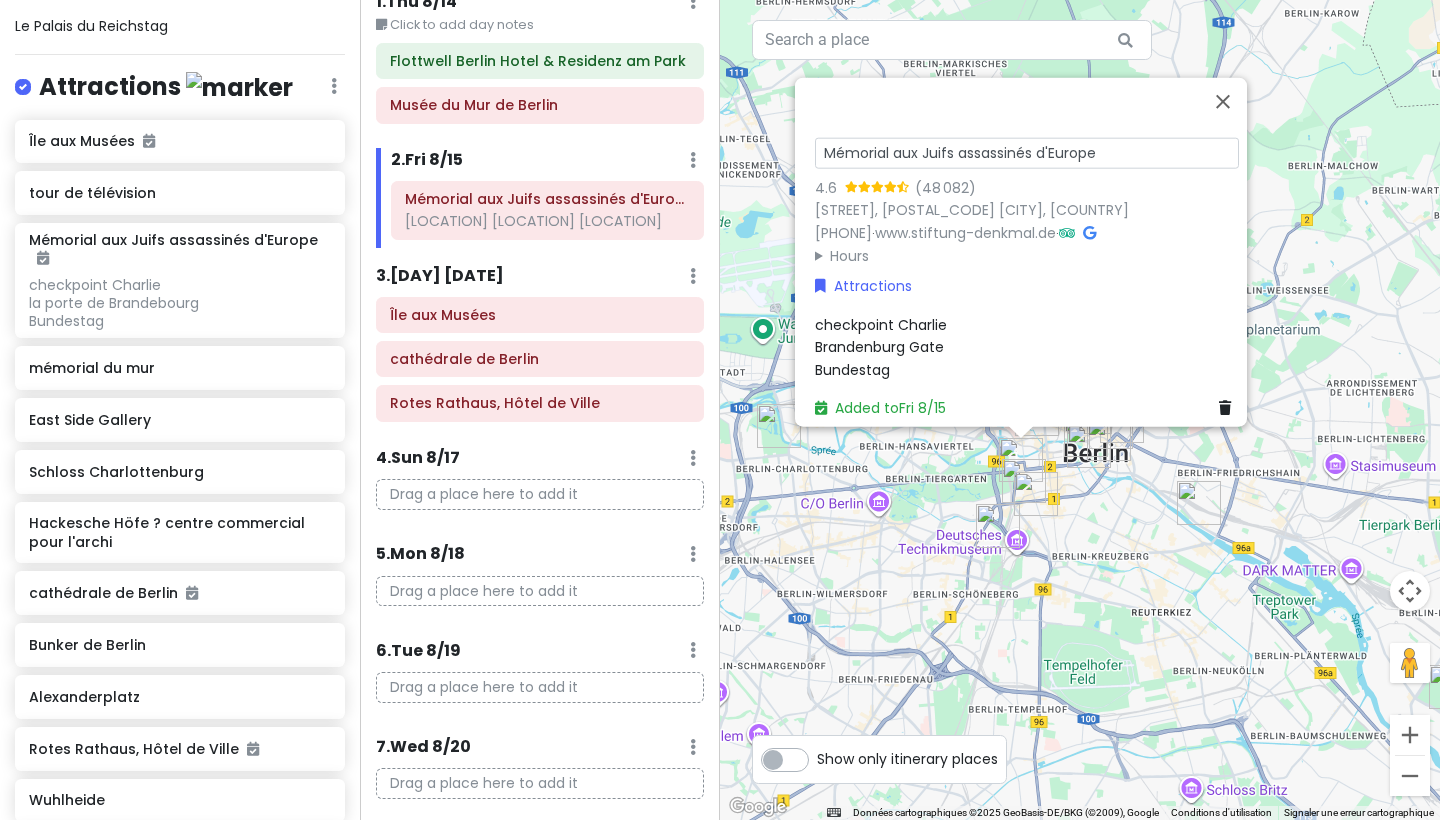click on "checkpoint Charlie
la porte de Brandebourg
Bundestag" at bounding box center (881, 346) 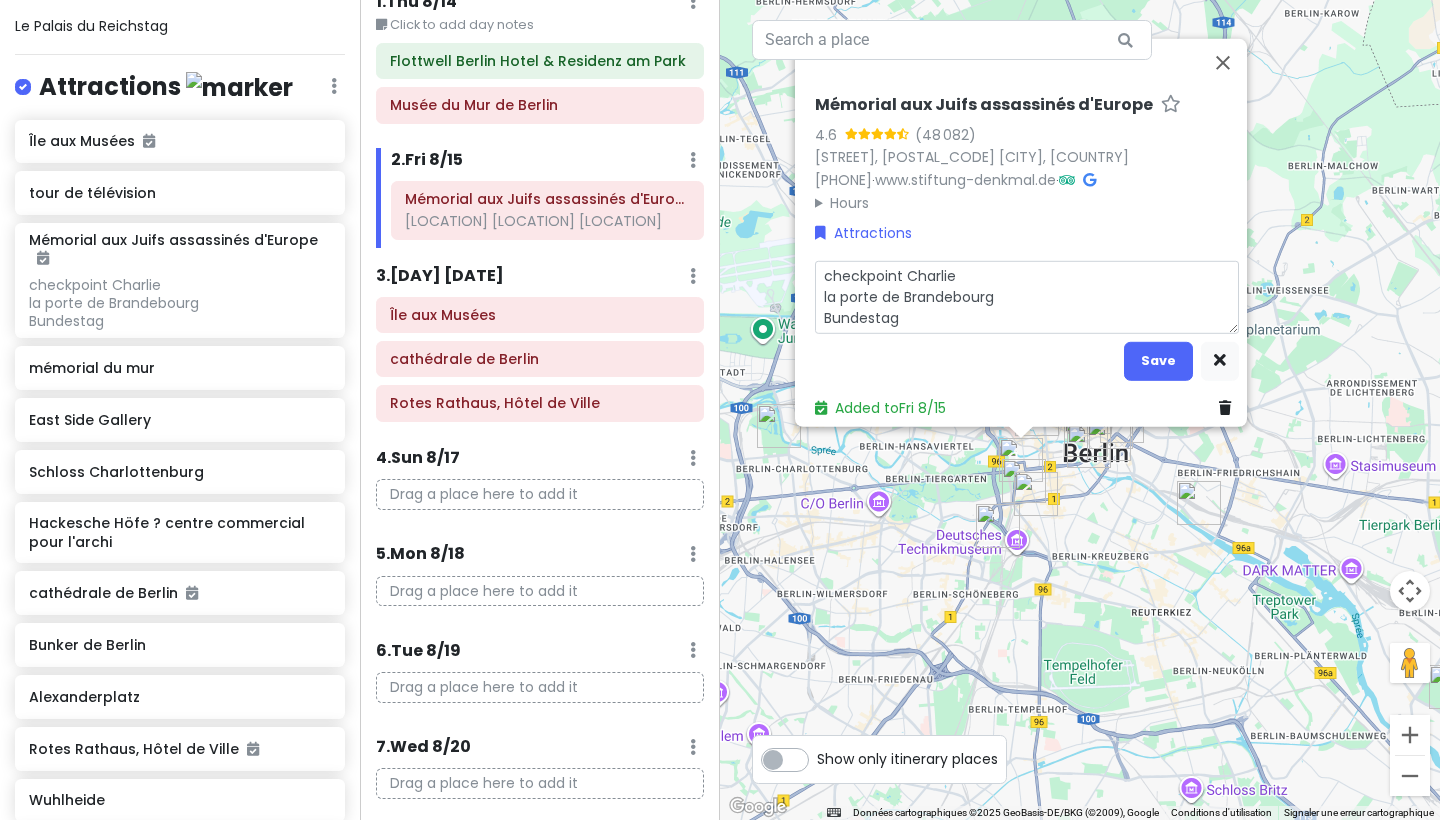 type on "x" 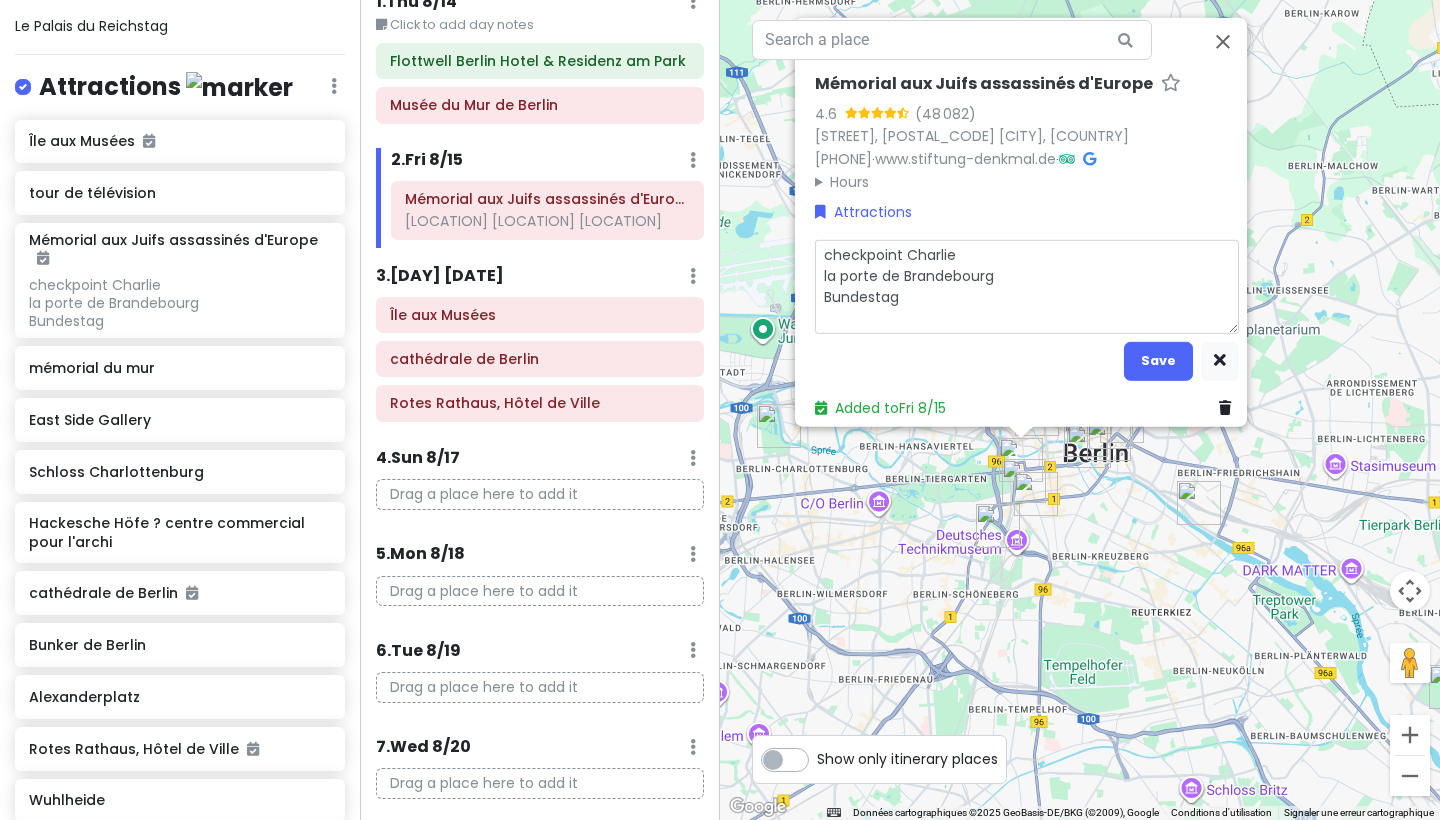 click on "checkpoint Charlie
la porte de Brandebourg
Bundestag" at bounding box center (1027, 286) 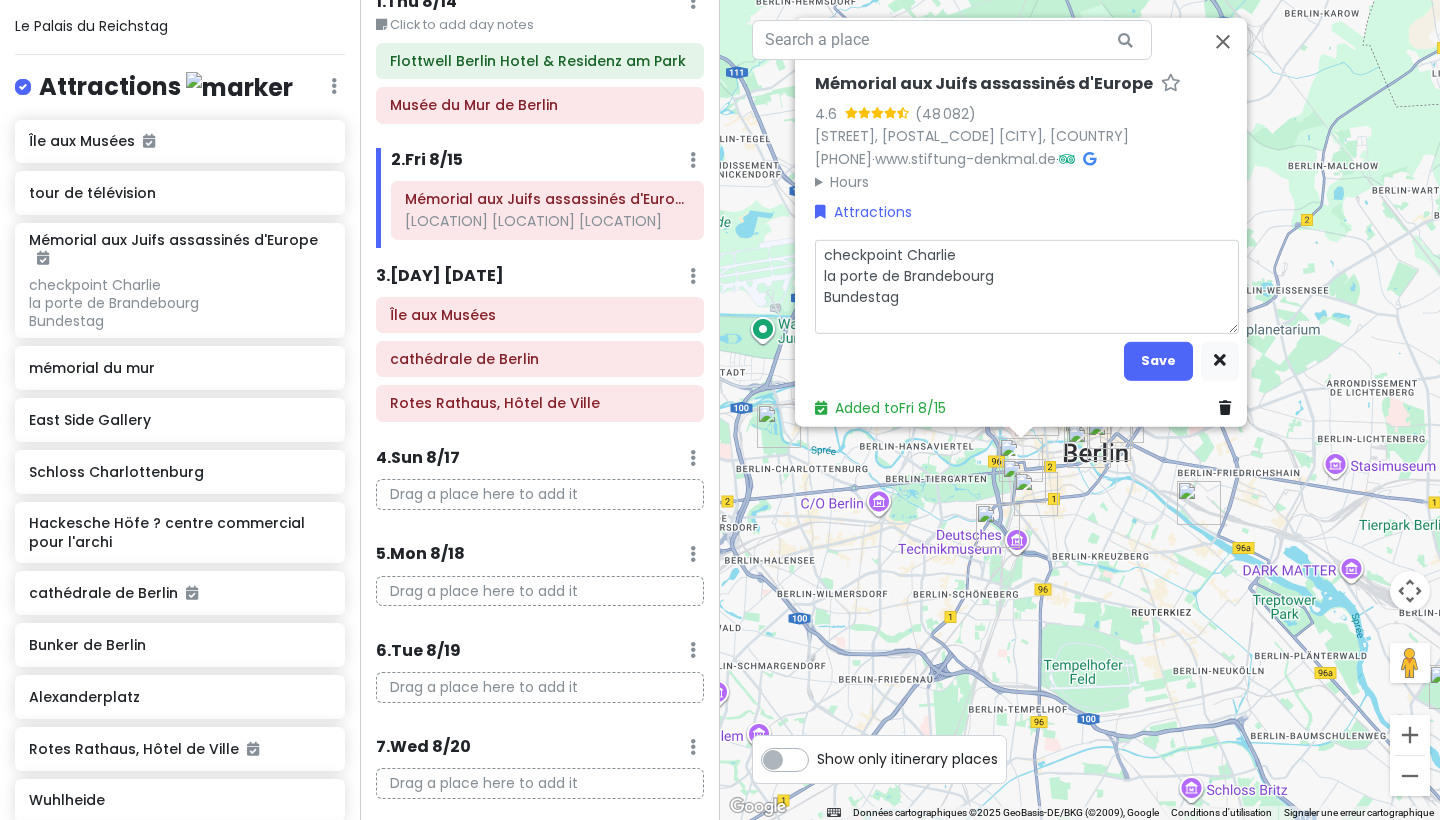 type on "x" 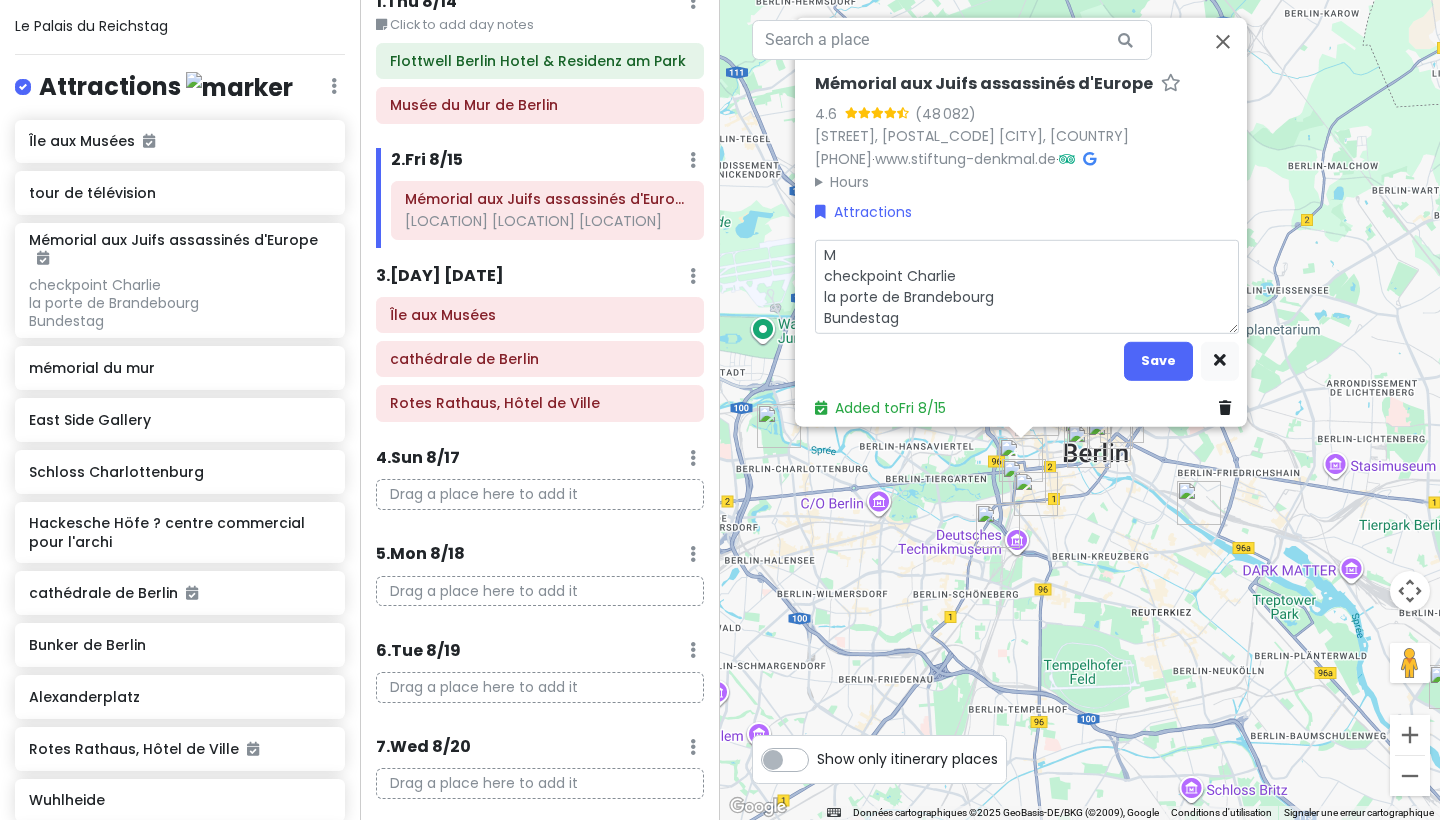 type on "x" 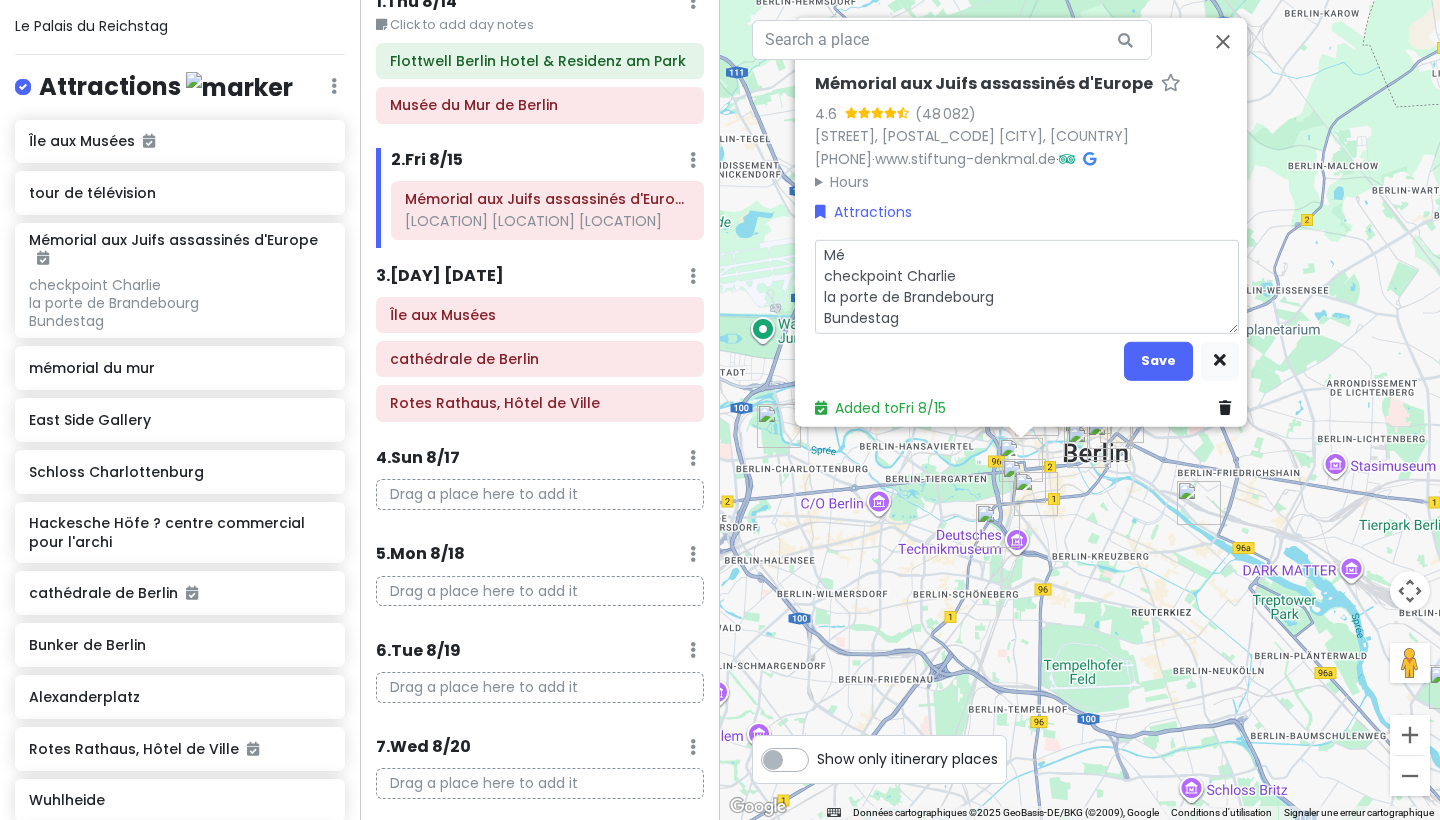 type on "x" 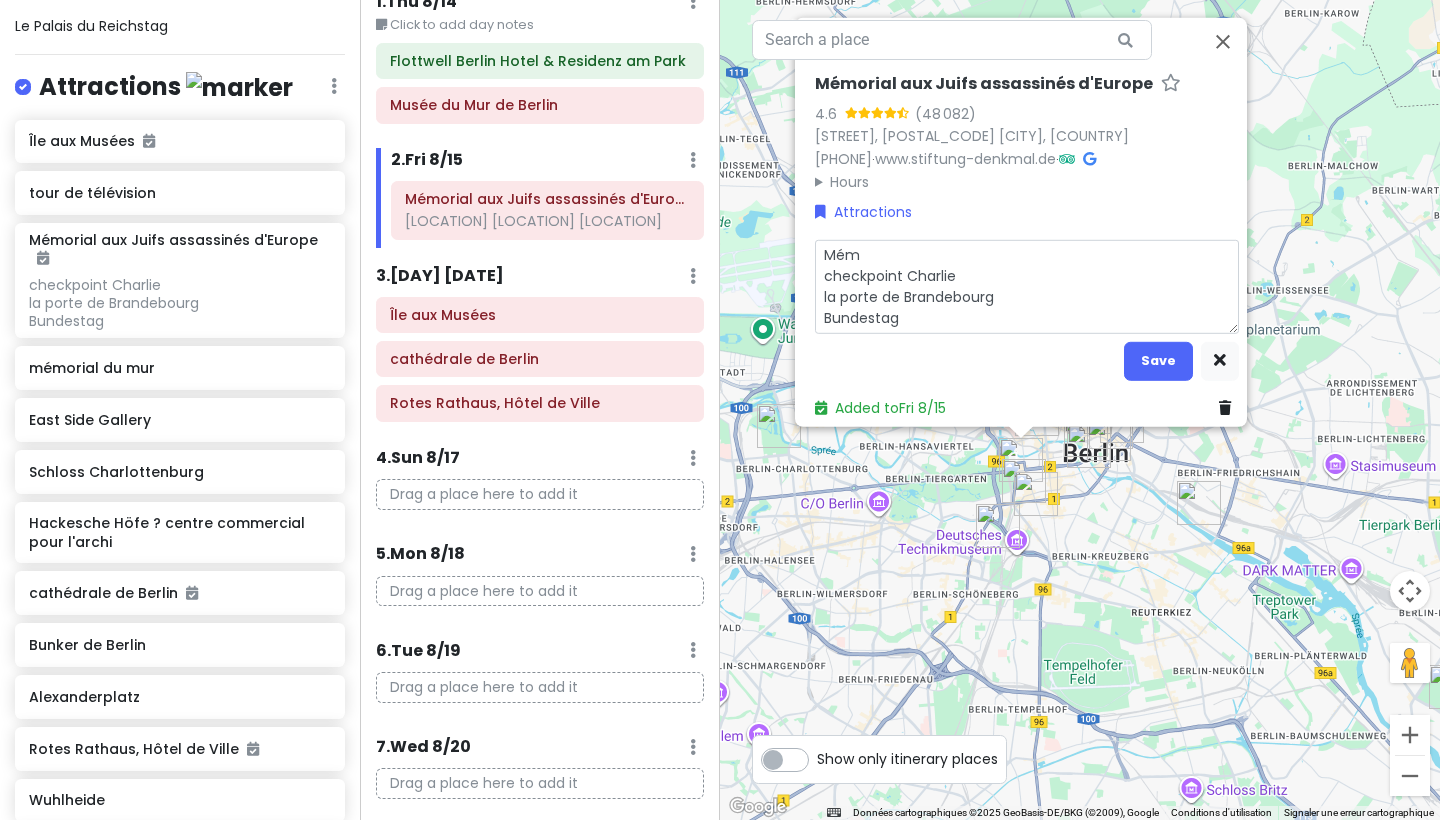 type on "x" 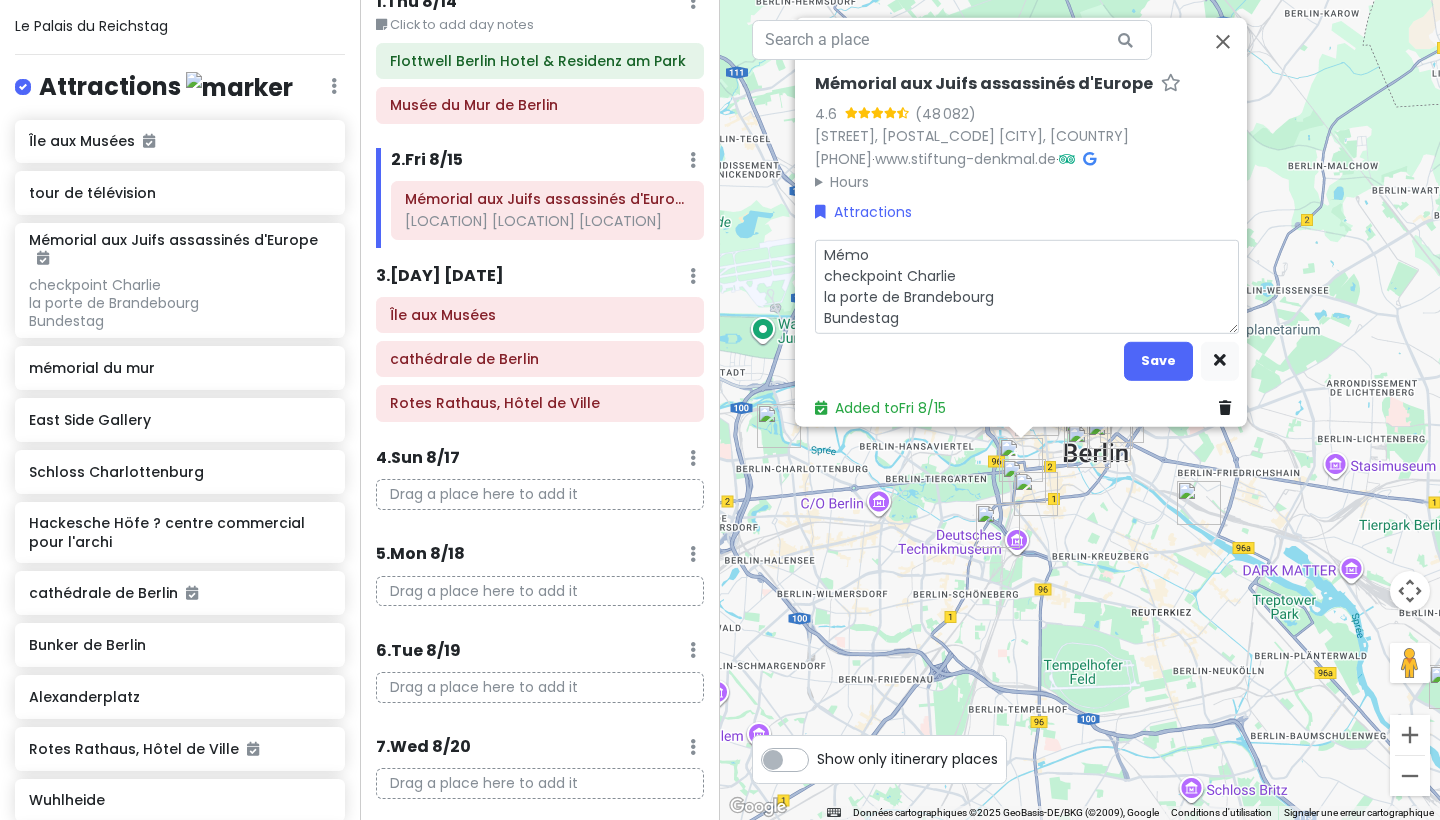 type on "x" 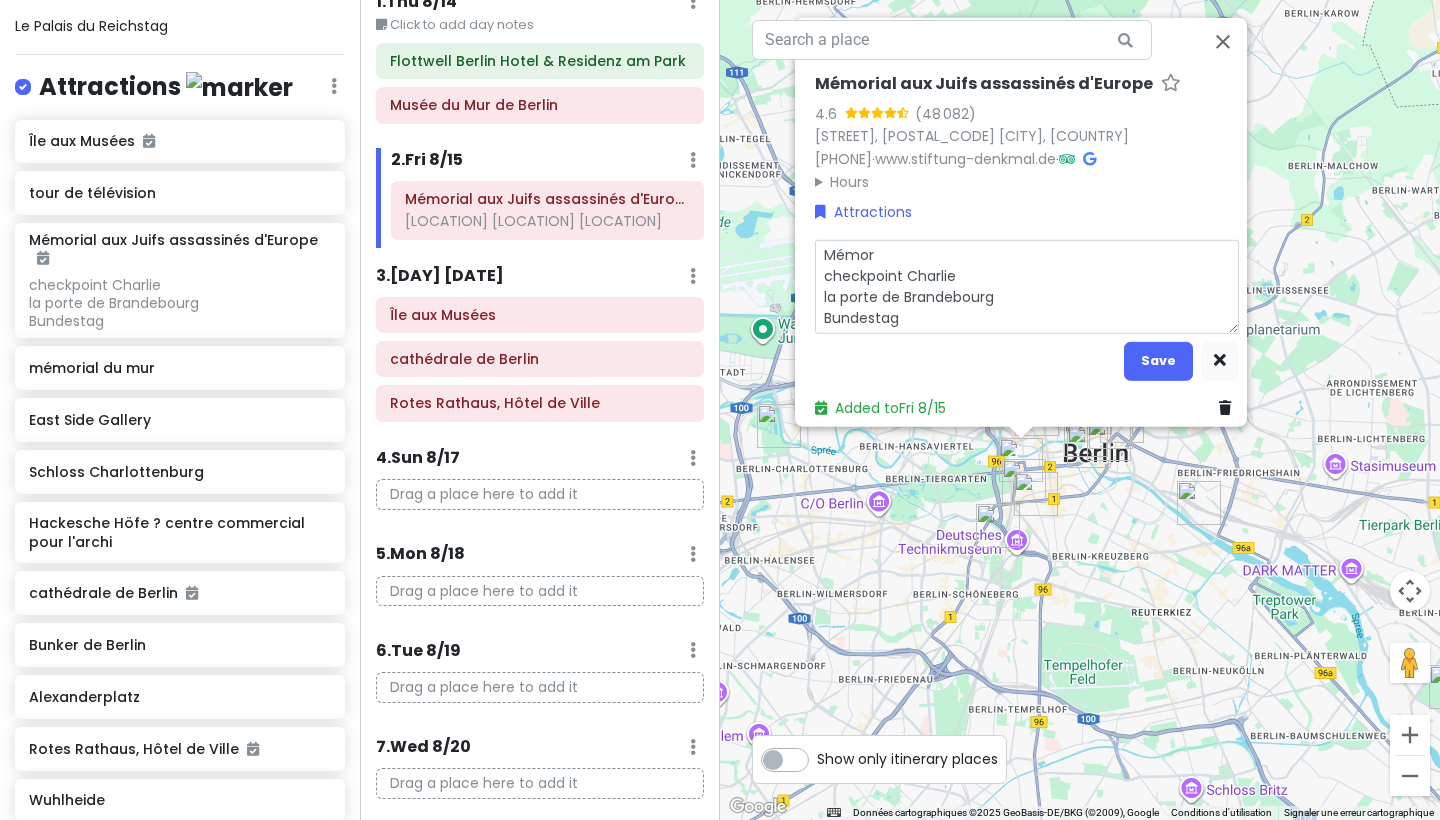 type on "x" 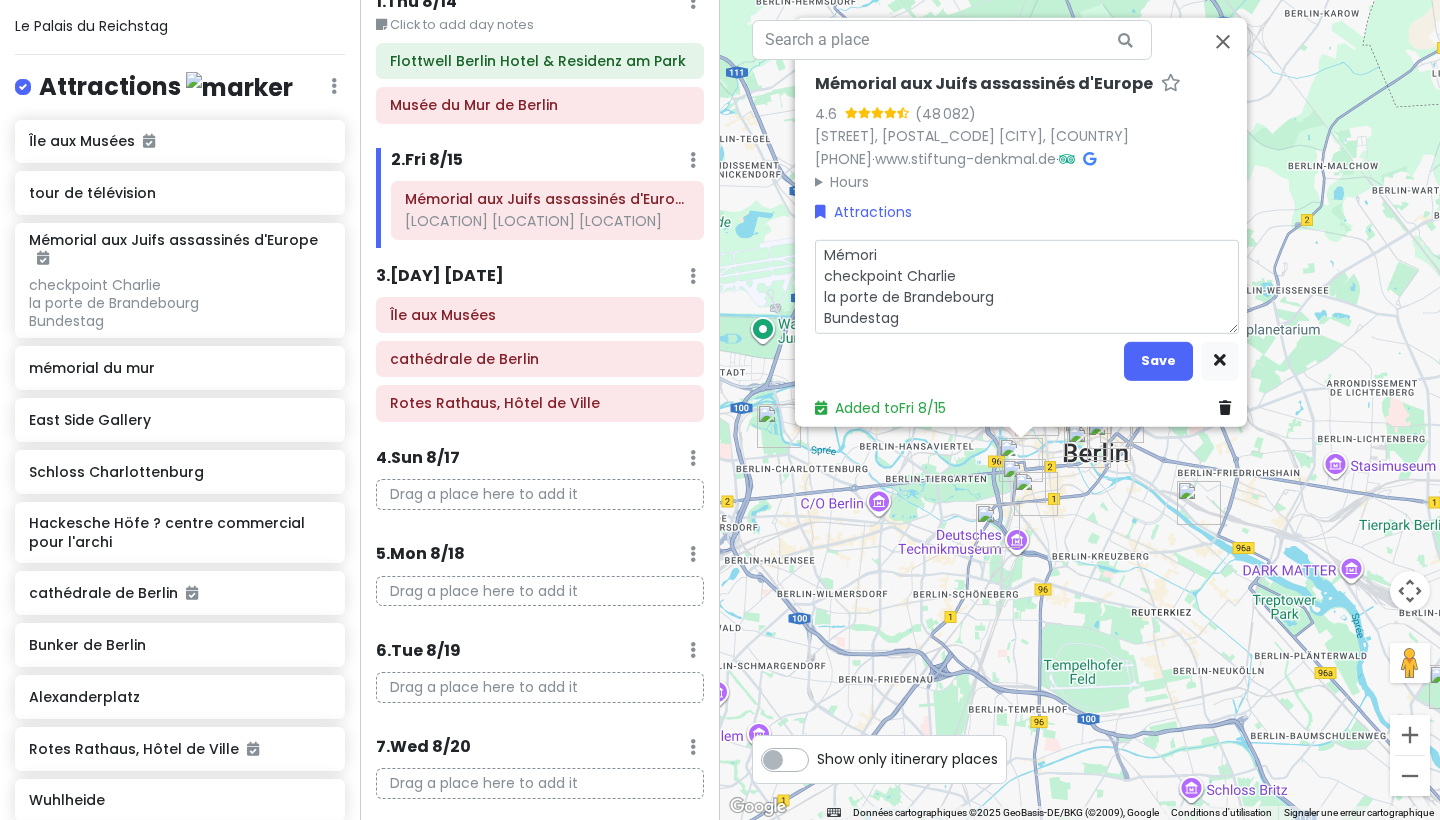 type on "x" 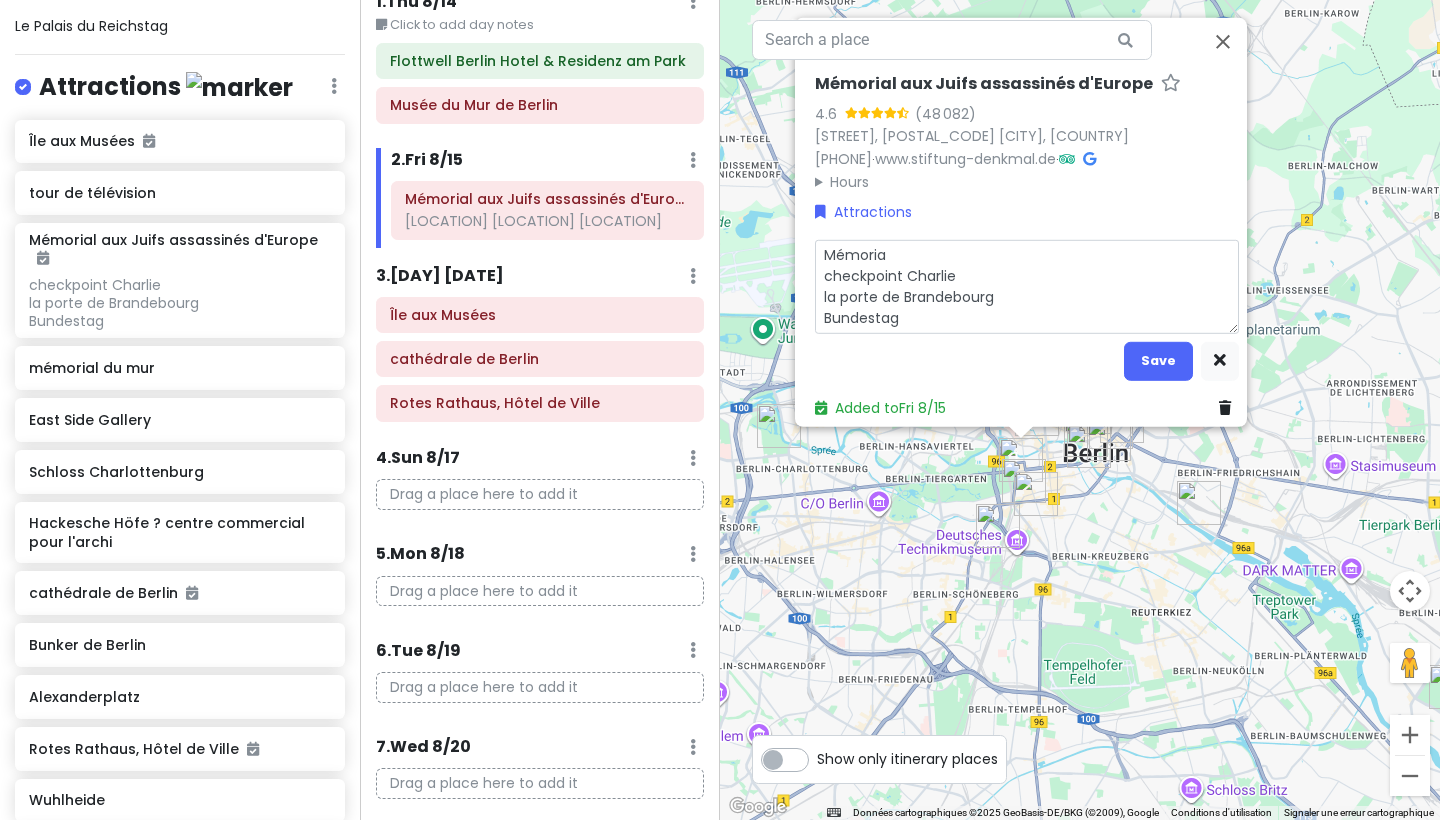 type on "x" 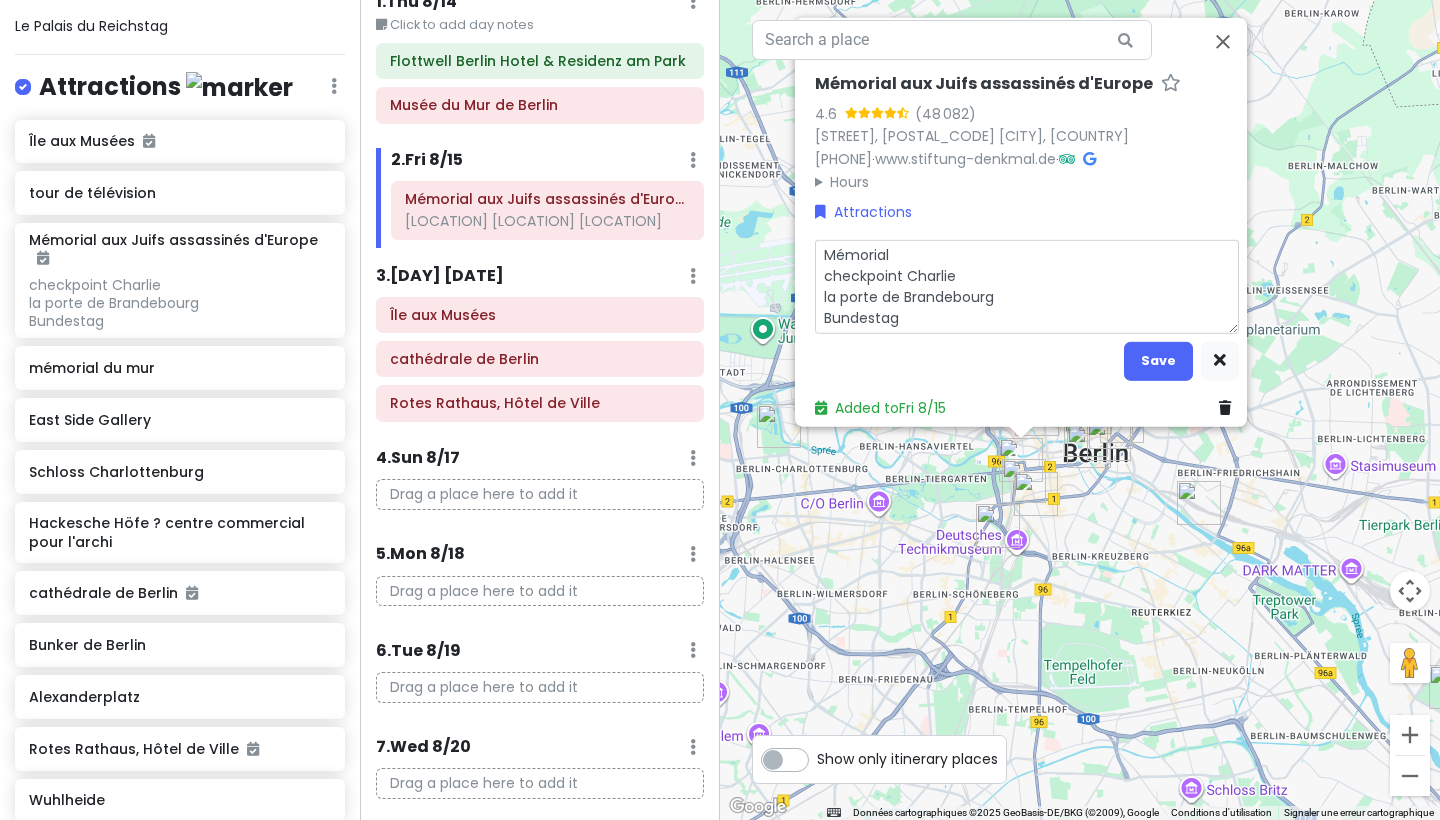 type on "x" 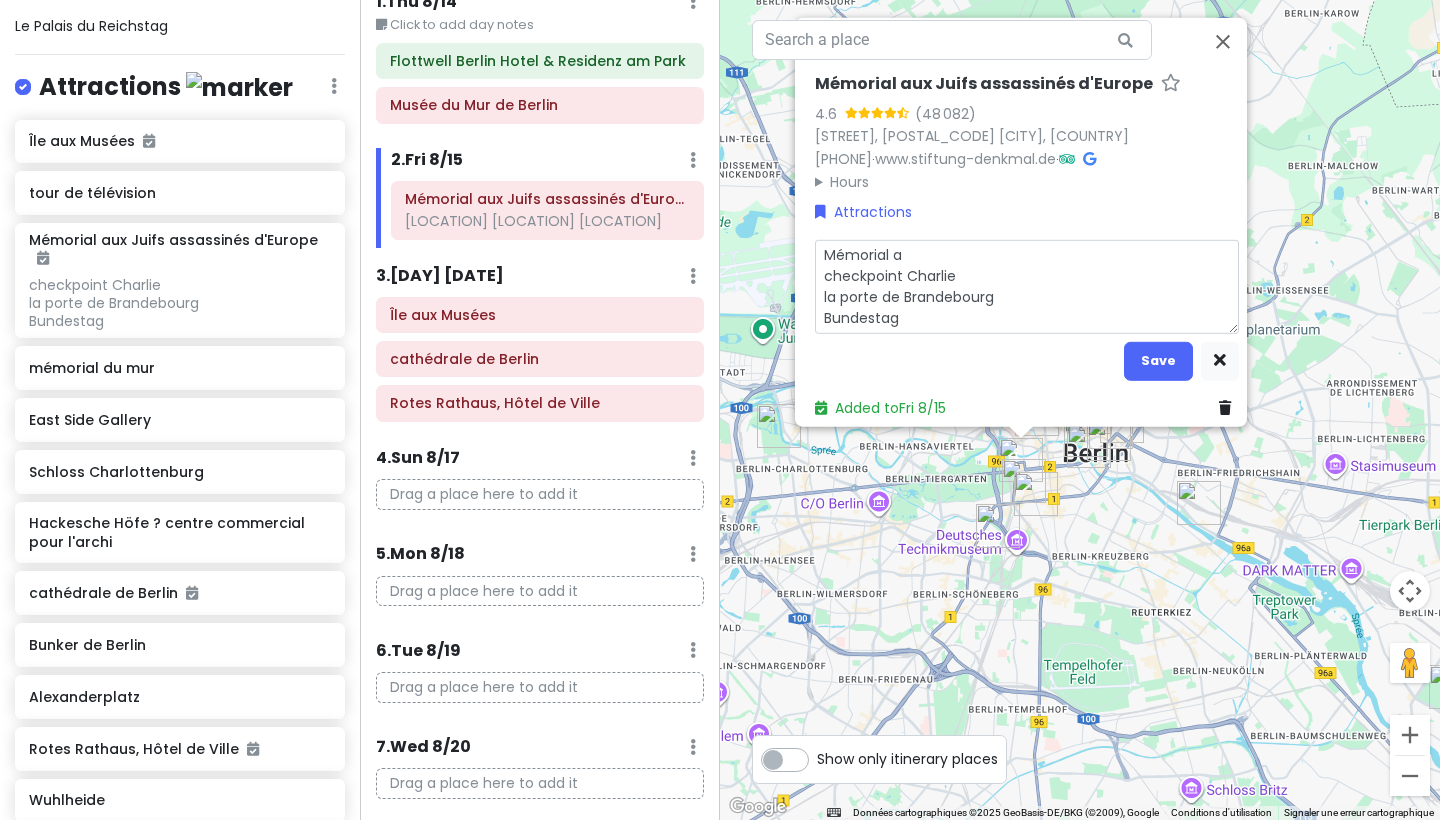 type on "x" 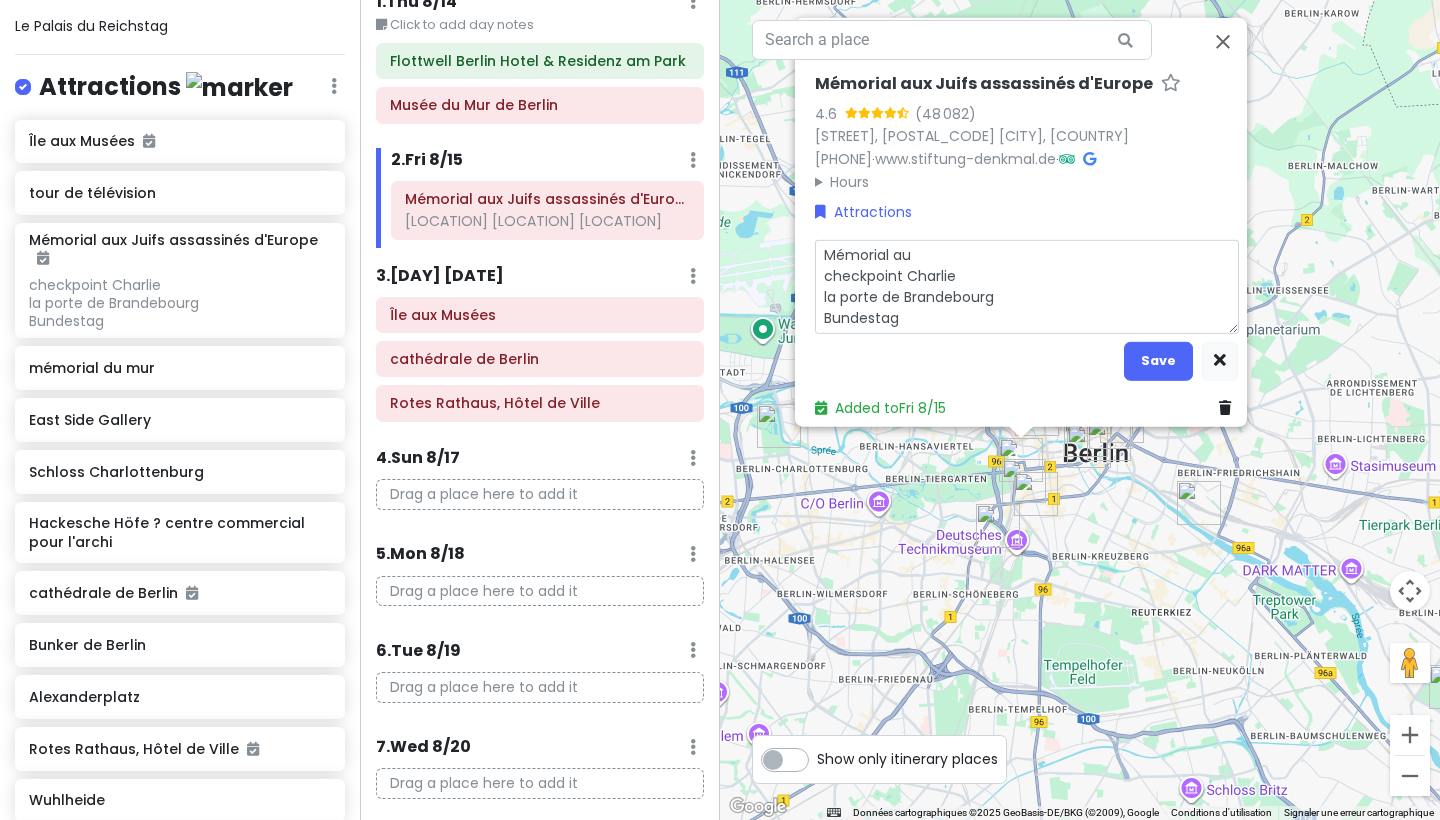 type on "x" 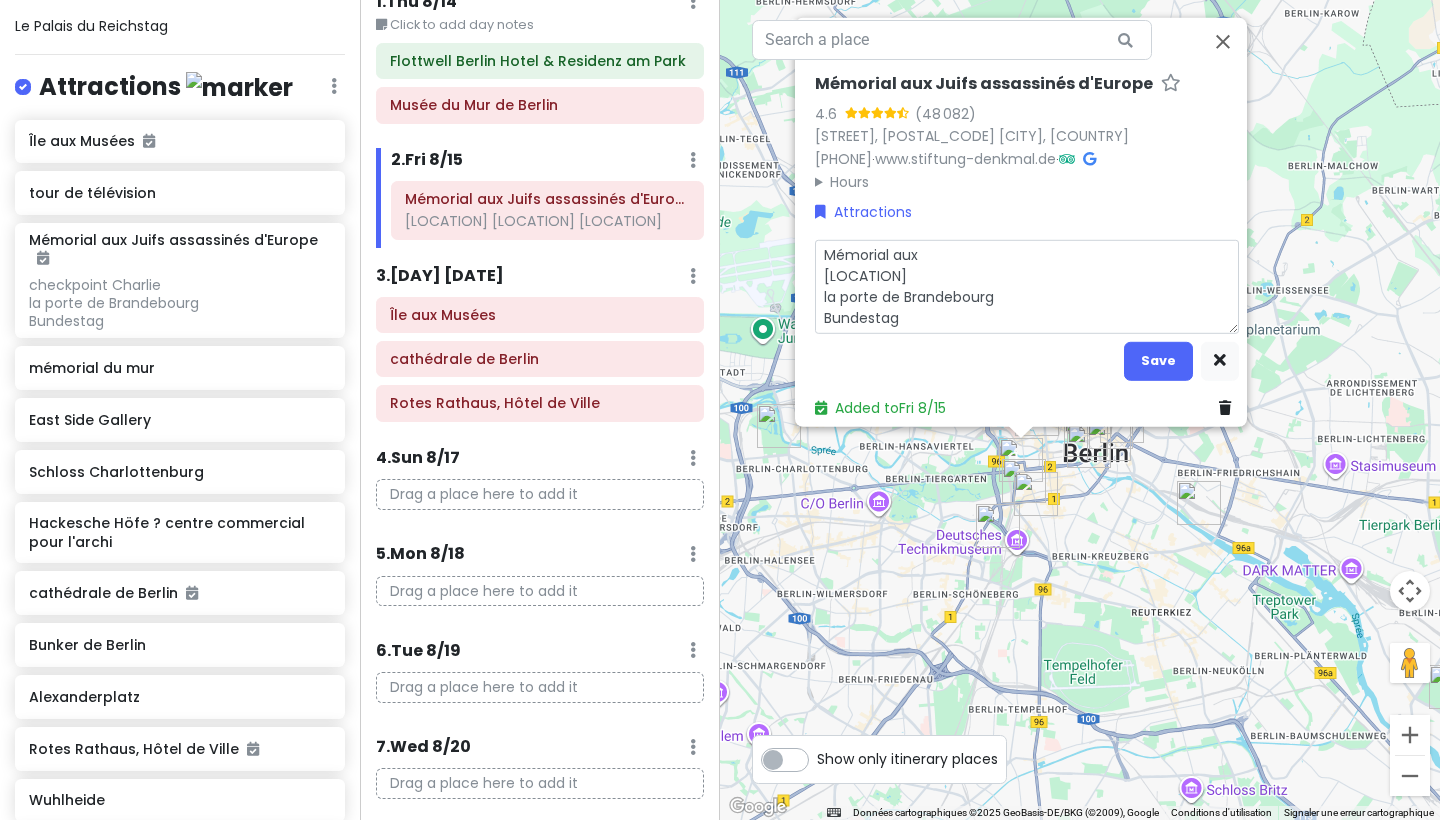 type on "x" 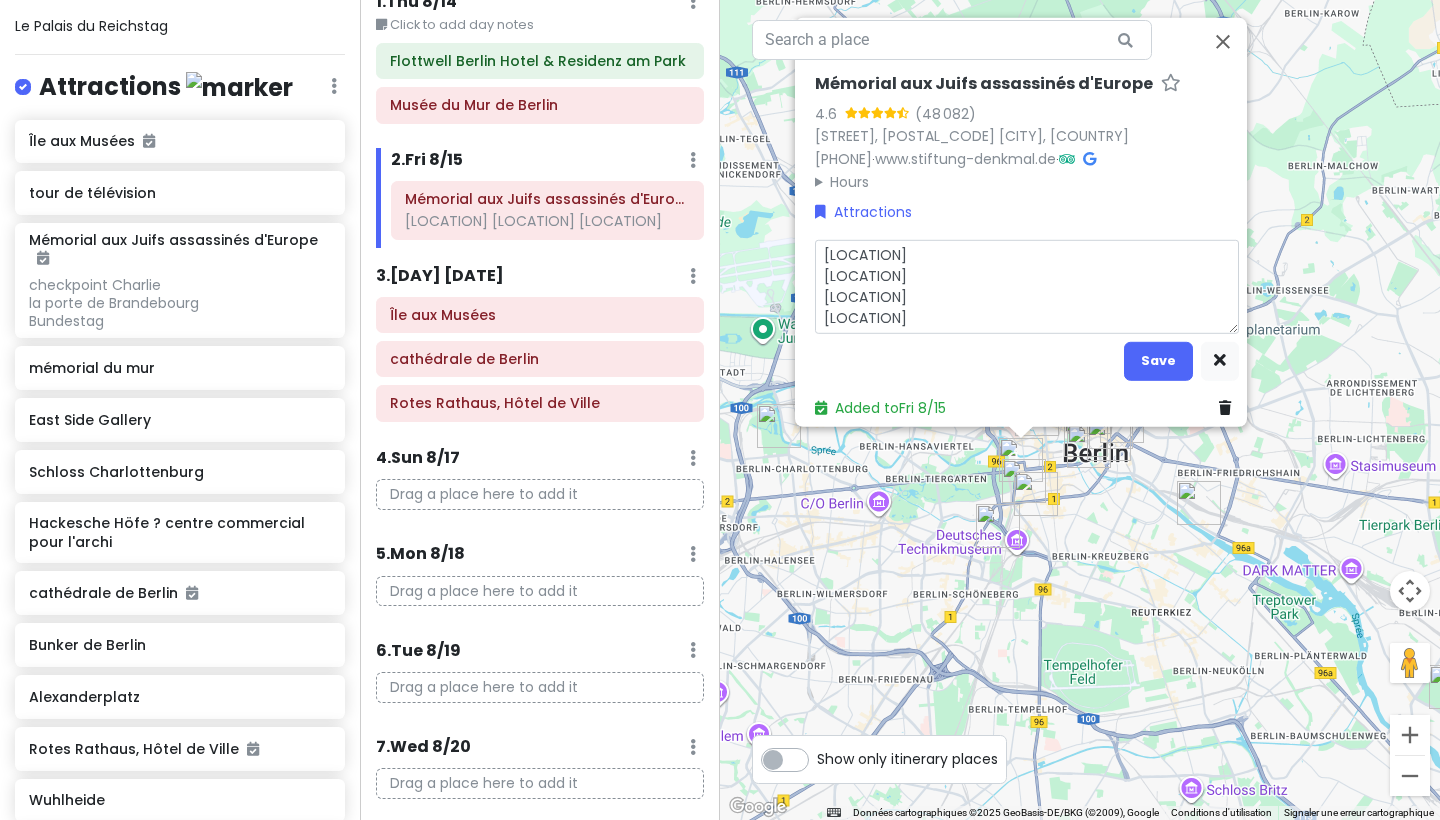 type on "x" 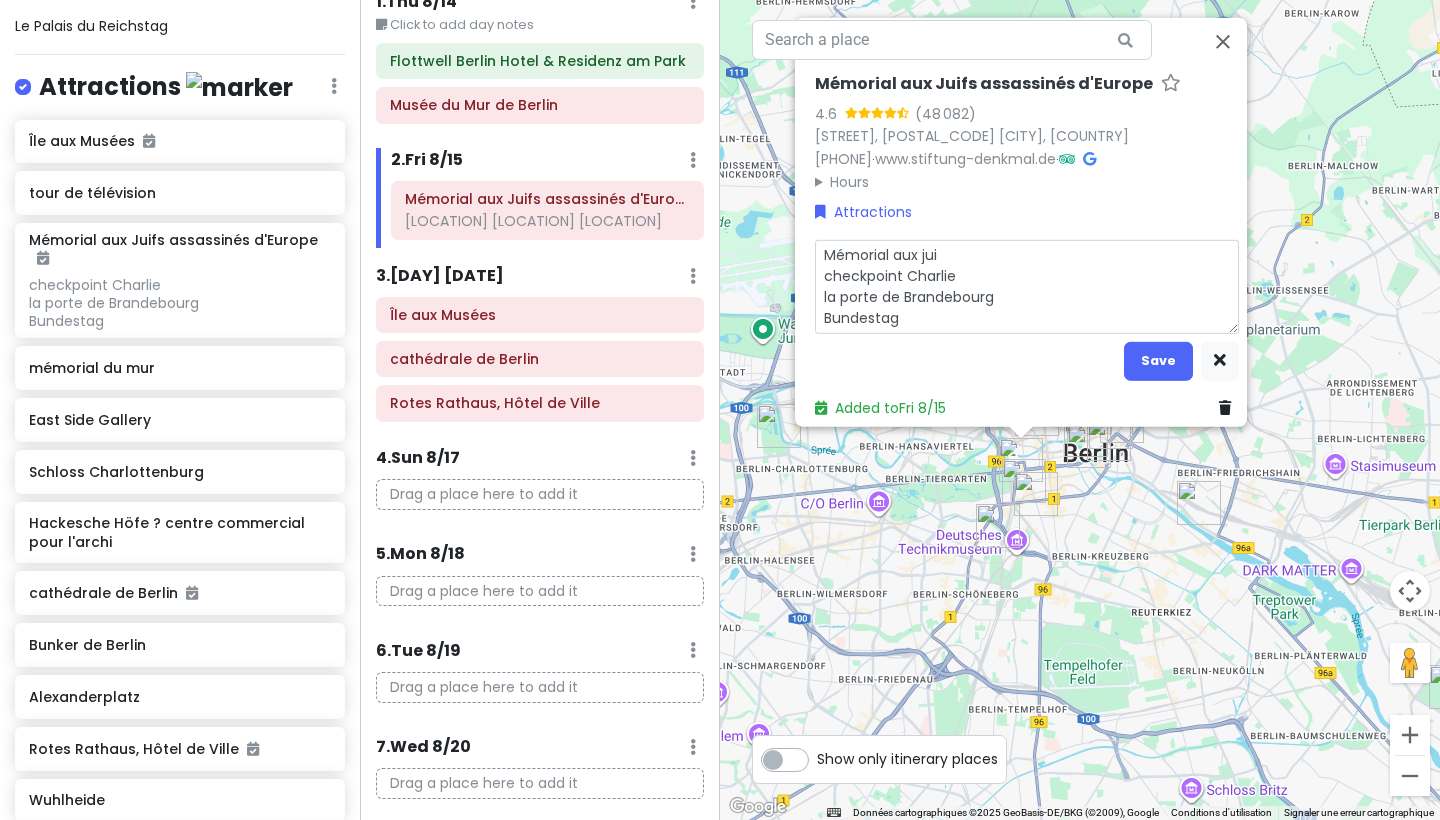type on "x" 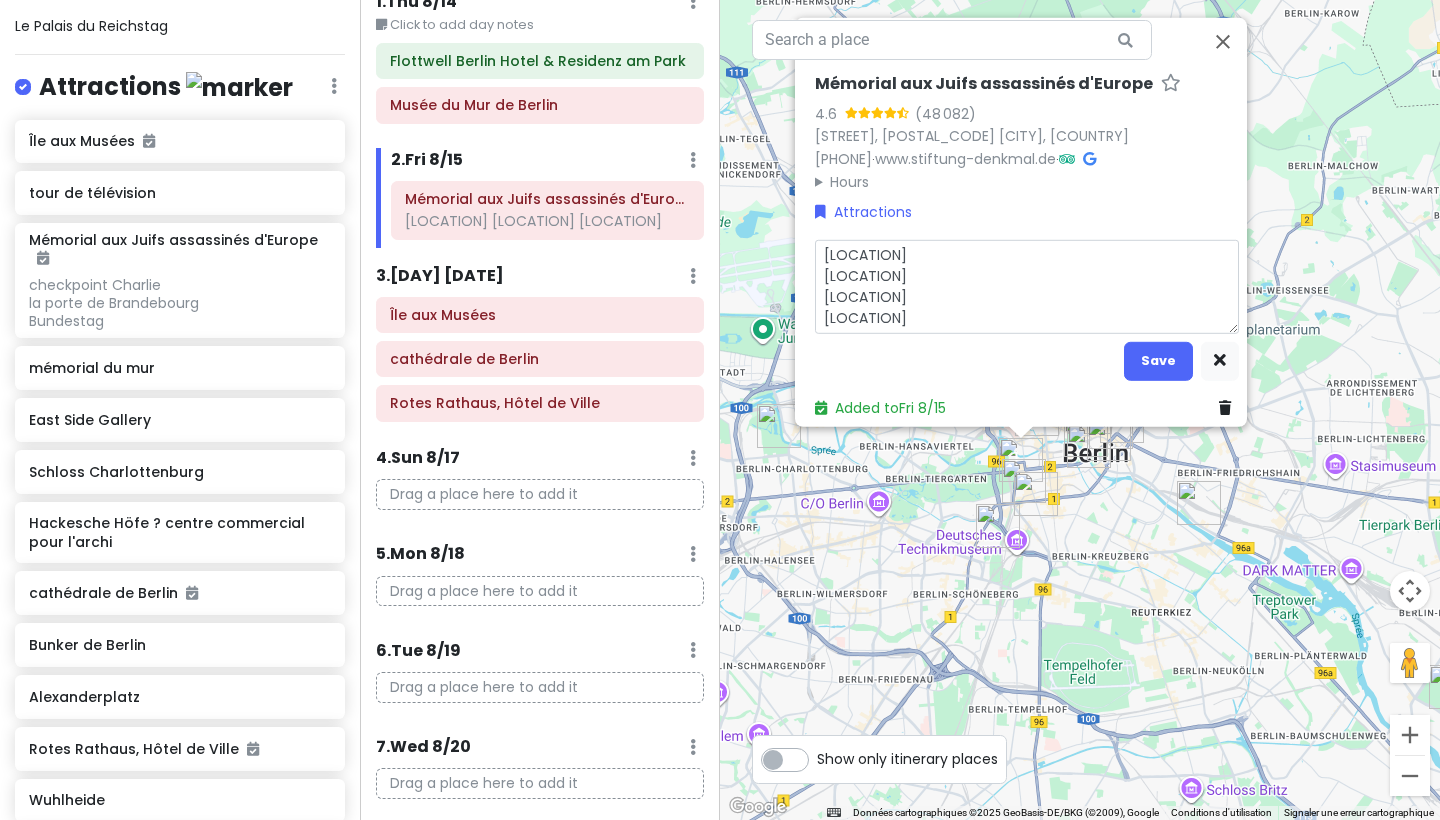 type on "x" 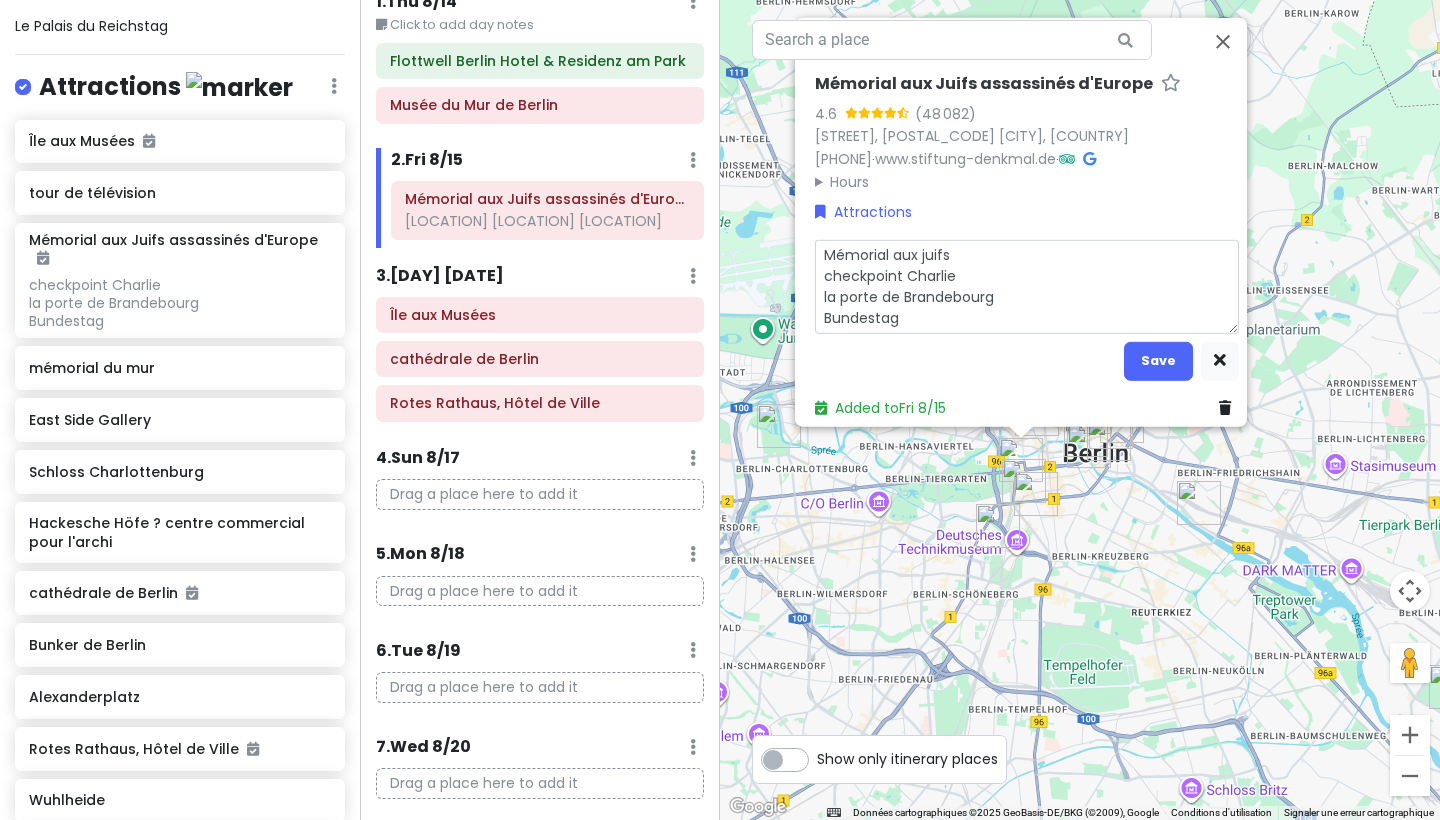 type on "x" 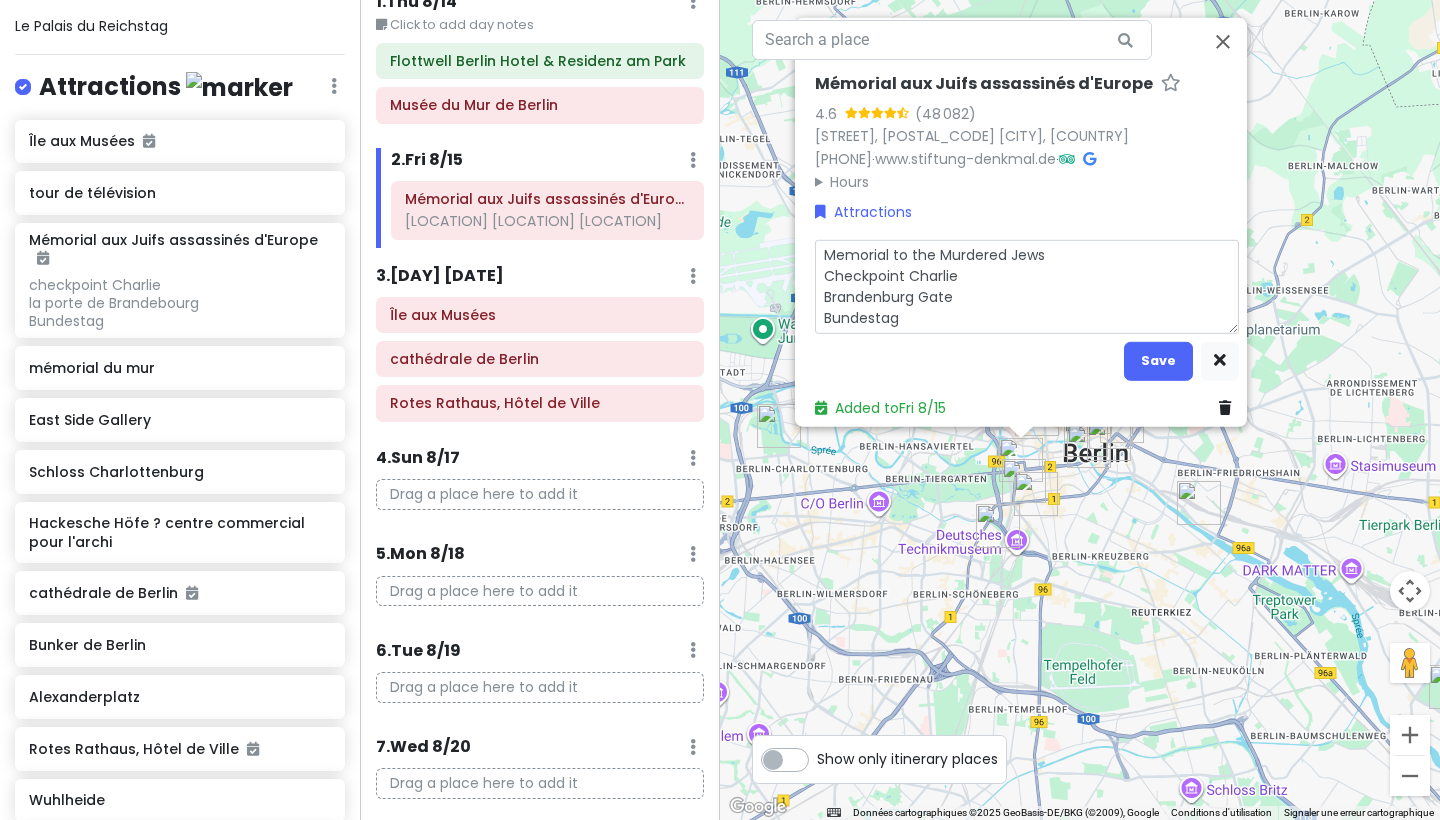 type on "x" 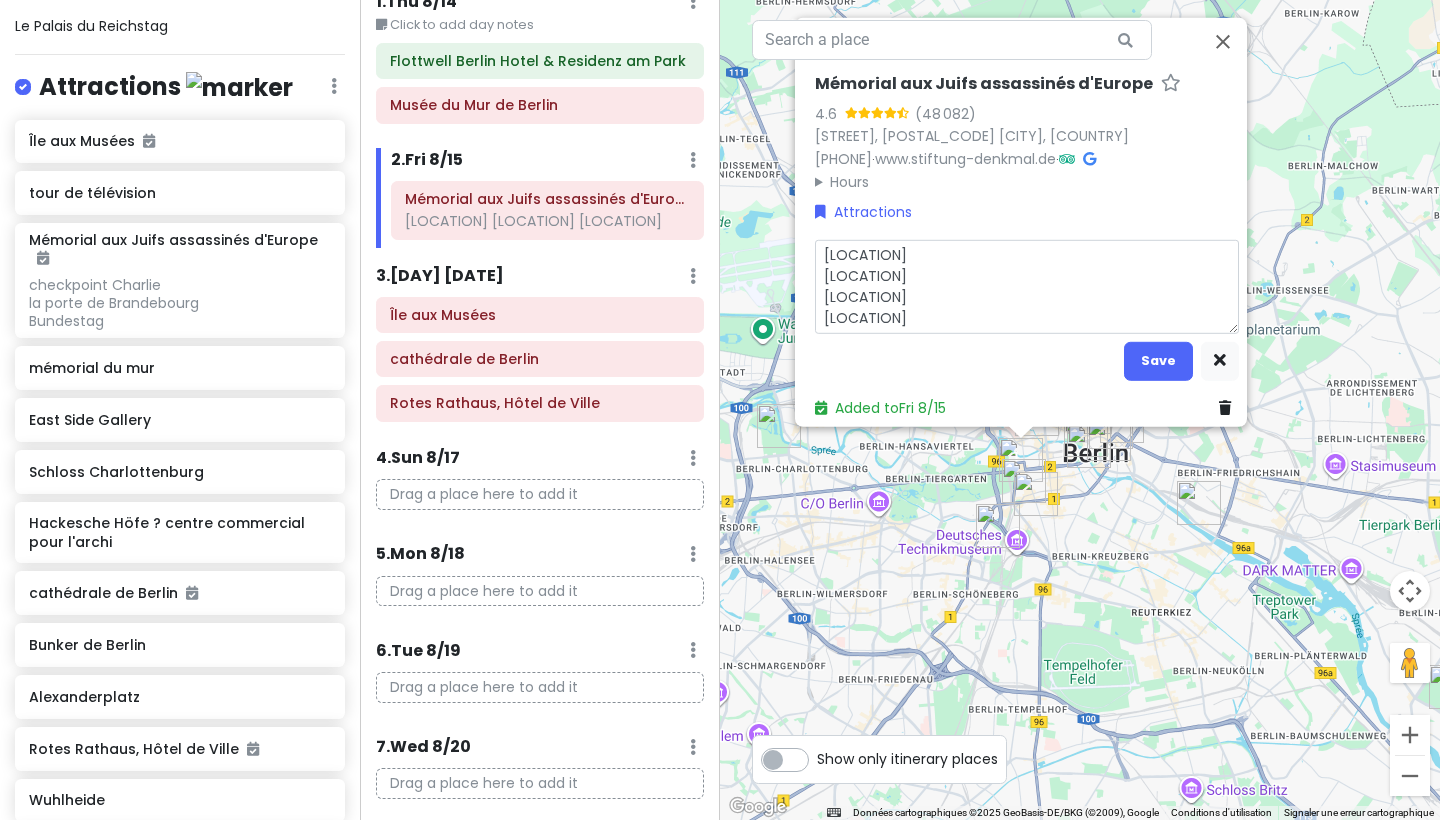 type on "x" 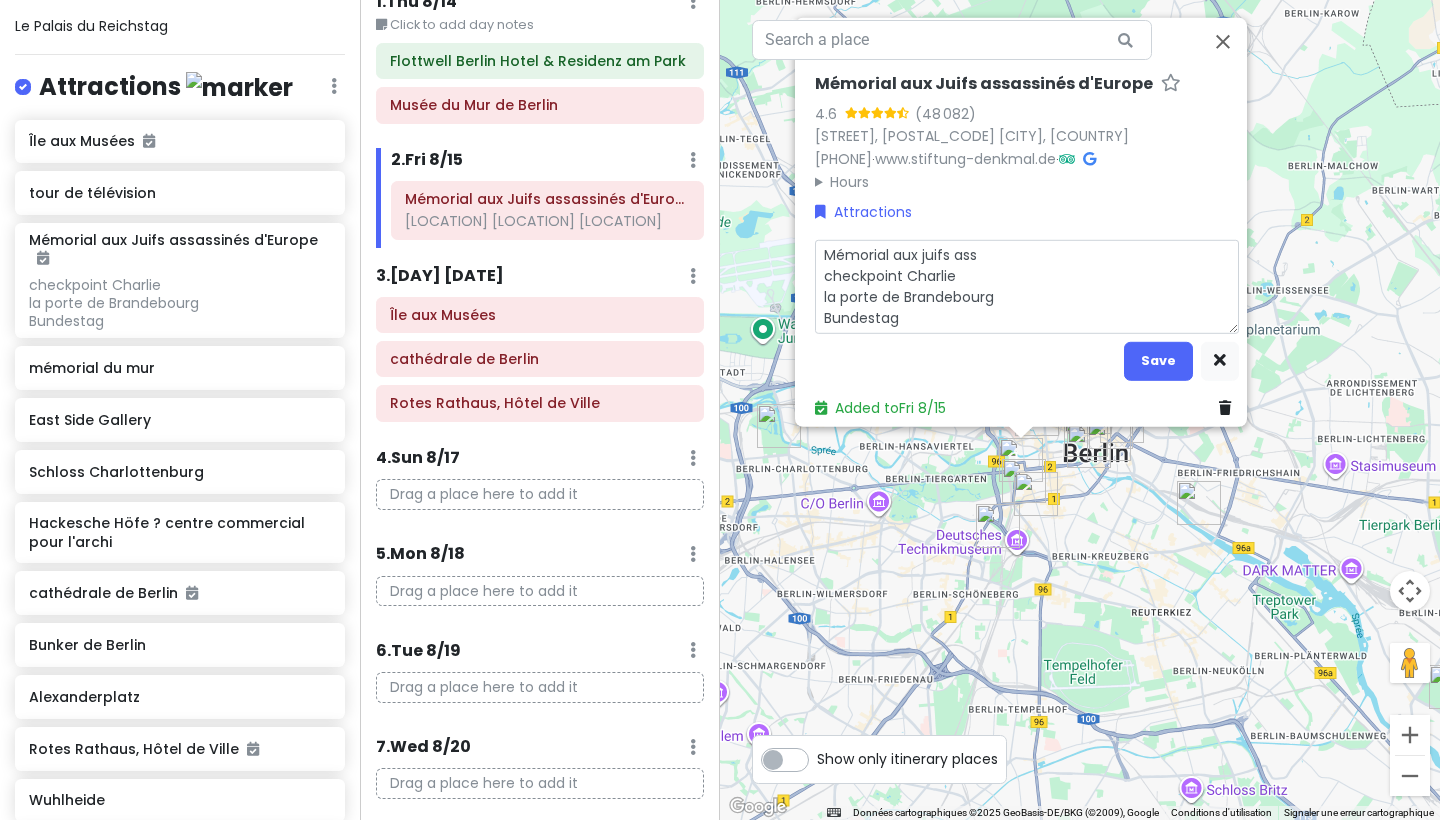 type on "x" 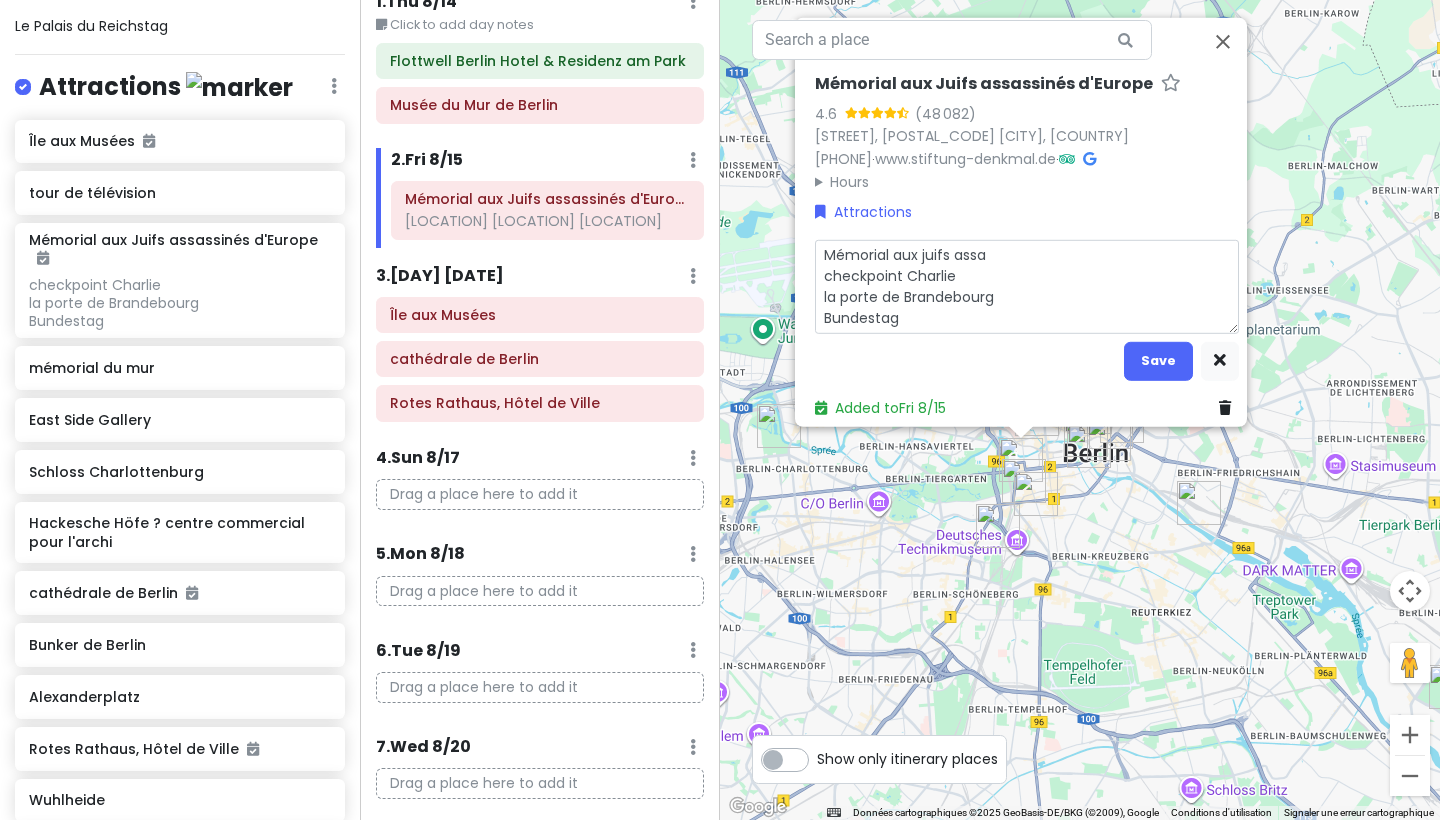 type on "x" 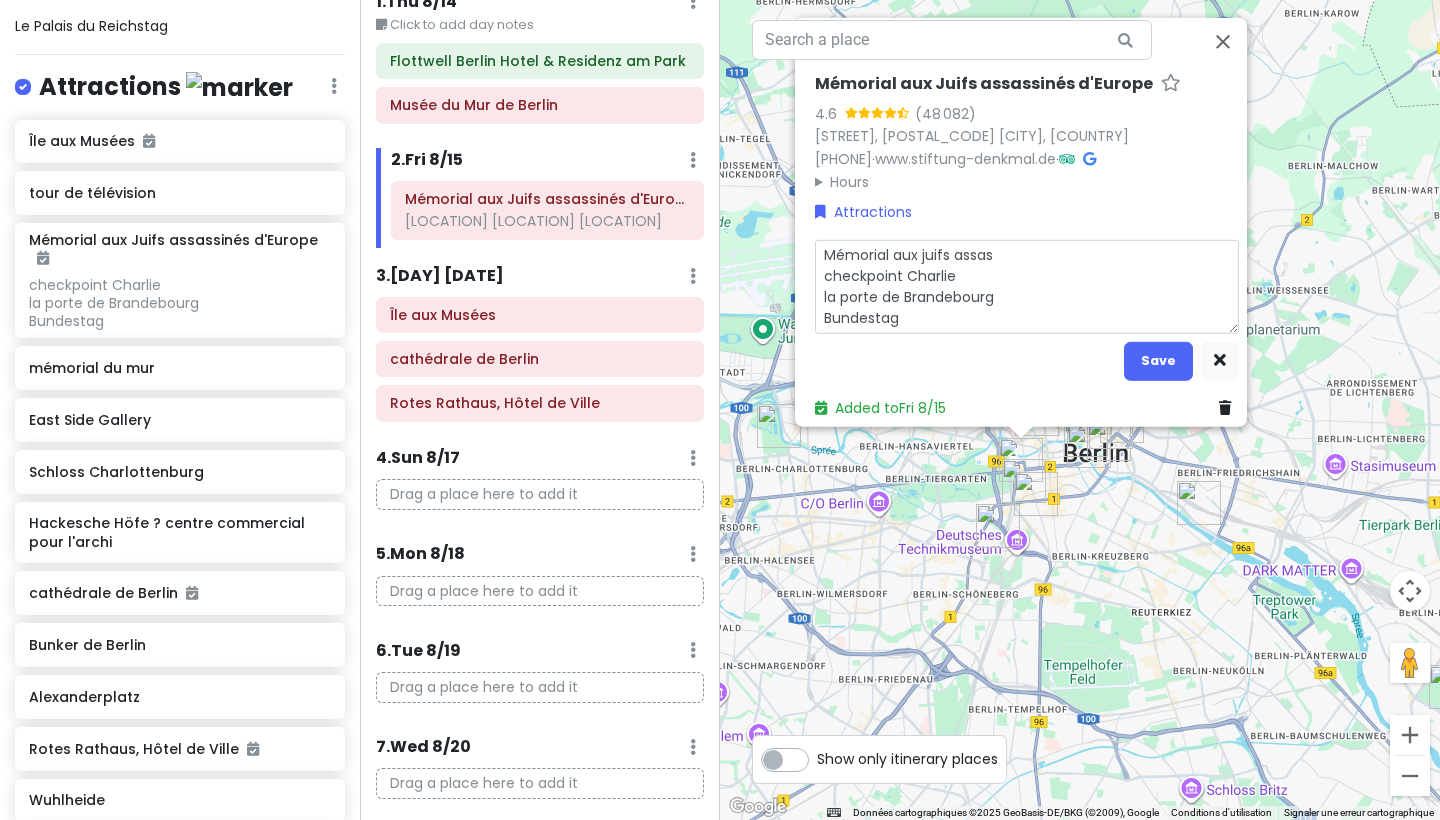 type on "x" 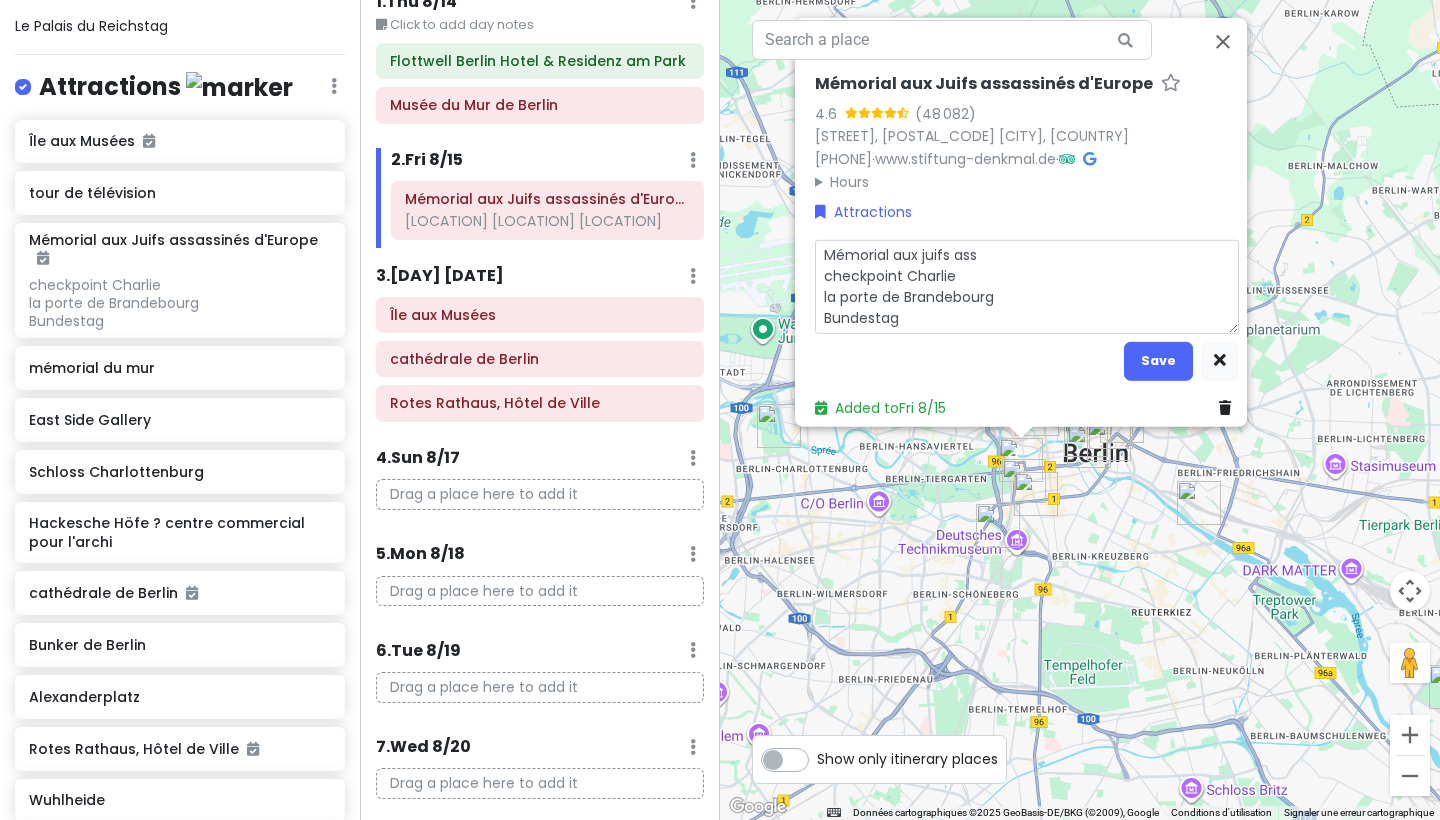 type on "x" 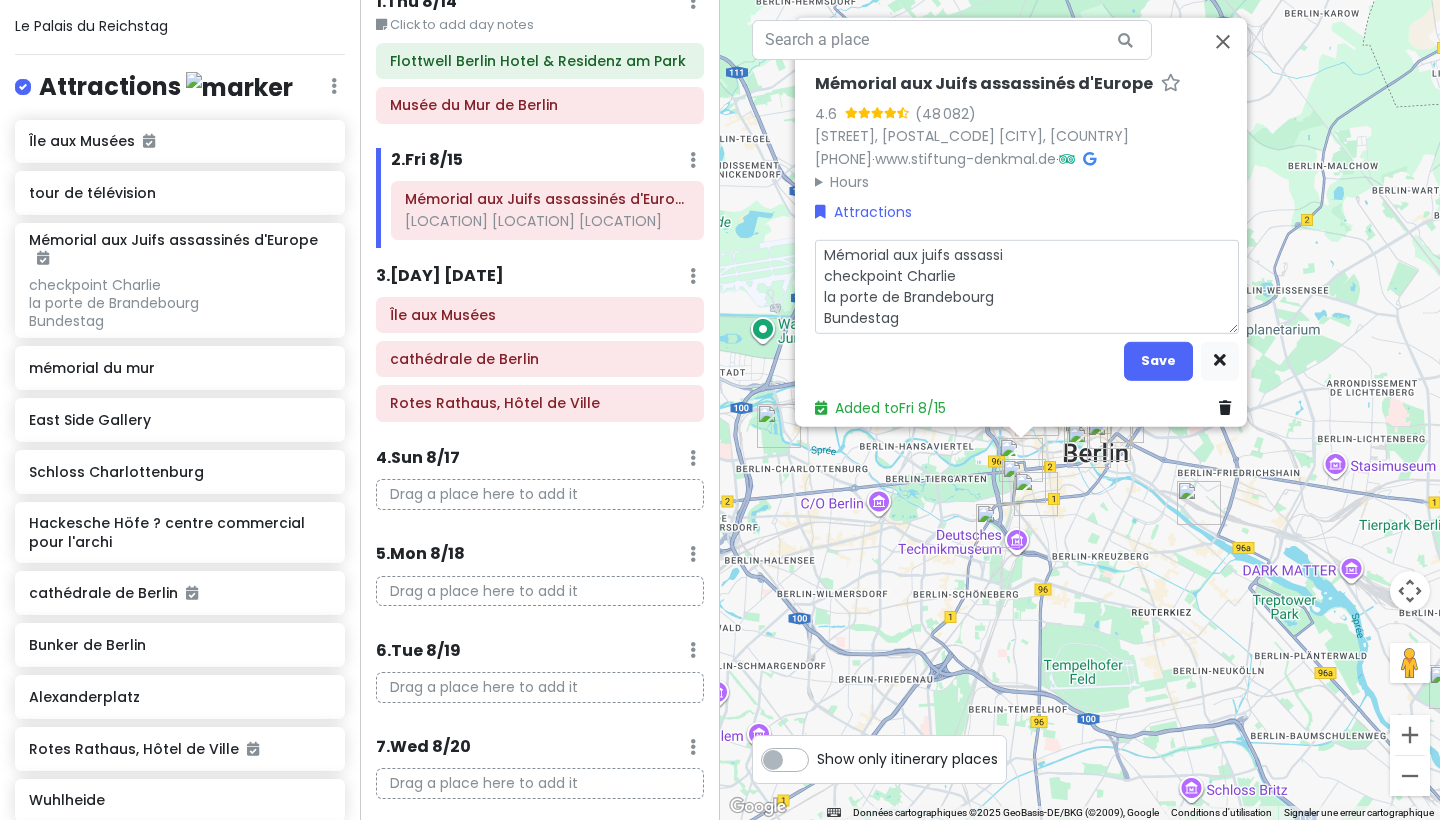 type on "x" 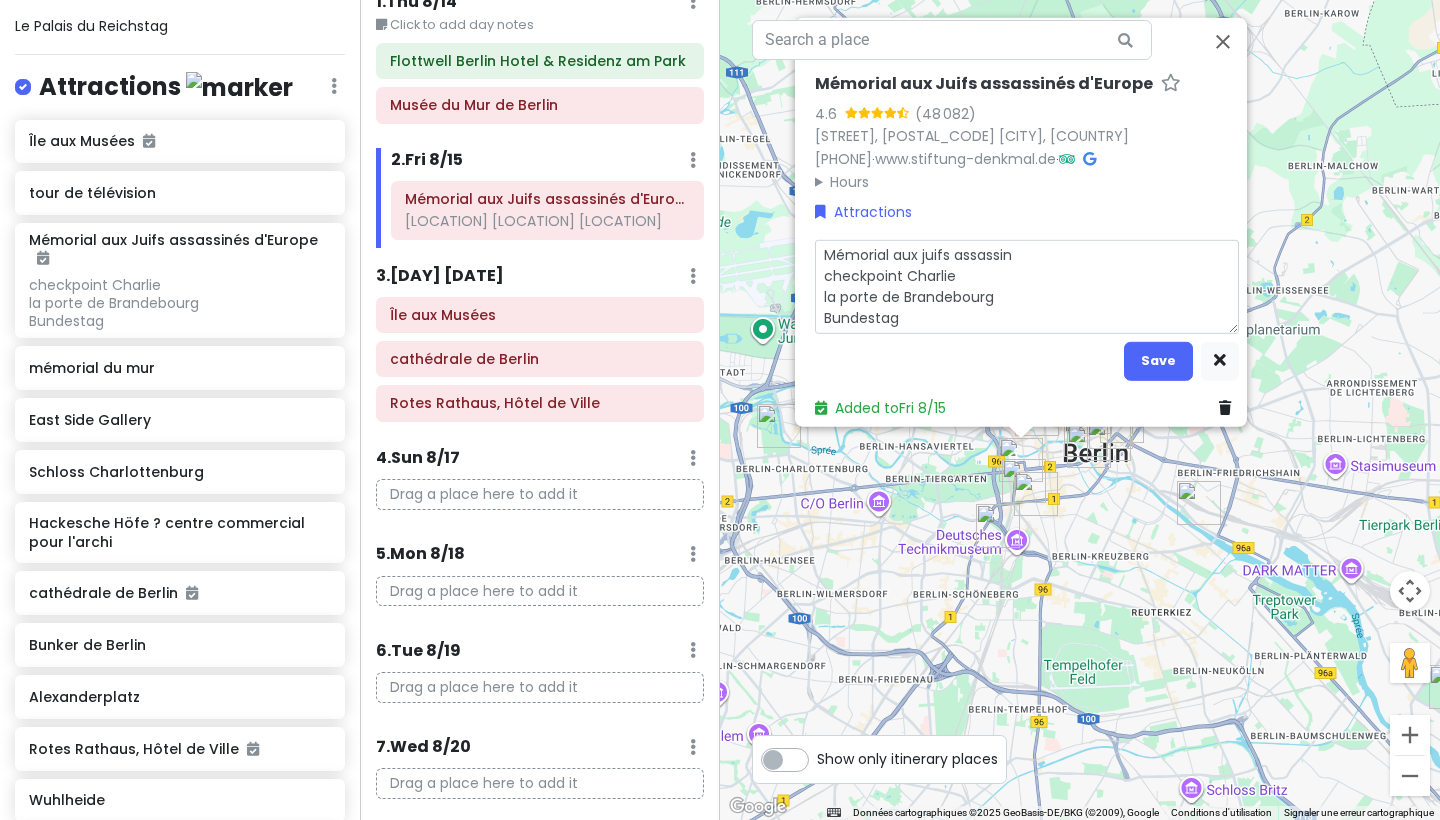 type on "x" 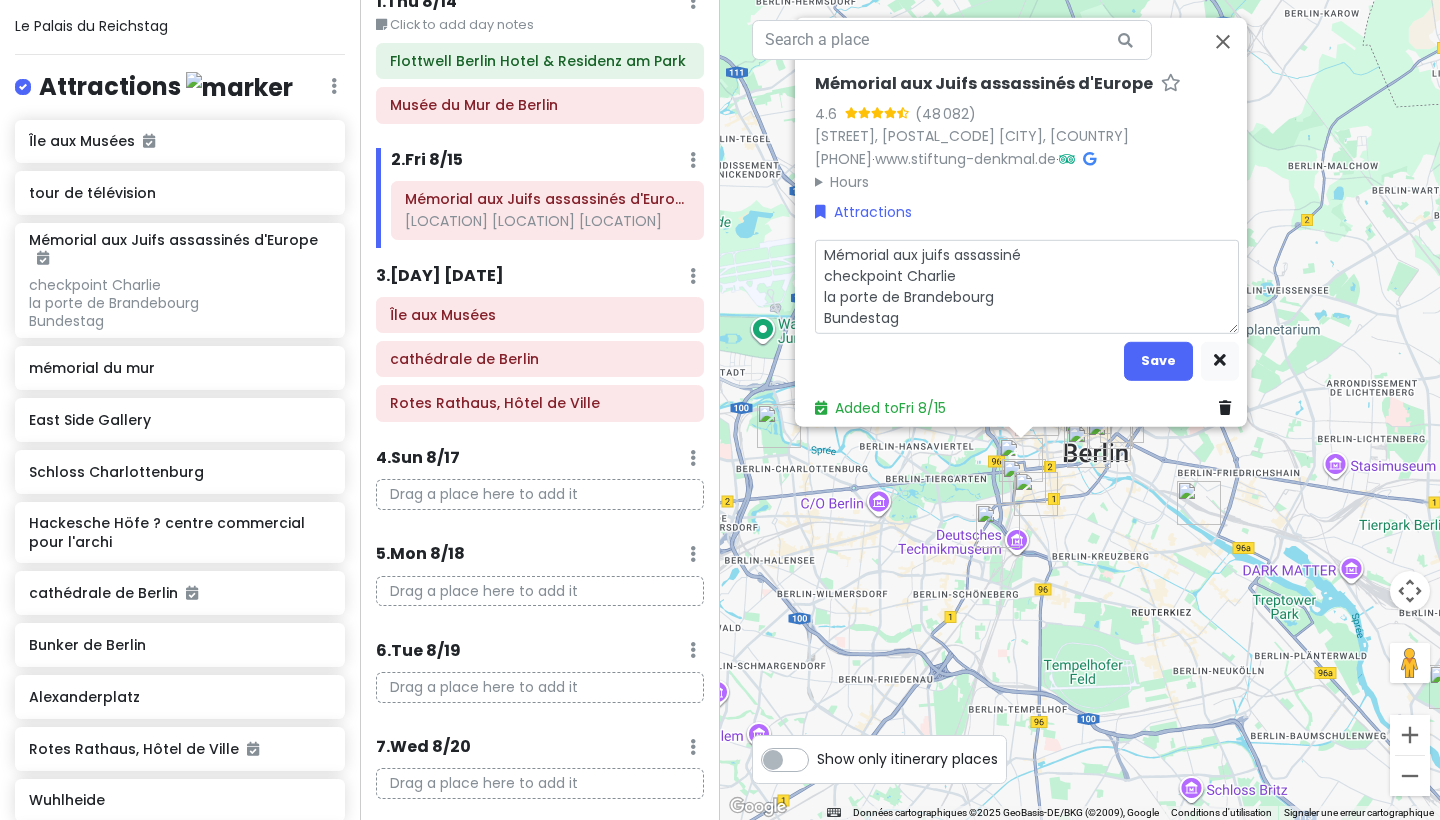 type on "x" 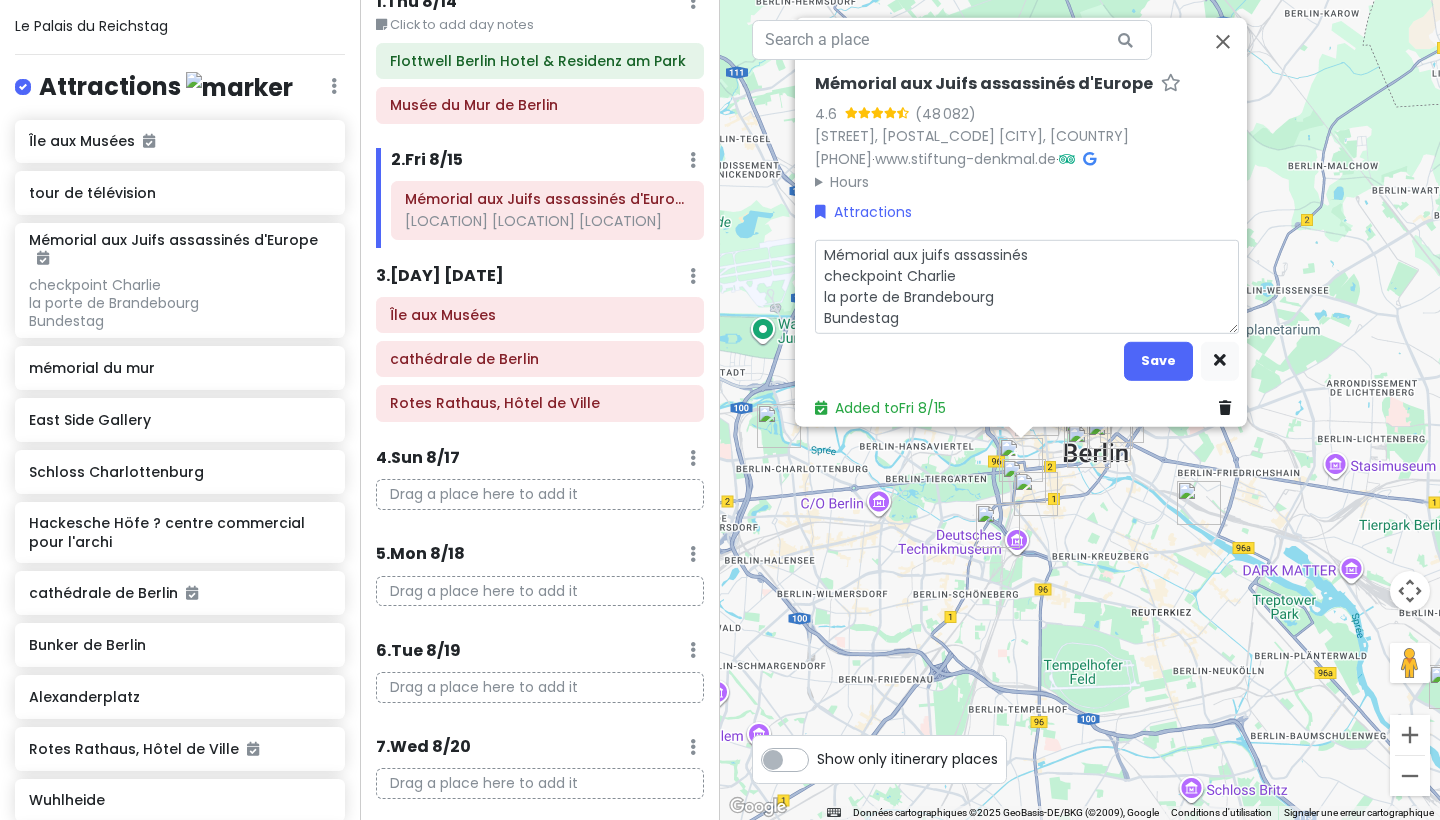type on "x" 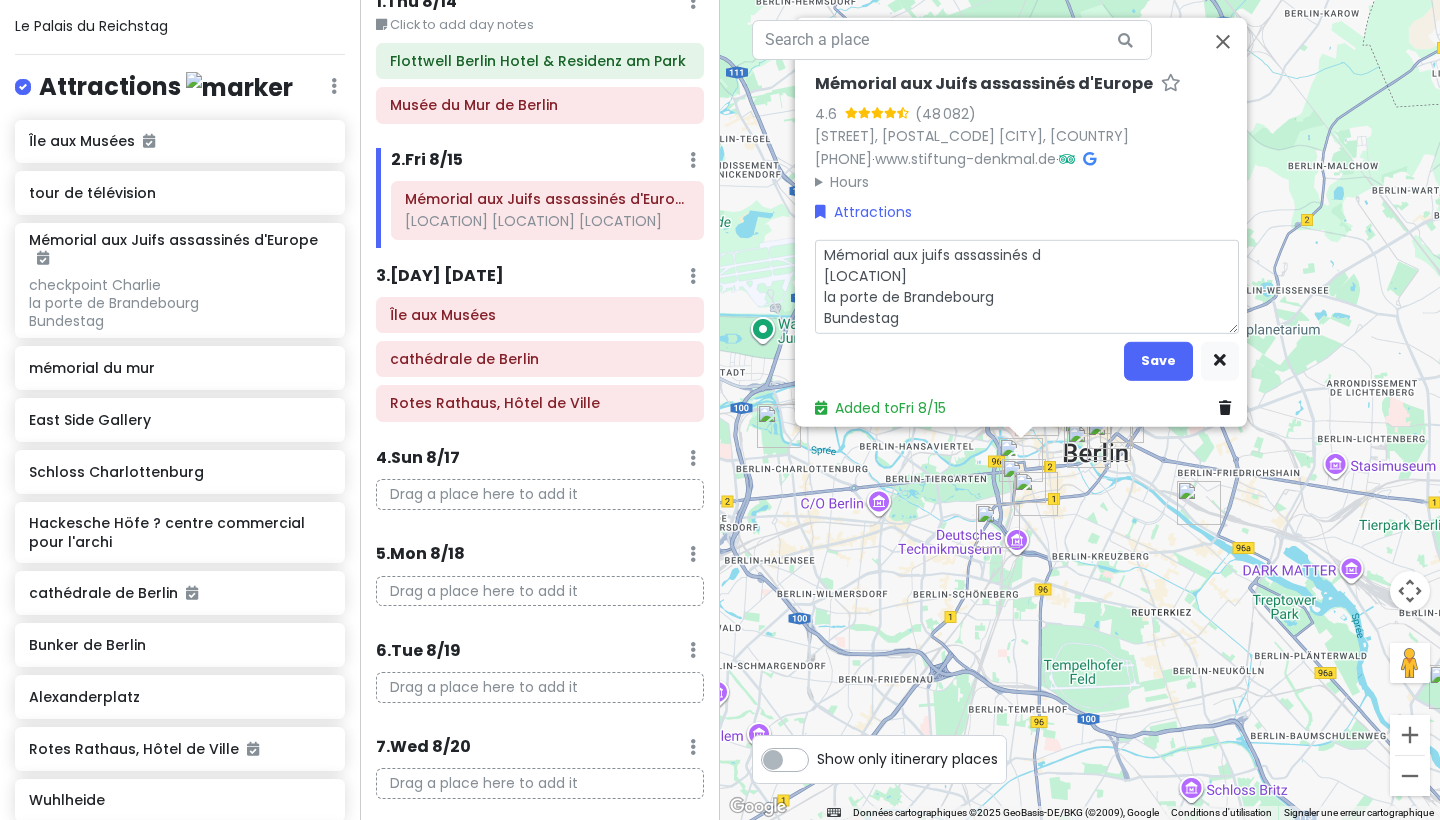 type on "x" 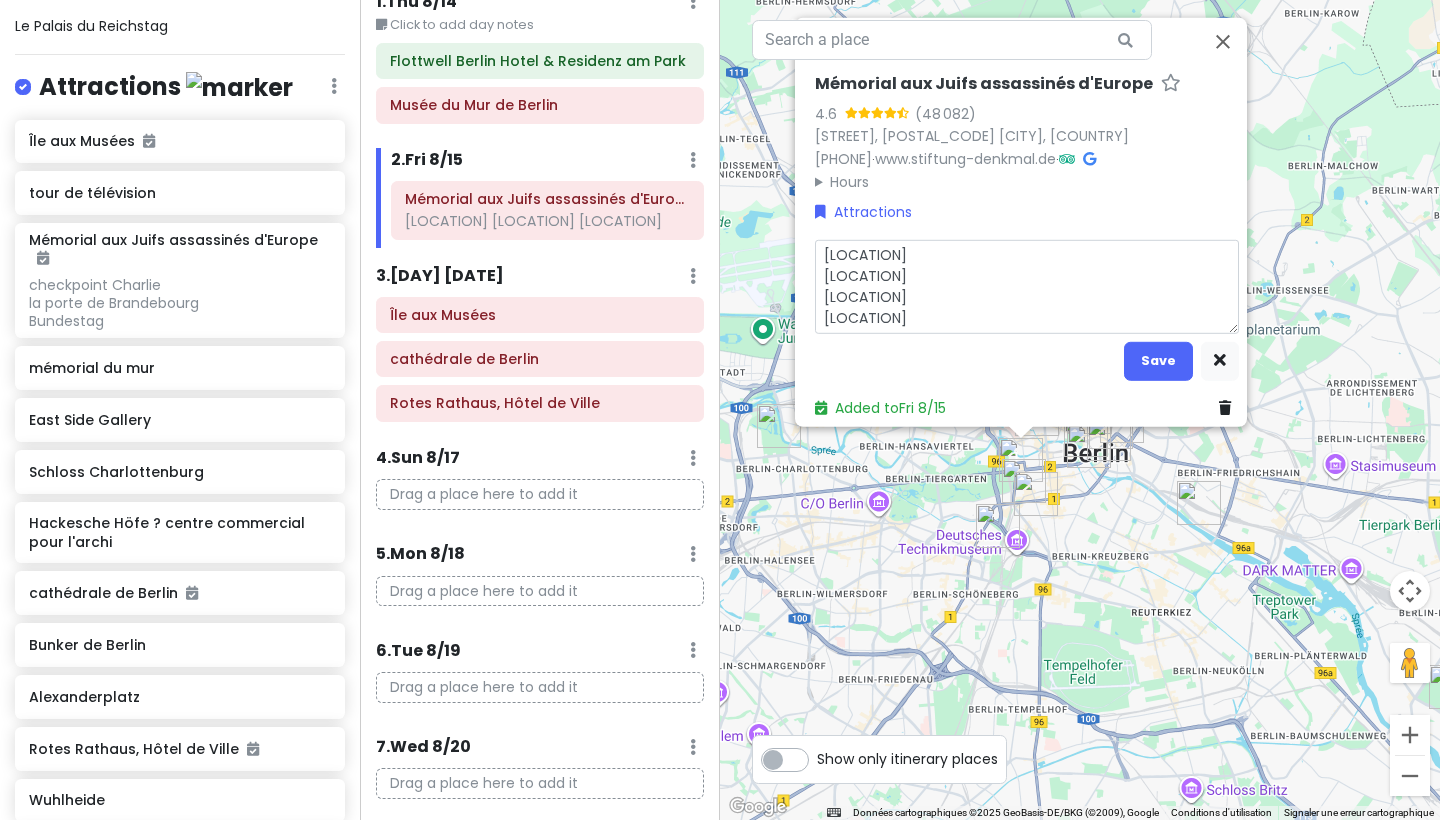 type on "x" 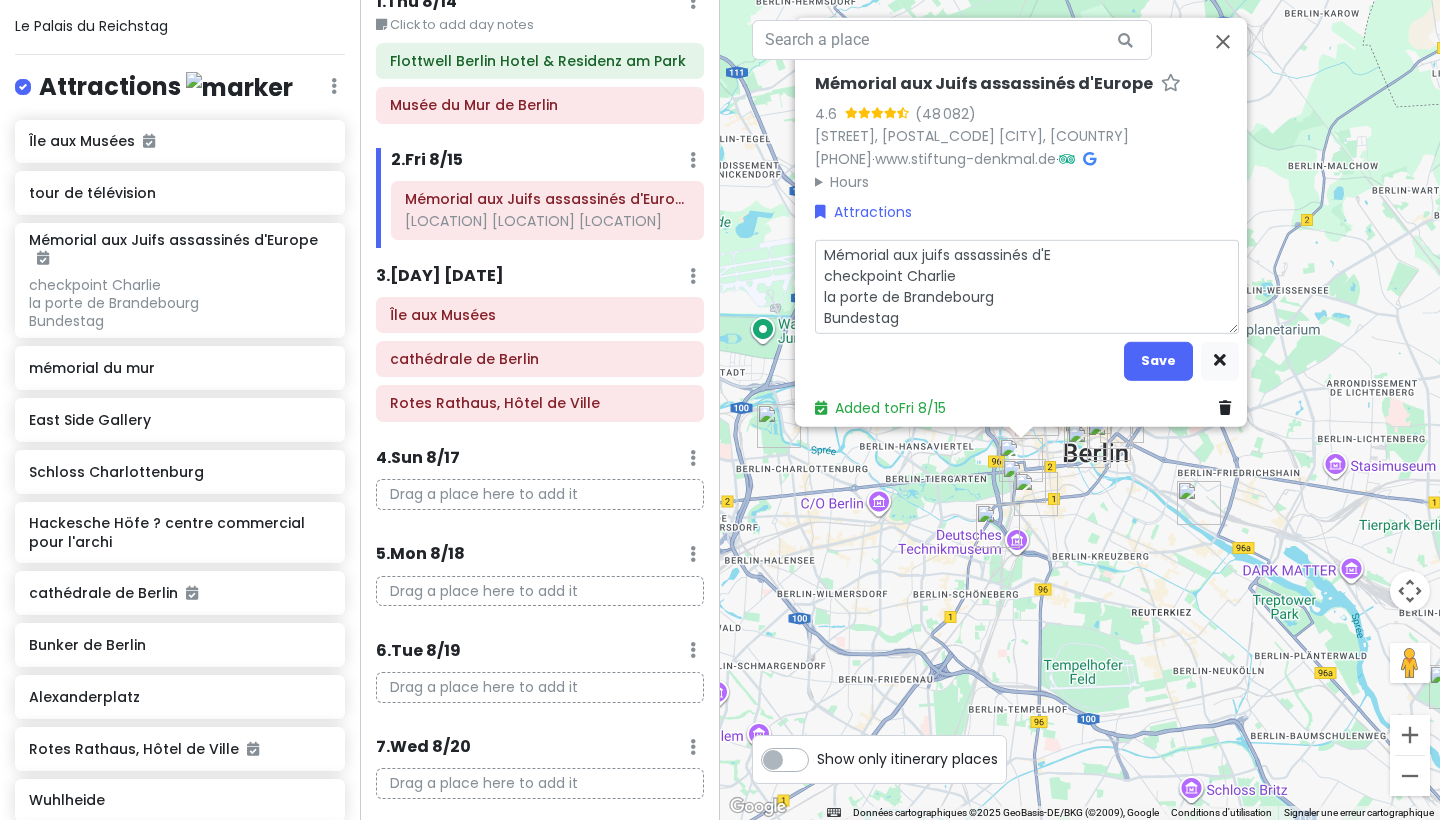 type on "x" 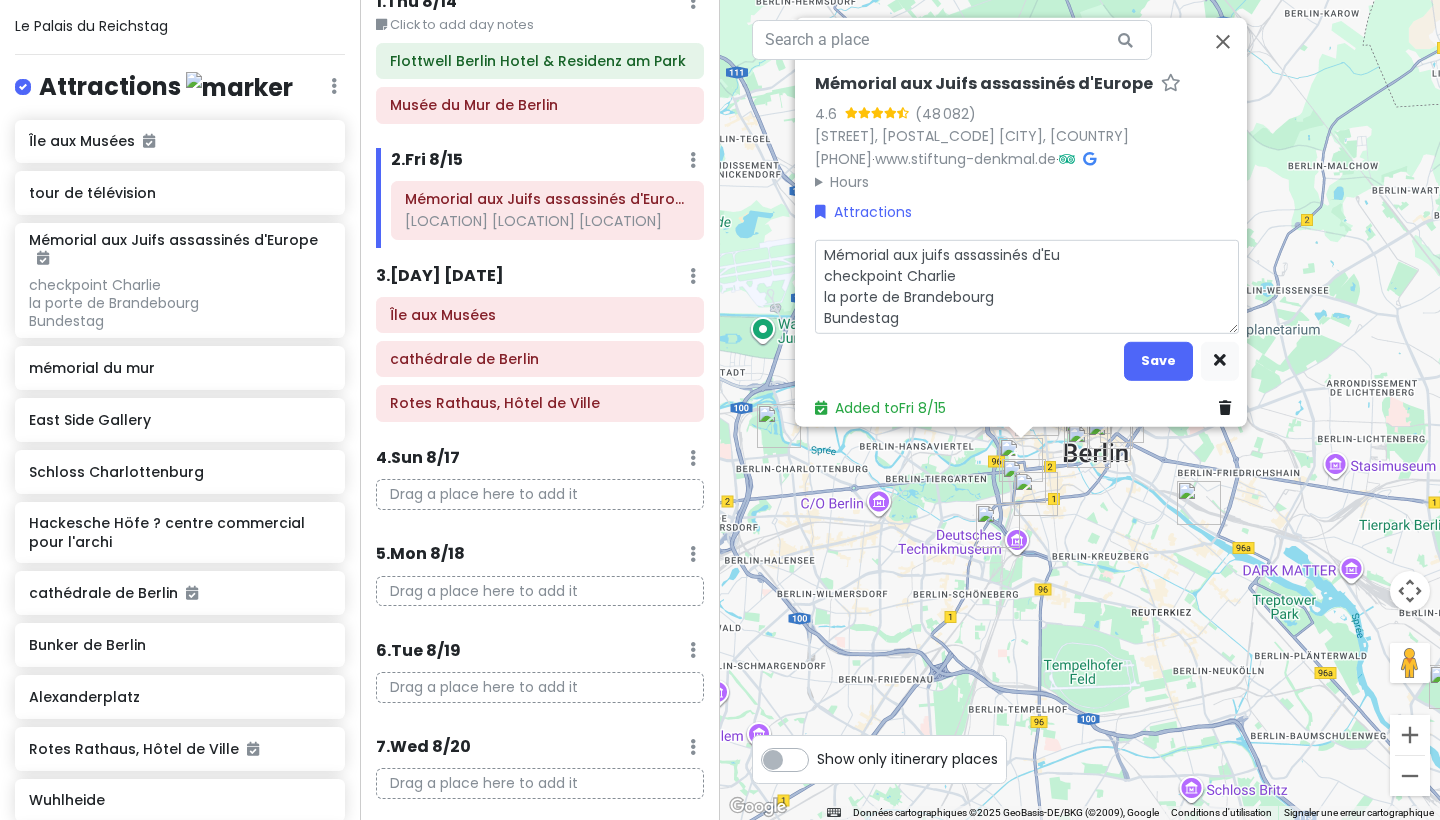 type on "x" 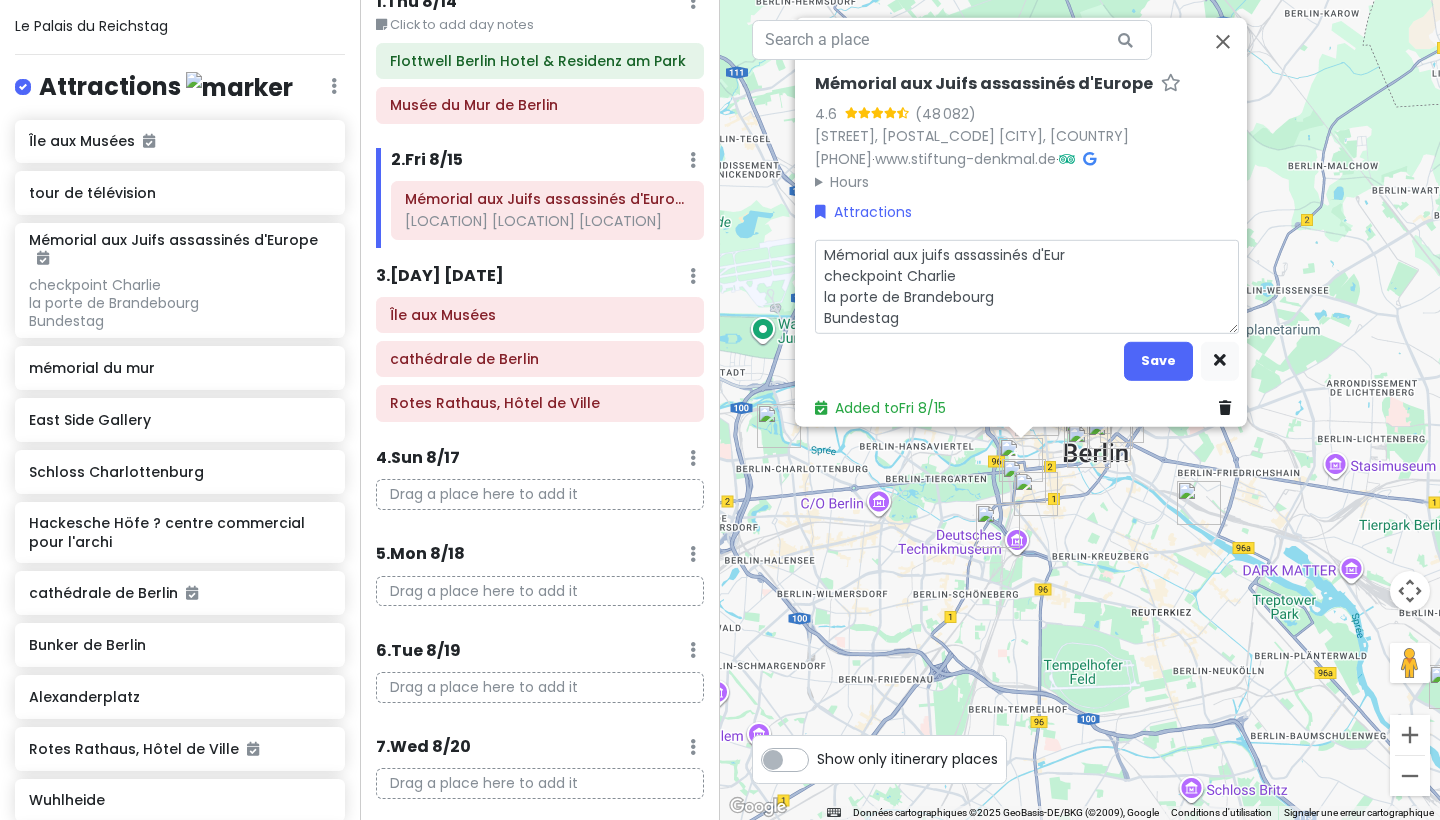 type on "x" 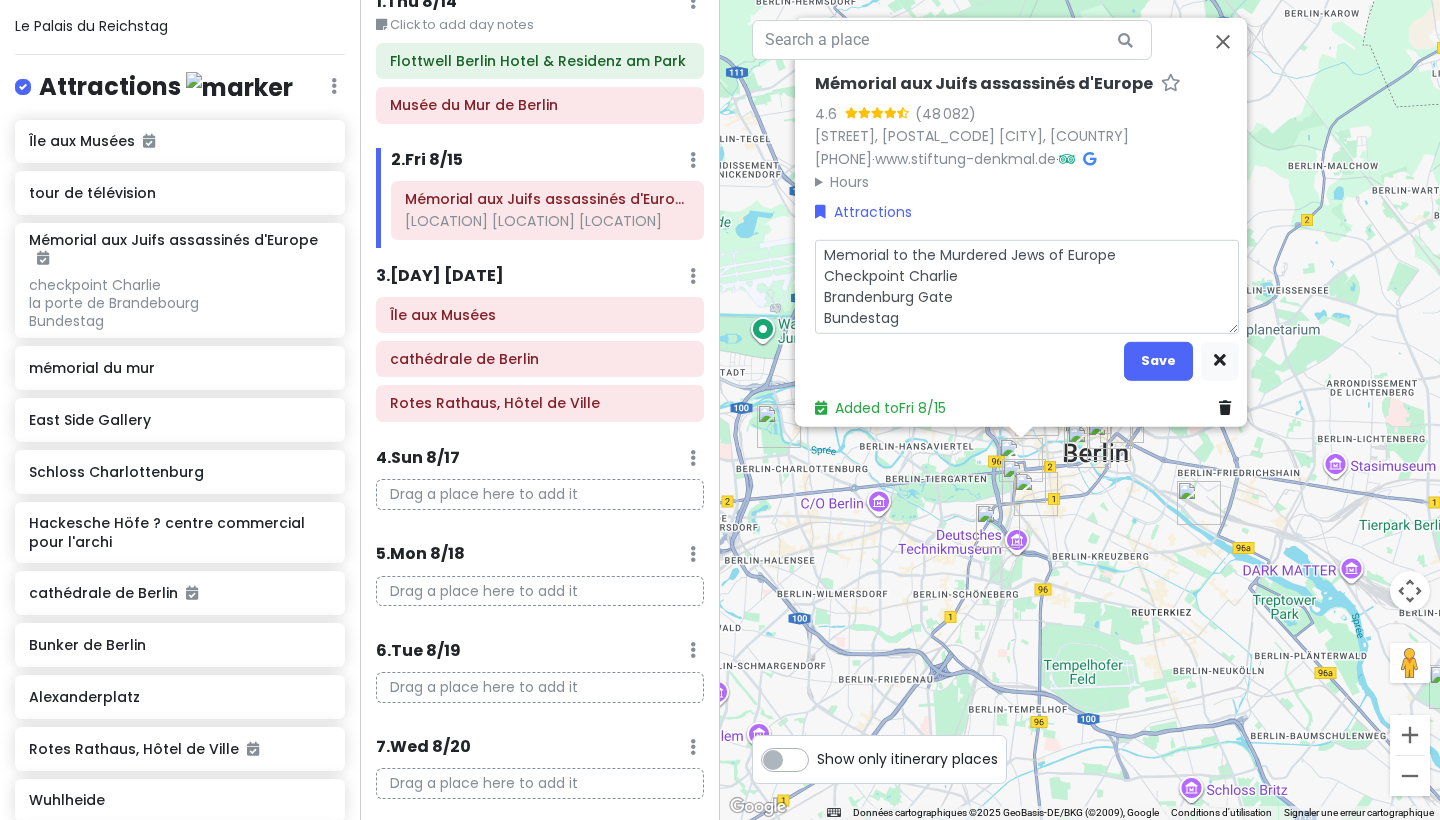type on "x" 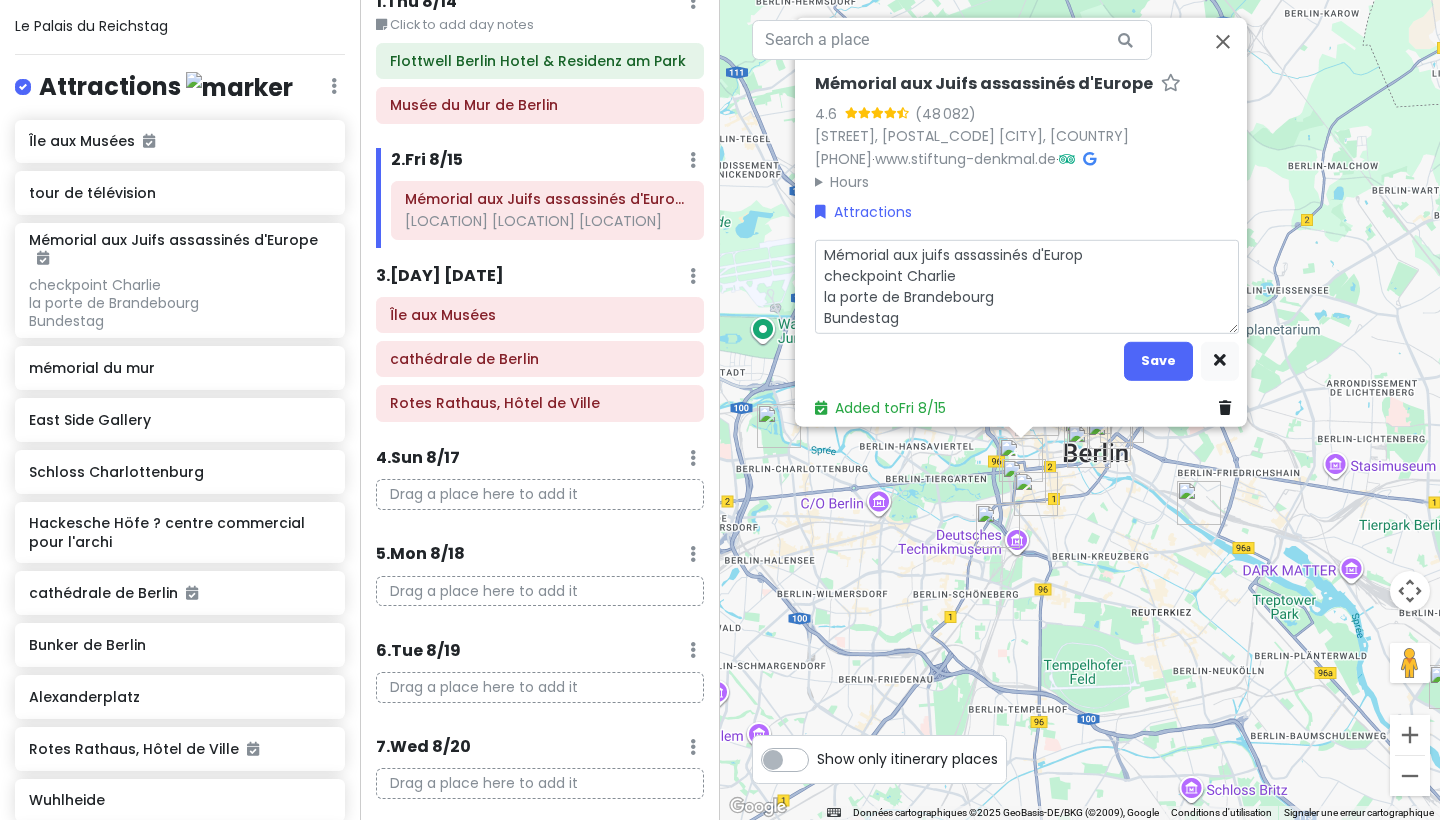 type on "x" 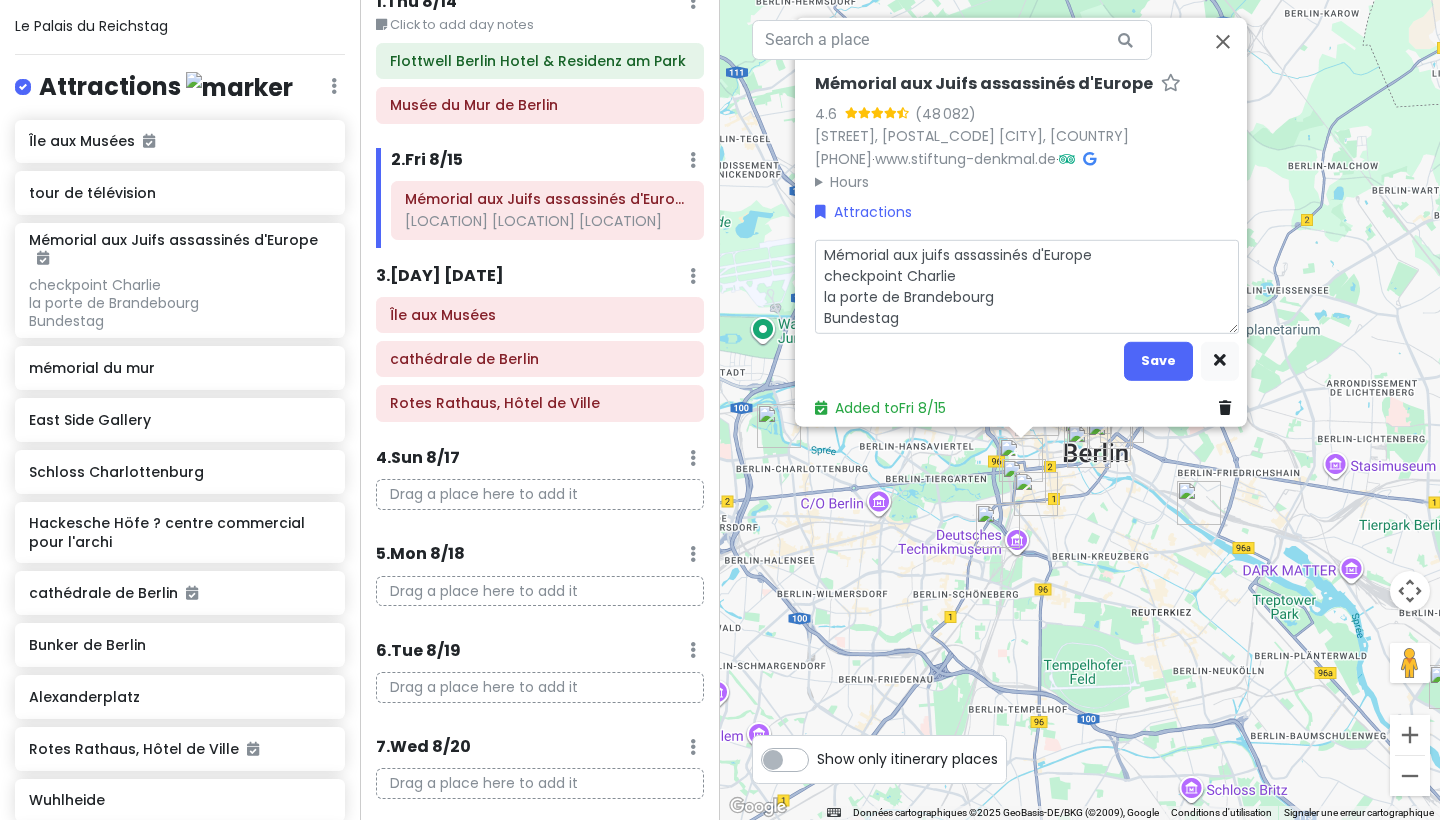 click on "[ATTRACTION] [RATING]        ([REVIEWS]) [STREET], [POSTAL_CODE] [CITY], [COUNTRY] [PHONE]   ·   [URL]   ·   Hours [DAY]  [TIME] [DAY]  [TIME] [DAY]  [TIME] [DAY]  [TIME] [DAY]  [TIME] [DAY]  [TIME] [DAY]  [TIME] Attractions [ATTRACTION]
[LOCATION]
[LOCATION]
[LOCATION] Save Added to  [DAY] [DATE]" at bounding box center (1021, 222) 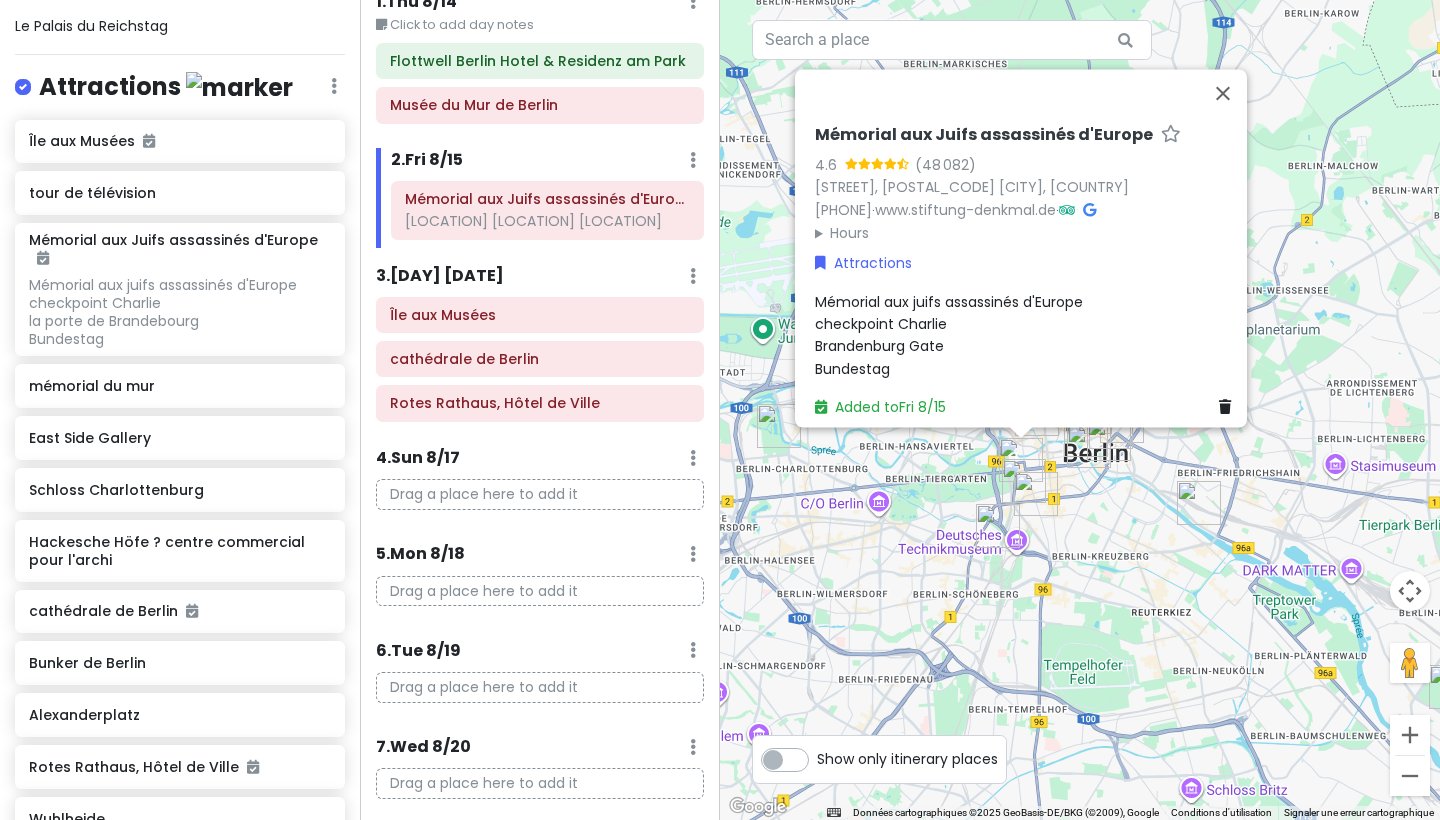 click on "Mémorial aux Juifs assassinés d'Europe" at bounding box center [984, 135] 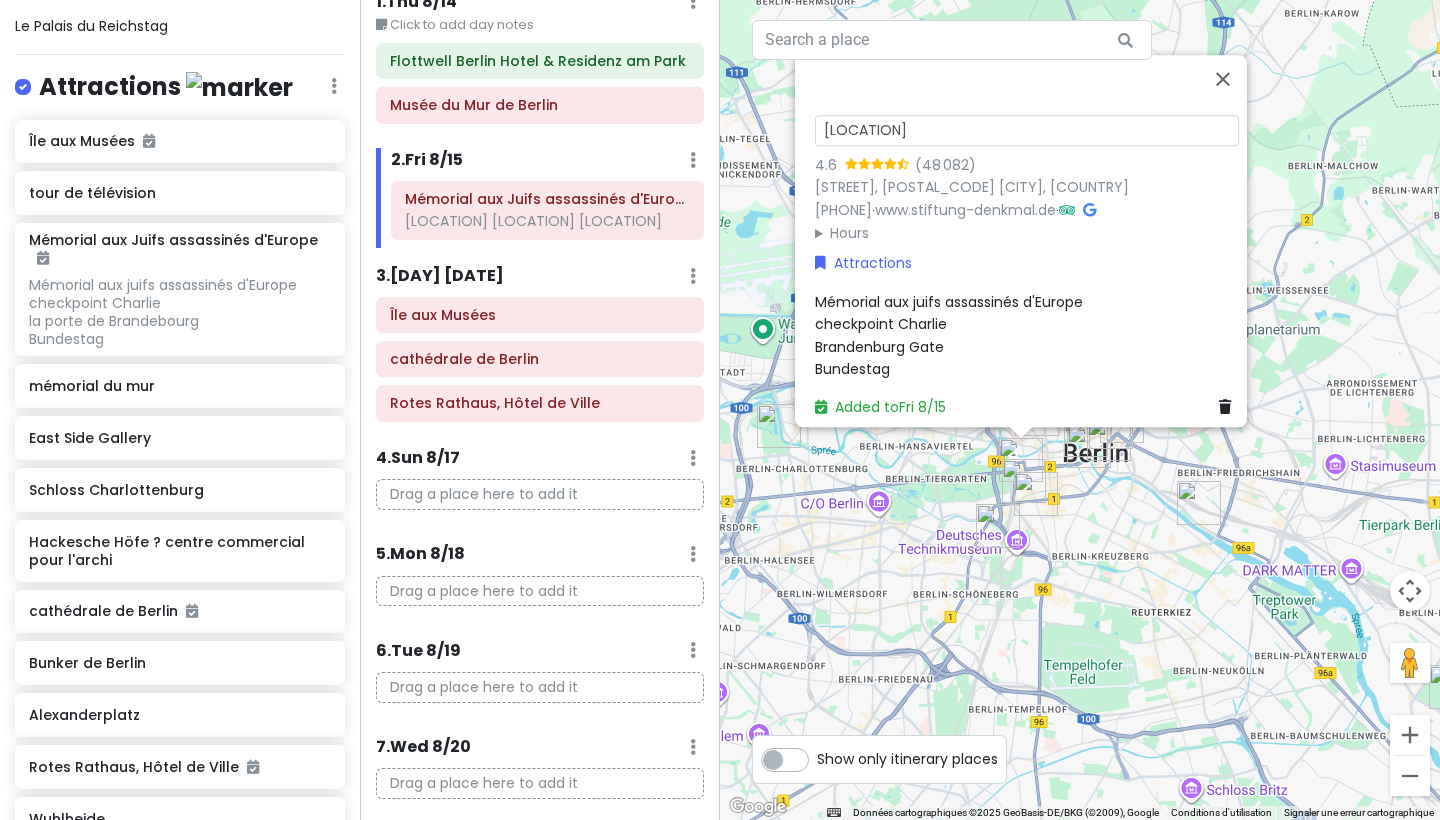 type on "M" 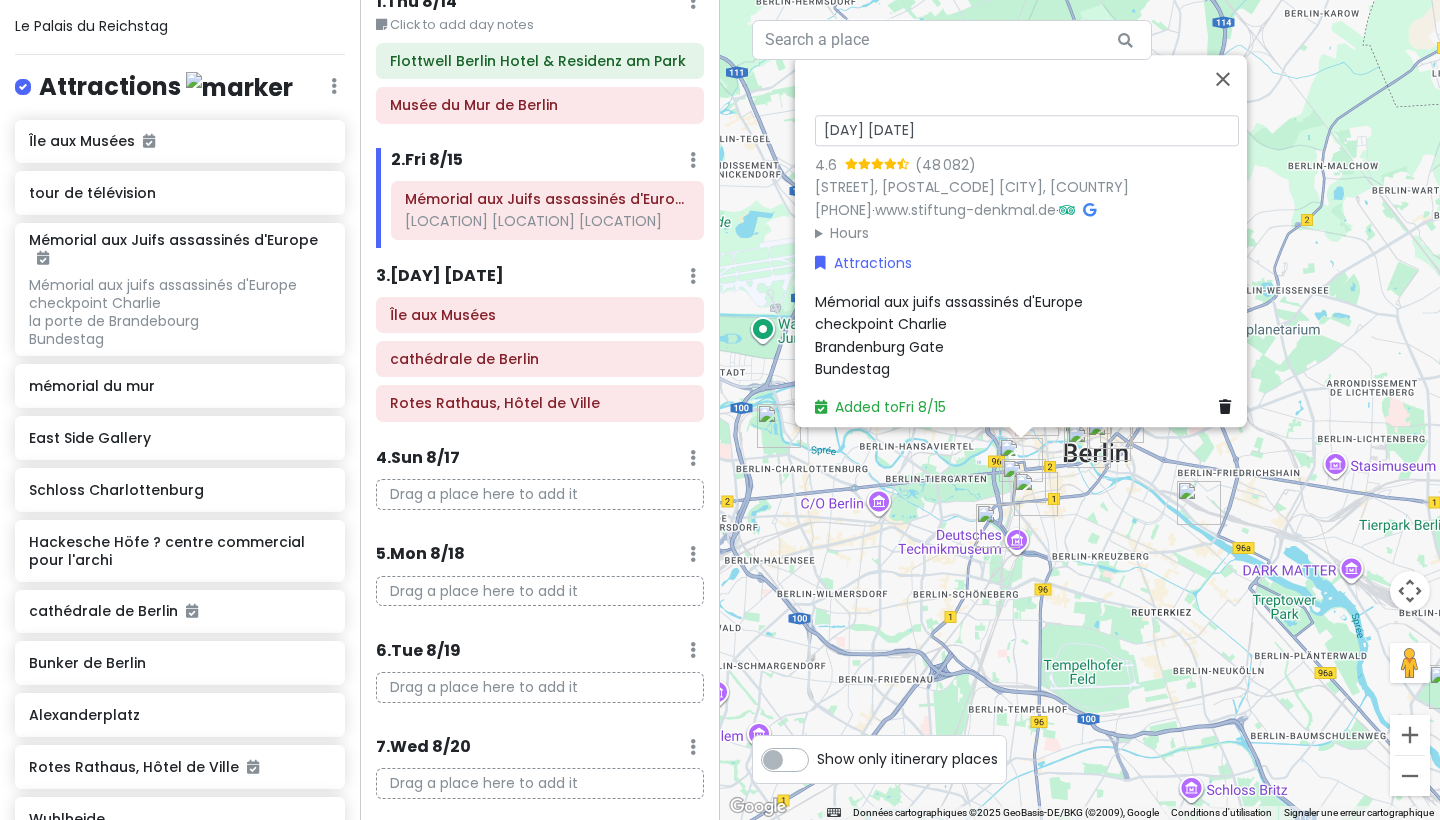 type on "[DAY] [DATE]" 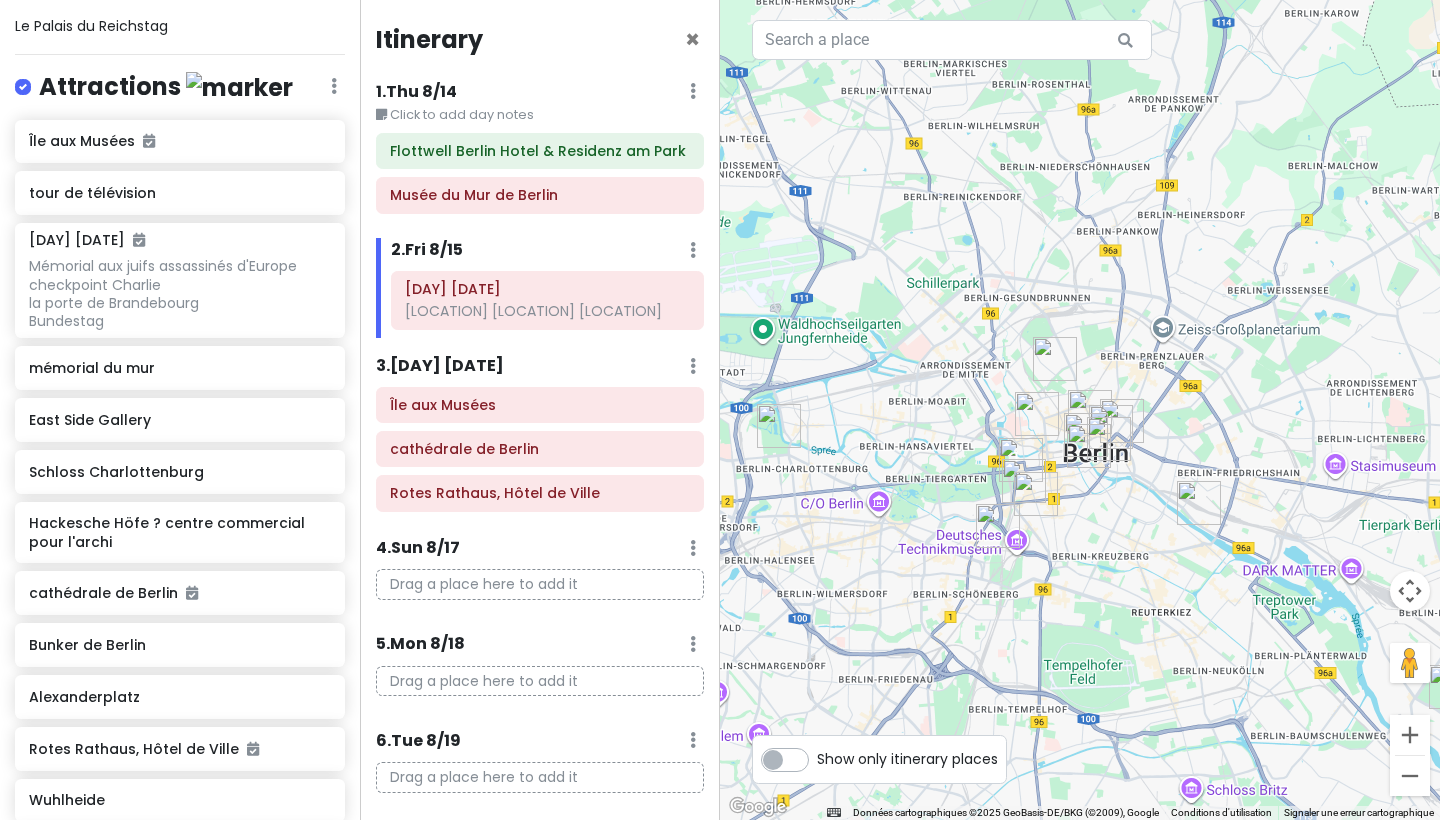 scroll, scrollTop: 0, scrollLeft: 0, axis: both 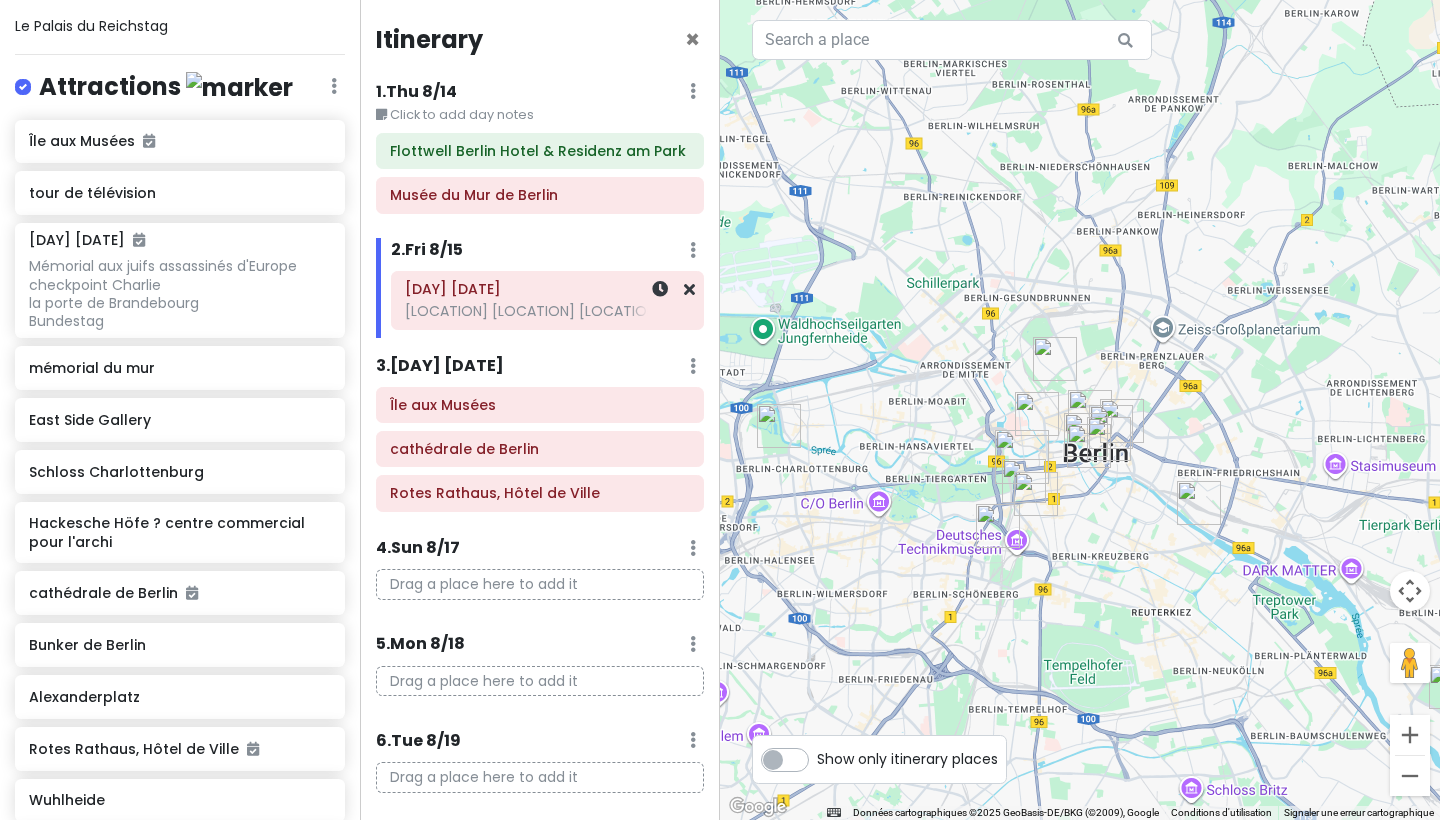 click on "[LOCATION]
[LOCATION]
[LOCATION]" at bounding box center (547, 311) 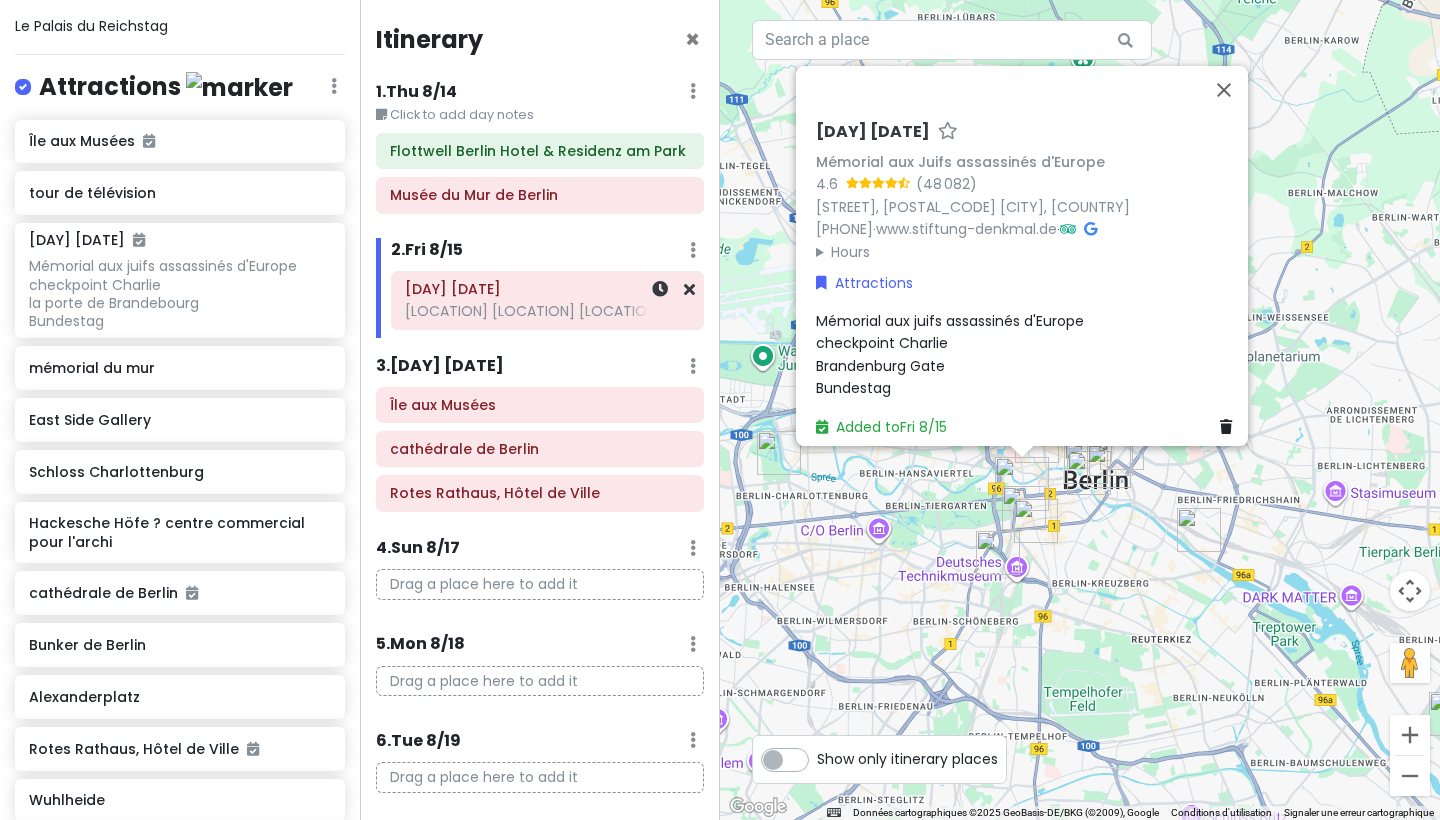 click on "[LOCATION]
[LOCATION]
[LOCATION]" at bounding box center (547, 311) 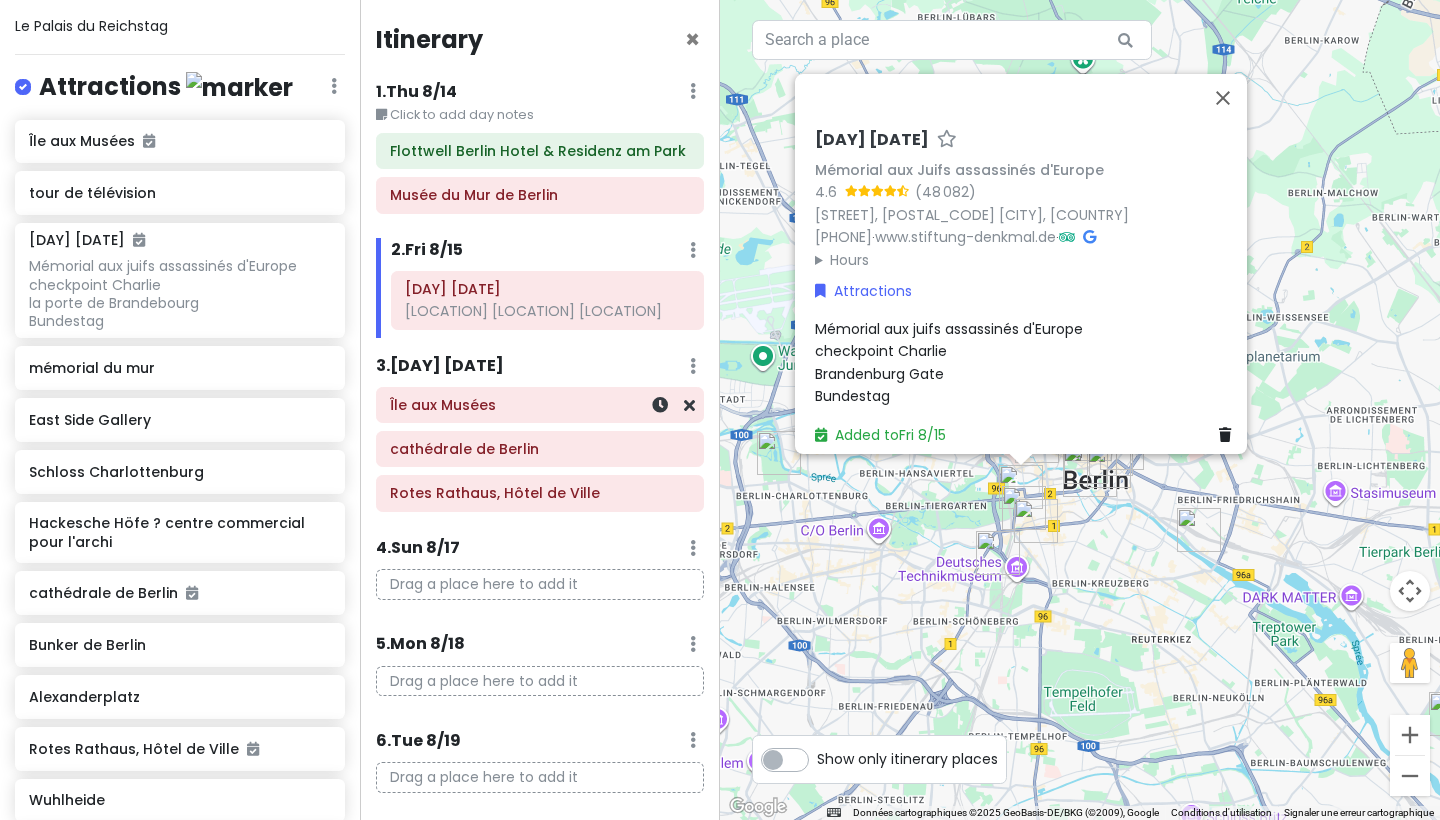 click on "Île aux Musées" at bounding box center [540, 405] 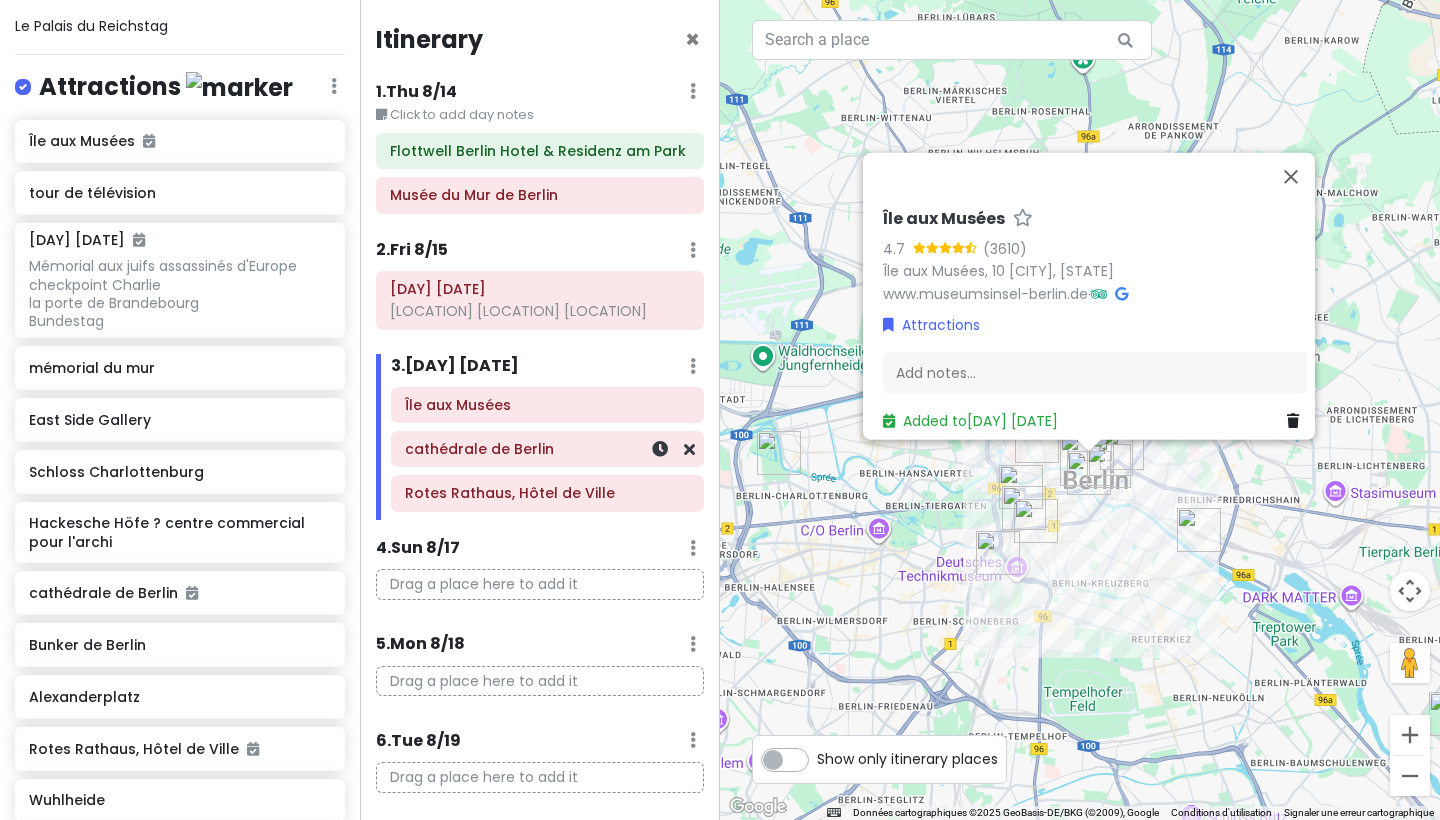 click on "cathédrale de Berlin" at bounding box center (547, 449) 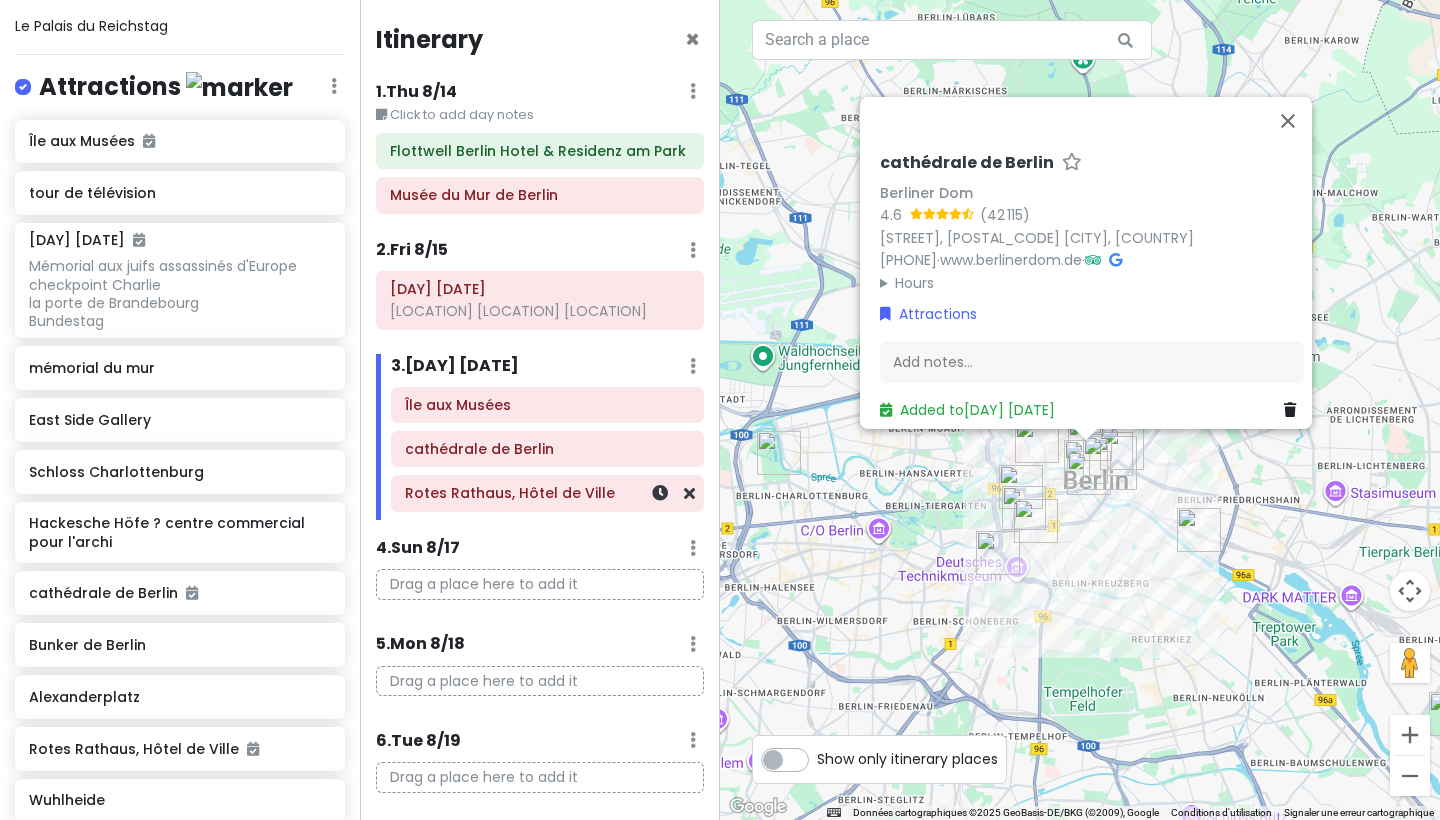 click on "Rotes Rathaus, Hôtel de Ville" at bounding box center (547, 493) 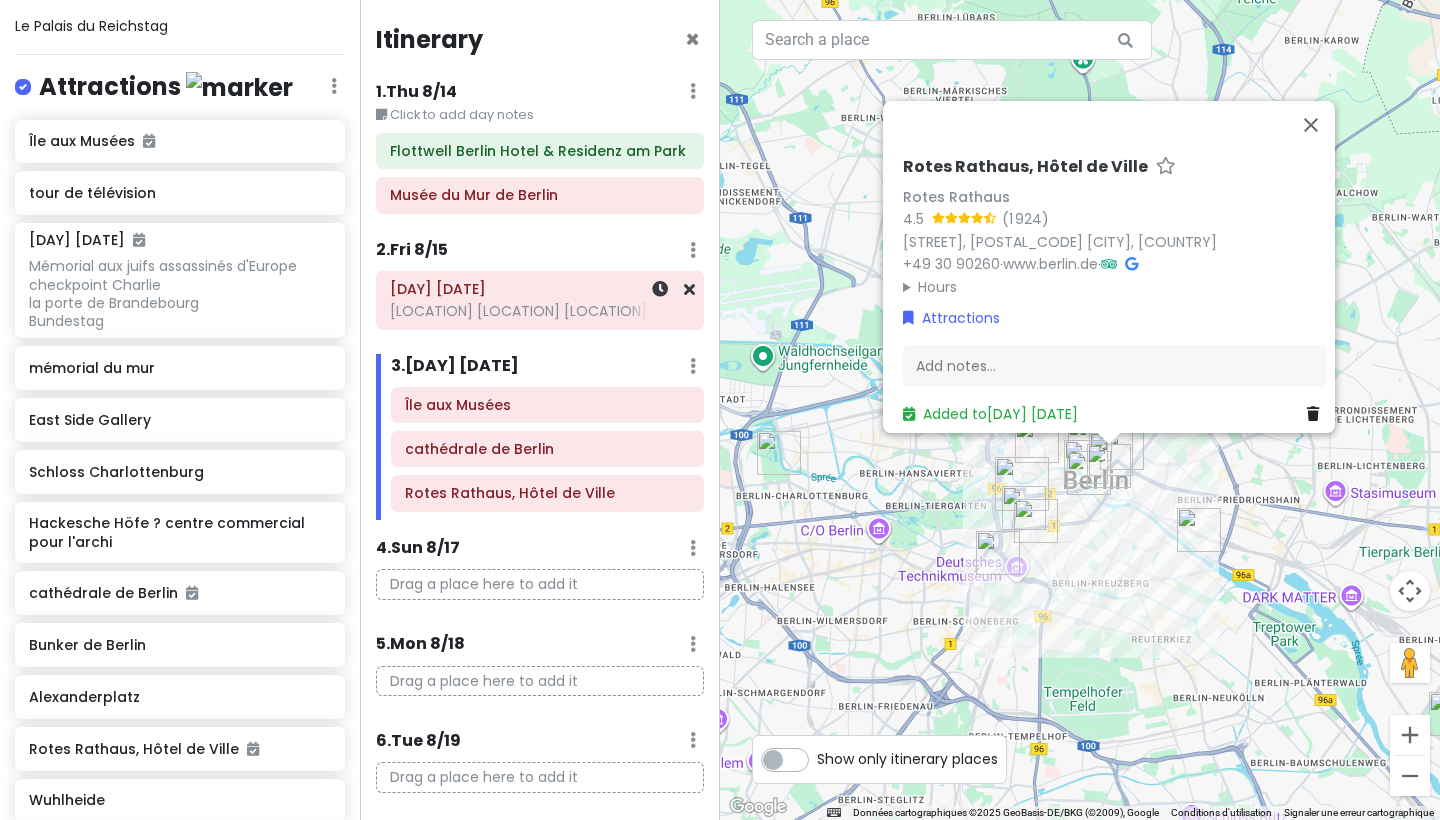 click on "[LOCATION]
[LOCATION]
[LOCATION]" at bounding box center (540, 311) 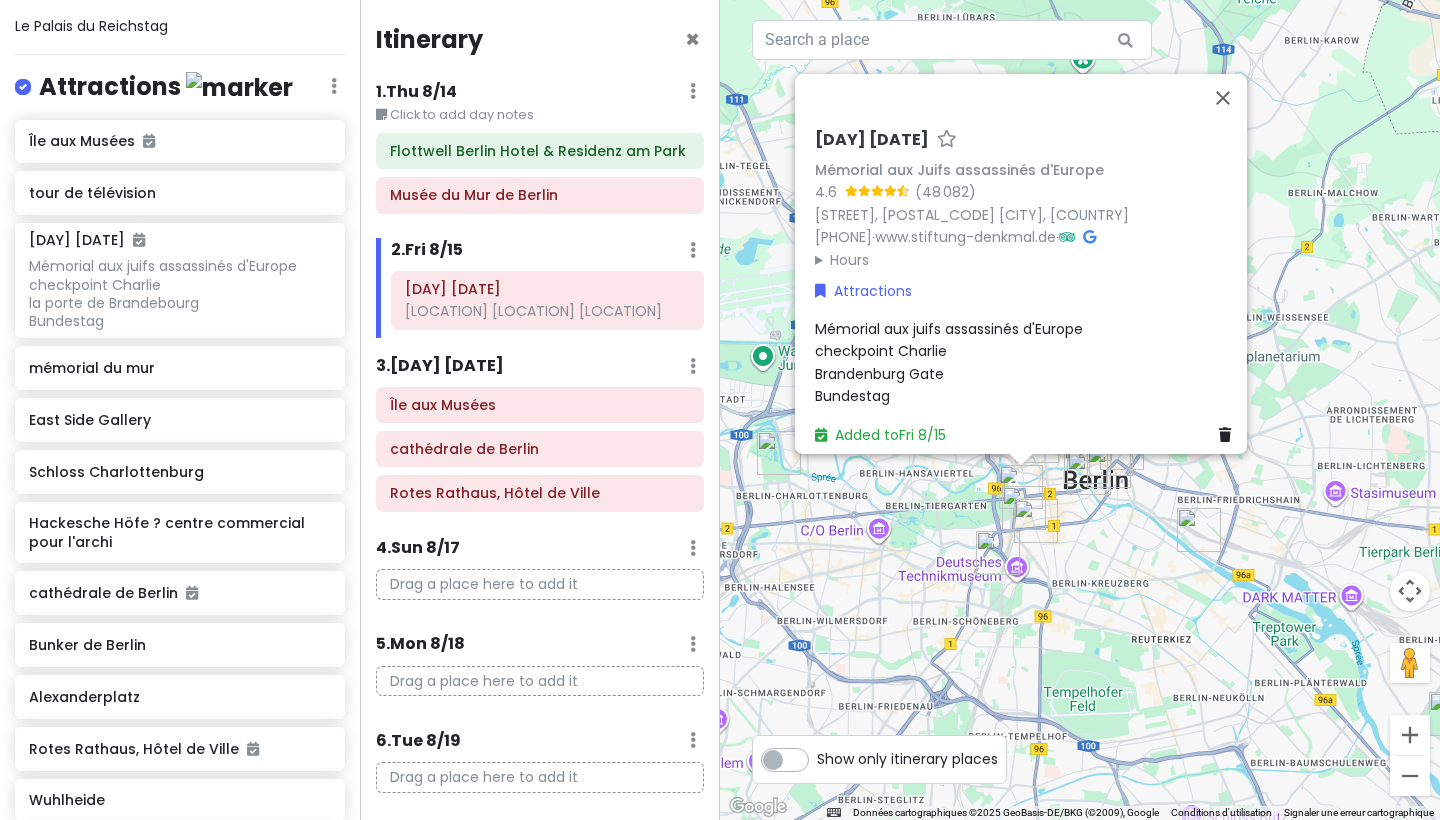 click on "[DAY] [DATE]" at bounding box center (872, 140) 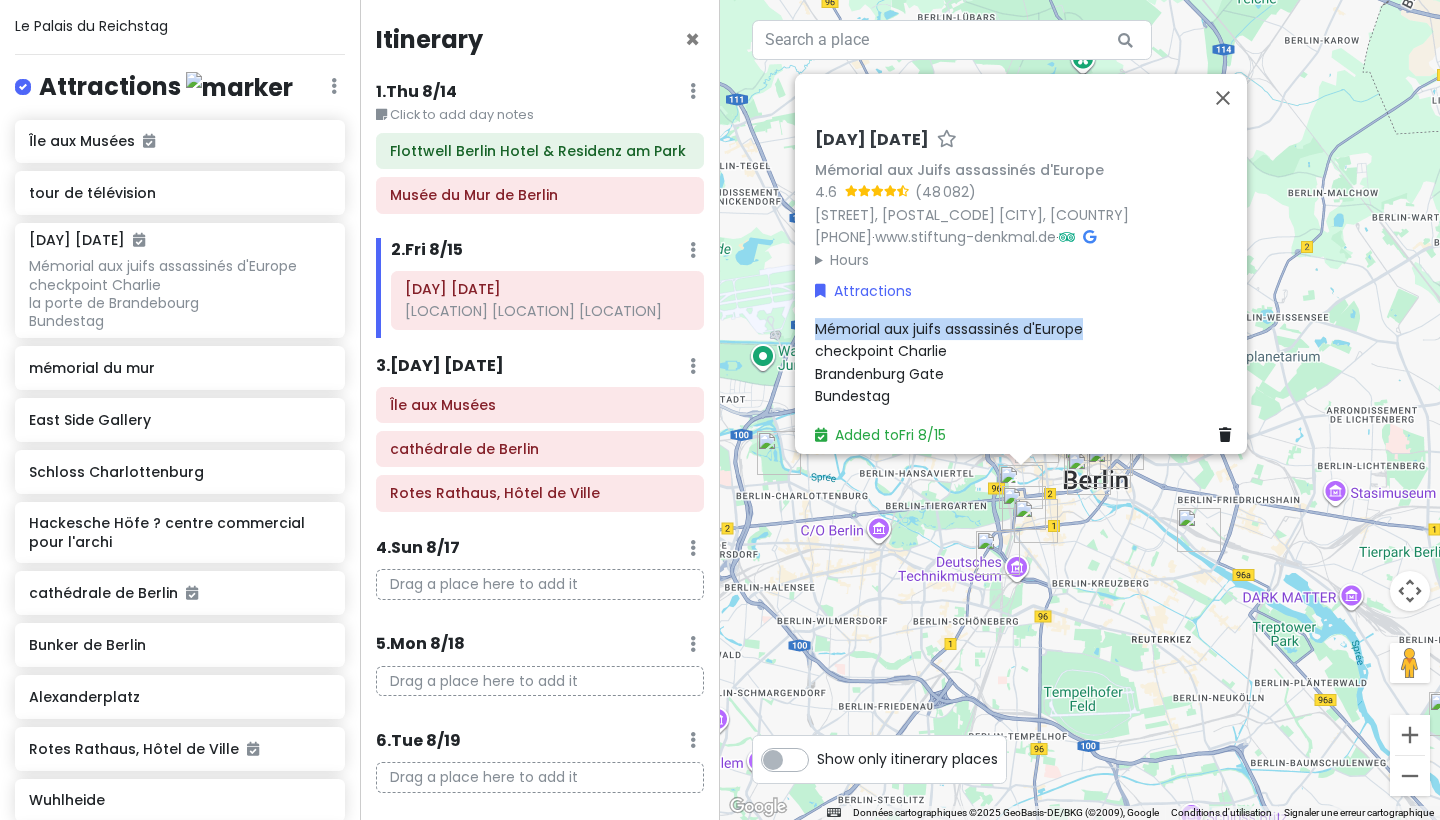 drag, startPoint x: 1091, startPoint y: 318, endPoint x: 802, endPoint y: 324, distance: 289.0623 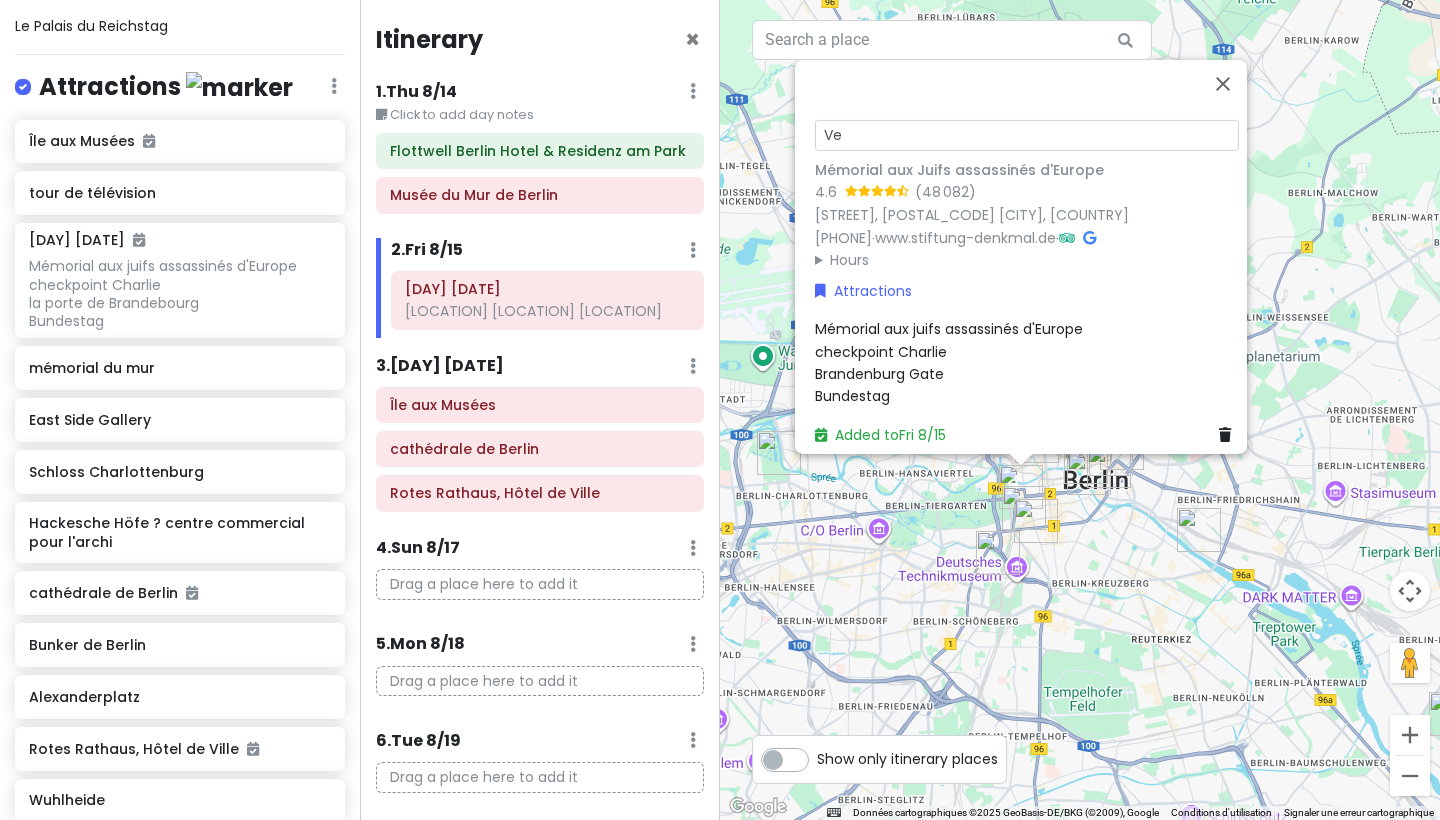 type on "V" 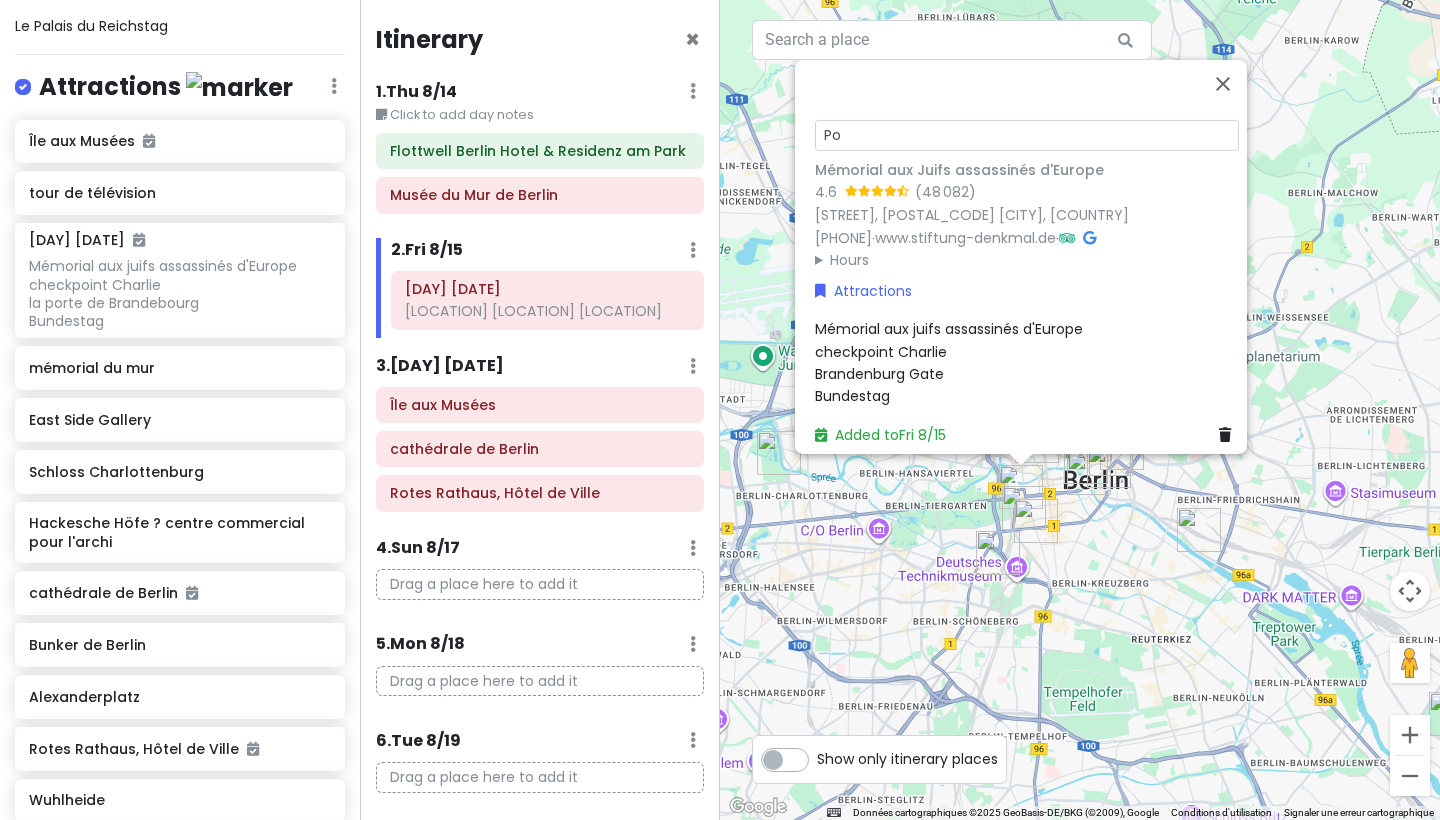 type 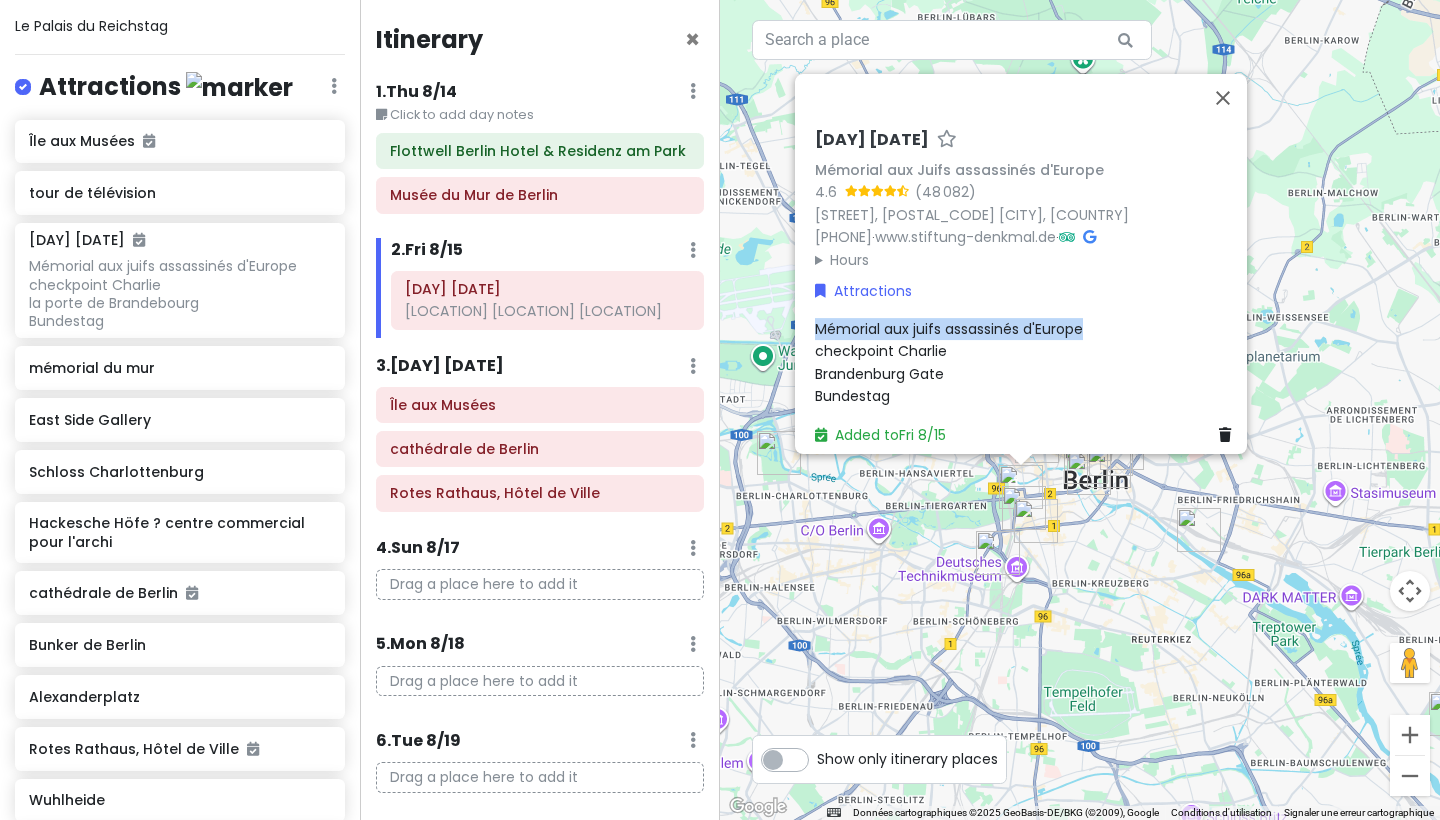 drag, startPoint x: 1084, startPoint y: 319, endPoint x: 810, endPoint y: 319, distance: 274 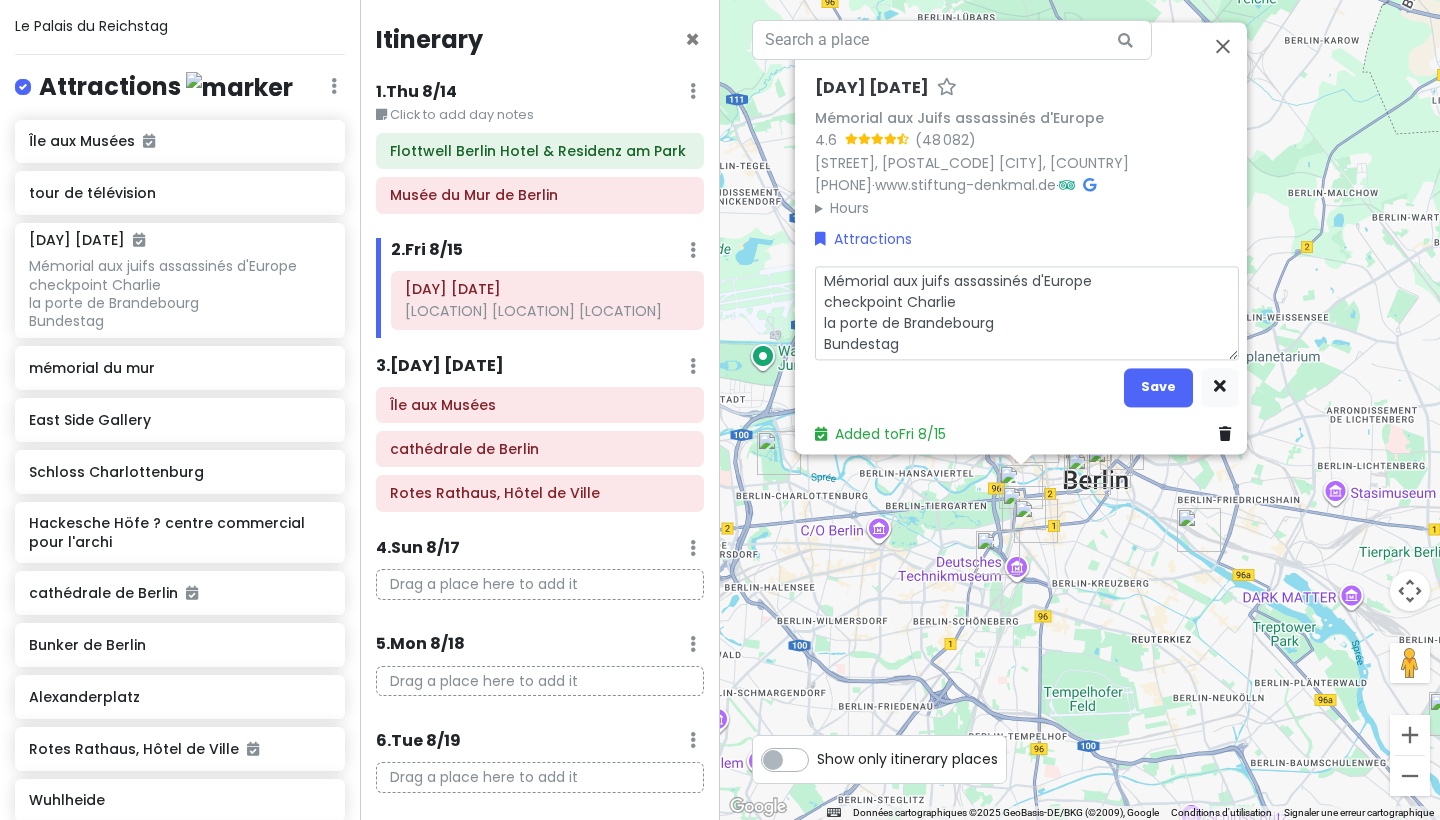 drag, startPoint x: 1092, startPoint y: 271, endPoint x: 819, endPoint y: 271, distance: 273 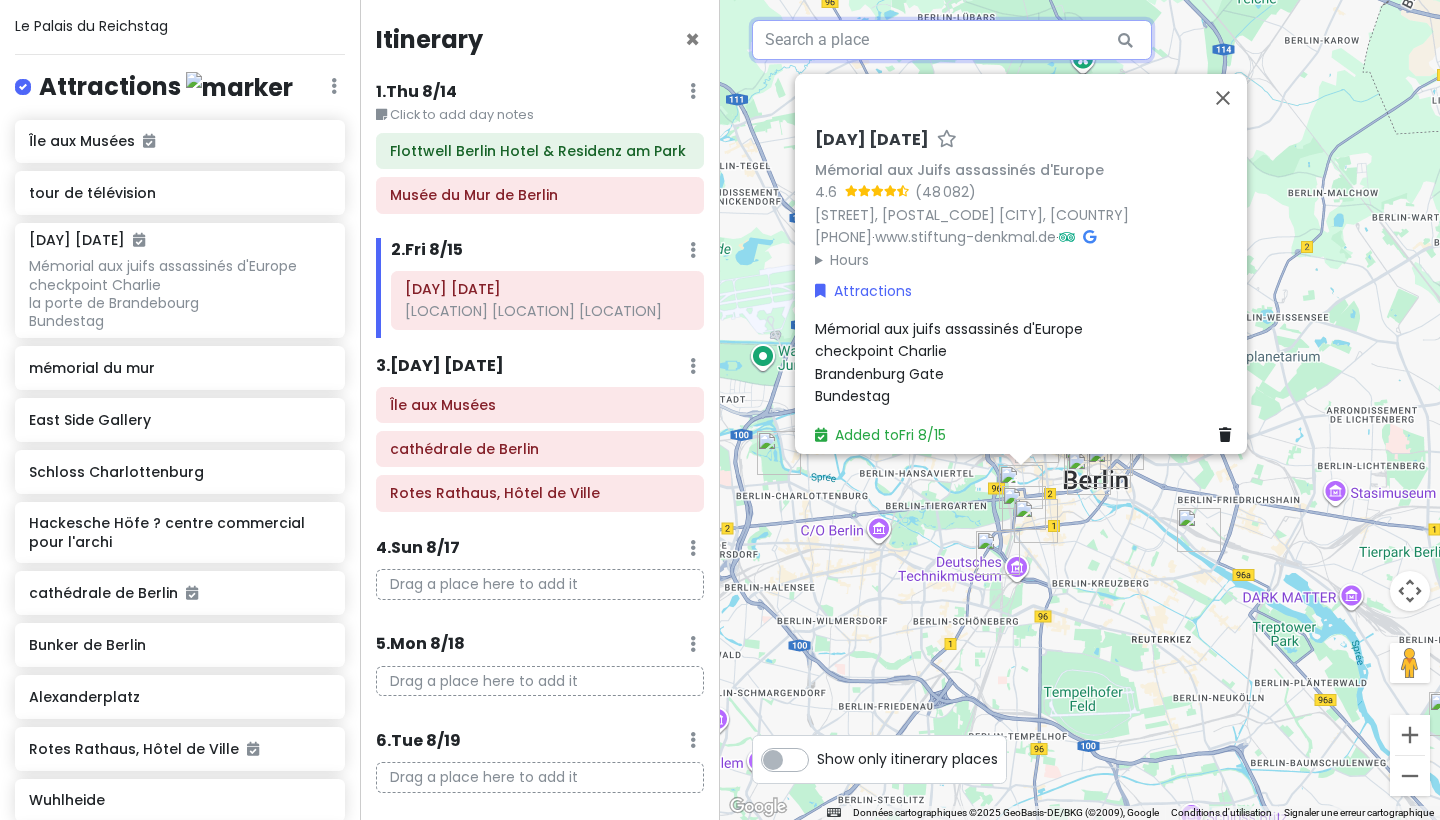 click at bounding box center (952, 40) 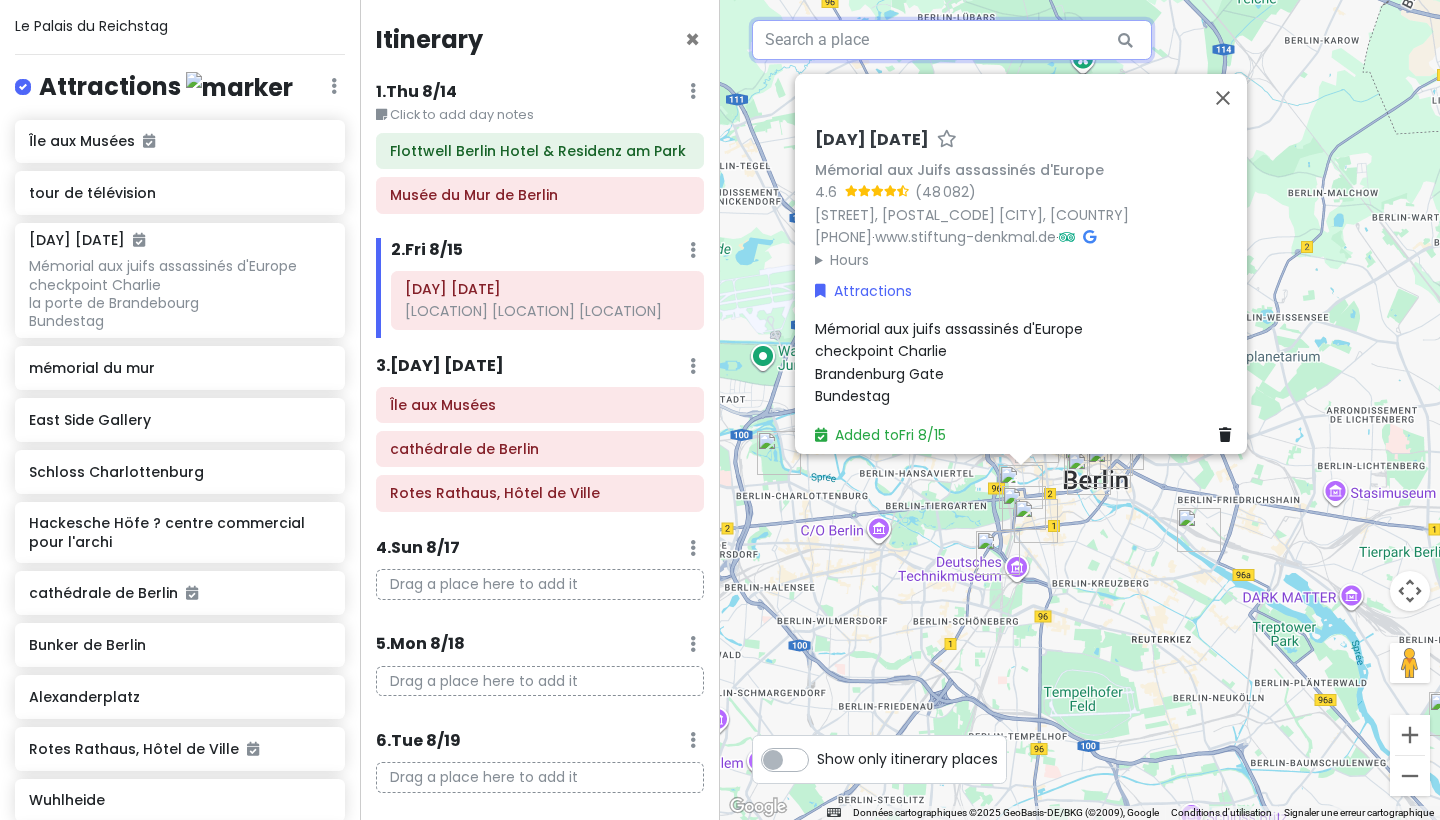 paste on "Mémorial aux juifs assassinés d'Europe" 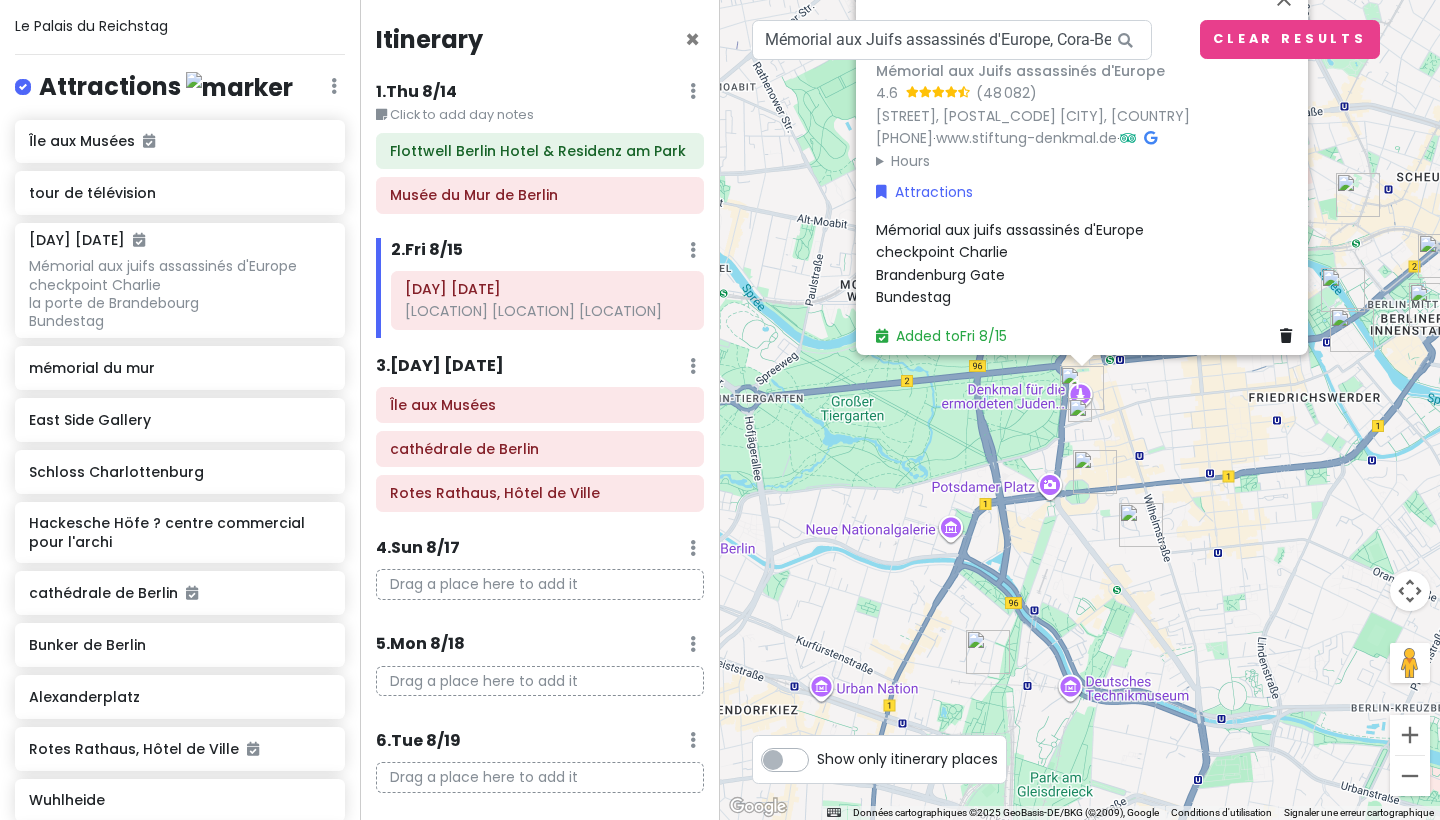 click on "Mémorial aux juifs assassinés d'Europe
checkpoint Charlie
la porte de Brandebourg
Bundestag" at bounding box center [1088, 264] 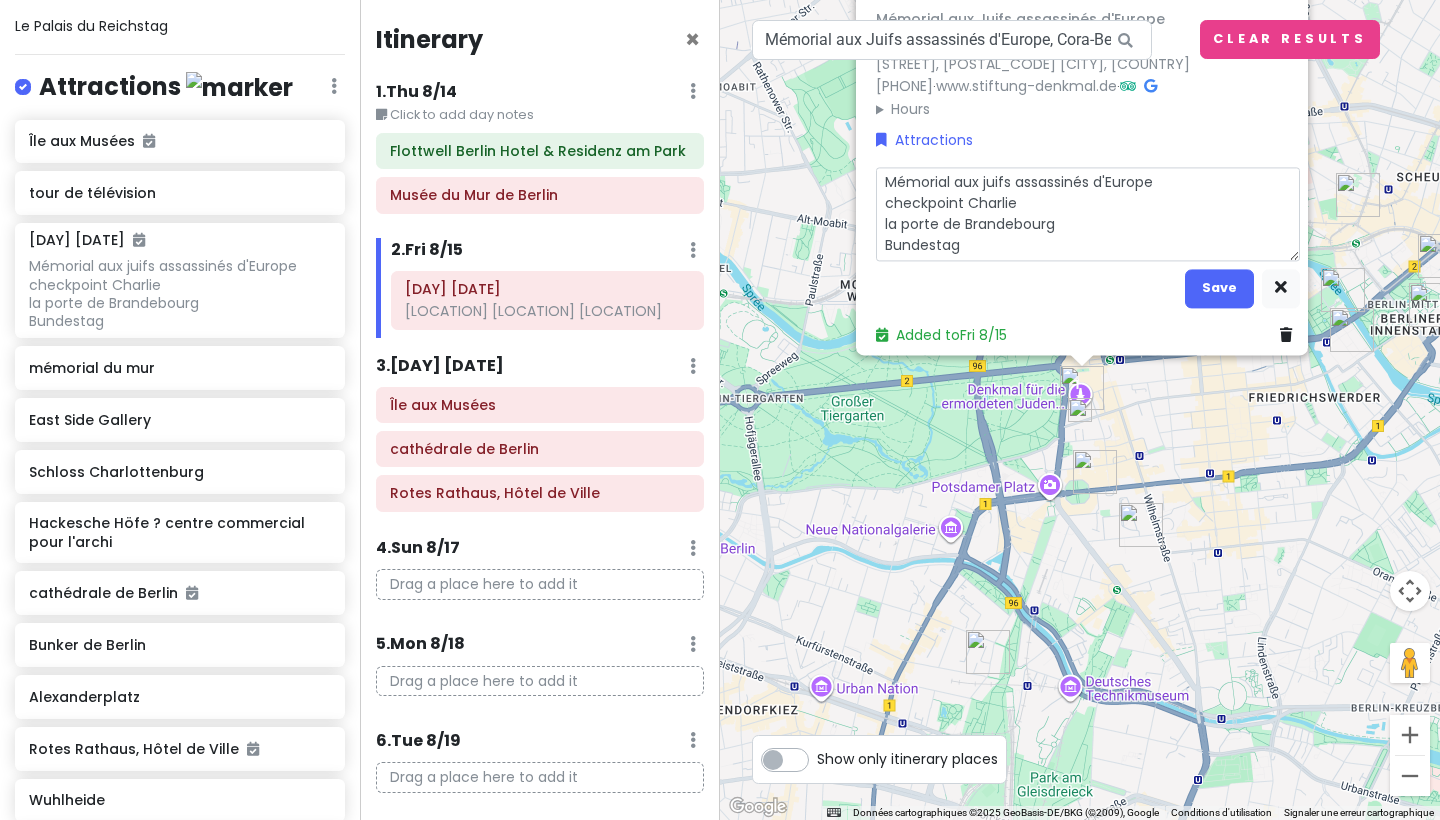 drag, startPoint x: 1028, startPoint y: 195, endPoint x: 876, endPoint y: 189, distance: 152.11838 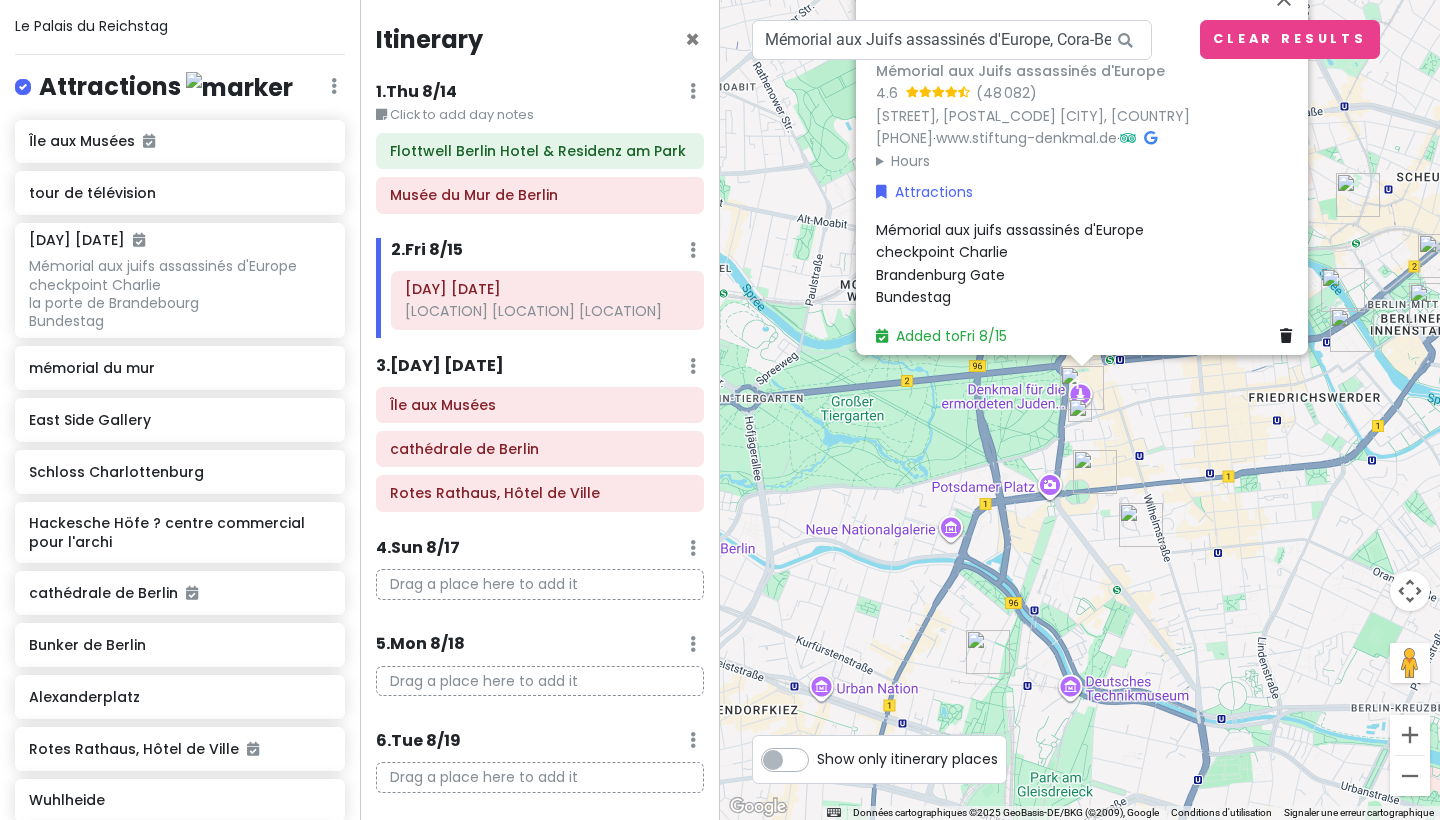 click on "3 .  Sat 8/16 Add Day Notes Delete Day" at bounding box center [540, 371] 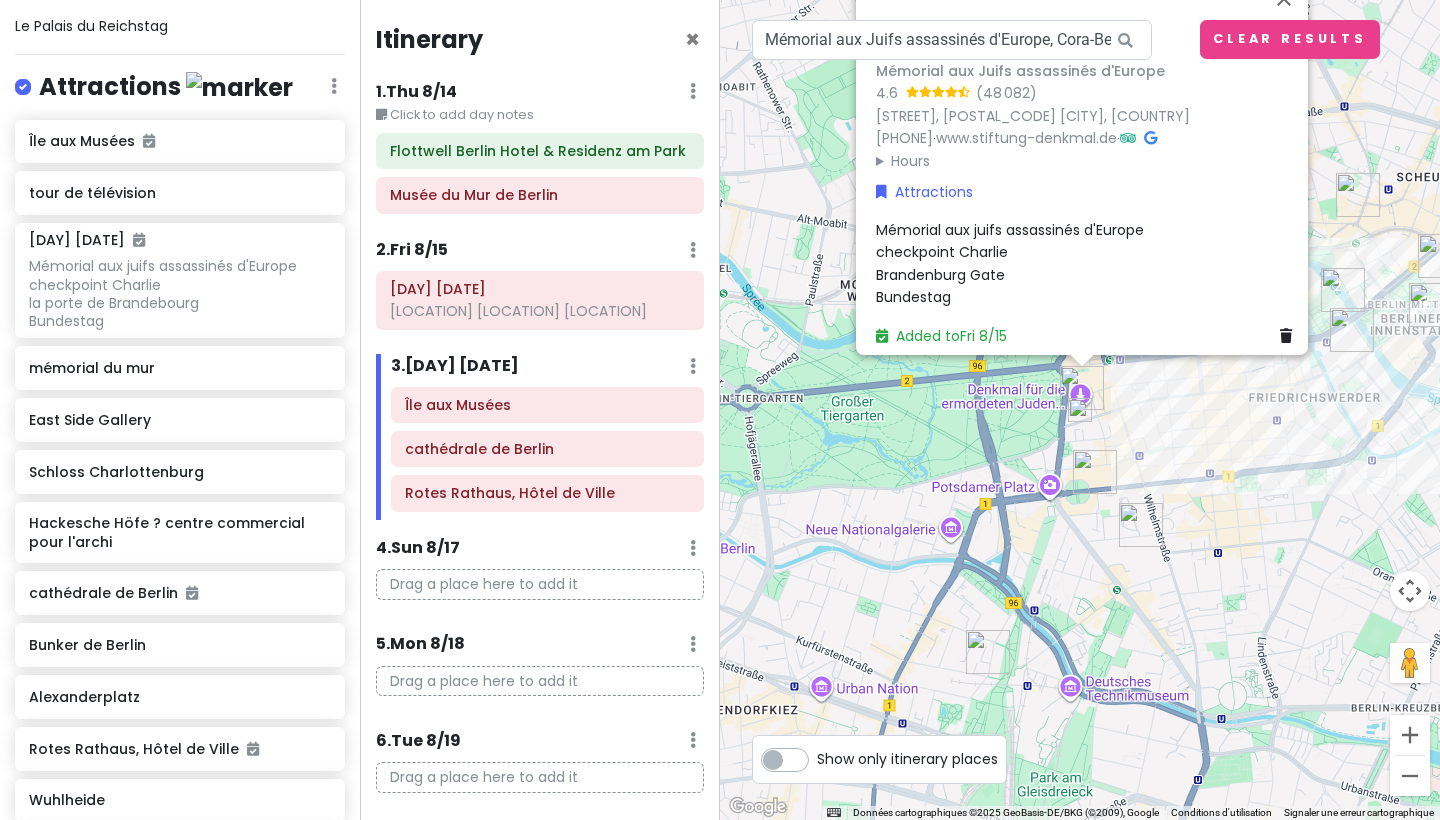 click on "3 .  Sat 8/16" at bounding box center [455, 366] 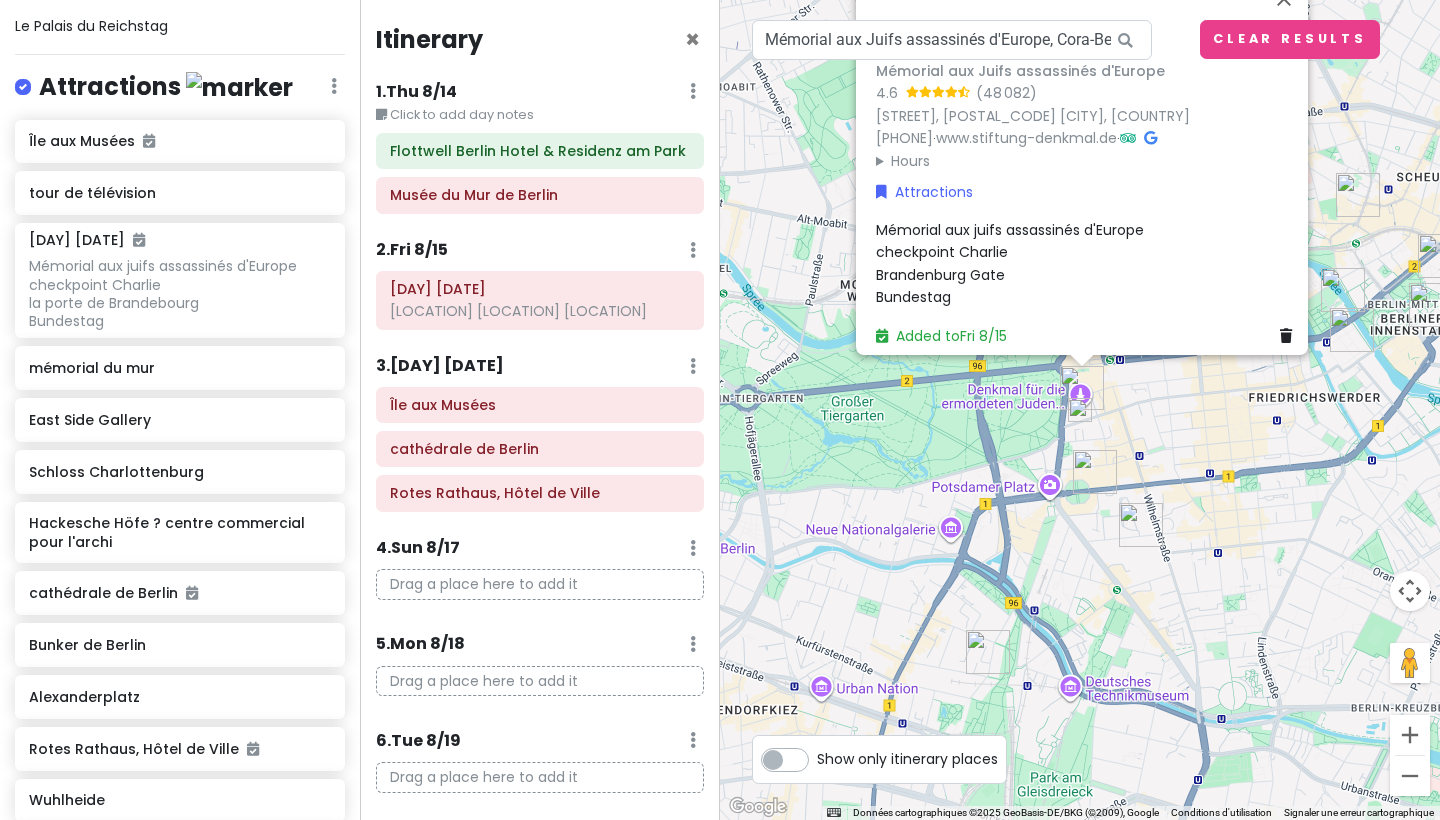 click on "3 .  Sat 8/16" at bounding box center (440, 366) 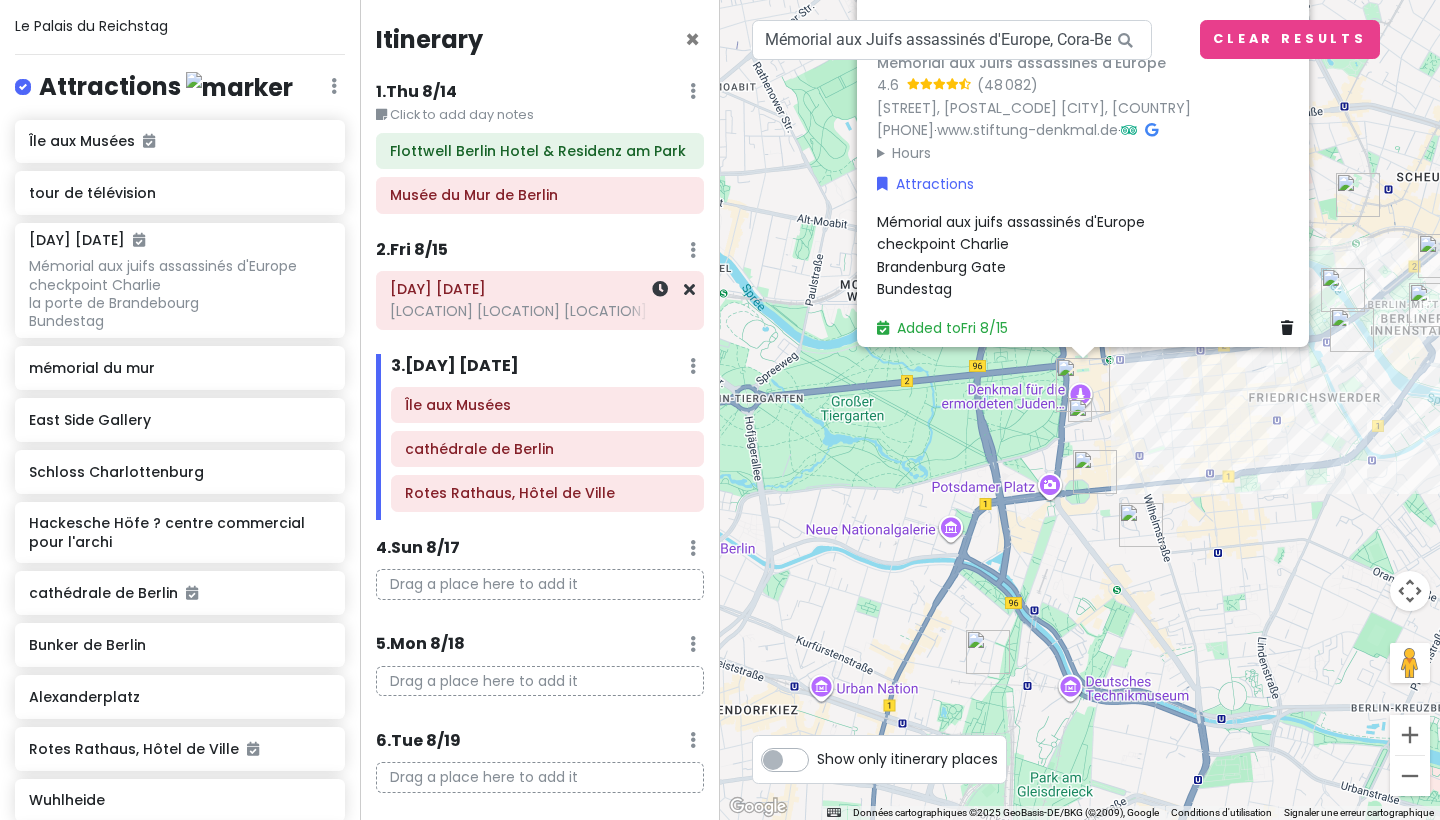 click on "[LOCATION]
[LOCATION]
[LOCATION]" at bounding box center (540, 311) 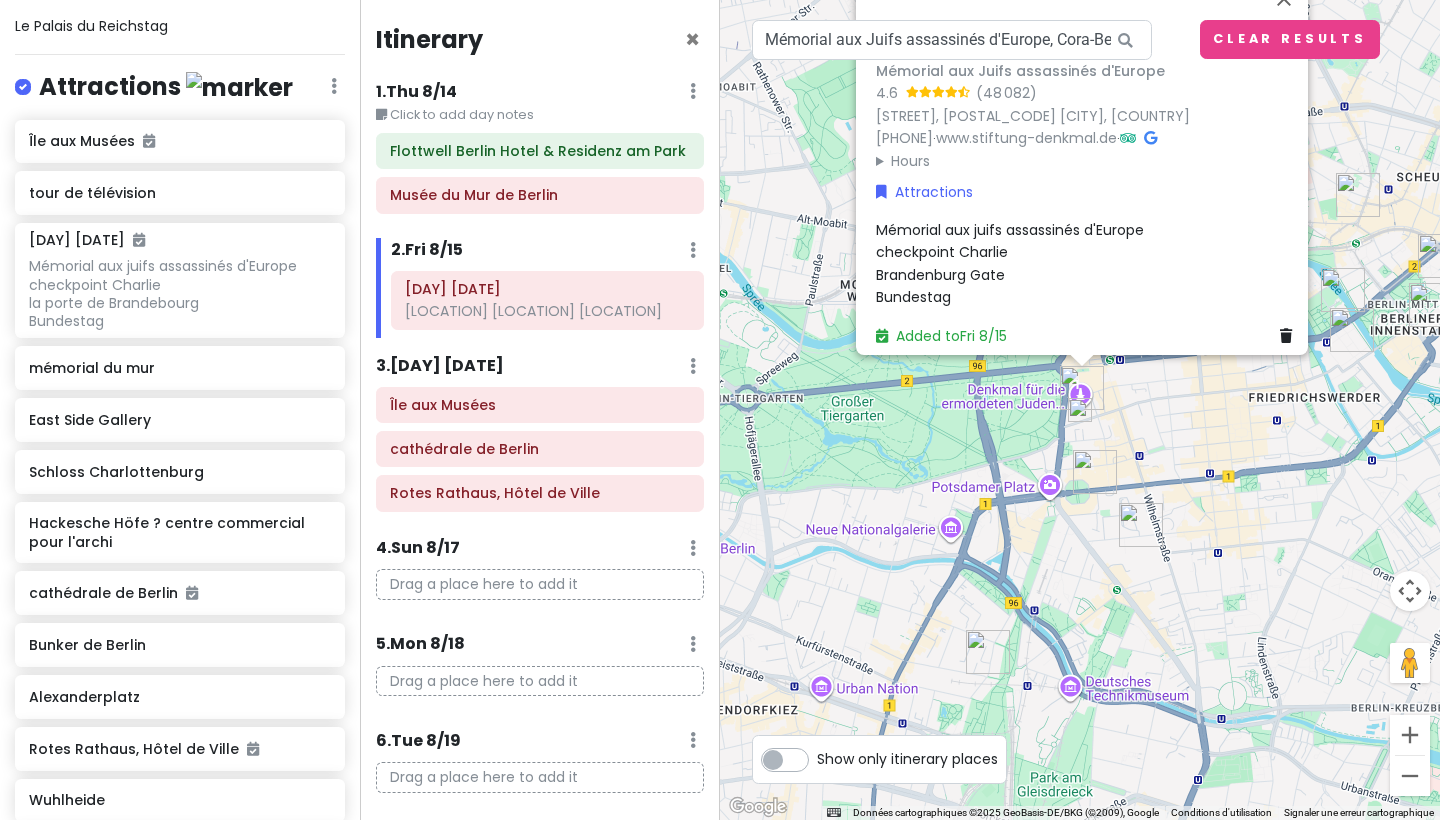 scroll, scrollTop: 0, scrollLeft: 0, axis: both 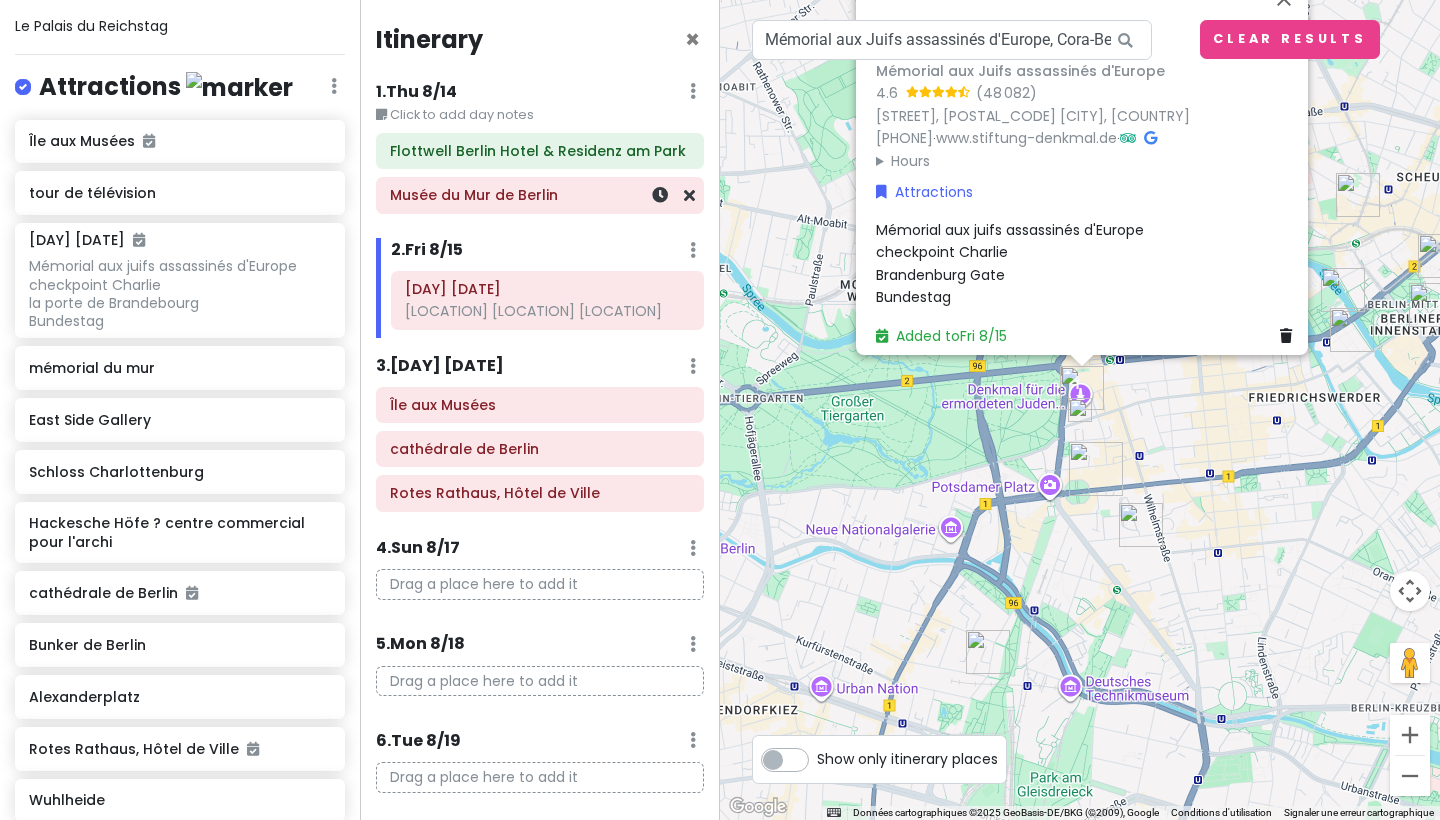 click on "Musée du Mur de Berlin" at bounding box center (540, 195) 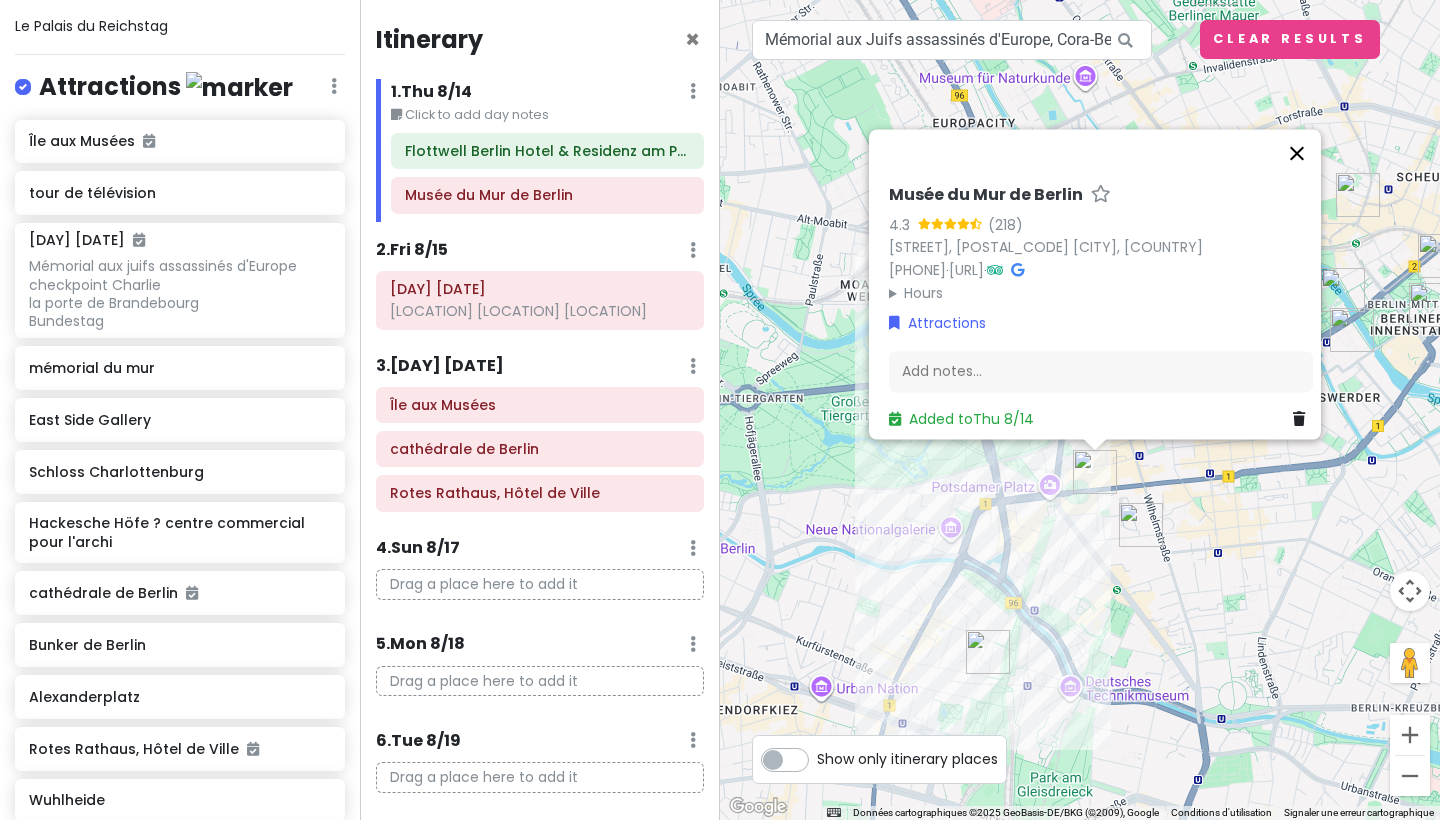 click at bounding box center (1297, 153) 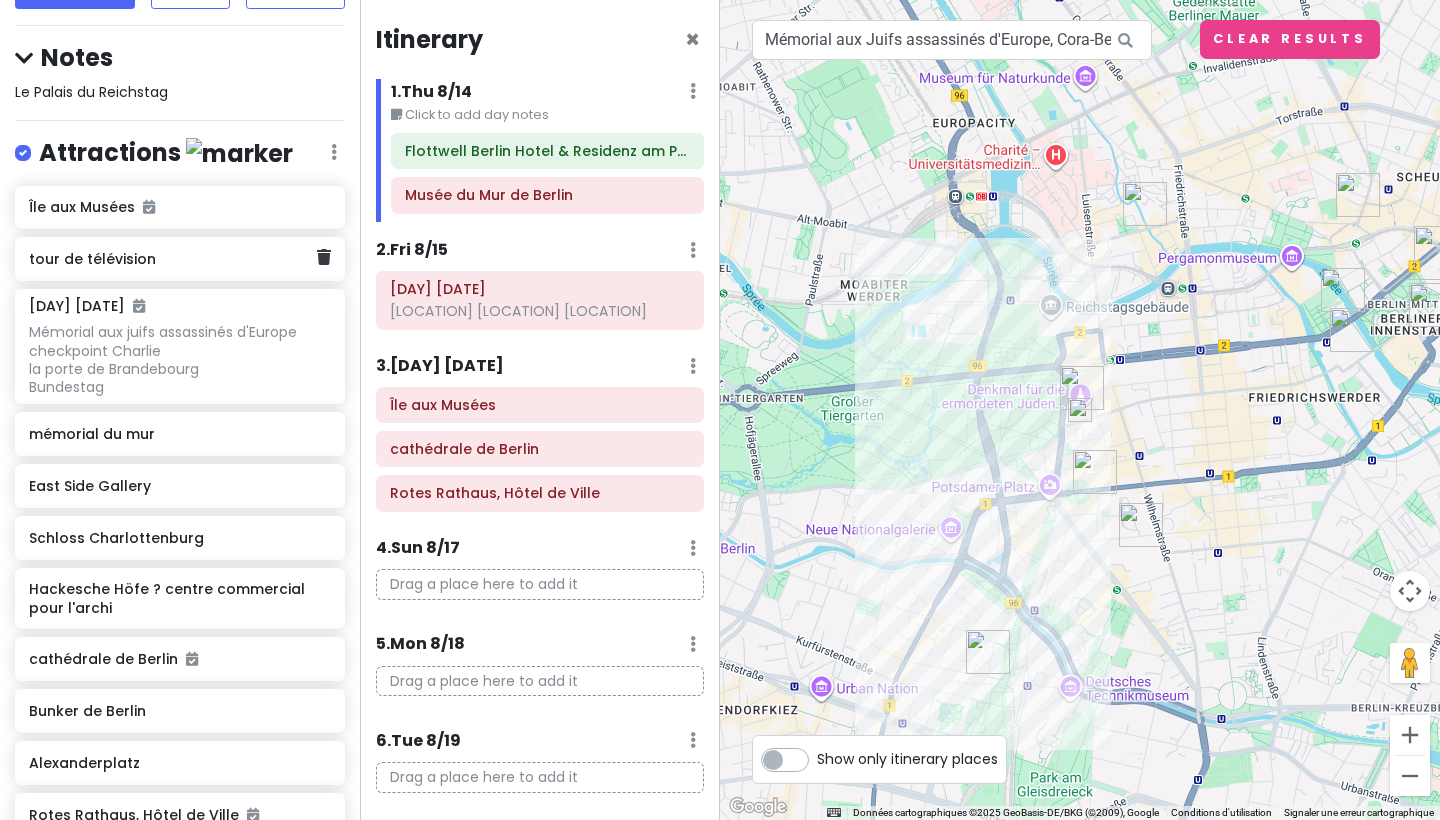 scroll, scrollTop: 161, scrollLeft: 0, axis: vertical 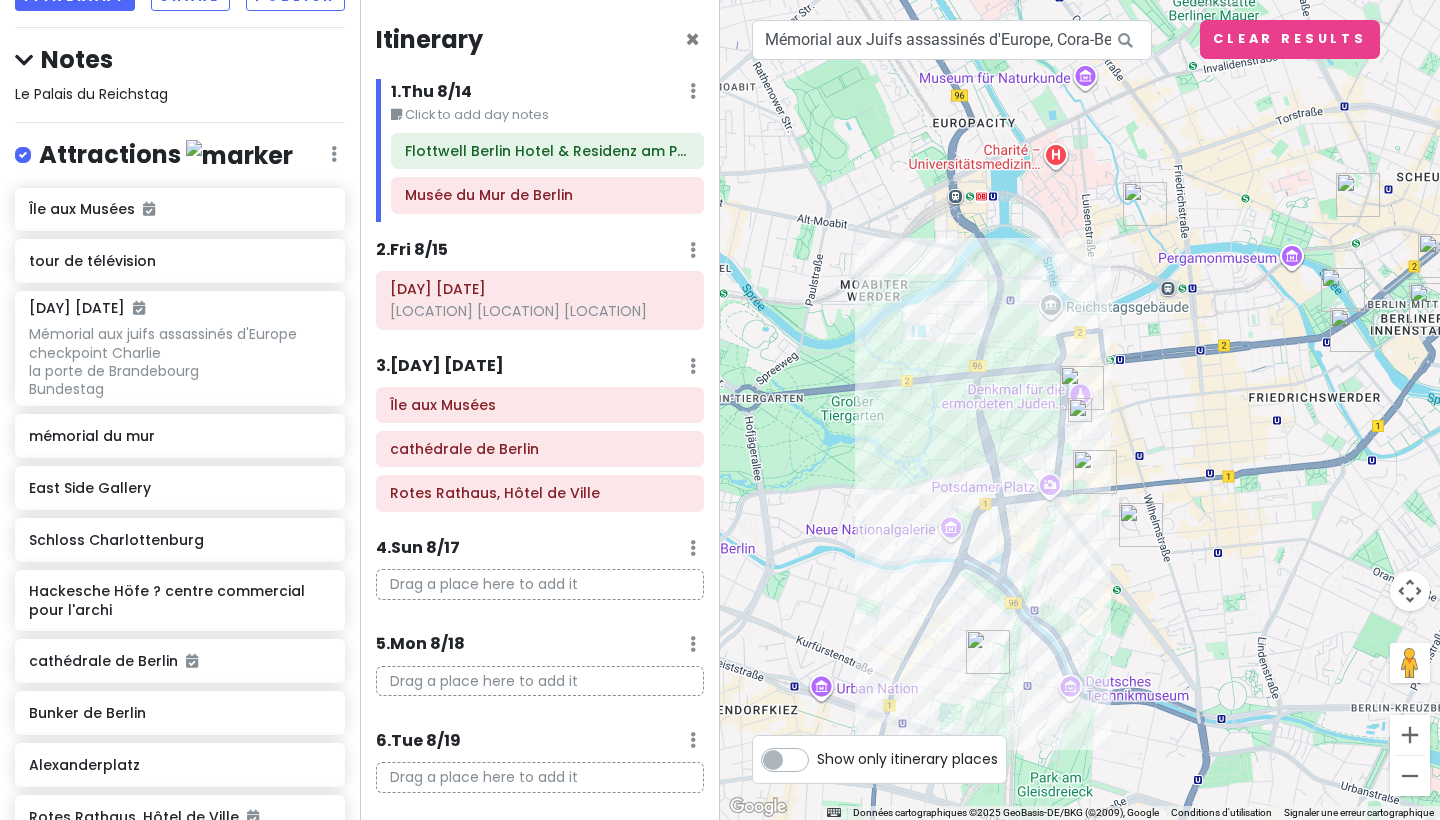 click on "Click to add day notes" at bounding box center [547, 115] 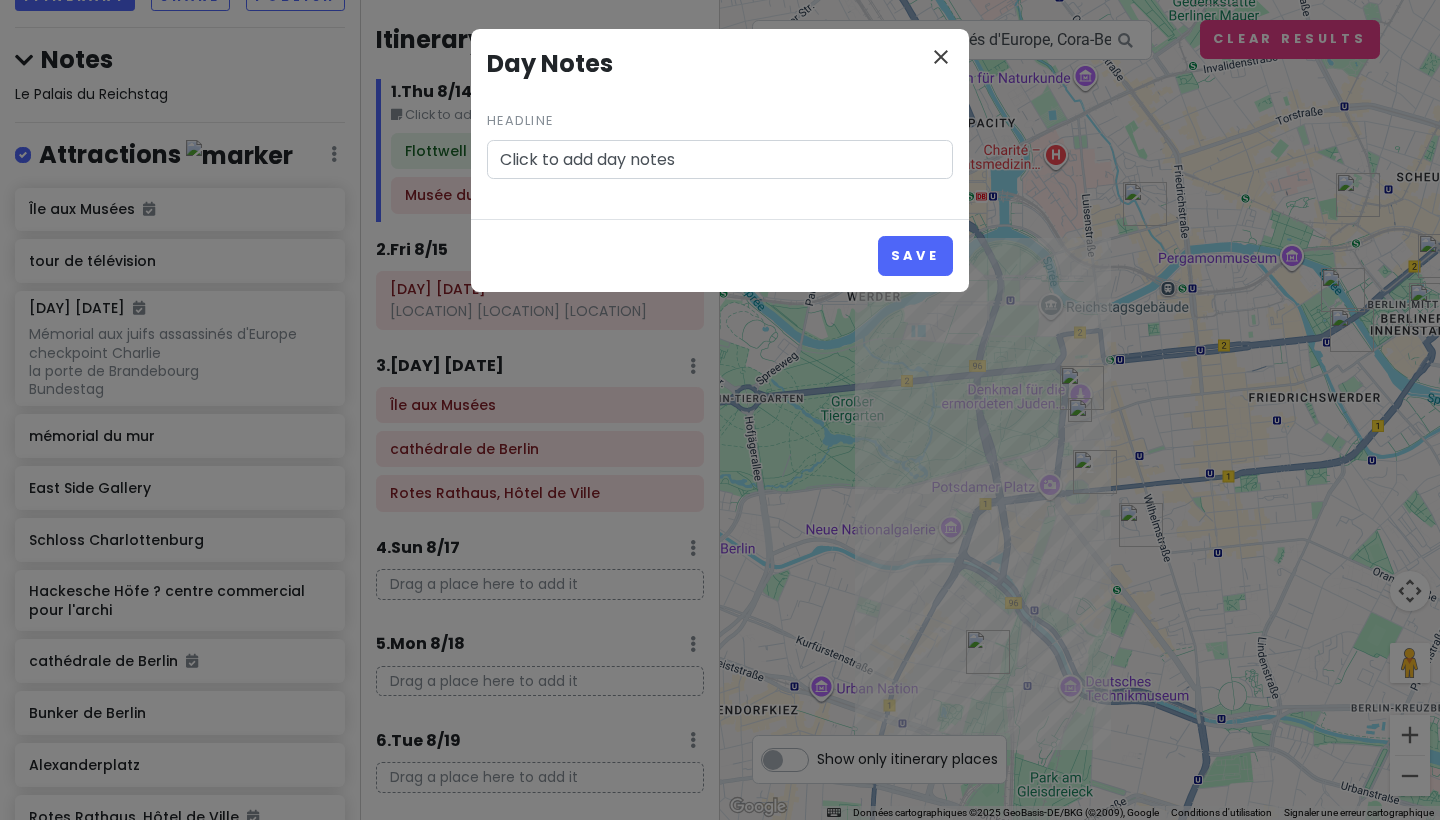 click on "close" at bounding box center (941, 57) 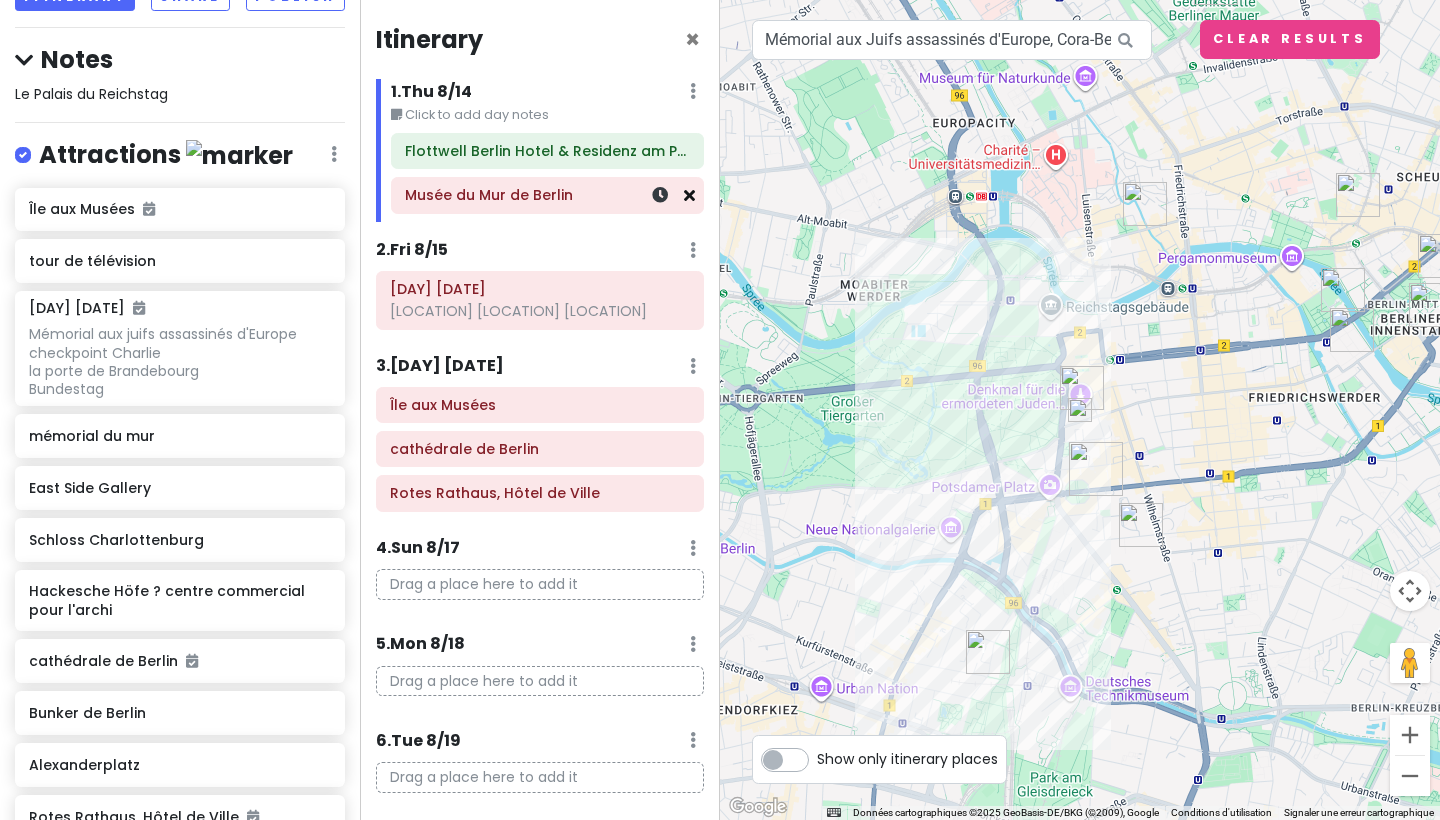 click at bounding box center (689, 195) 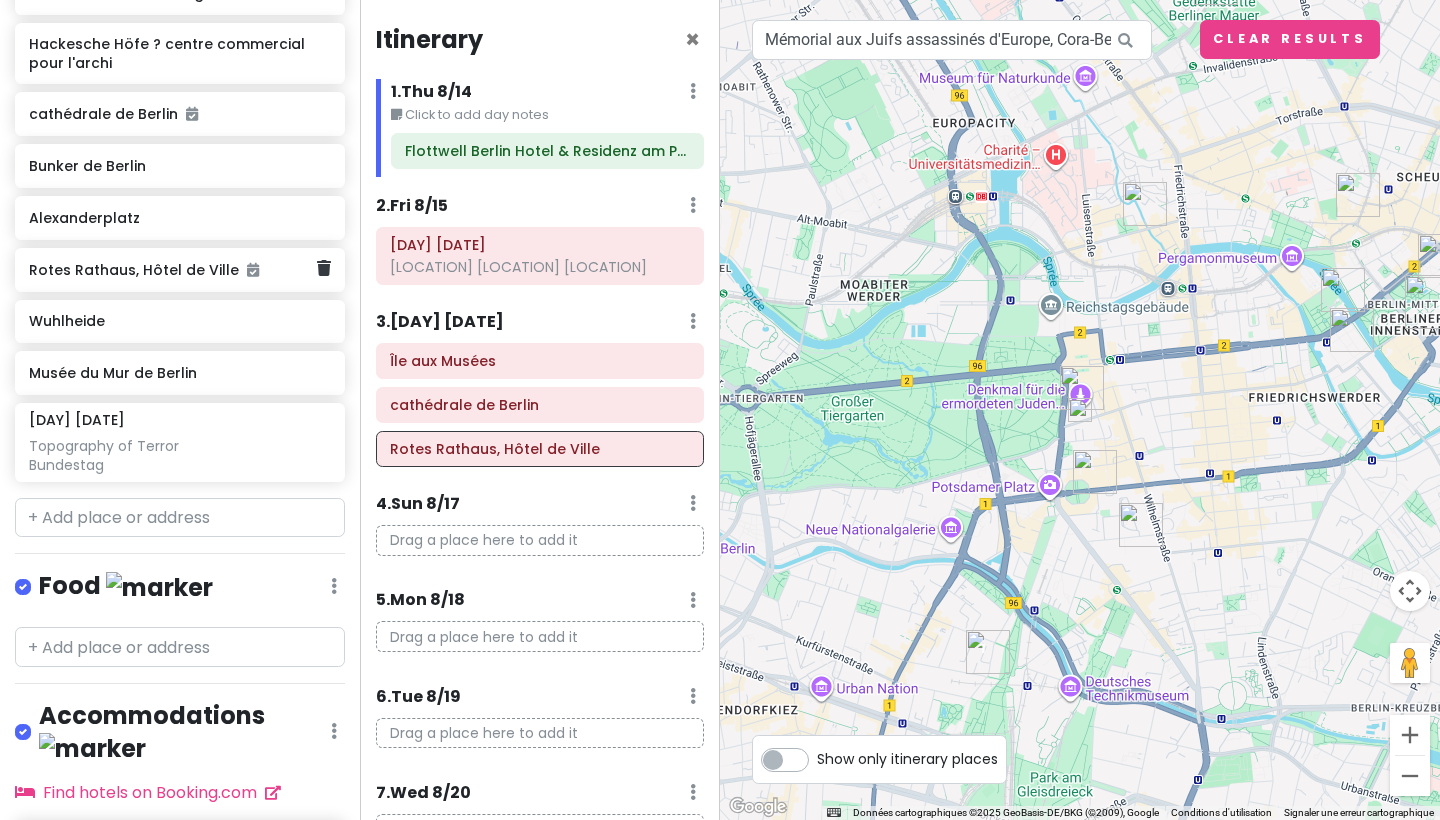 scroll, scrollTop: 743, scrollLeft: 0, axis: vertical 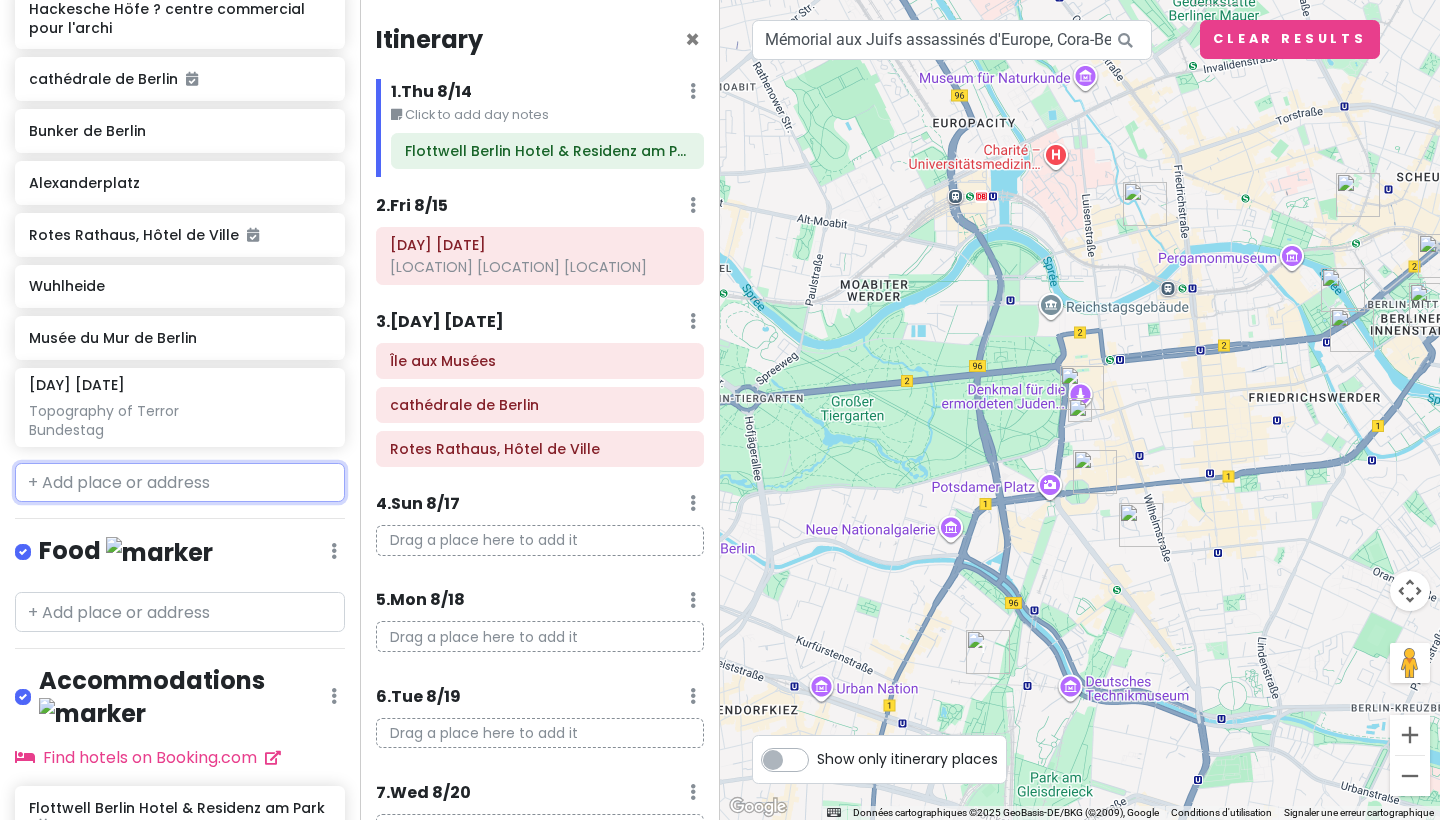 click at bounding box center [180, 483] 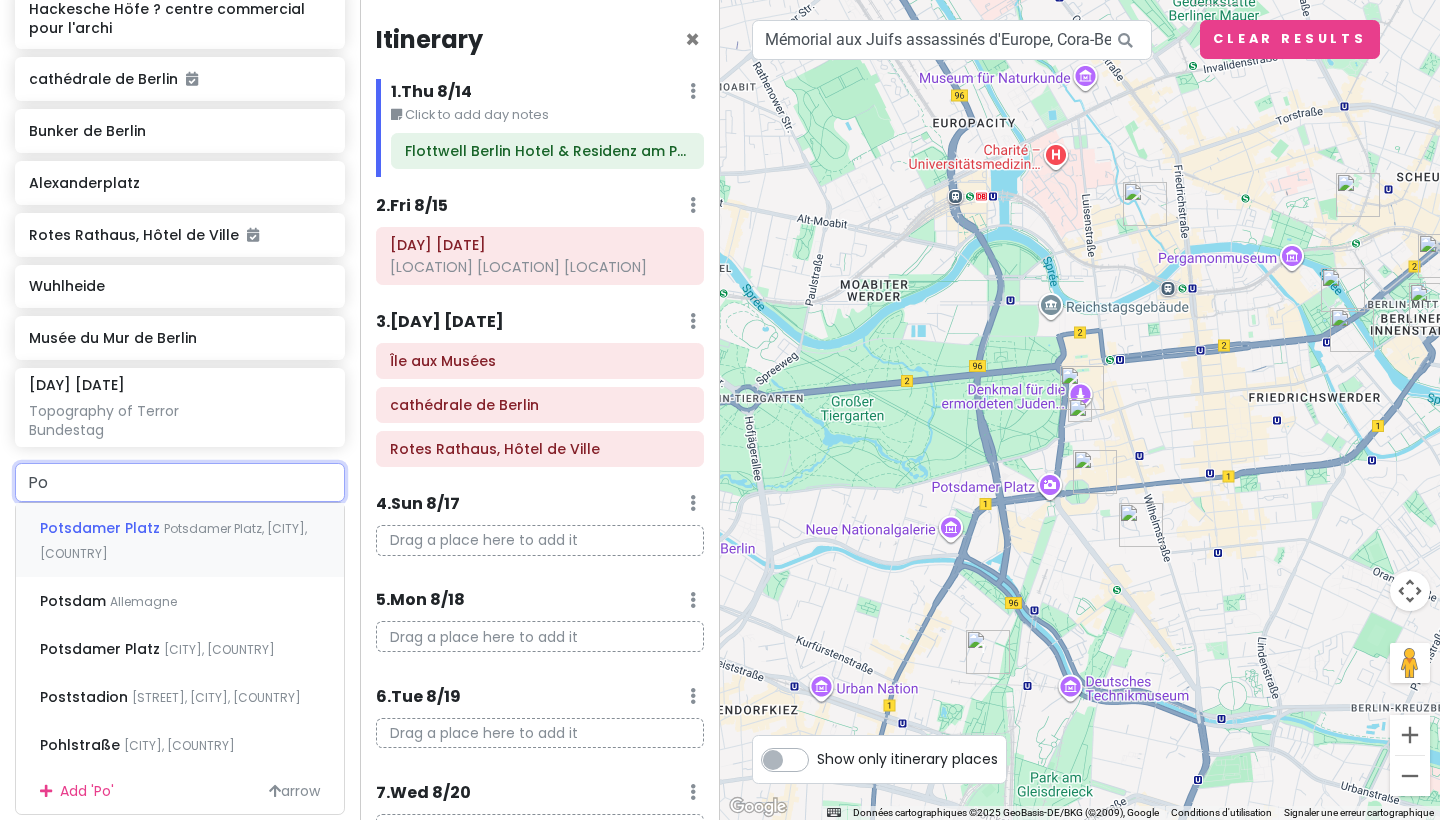 click on "Potsdamer Platz" at bounding box center [102, 528] 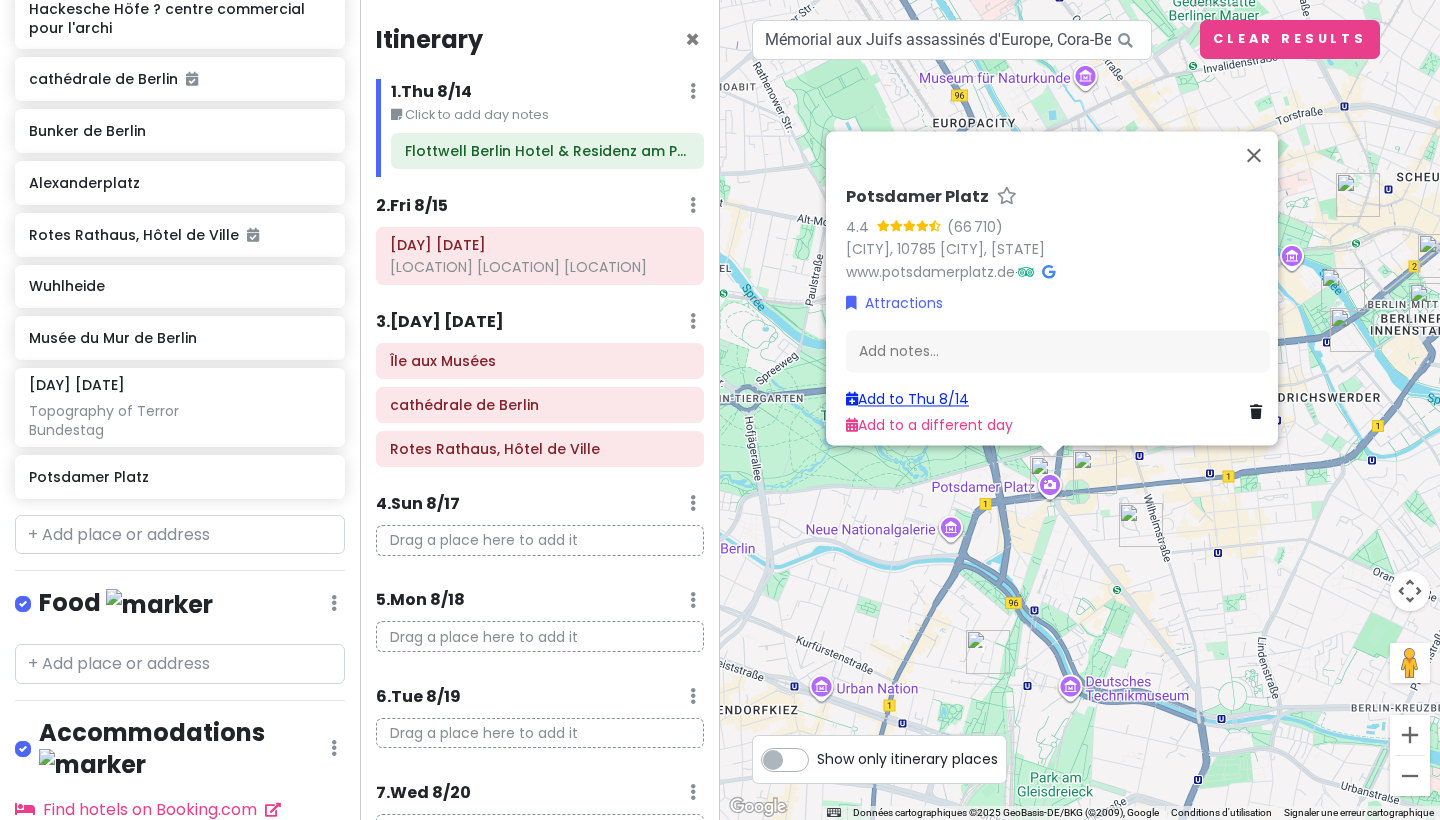 click on "Add to   Thu 8/14" at bounding box center [907, 399] 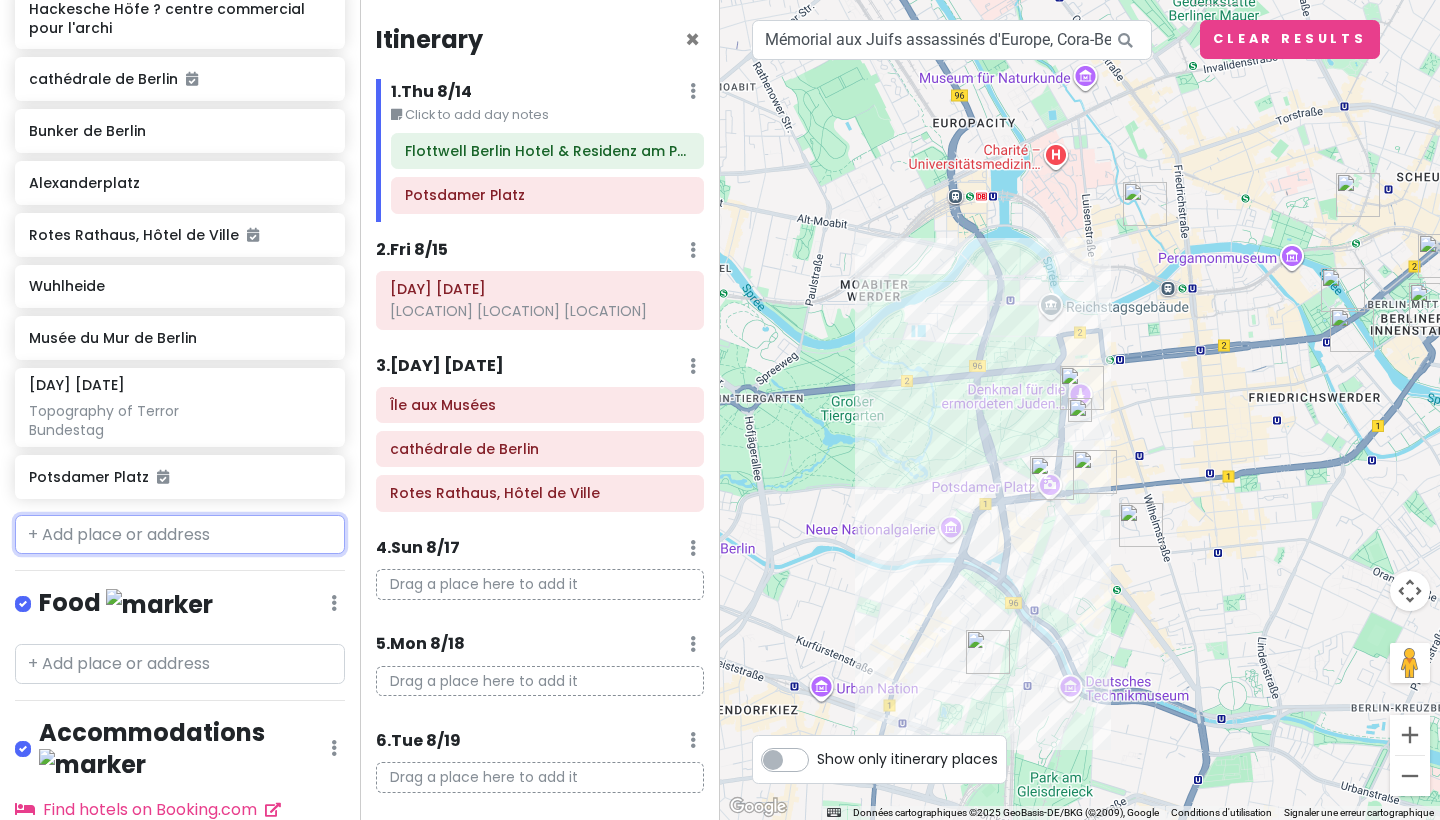 click at bounding box center (180, 535) 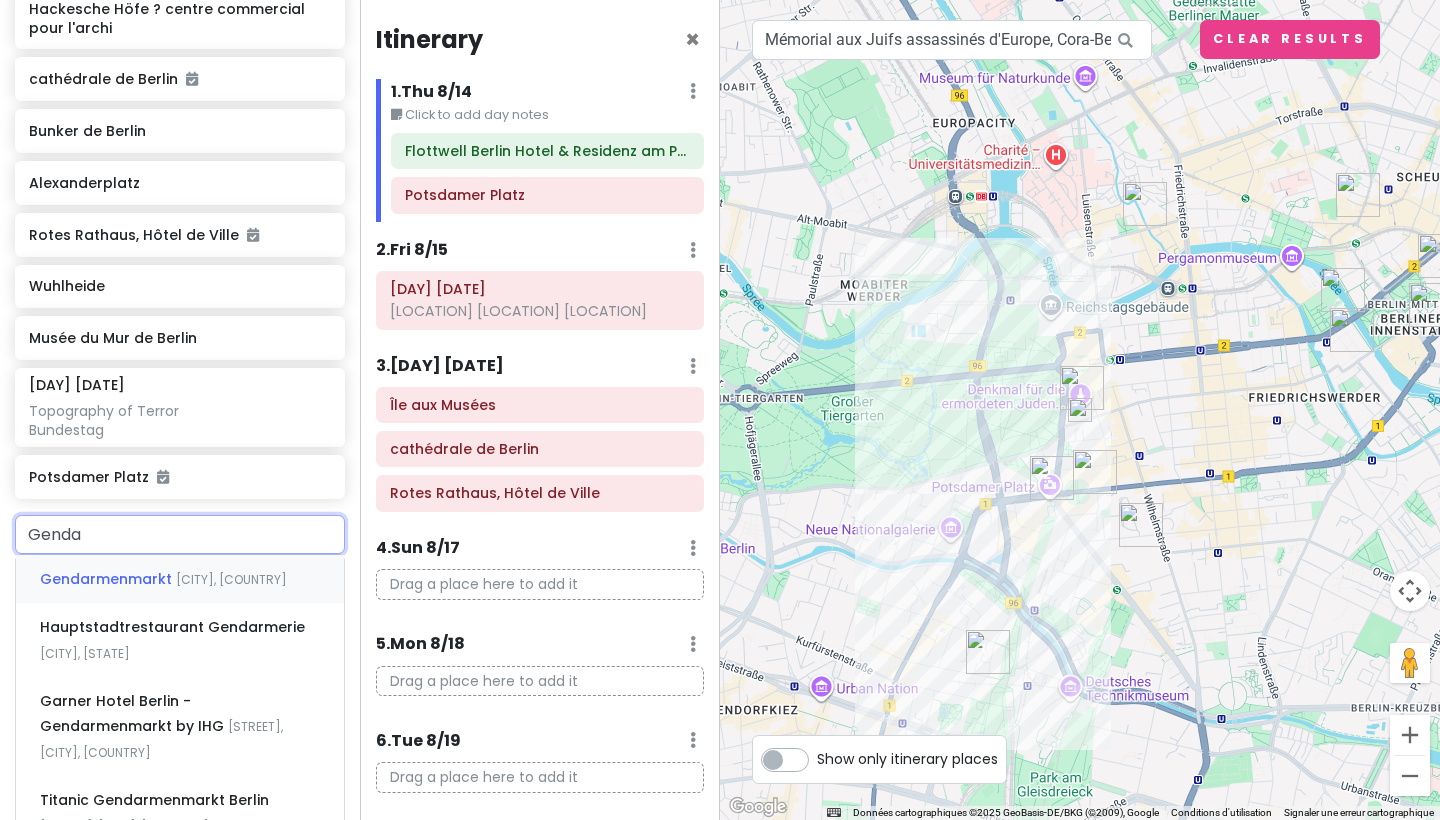 click on "Gendarmenmarkt" at bounding box center [108, 579] 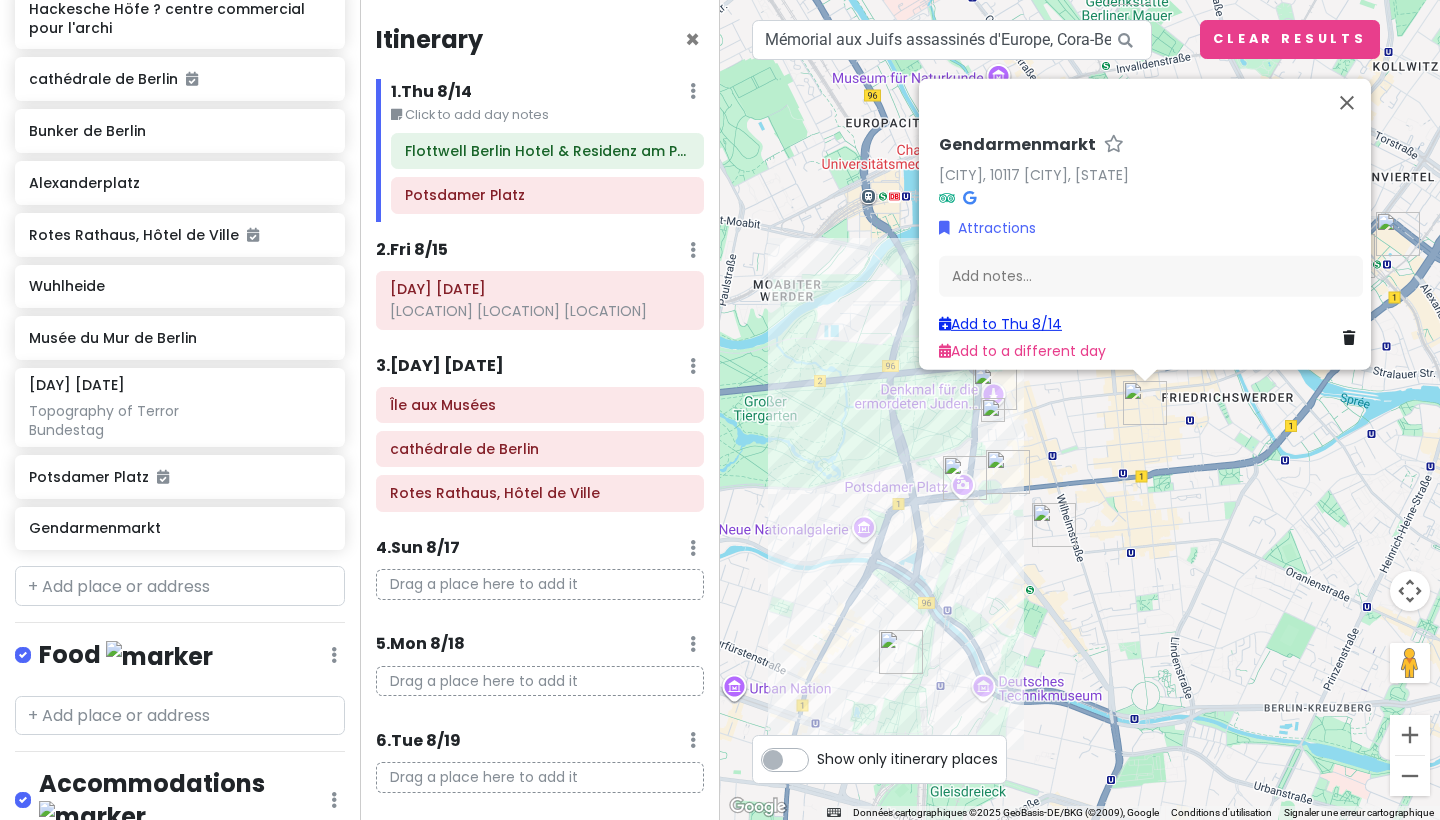 click on "Add to   Thu 8/14" at bounding box center [1000, 324] 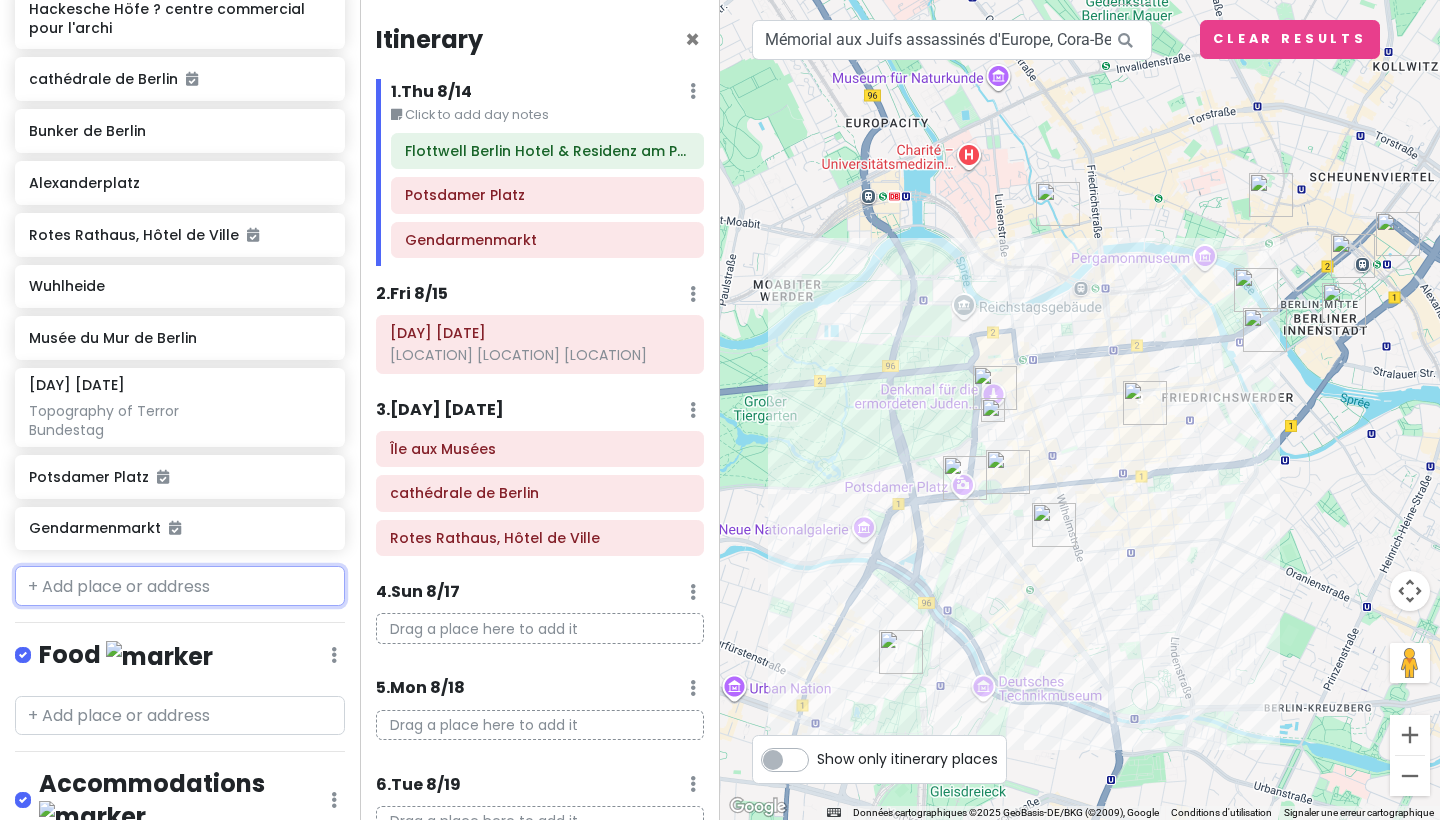 click at bounding box center [180, 586] 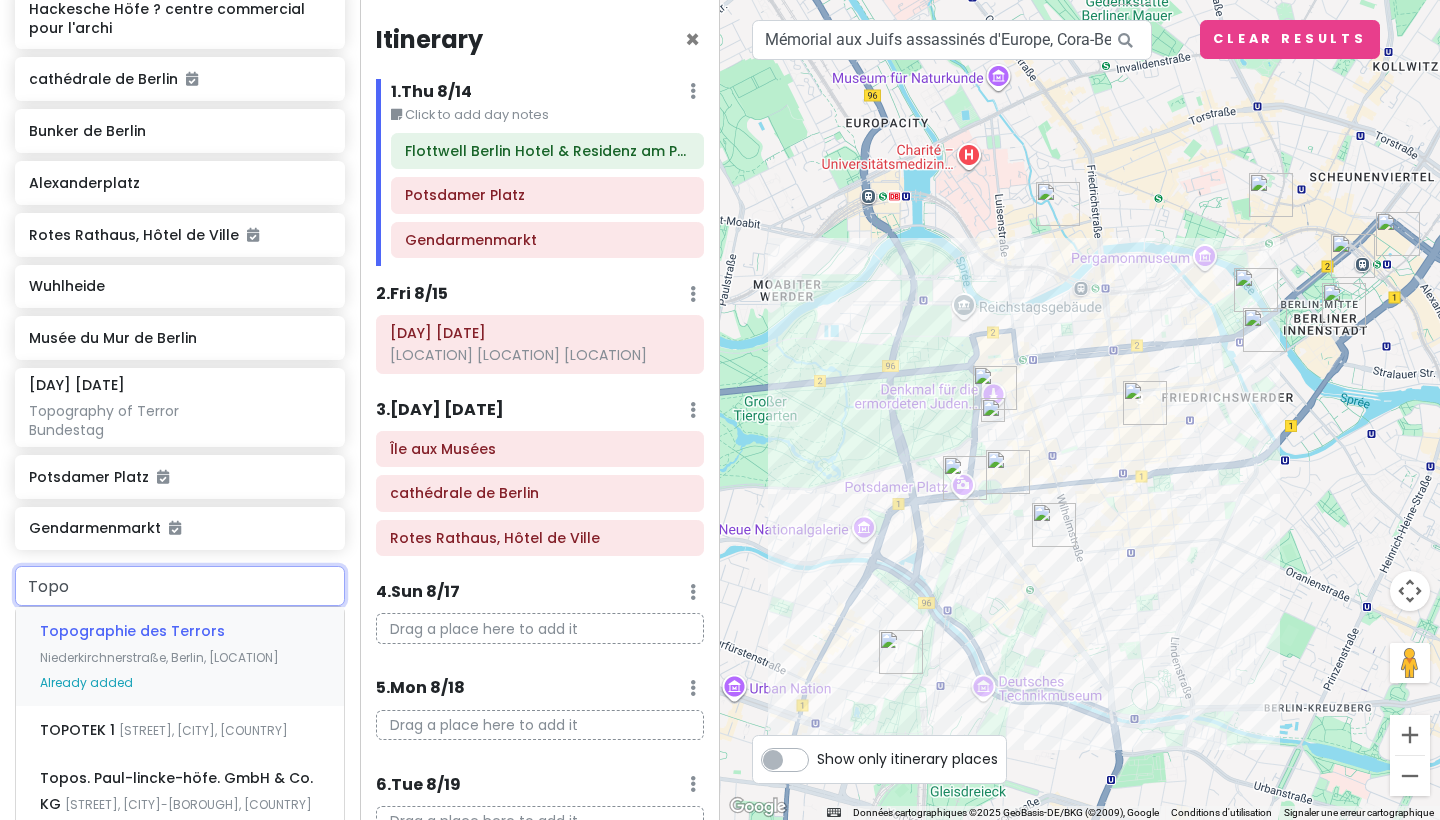 click on "Topographie des Terrors" at bounding box center [132, 631] 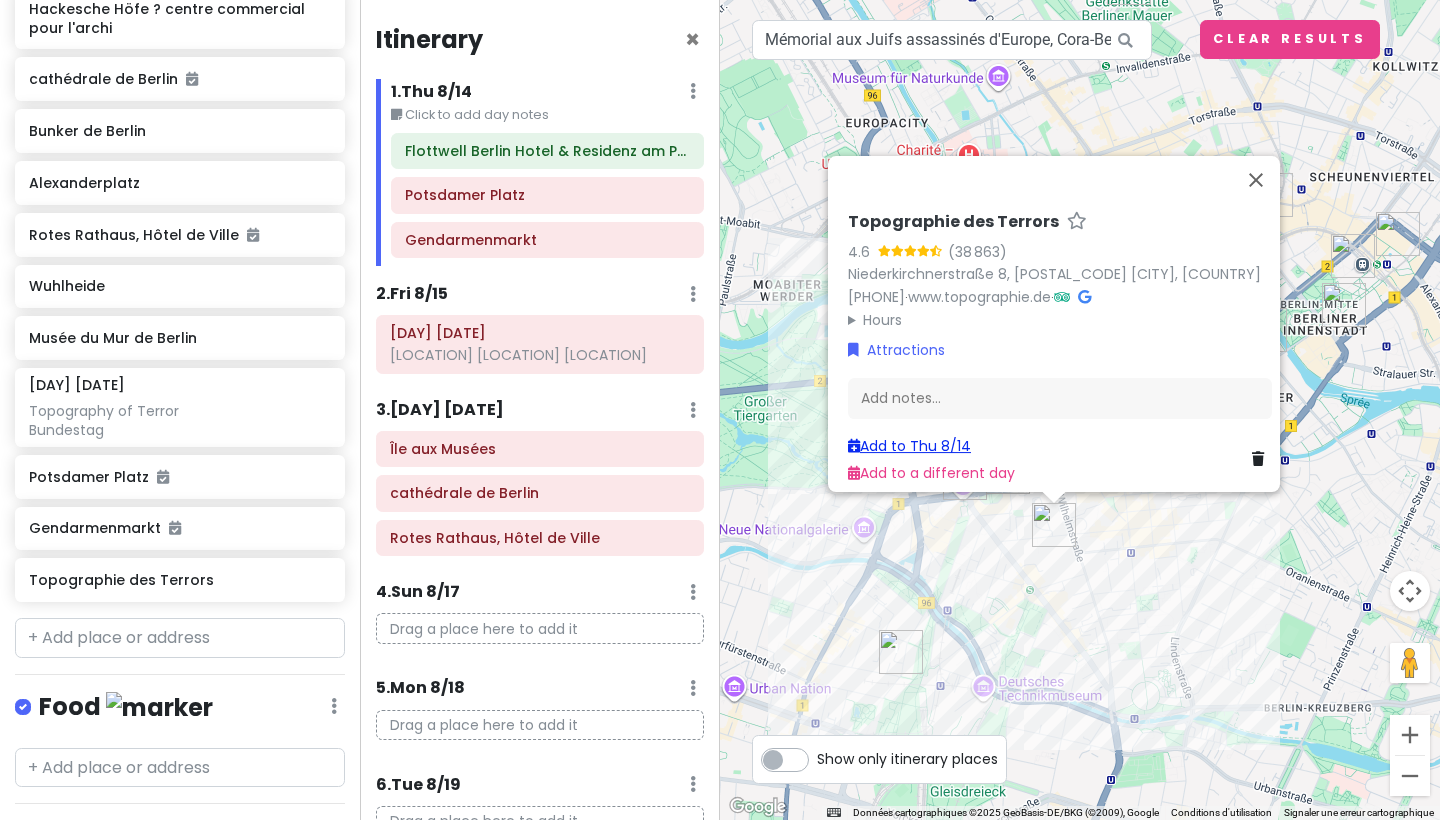 click on "Add to   Thu 8/14" at bounding box center (909, 446) 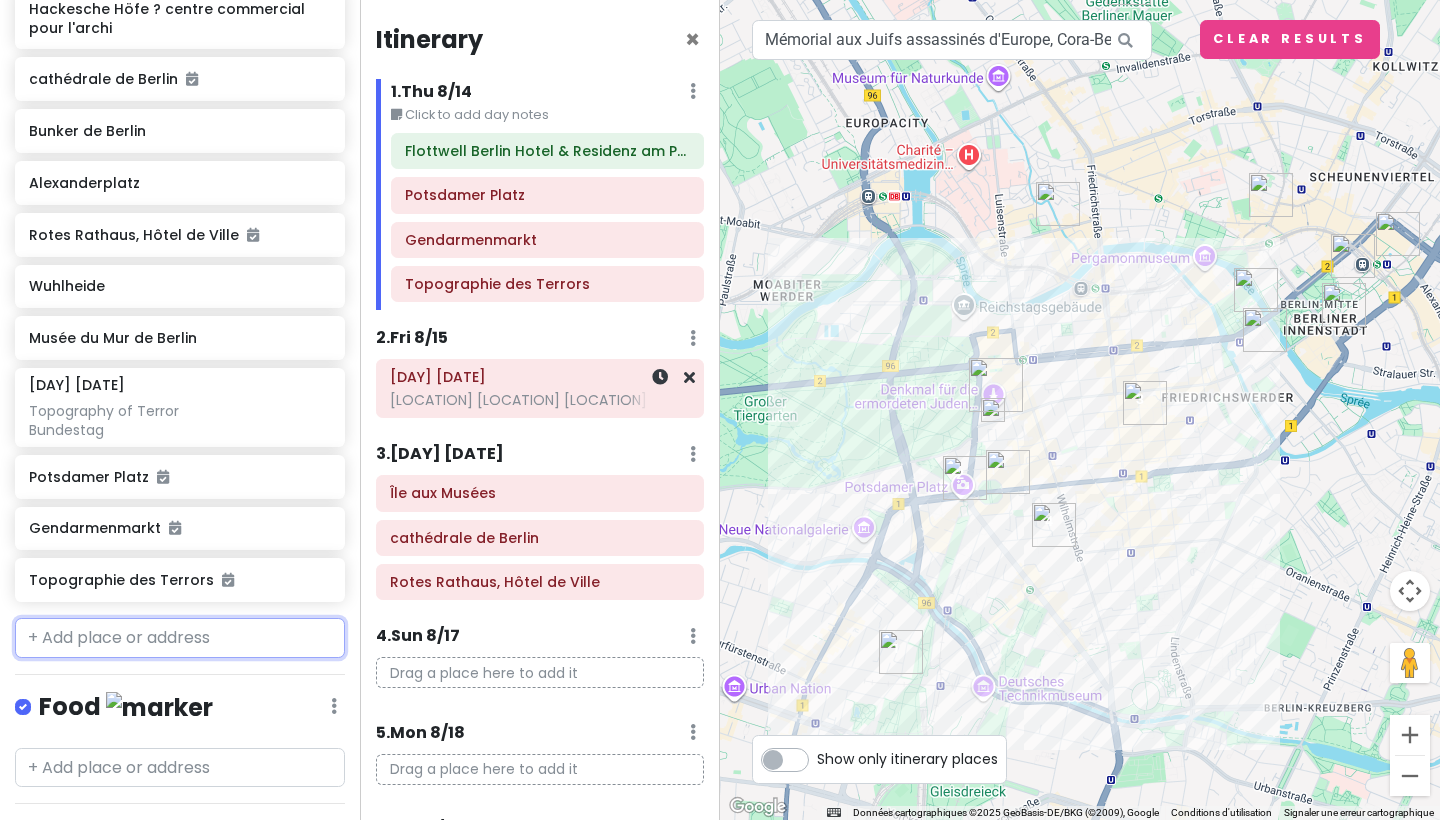 click on "[LOCATION]
[LOCATION]
[LOCATION]" at bounding box center [540, 400] 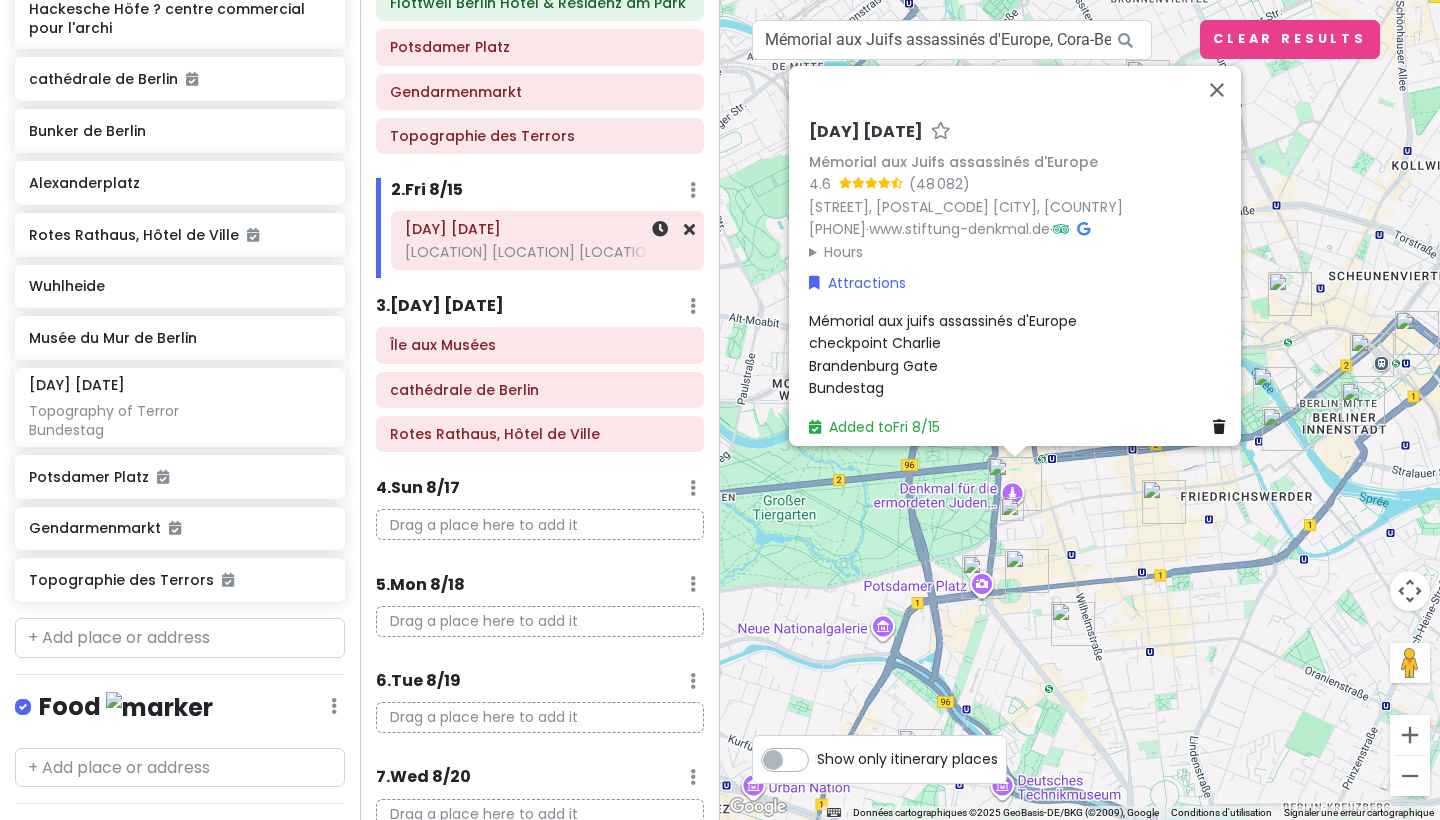 scroll, scrollTop: 149, scrollLeft: 0, axis: vertical 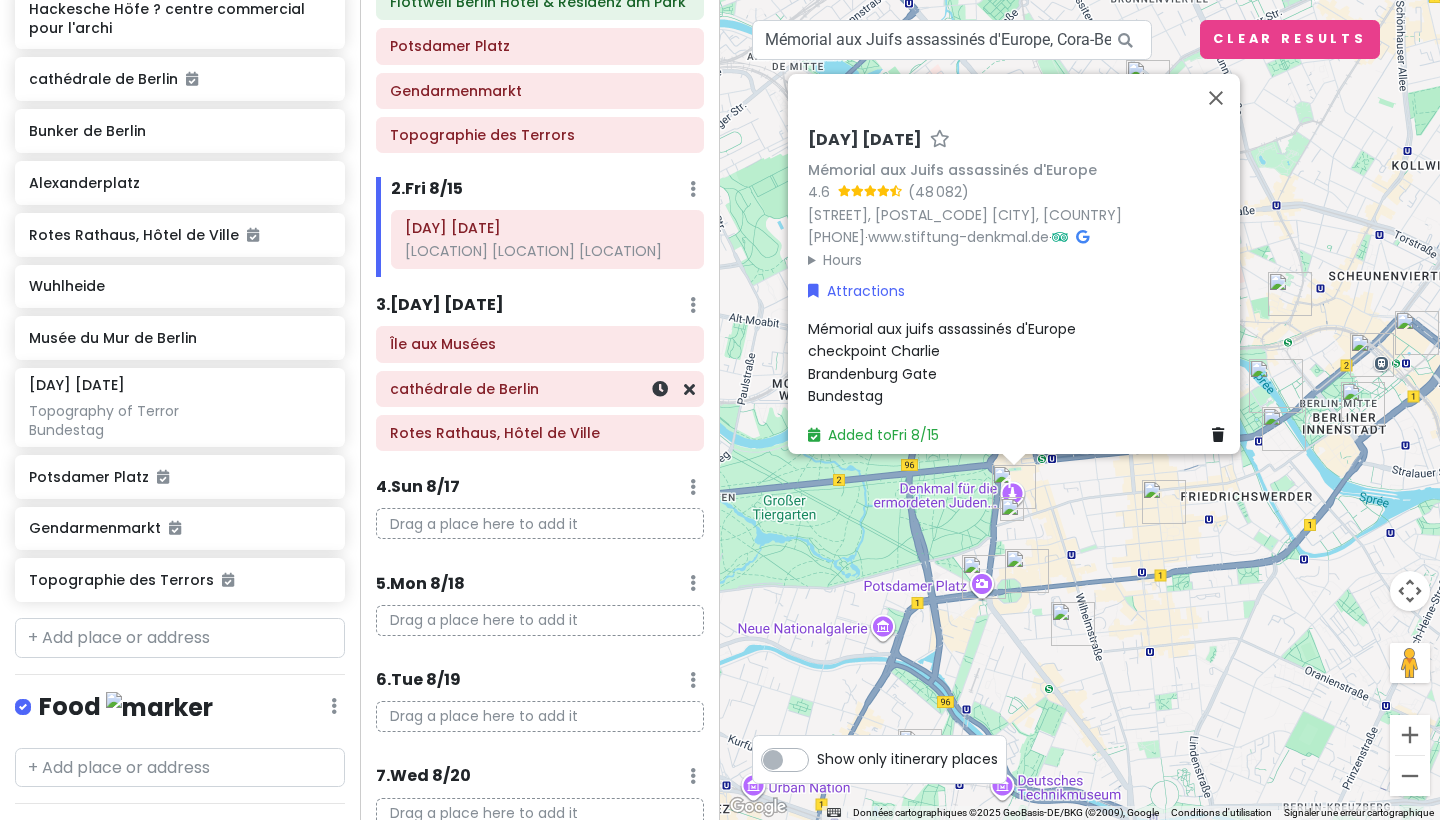 click on "cathédrale de Berlin" at bounding box center [540, 389] 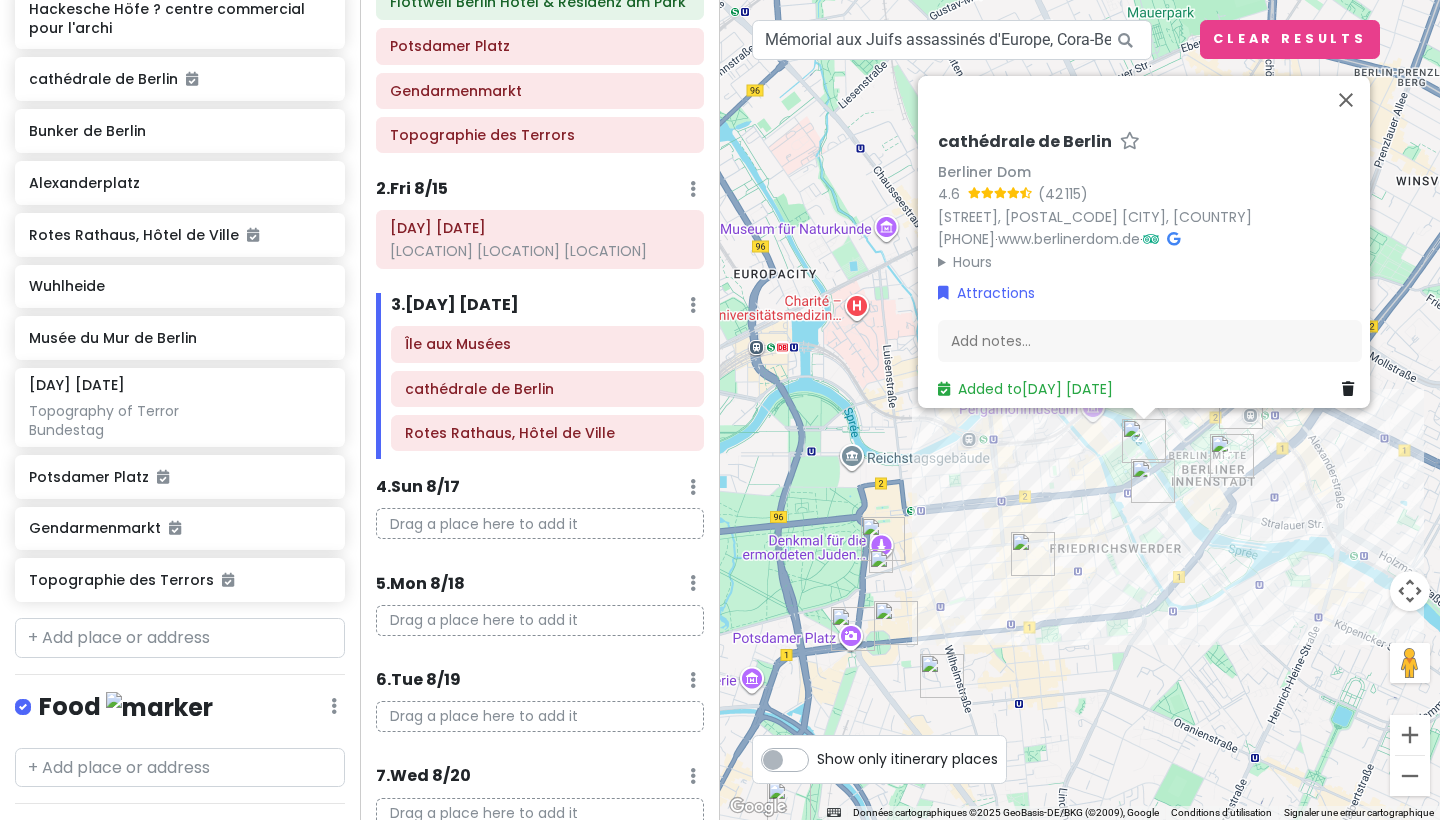 click at bounding box center (1033, 554) 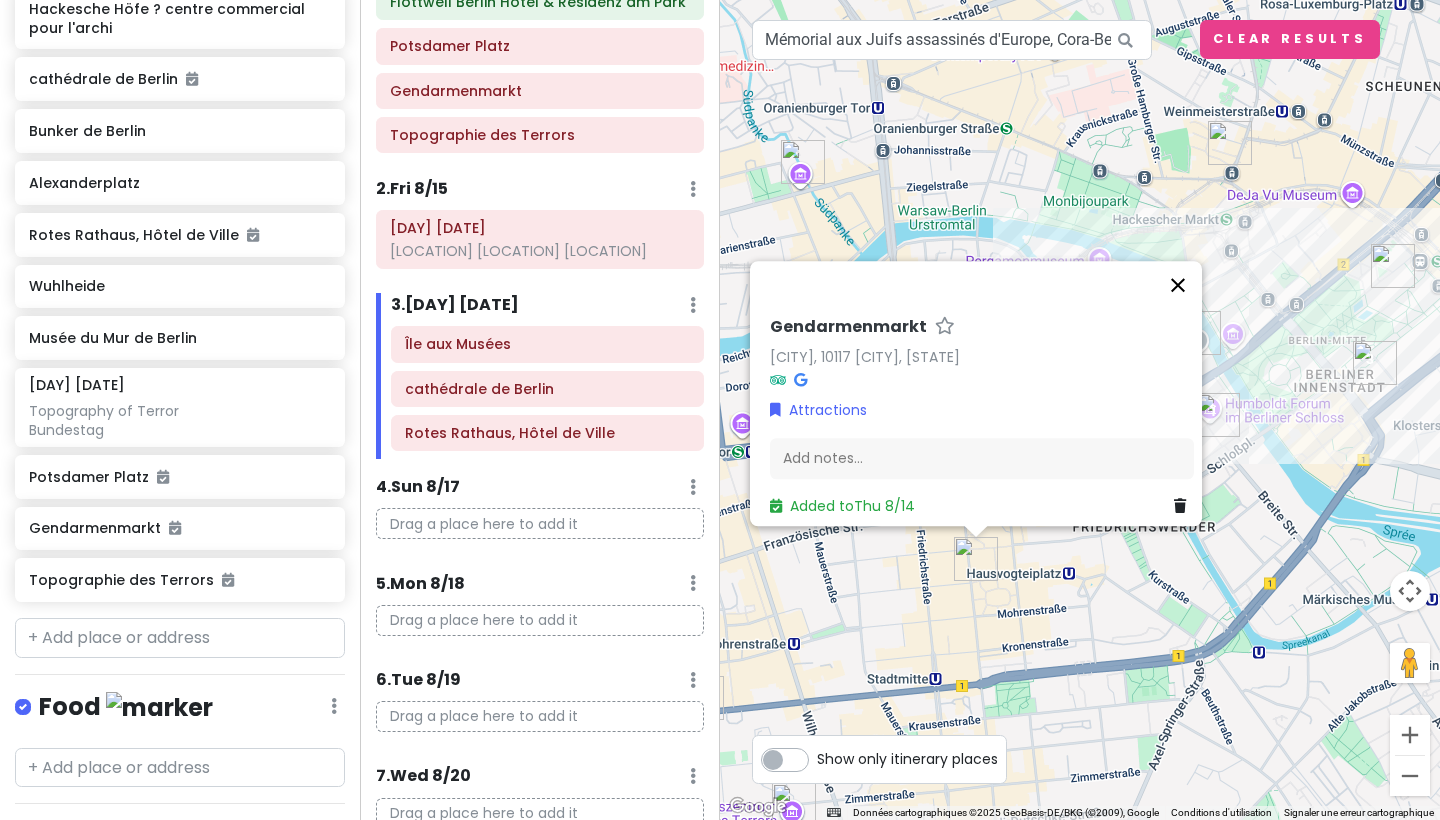 click at bounding box center [1178, 285] 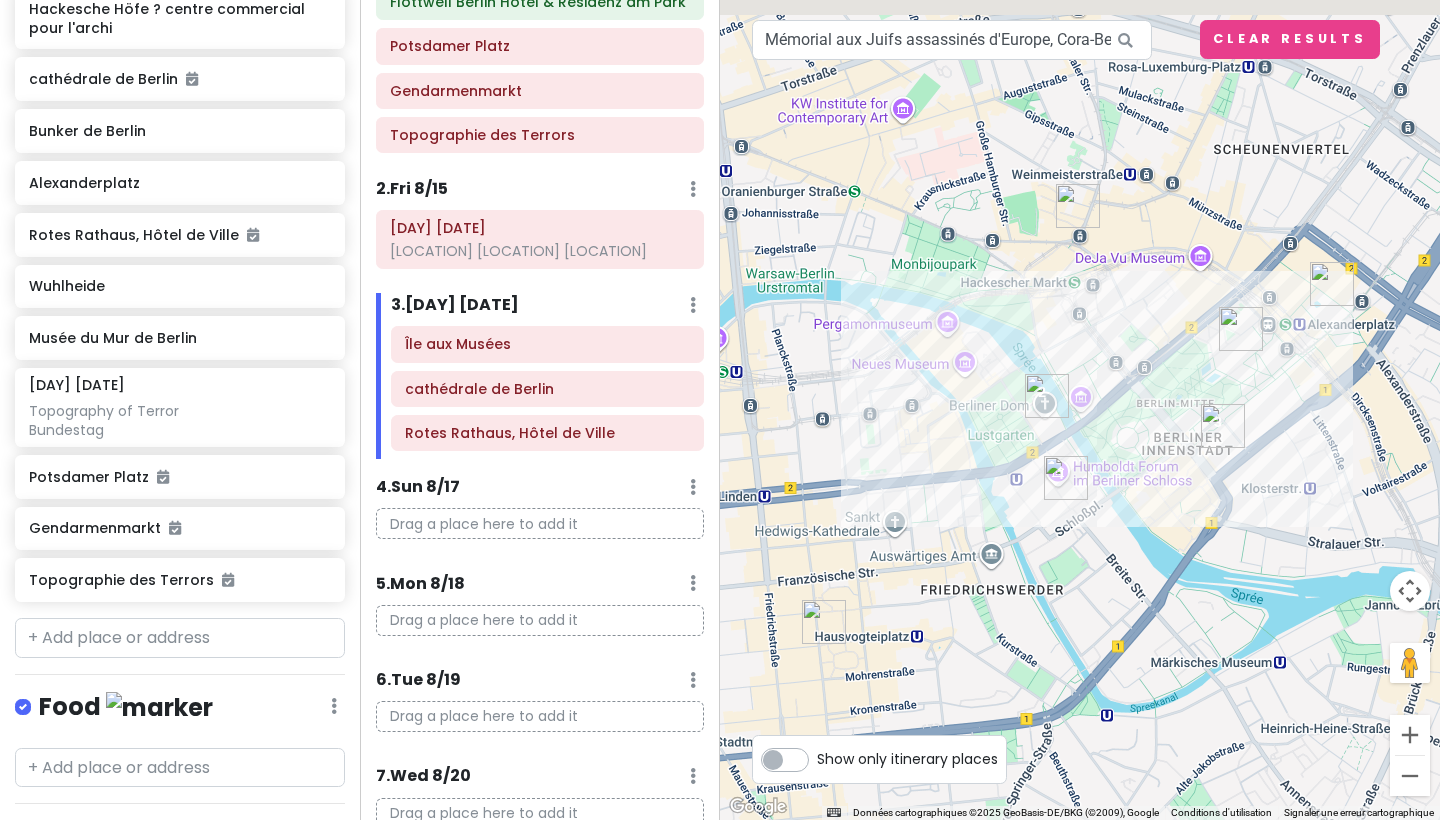 drag, startPoint x: 1191, startPoint y: 277, endPoint x: 1037, endPoint y: 340, distance: 166.3881 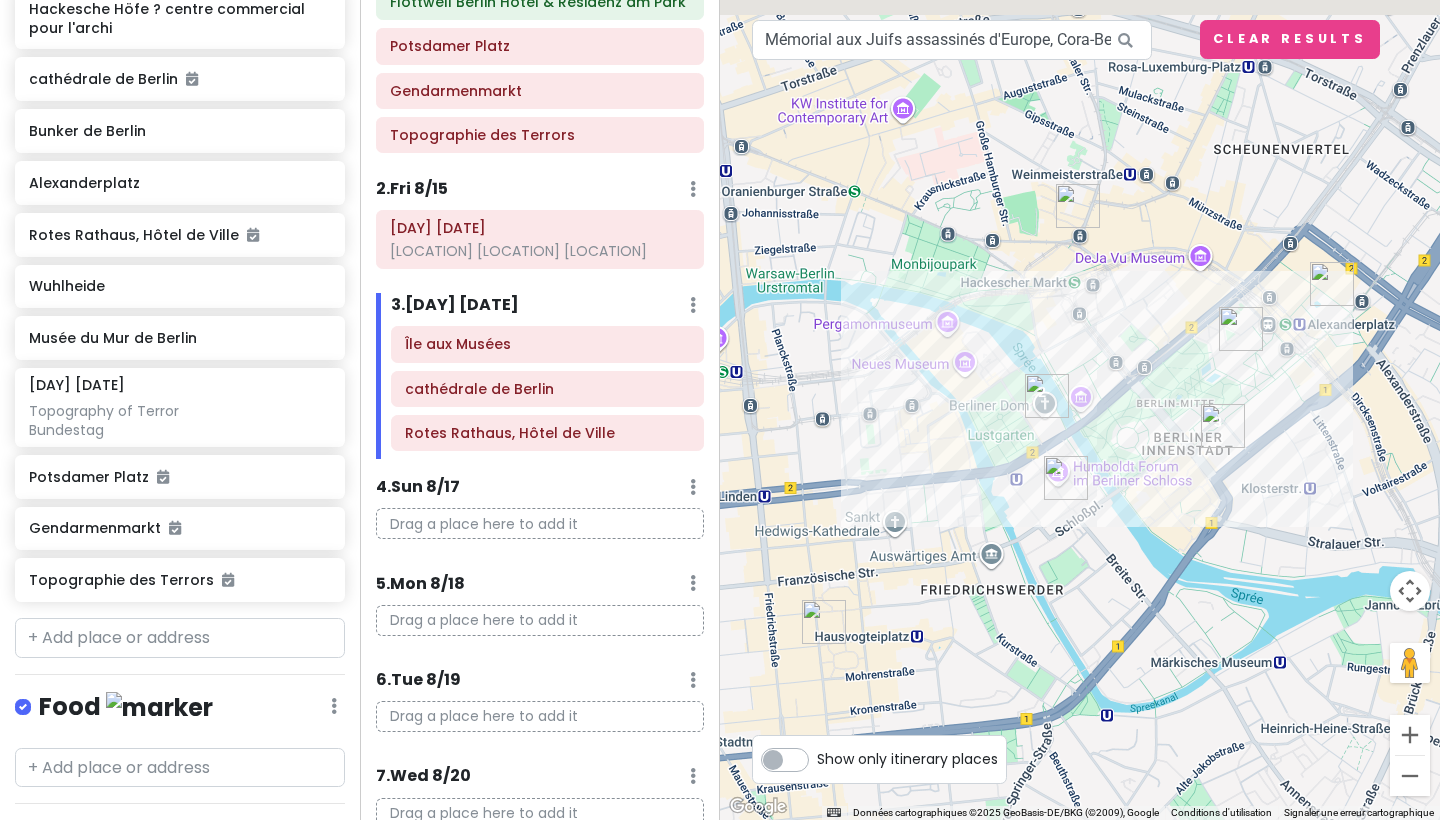 click at bounding box center (1080, 410) 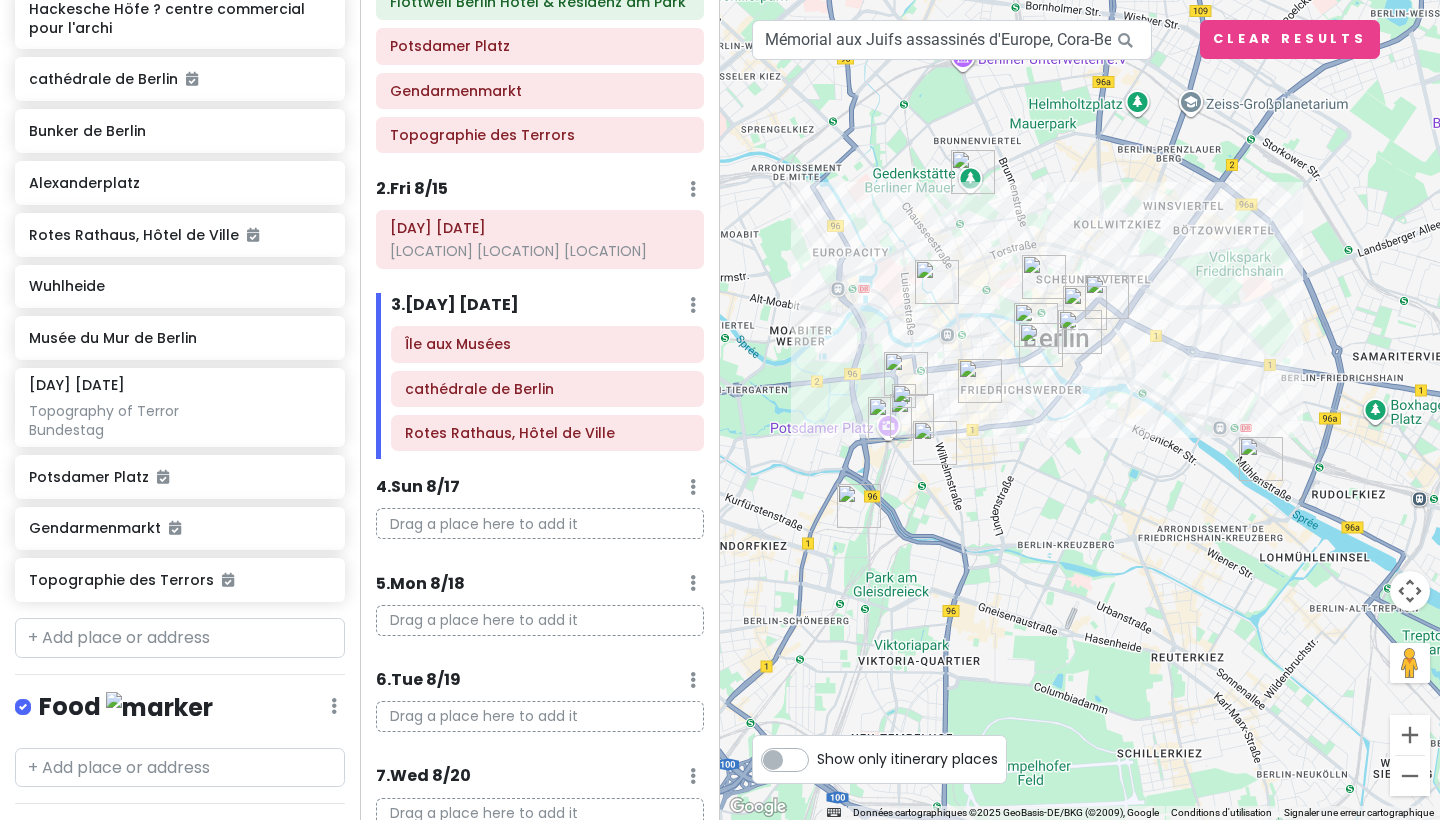 click at bounding box center (1085, 308) 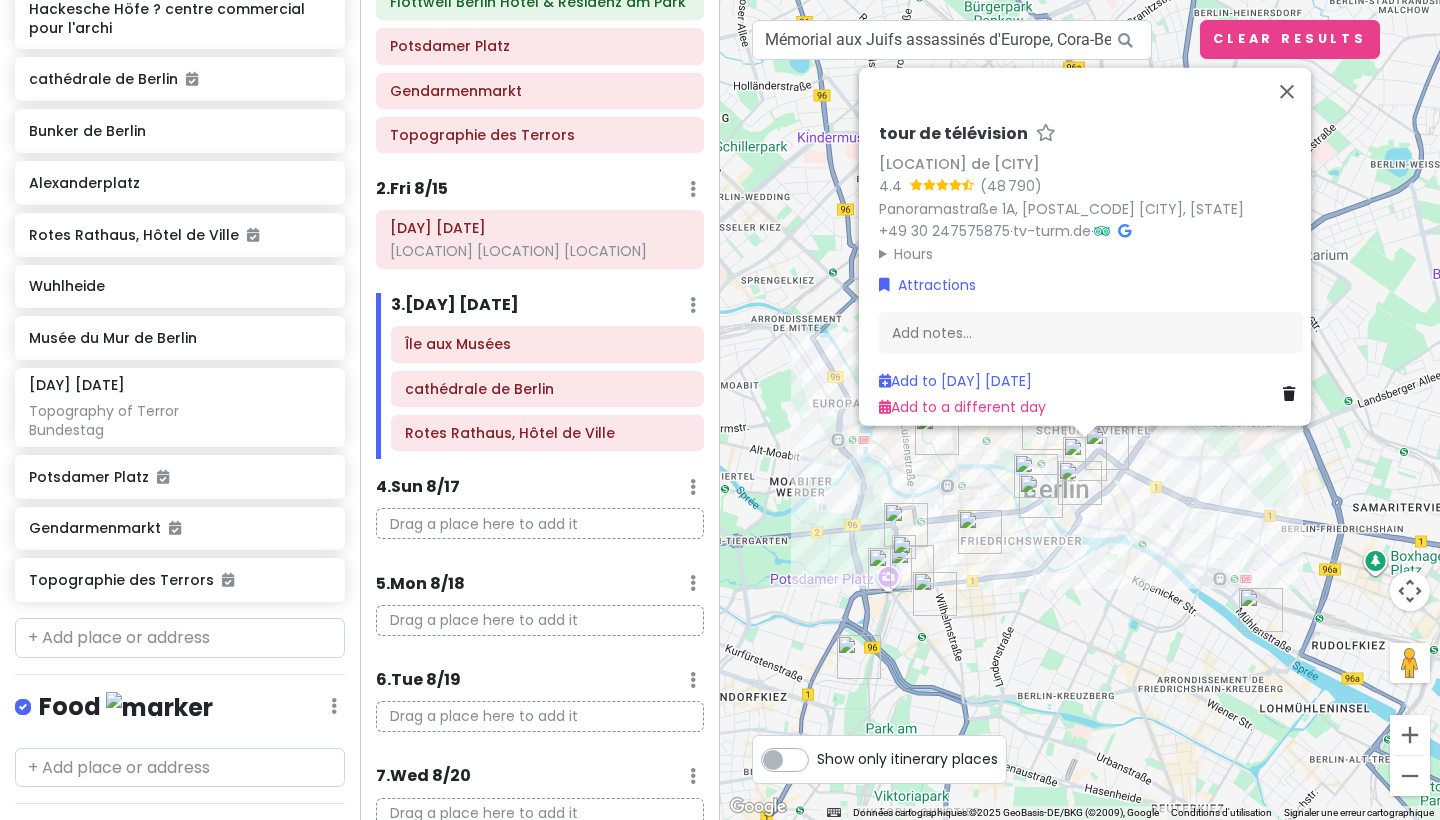 click on "tour de télévision Fernsehturm de Berlin [RATING] ([NUMBER]) [STREET], [POSTAL_CODE] [CITY], [COUNTRY] [PHONE] · [URL] · Hours [DAY] [TIME] [DAY] [TIME] [DAY] [TIME] [DAY] [TIME] [DAY] [TIME] [DAY] [TIME] [DAY] [TIME] Attractions Add notes... Add to [DAY] [DATE] Add to a different day" at bounding box center [1080, 410] 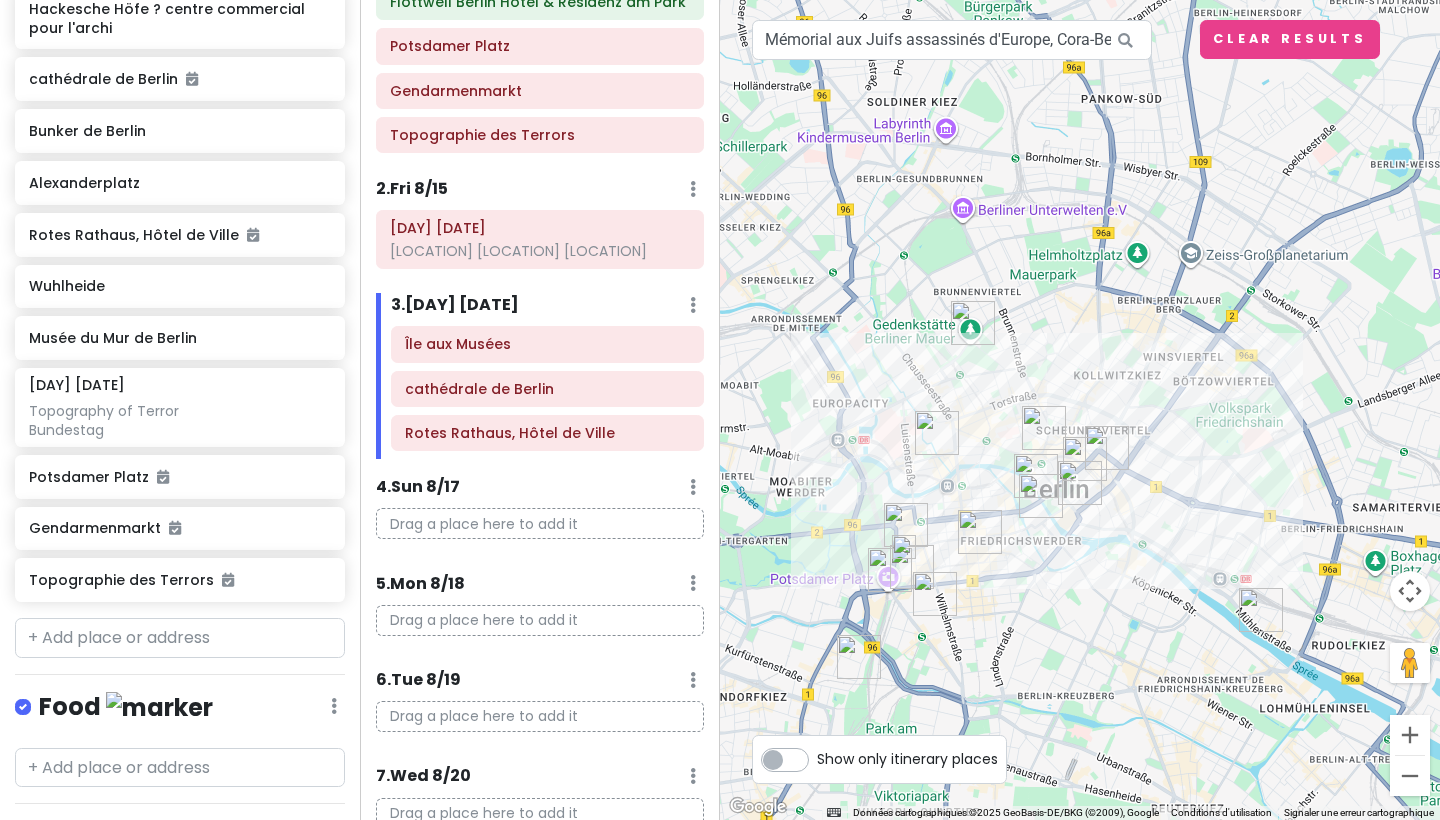 click at bounding box center [1107, 448] 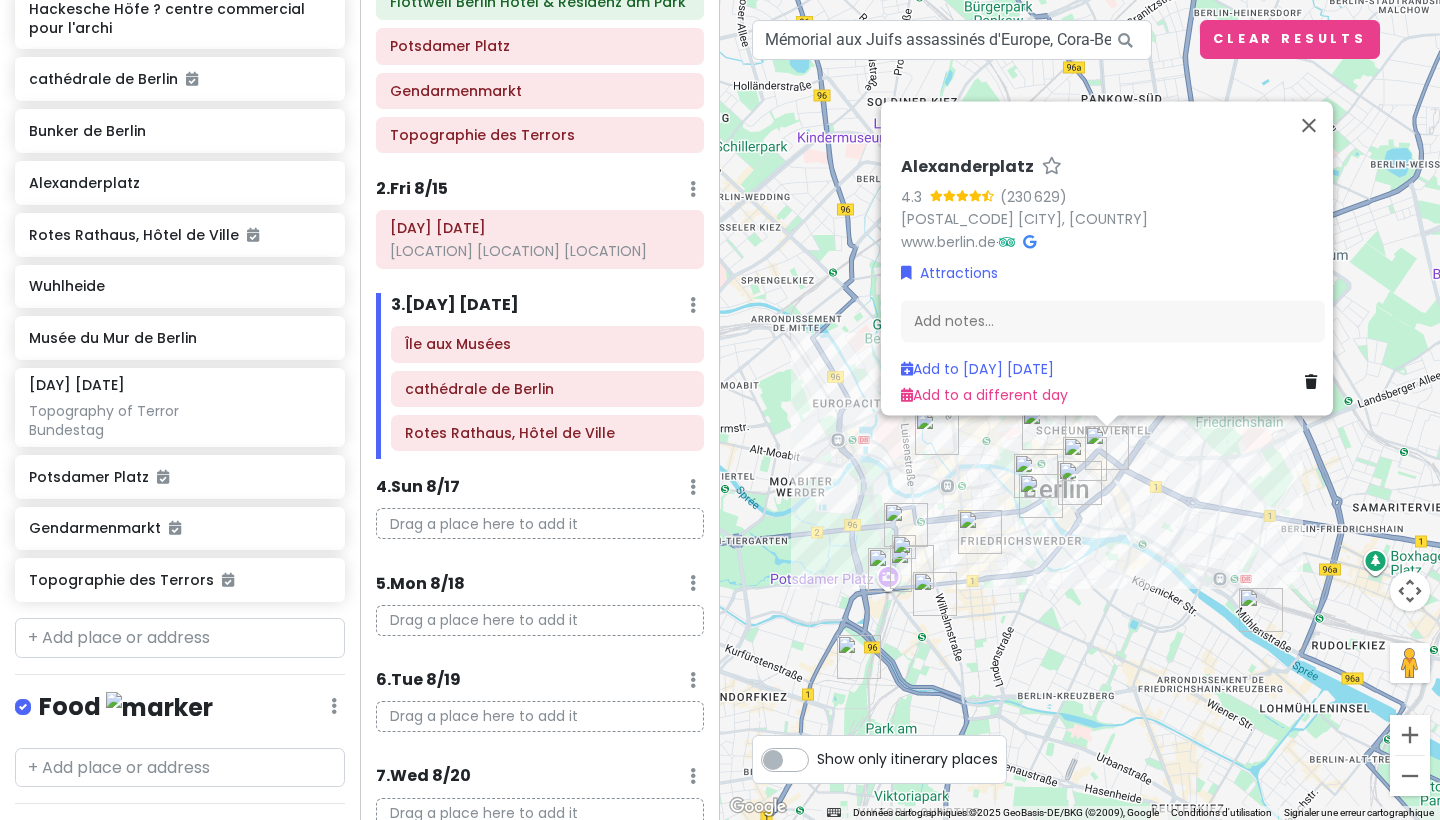click on "[LOCATION] [RATING]        ([REVIEWS]) [POSTAL_CODE] [CITY], [COUNTRY] [URL]   ·   Attractions Add notes...  Add to   [DAY] [DATE]  Add to a different day" at bounding box center (1080, 410) 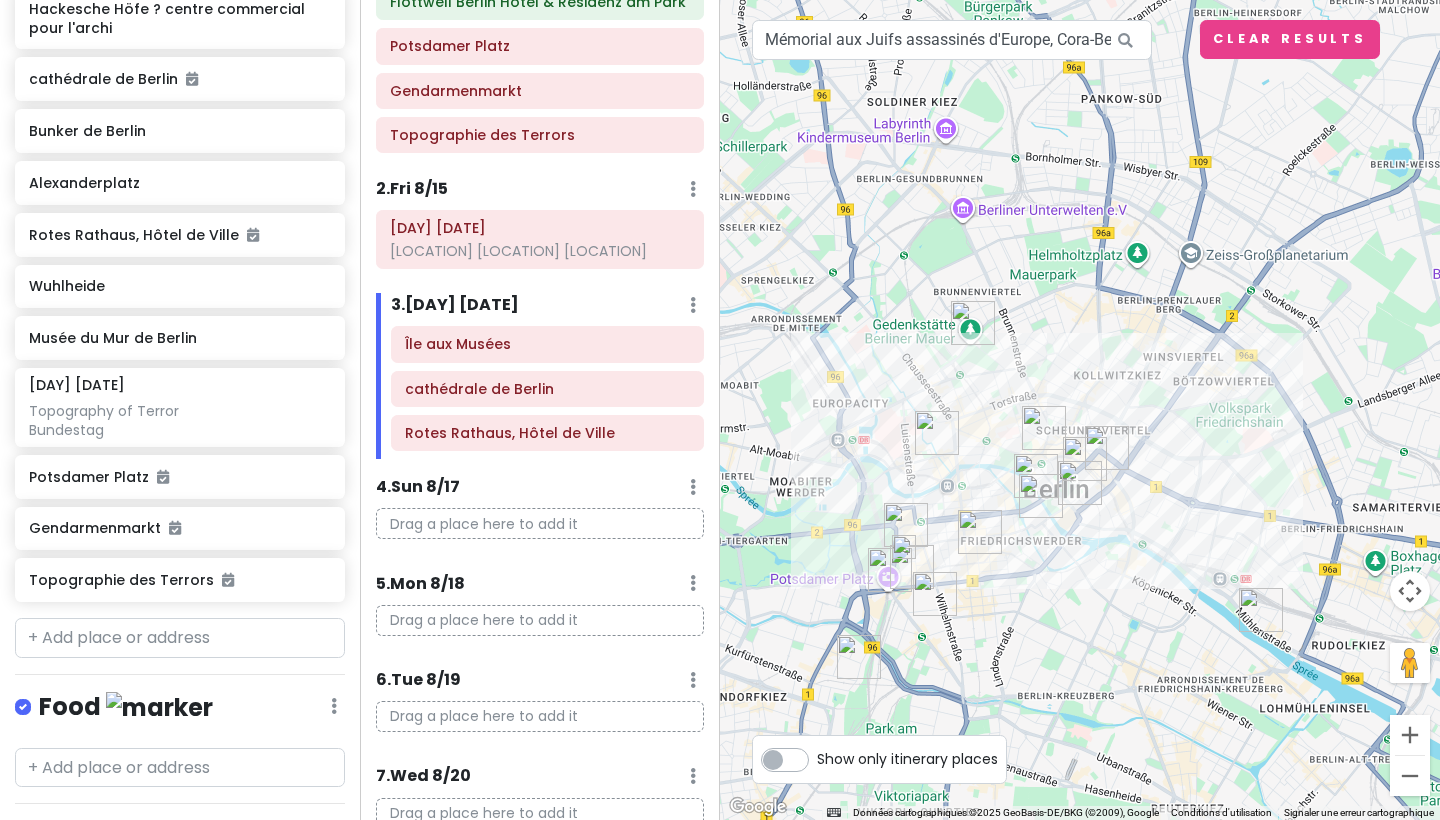 click at bounding box center [1044, 428] 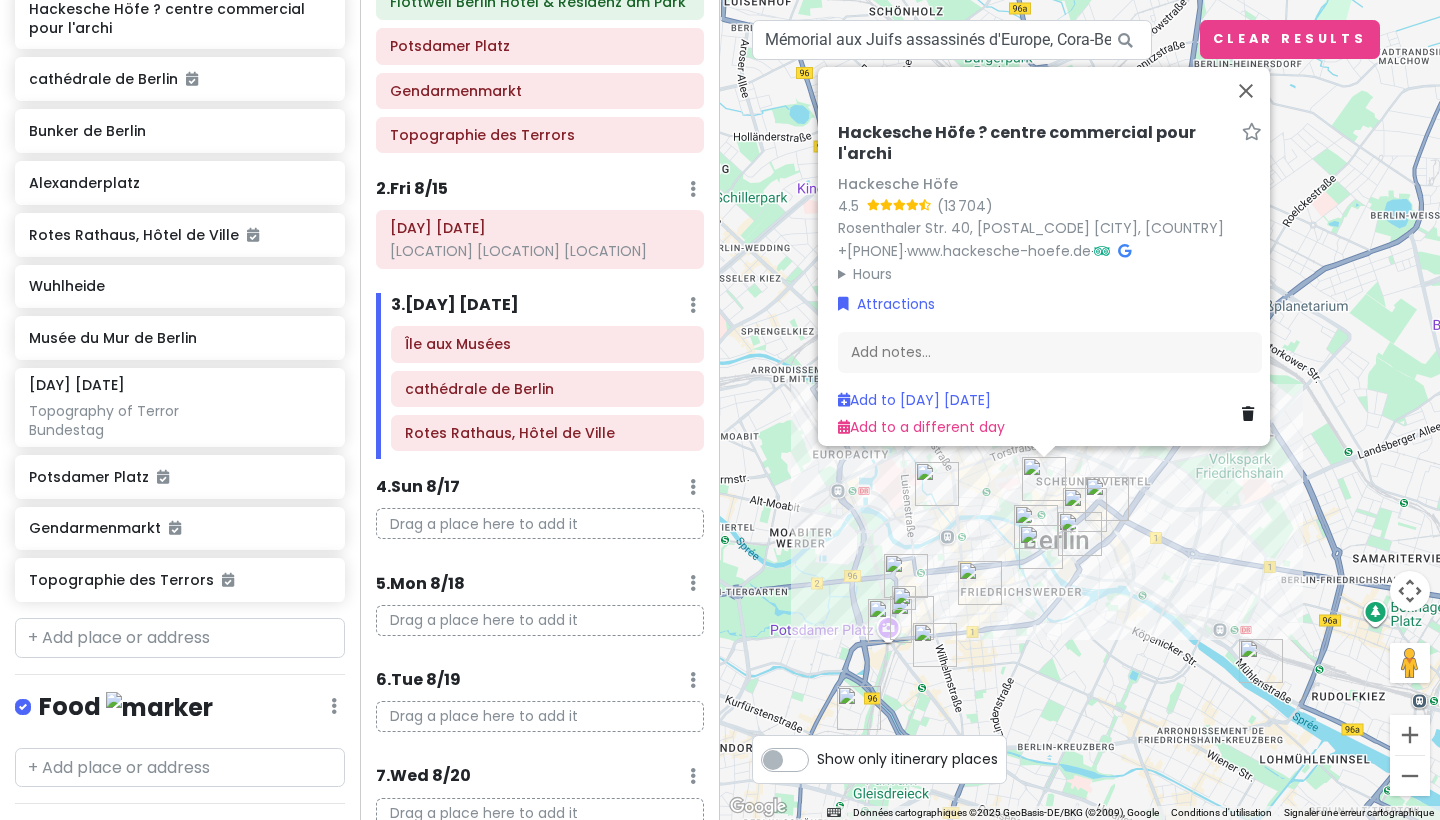 click on "Hackesche Höfe ? centre commercial pour l'archi Hackesche Höfe 4.5        (13 704) Rosenthaler Str. 40, [POSTAL_CODE] [CITY], [COUNTRY] +[COUNTRY_CODE] [PHONE]   ·   www.hackesche-hoefe.de   ·   Hours lundi  09:00 – 22:00 mardi  09:00 – 22:00 mercredi  09:00 – 22:00 jeudi  09:00 – 22:00 vendredi  09:00 – 22:00 samedi  09:00 – 22:00 dimanche  09:00 – 22:00 Attractions Add notes...  Add to   Sat [DATE]  Add to a different day" at bounding box center [1080, 410] 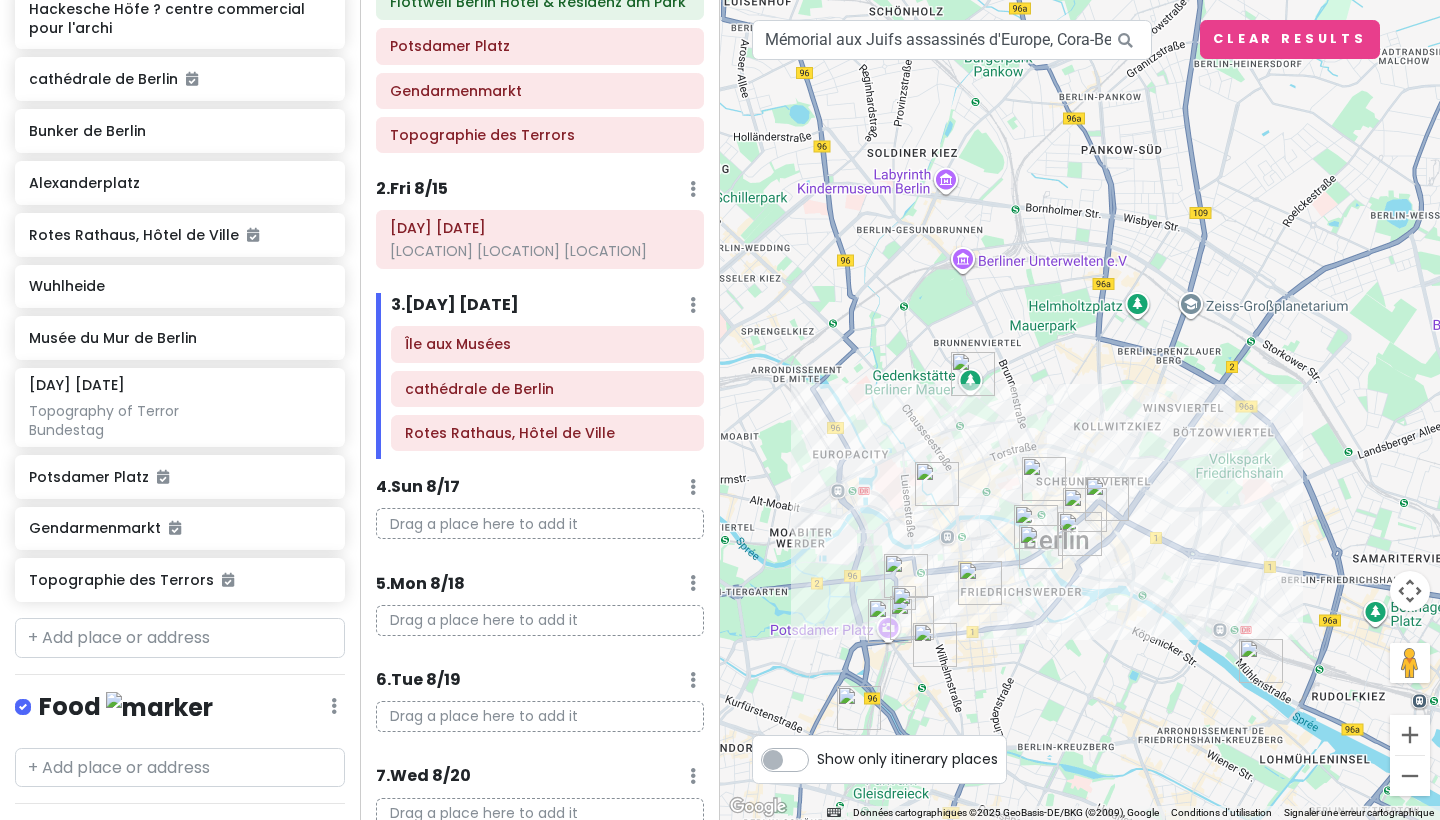click at bounding box center [1261, 661] 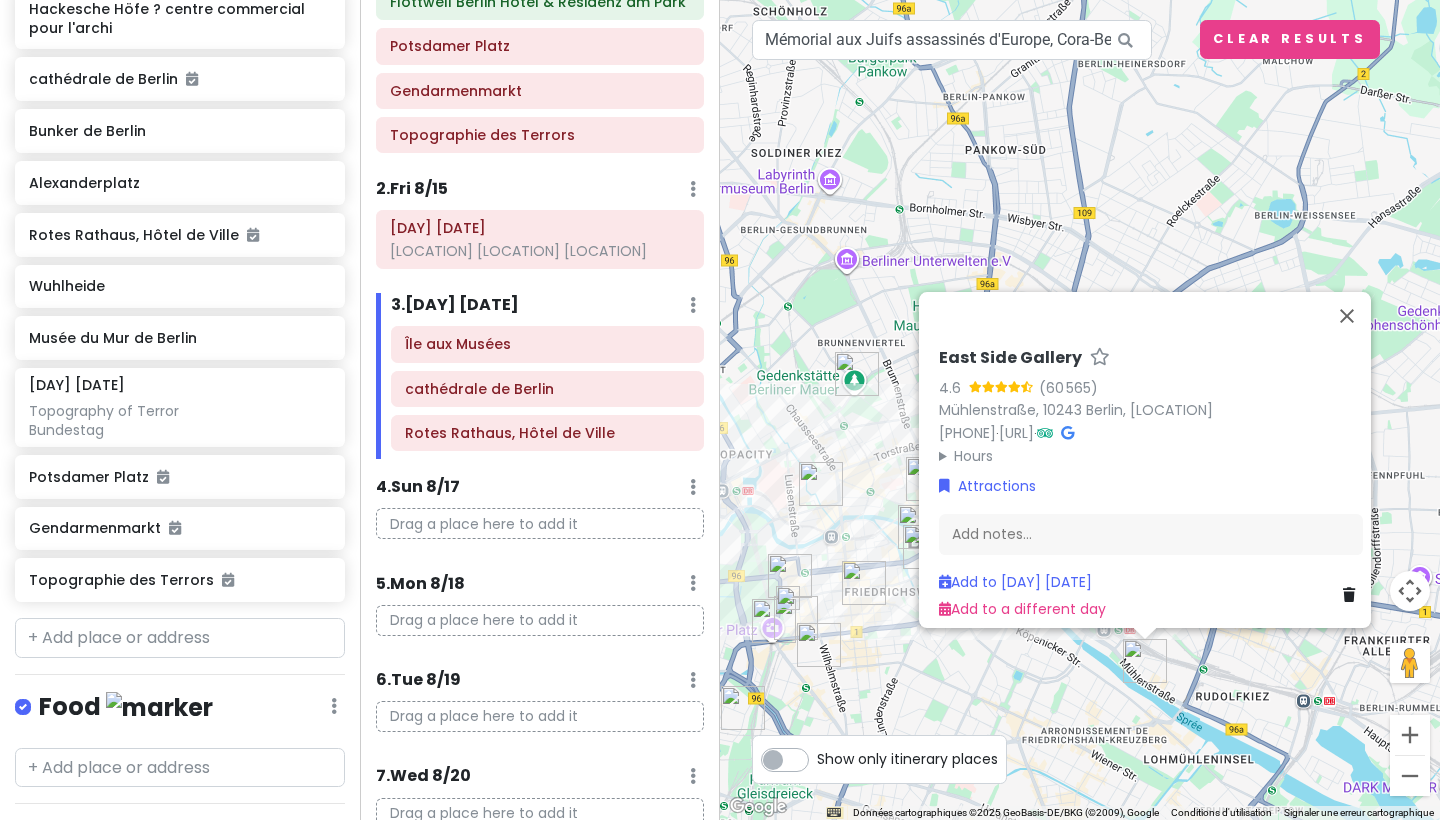 click on "East Side Gallery 4.6       (60,565) Mühlenstraße, 10243 Berlin, [LOCATION] +49 30 213085222   ·   www.stiftung-berliner-mauer.de   ·   Hours Monday  Open 24/7 Tuesday  Open 24/7 Wednesday  Open 24/7 Thursday  Open 24/7 Friday  Open 24/7 Saturday  Open 24/7 Sunday  Open 24/7 Attractions Add notes...   Sat 8/16   Add to a different day" at bounding box center [1080, 410] 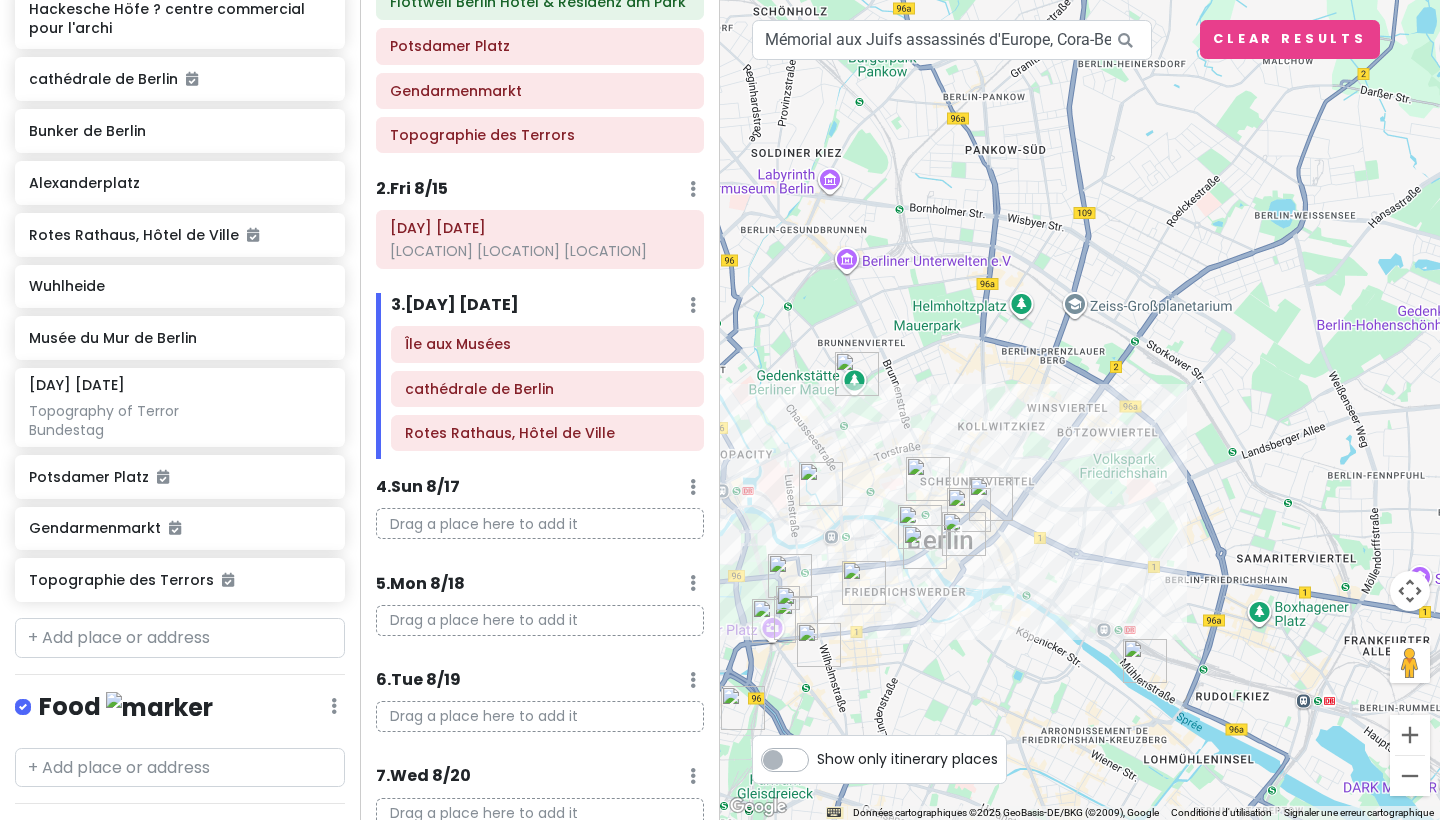 click on "Drag a place here to add it" at bounding box center (540, 523) 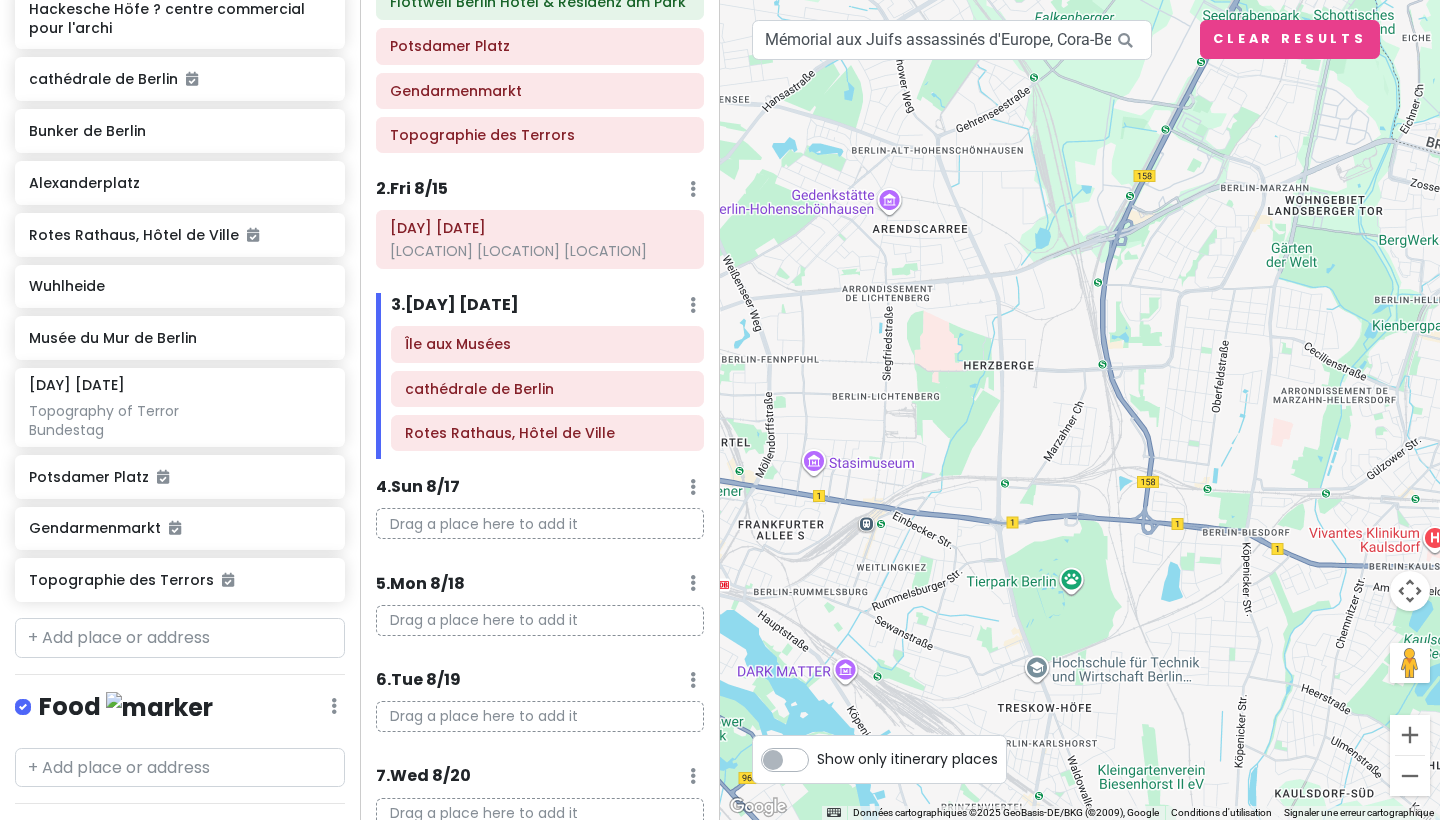 drag, startPoint x: 1144, startPoint y: 652, endPoint x: 536, endPoint y: 536, distance: 618.96686 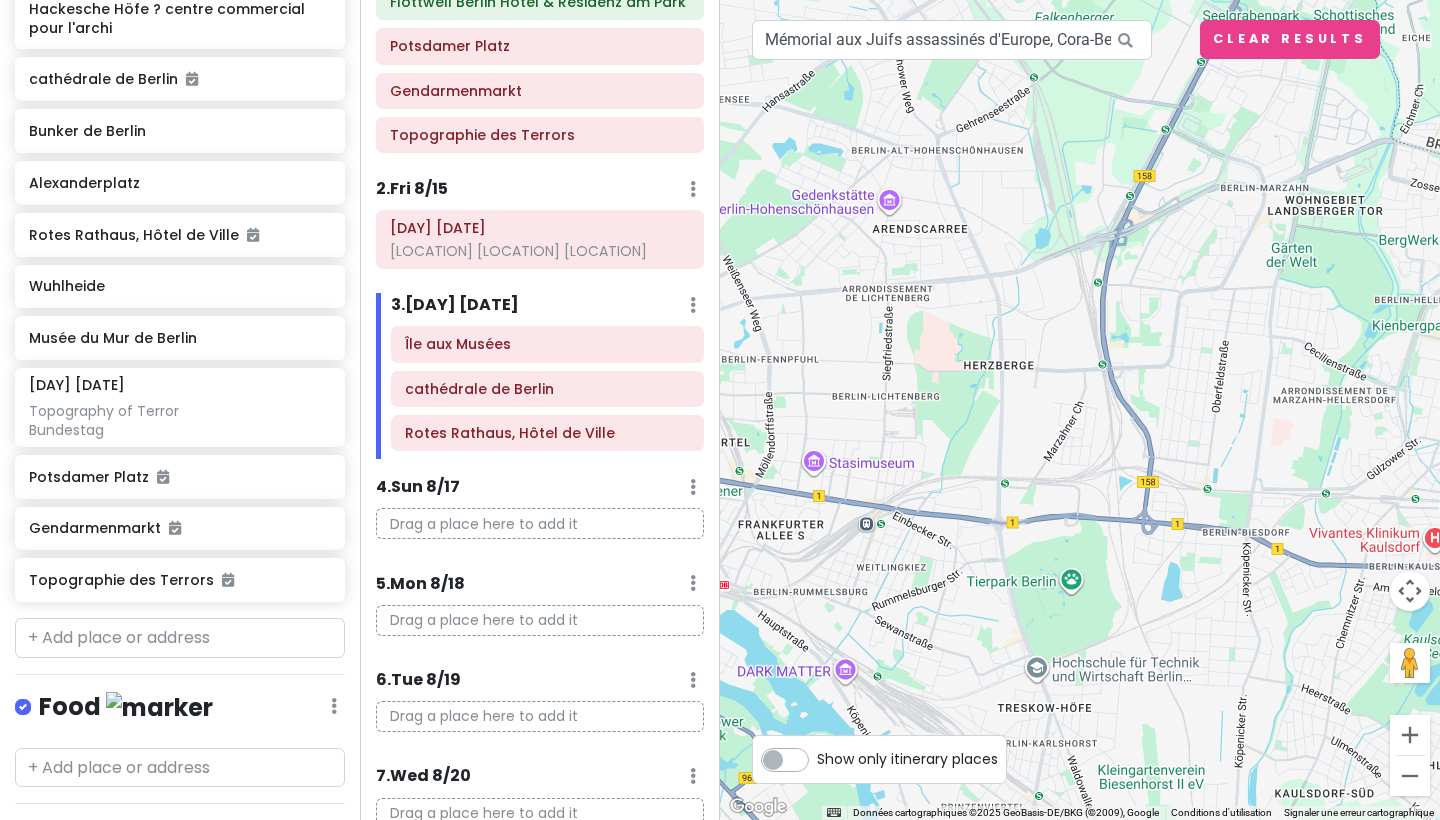 click on "Berlin Trip Private Change Dates Make a Copy Delete Trip Go Pro ⚡️ Give Feedback 💡 Support Scout ☕️ Itinerary Share Publish Notes Le Palais du Reichstag Attractions   Edit Reorder Delete List Île aux Musées tour de télévision Vendredi [DATE] Mémorial aux juifs assassinés d'Europe
checkpoint Charlie
la porte de Brandebourg
Bundestag mémorial du mur East Side Gallery Schloss Charlottenburg Hackesche Höfe ? centre commercial pour l'archi cathédrale de Berlin Bunker de Berlin Alexanderplatz Rotes Rathaus, Hôtel de Ville Wuhlheide Musée du Mur de Berlin Vendredi [DATE] Topographie des terrors
Bundestag Potsdamer Platz Gendarmenmarkt Topographie des Terrors Food   Edit Reorder Delete List Accommodations   Edit Reorder Delete List Find hotels on Booking.com Flottwell Berlin Hotel & Residenz am Park + Add a section Itinerary × 1 .  Thu [DATE] Edit Day Notes Delete Day   Click to add day notes Flottwell Berlin Hotel & Residenz am Park Potsdamer Platz Gendarmenmarkt Topographie des Terrors 2 .  3 ." at bounding box center (720, 410) 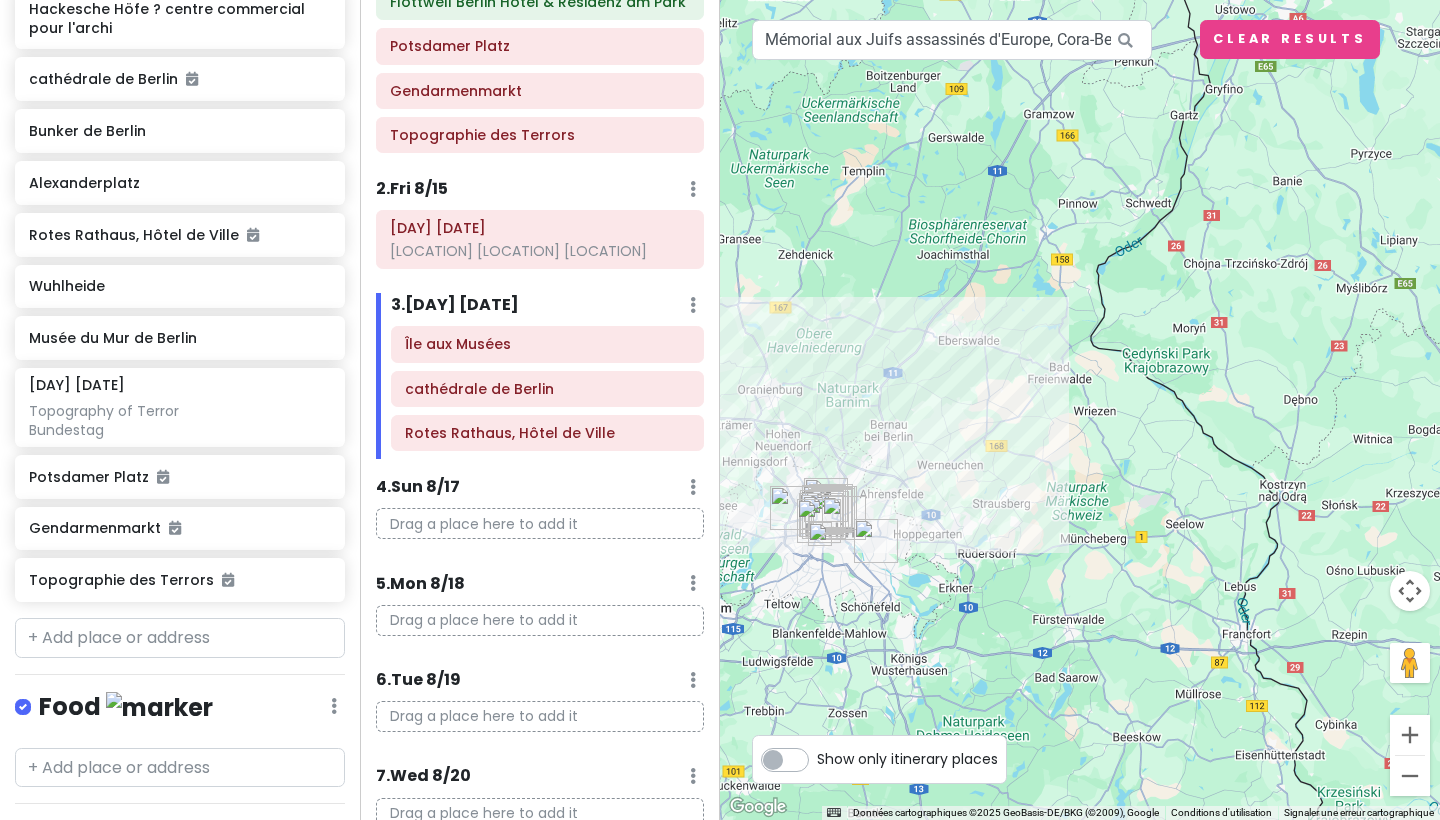 click on "Drag a place here to add it" at bounding box center (540, 523) 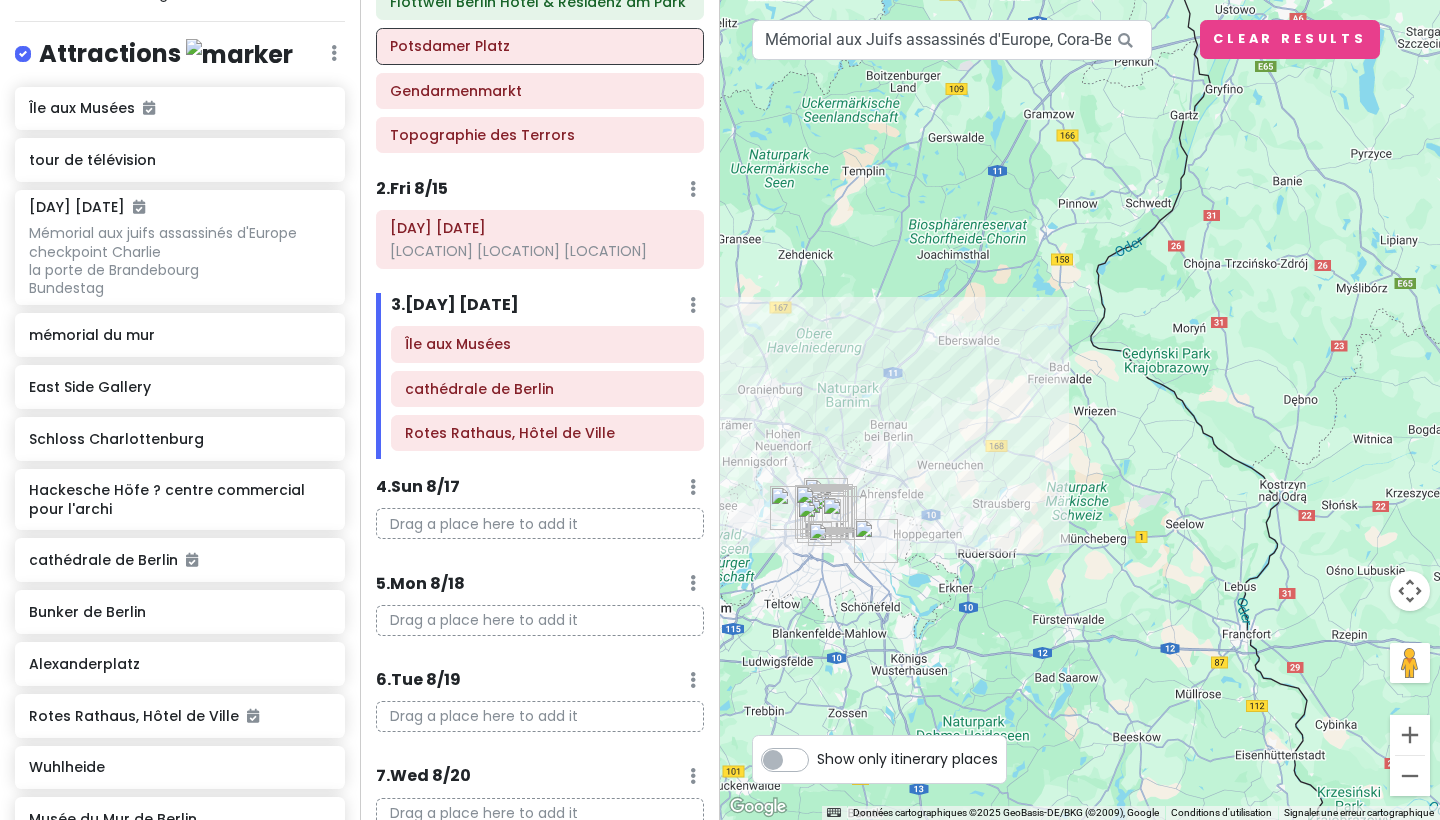 scroll, scrollTop: 258, scrollLeft: 0, axis: vertical 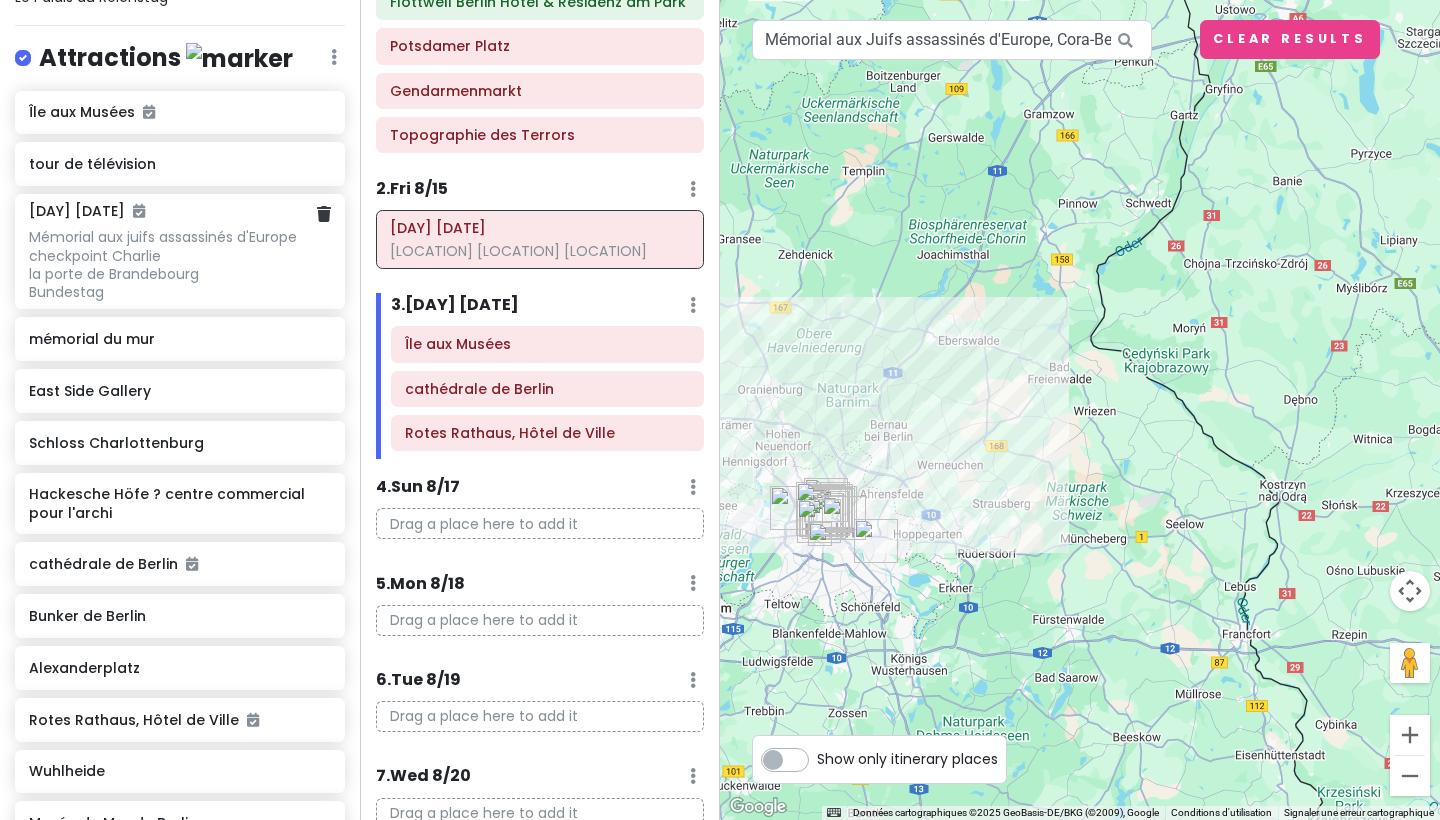 click on "Mémorial aux juifs assassinés d'Europe
checkpoint Charlie
la porte de Brandebourg
Bundestag" at bounding box center (179, 264) 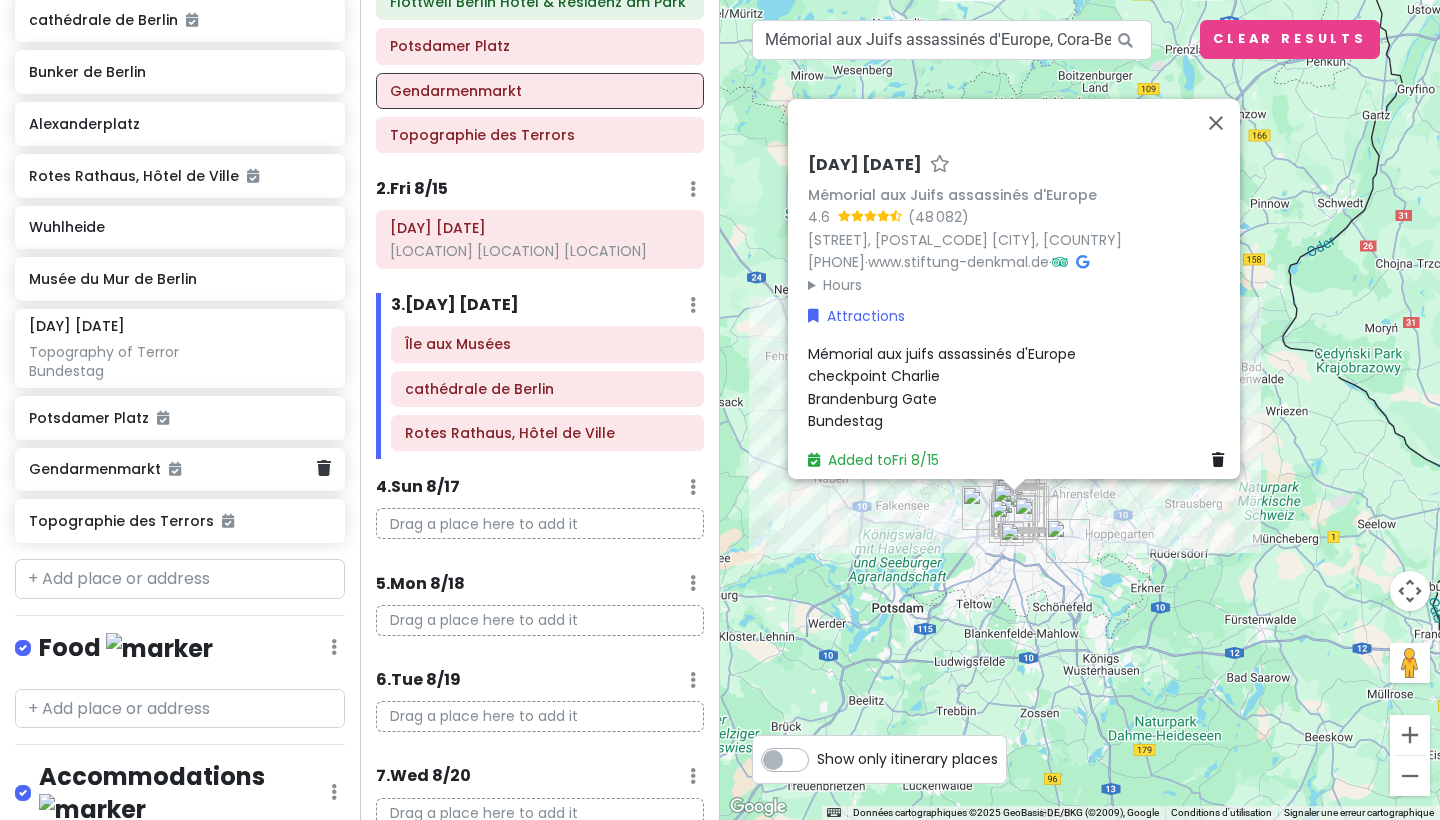 scroll, scrollTop: 956, scrollLeft: 0, axis: vertical 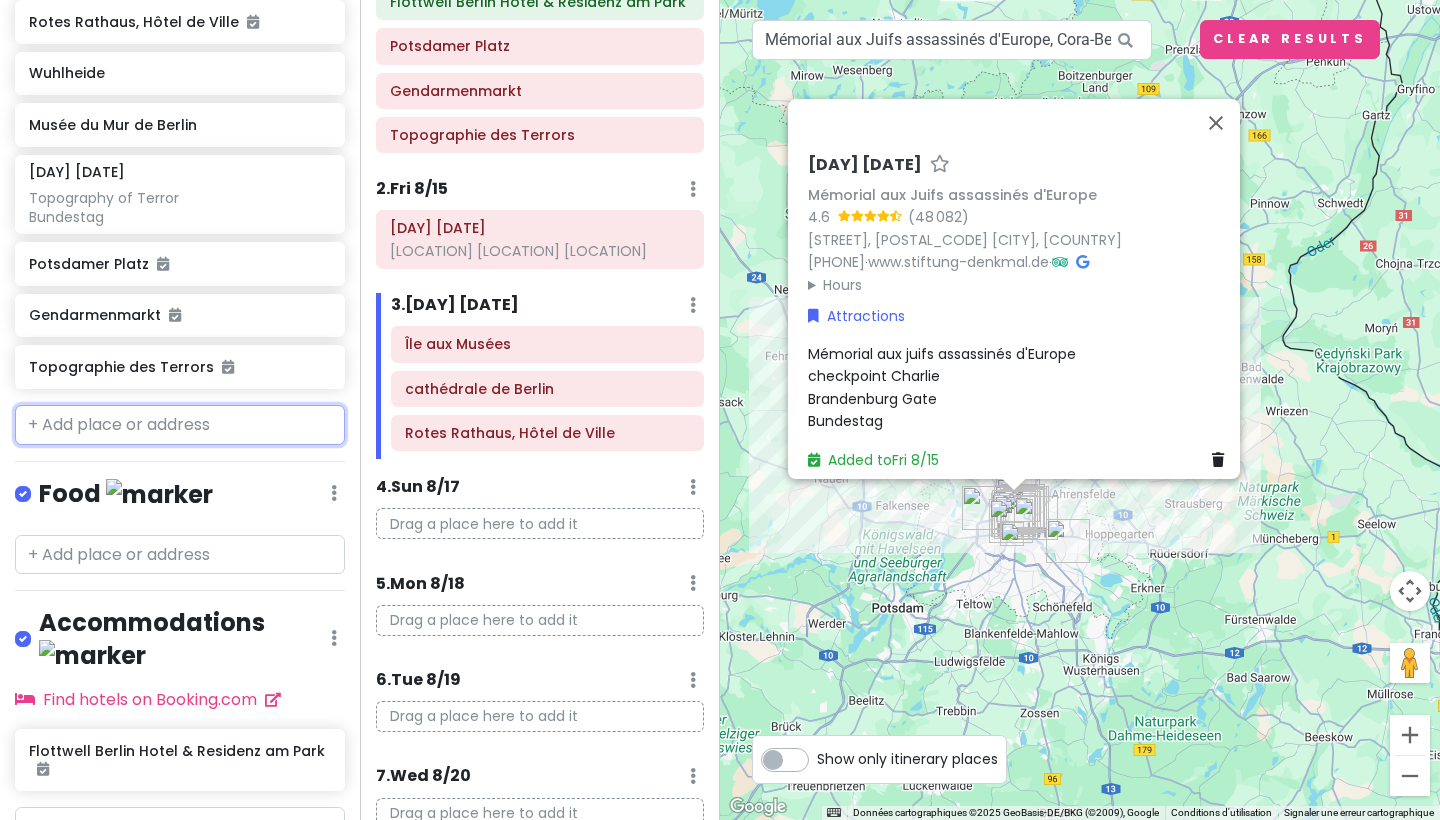 click at bounding box center (180, 425) 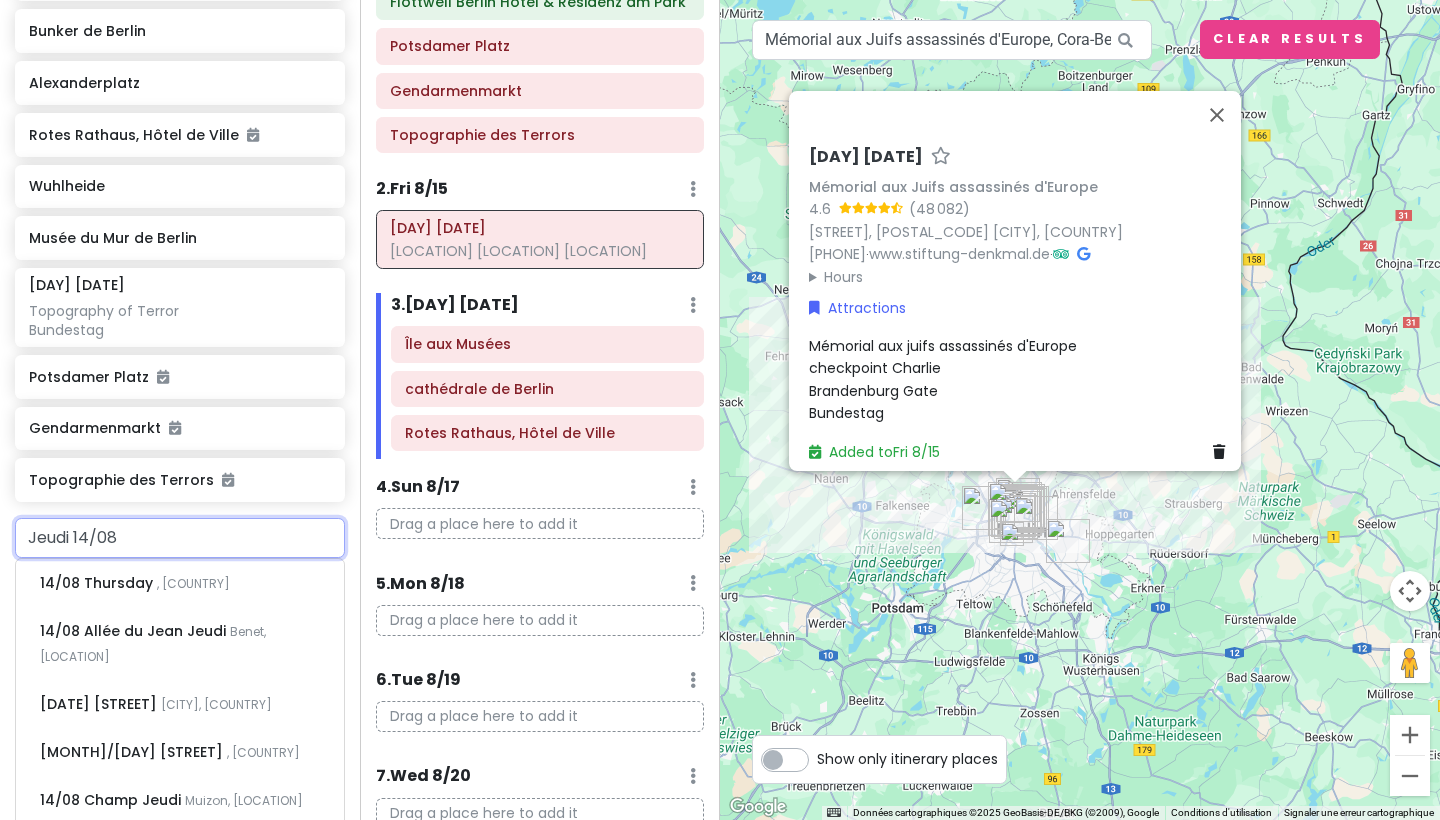 scroll, scrollTop: 892, scrollLeft: 0, axis: vertical 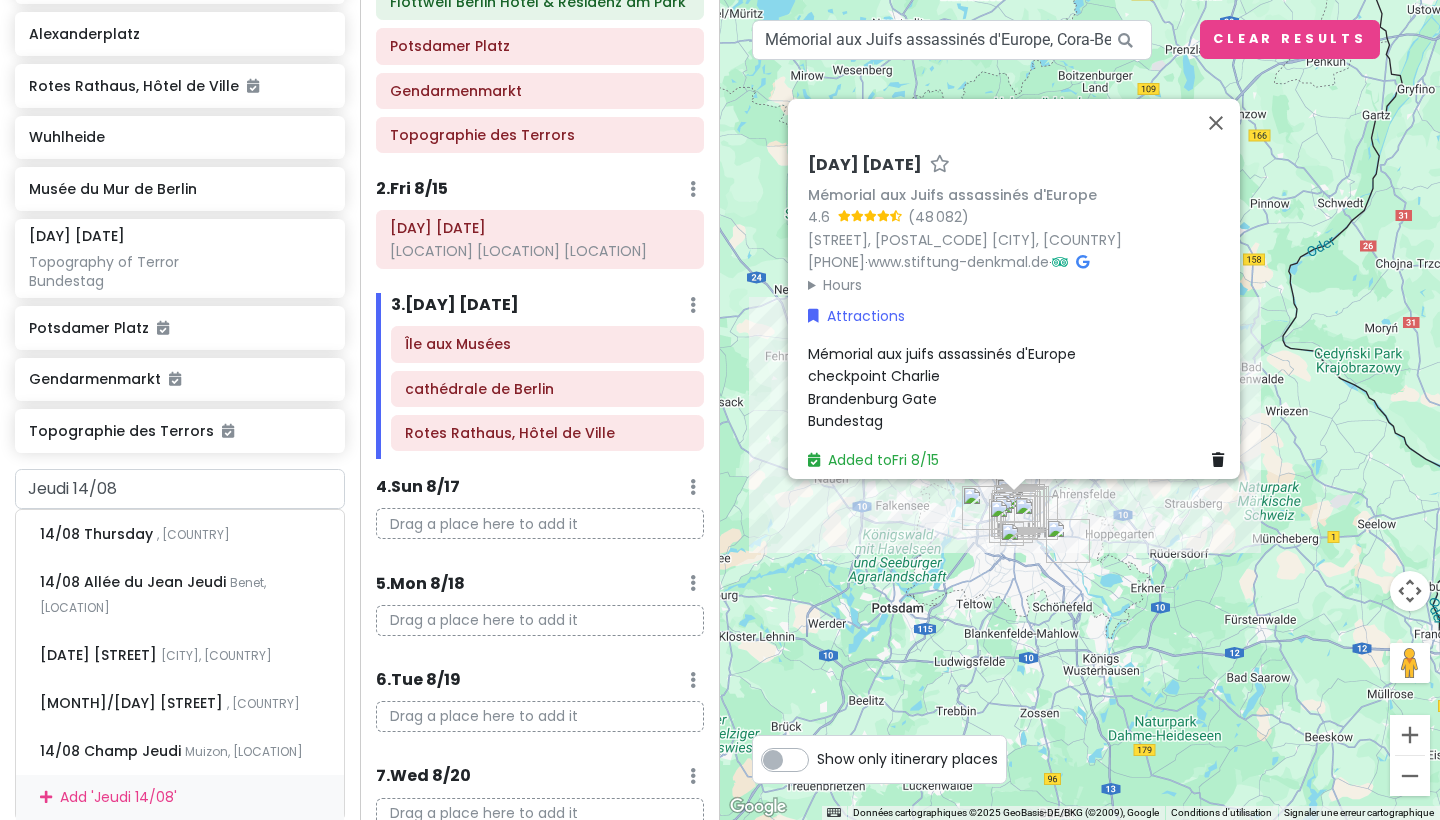 click on "Pour naviguer, appuyez sur les touches fléchées.  [DAY] [DATE] [ATTRACTION] [RATING]        ([REVIEWS]) [STREET], [POSTAL_CODE] [CITY], [COUNTRY] [PHONE]   ·   [URL]   ·   Hours [DAY]  [TIME] [DAY]  [TIME] [DAY]  [TIME] [DAY]  [TIME] [DAY]  [TIME] [DAY]  [TIME] [DAY]  [TIME] Attractions [ATTRACTION]
[LOCATION]
[LOCATION]
[LOCATION] Added to  [DAY] [DATE]" at bounding box center [1080, 410] 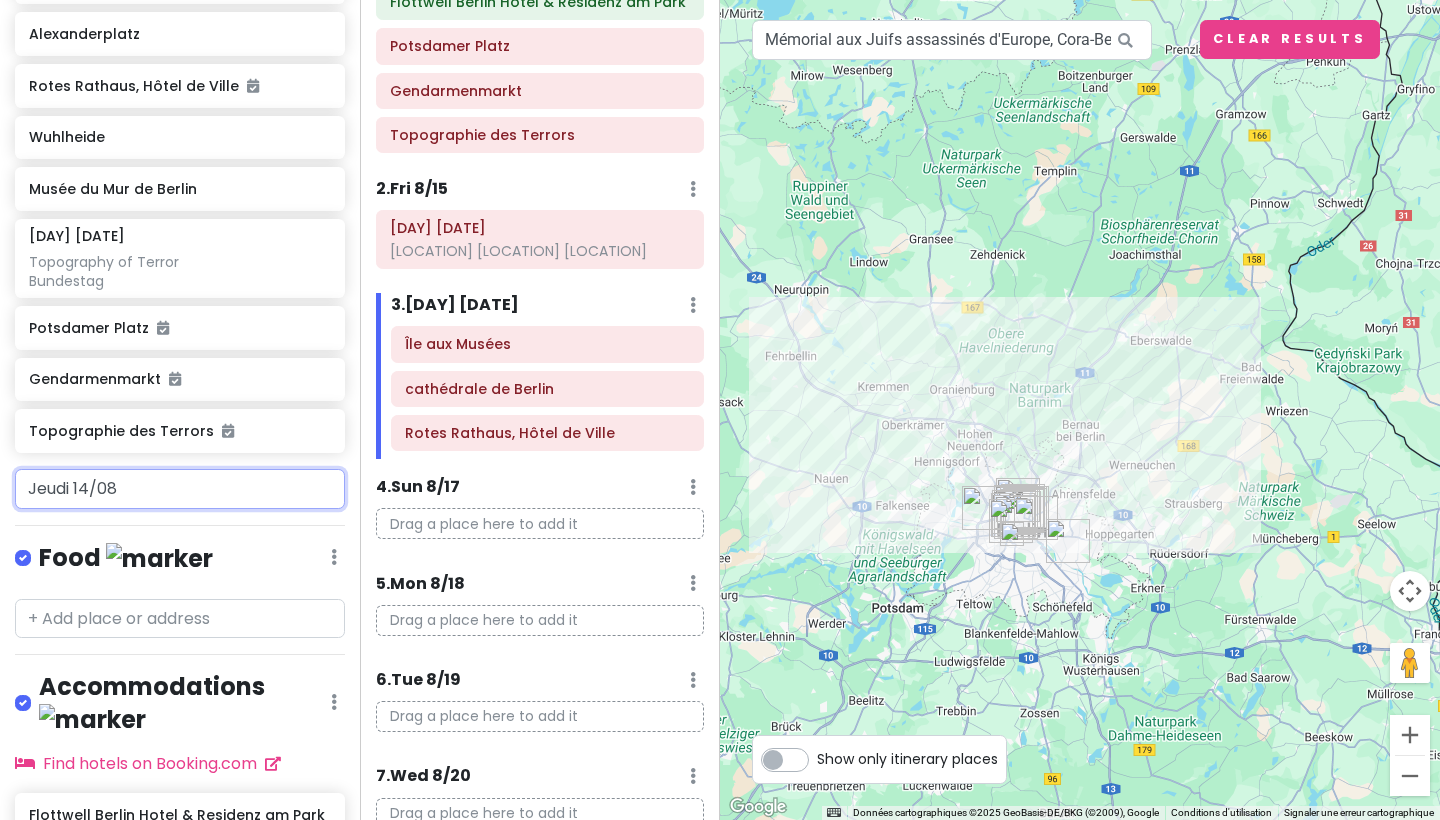 click on "Jeudi 14/08" at bounding box center [180, 489] 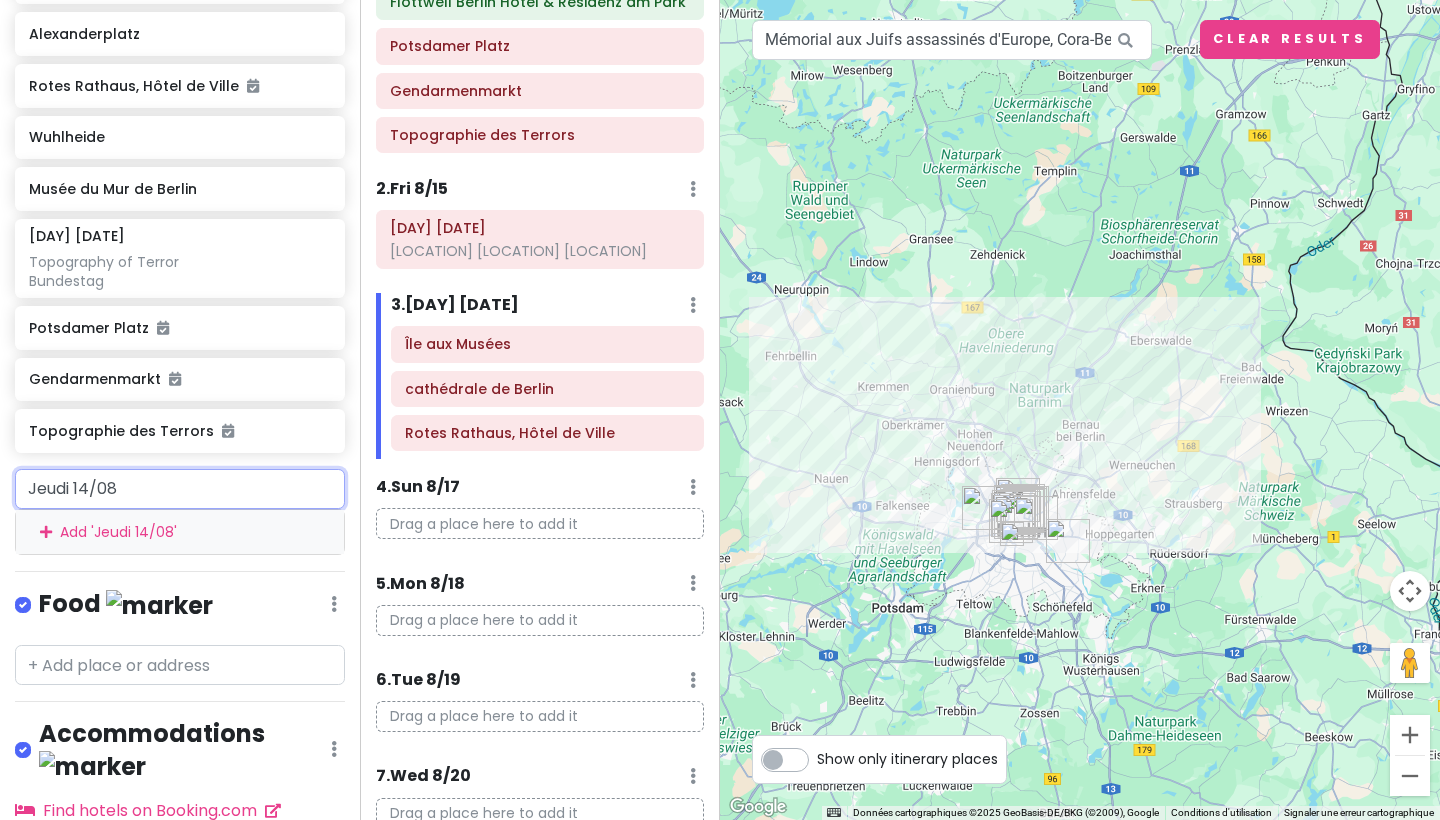 click on "Add ' Jeudi 14/08 '" at bounding box center (180, 532) 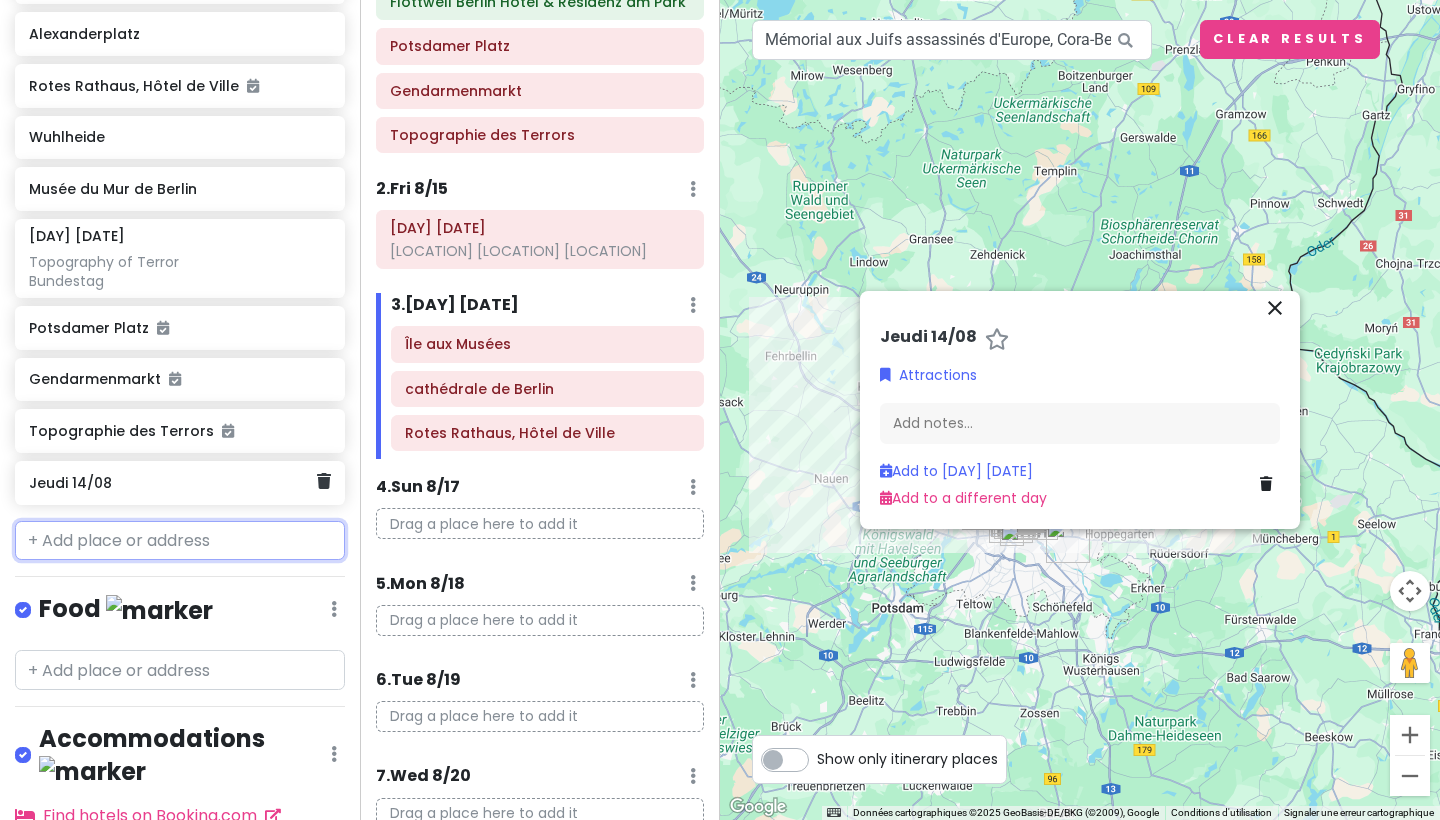 click on "Jeudi 14/08" at bounding box center (172, 483) 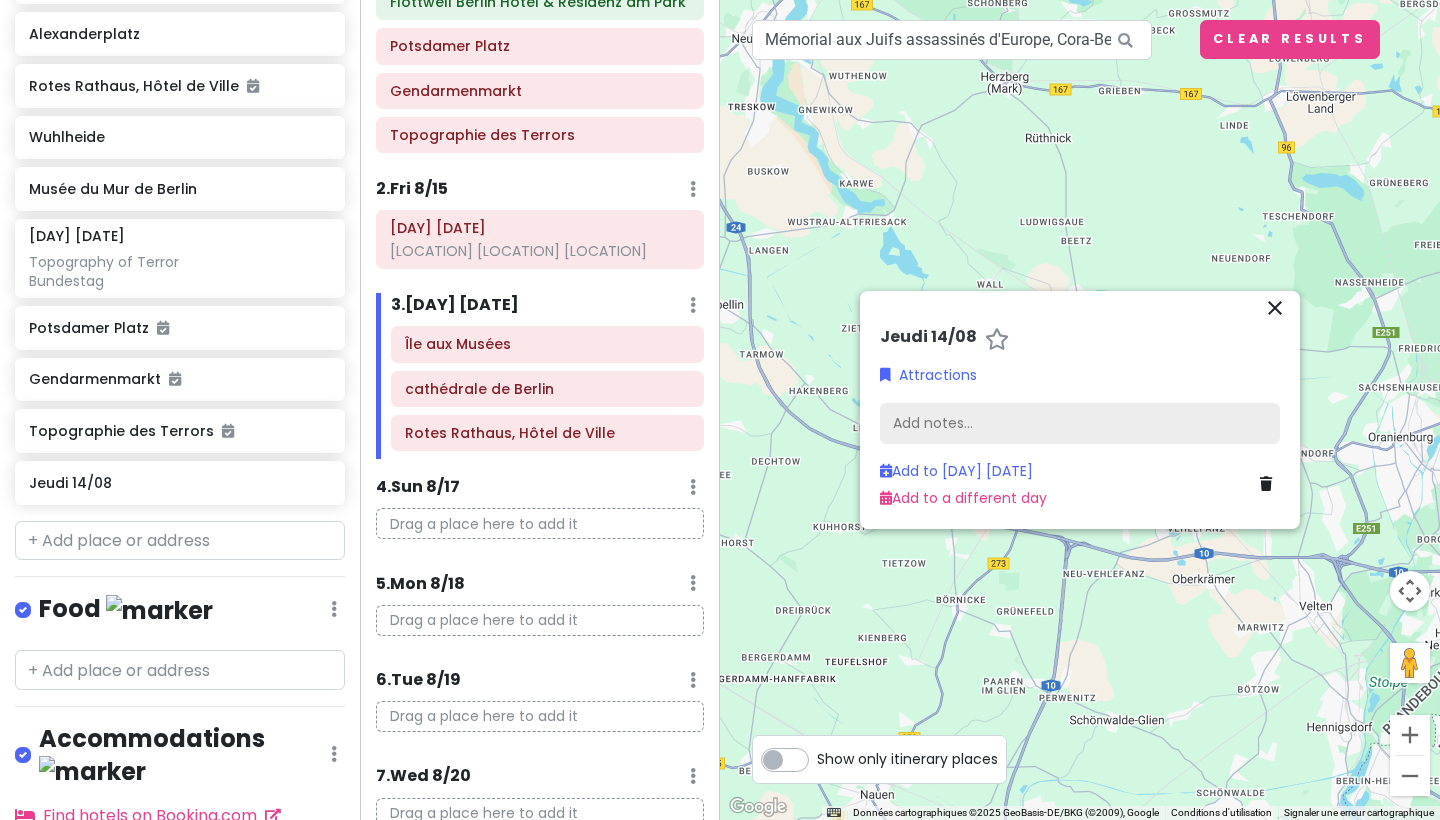 click on "Add notes..." at bounding box center [1080, 424] 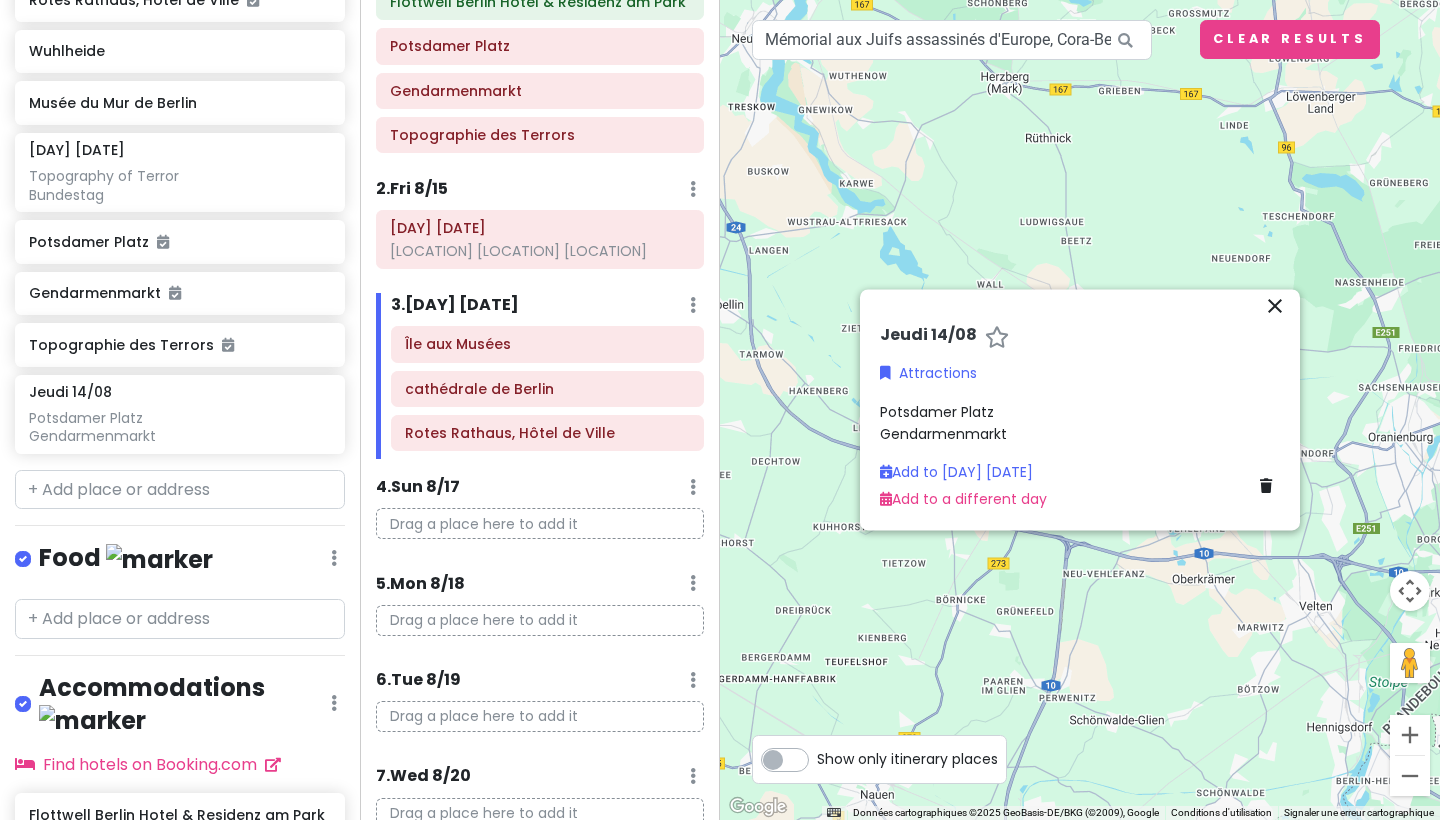 scroll, scrollTop: 980, scrollLeft: 0, axis: vertical 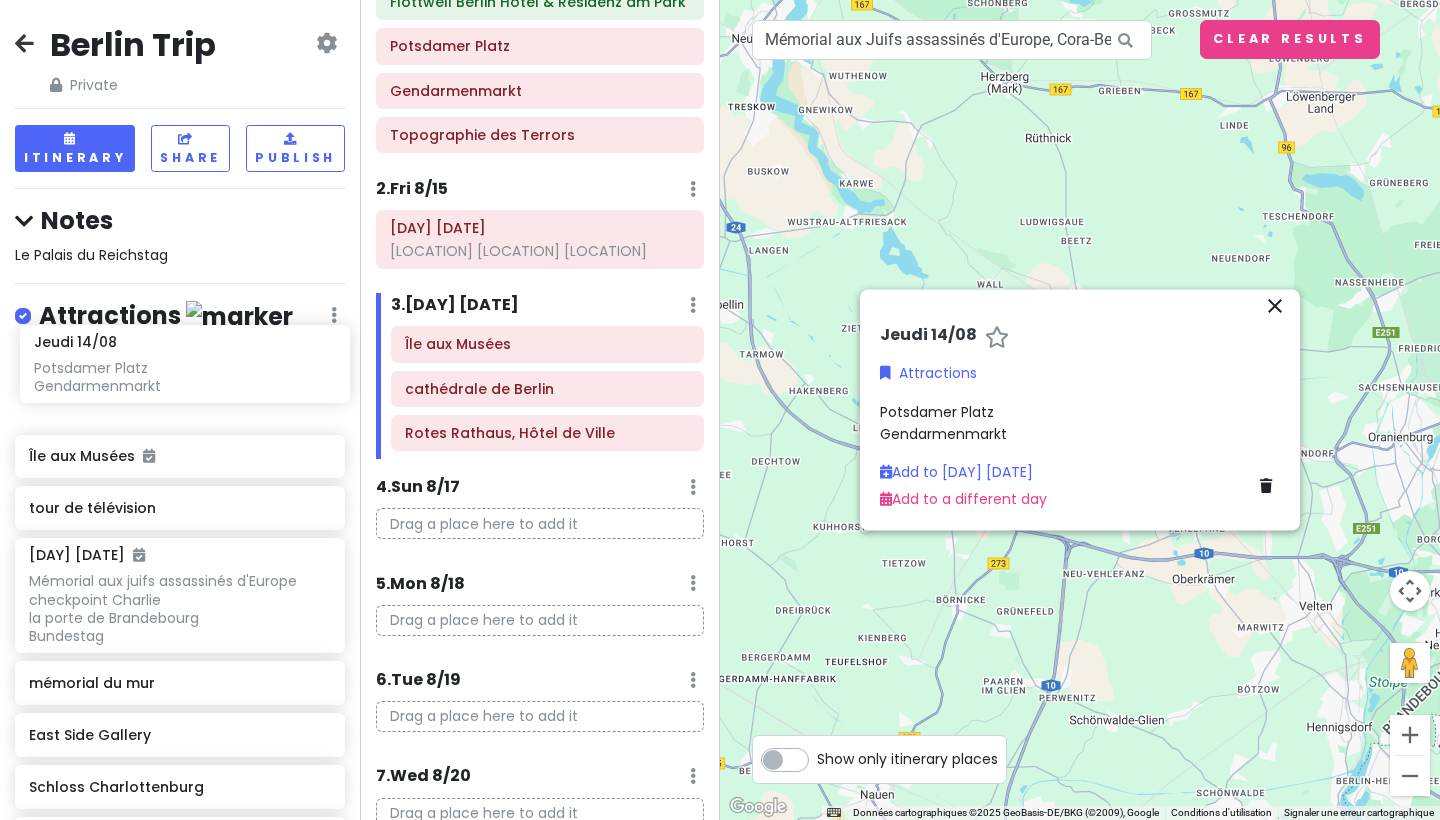 drag, startPoint x: 193, startPoint y: 405, endPoint x: 198, endPoint y: 366, distance: 39.319206 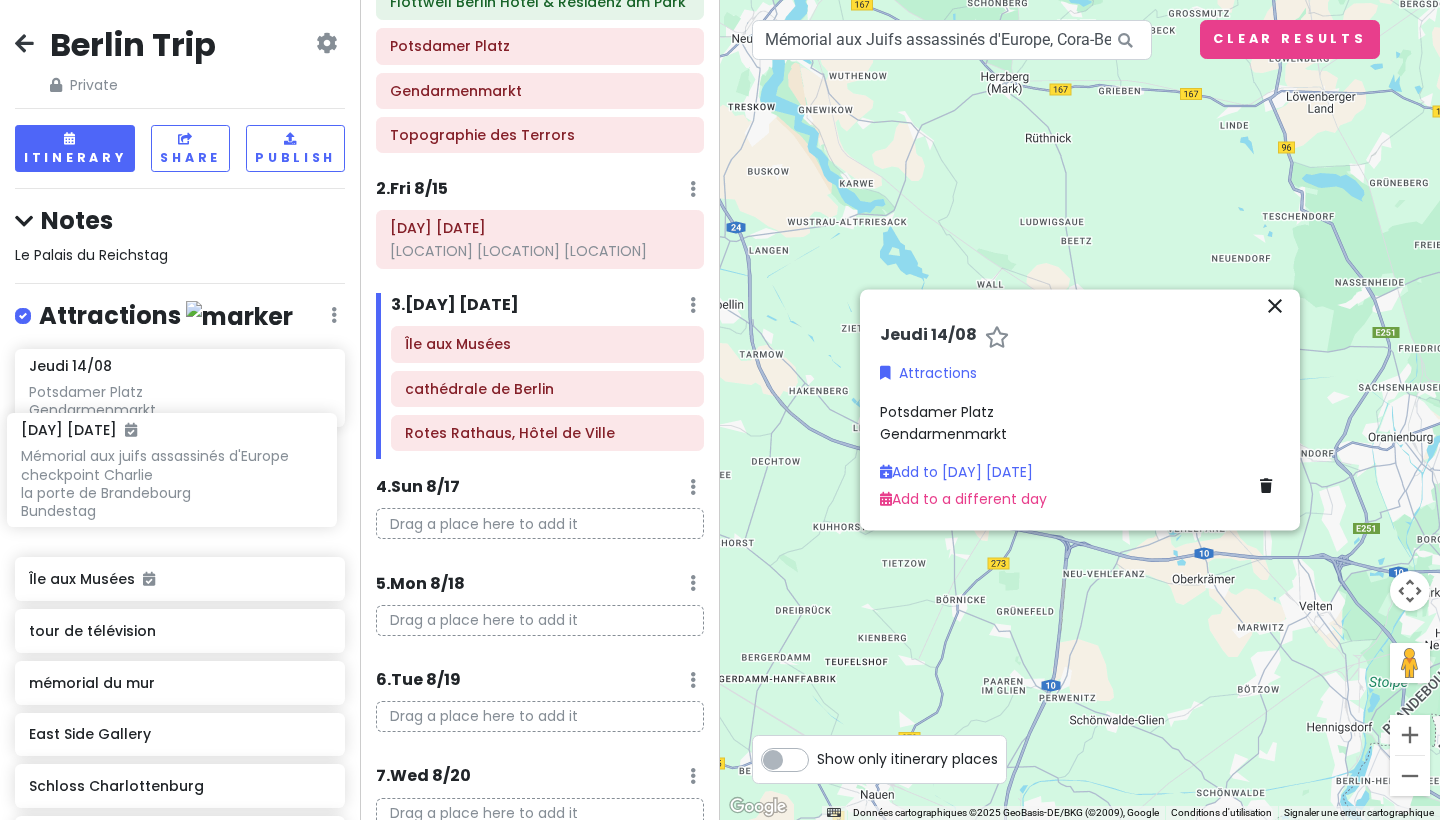 drag, startPoint x: 175, startPoint y: 573, endPoint x: 167, endPoint y: 453, distance: 120.26637 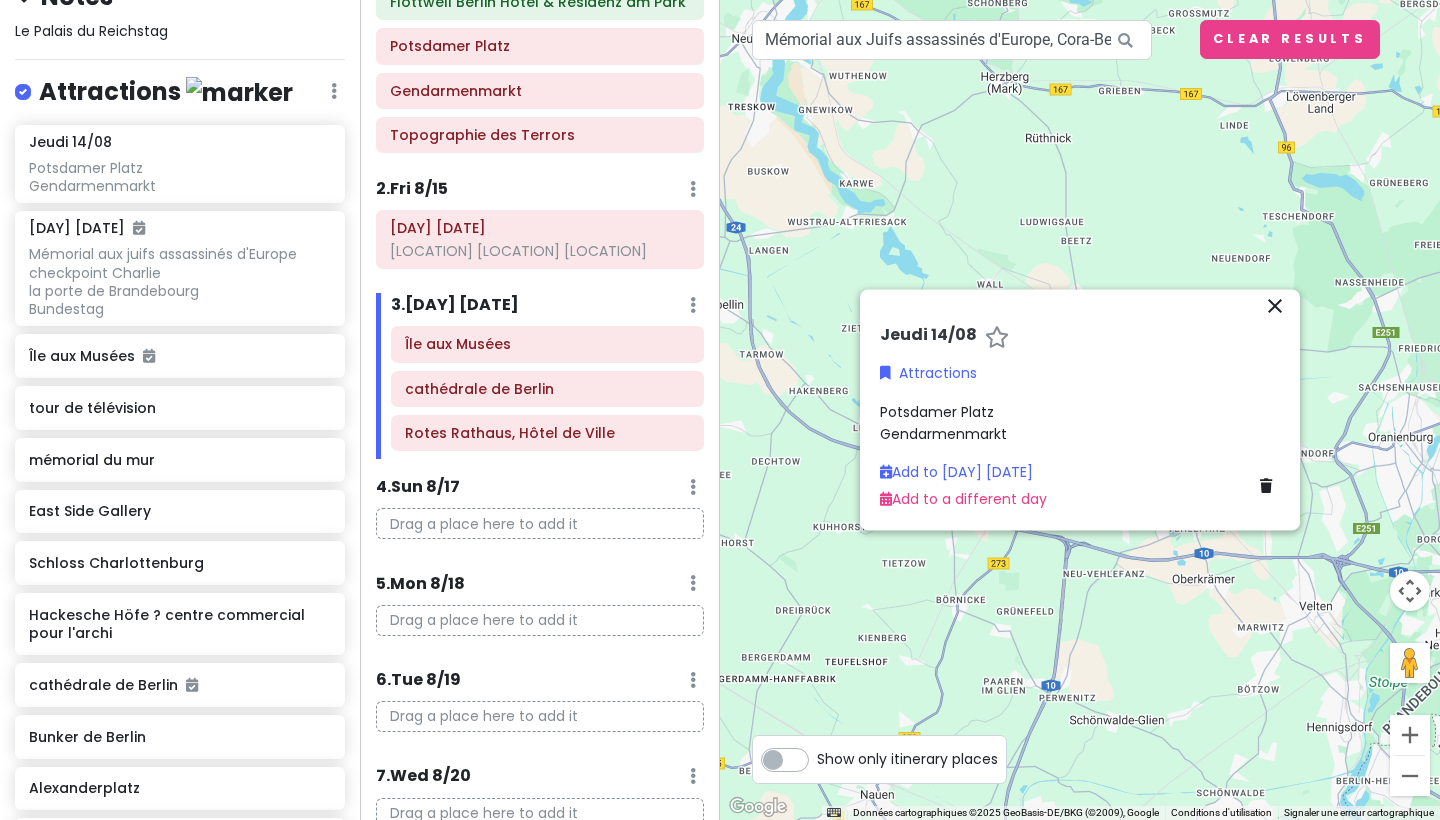 scroll, scrollTop: 231, scrollLeft: 0, axis: vertical 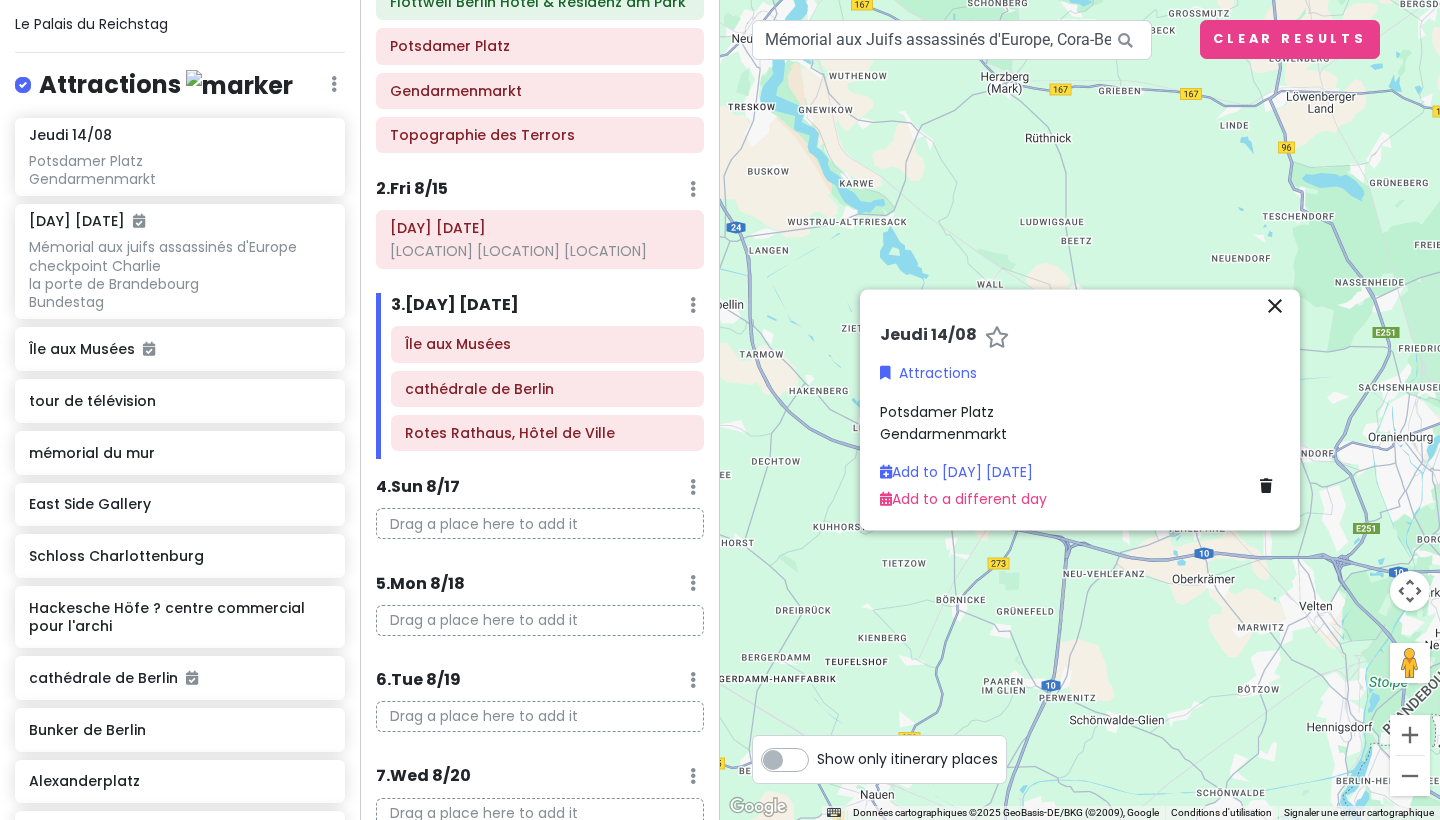 click on "close" at bounding box center (1275, 306) 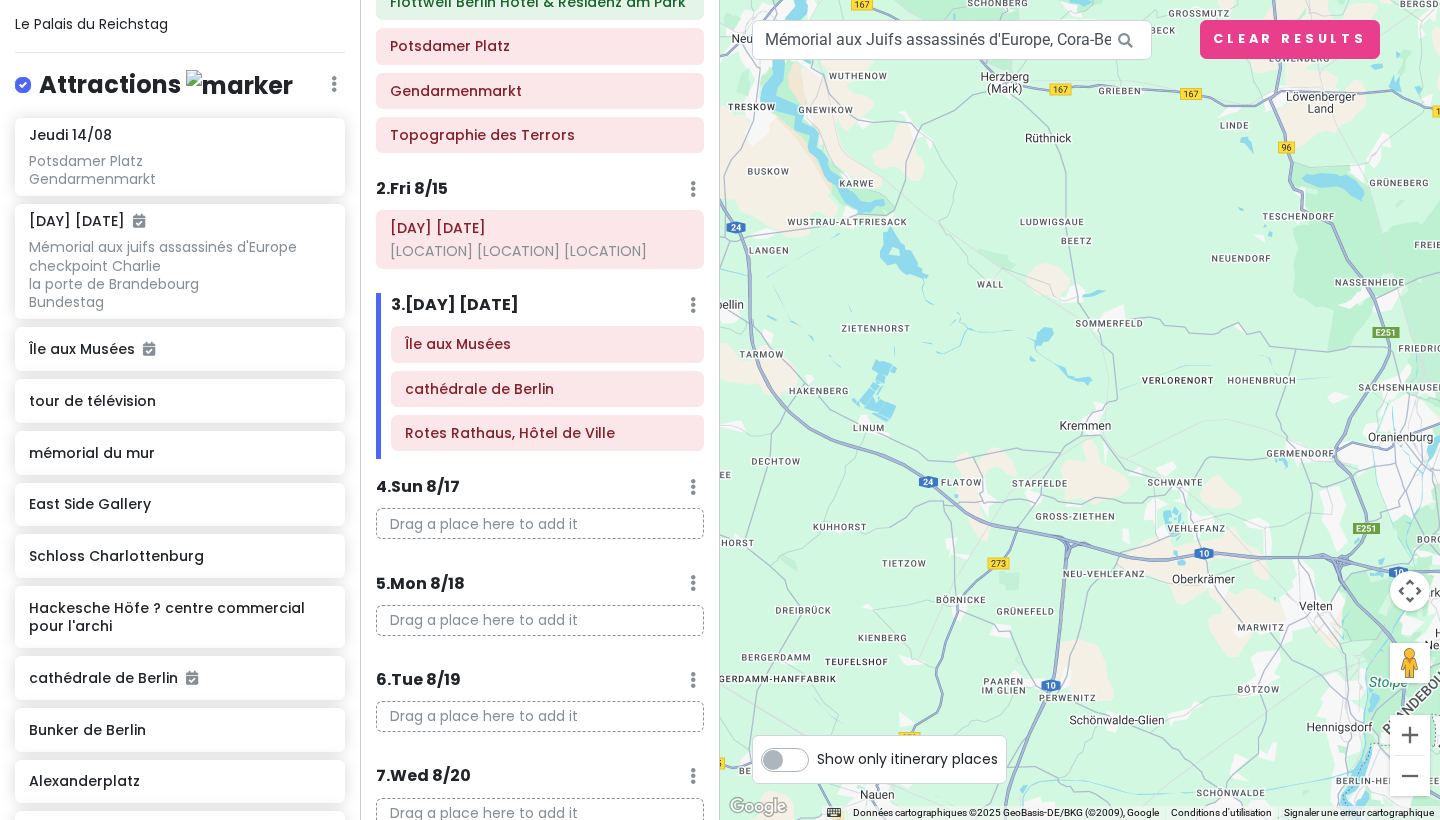 click on "Pour naviguer, appuyez sur les touches fléchées." at bounding box center (1080, 410) 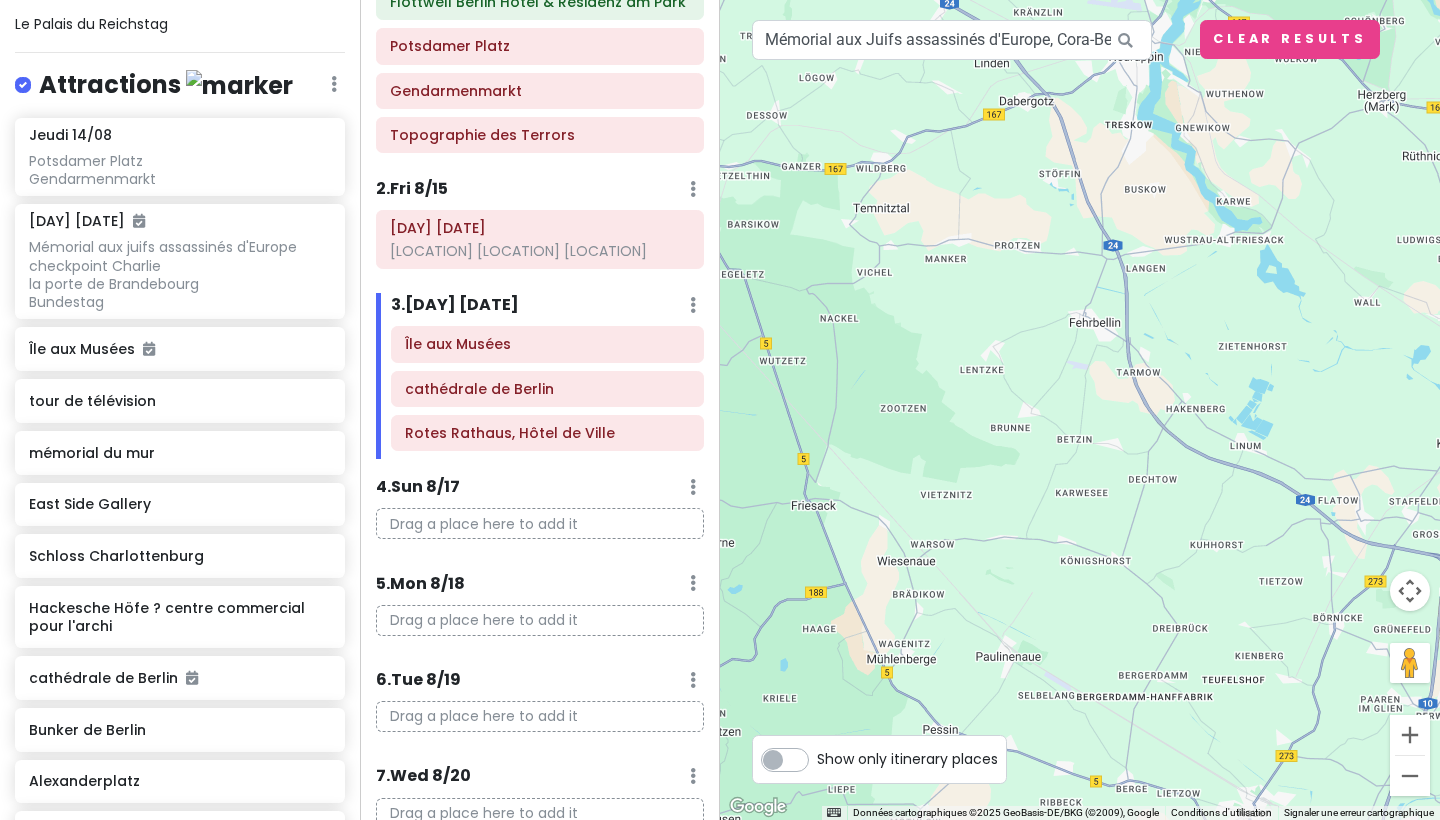 drag, startPoint x: 1060, startPoint y: 339, endPoint x: 1439, endPoint y: 357, distance: 379.4272 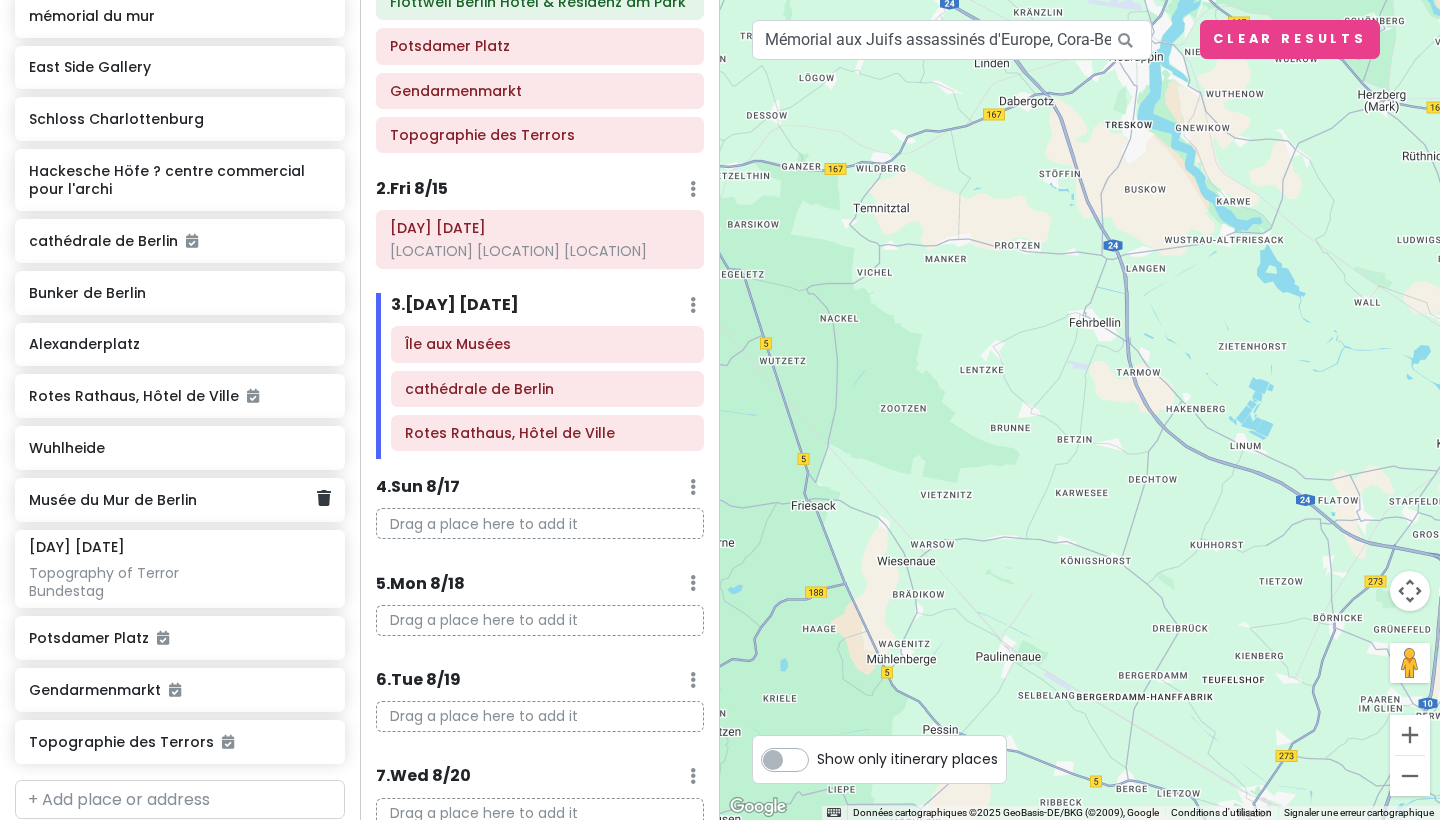 scroll, scrollTop: 672, scrollLeft: 0, axis: vertical 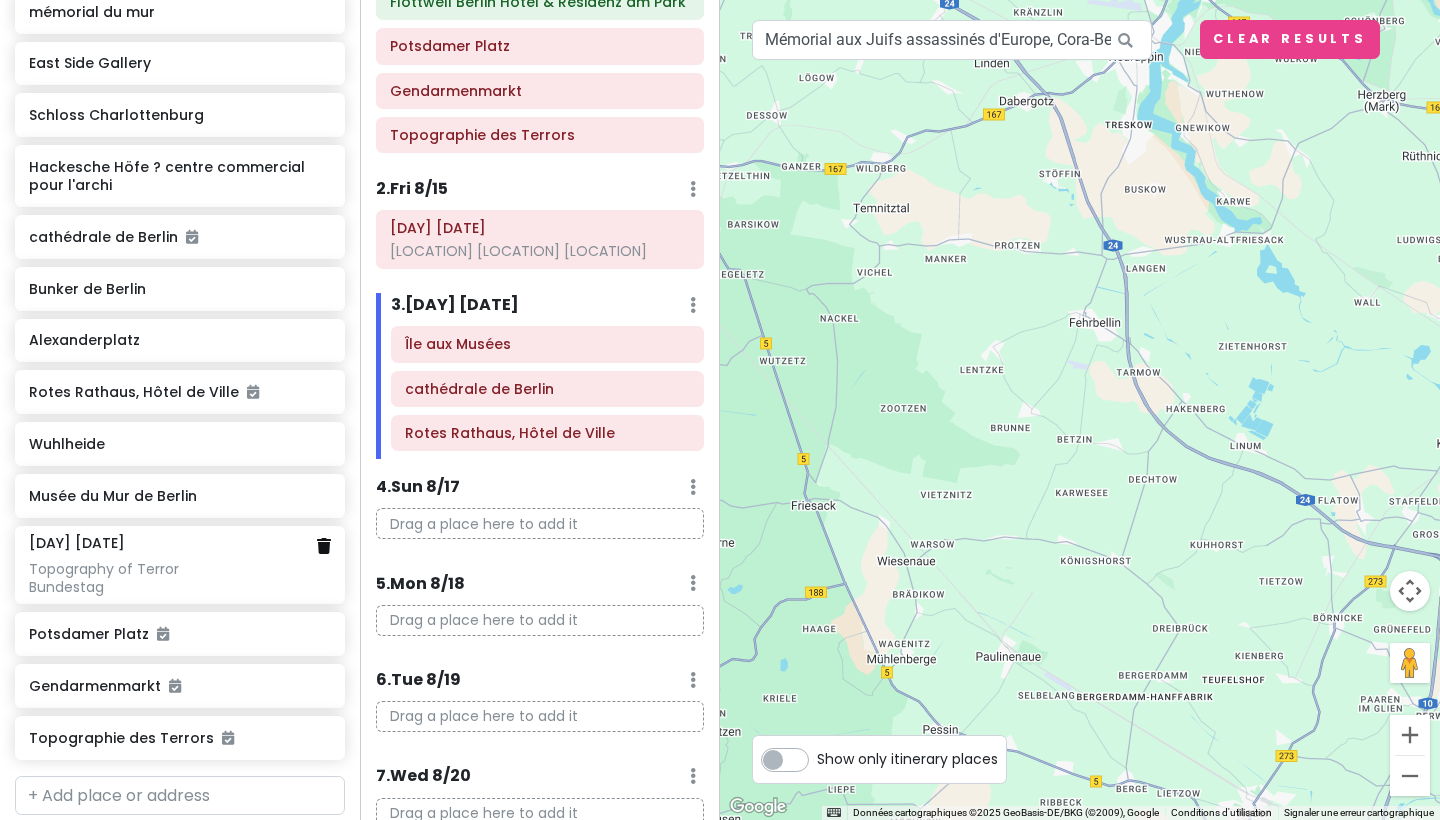 click at bounding box center (324, 546) 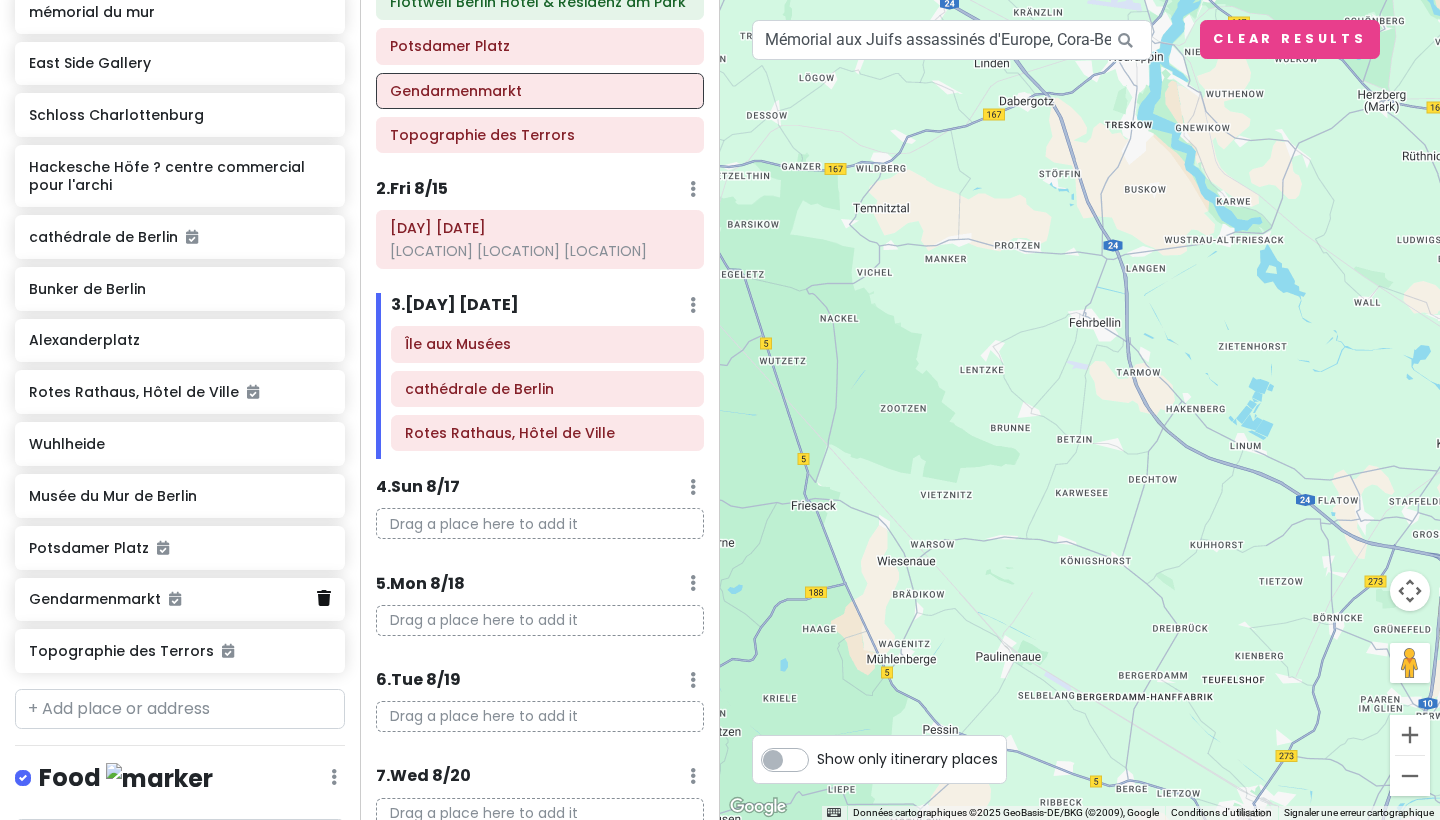 click 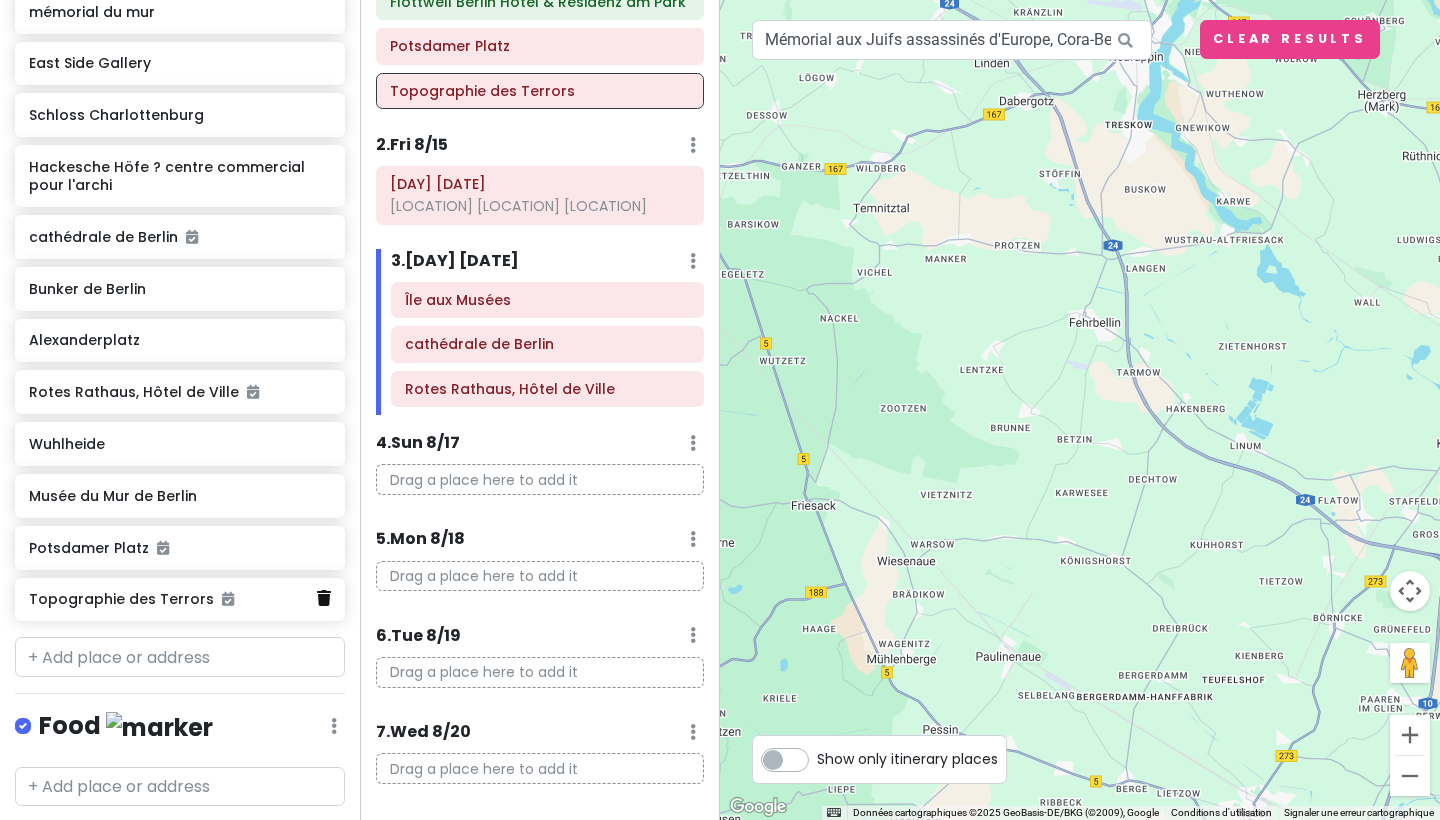 click 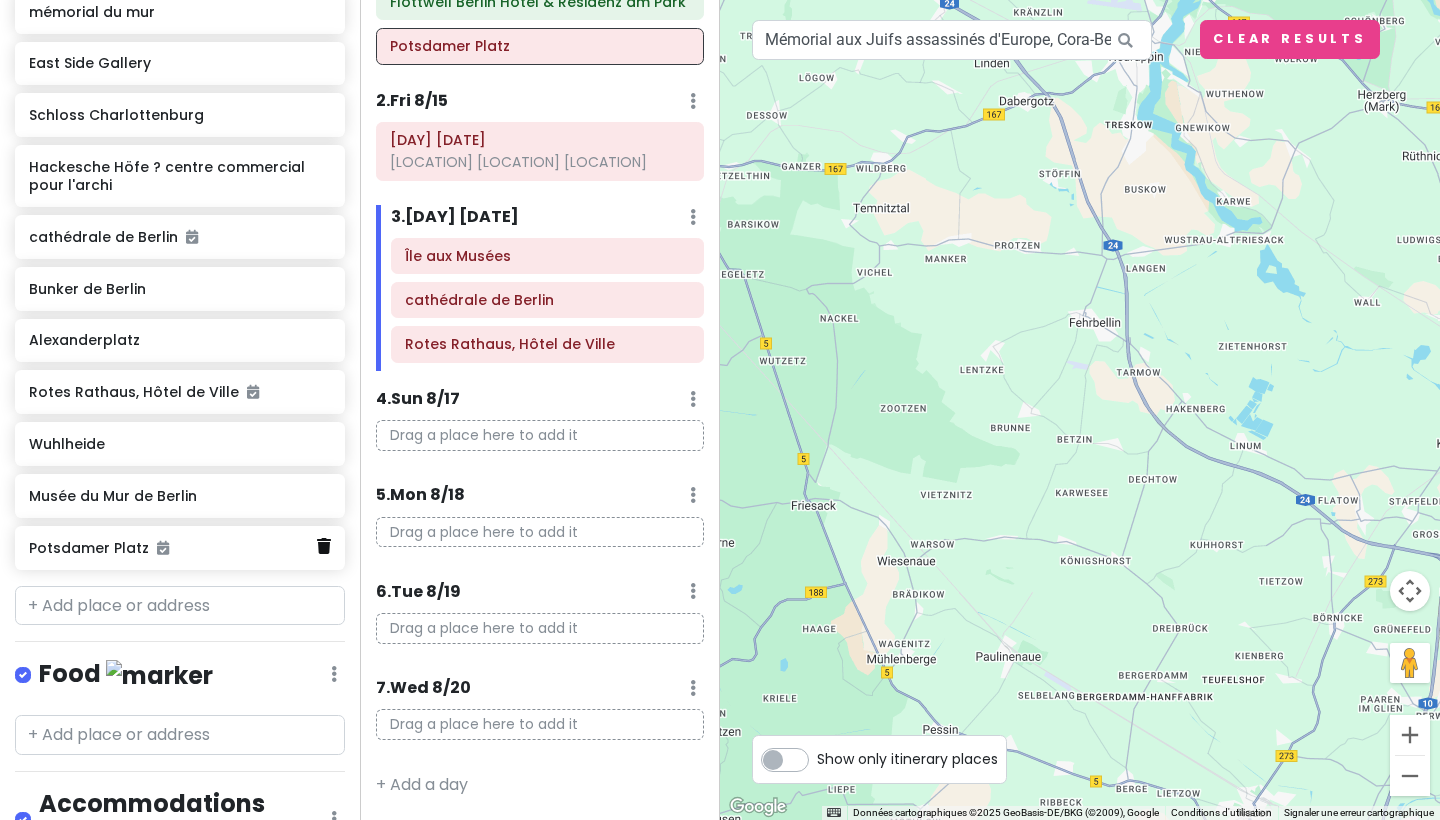 click at bounding box center (324, 546) 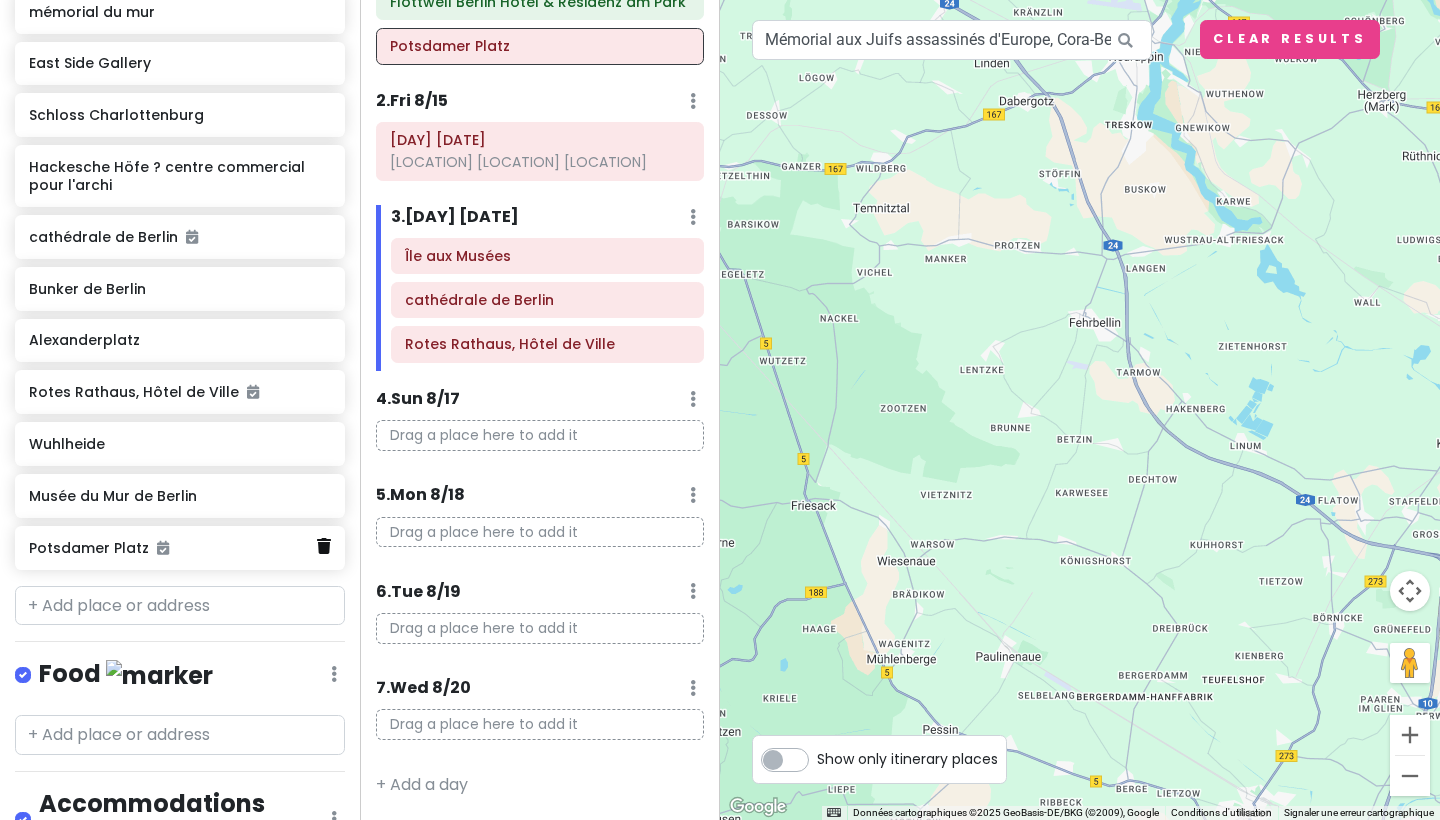 scroll, scrollTop: 116, scrollLeft: 0, axis: vertical 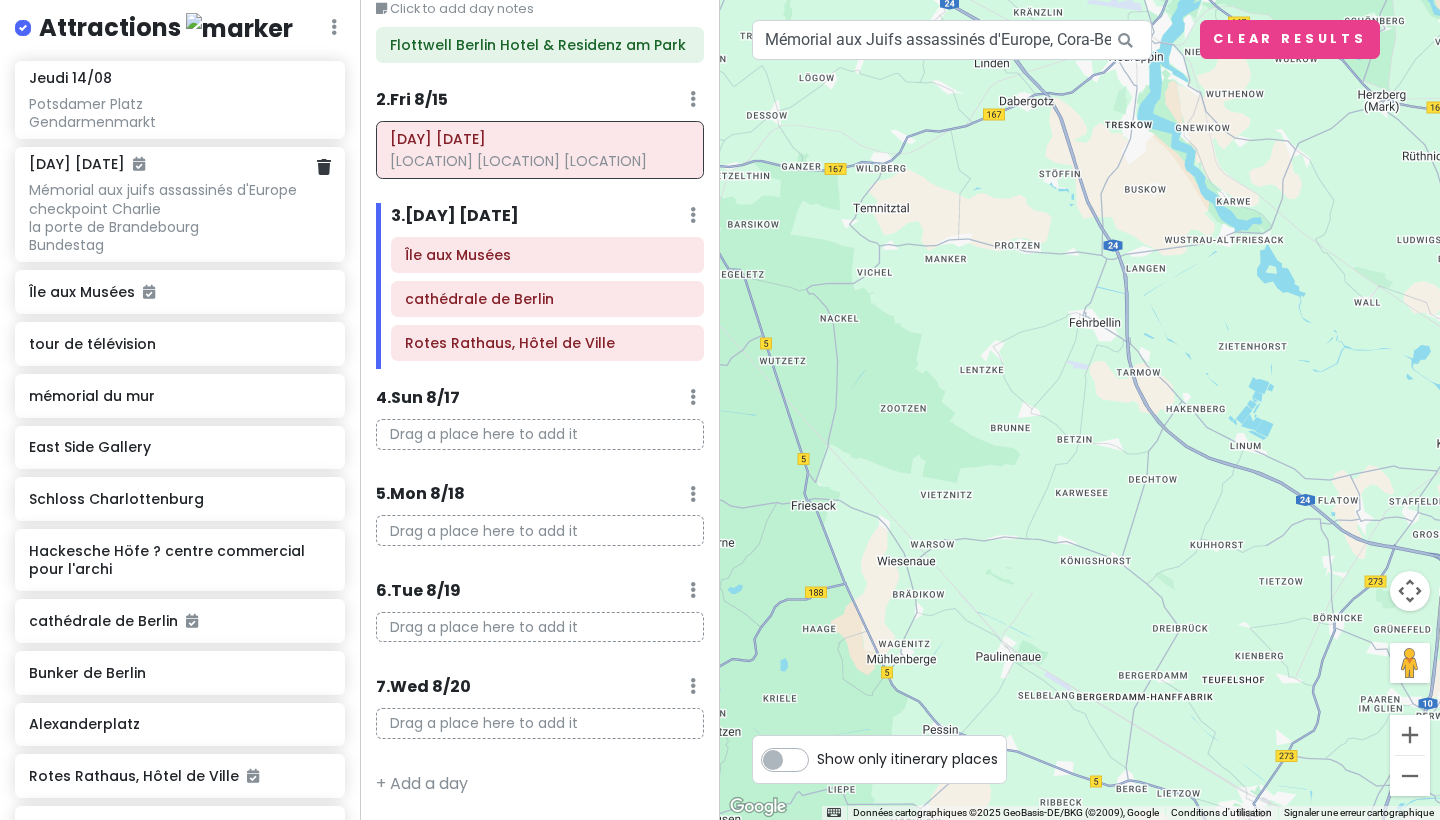 click on "Mémorial aux juifs assassinés d'Europe
checkpoint Charlie
la porte de Brandebourg
Bundestag" at bounding box center [179, 113] 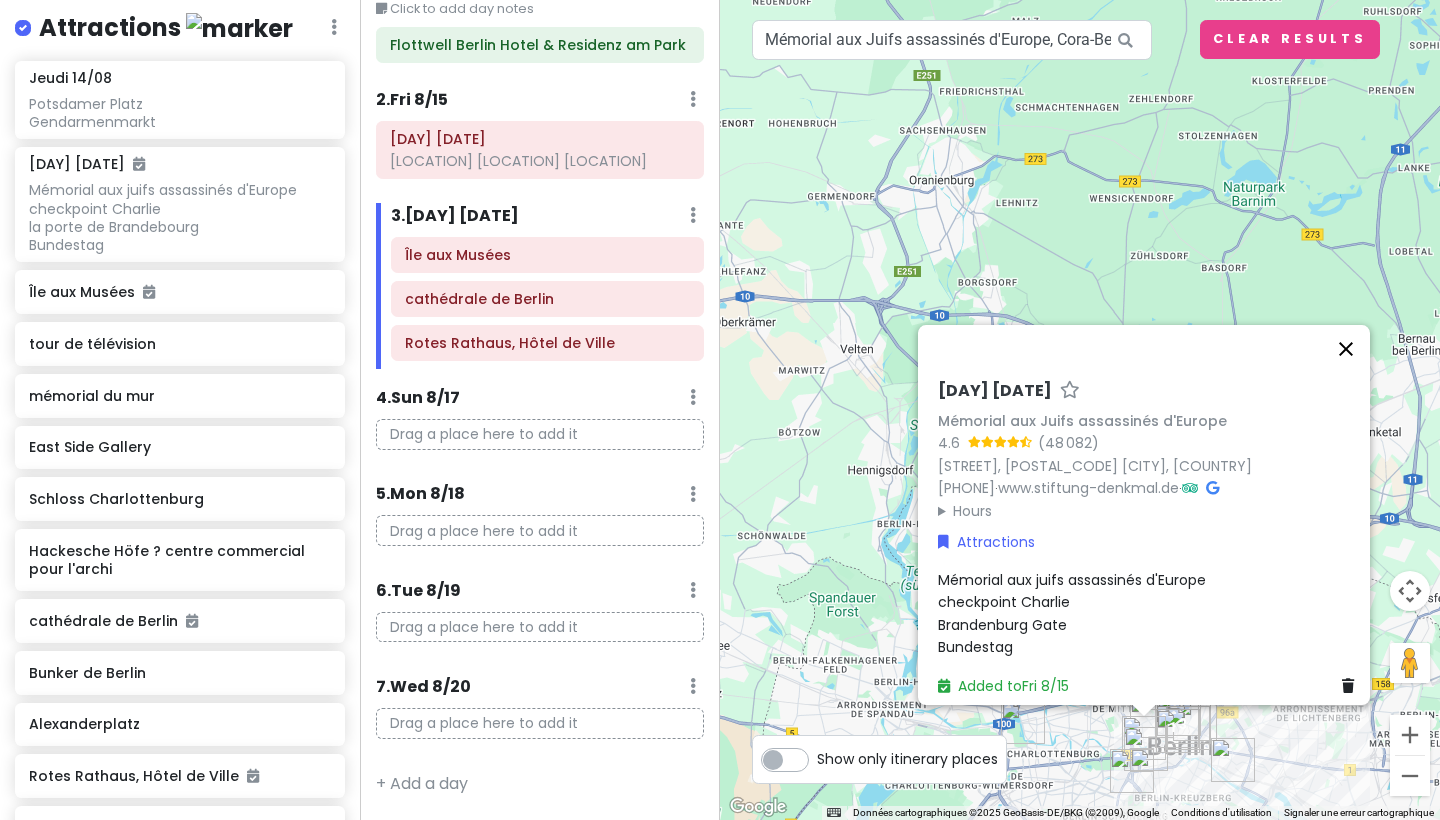 click at bounding box center [1346, 349] 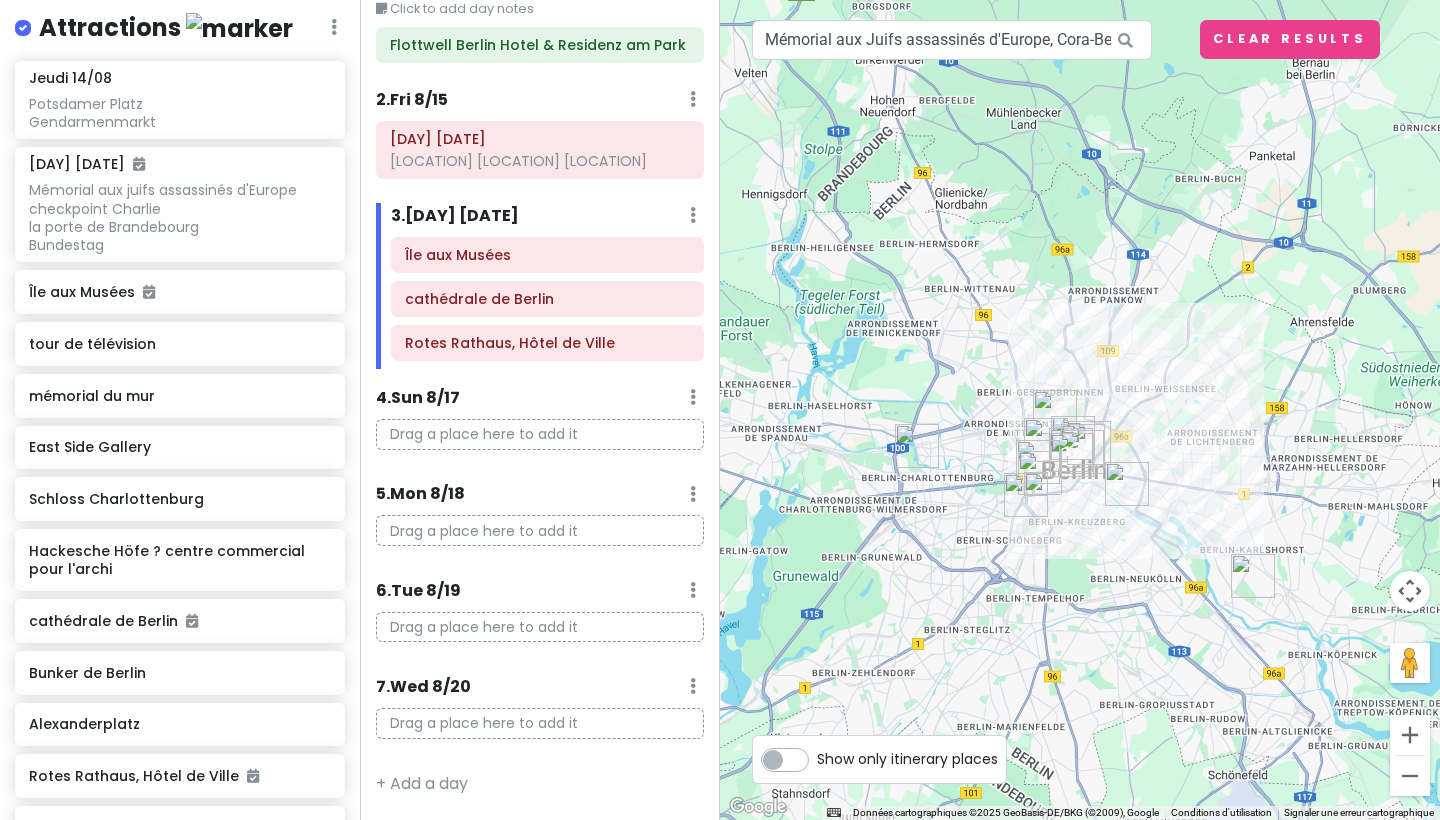 drag, startPoint x: 1175, startPoint y: 510, endPoint x: 1067, endPoint y: 231, distance: 299.17386 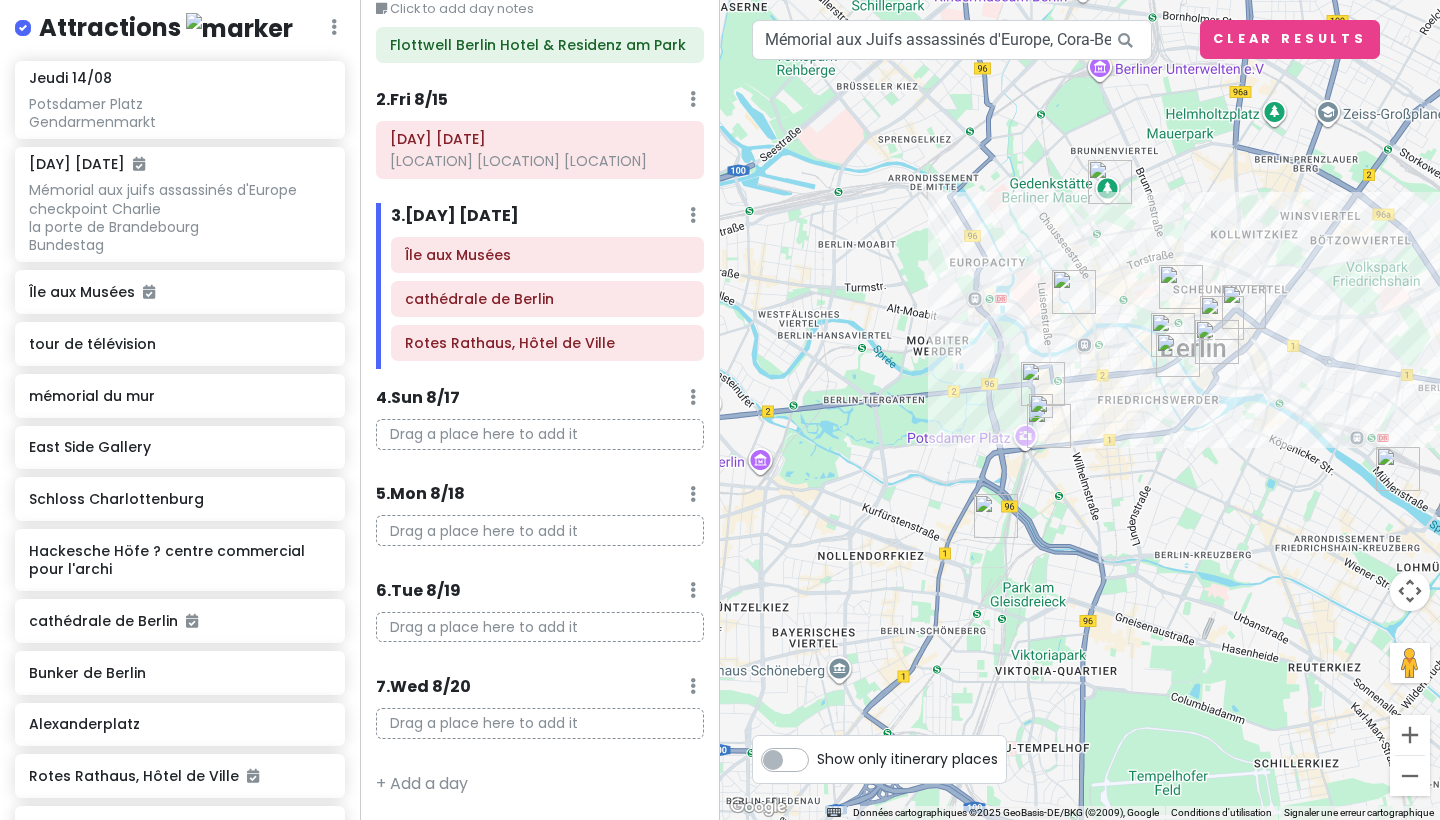 drag, startPoint x: 970, startPoint y: 526, endPoint x: 958, endPoint y: 229, distance: 297.24234 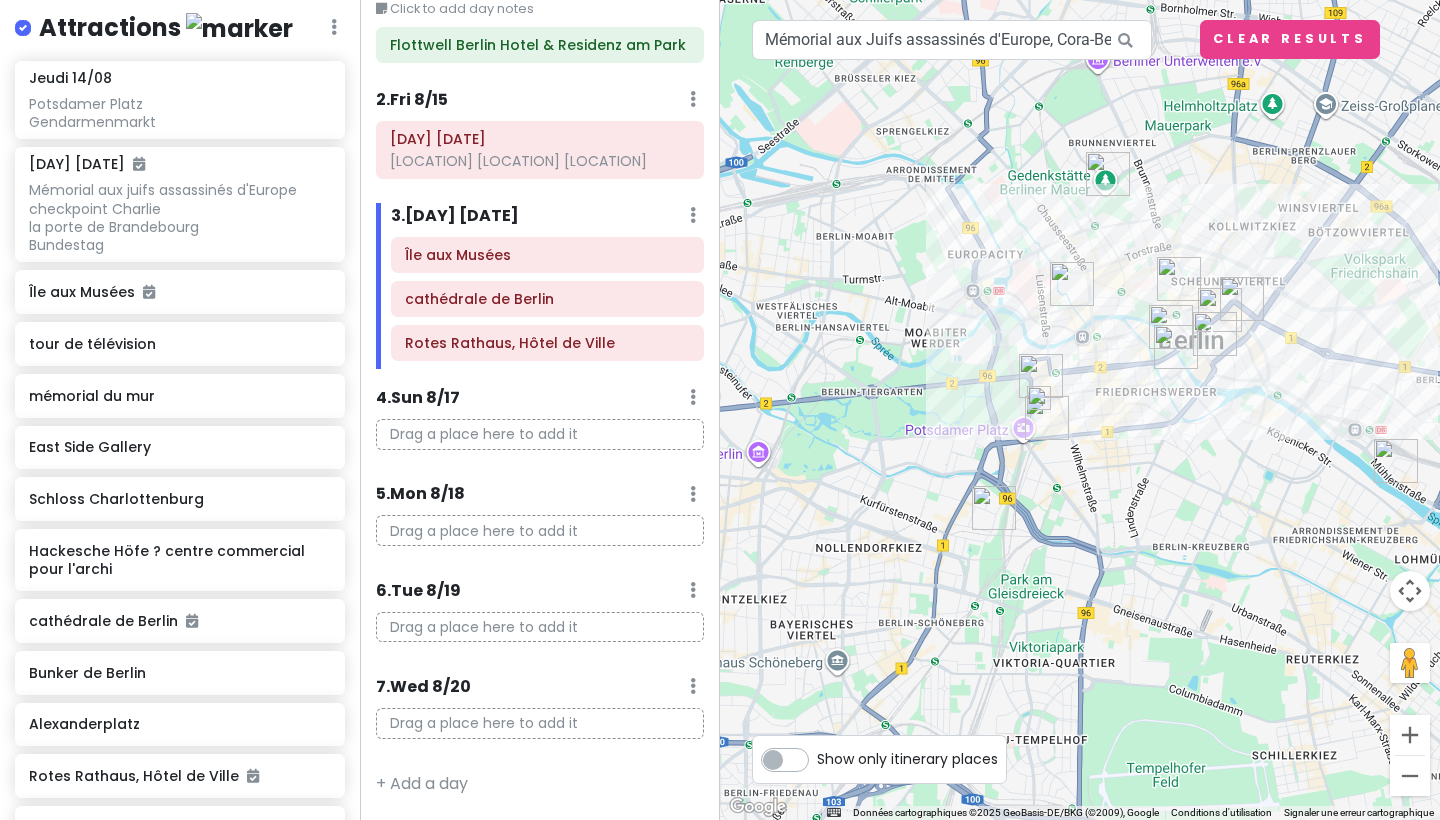 click at bounding box center [1041, 376] 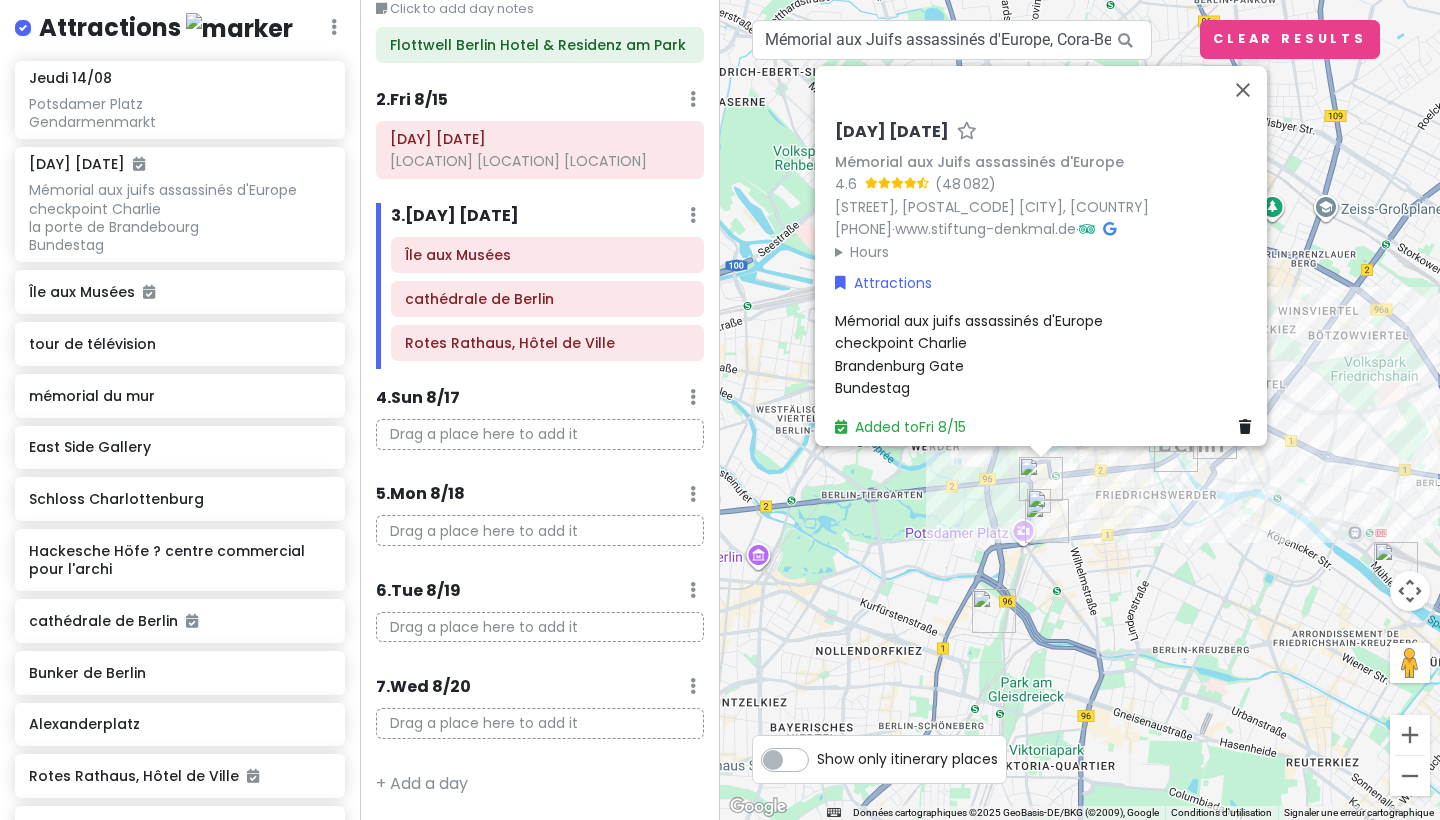 click at bounding box center [1047, 521] 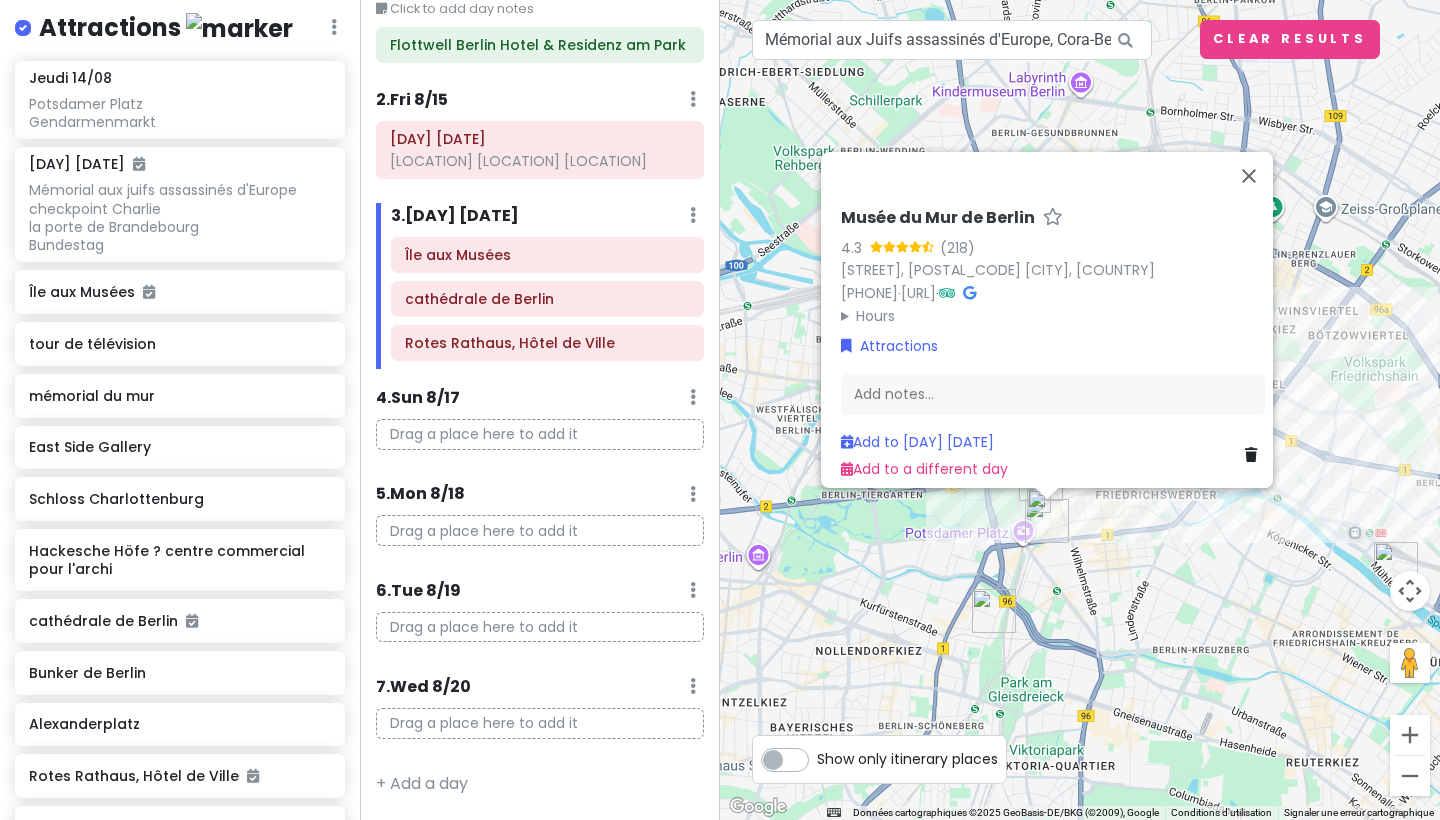 click at bounding box center (1047, 521) 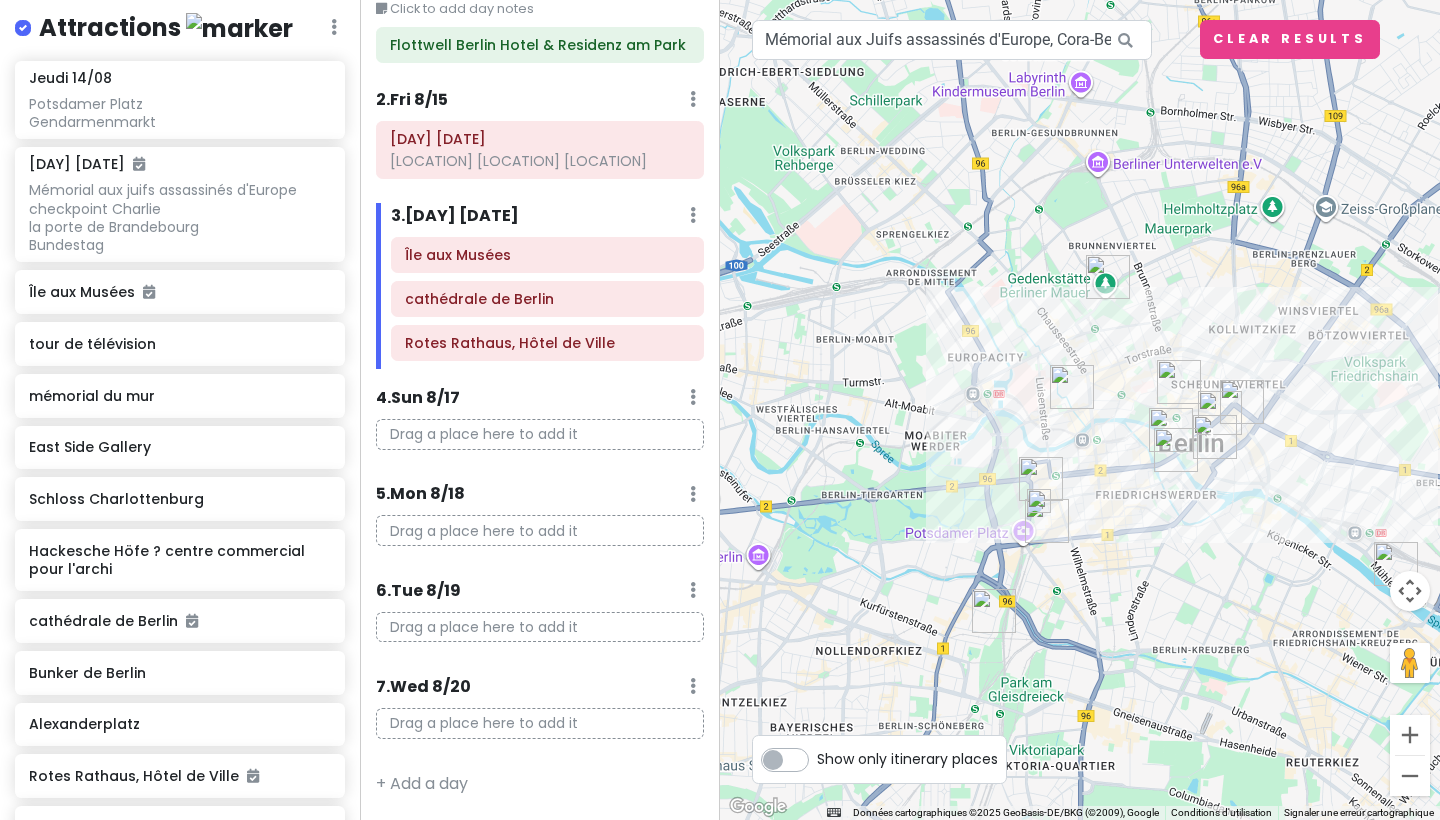 click at bounding box center (1041, 479) 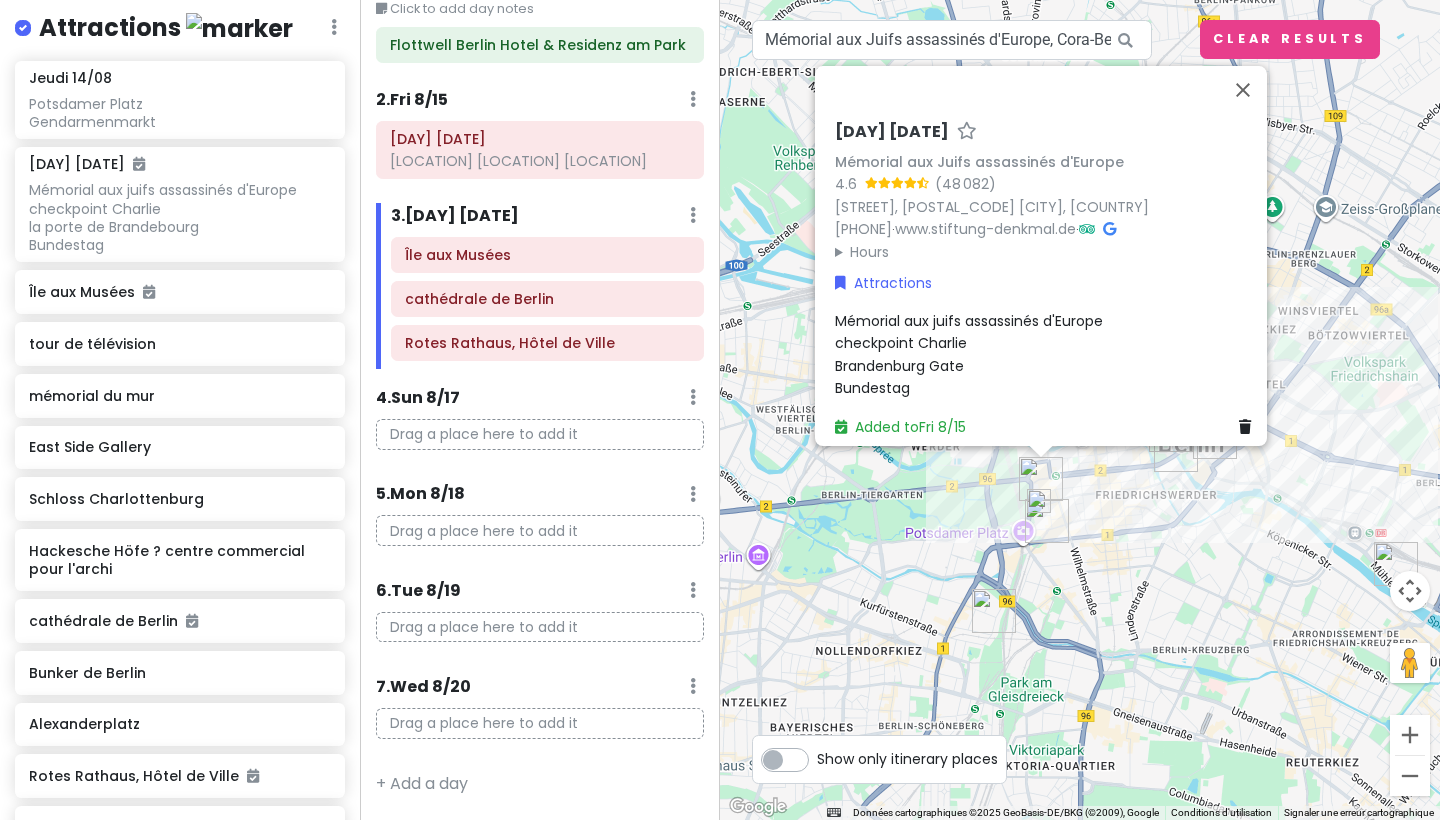 click on "[DAY] [DATE] [ATTRACTION] [RATING]        ([REVIEWS]) [STREET], [POSTAL_CODE] [CITY], [COUNTRY] [PHONE]   ·   [URL]   ·   Hours [DAY]  [TIME] [DAY]  [TIME] [DAY]  [TIME] [DAY]  [TIME] [DAY]  [TIME] [DAY]  [TIME] [DAY]  [TIME] Attractions [ATTRACTION]
[LOCATION]
[LOCATION]
[LOCATION] Added to  [DAY] [DATE]" at bounding box center [1080, 410] 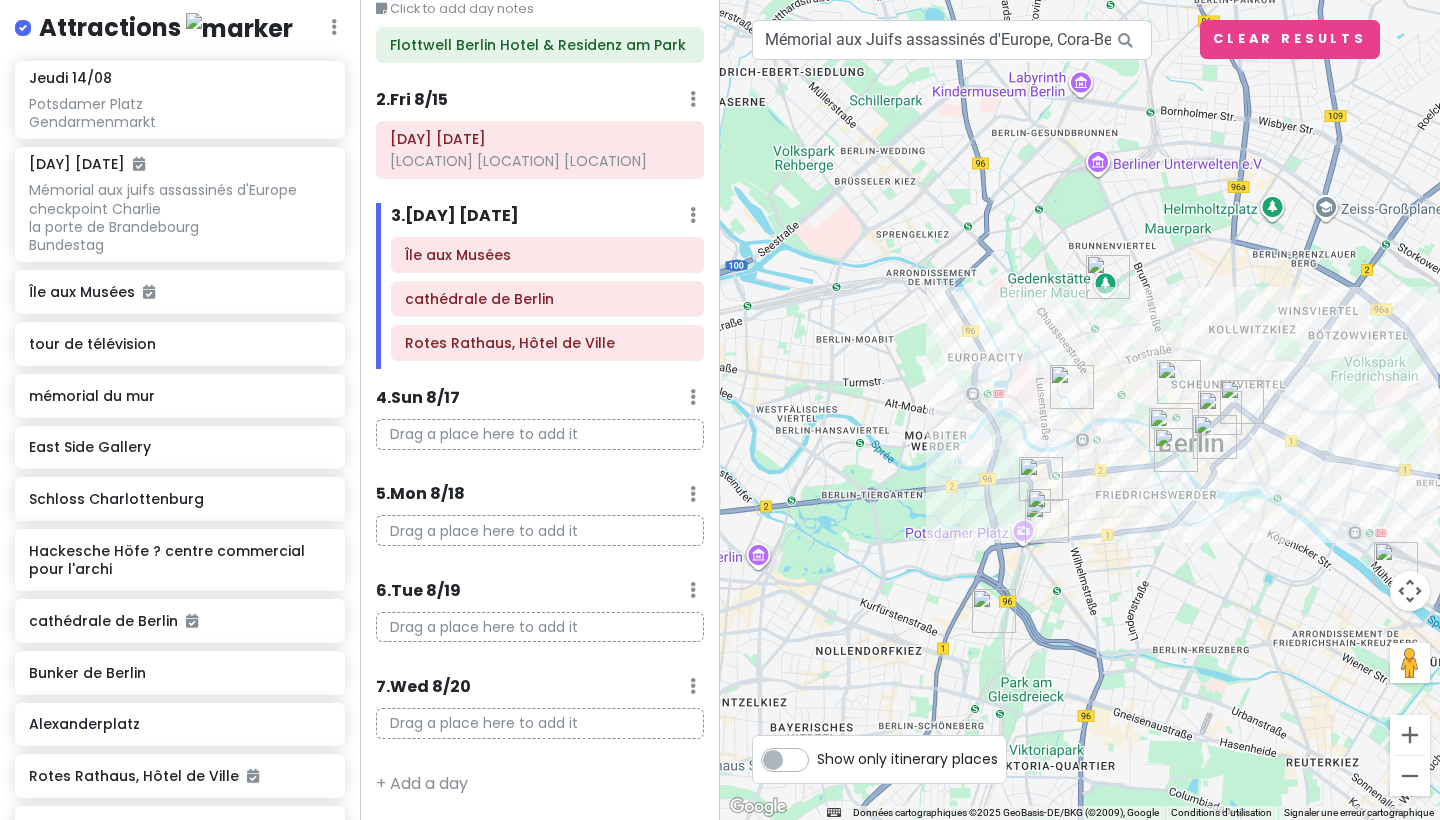 click at bounding box center [1176, 450] 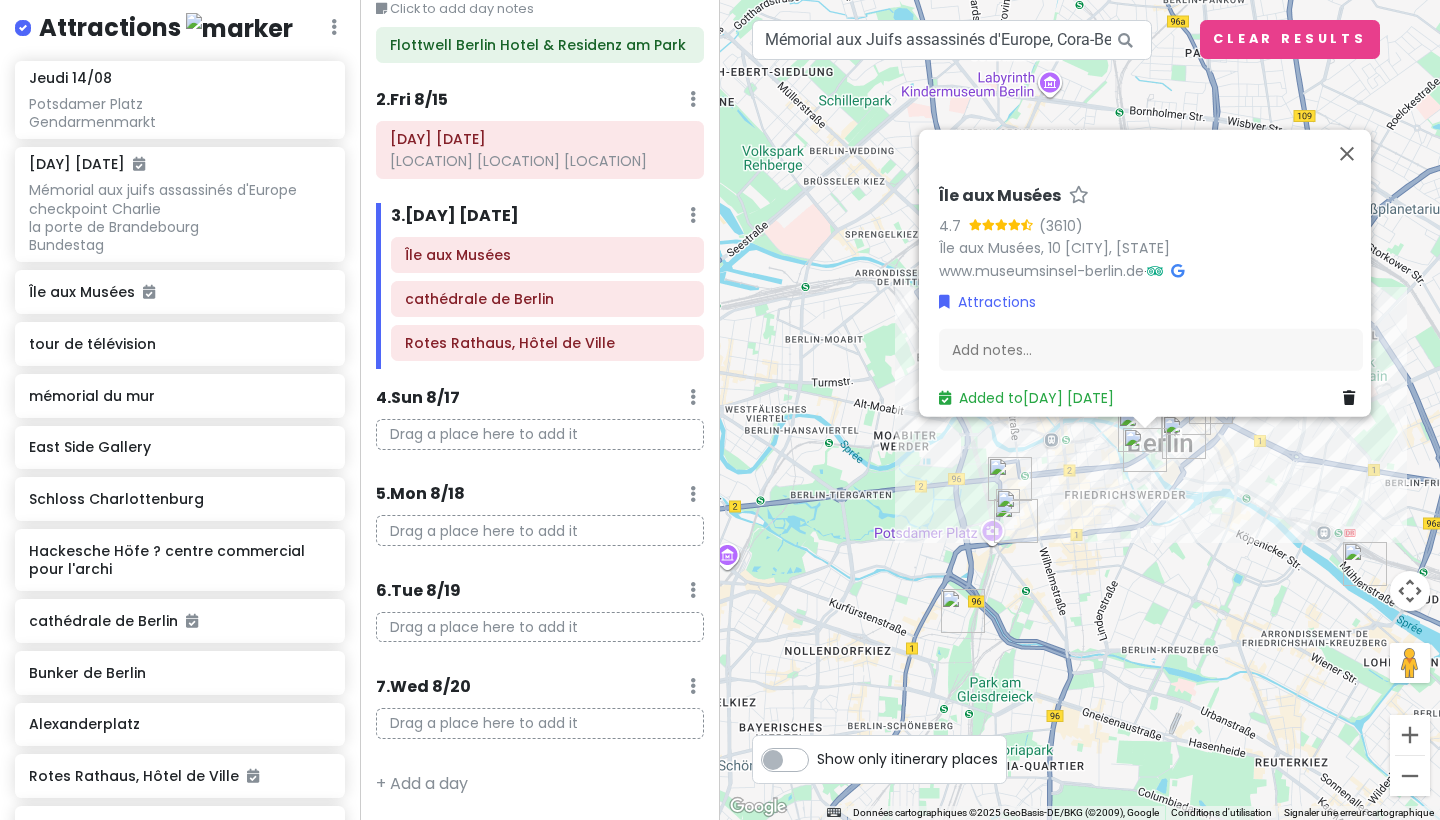 click on "Île aux Musées [RATING] ([NUMBER]) Île aux Musées, [POSTAL_CODE] [CITY], [COUNTRY] [URL] · Attractions Add notes... Added to [DAY] [DATE]" at bounding box center (1080, 410) 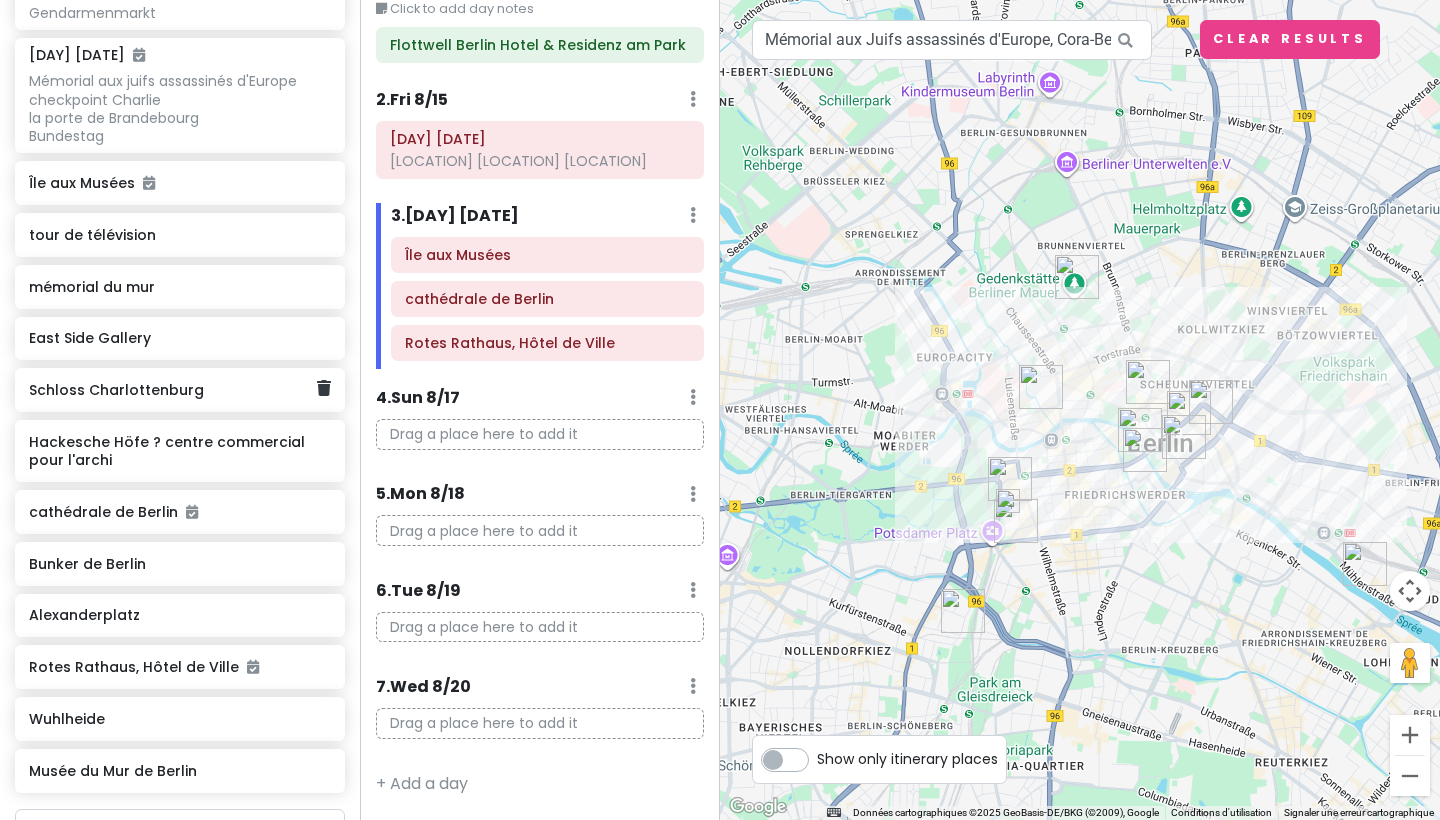 scroll, scrollTop: 459, scrollLeft: 0, axis: vertical 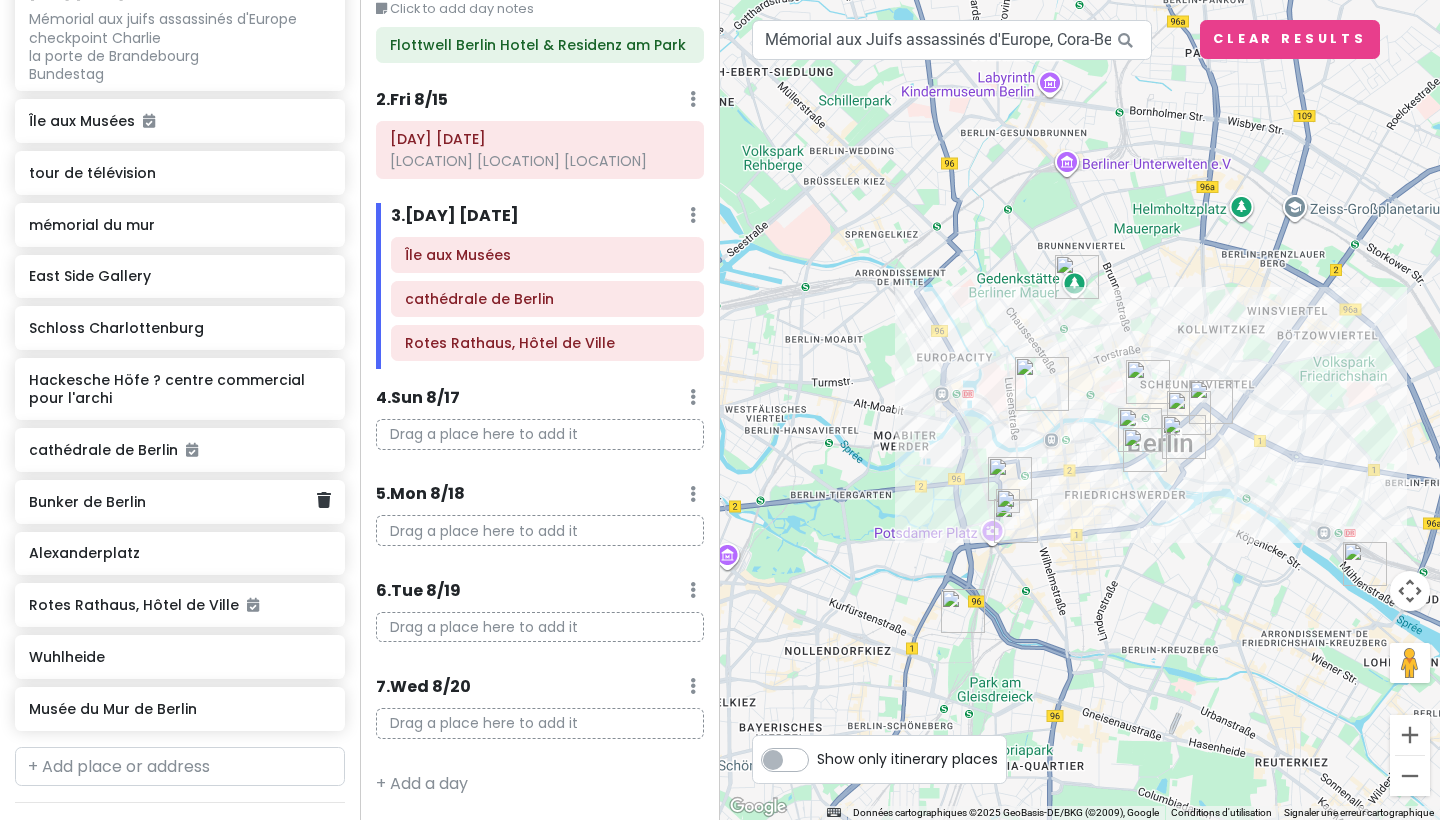 click on "Bunker de Berlin" at bounding box center (172, 502) 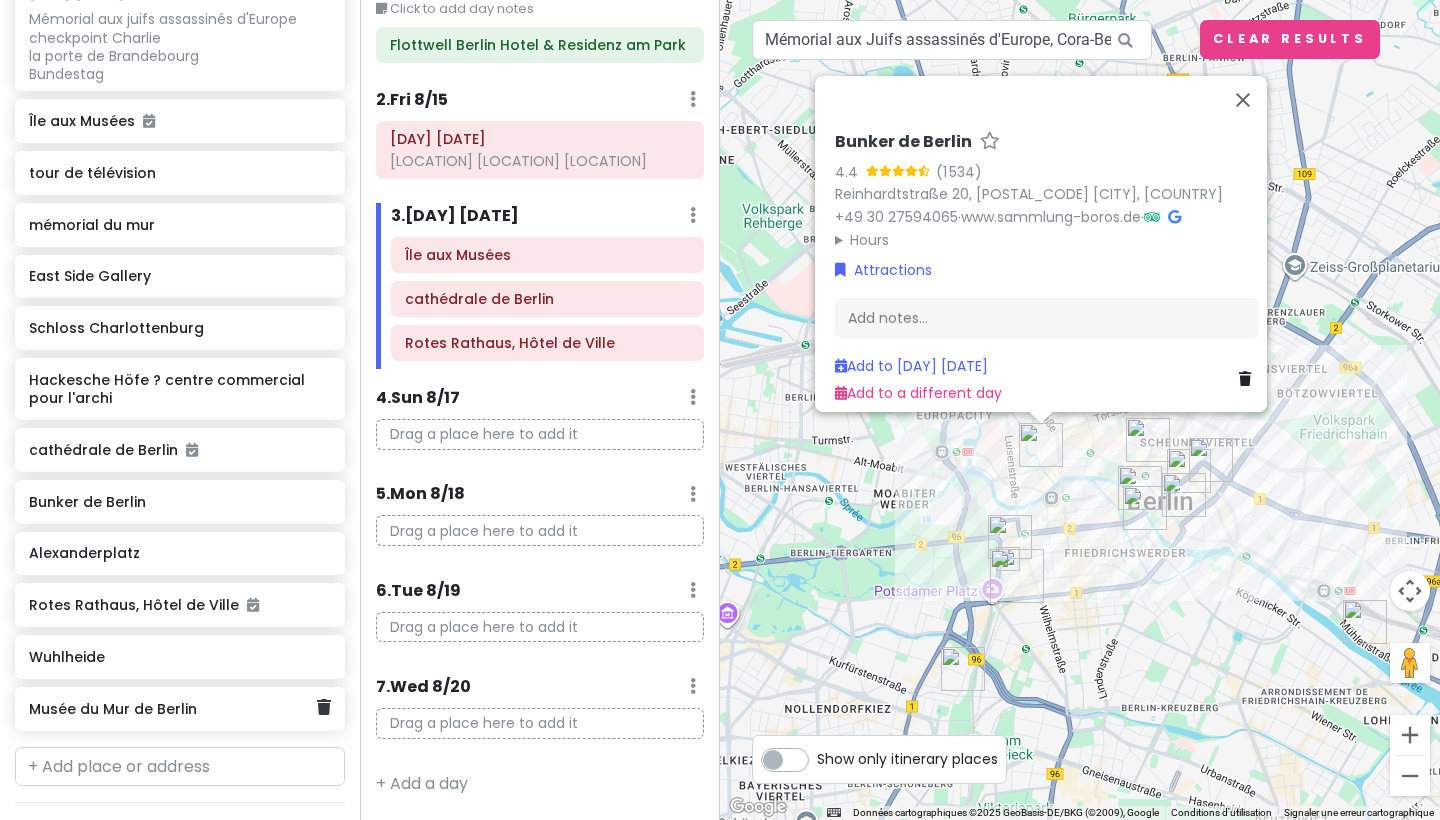 click on "Musée du Mur de Berlin" at bounding box center [172, 709] 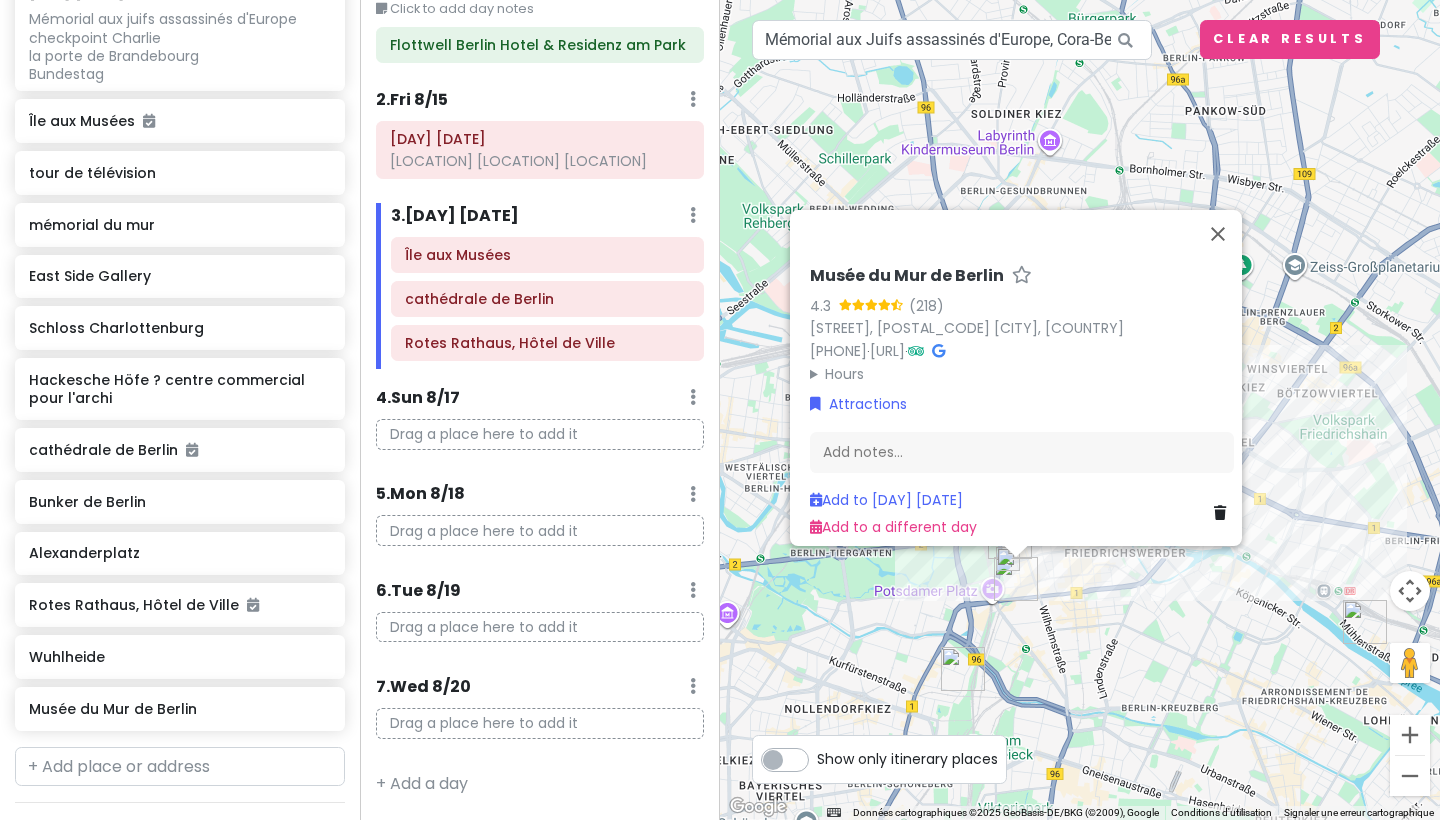 click at bounding box center (1016, 579) 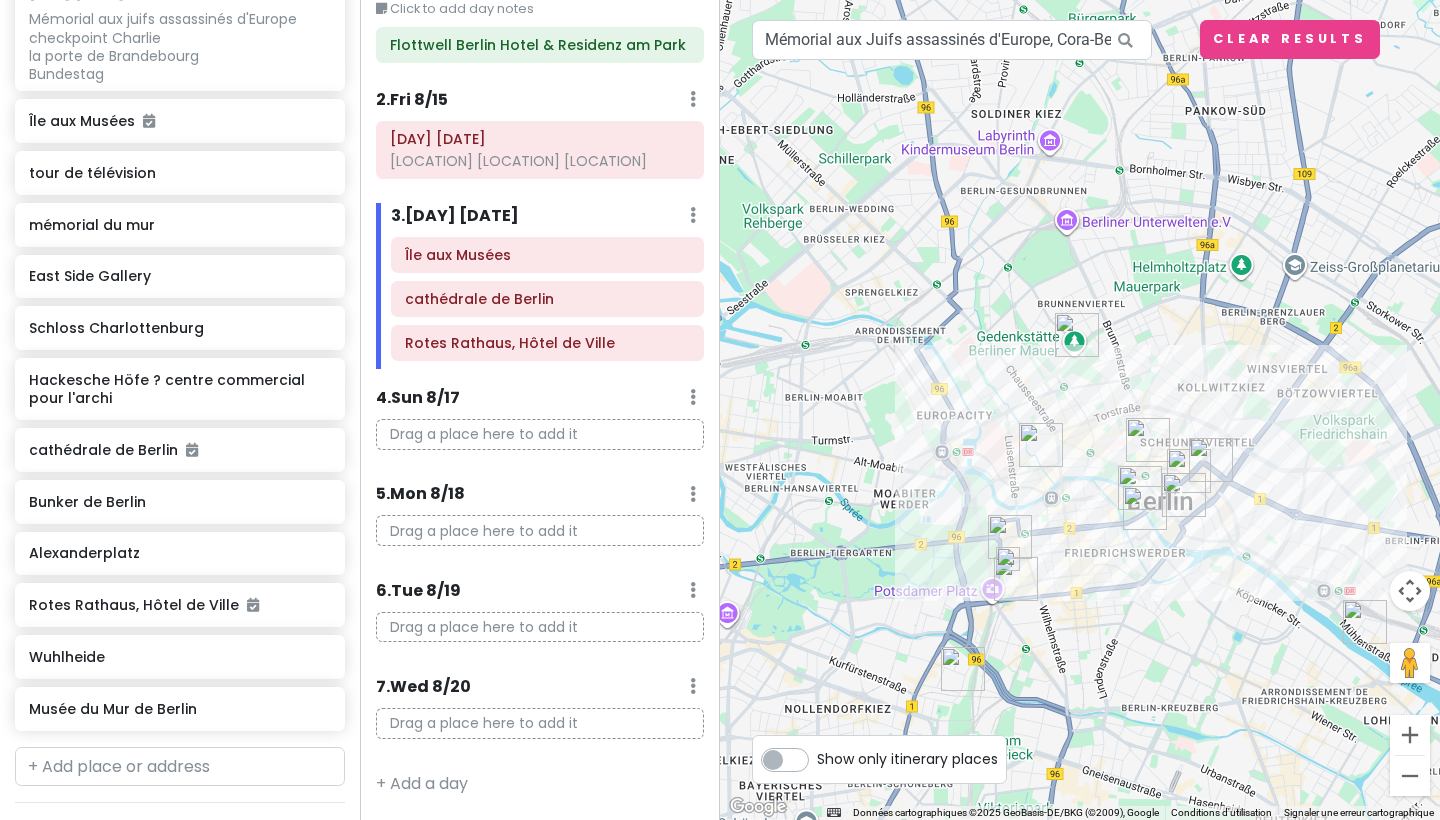 click at bounding box center (1010, 537) 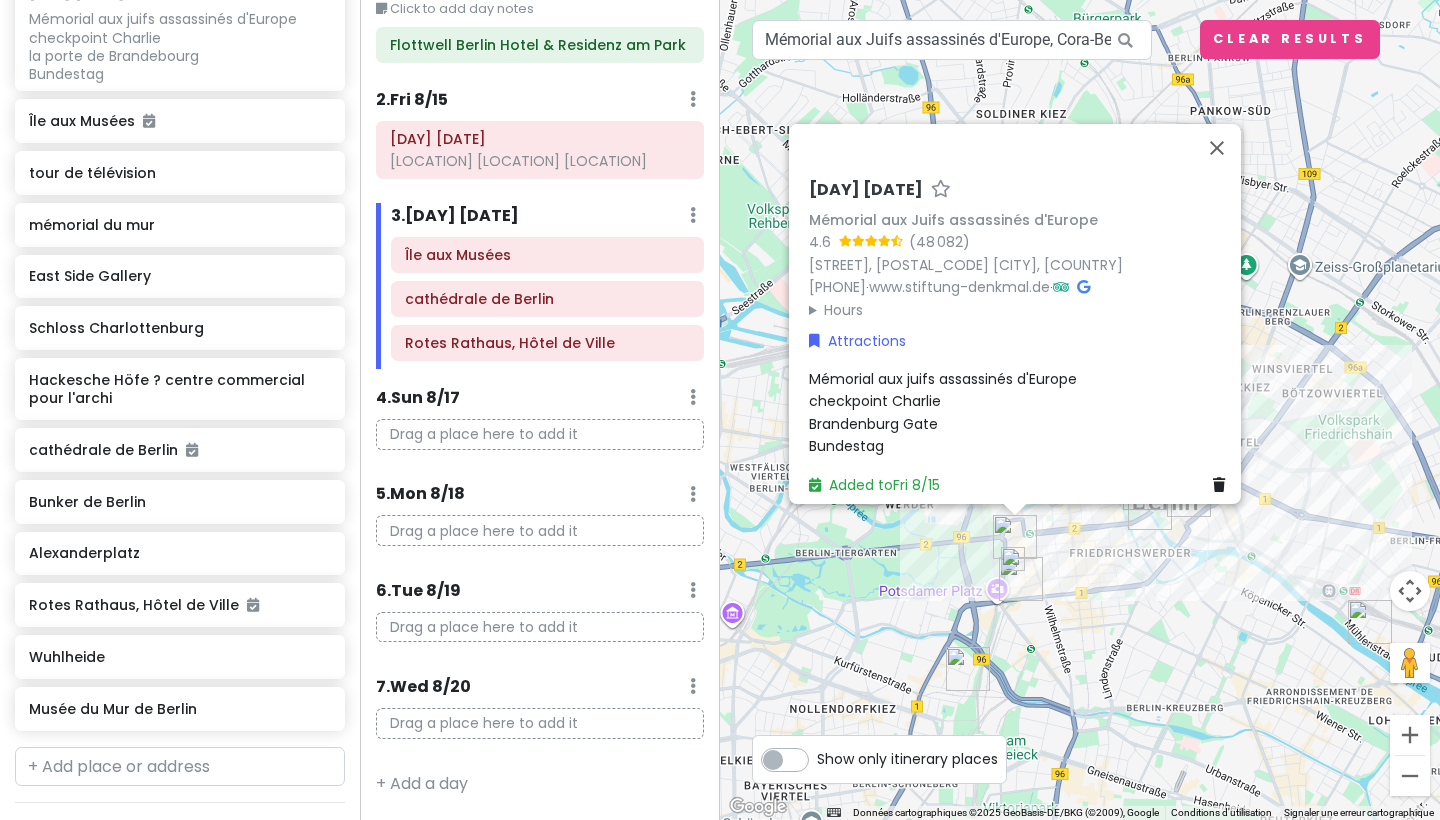 click at bounding box center [1021, 579] 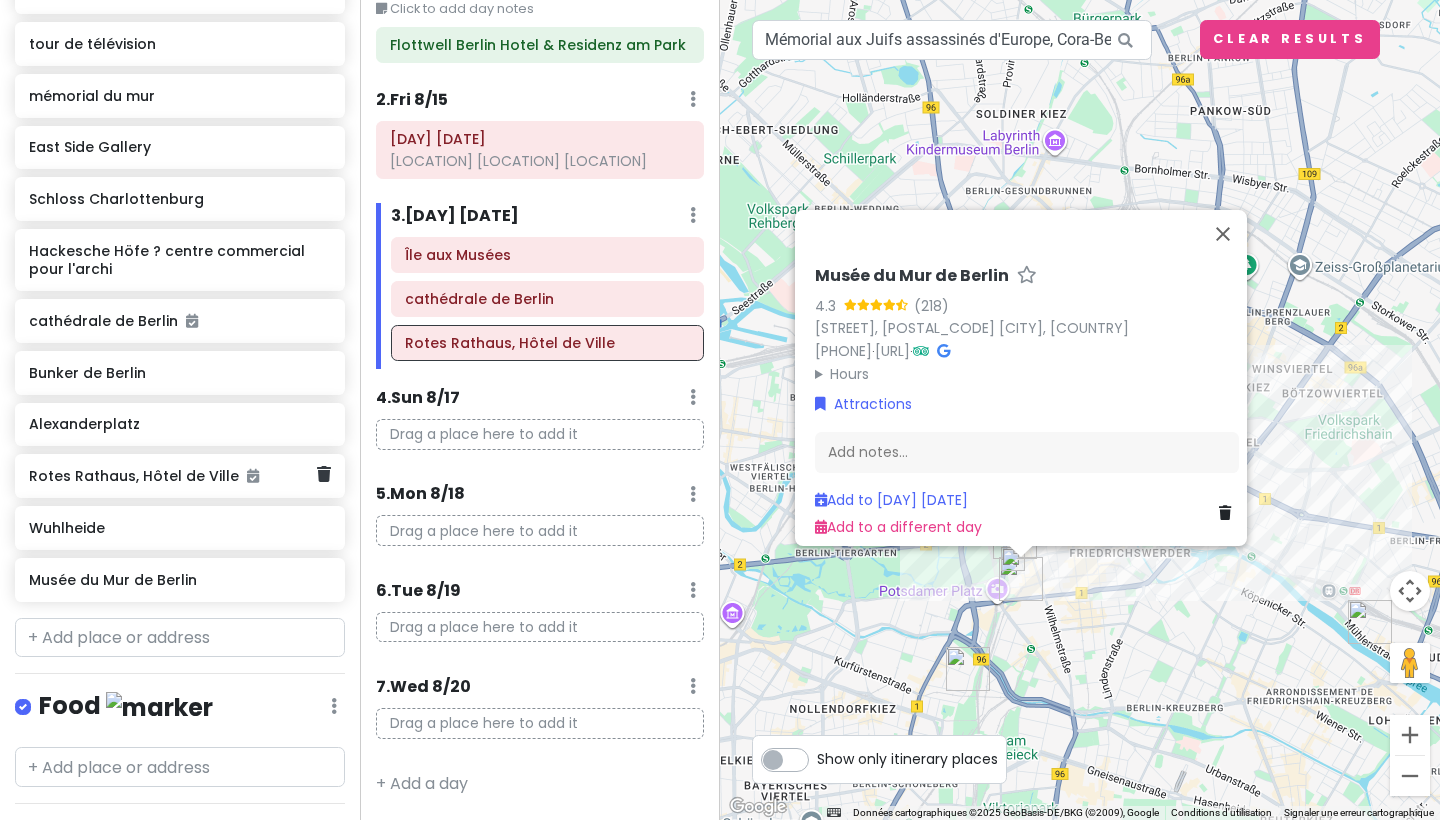 scroll, scrollTop: 626, scrollLeft: 0, axis: vertical 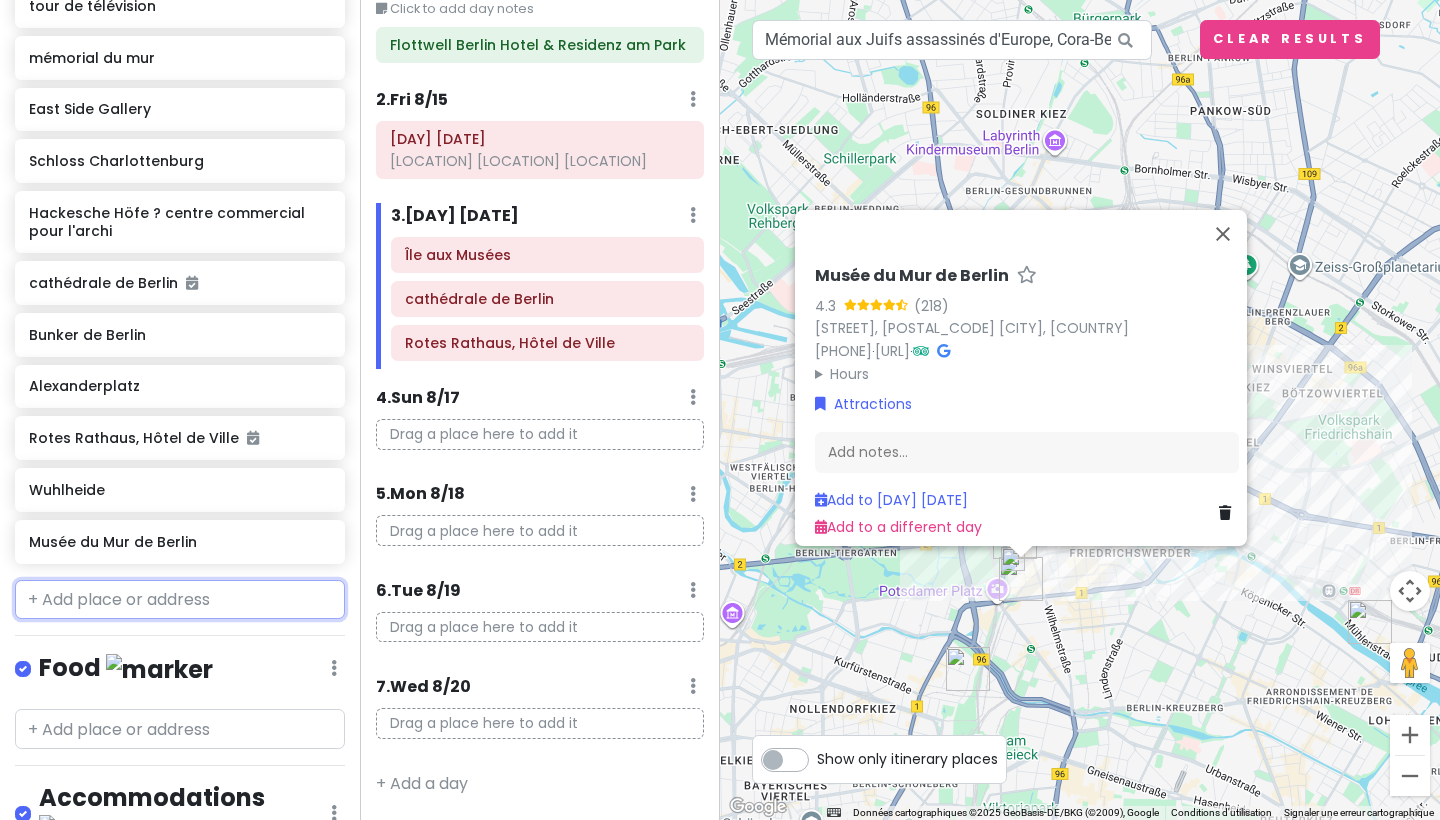 click at bounding box center [180, 600] 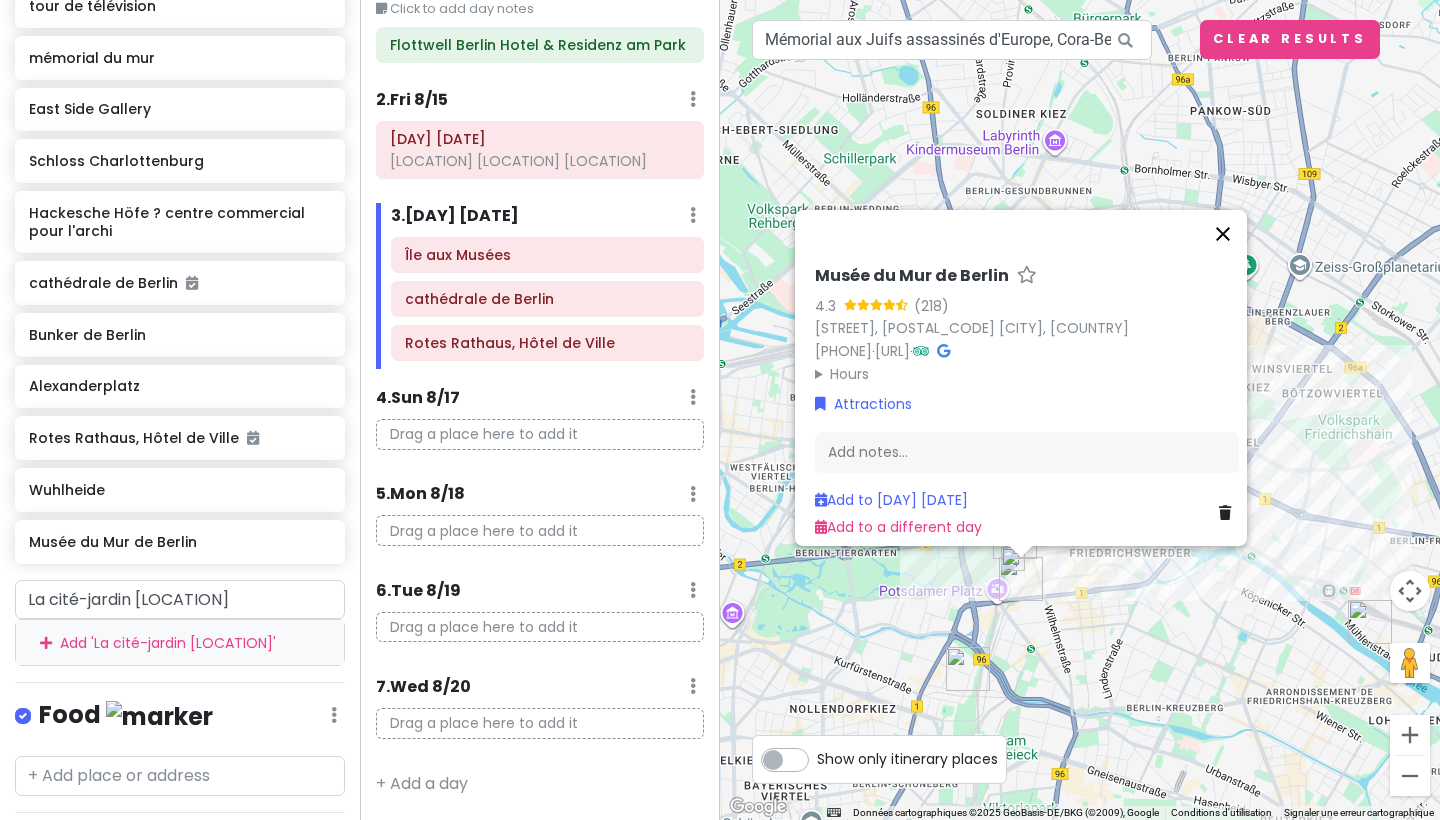 click at bounding box center (1223, 234) 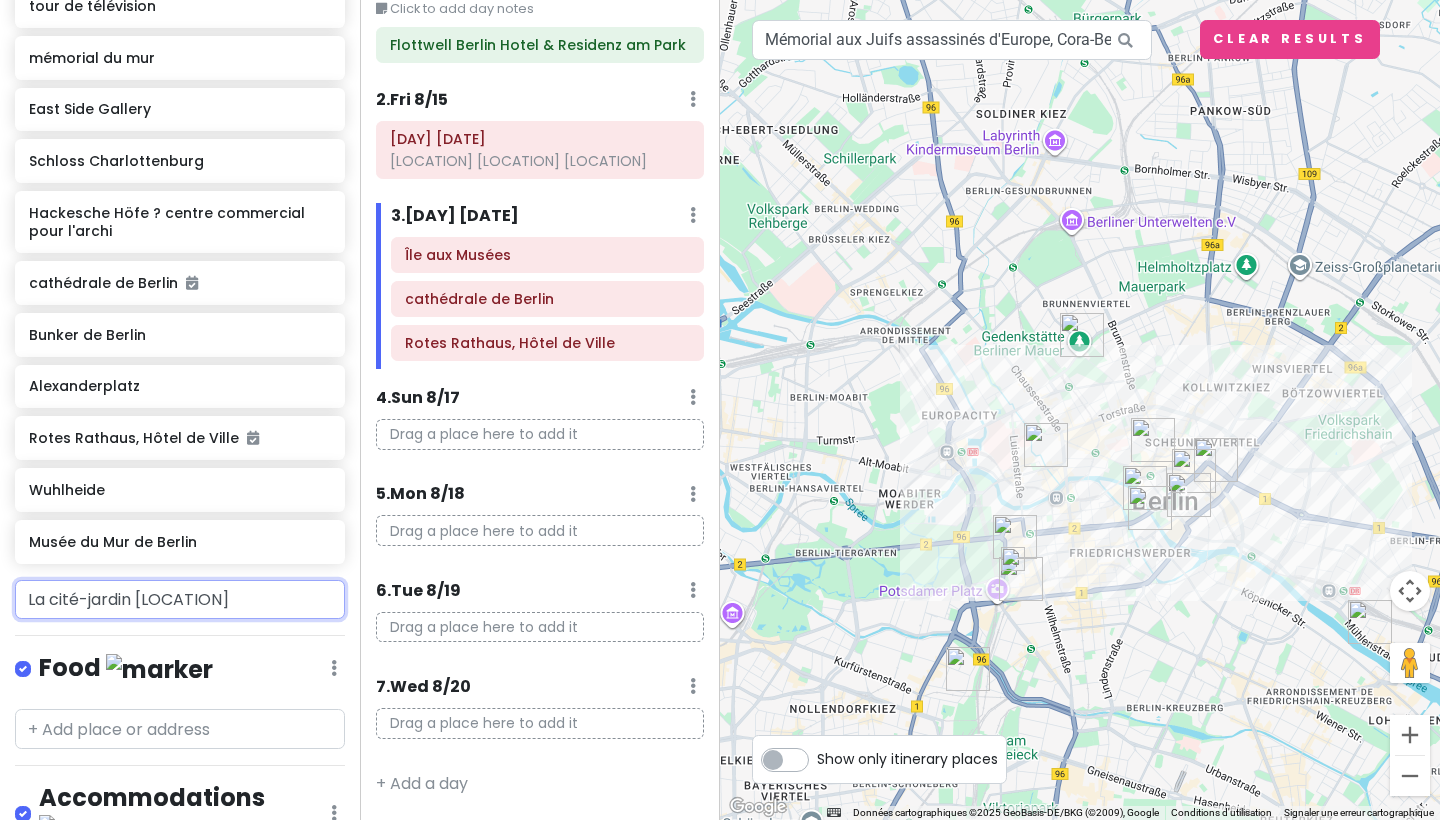 click on "La cité-jardin [LOCATION]" at bounding box center (180, 600) 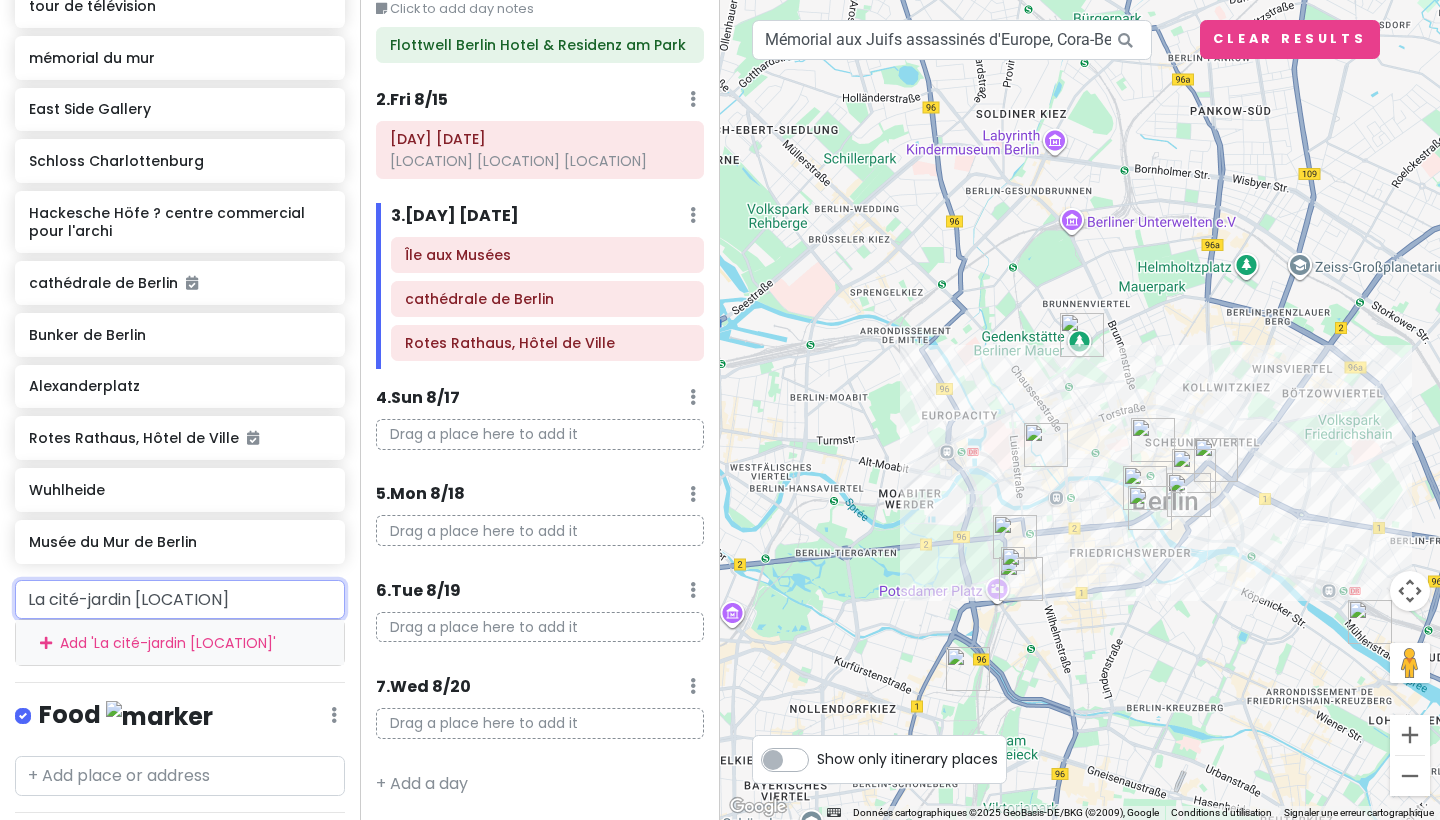 click on "Add ' La cité-jardin Gartenstadt Falkenberg (Treptow '" at bounding box center (180, 642) 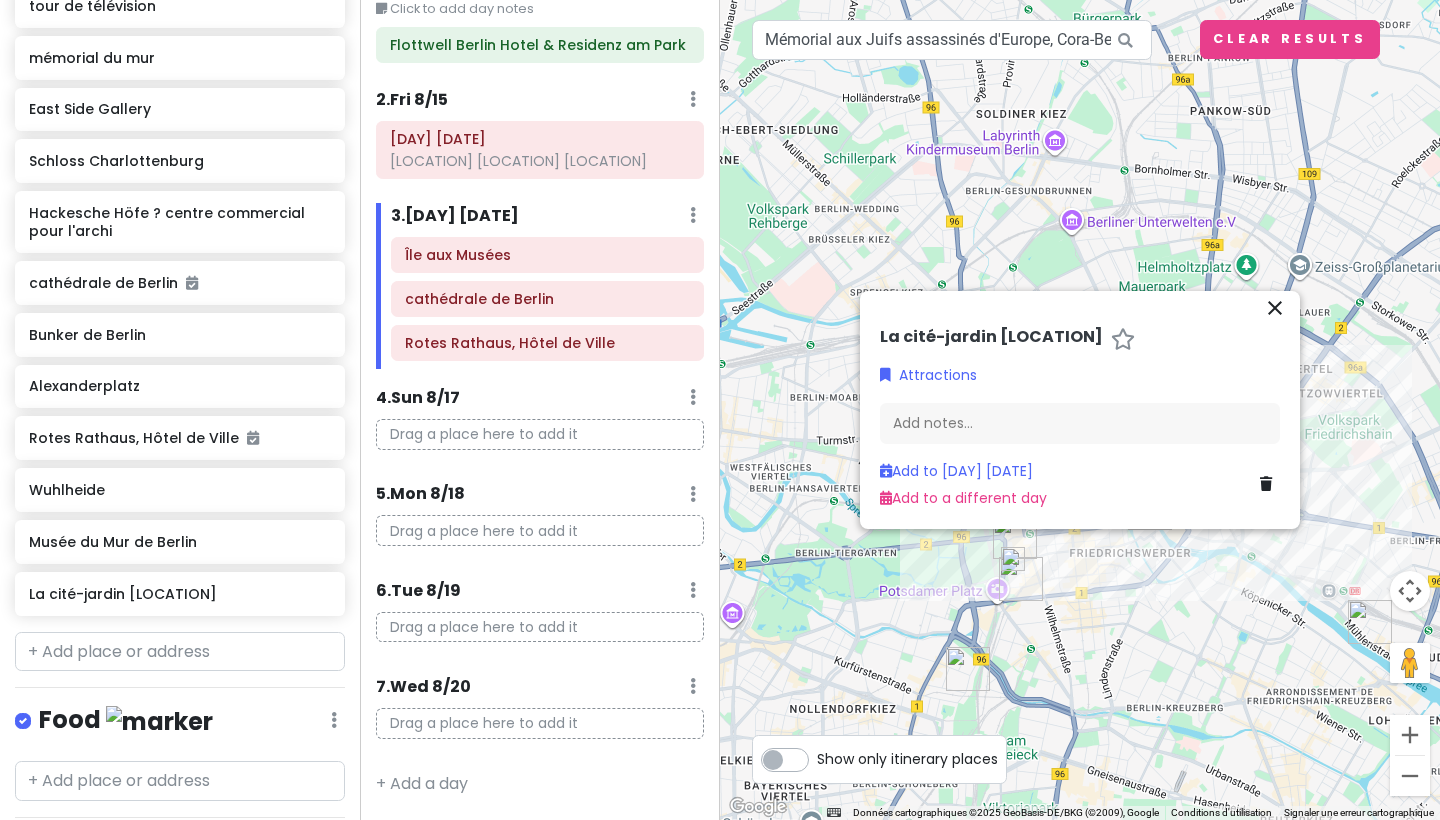 click on "close" at bounding box center [1275, 308] 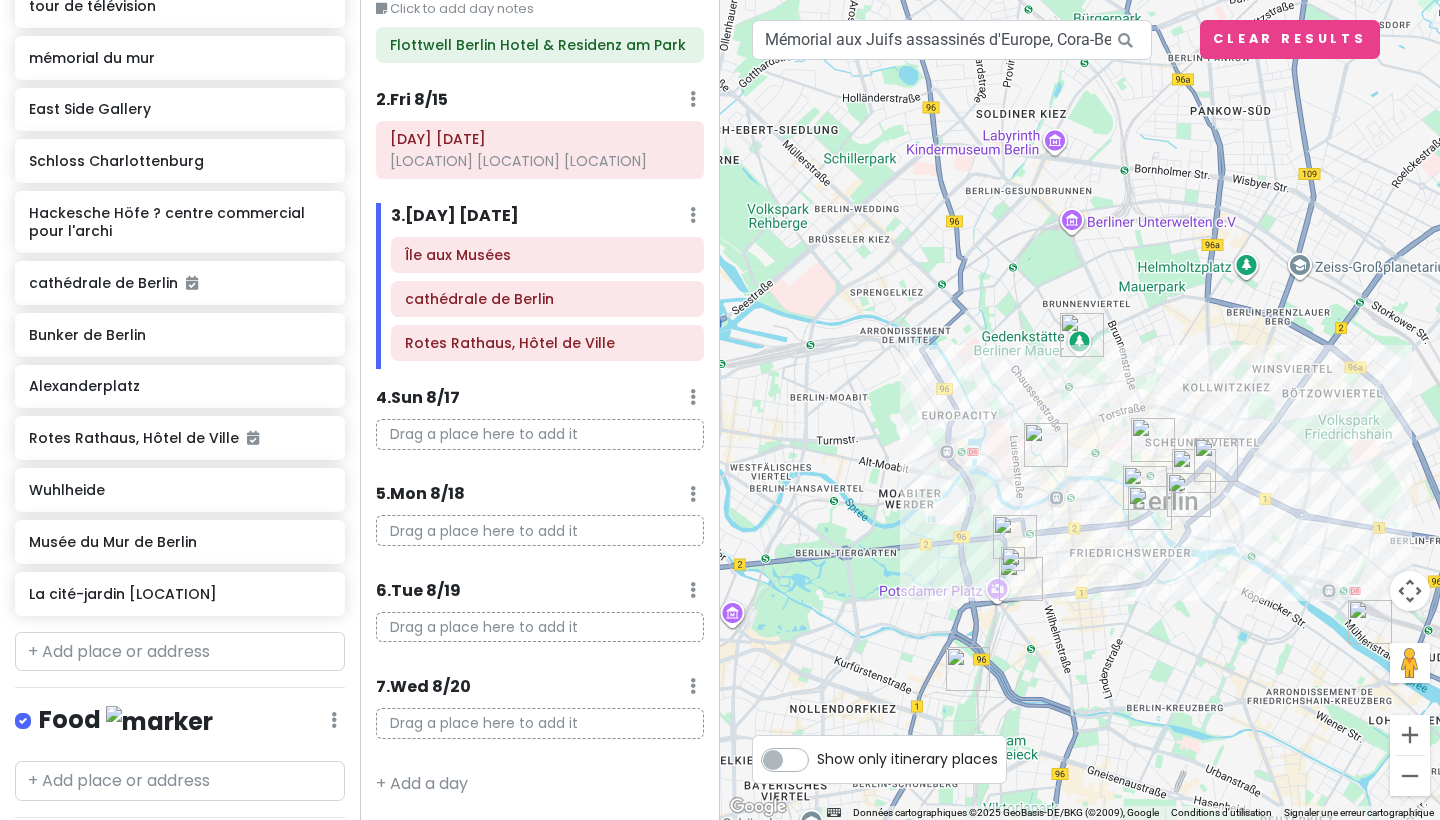 click at bounding box center [1082, 335] 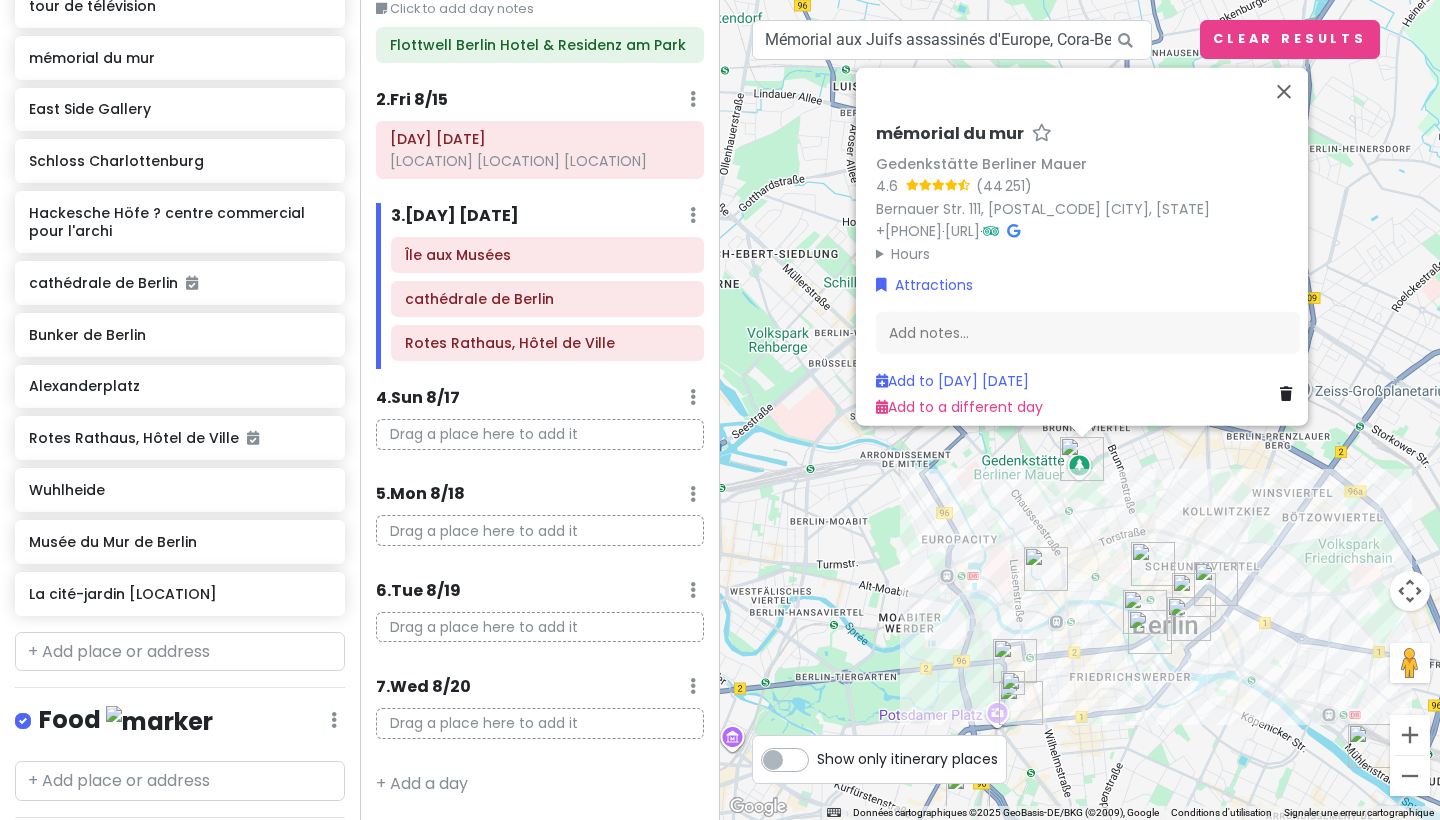 click at bounding box center [1046, 569] 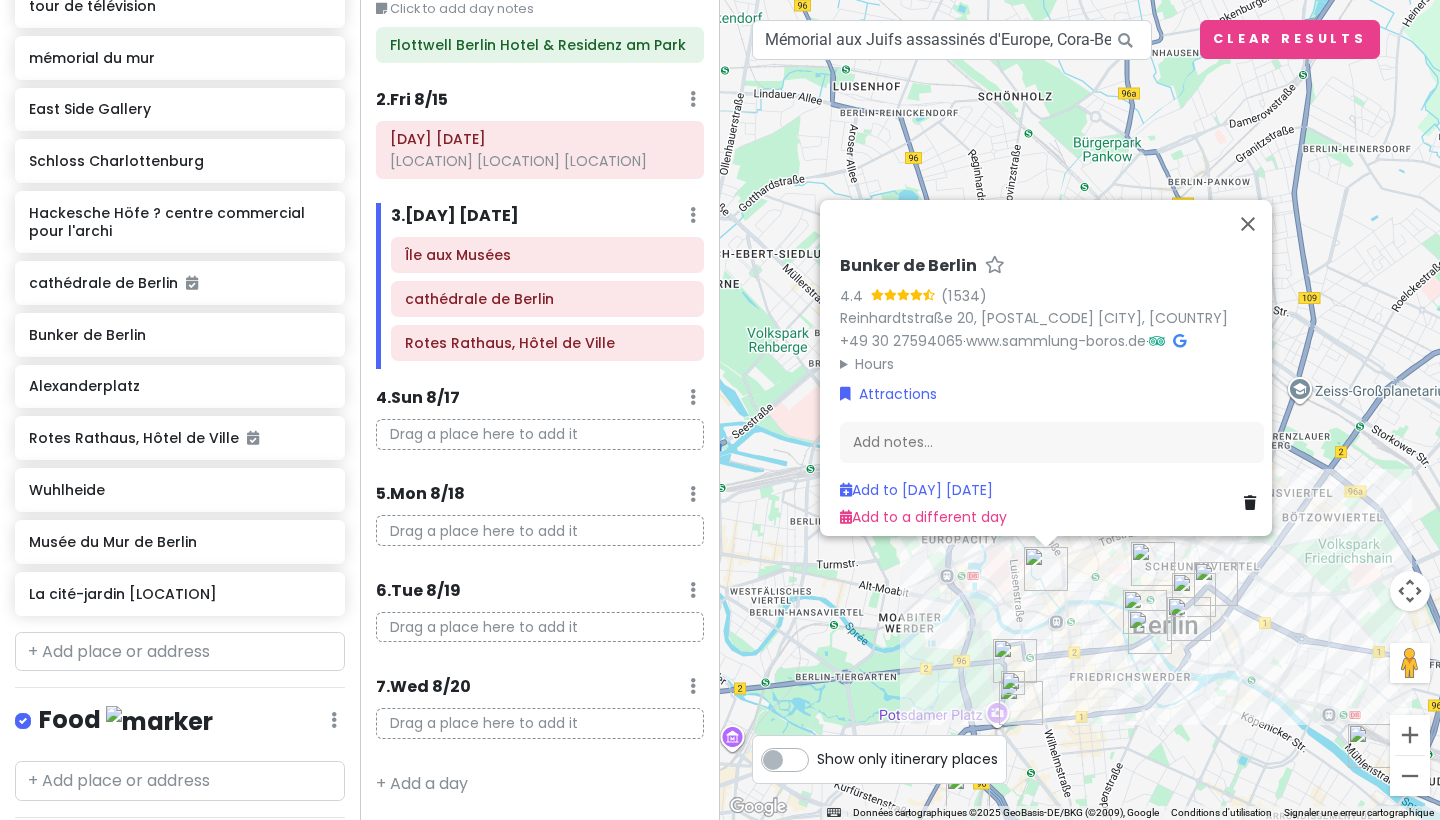 click at bounding box center (1015, 661) 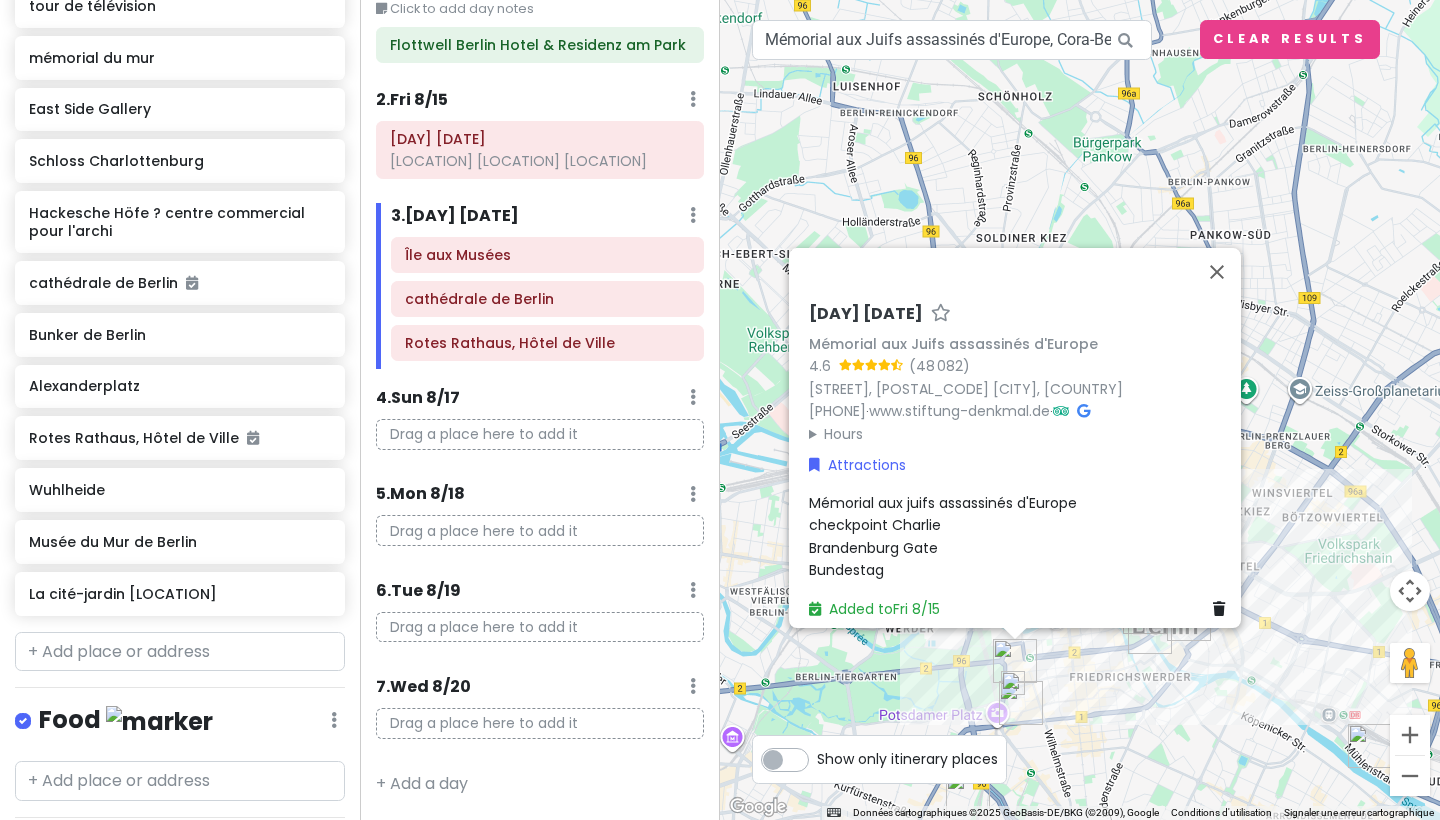 click at bounding box center [1013, 683] 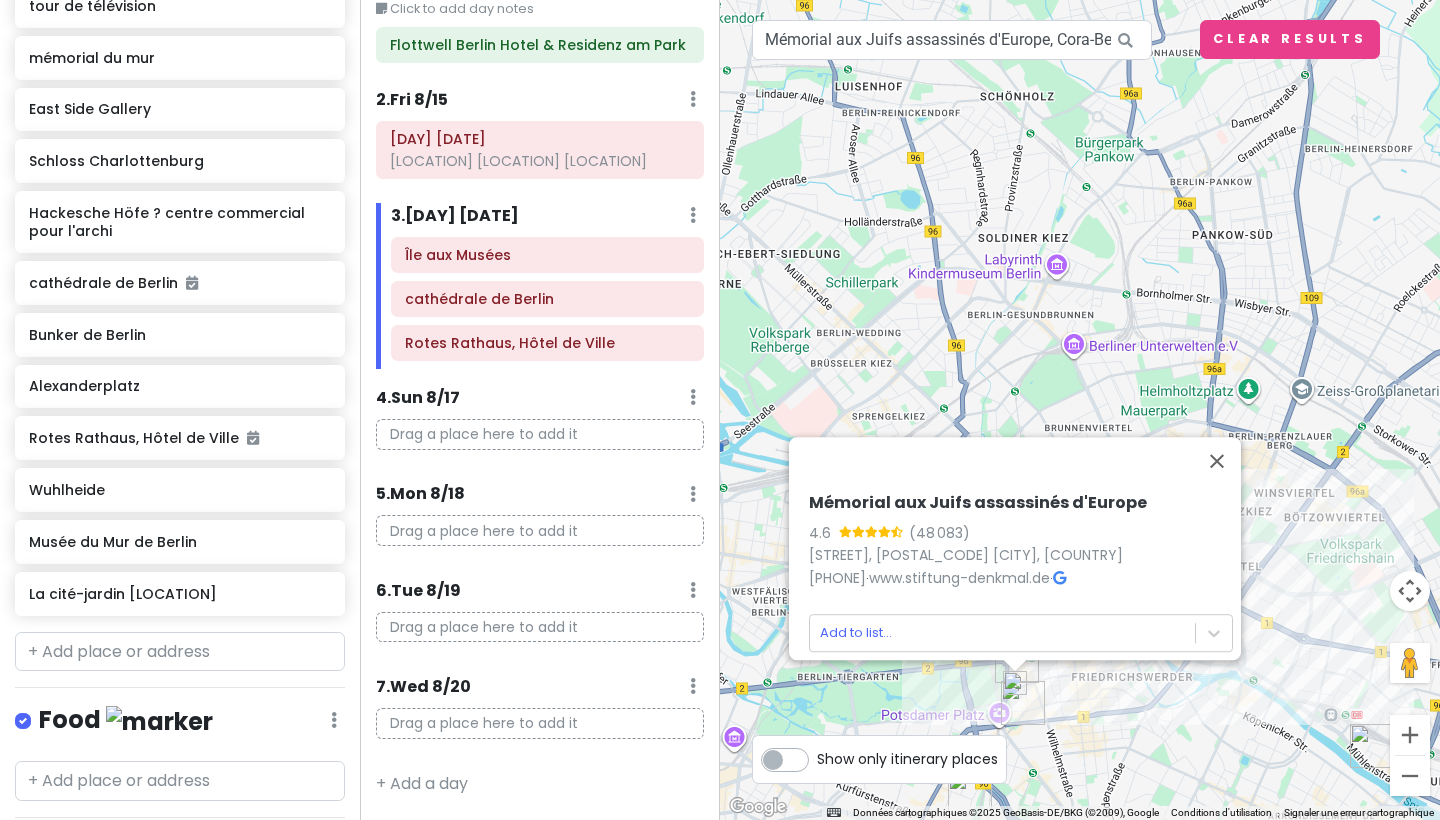 click at bounding box center (1023, 703) 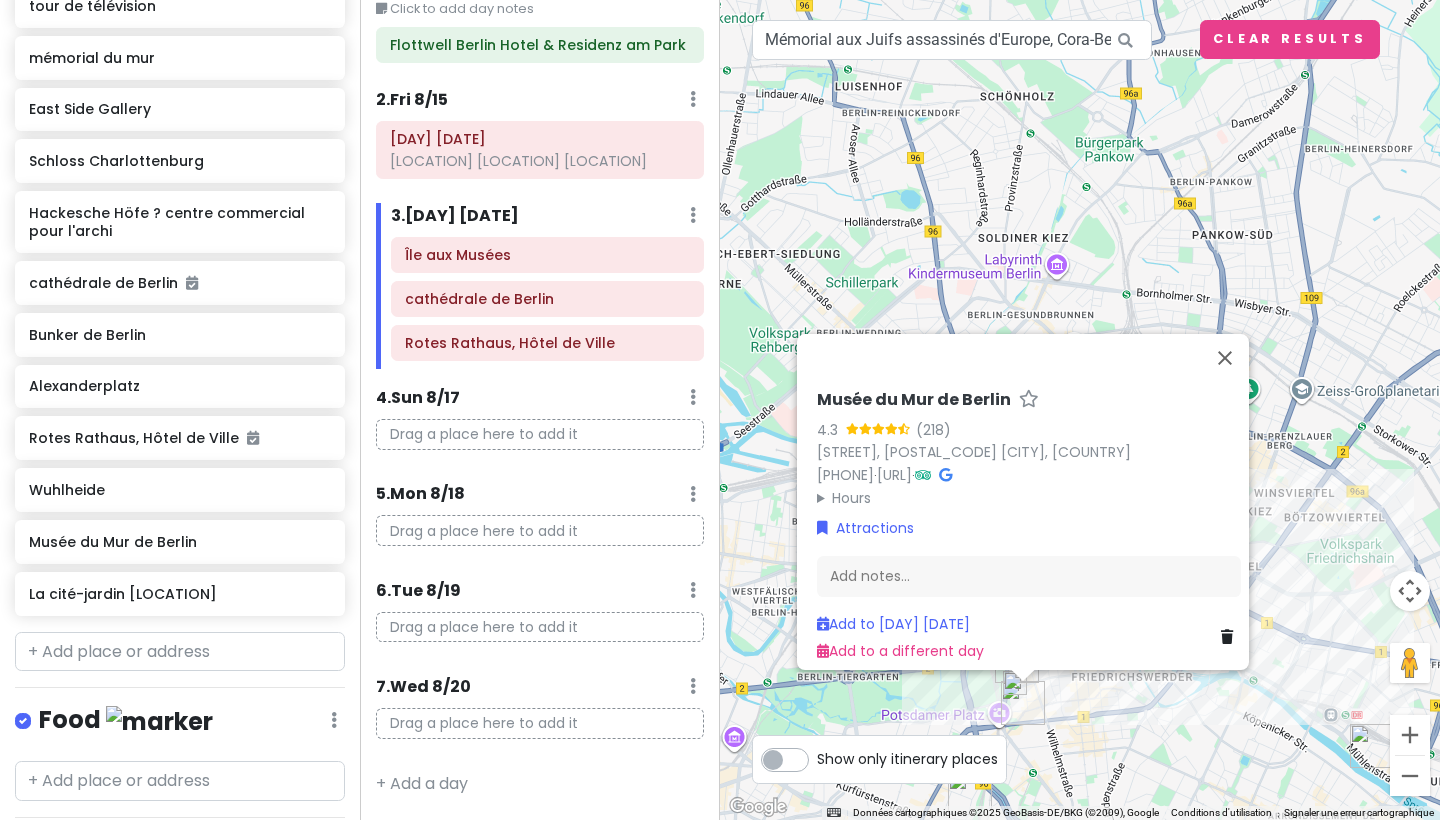 click on "[INSTITUTION] [RATING] ([NUMBER]) [STREET], [POSTAL_CODE] [CITY], [COUNTRY] [PHONE] · [URL] · Hours [DAY] [TIME] [DAY] [TIME] [DAY] [TIME] [DAY] [TIME] [DAY] [TIME] [DAY] [TIME] [DAY] [TIME] Attractions Add notes...  Add to   [DAY] [MONTH]  Add to a different day" at bounding box center (1080, 410) 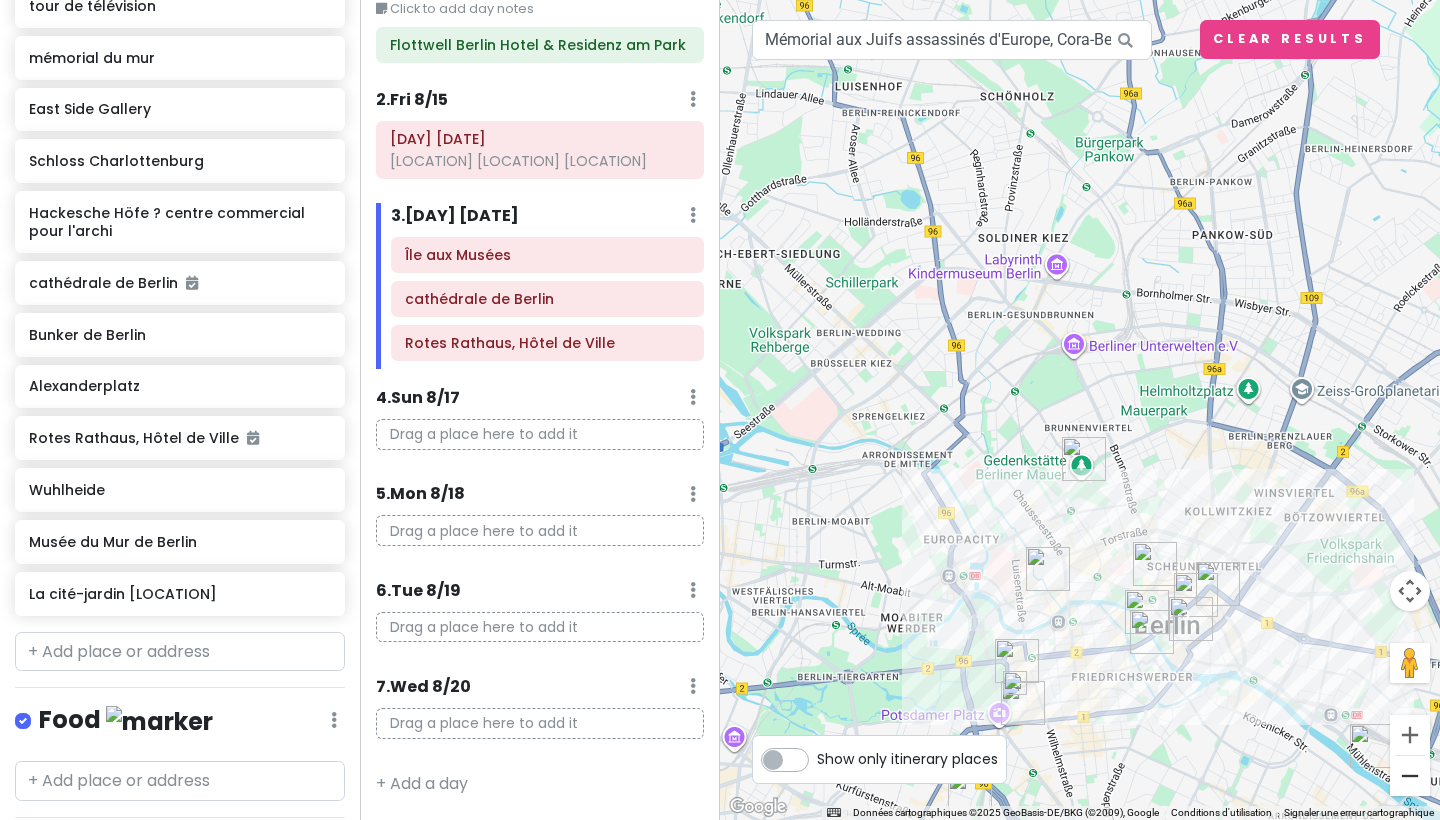 click at bounding box center (1410, 776) 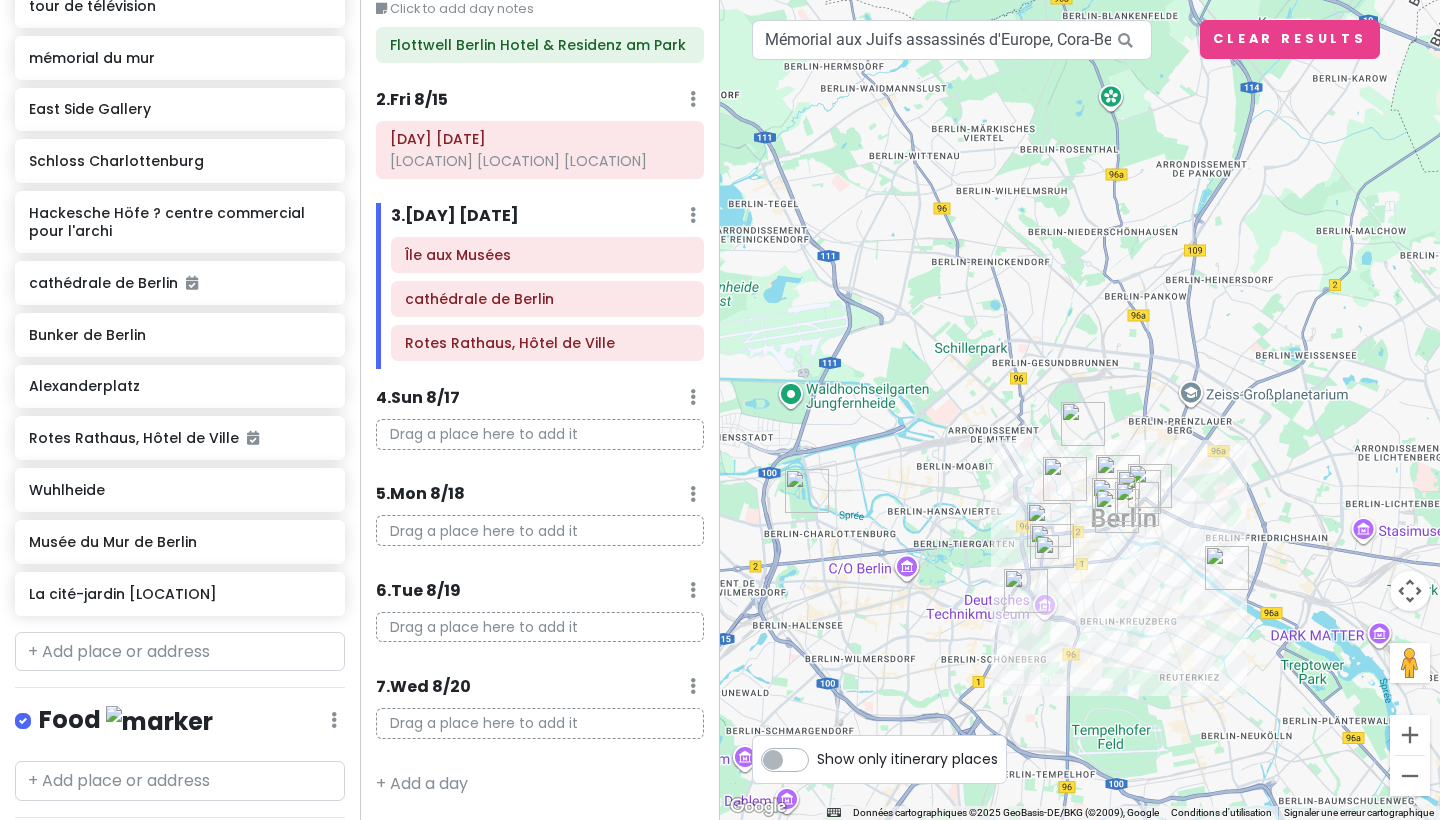click at bounding box center [1410, 776] 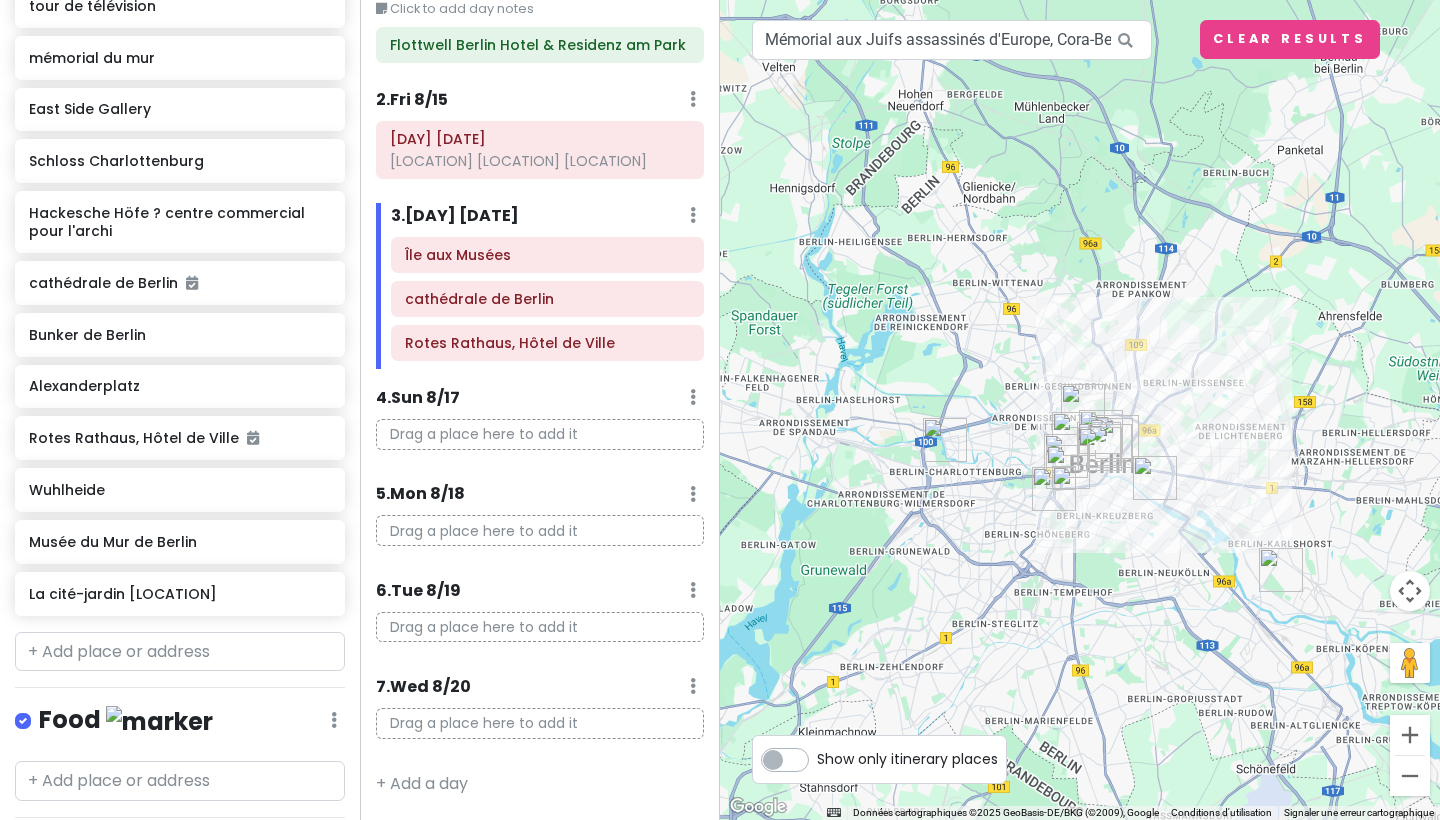 click at bounding box center (1281, 570) 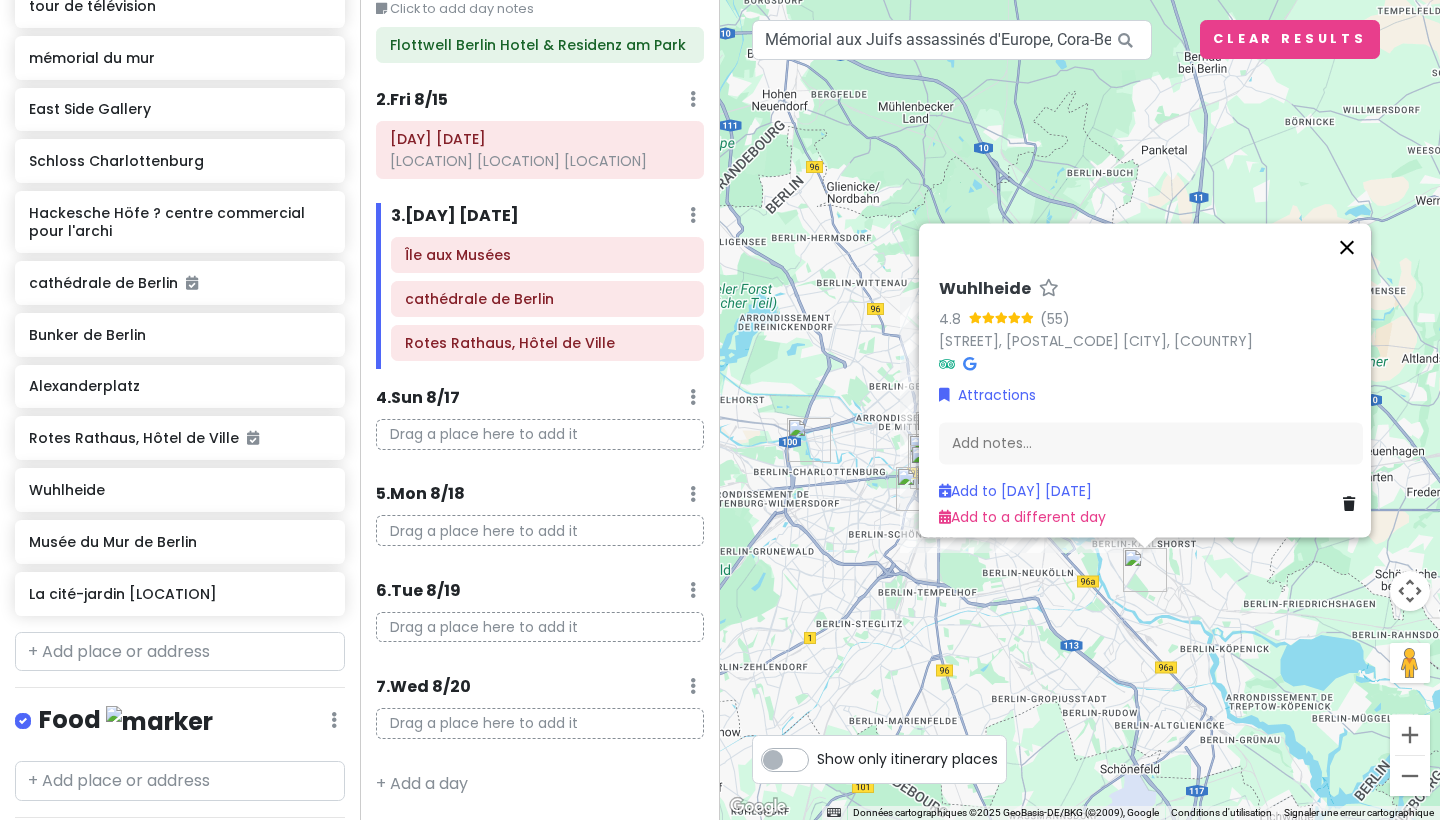 click at bounding box center (1347, 247) 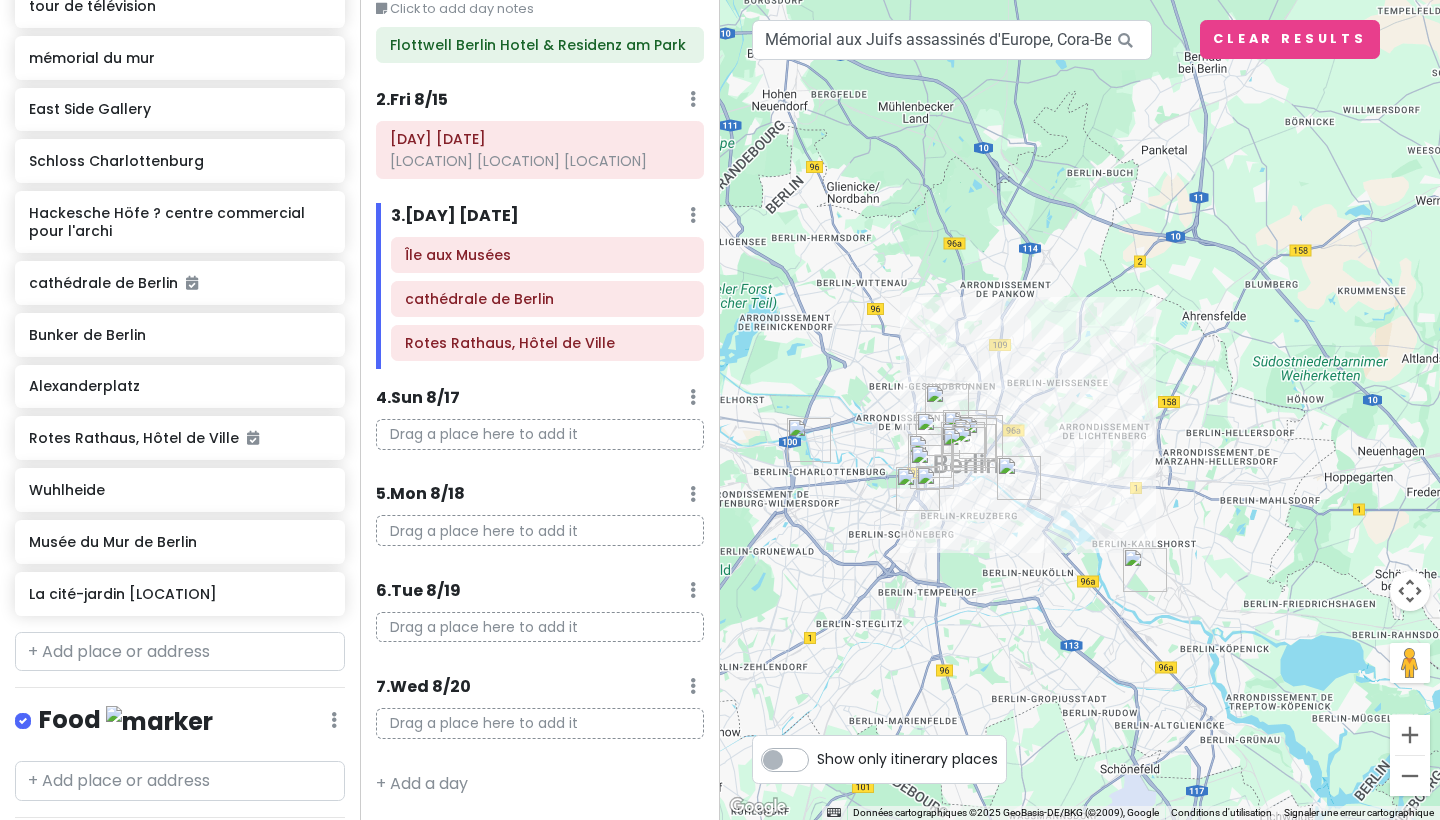 click at bounding box center (1019, 478) 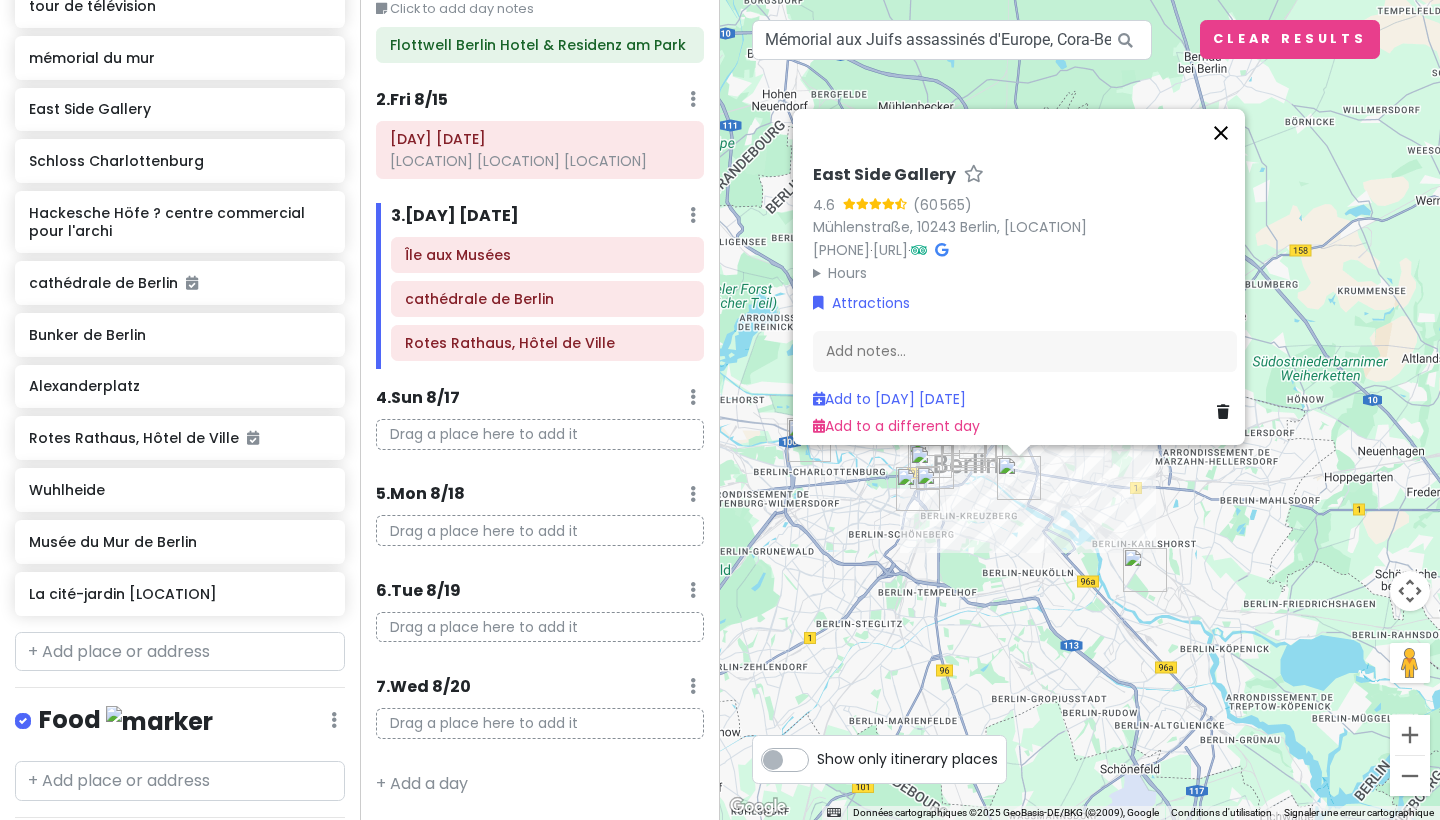 click at bounding box center [1221, 133] 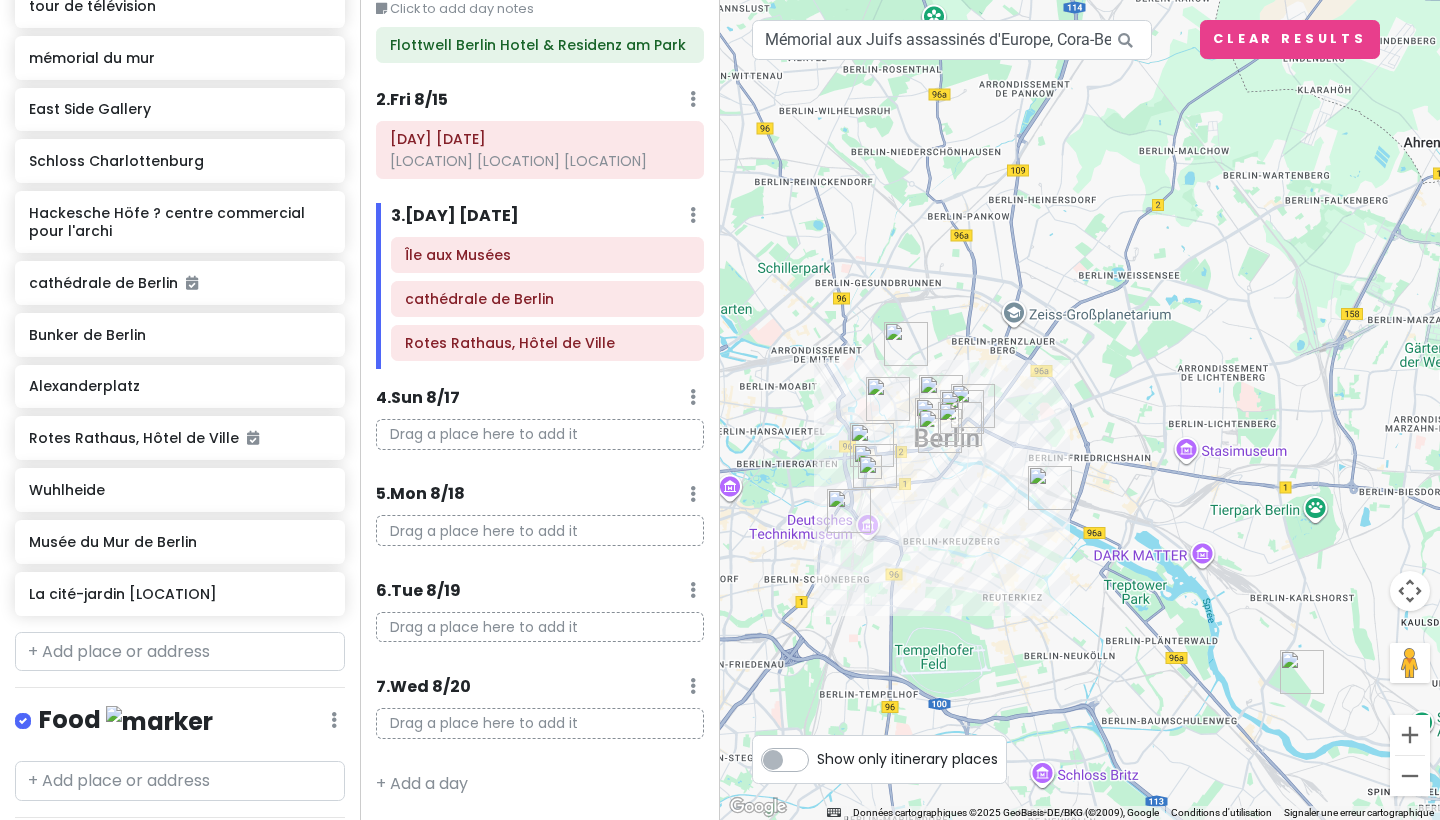 click at bounding box center (973, 406) 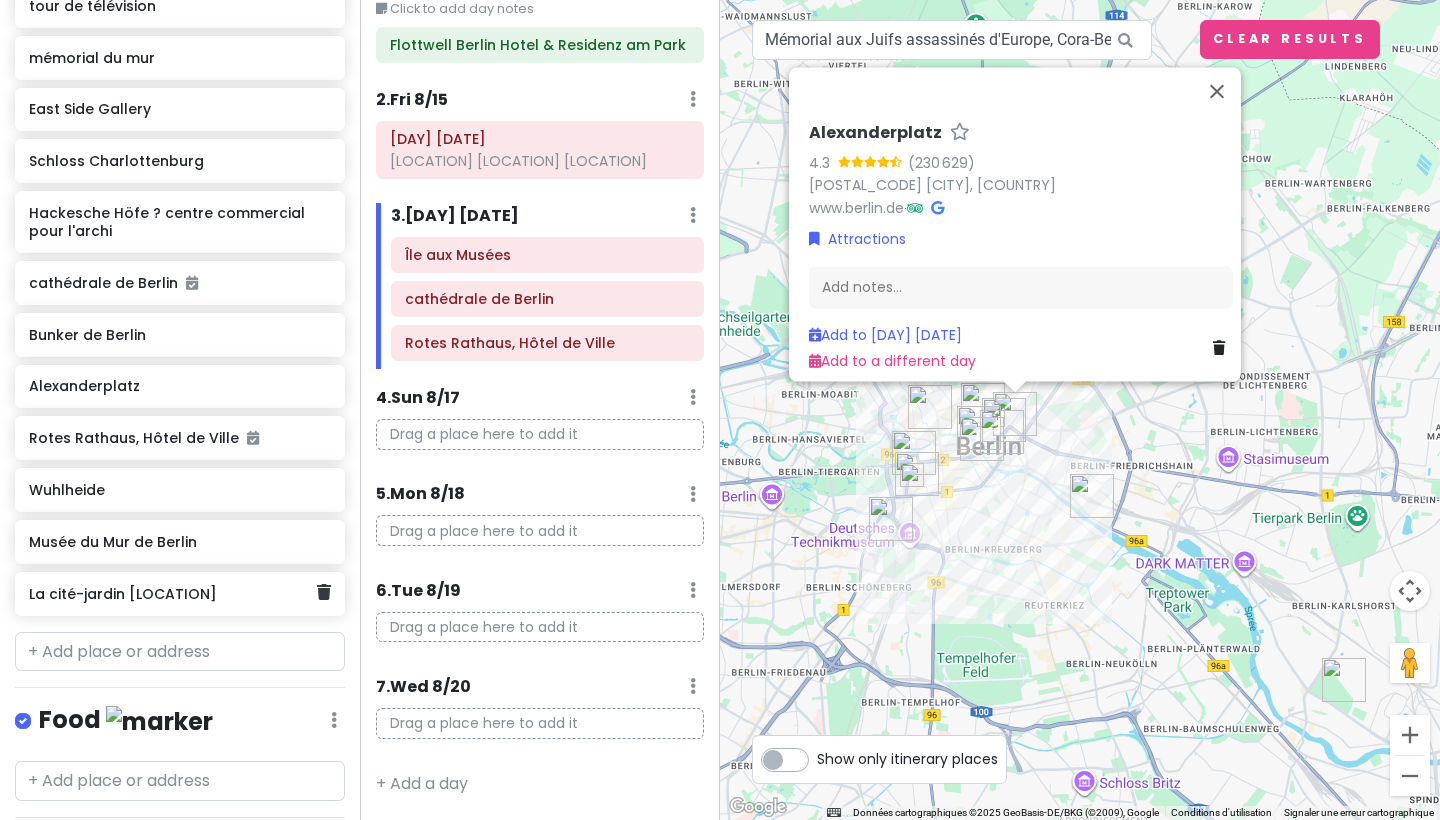 click on "La cité-jardin [LOCATION]" at bounding box center (180, 594) 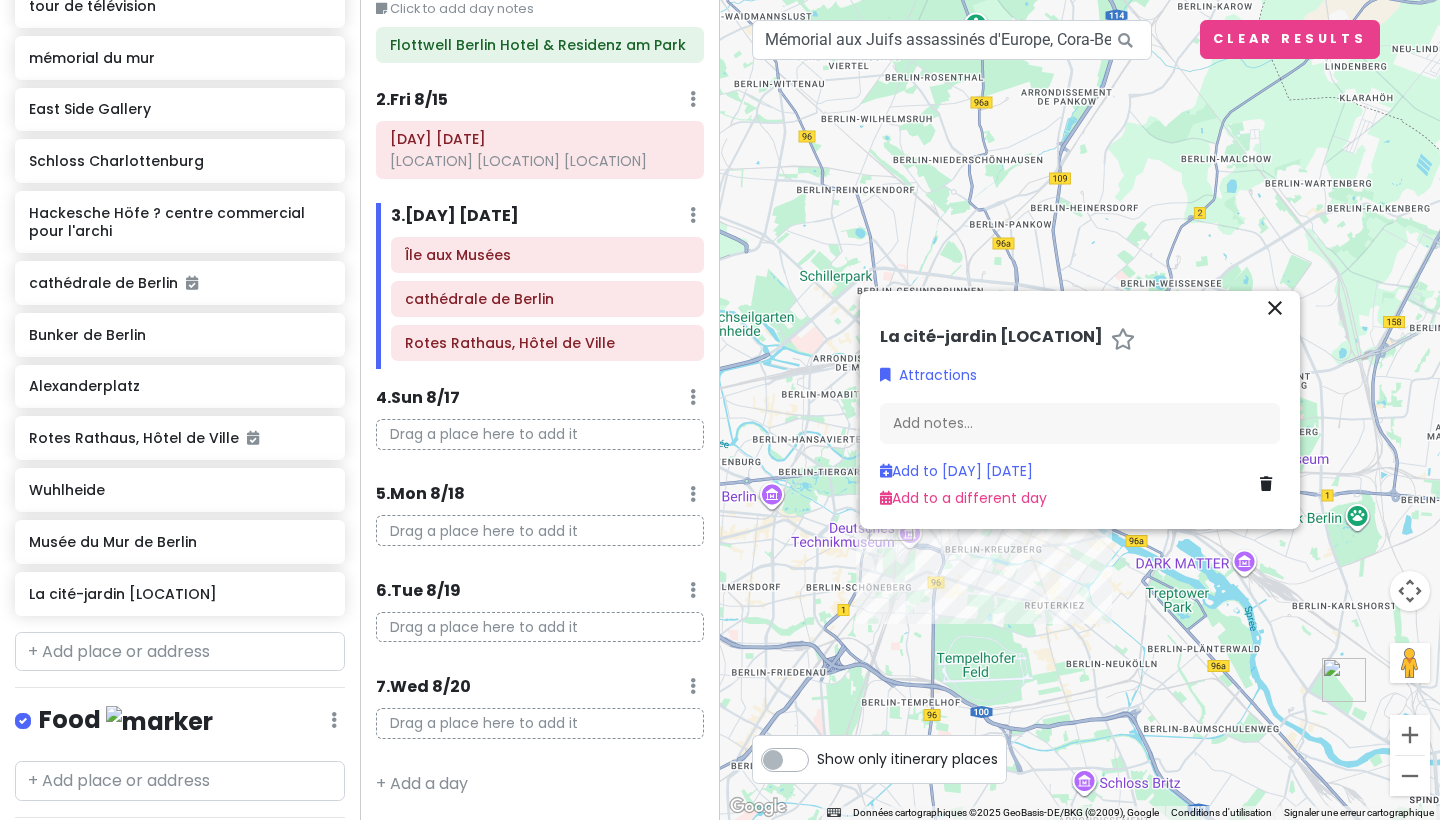 click on "close" at bounding box center [1275, 308] 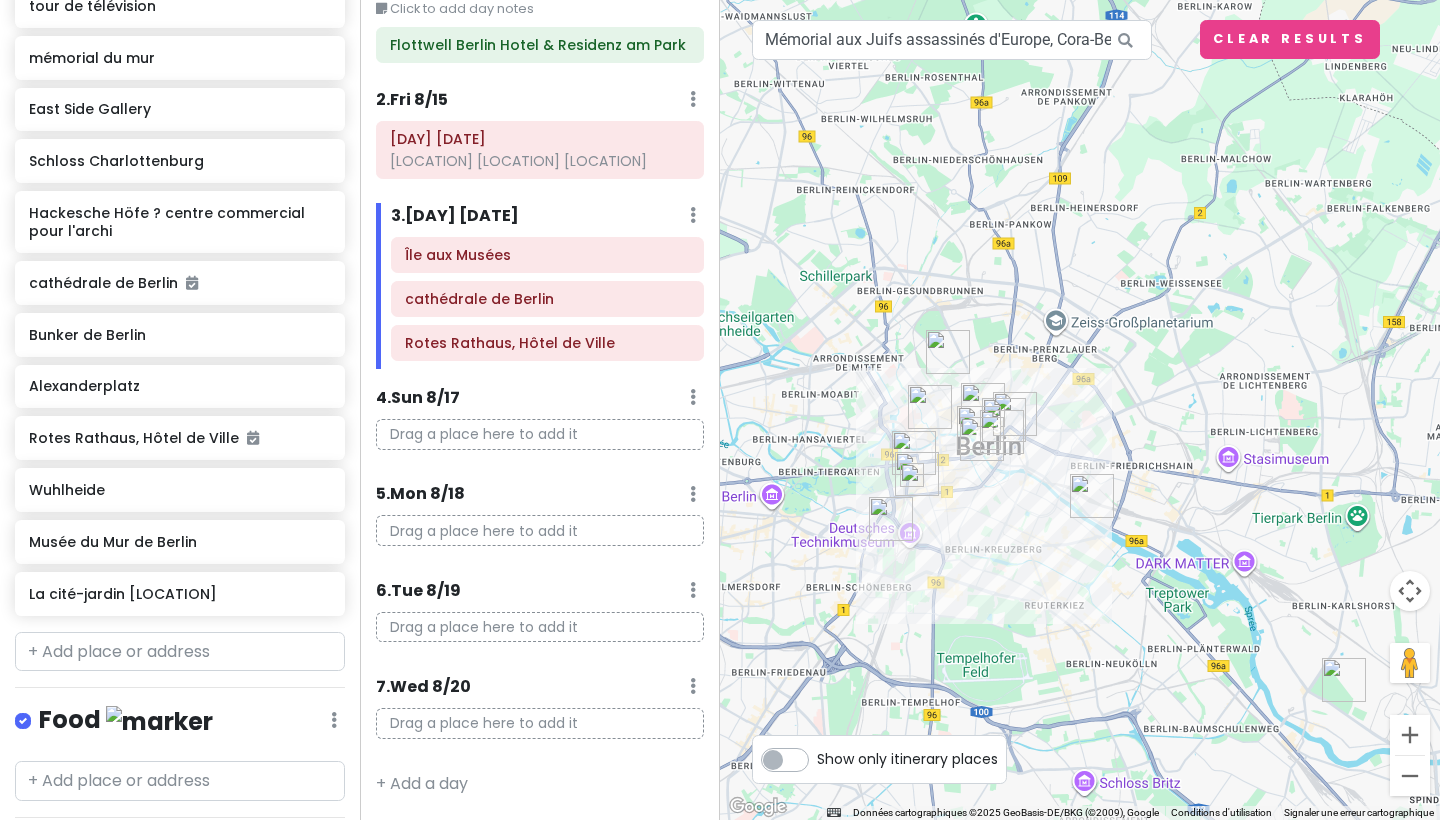 click at bounding box center (948, 352) 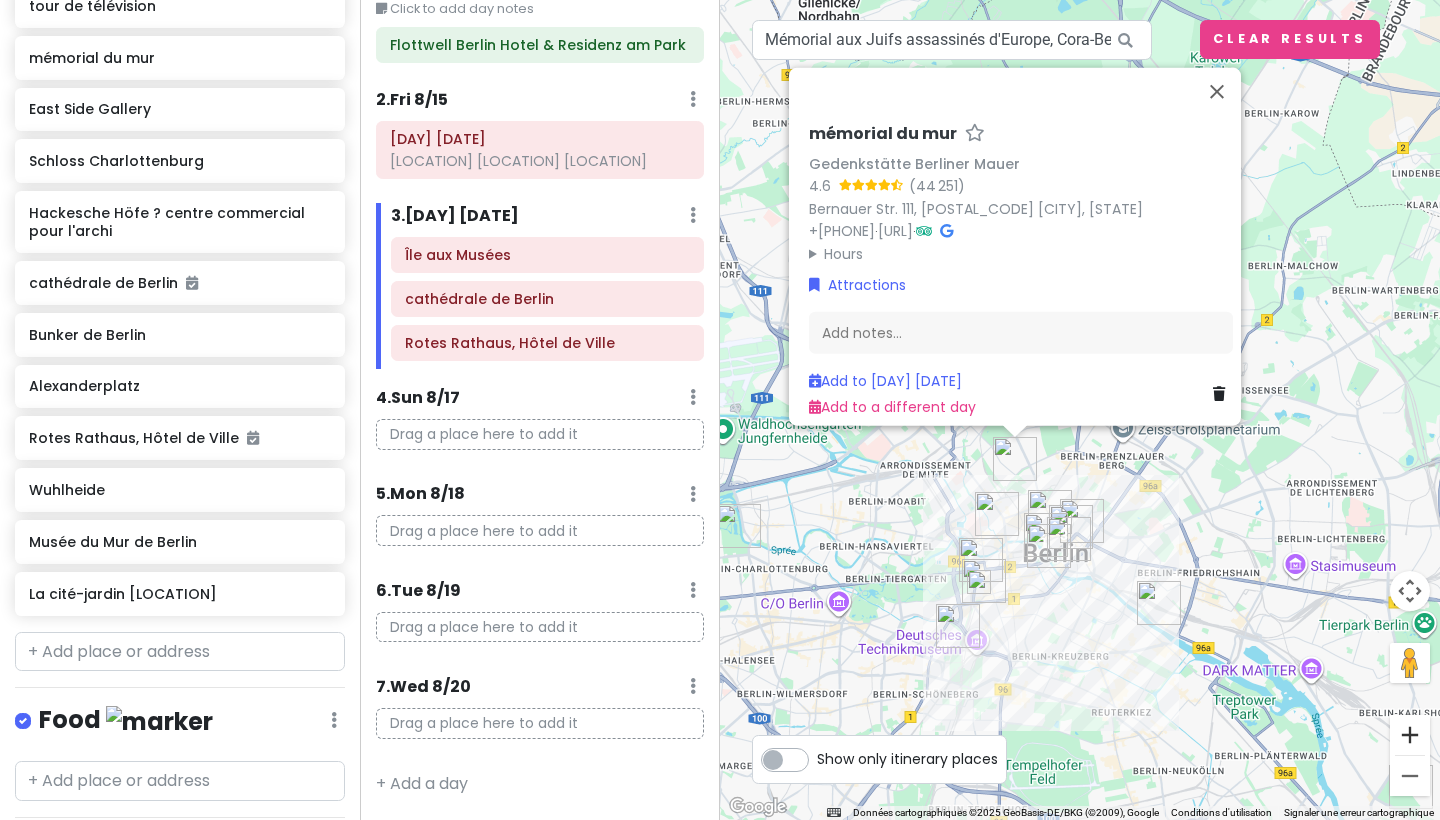 click at bounding box center [1410, 735] 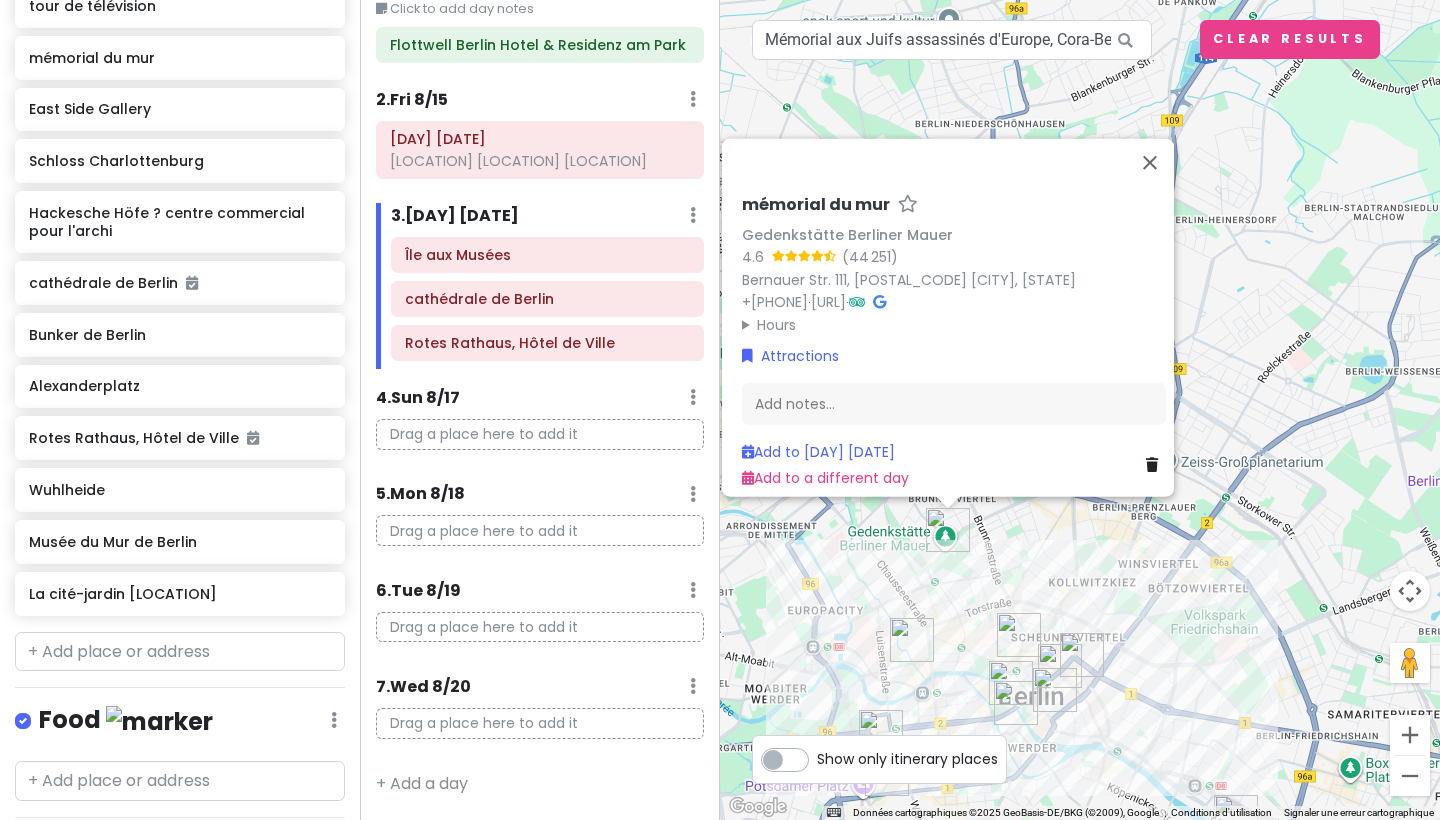 click at bounding box center [1410, 735] 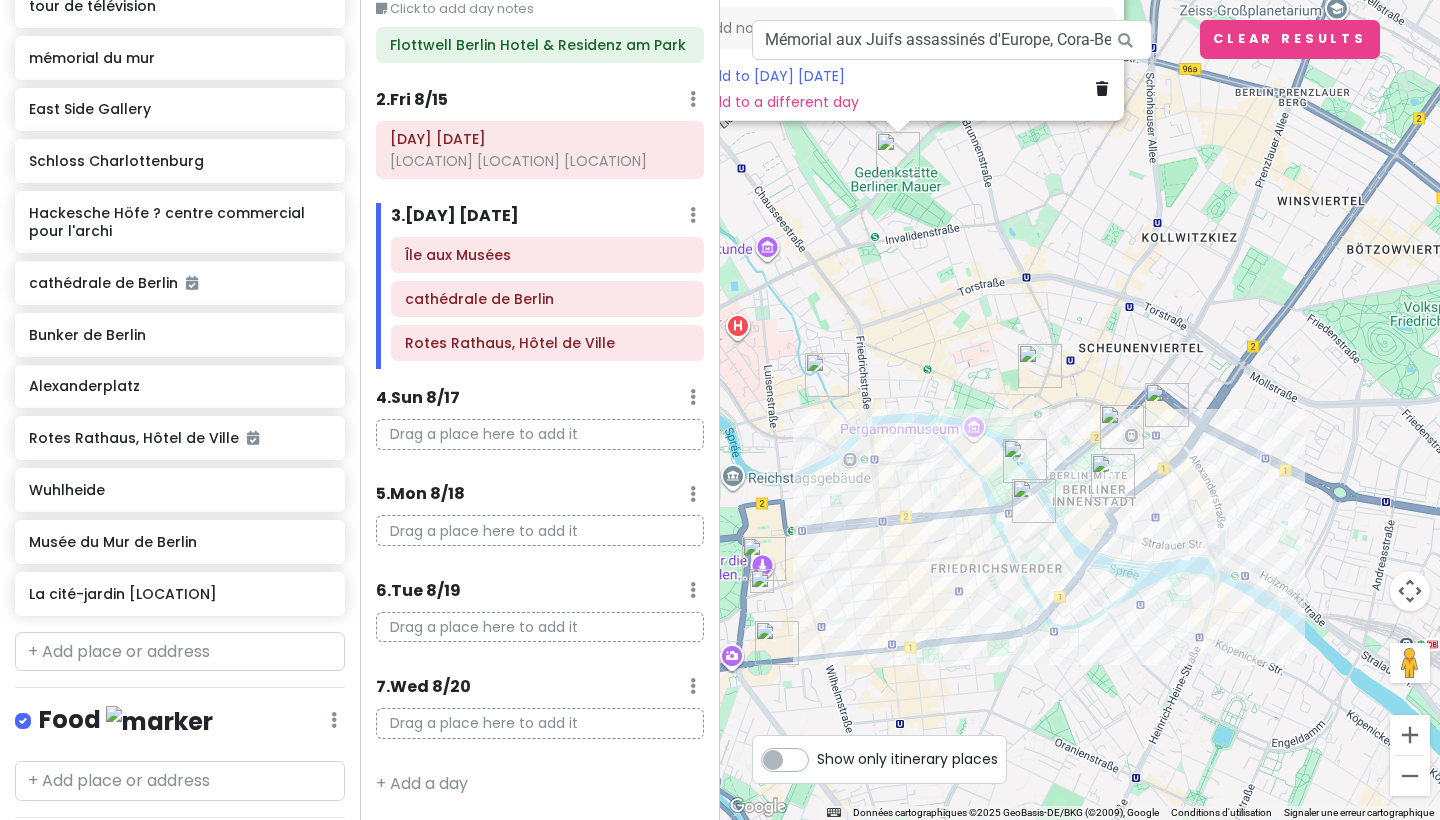 drag, startPoint x: 1317, startPoint y: 578, endPoint x: 1402, endPoint y: 51, distance: 533.81085 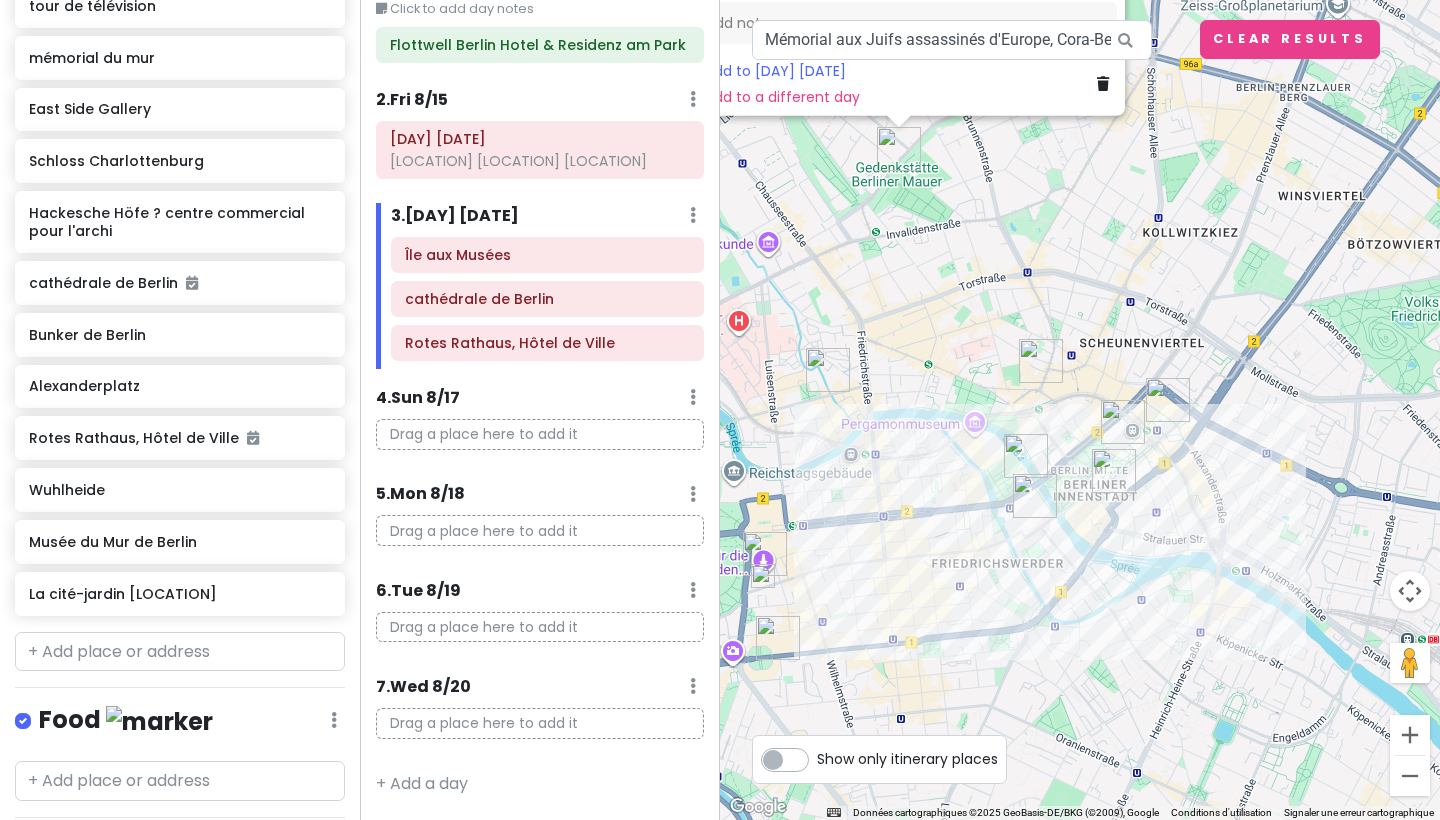 click at bounding box center (1168, 400) 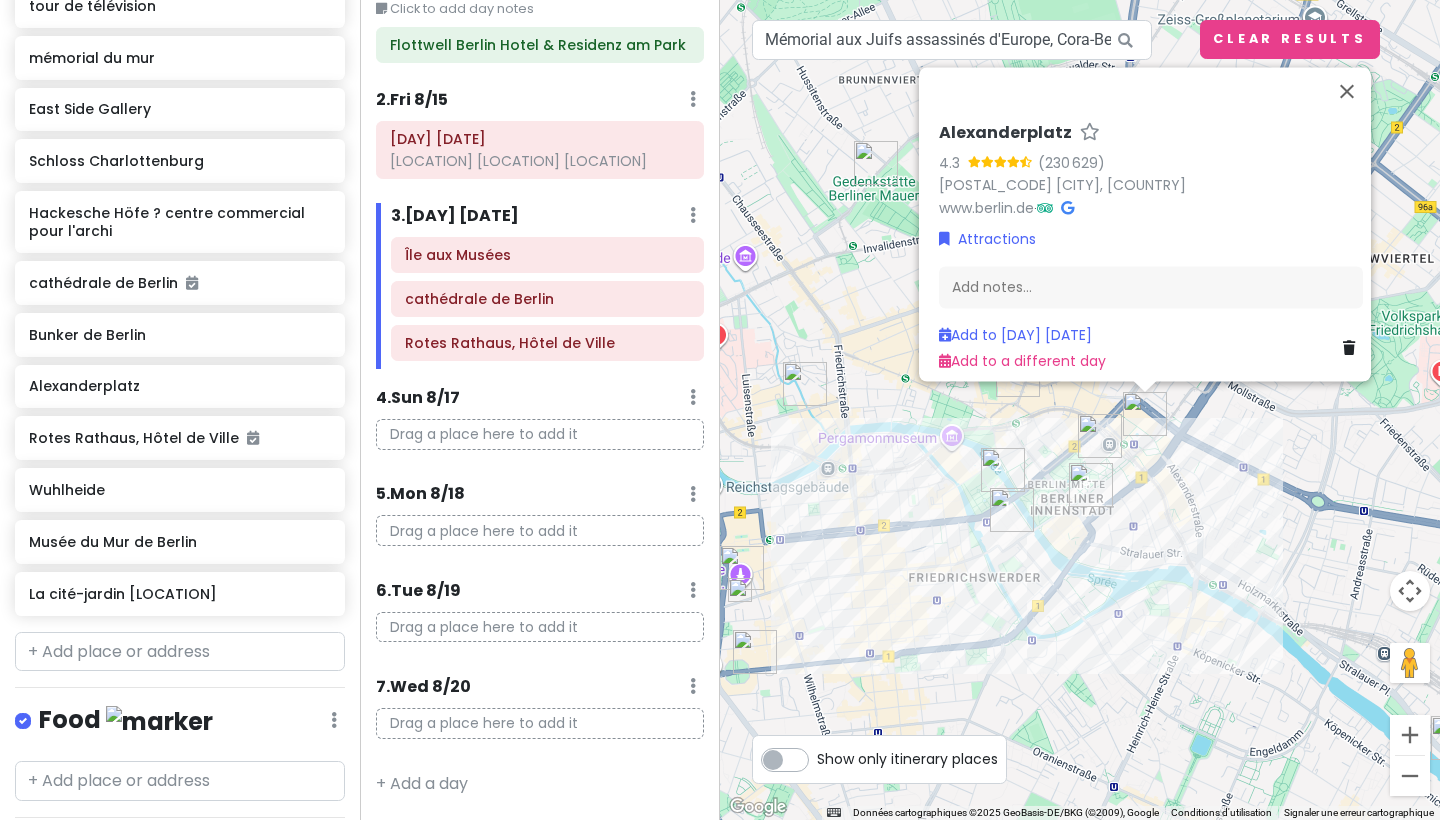 click at bounding box center (1091, 485) 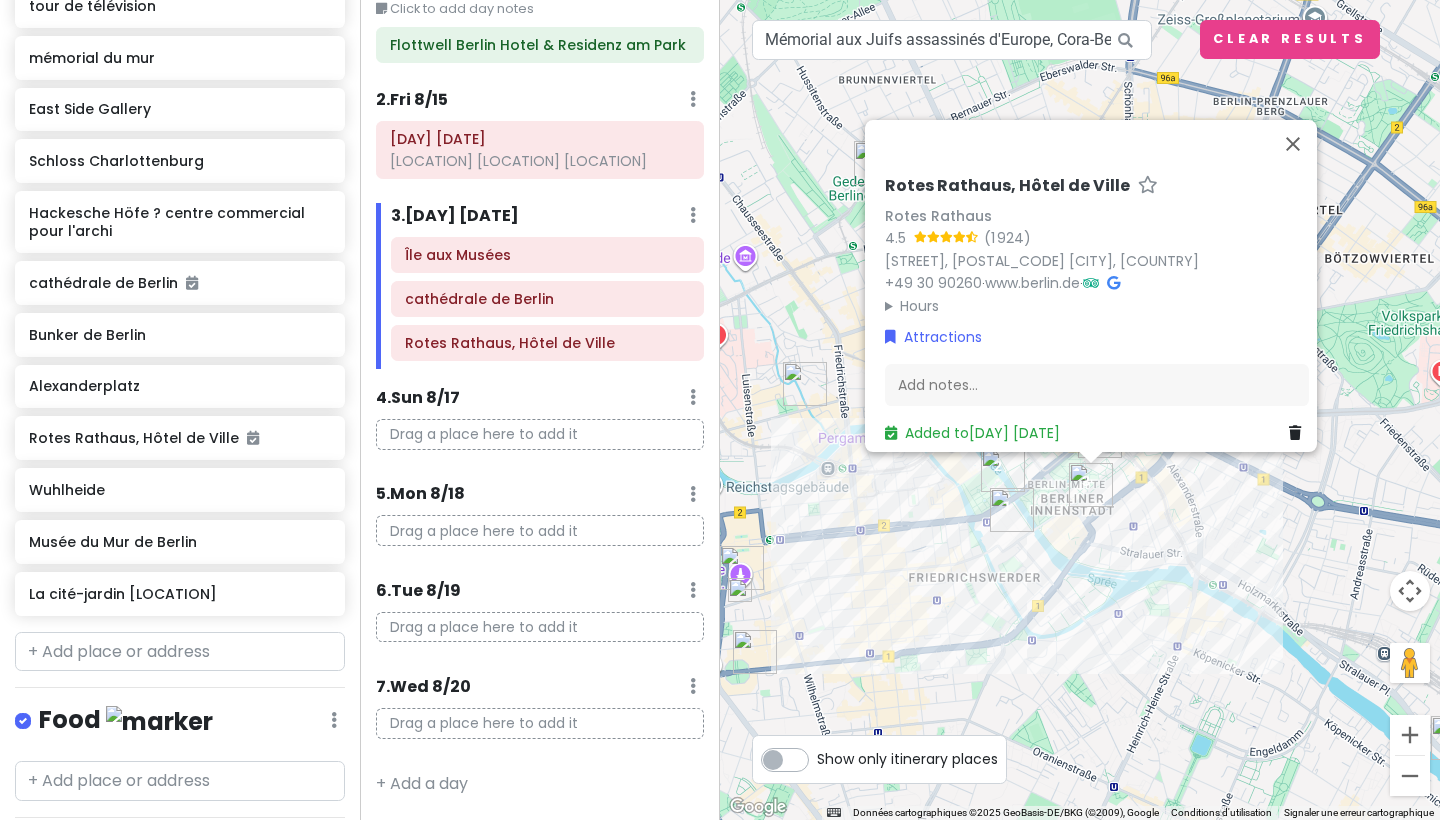 click on "[INSTITUTION], [INSTITUTION] [INSTITUTION] [RATING] ([NUMBER]) [STREET], [POSTAL_CODE] [CITY], [COUNTRY] [PHONE] · [URL] · Hours [DAY] [TIME] [DAY] [TIME] [DAY] [TIME] [DAY] [TIME] [DAY] [TIME] [DAY] [DAY] [DAY] [DAY] Attractions Add notes... Added to  [DAY] [MONTH]" at bounding box center [1080, 410] 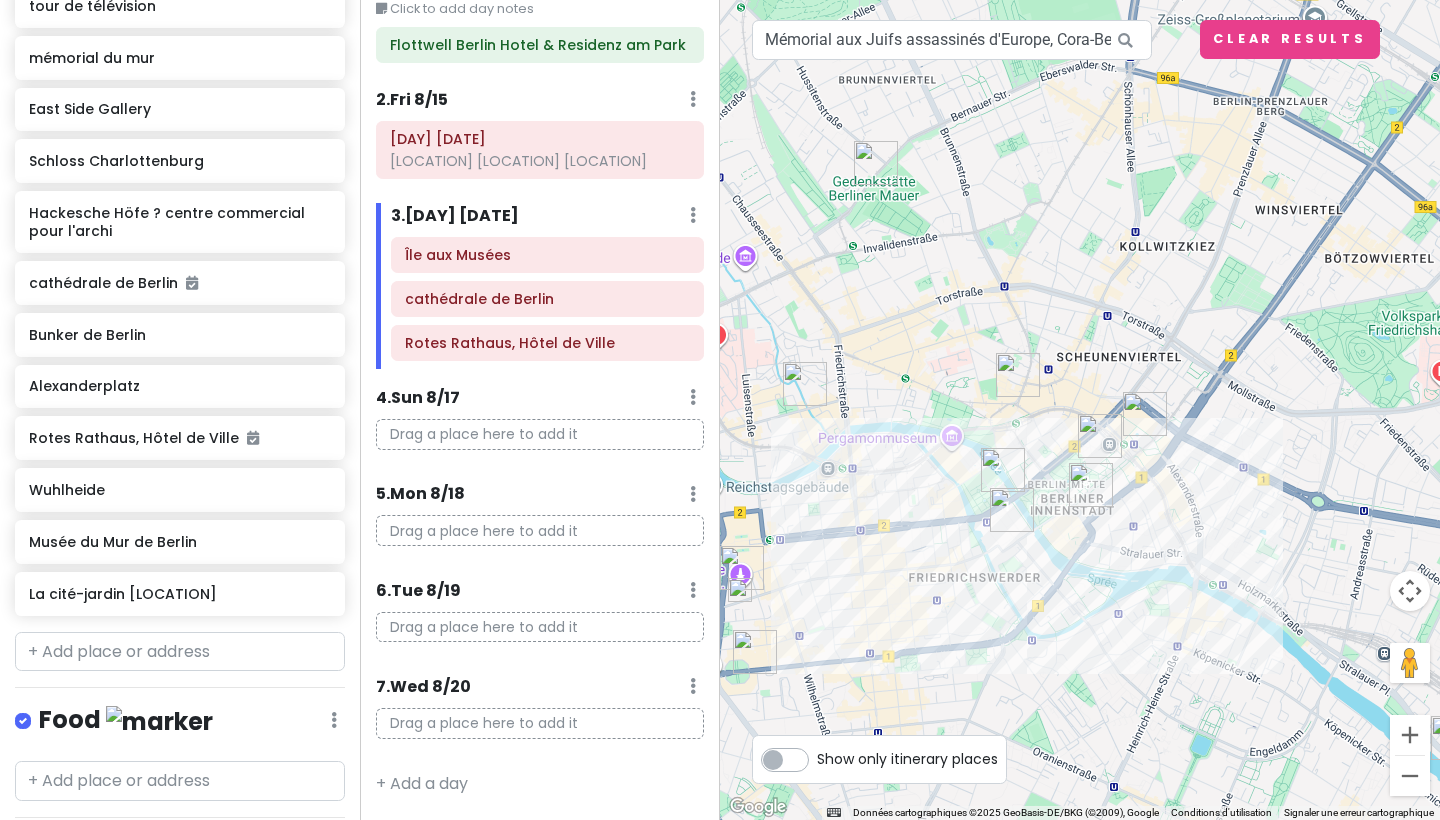click at bounding box center [1012, 510] 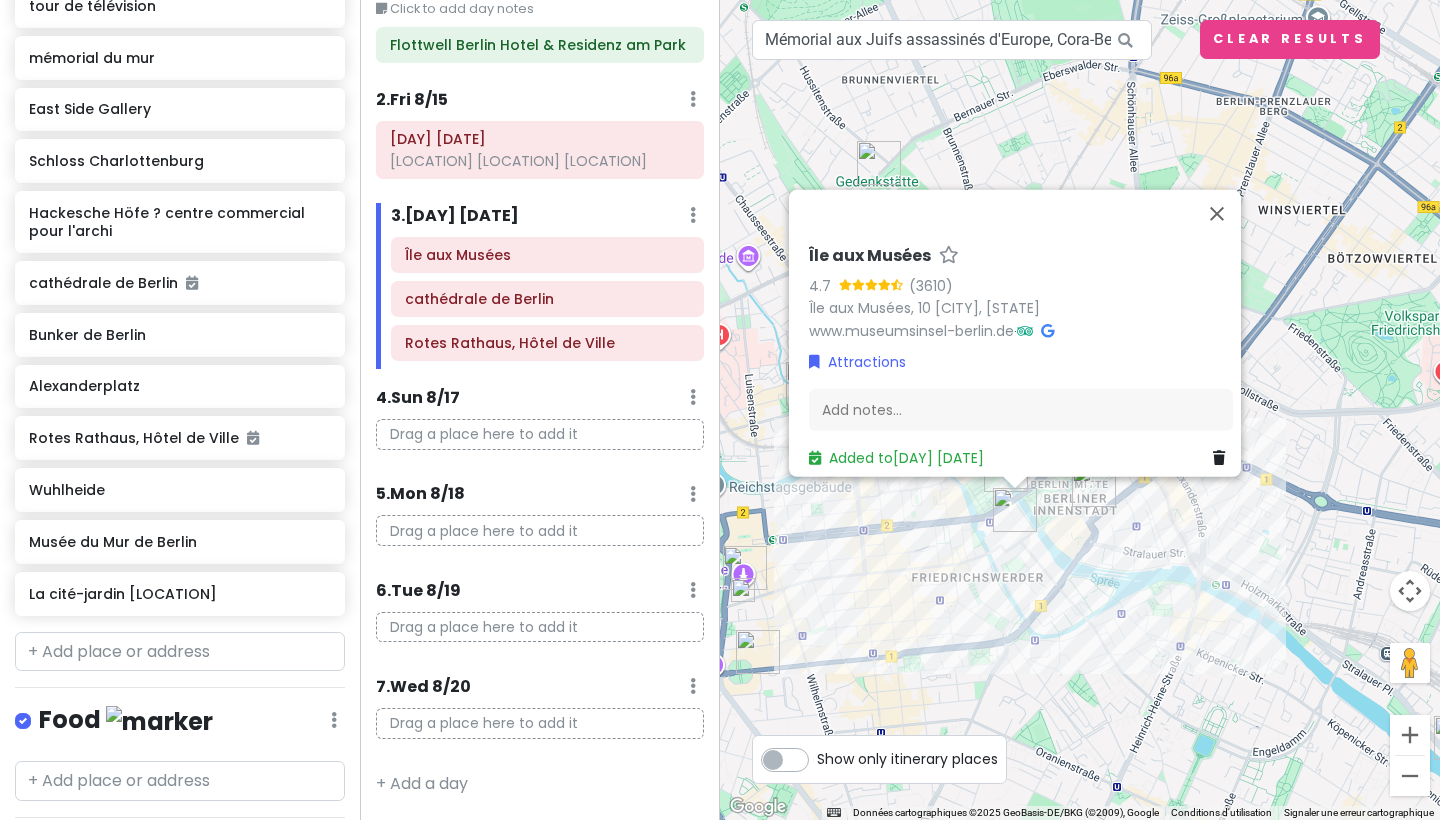click on "Île aux Musées [RATING] ([NUMBER]) Île aux Musées, [POSTAL_CODE] [CITY], [COUNTRY] [URL] · Attractions Add notes... Added to [DAY] [DATE]" at bounding box center (1080, 410) 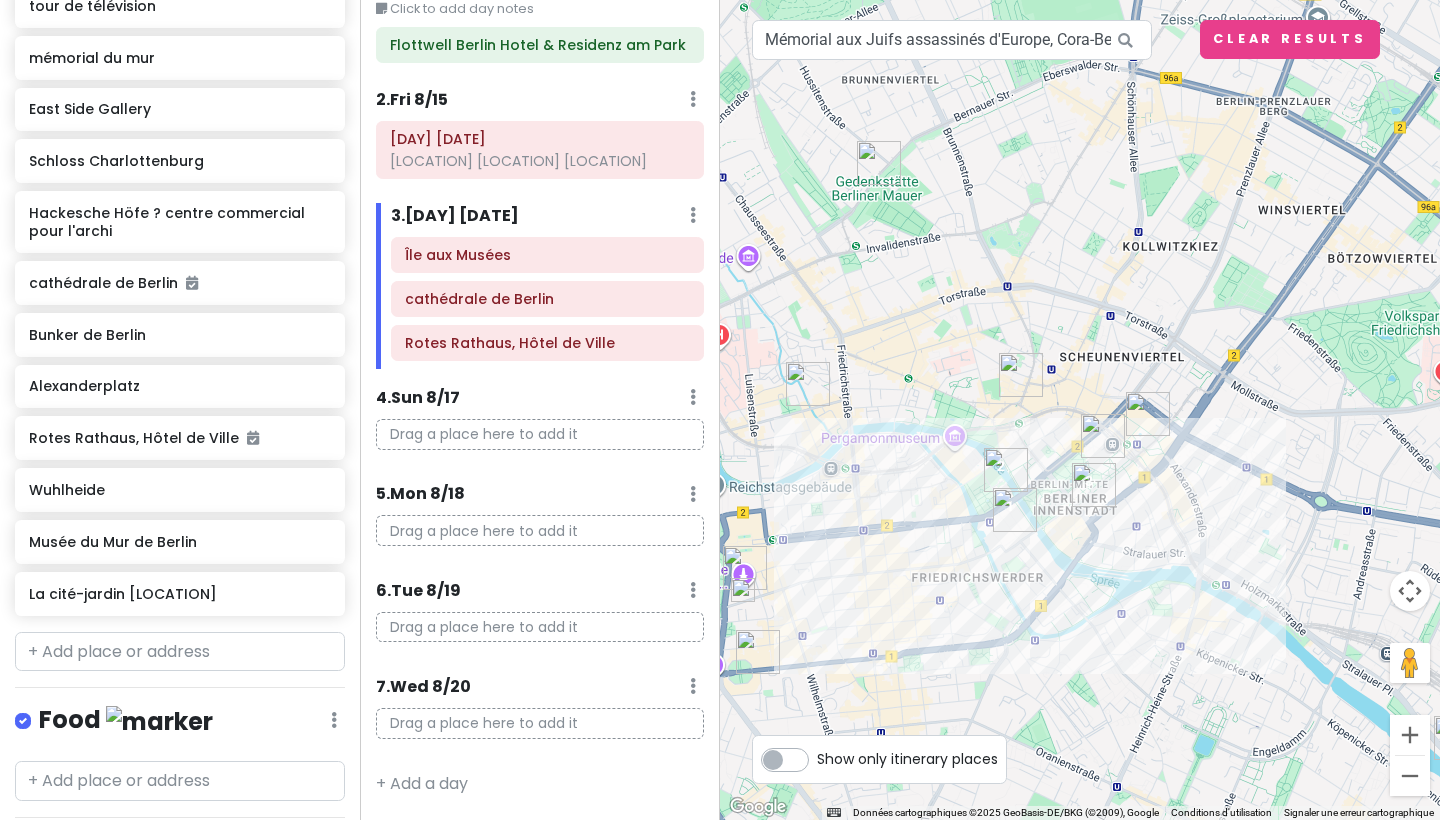 click at bounding box center (1006, 470) 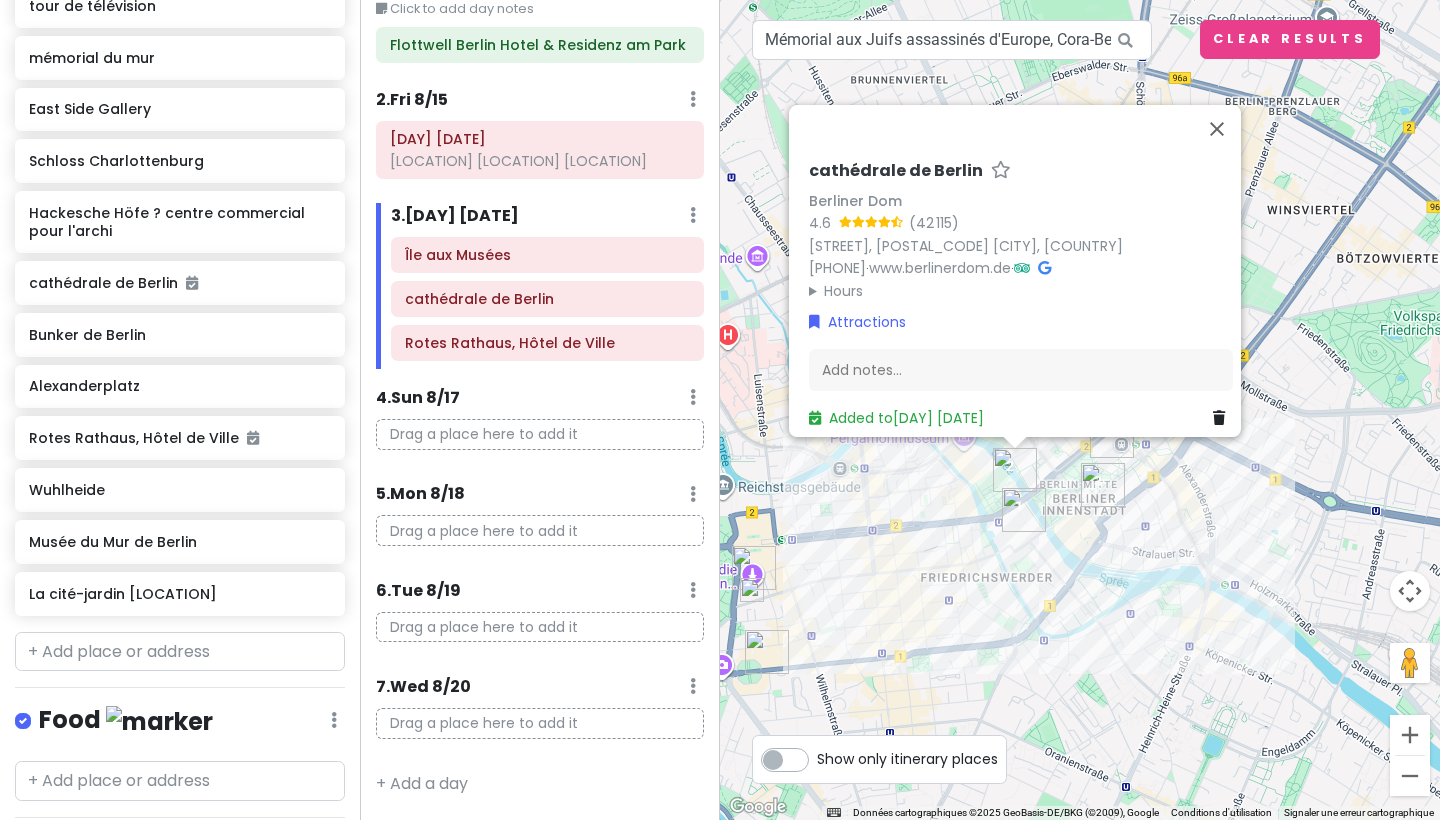 click on "[INSTITUTION] [INSTITUTION] [RATING] ([NUMBER]) [STREET], [POSTAL_CODE] [CITY], [COUNTRY] [PHONE] · [URL] · Hours [DAY] [TIME] [DAY] [TIME] [DAY] [TIME] [DAY] [TIME] [DAY] [TIME] [DAY] [TIME] [DAY] [TIME] Attractions Add notes... Added to  [DAY] [MONTH]" at bounding box center [1080, 410] 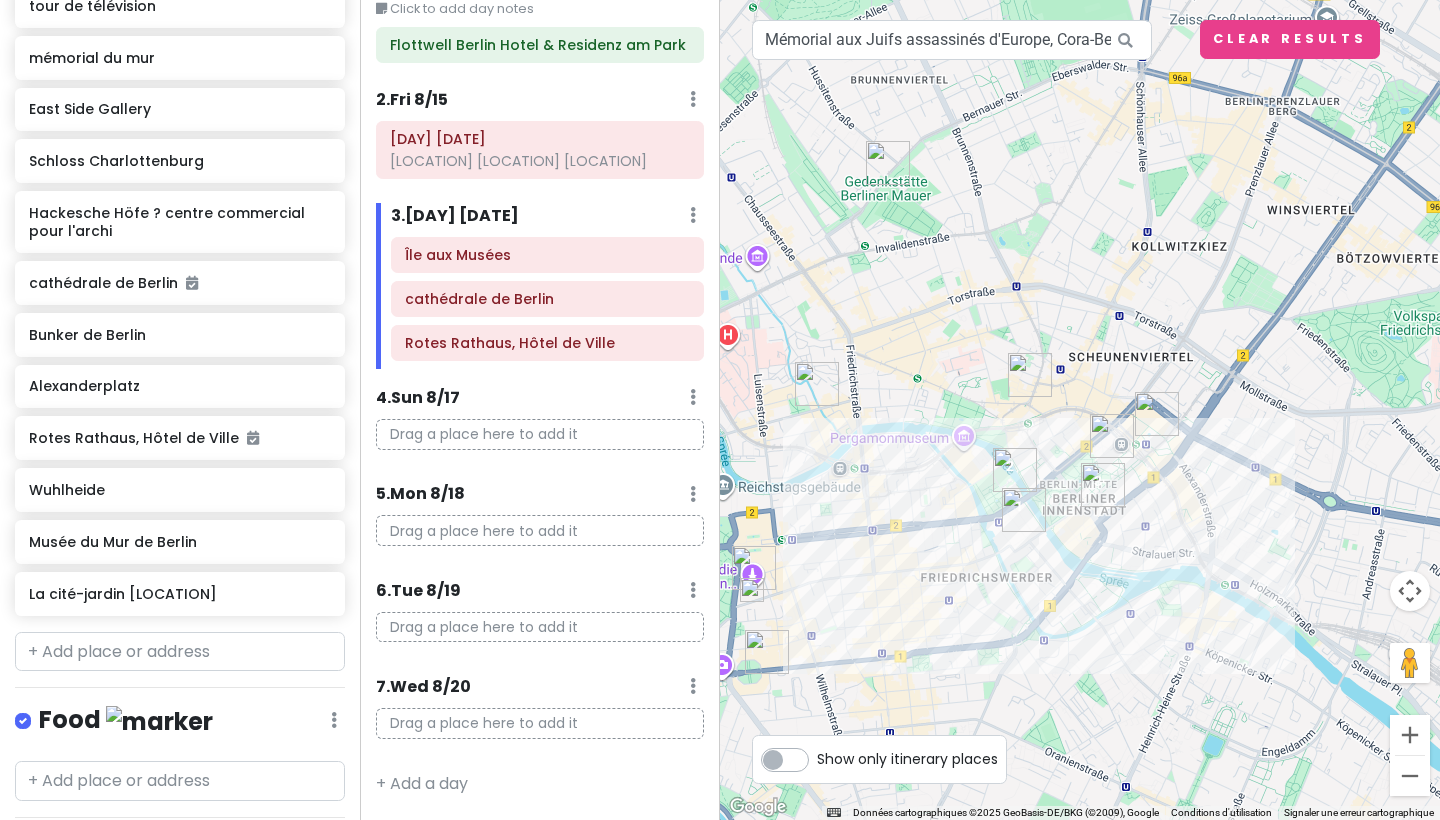 click at bounding box center (1112, 436) 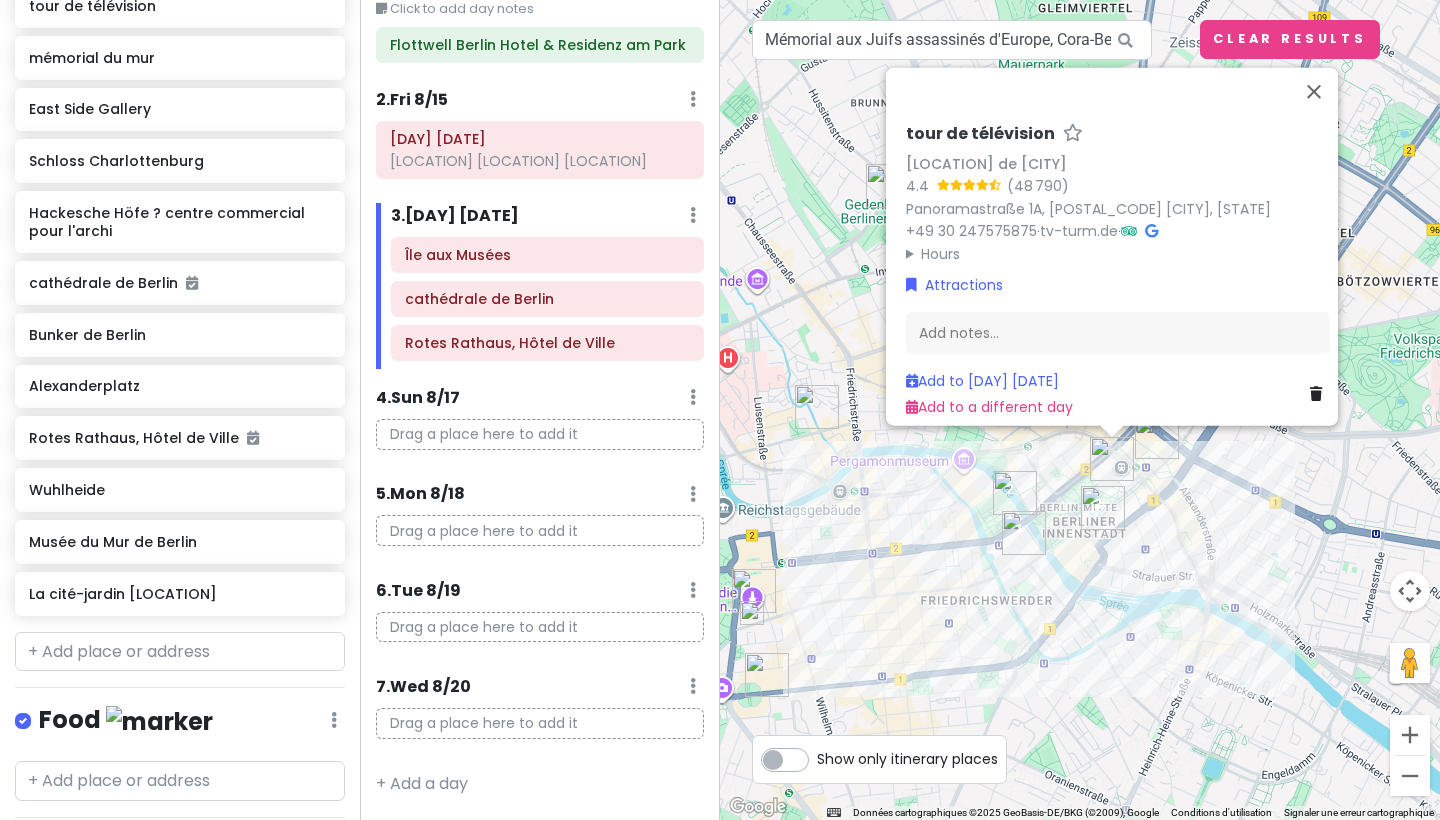 click on "tour de télévision Fernsehturm de Berlin [RATING] ([NUMBER]) [STREET], [POSTAL_CODE] [CITY], [COUNTRY] [PHONE] · [URL] · Hours [DAY] [TIME] [DAY] [TIME] [DAY] [TIME] [DAY] [TIME] [DAY] [TIME] [DAY] [TIME] [DAY] [TIME] Attractions Add notes... Add to [DAY] [DATE] Add to a different day" at bounding box center [1080, 410] 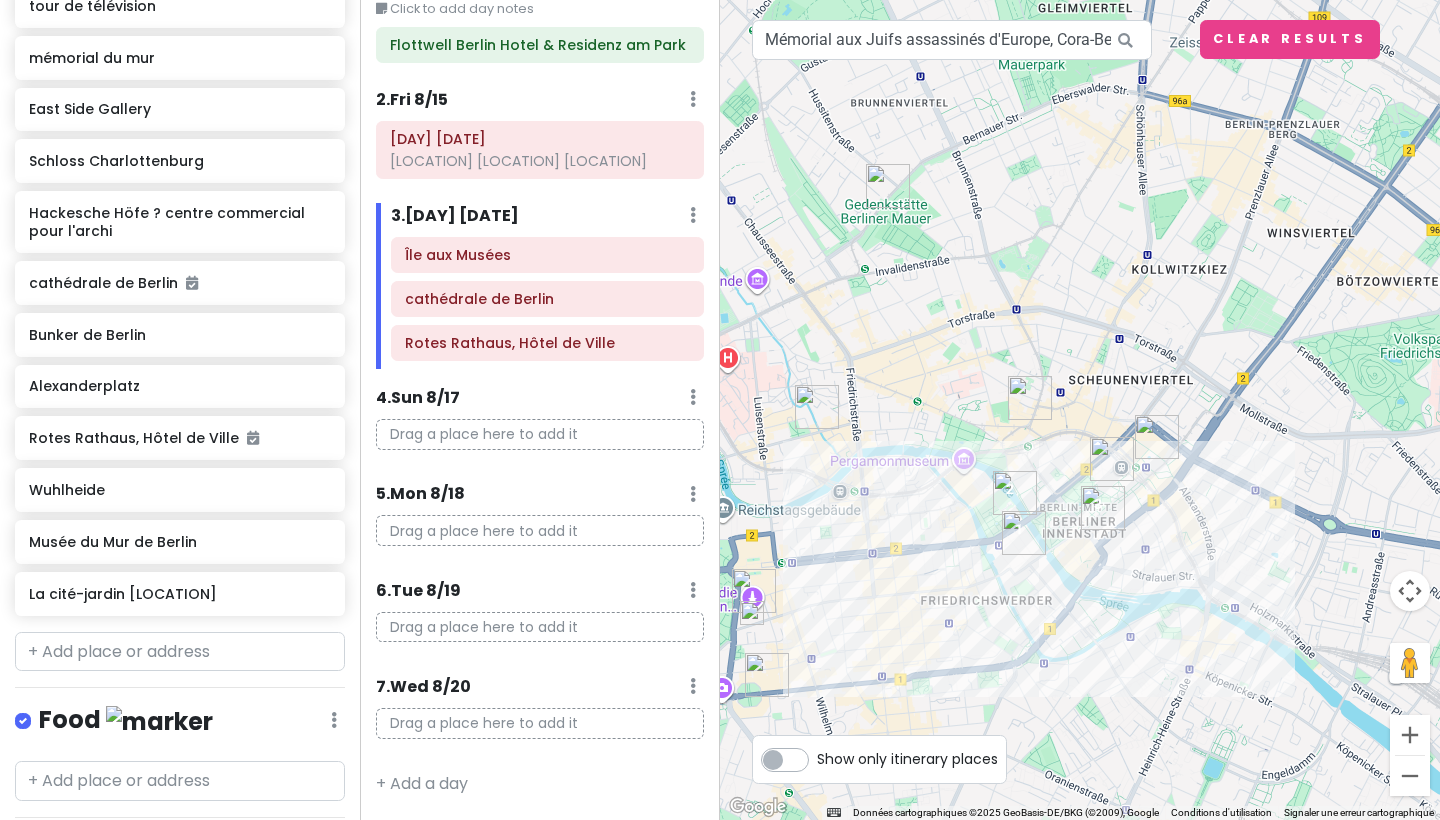 click at bounding box center [1030, 398] 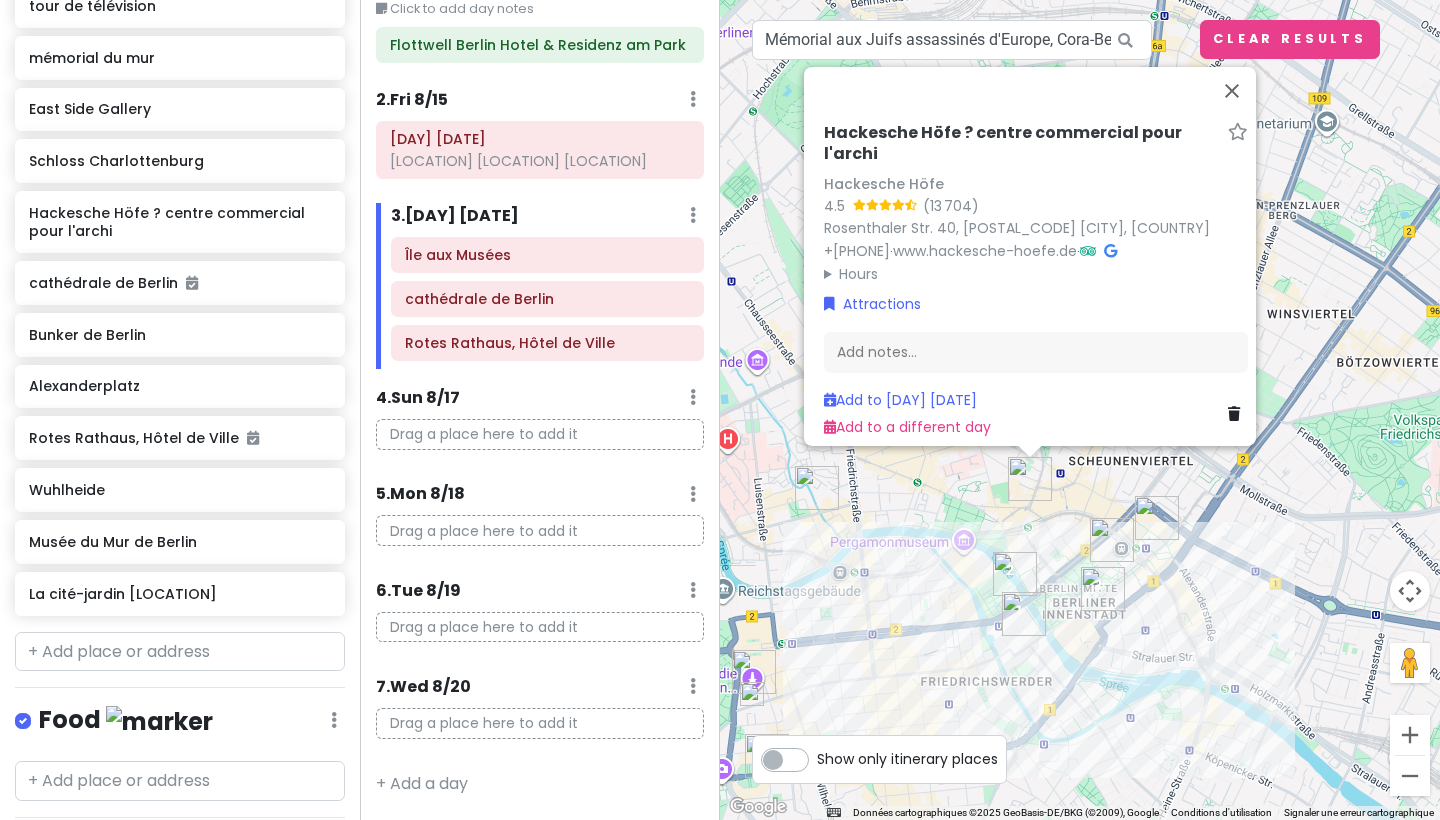 click at bounding box center [817, 488] 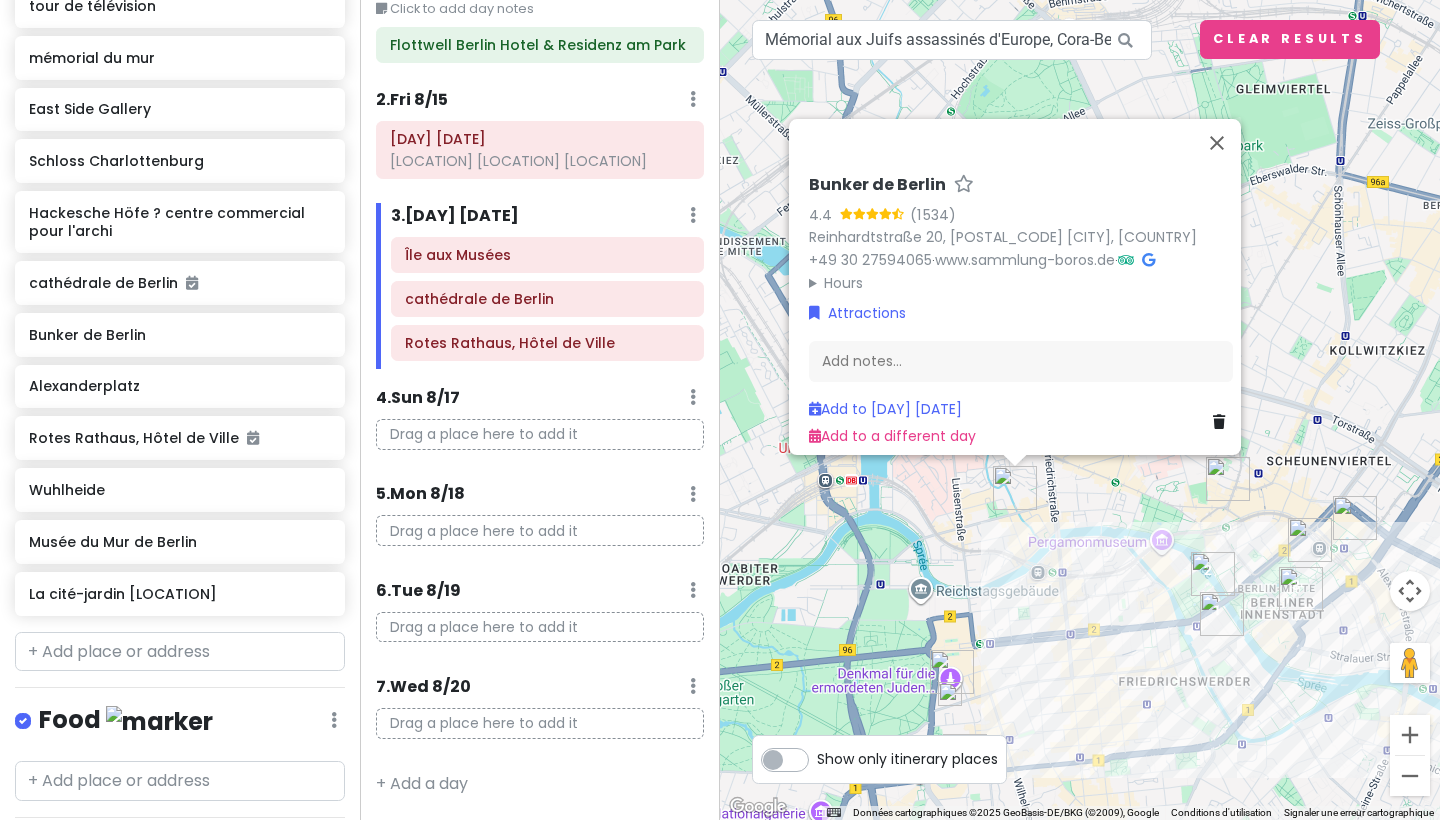 click at bounding box center [952, 672] 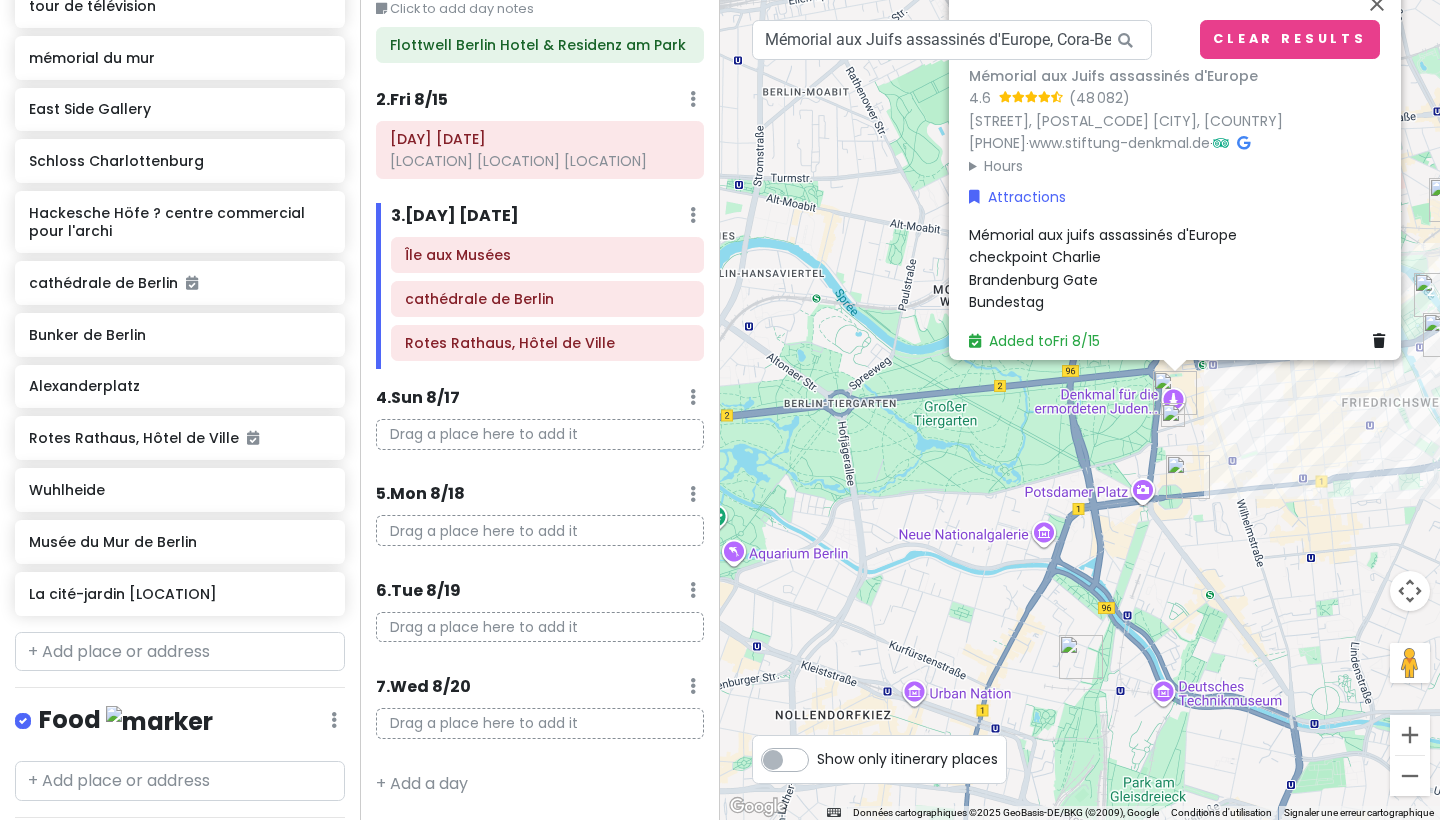 drag, startPoint x: 1022, startPoint y: 202, endPoint x: 1182, endPoint y: -80, distance: 324.2283 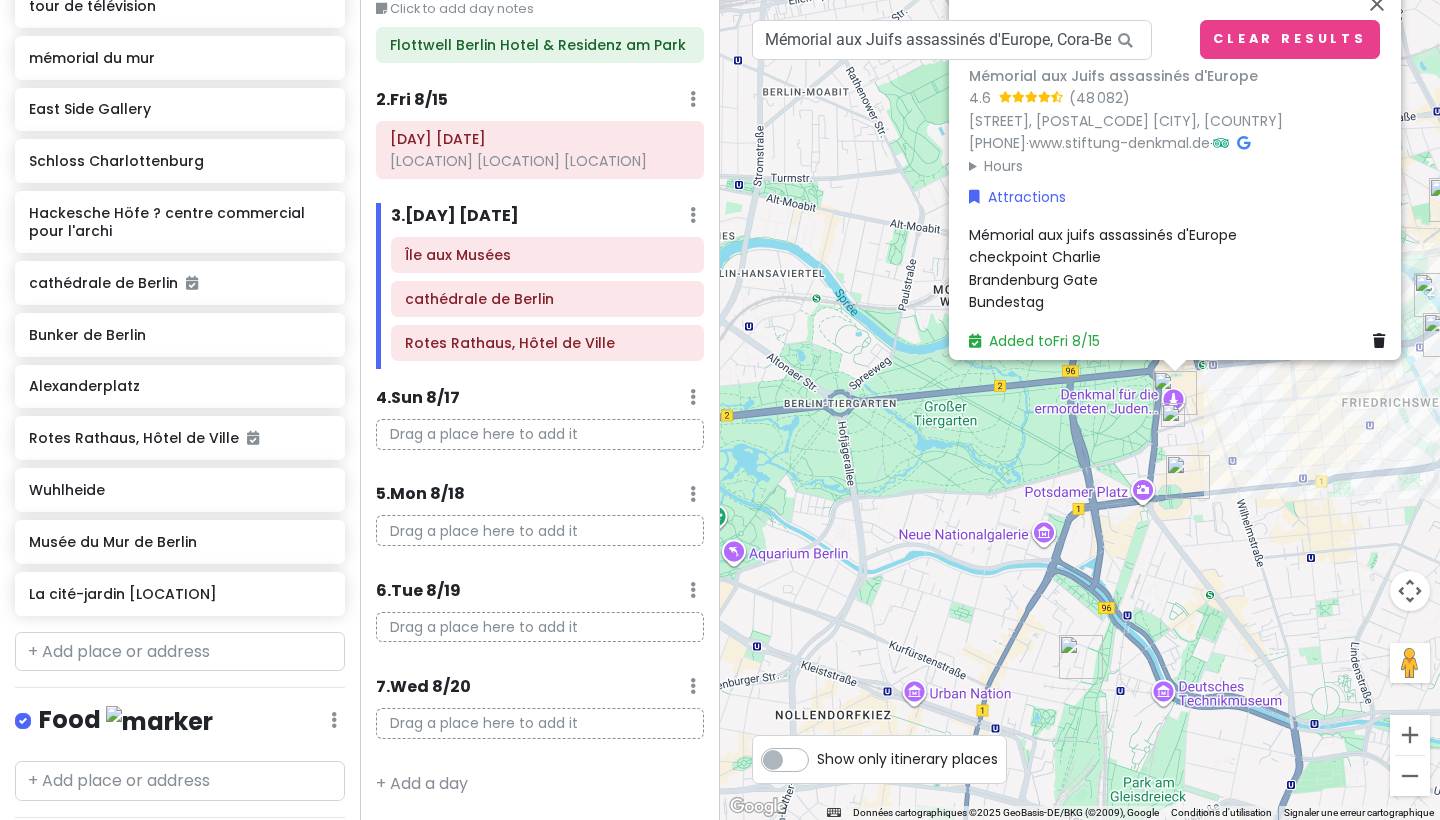 click at bounding box center (1188, 477) 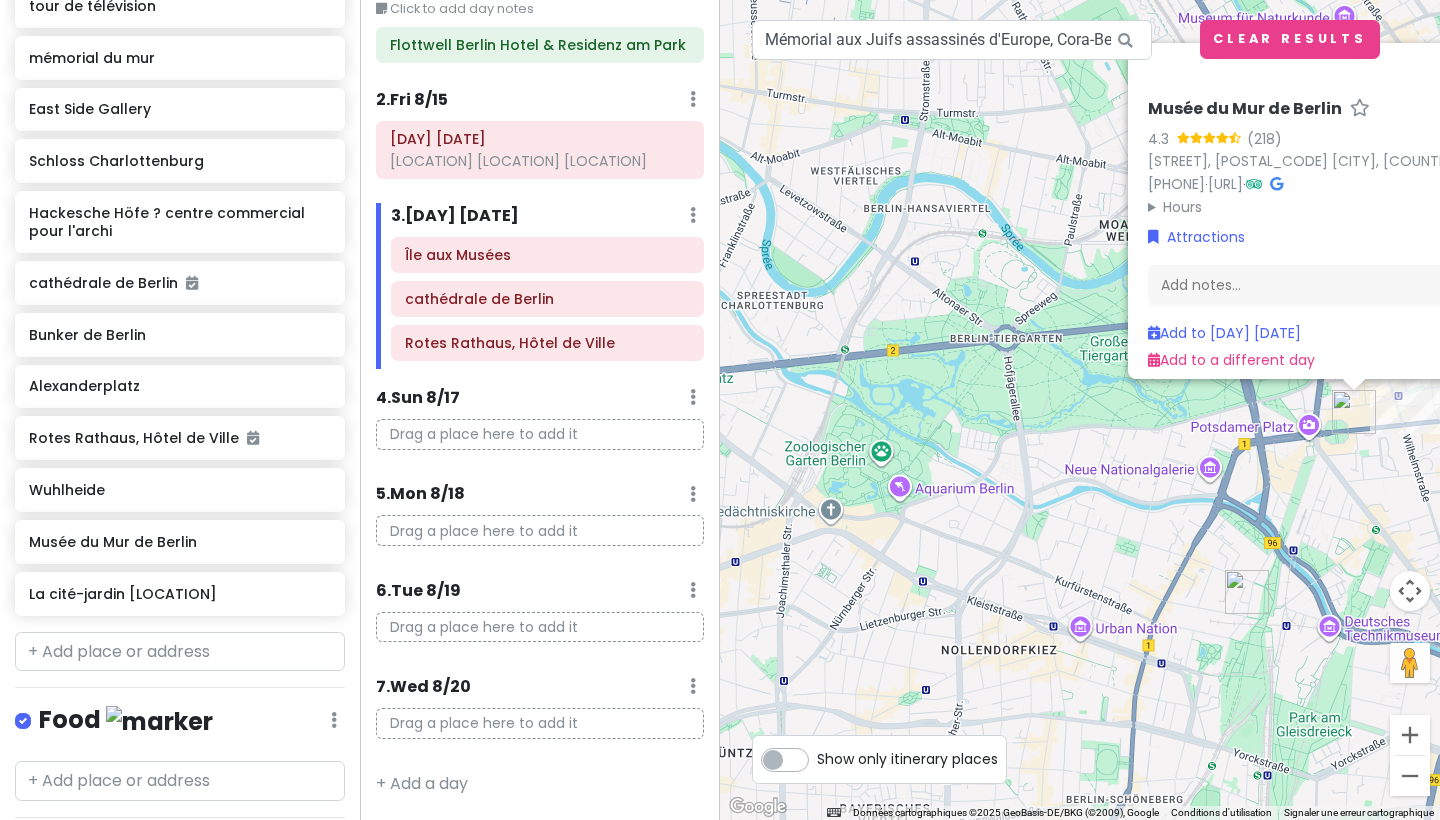 drag, startPoint x: 1012, startPoint y: 497, endPoint x: 1225, endPoint y: 432, distance: 222.6971 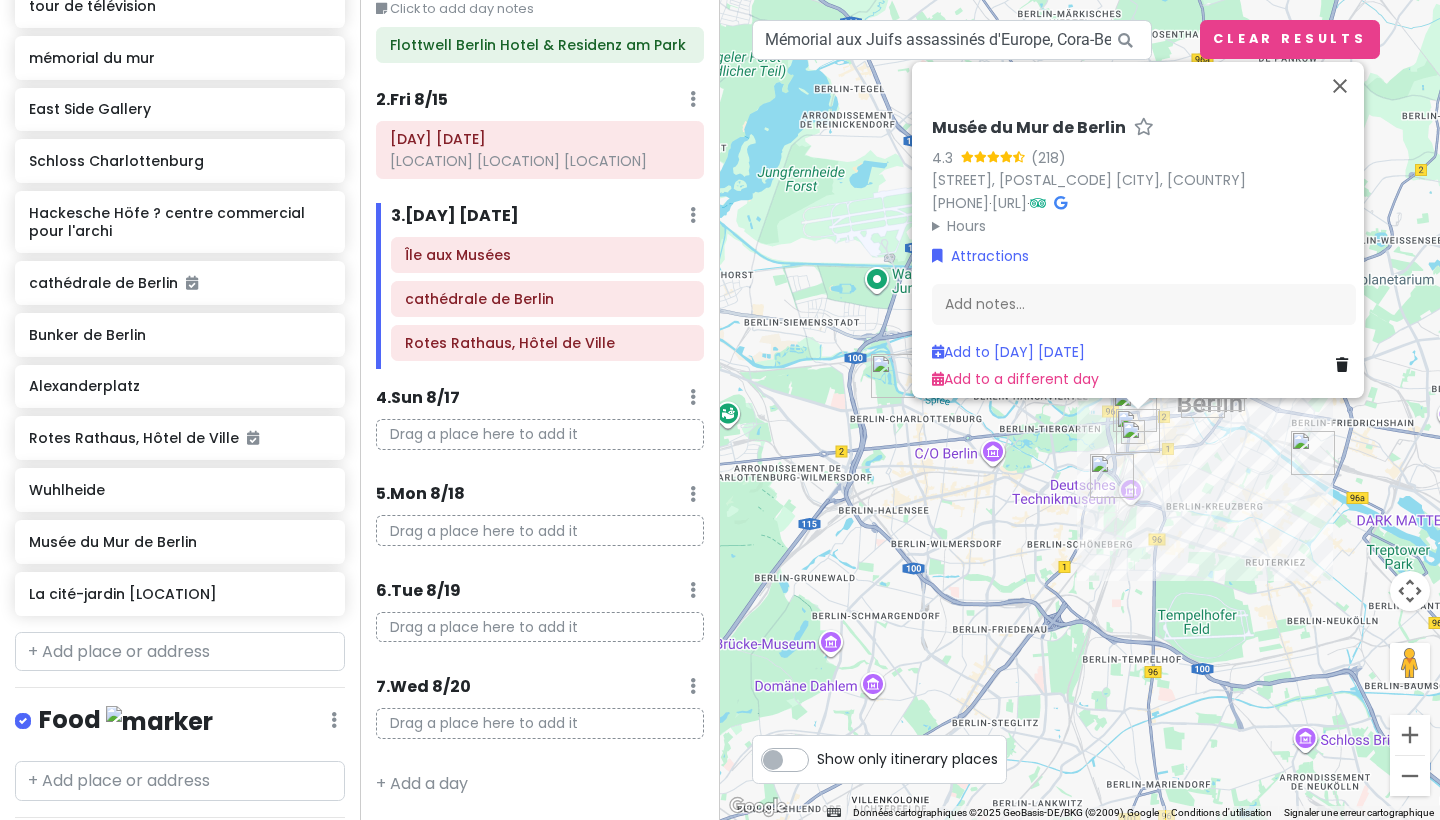 click on "[INSTITUTION] [RATING] ([NUMBER]) [STREET], [POSTAL_CODE] [CITY], [COUNTRY] [PHONE] · [URL] · Hours [DAY] [TIME] [DAY] [TIME] [DAY] [TIME] [DAY] [TIME] [DAY] [TIME] [DAY] [TIME] [DAY] [TIME] Attractions Add notes...  Add to   [DAY] [MONTH]  Add to a different day" at bounding box center (1080, 410) 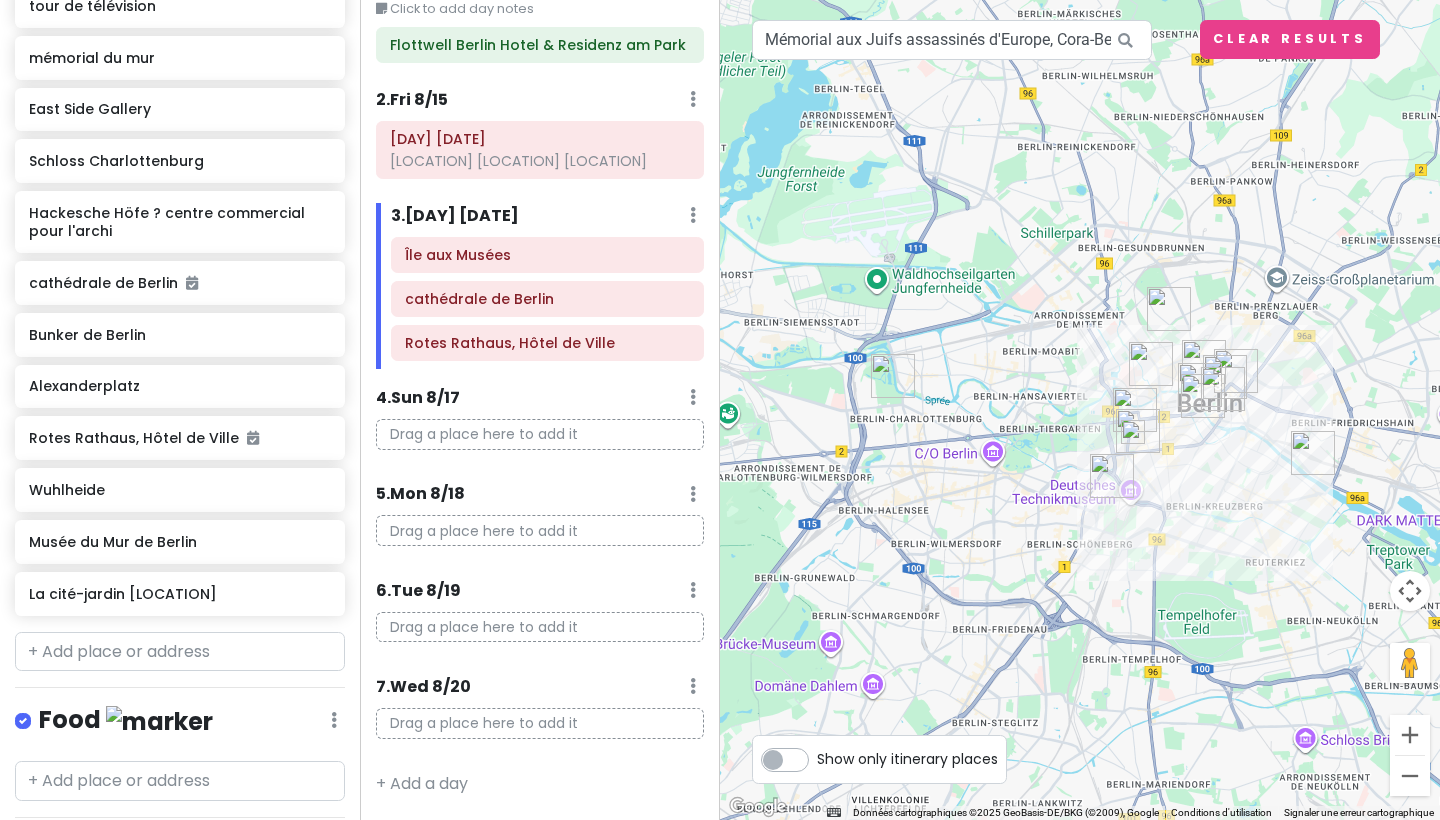 click at bounding box center [893, 376] 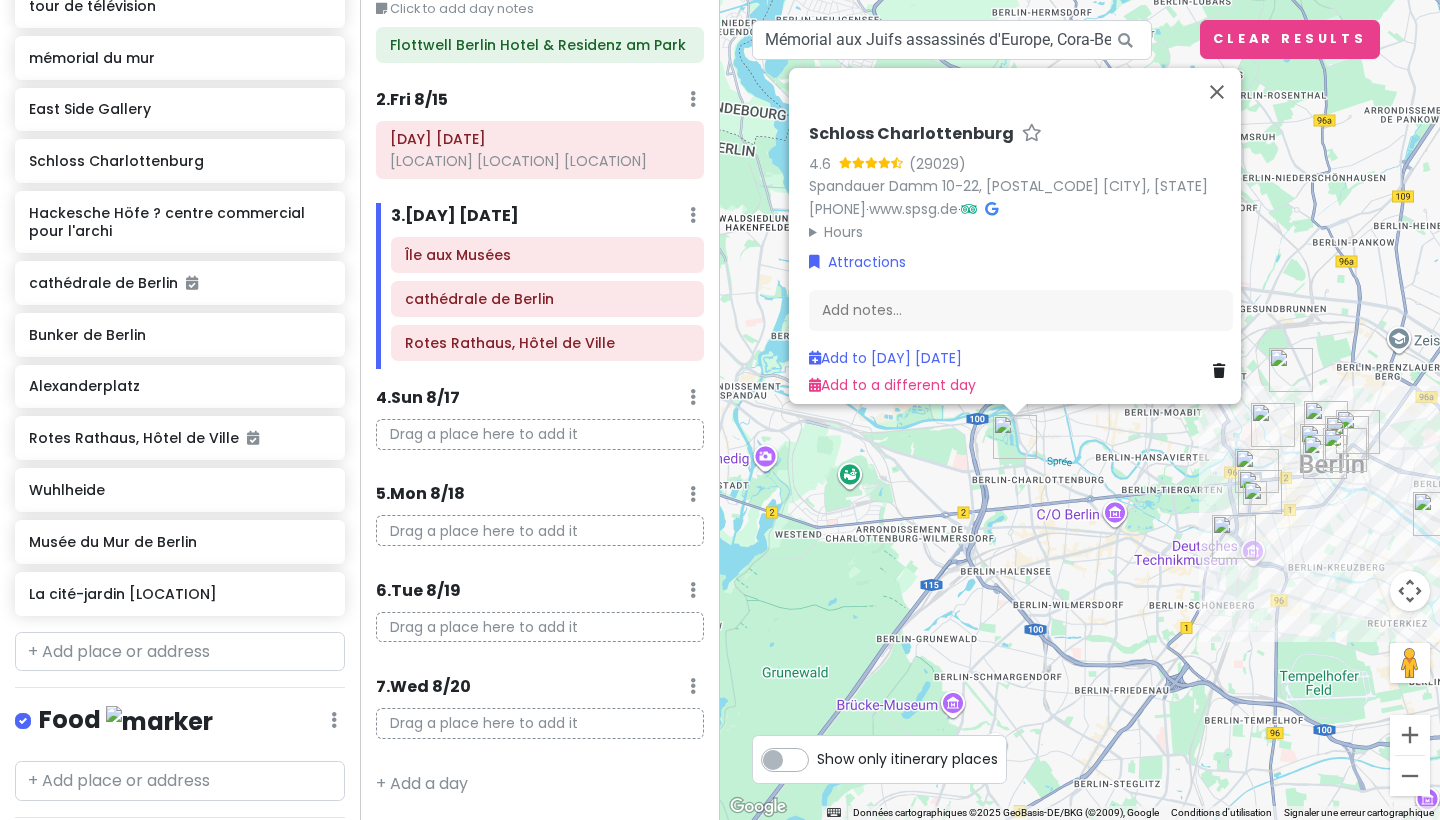 click on "Charlottenburg Palace 4.6       (29,029) Spandauer Damm 10-22, 14059 Berlin, [LOCATION] +49 30 320910   ·   www.spsg.de   ·   Hours Monday  Closed Tuesday  10:00 – 17:30 Wednesday  10:00 – 17:30 Thursday  10:00 – 17:30 Friday  10:00 – 17:30 Saturday  10:00 – 17:30 Sunday  10:00 – 17:30 Attractions Add notes...   Sat 8/16   Add to a different day" at bounding box center [1080, 410] 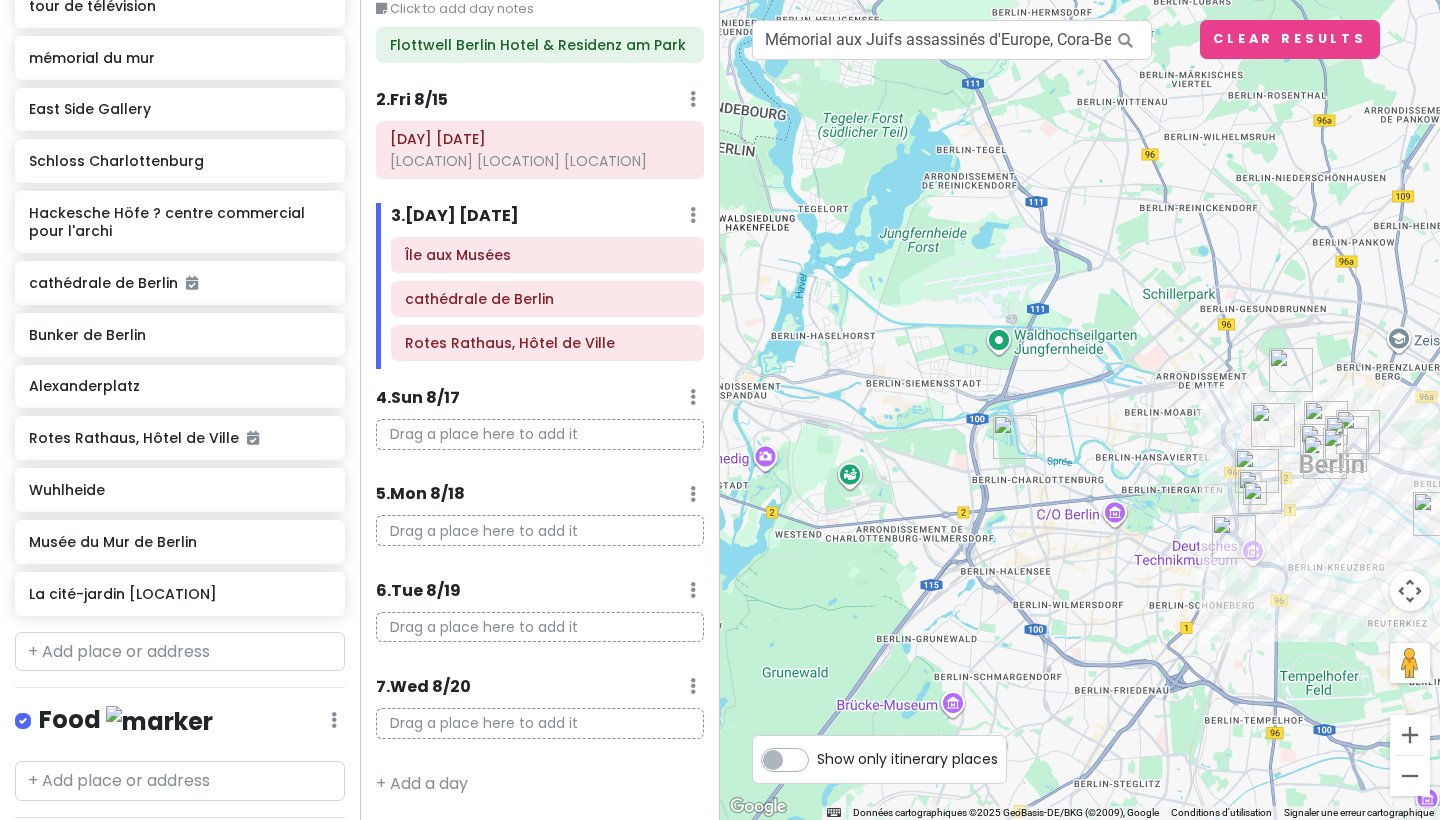 click at bounding box center [1080, 410] 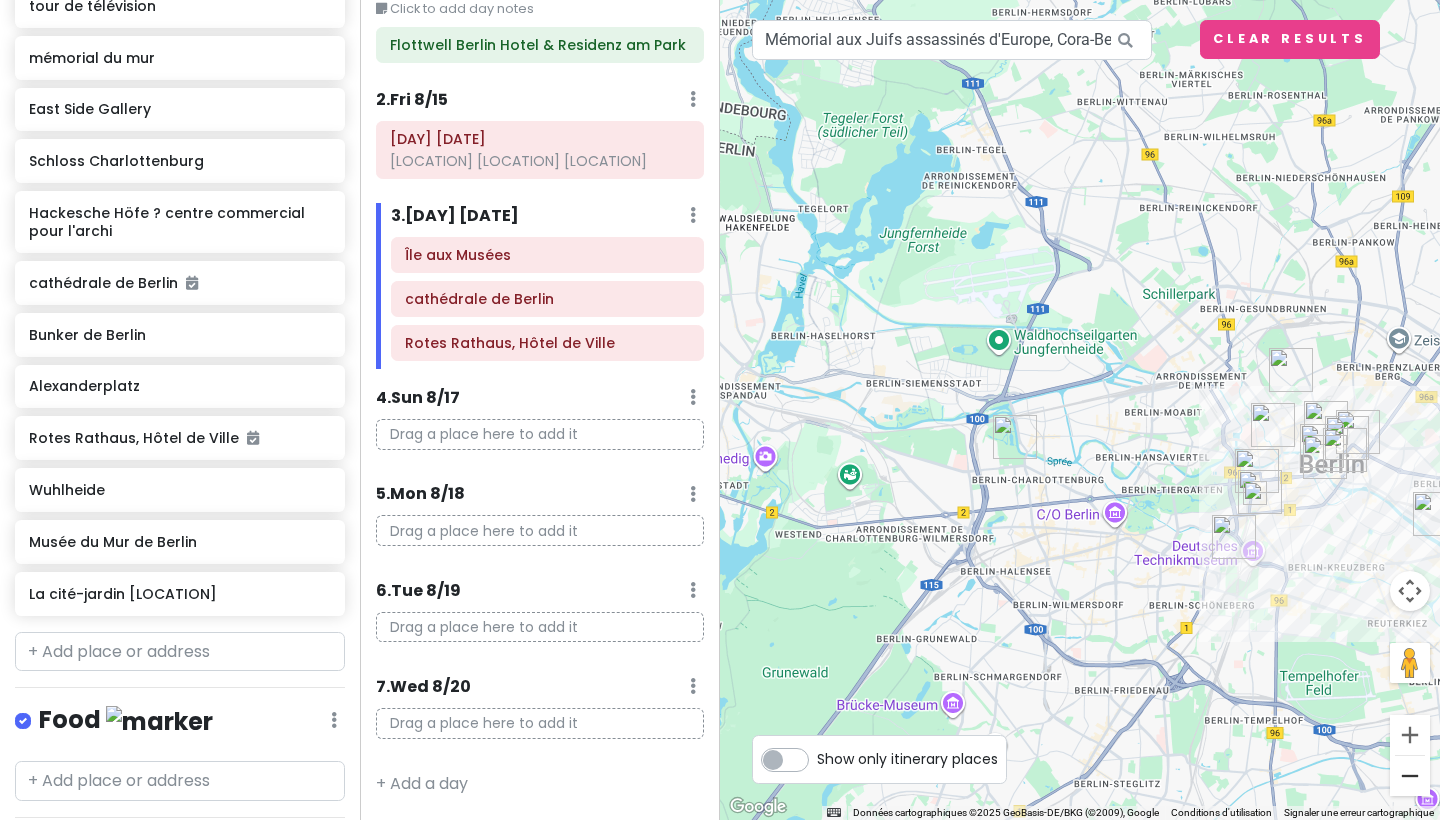 click at bounding box center (1410, 776) 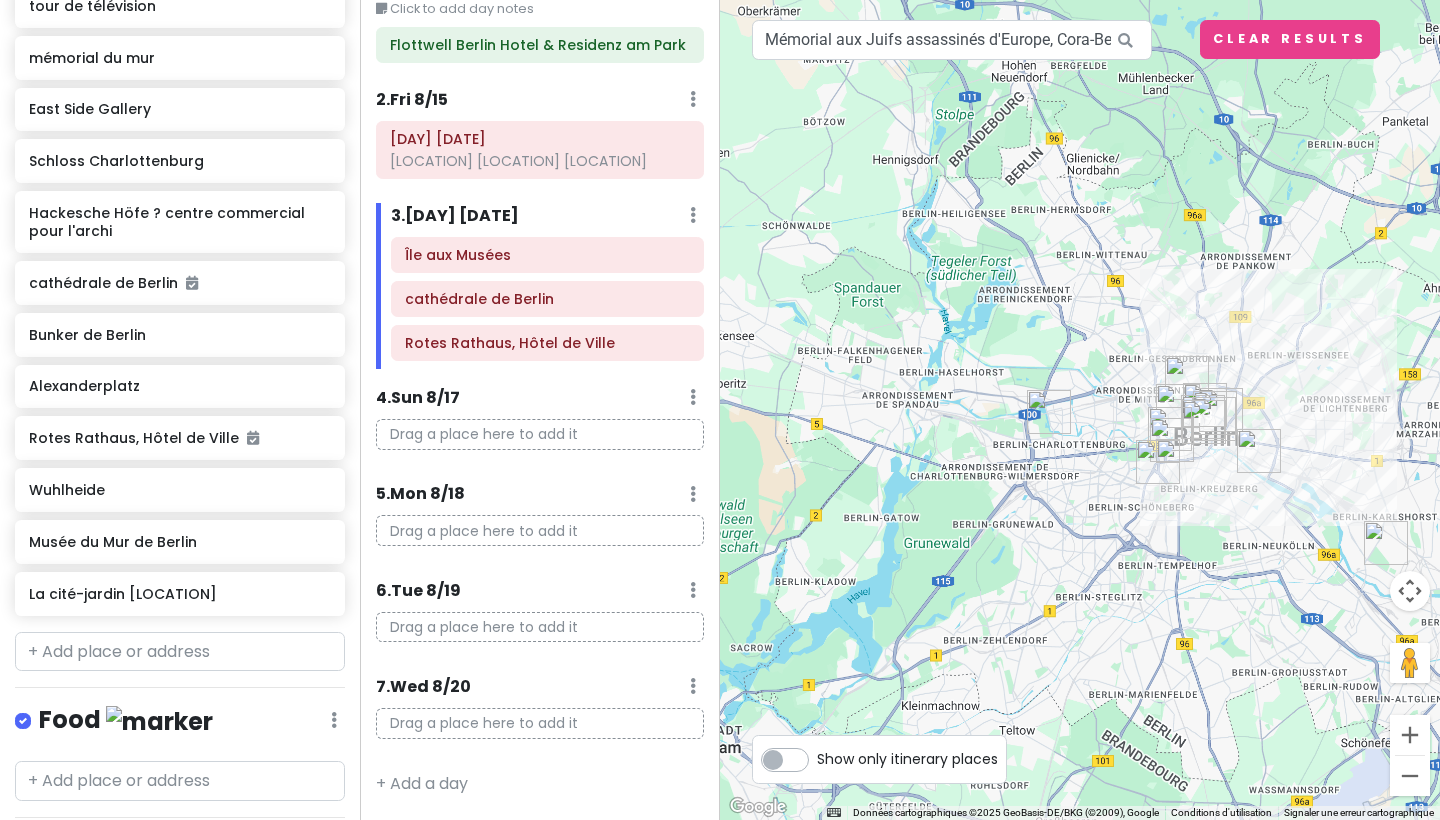 click at bounding box center [1410, 776] 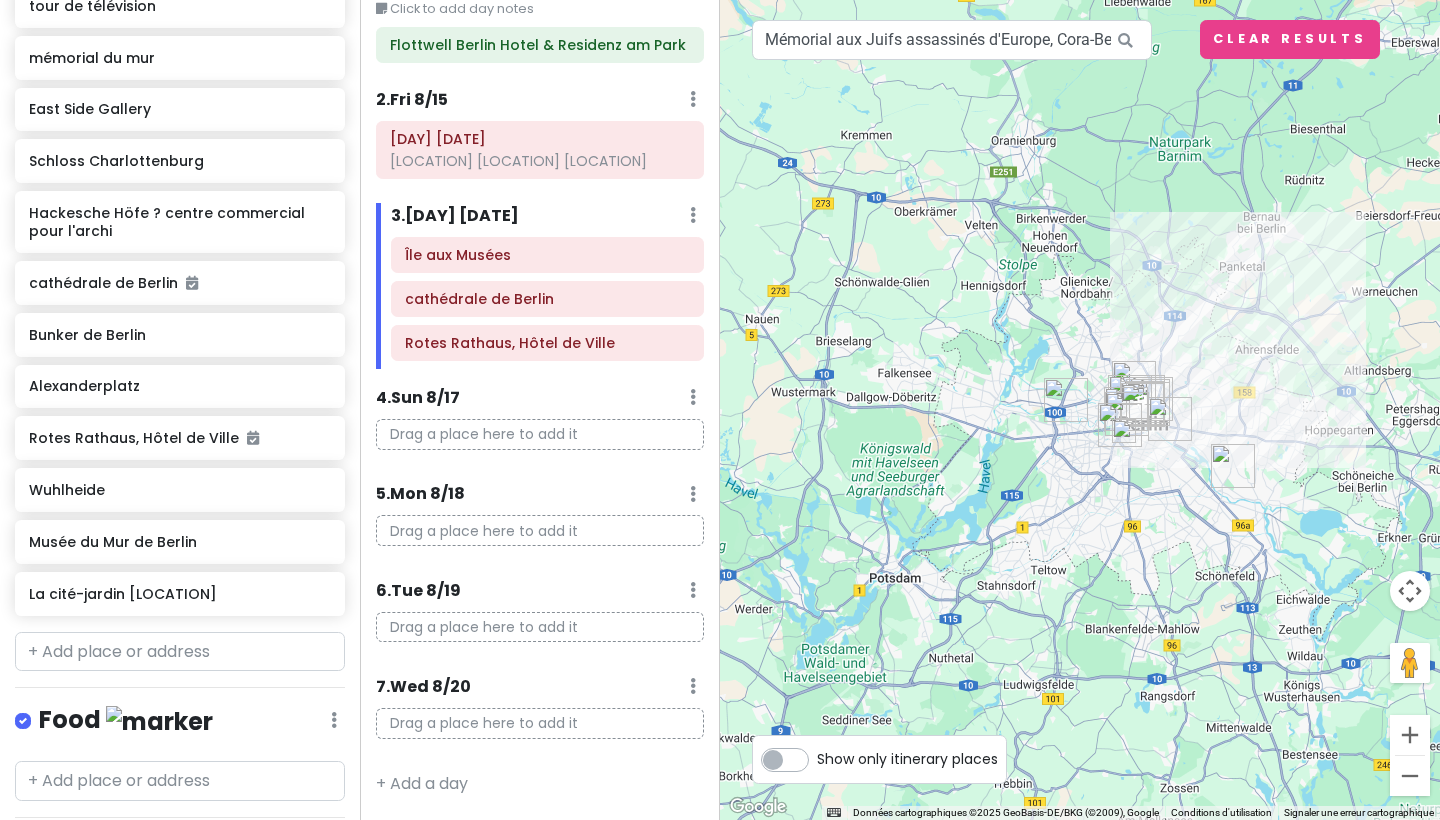 click at bounding box center (1410, 776) 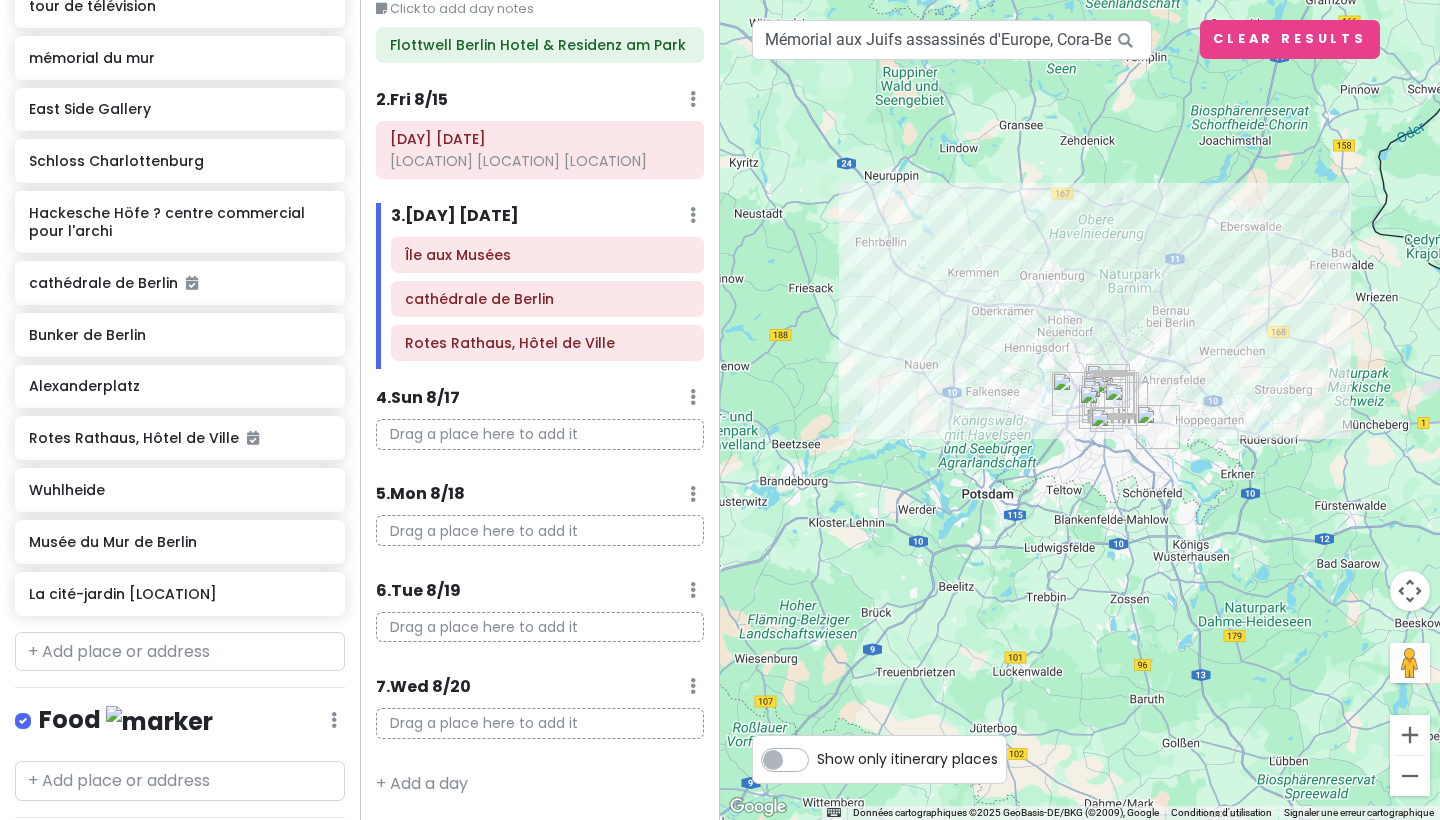 click at bounding box center (1158, 427) 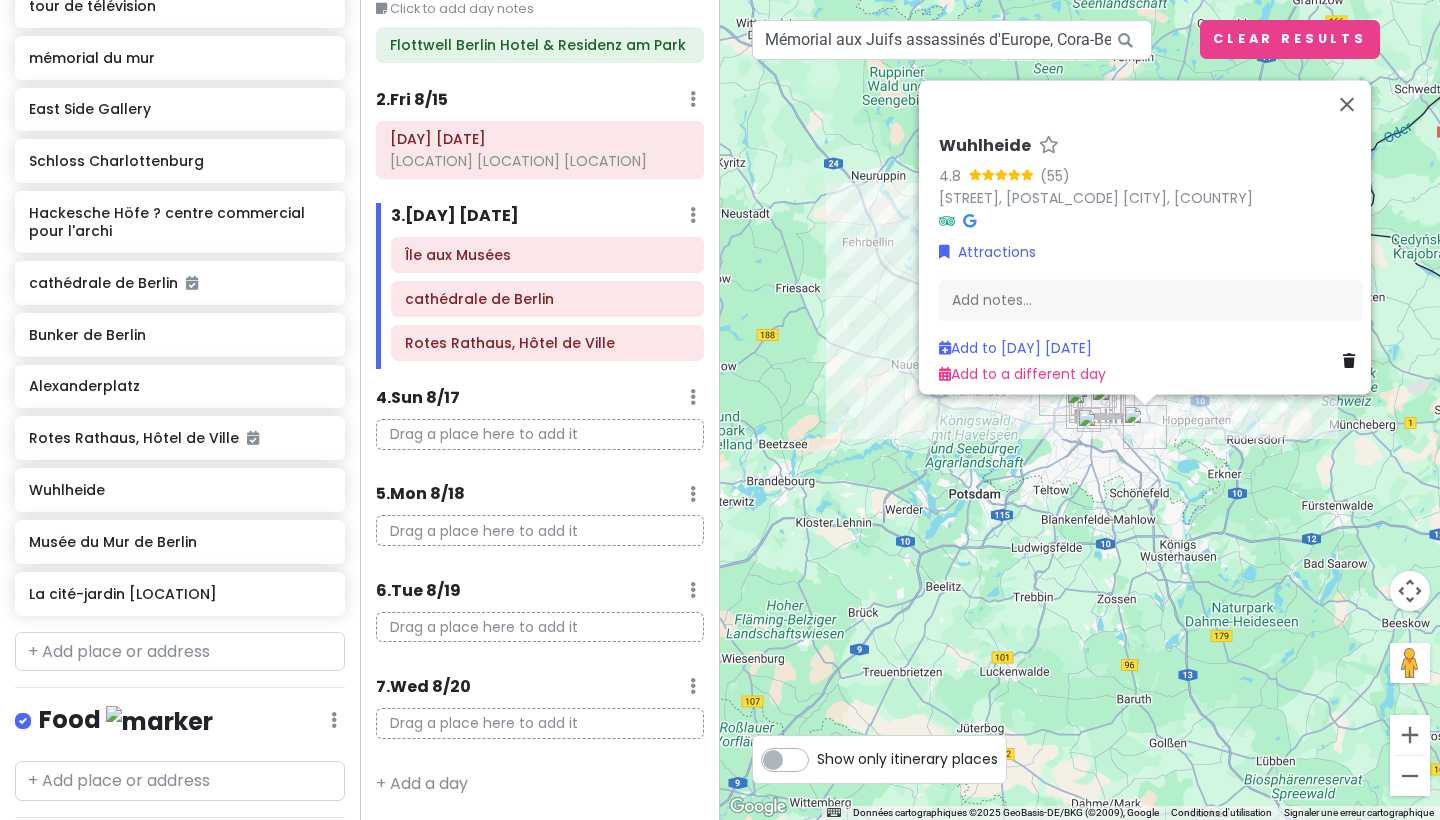 click on "[LOCATION] [RATING] ([NUMBER]) [STREET], [POSTAL_CODE] [CITY], [COUNTRY] Attractions Add notes...  Add to   [DAY] [MONTH]  Add to a different day" at bounding box center [1080, 410] 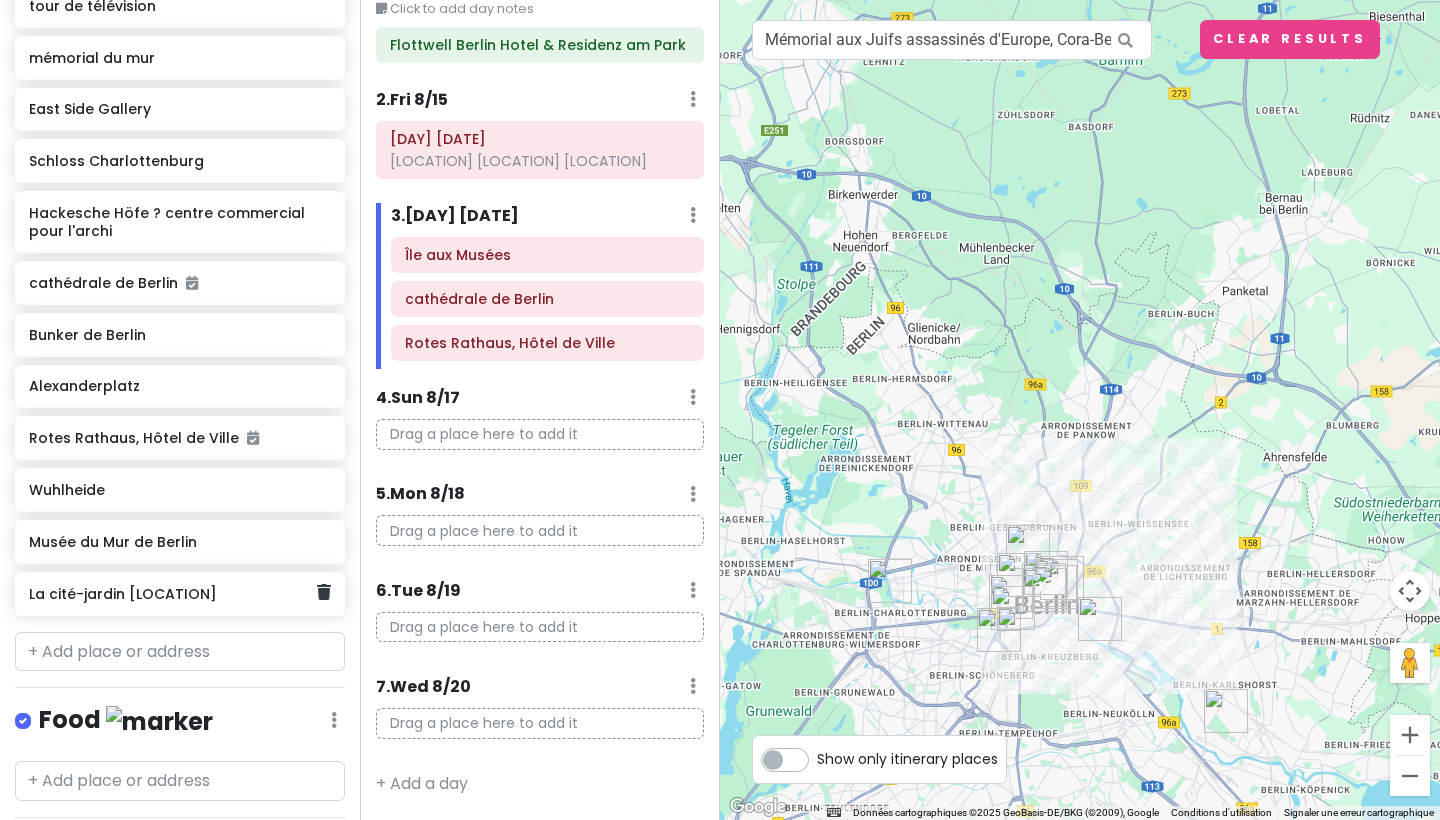 click on "La cité-jardin [LOCATION]" at bounding box center (172, 594) 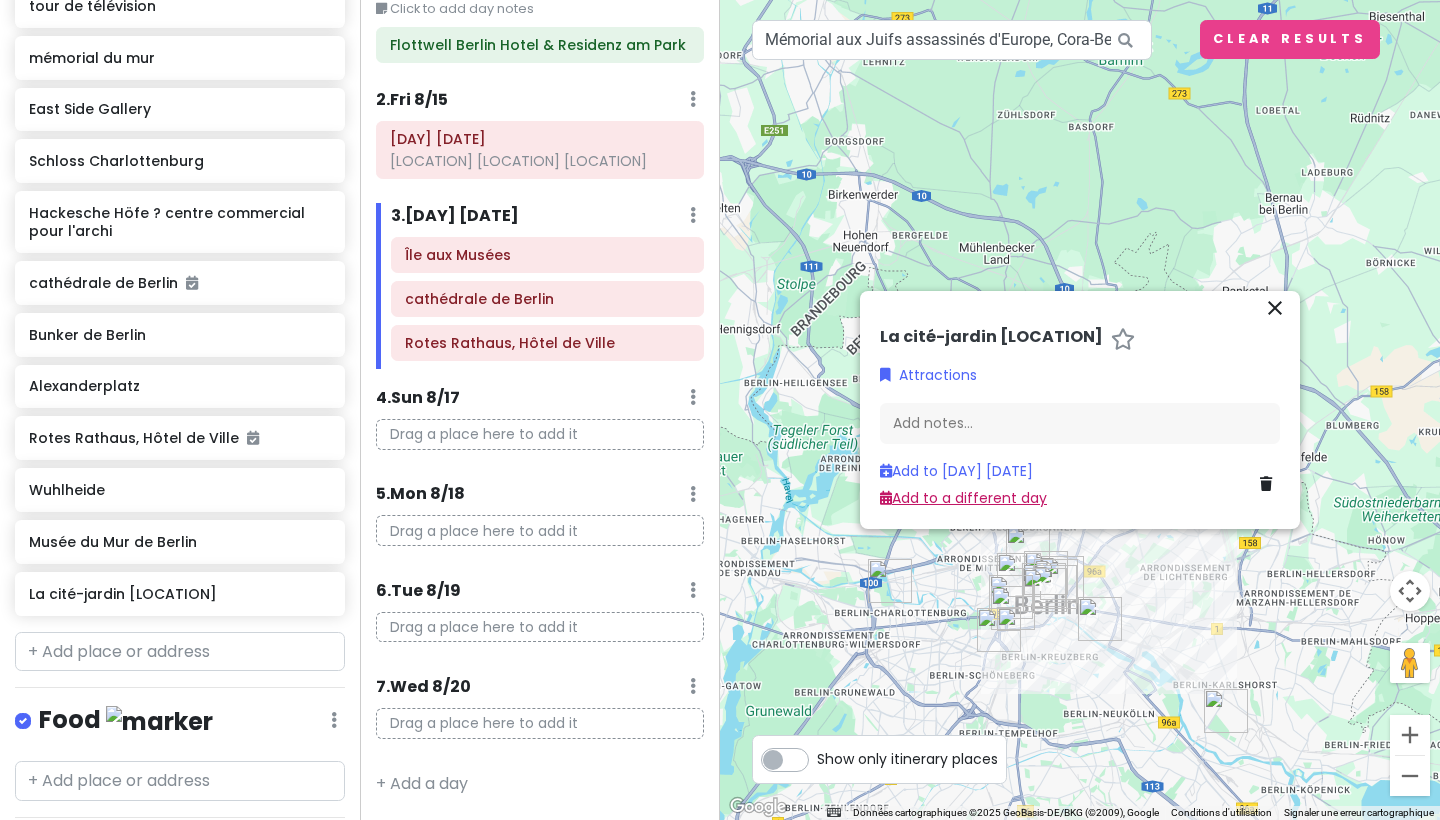 click on "Add to a different day" at bounding box center [963, 498] 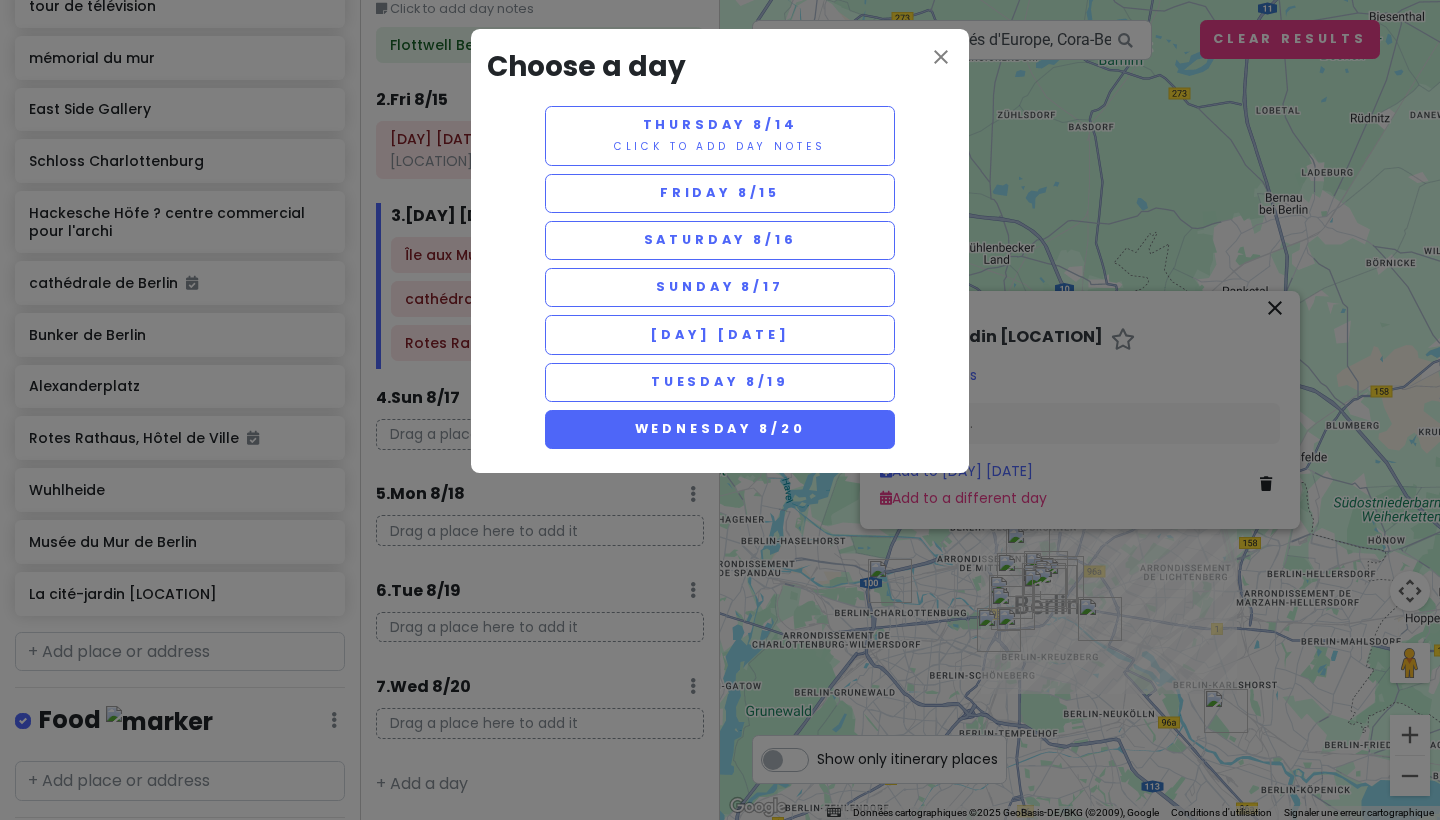 click on "Wednesday 8/20" at bounding box center (720, 428) 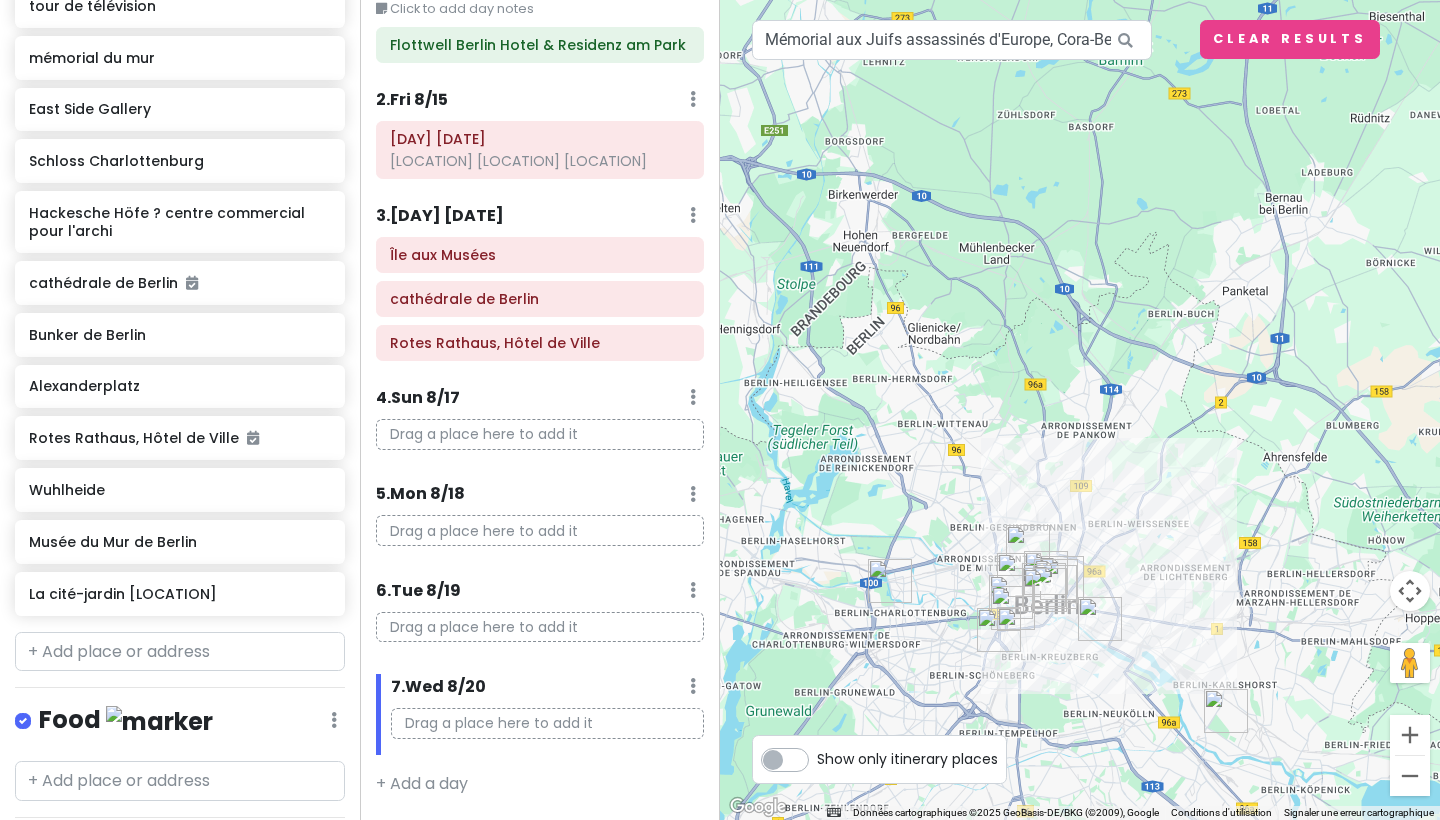 scroll, scrollTop: 114, scrollLeft: 0, axis: vertical 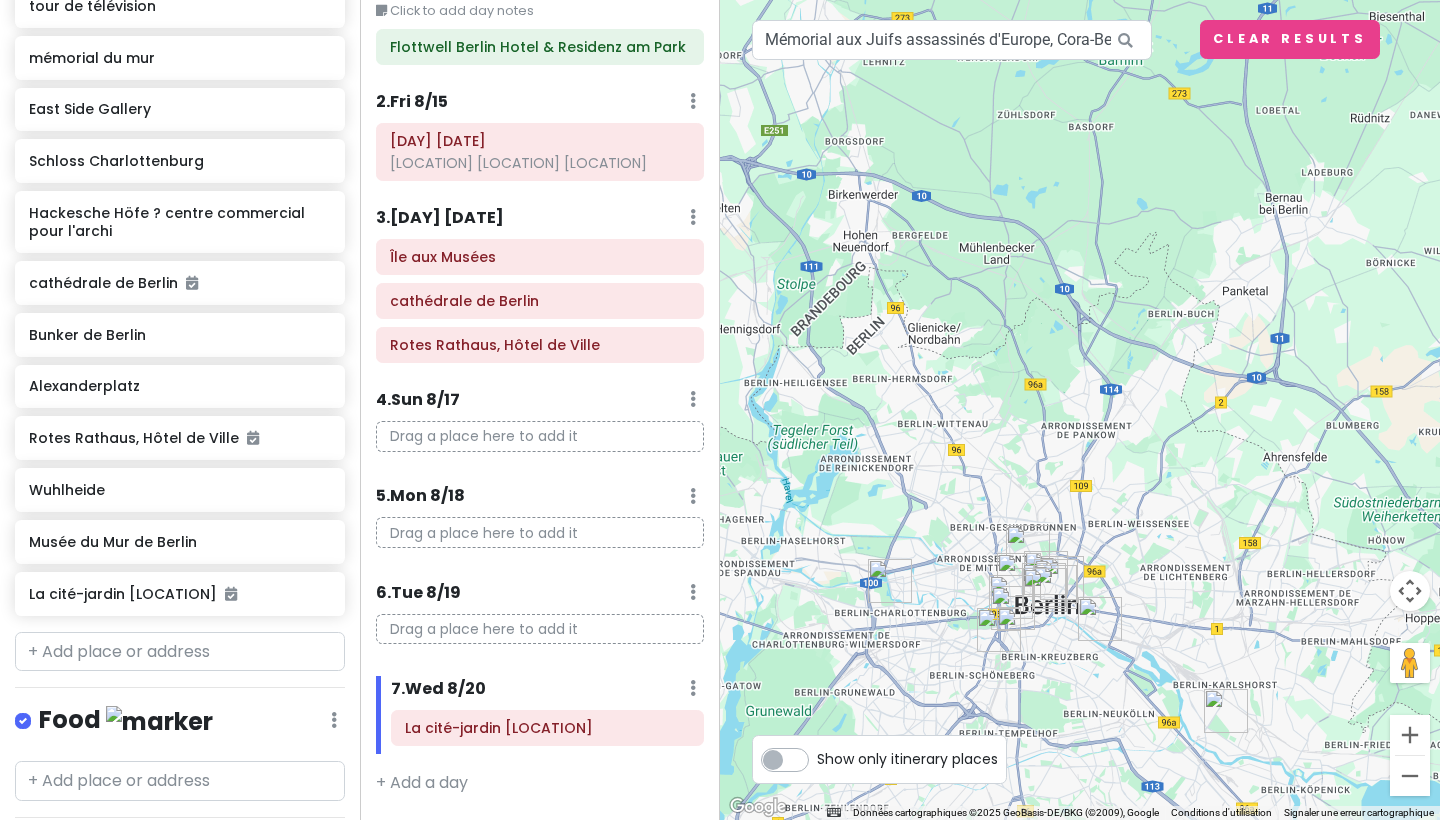 click at bounding box center [1045, 590] 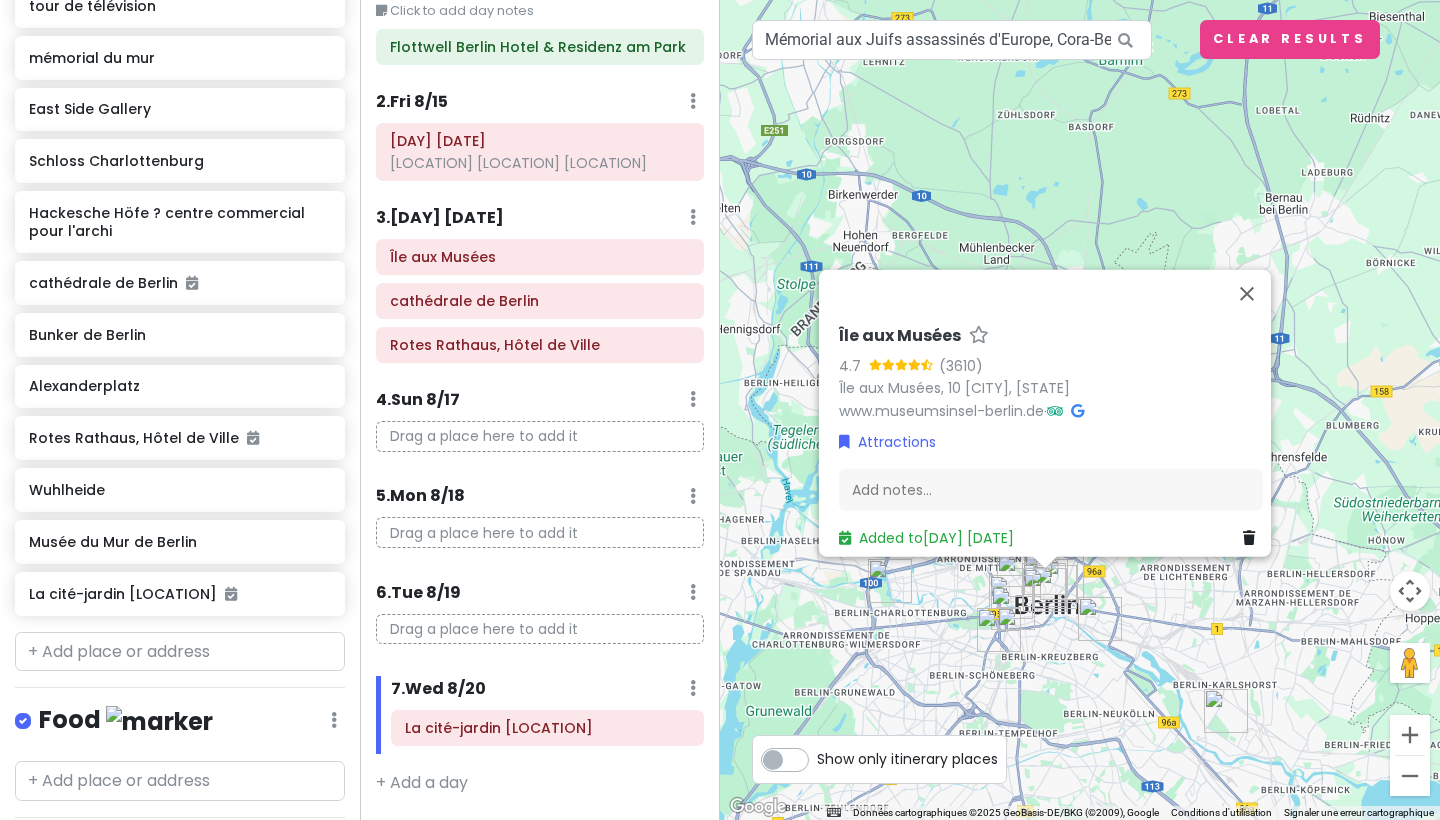 click on "Île aux Musées, 10 [CITY], [STATE]" at bounding box center [1051, 388] 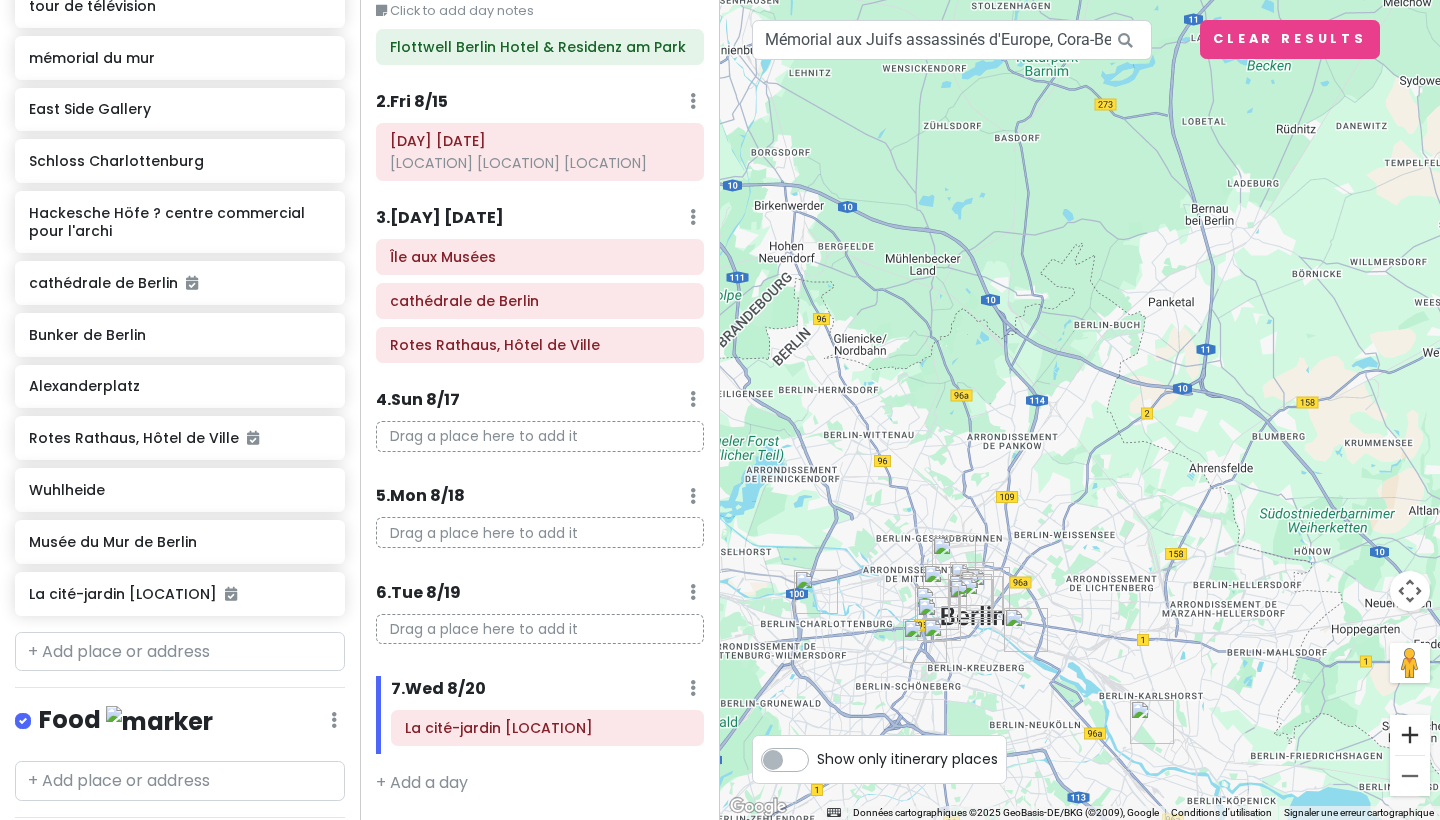 click at bounding box center (1410, 735) 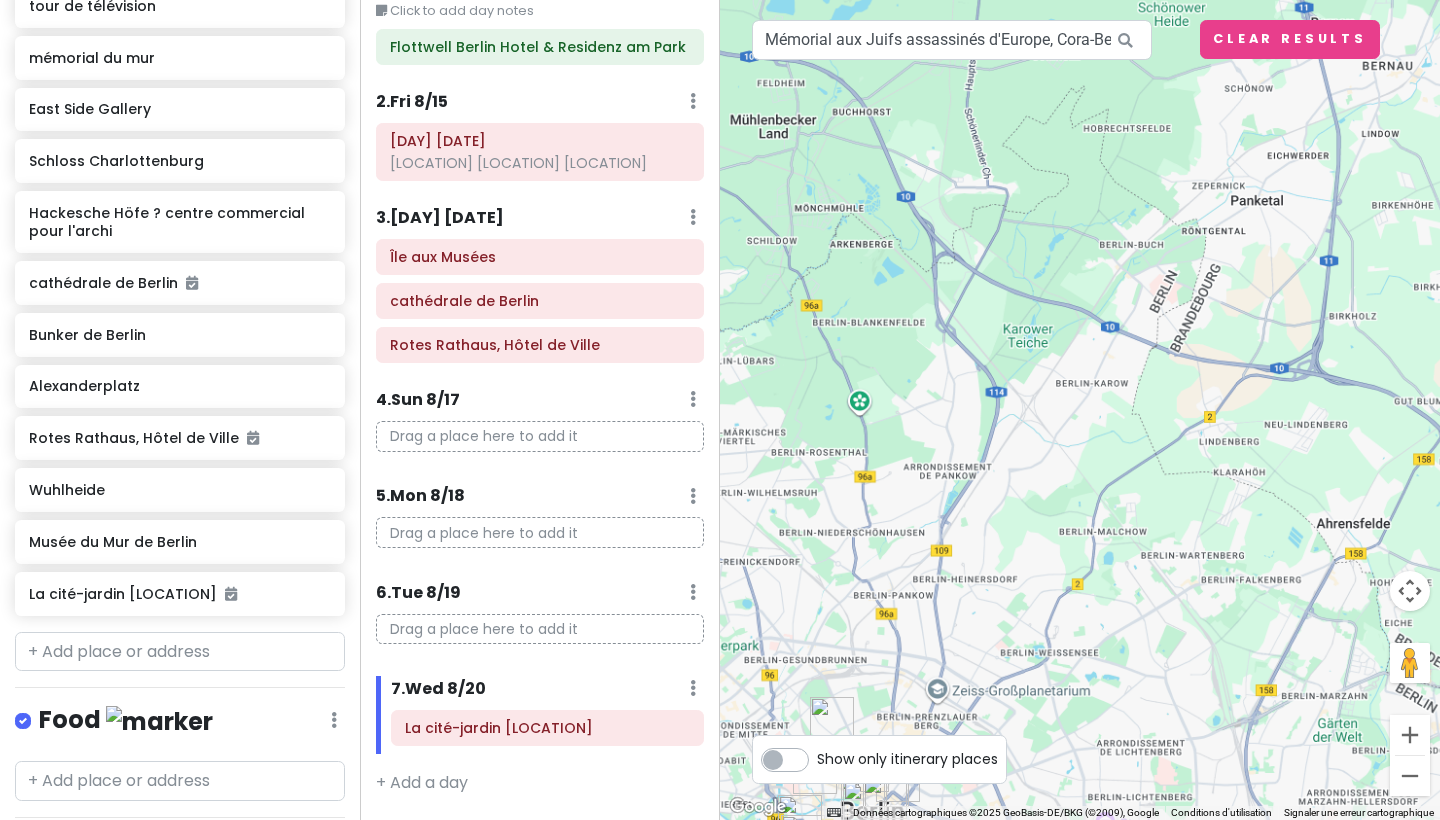 click at bounding box center [1410, 735] 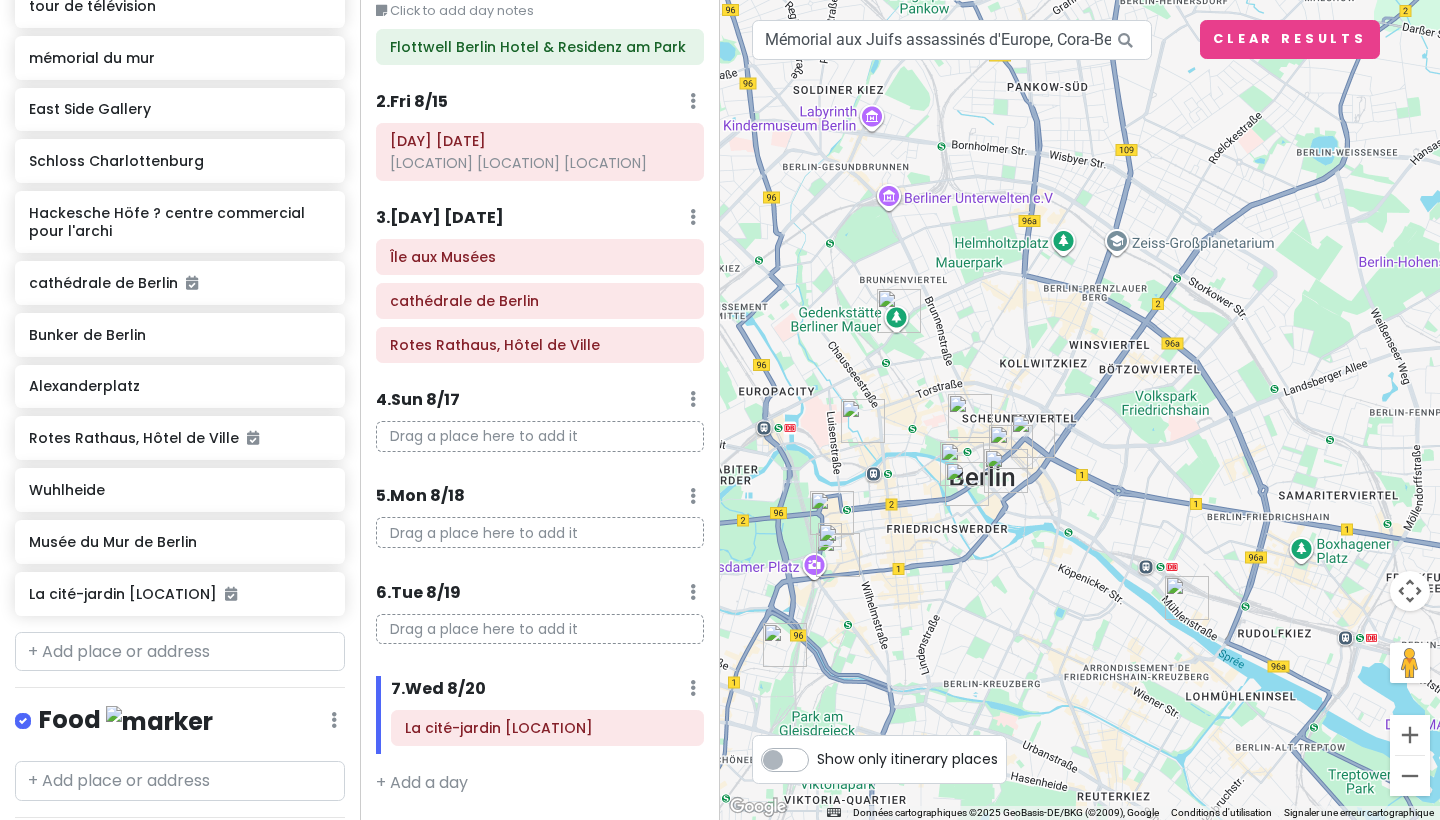 drag, startPoint x: 1109, startPoint y: 681, endPoint x: 1439, endPoint y: -80, distance: 829.47034 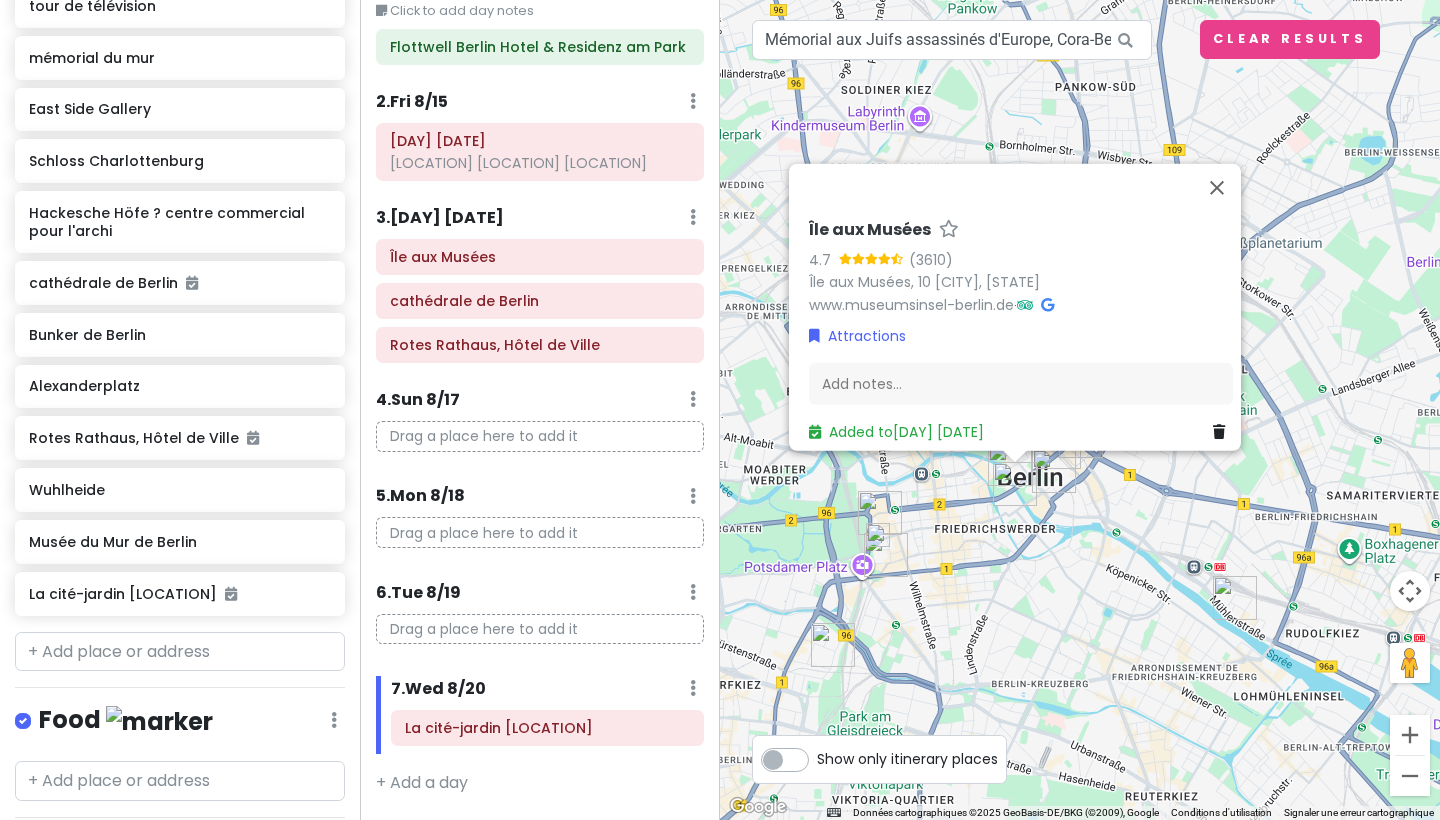 click at bounding box center (1054, 471) 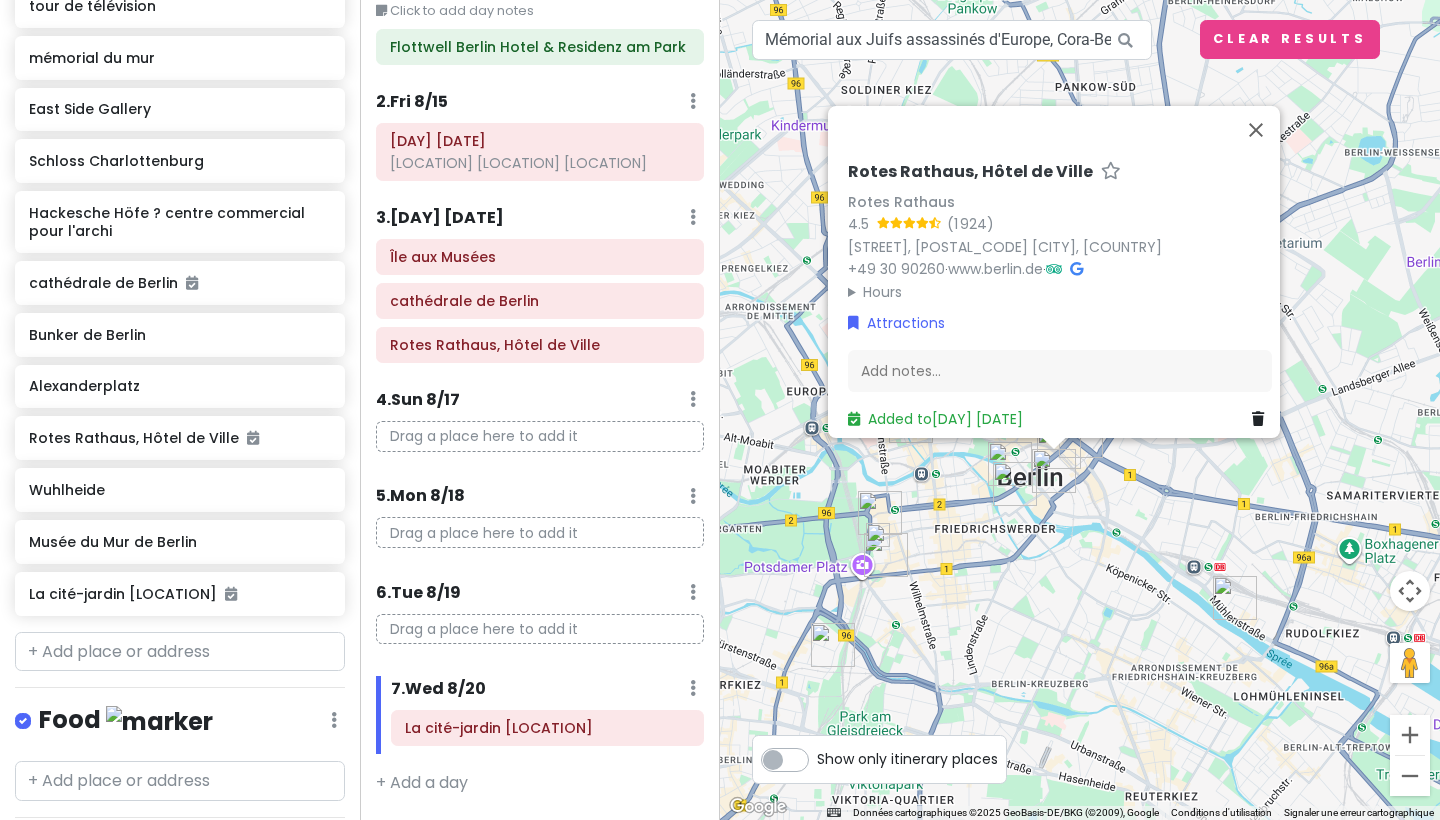 click at bounding box center (1010, 464) 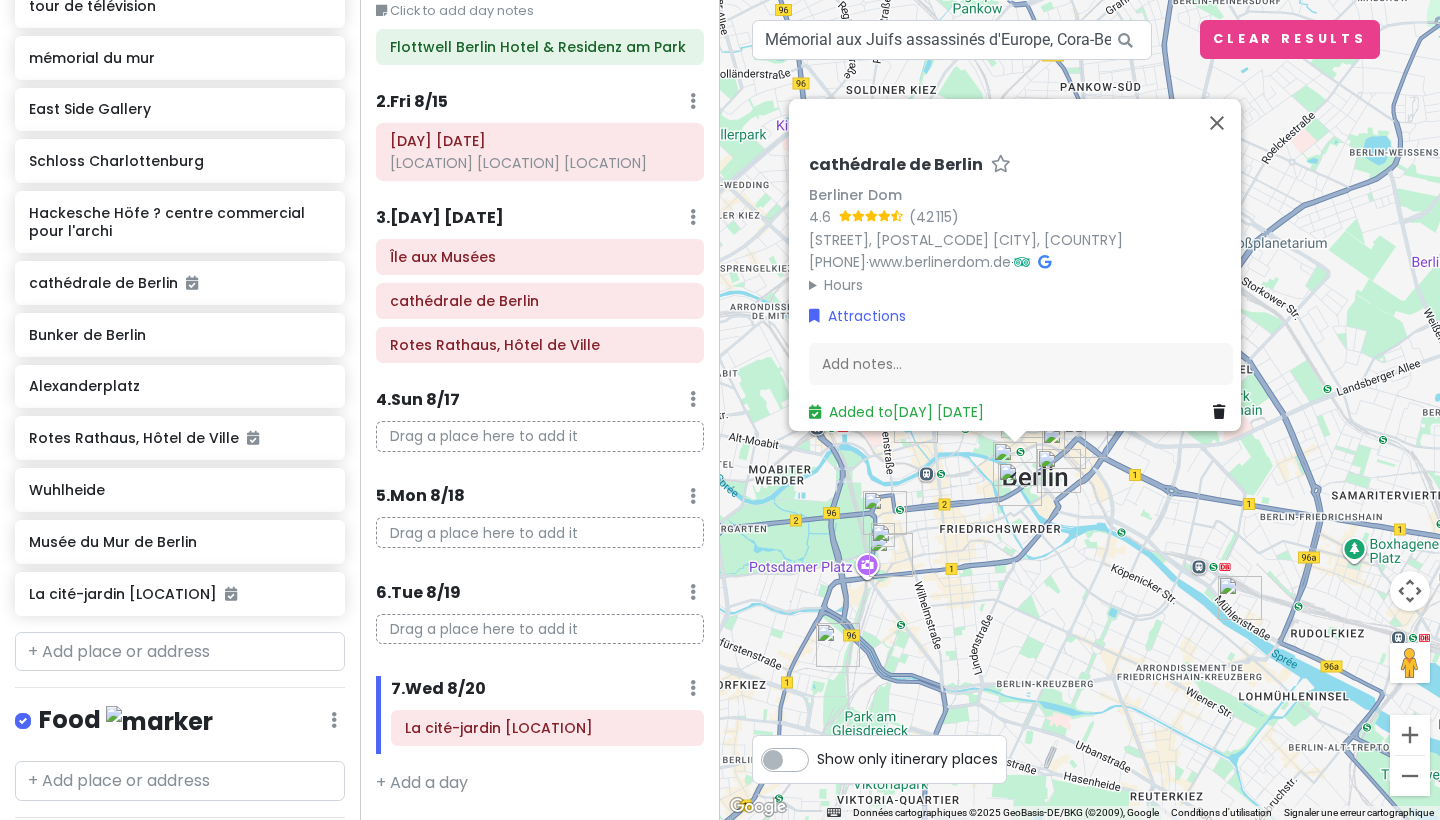 click at bounding box center [891, 555] 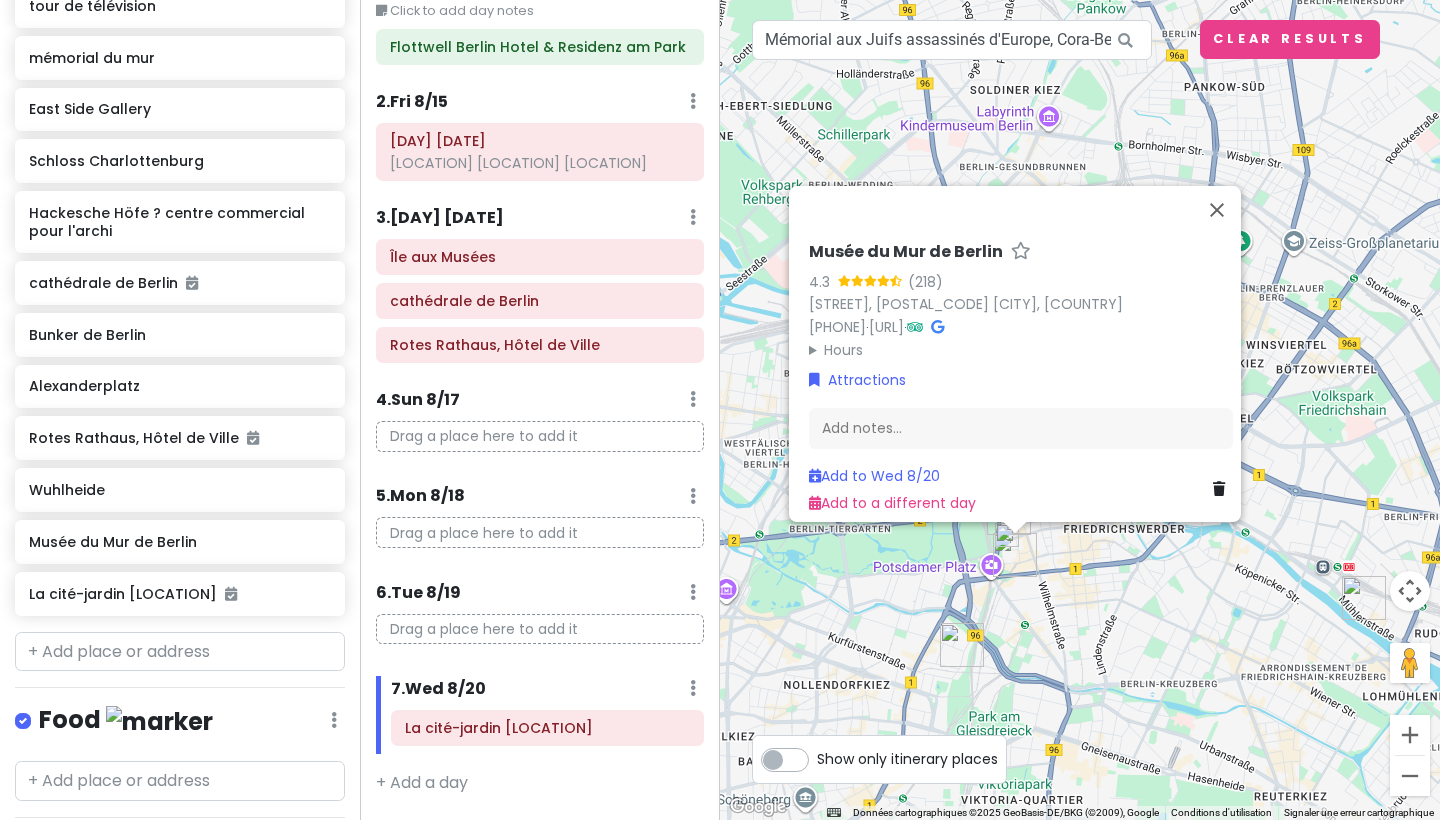 click at bounding box center [962, 645] 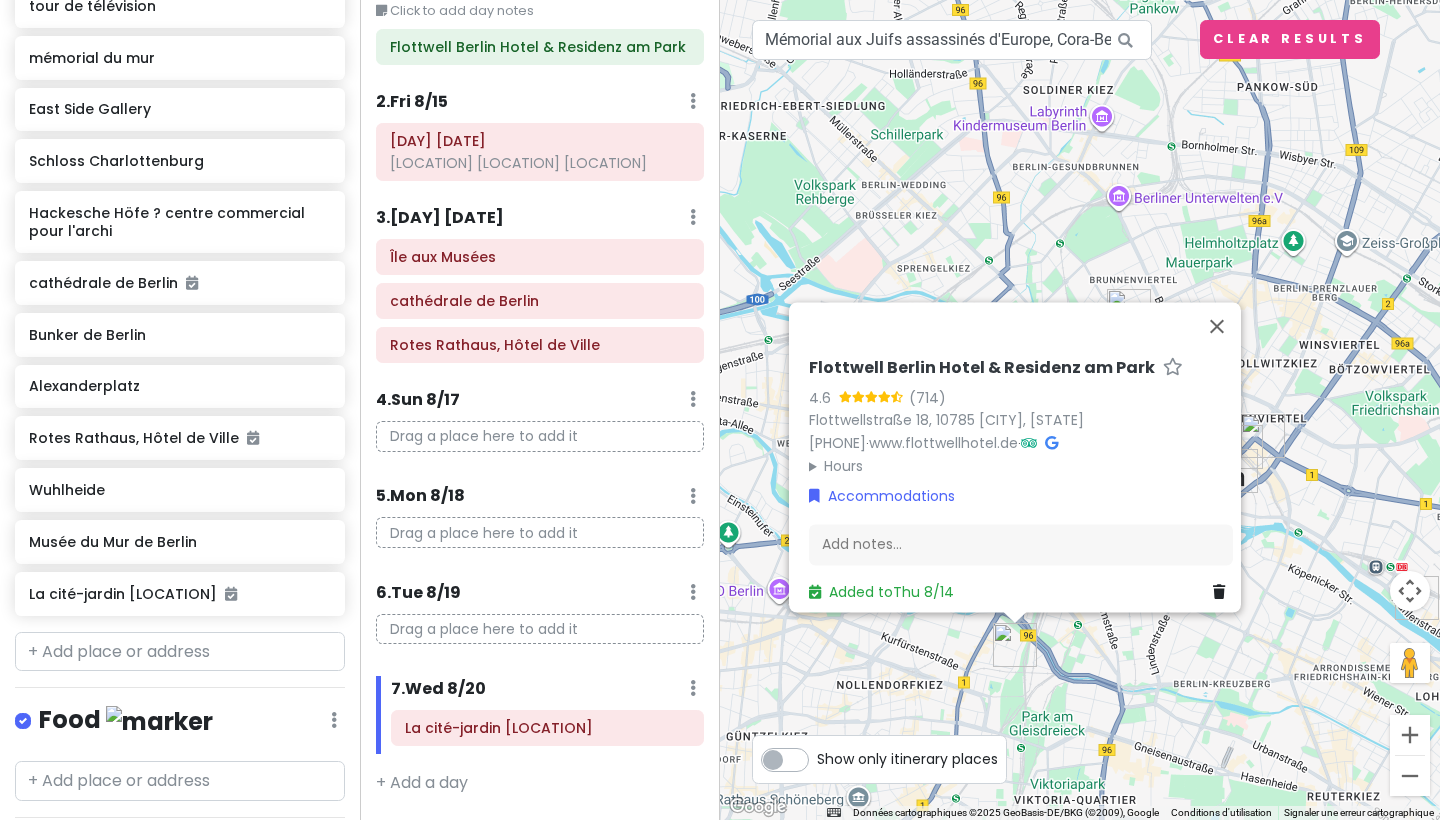 click on "Flottwell Berlin Hotel & Residenz am Park 4.6        (714) Flottwellstraße 18, [POSTAL_CODE] [CITY], [STATE] [PHONE]   ·   www.flottwellhotel.de   ·   Hours lundi  Ouvert 24h/24 mardi  Ouvert 24h/24 mercredi  Ouvert 24h/24 jeudi  Ouvert 24h/24 vendredi  Ouvert 24h/24 samedi  Ouvert 24h/24 dimanche  Ouvert 24h/24 Accommodations Add notes... Added to  Thu [DATE]" at bounding box center (1080, 410) 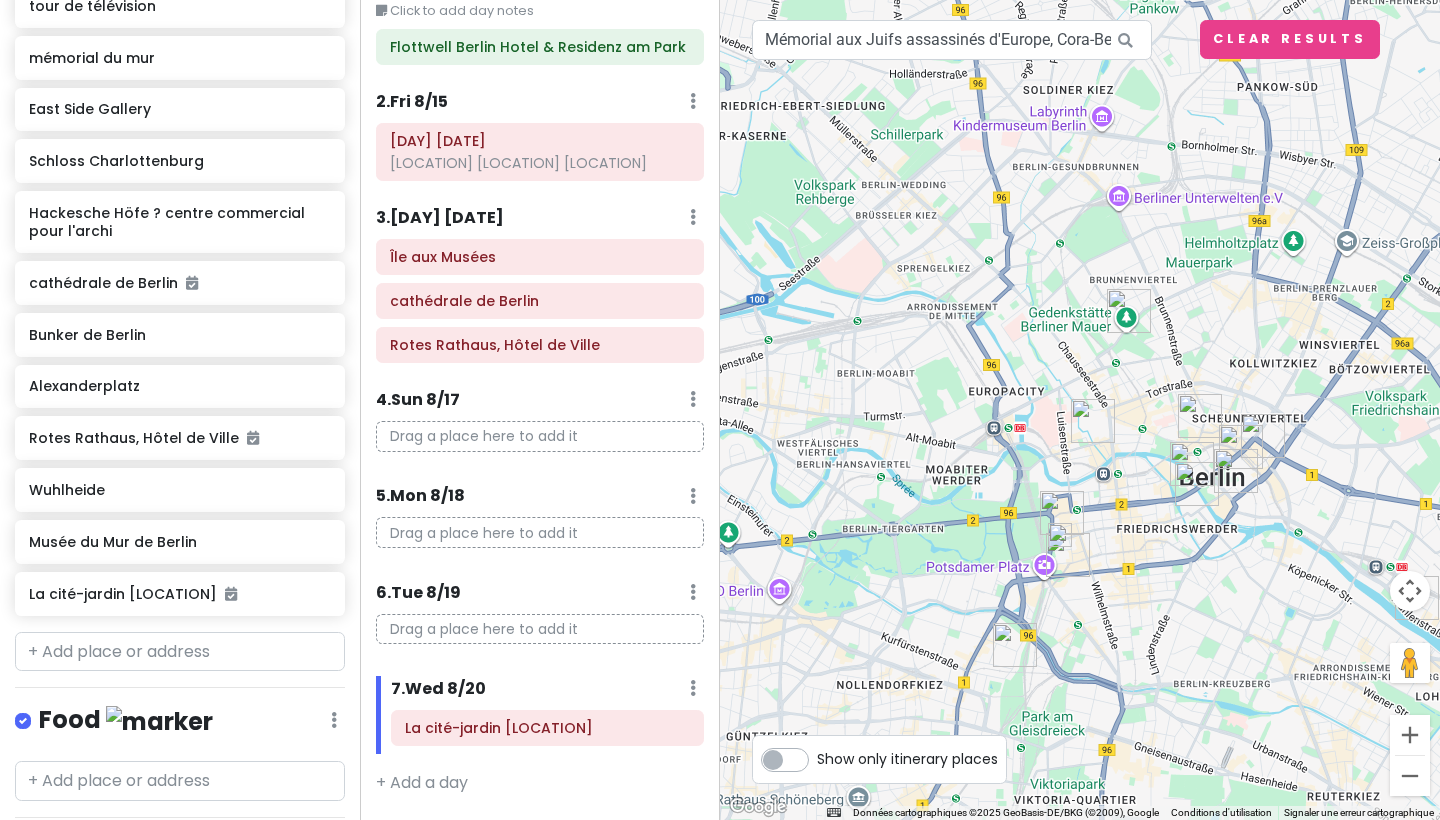 click at bounding box center [1062, 513] 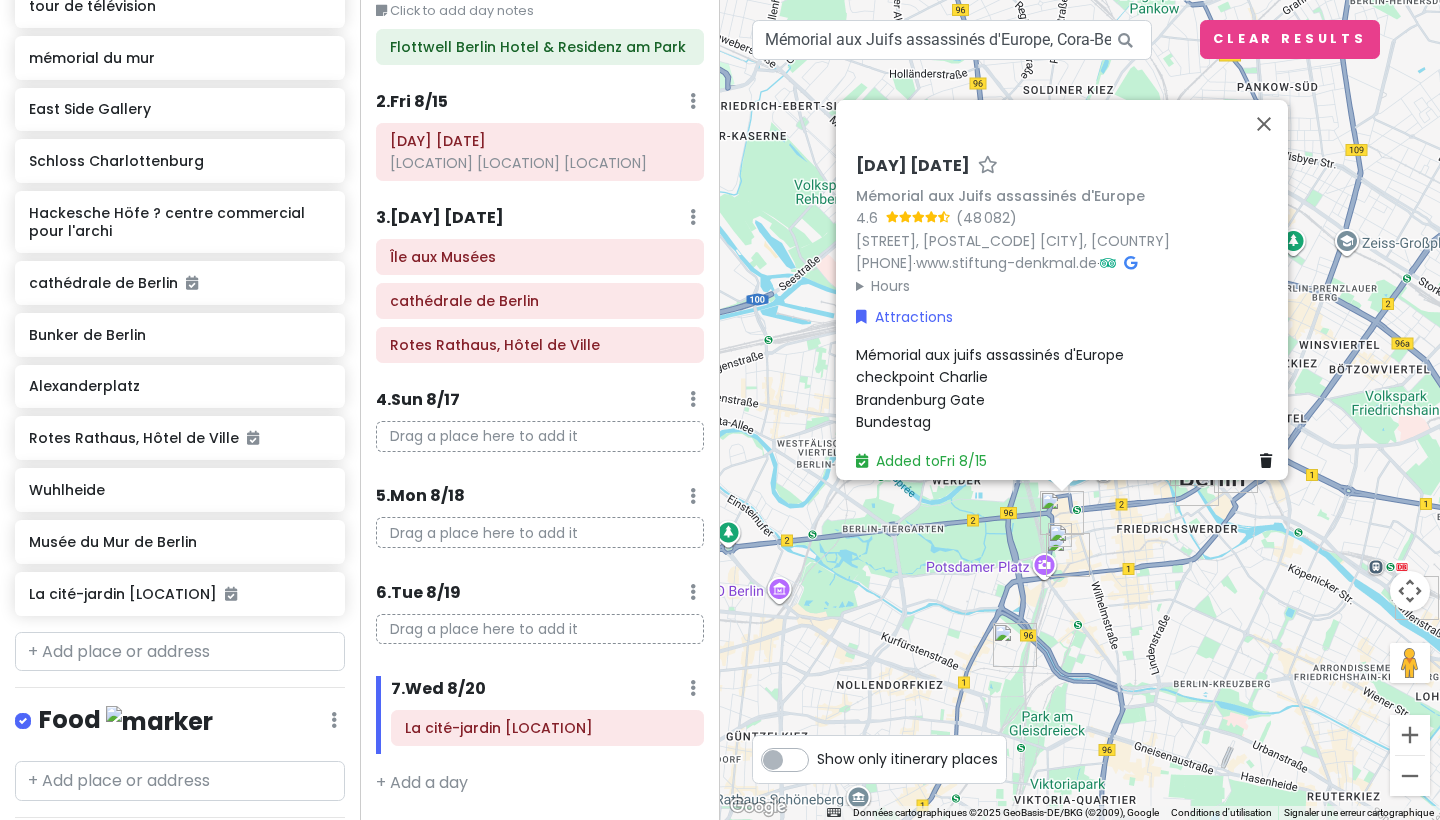 click on "[DAY] [DATE] [ATTRACTION] [RATING]        ([REVIEWS]) [STREET], [POSTAL_CODE] [CITY], [COUNTRY] [PHONE]   ·   [URL]   ·   Hours [DAY]  [TIME] [DAY]  [TIME] [DAY]  [TIME] [DAY]  [TIME] [DAY]  [TIME] [DAY]  [TIME] [DAY]  [TIME] Attractions [ATTRACTION]
[LOCATION]
[LOCATION]
[LOCATION] Added to  [DAY] [DATE]" at bounding box center [1080, 410] 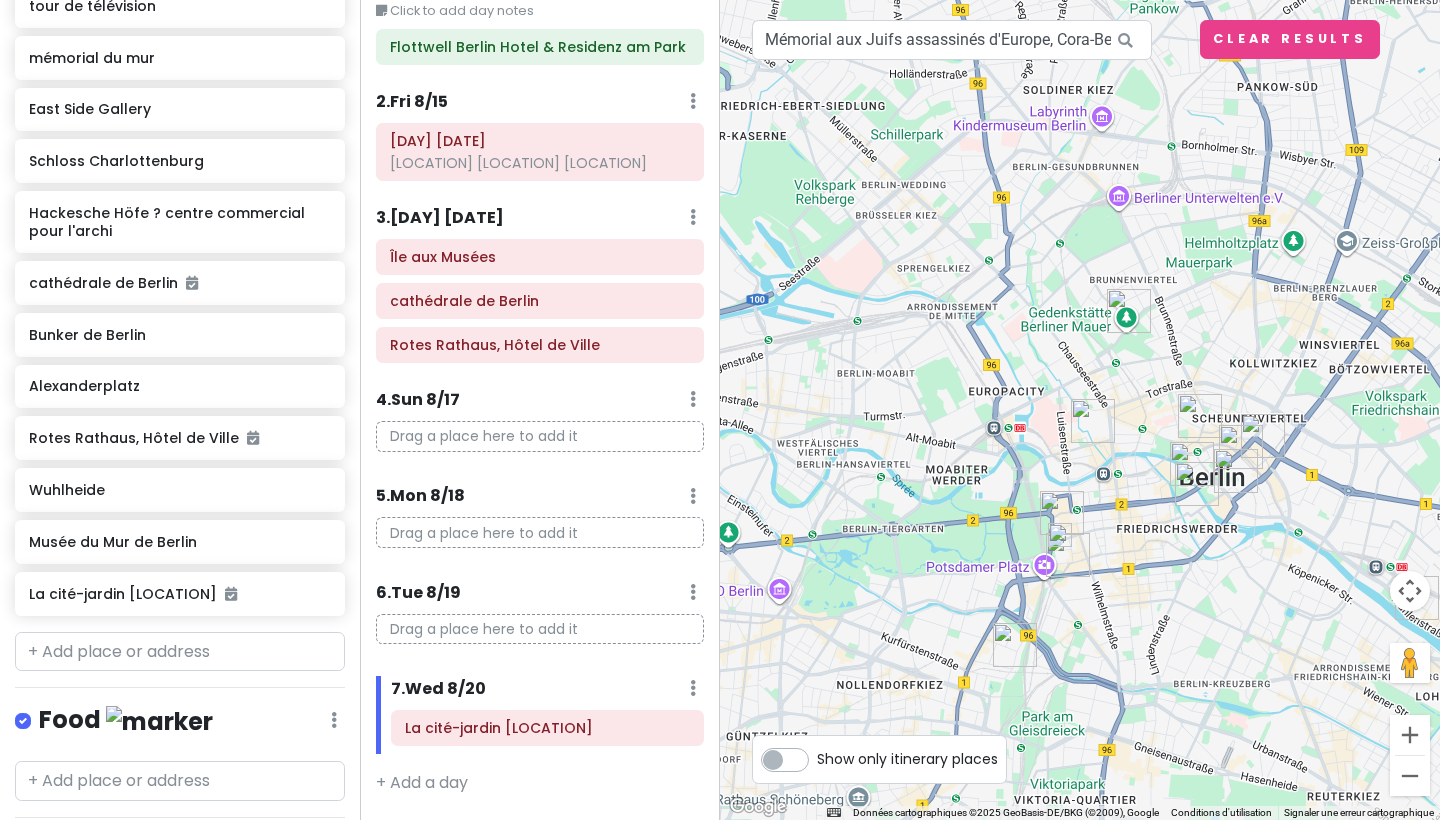 click at bounding box center [1093, 421] 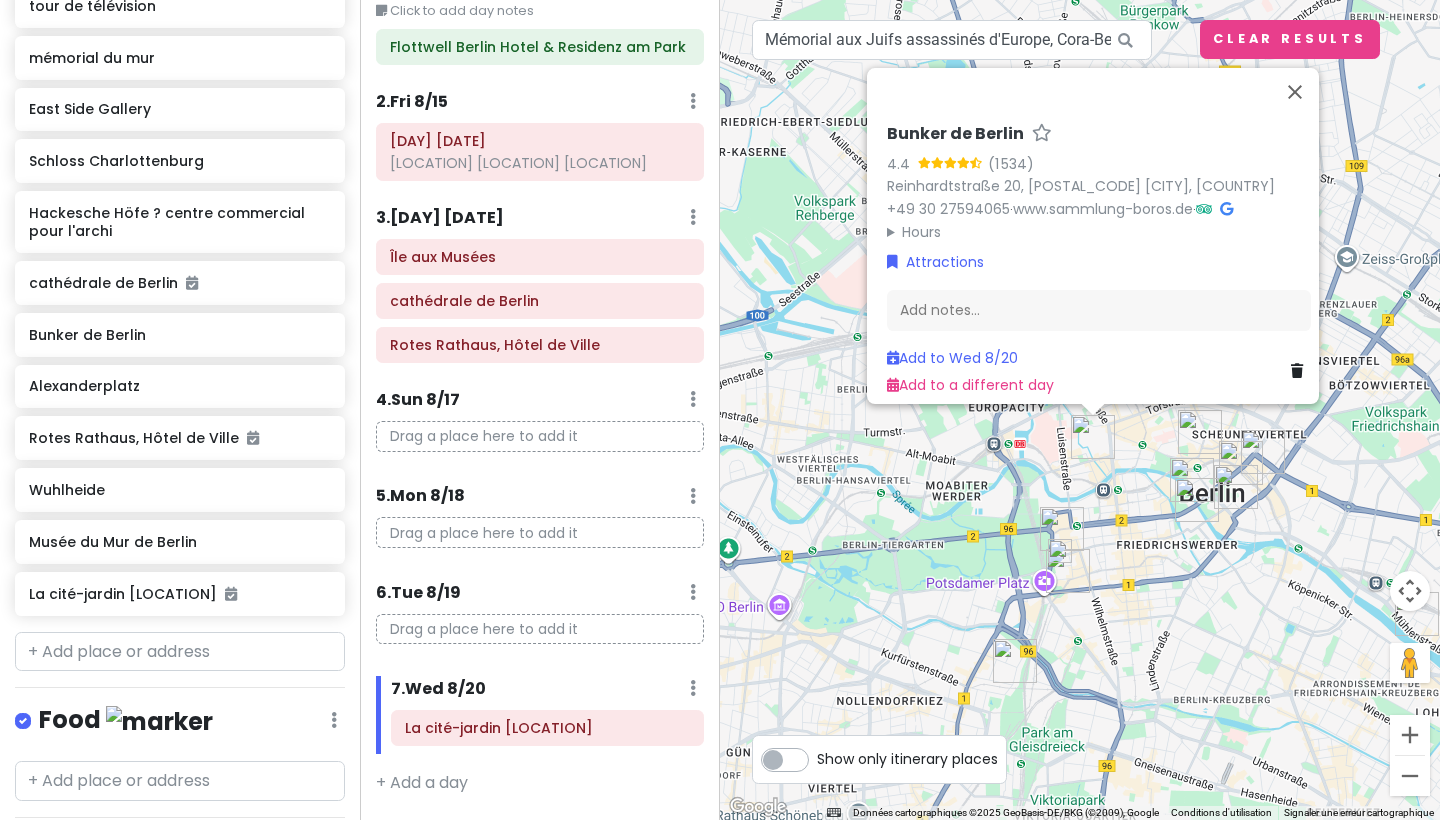 click on "Berlin Bunker 4.4       (1,534) Reinhardtstraße 20, 10117 Berlin, [LOCATION] +49 30 27594065   ·   www.sammlung-boros.de   ·   Hours Monday  Closed Tuesday  11:00 – 15:00 Wednesday  11:00 – 15:00 Thursday  10:00 – 20:00 Friday  10:00 – 20:00 Saturday  10:00 – 20:00 Sunday  10:00 – 20:00 Attractions Add notes...   Wed 8/20   Add to a different day" at bounding box center (1080, 410) 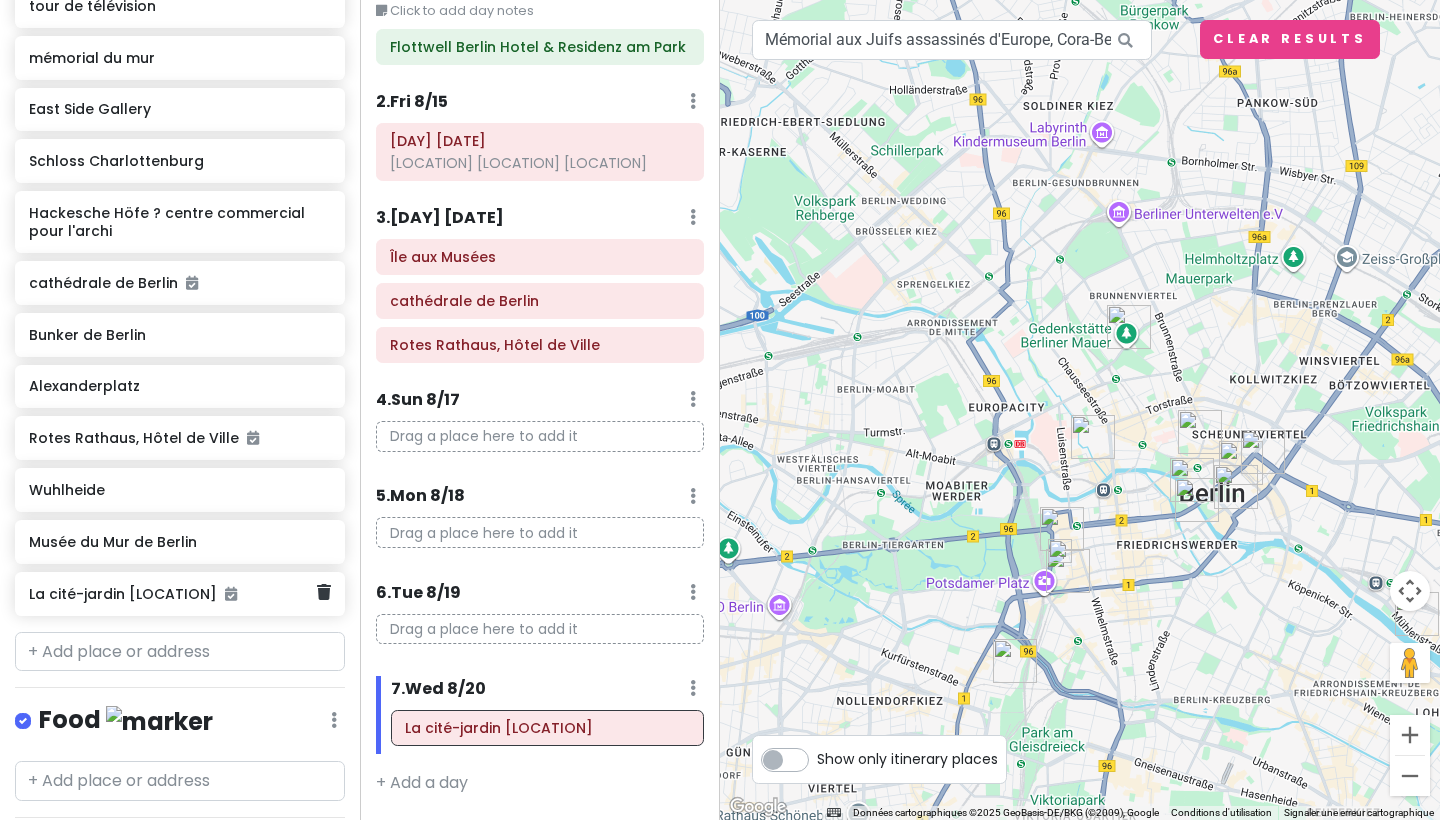 click on "La cité-jardin [LOCATION]" at bounding box center [172, 594] 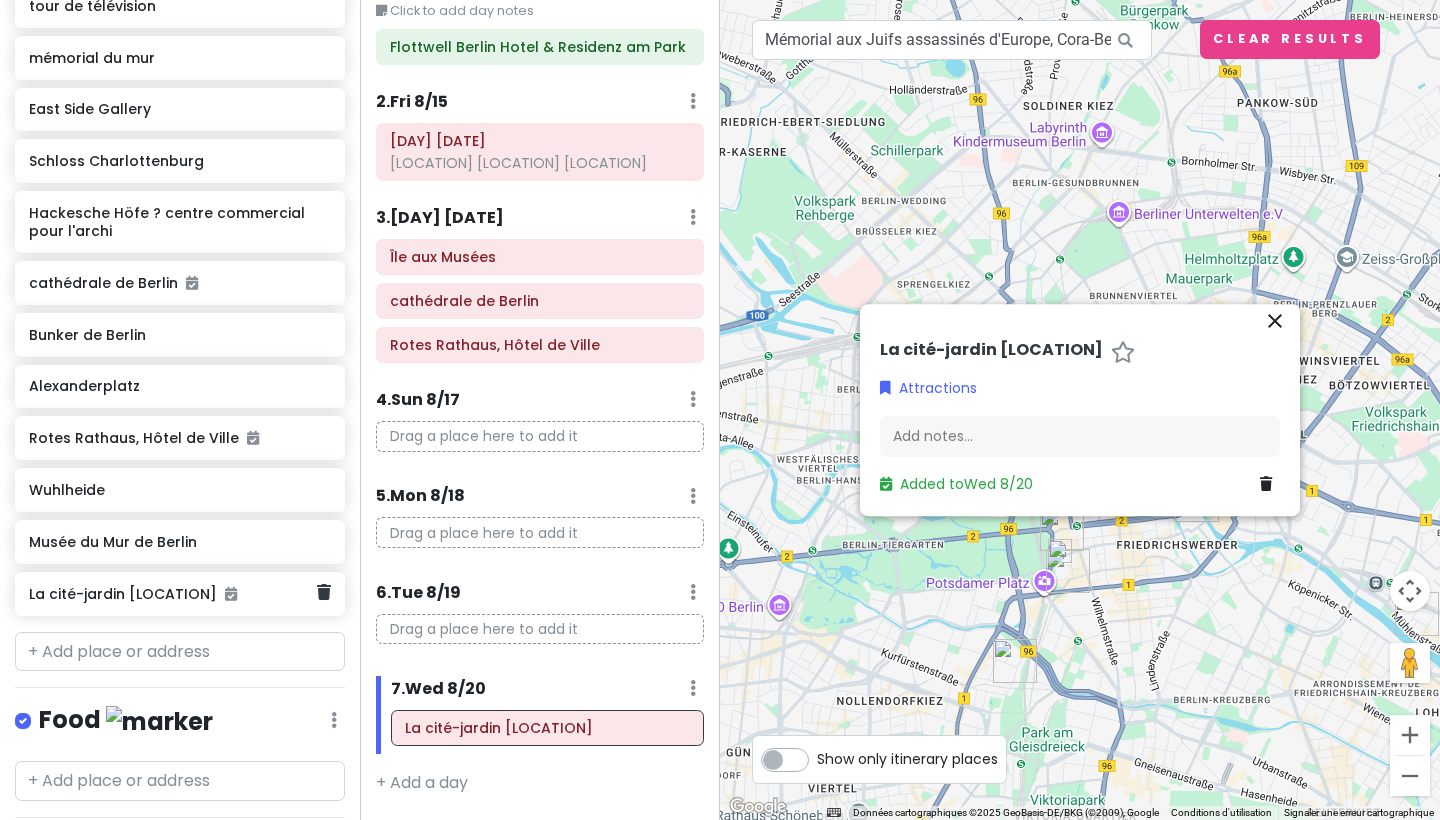 click on "La cité-jardin [LOCATION]" at bounding box center (172, 594) 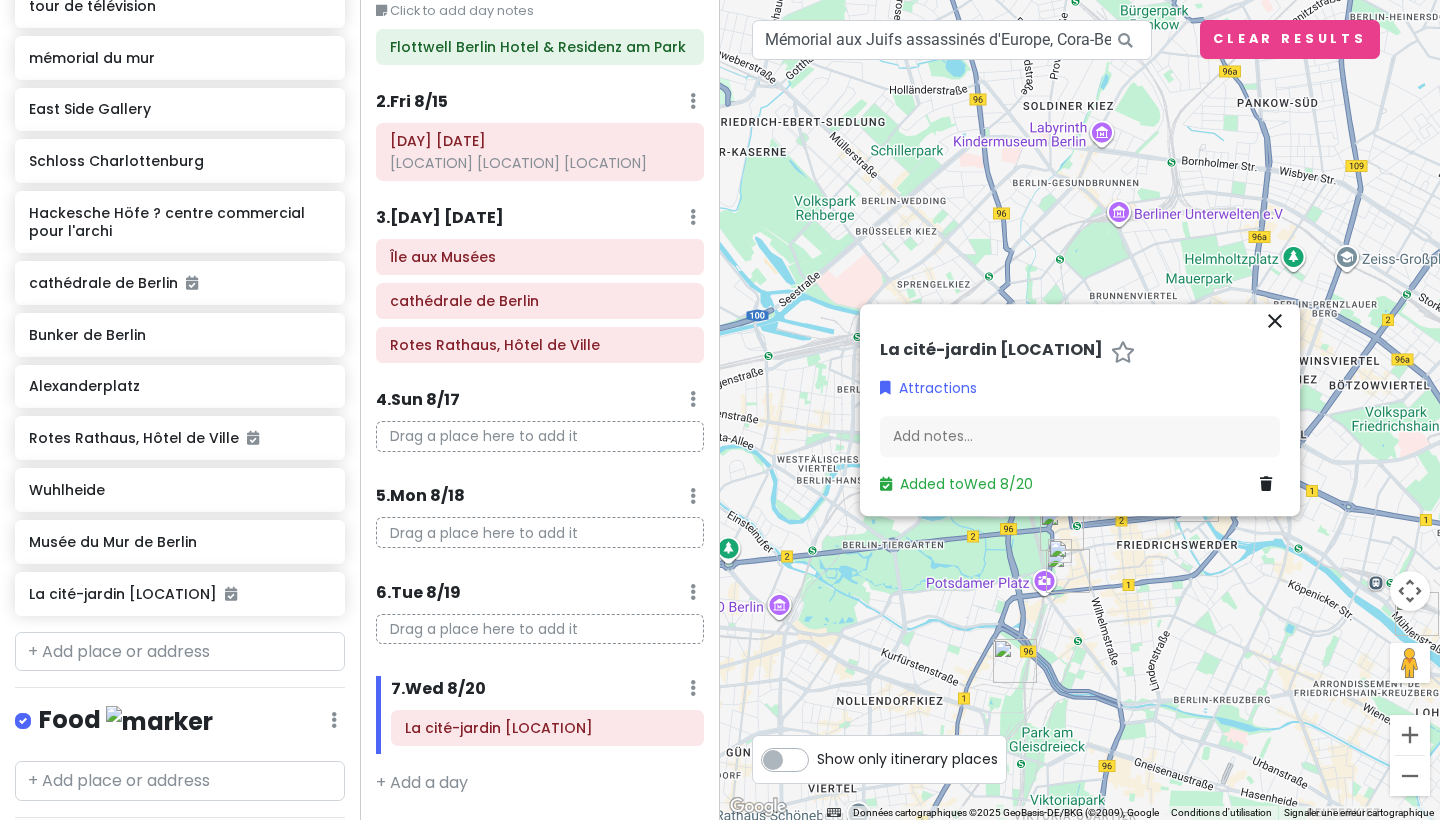 click at bounding box center [1015, 661] 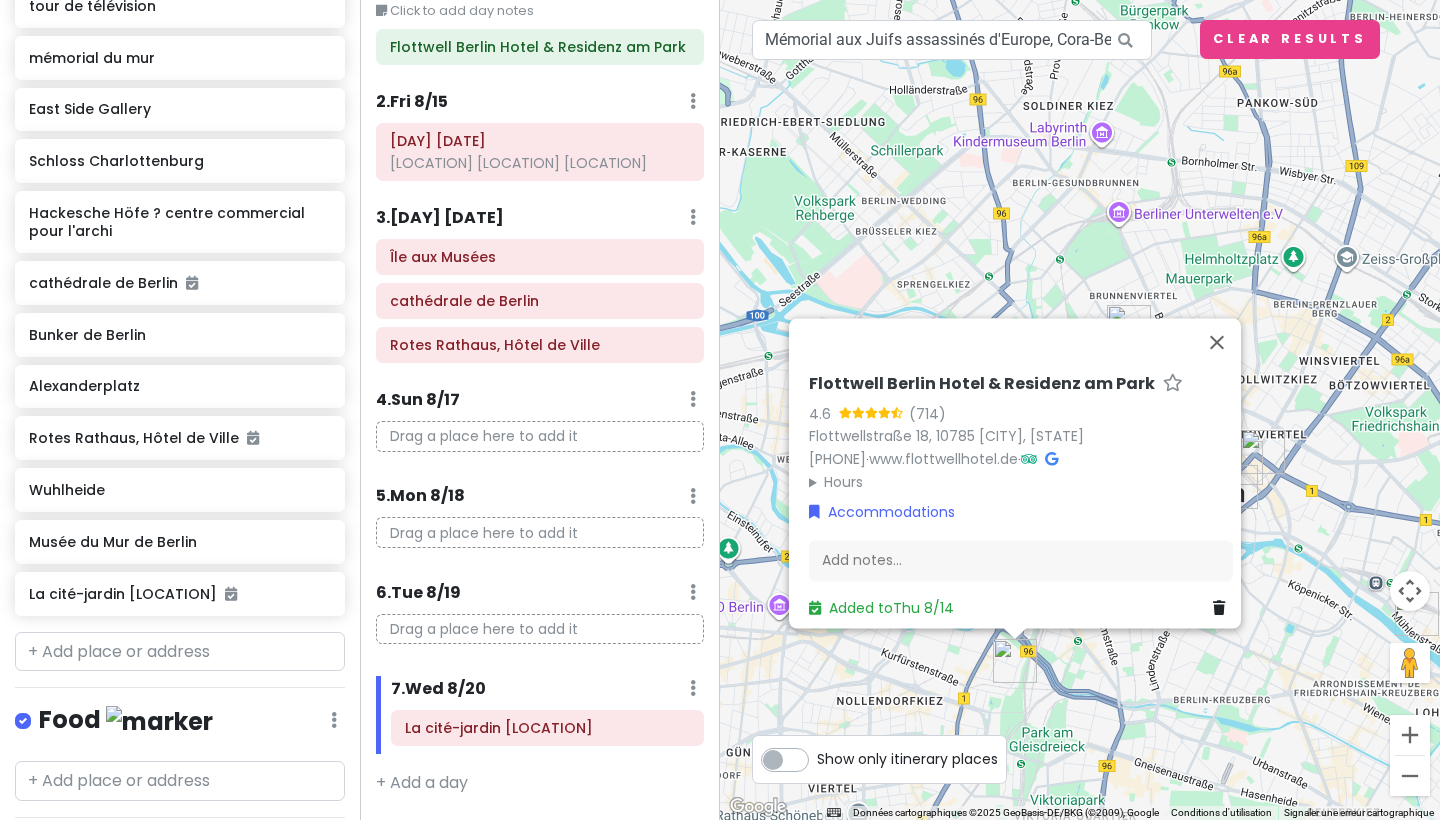 click on "Flottwell Berlin Hotel & Residenz am Park 4.6        (714) Flottwellstraße 18, [POSTAL_CODE] [CITY], [STATE] [PHONE]   ·   www.flottwellhotel.de   ·   Hours lundi  Ouvert 24h/24 mardi  Ouvert 24h/24 mercredi  Ouvert 24h/24 jeudi  Ouvert 24h/24 vendredi  Ouvert 24h/24 samedi  Ouvert 24h/24 dimanche  Ouvert 24h/24 Accommodations Add notes... Added to  Thu [DATE]" at bounding box center (1080, 410) 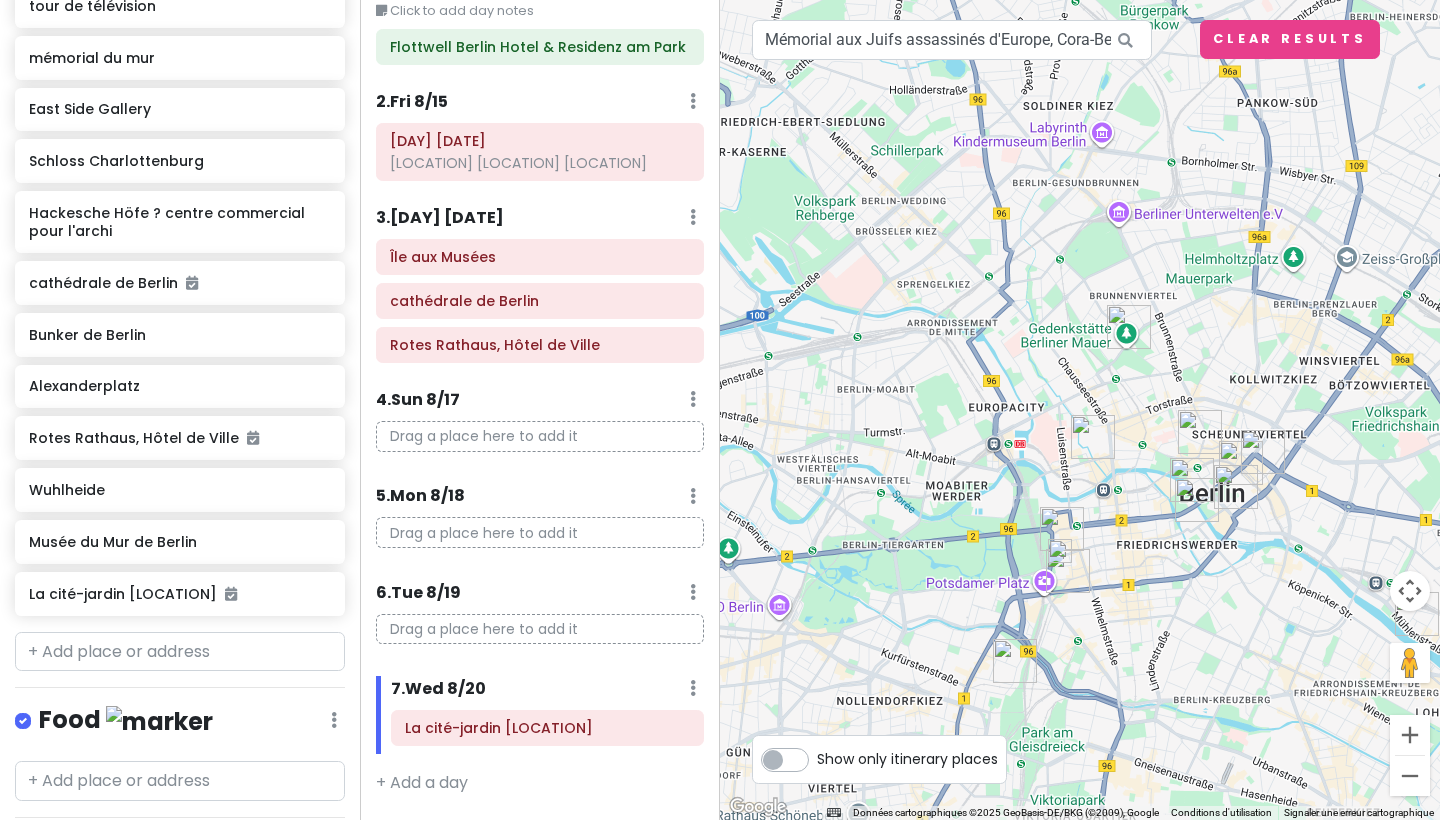 click at bounding box center [1060, 551] 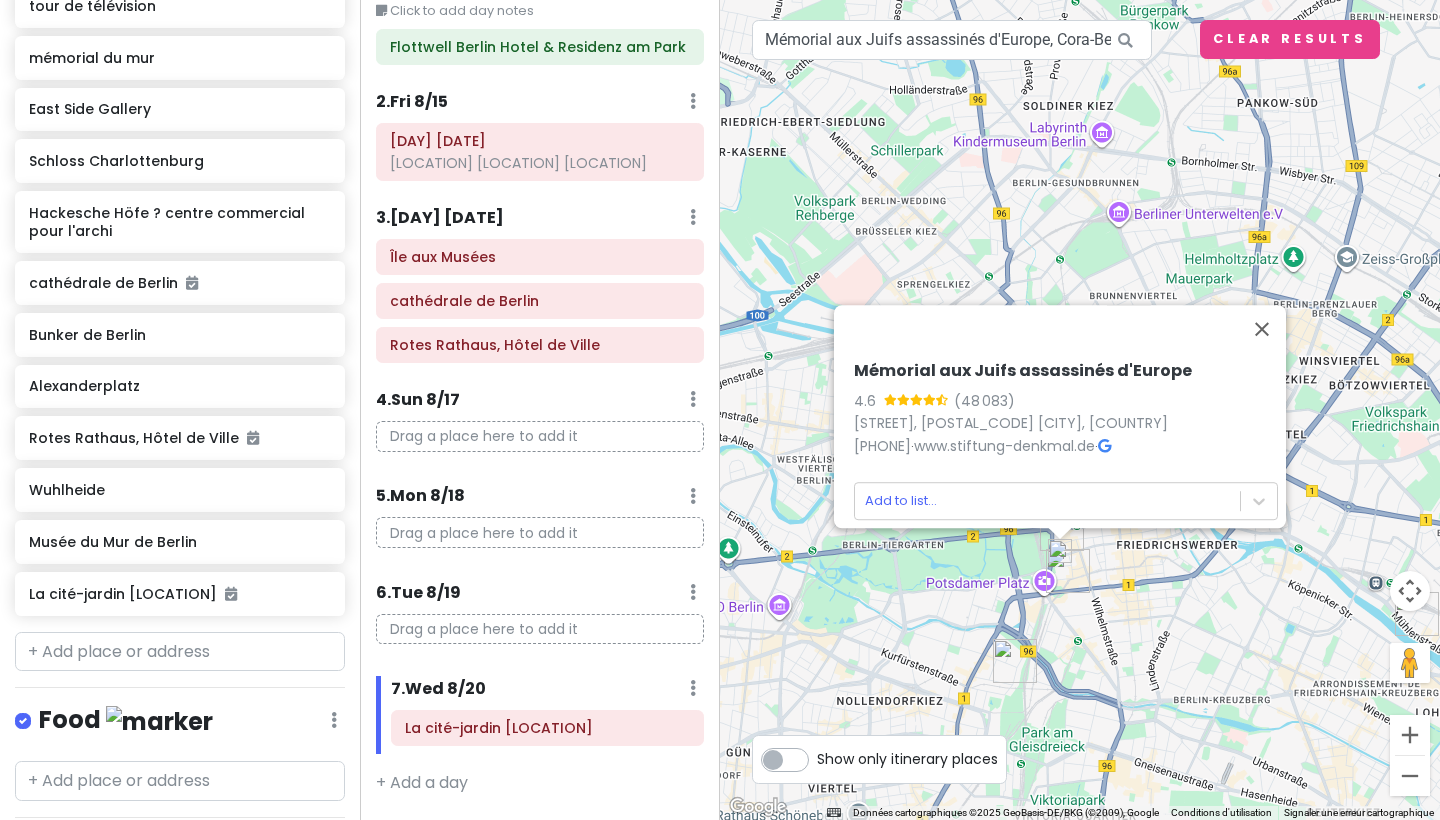 click at bounding box center (1068, 571) 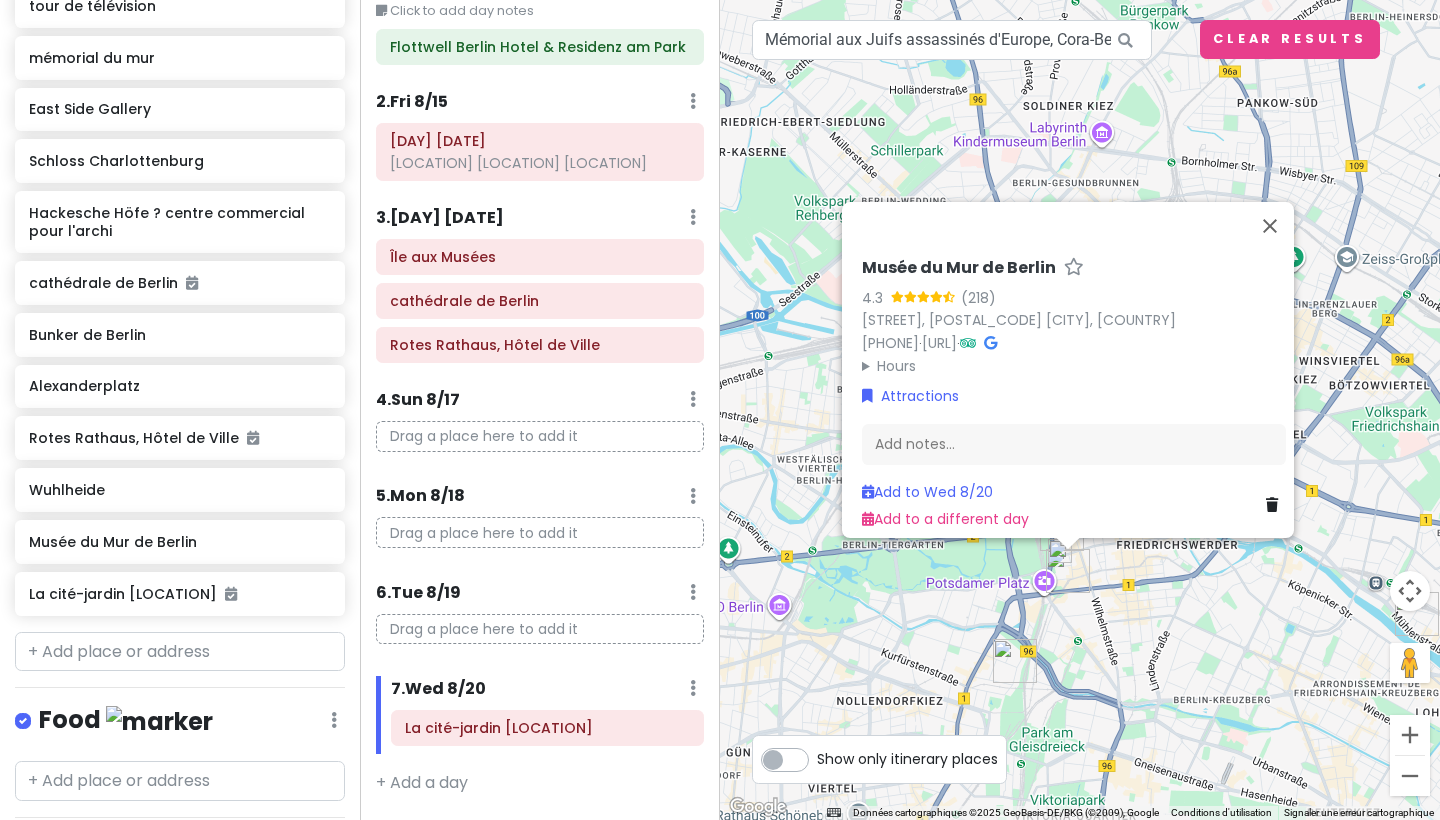 click on "Musée du Mur de Berlin 4.3        (218) Leipziger Pl. 11, 10117 [CITY], [STATE] +[PHONE]   ·   diemauerthewall.de   ·   Hours lundi  10:00 – 18:00 mardi  10:00 – 18:00 mercredi  10:00 – 18:00 jeudi  10:00 – 18:00 vendredi  10:00 – 18:00 samedi  10:00 – 18:00 dimanche  10:00 – 18:00 Attractions Add notes...  Add to   Wed 8/20  Add to a different day" at bounding box center (1080, 410) 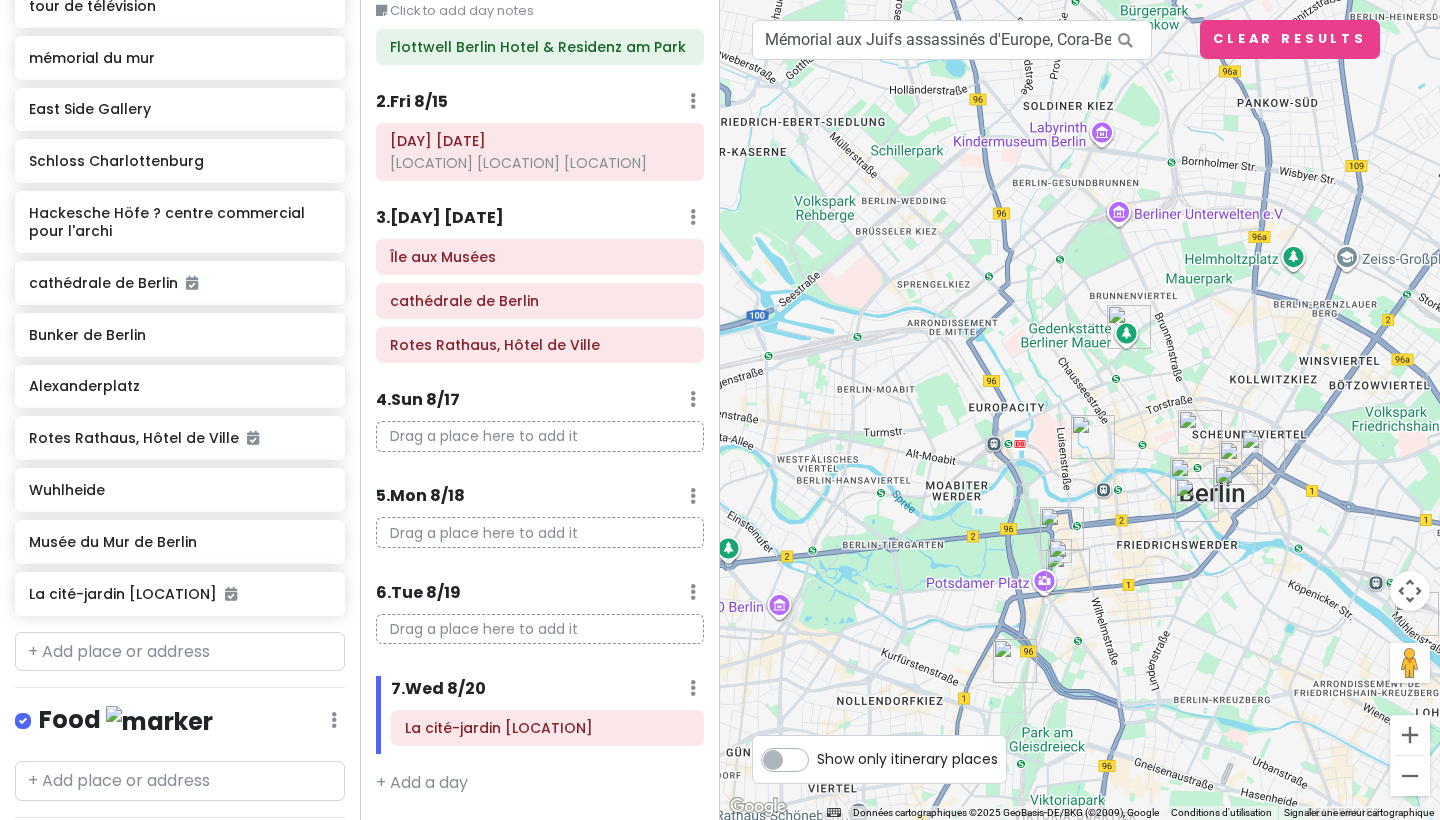 click at bounding box center (1062, 529) 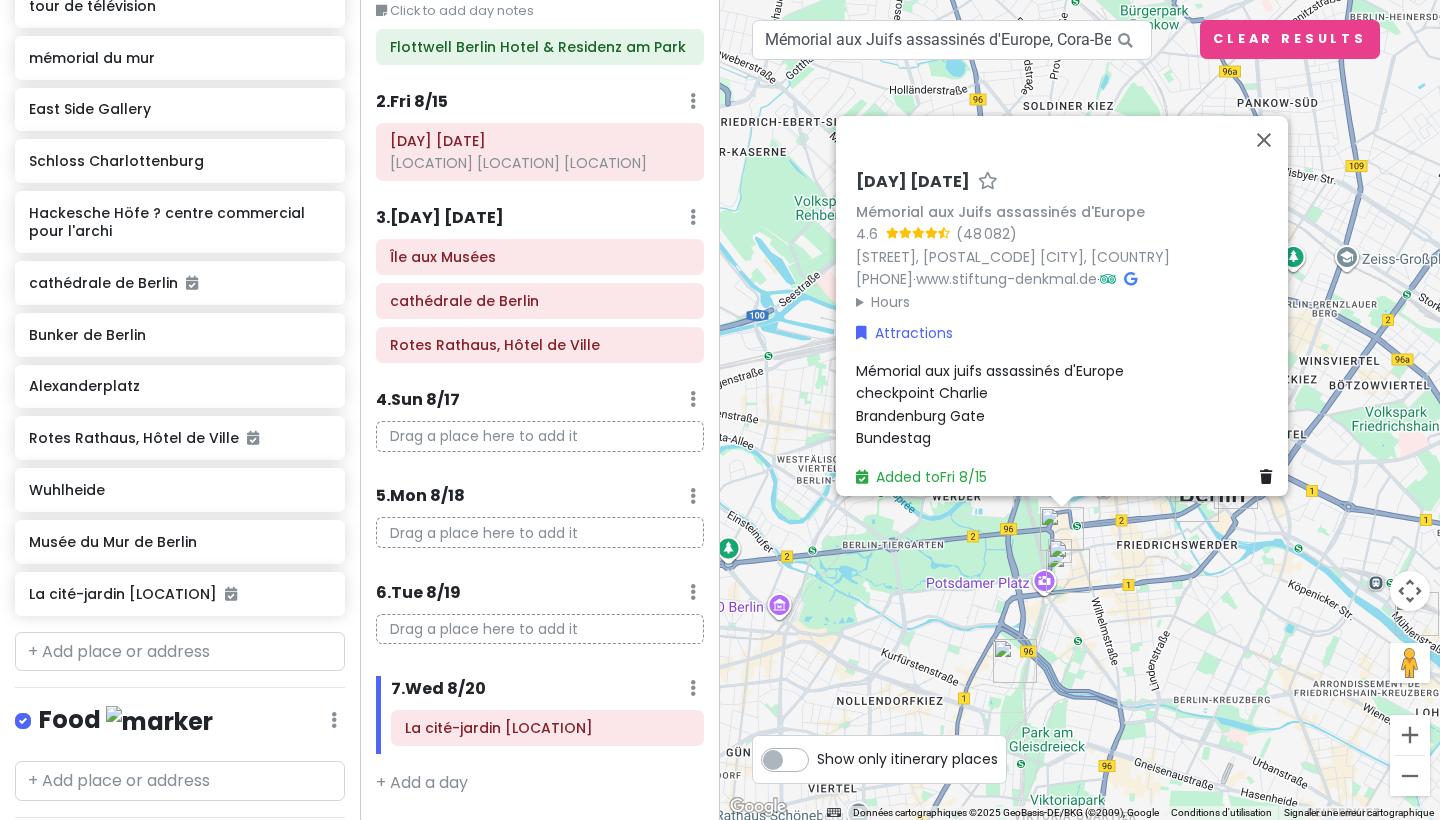 click on "[DAY] [DATE] [ATTRACTION] [RATING]        ([REVIEWS]) [STREET], [POSTAL_CODE] [CITY], [COUNTRY] [PHONE]   ·   [URL]   ·   Hours [DAY]  [TIME] [DAY]  [TIME] [DAY]  [TIME] [DAY]  [TIME] [DAY]  [TIME] [DAY]  [TIME] [DAY]  [TIME] Attractions [ATTRACTION]
[LOCATION]
[LOCATION]
[LOCATION] Added to  [DAY] [DATE]" at bounding box center [1080, 410] 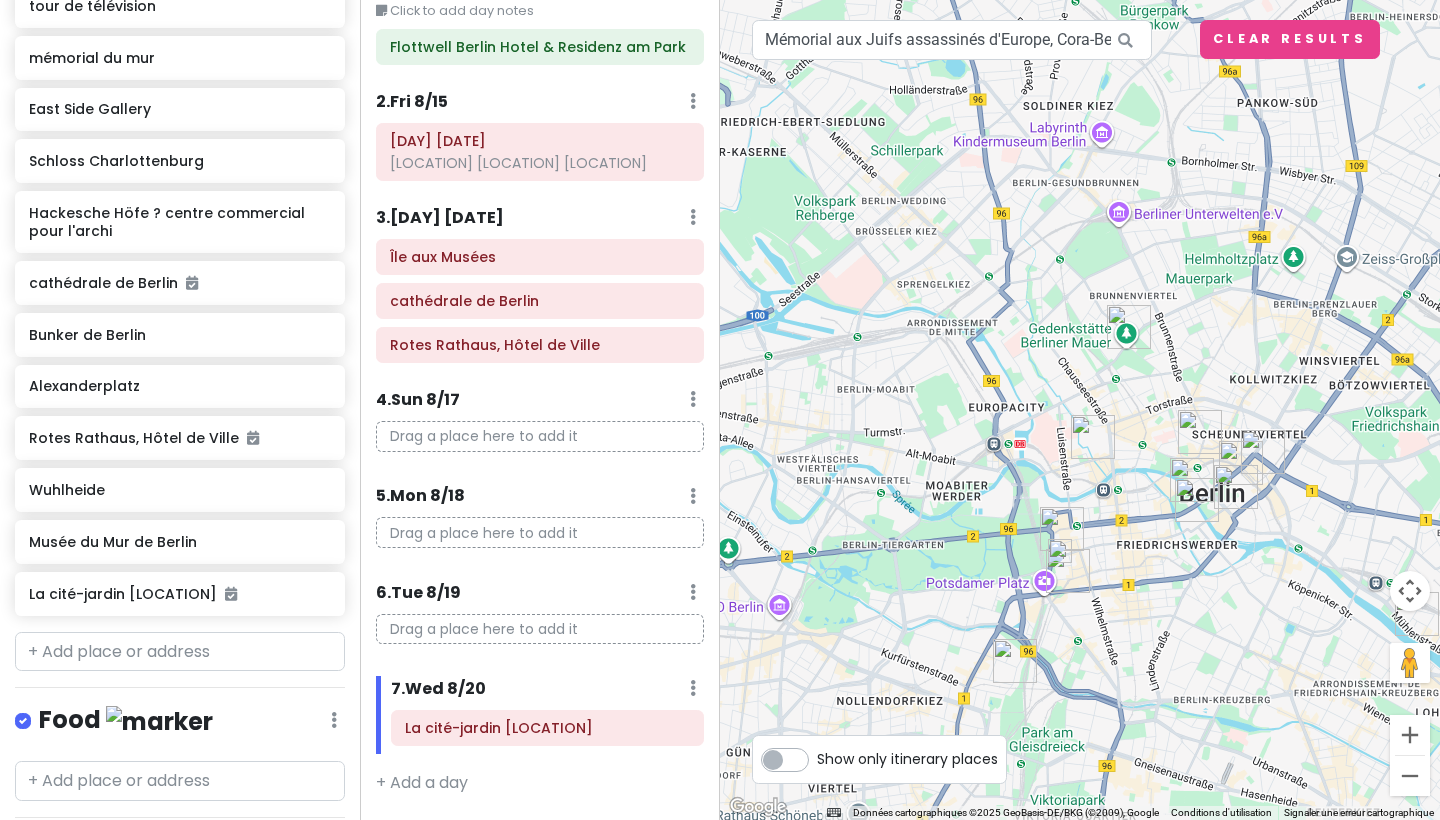 click at bounding box center [1129, 327] 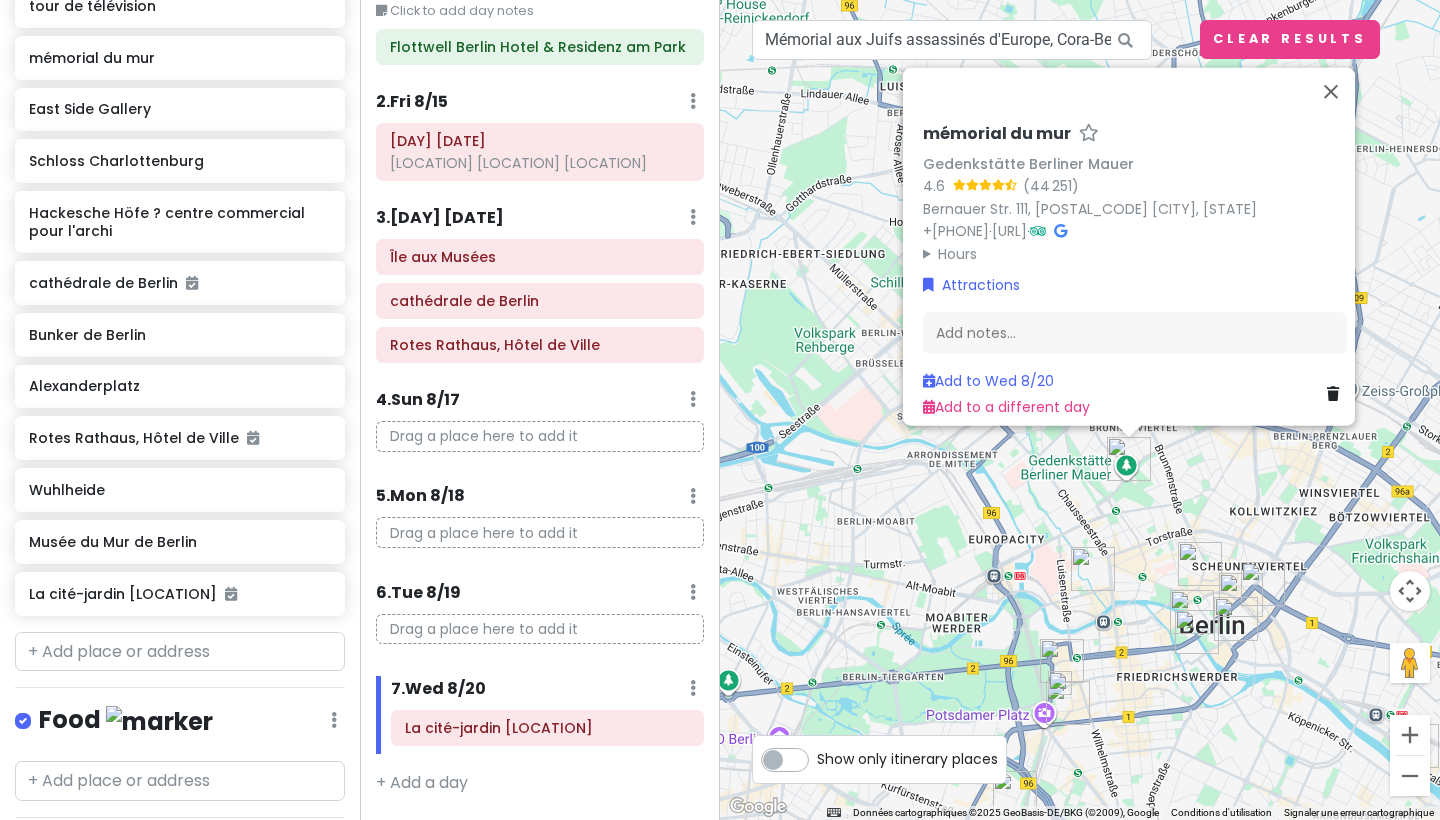 click on "[INSTITUTION] [INSTITUTION] [INSTITUTION] [RATING] ([NUMBER]) [STREET], [POSTAL_CODE] [CITY], [COUNTRY] [PHONE] · [URL] · Hours [DAY] [TIME] [DAY] [TIME] [DAY] [TIME] [DAY] [TIME] [DAY] [TIME] [DAY] [TIME] [DAY] [TIME] Attractions Add notes...  Add to   [DAY] [MONTH]  Add to a different day" at bounding box center (1135, 271) 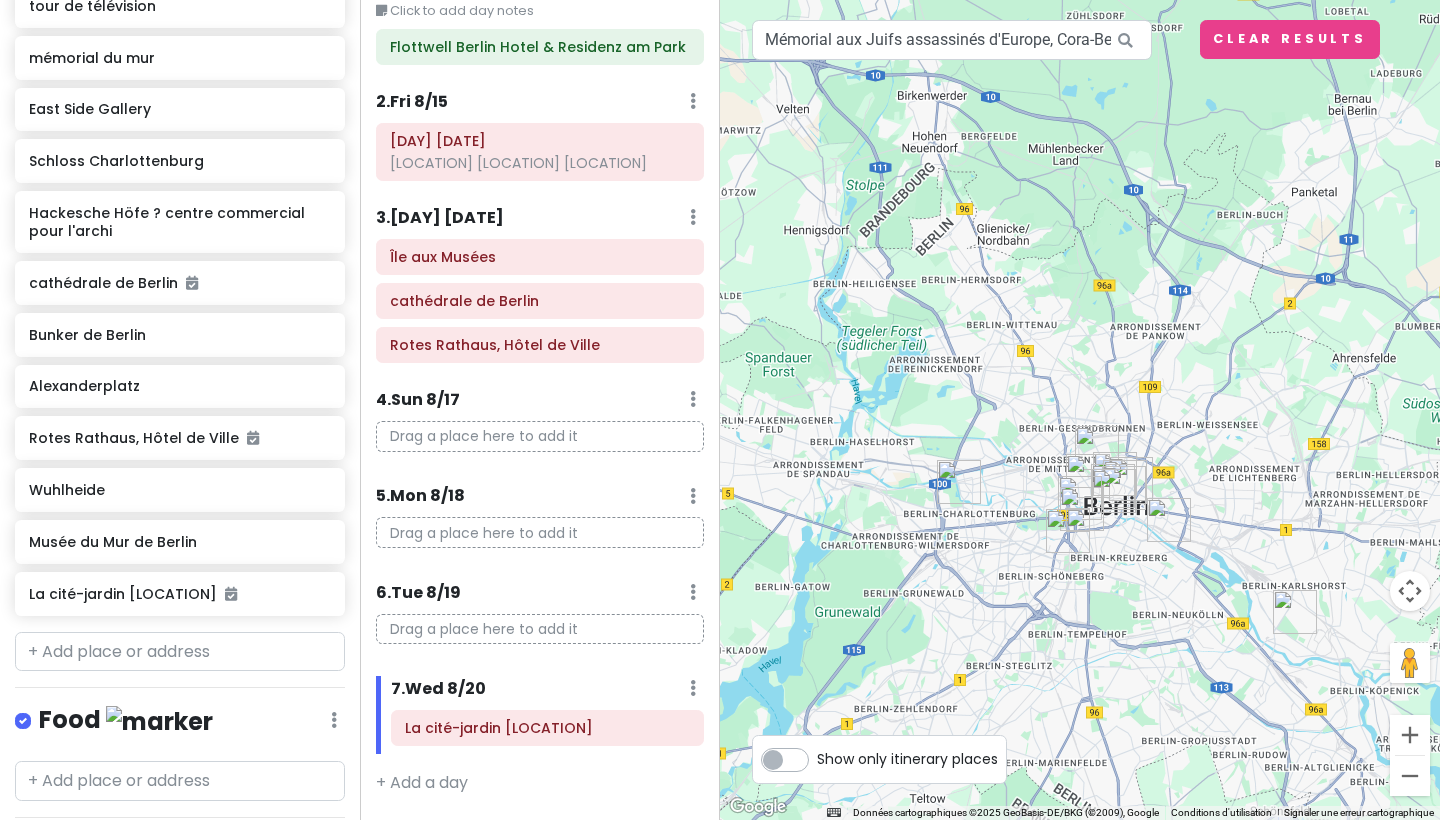 click at bounding box center (959, 482) 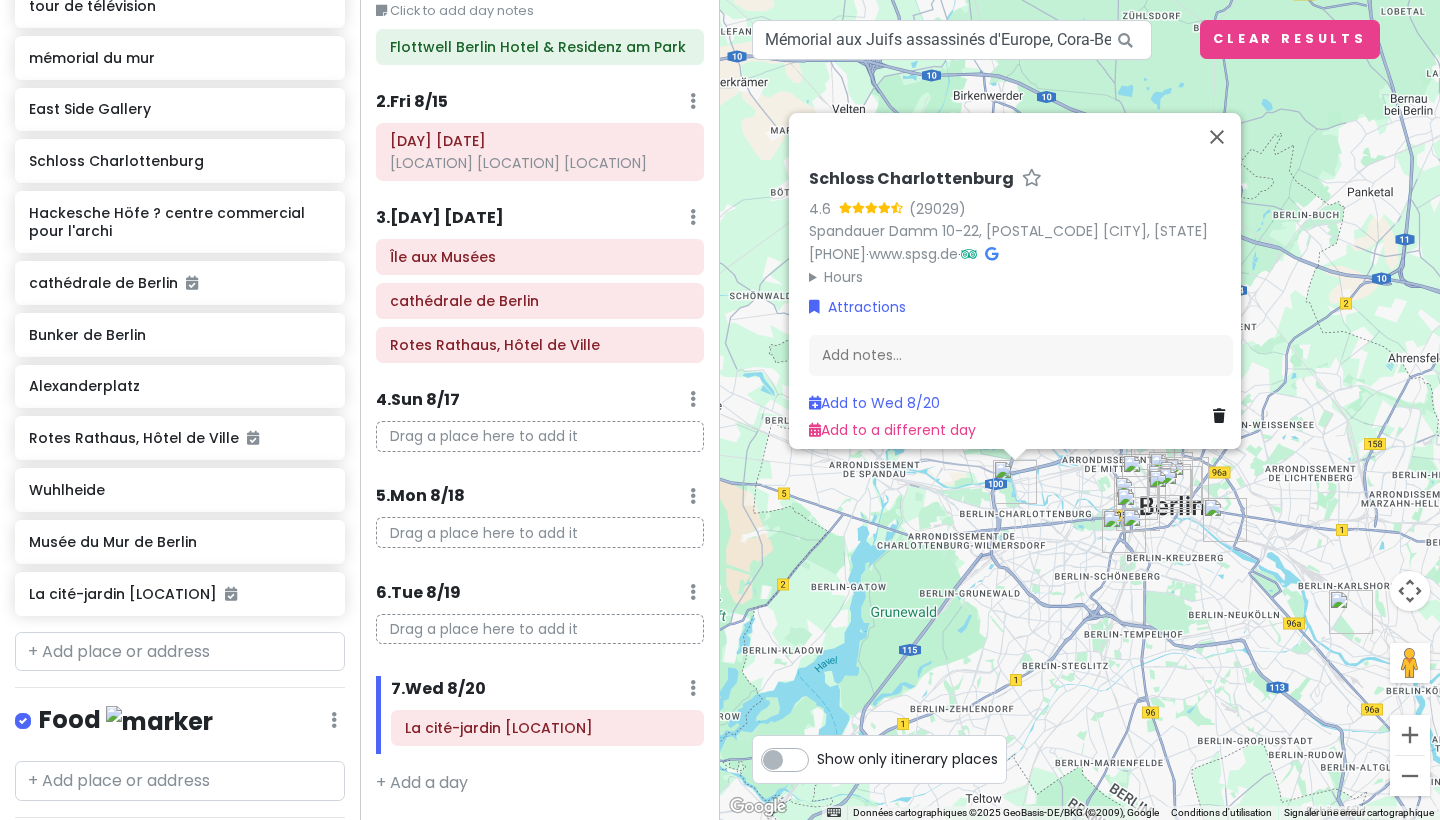 click on "Charlottenburg Palace 4.6       (29,029) Spandauer Damm 10-22, 14059 Berlin, [LOCATION] +49 30 320910   ·   www.spsg.de   ·   Hours Monday  Closed Tuesday  10:00 – 17:30 Wednesday  10:00 – 17:30 Thursday  10:00 – 17:30 Friday  10:00 – 17:30 Saturday  10:00 – 17:30 Sunday  10:00 – 17:30 Attractions Add notes...   Wed 8/20   Add to a different day" at bounding box center [1080, 410] 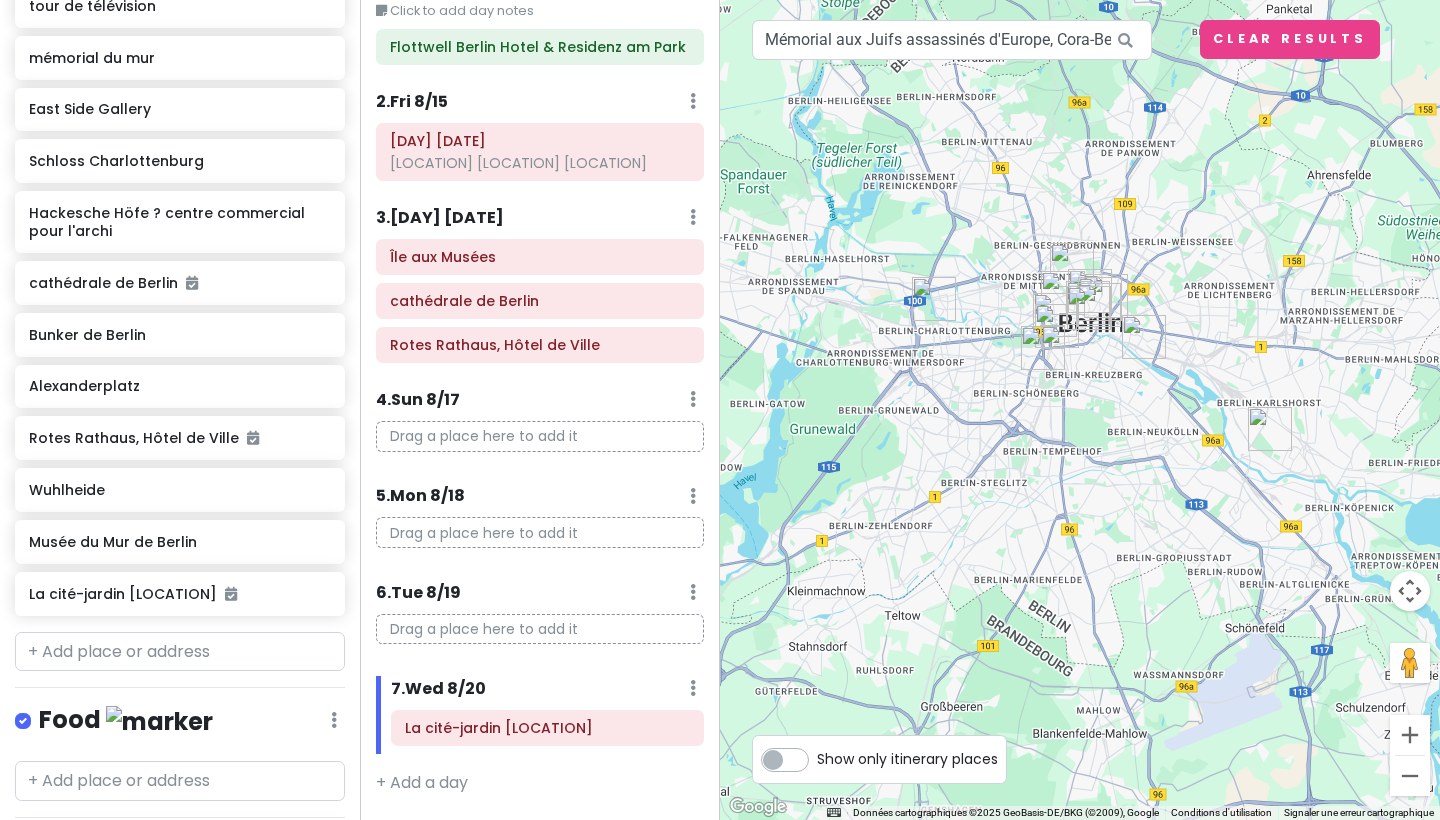 drag, startPoint x: 1276, startPoint y: 417, endPoint x: 1189, endPoint y: 234, distance: 202.62773 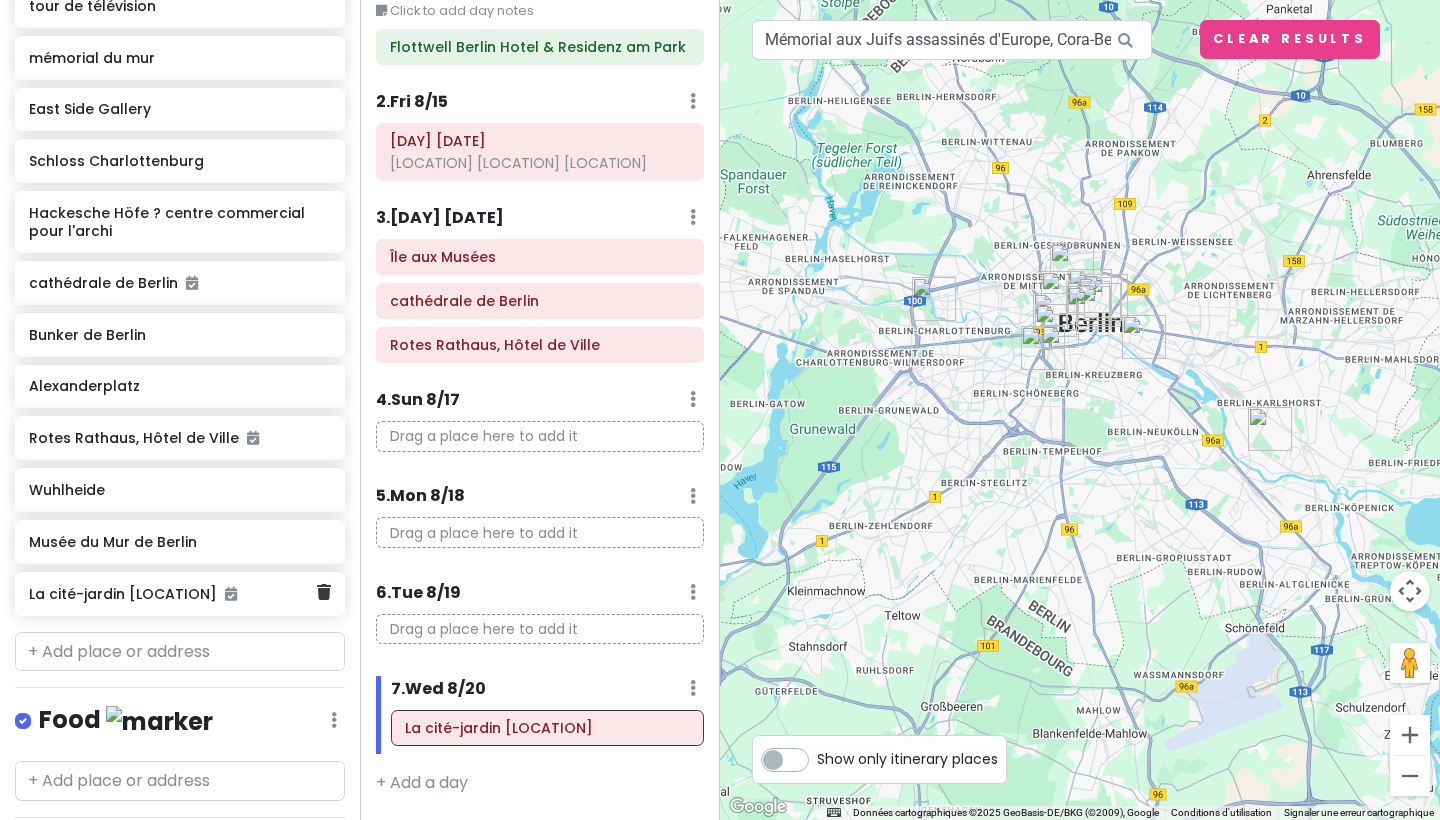 click on "La cité-jardin [LOCATION]" at bounding box center [172, 594] 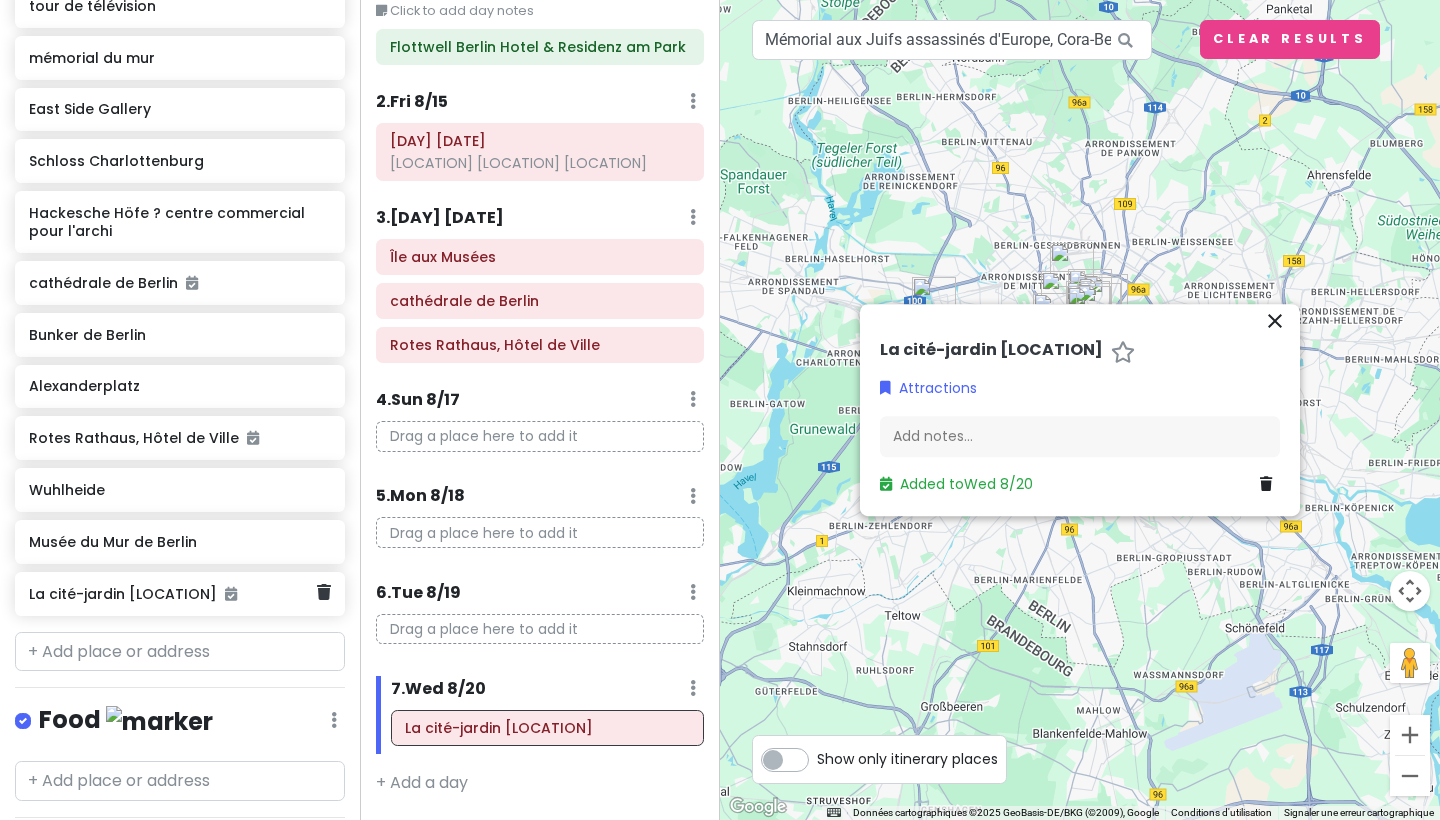 click on "La cité-jardin [LOCATION]" at bounding box center [172, 594] 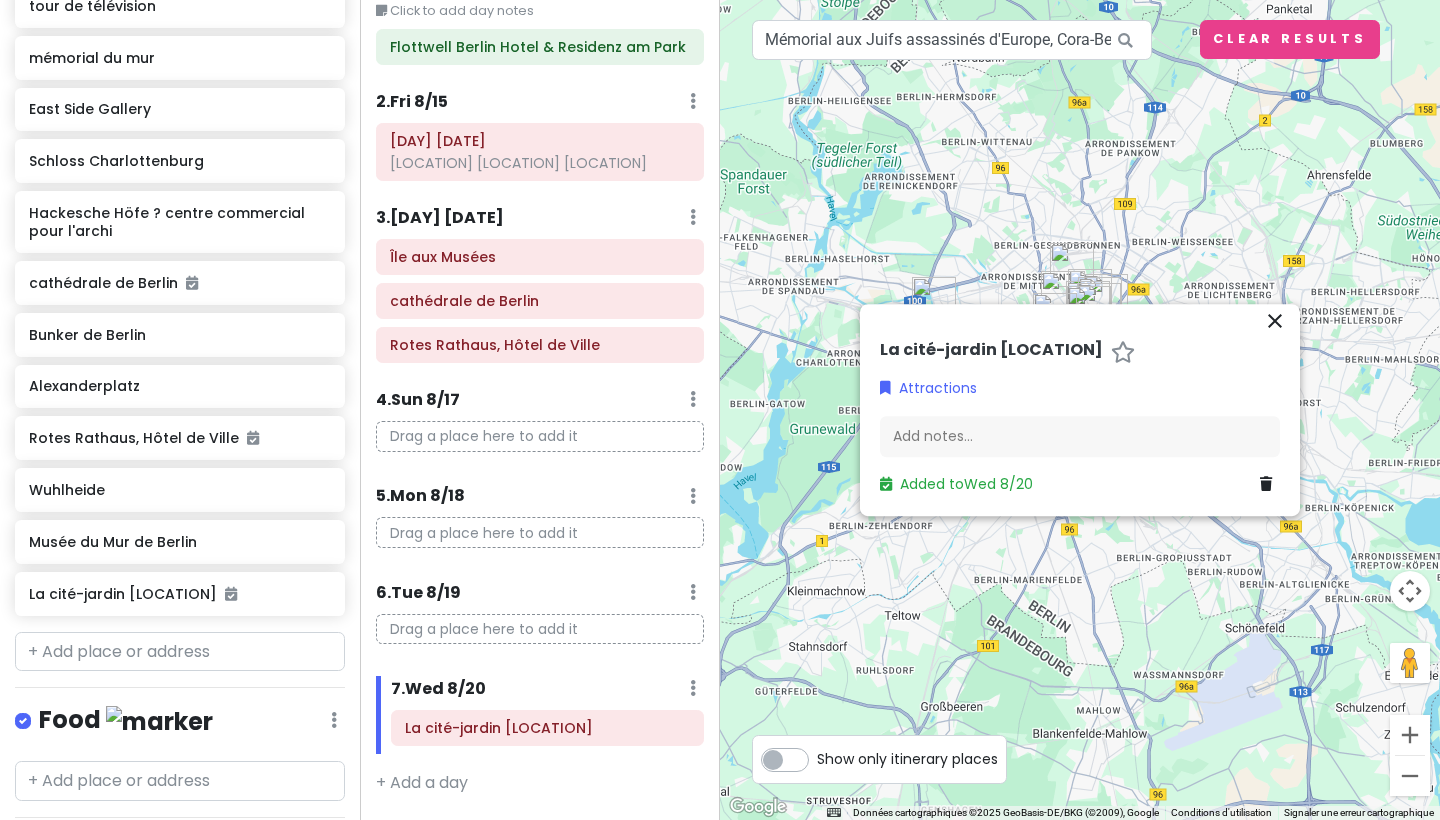 click on "close" at bounding box center (1275, 321) 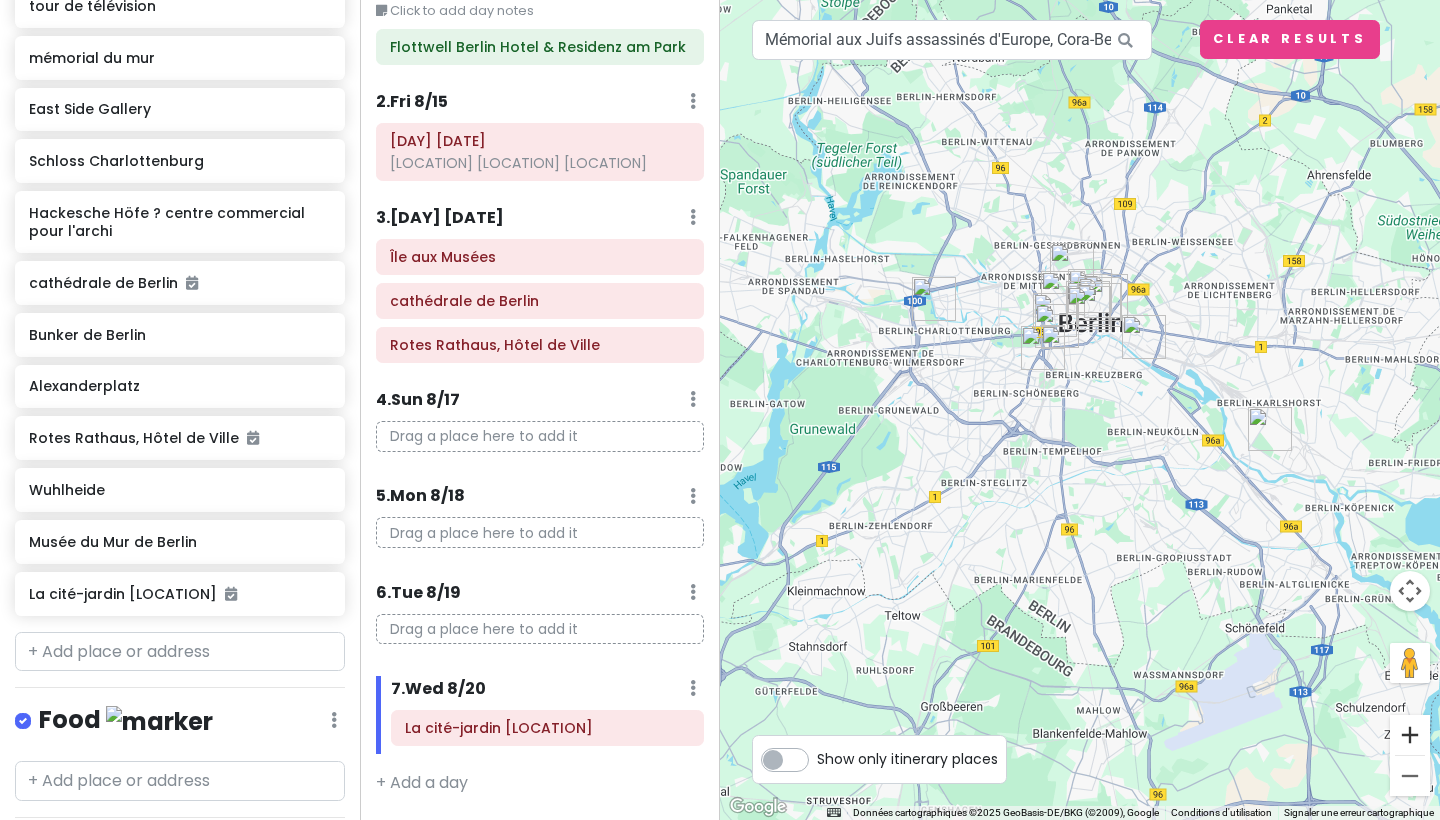 click at bounding box center [1410, 735] 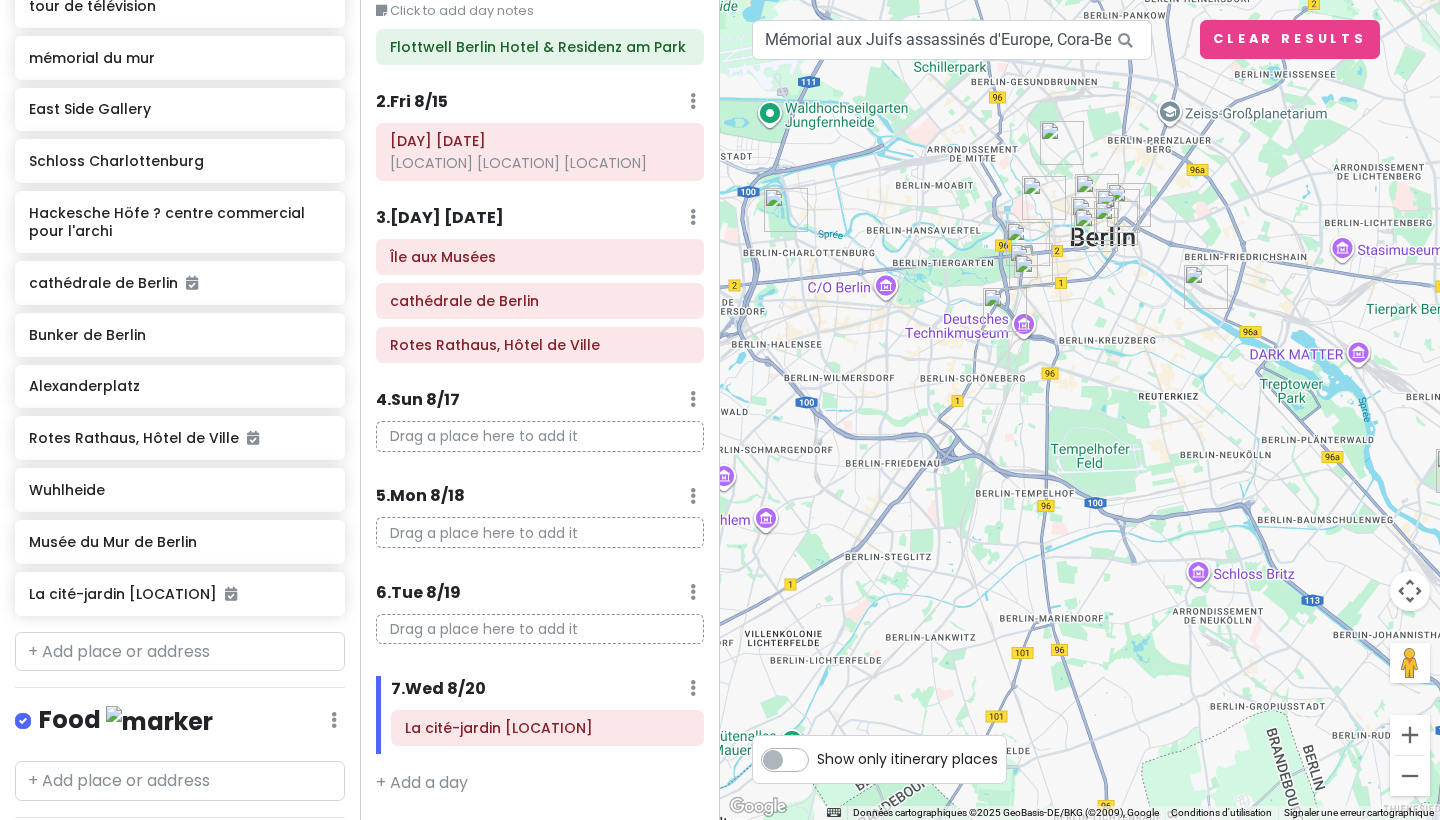 click at bounding box center (1410, 735) 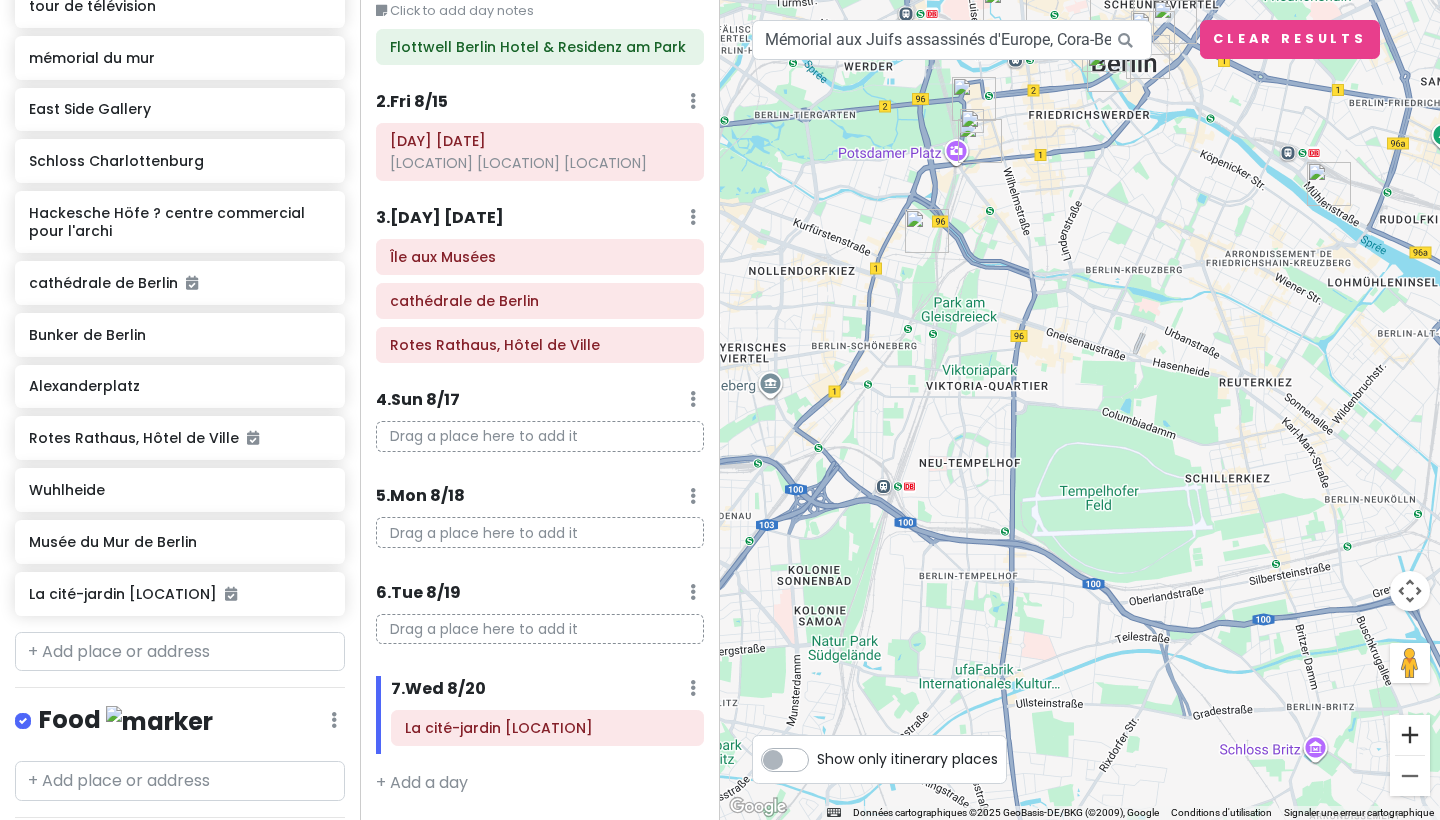 click at bounding box center [1410, 735] 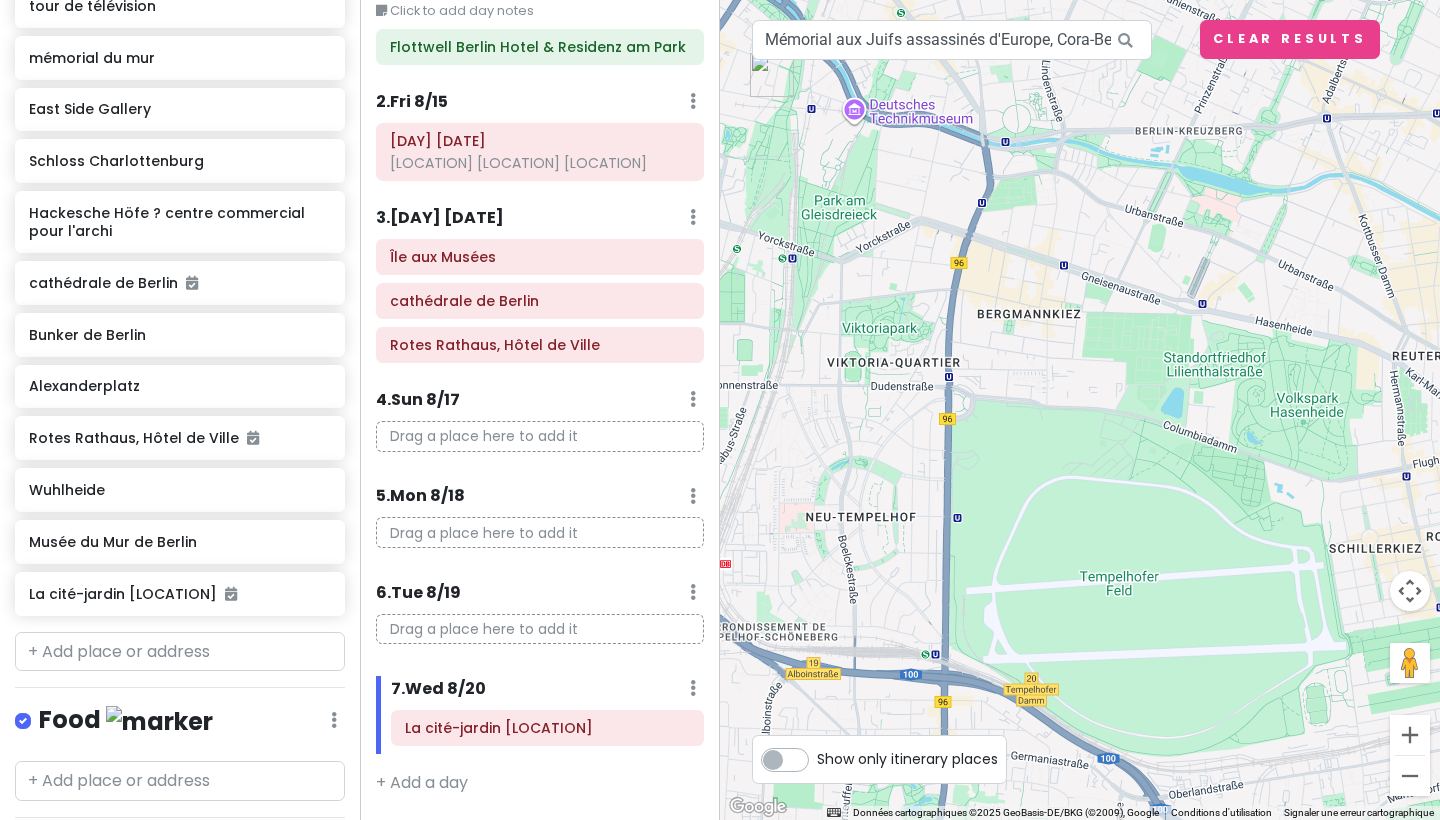 click at bounding box center [1410, 735] 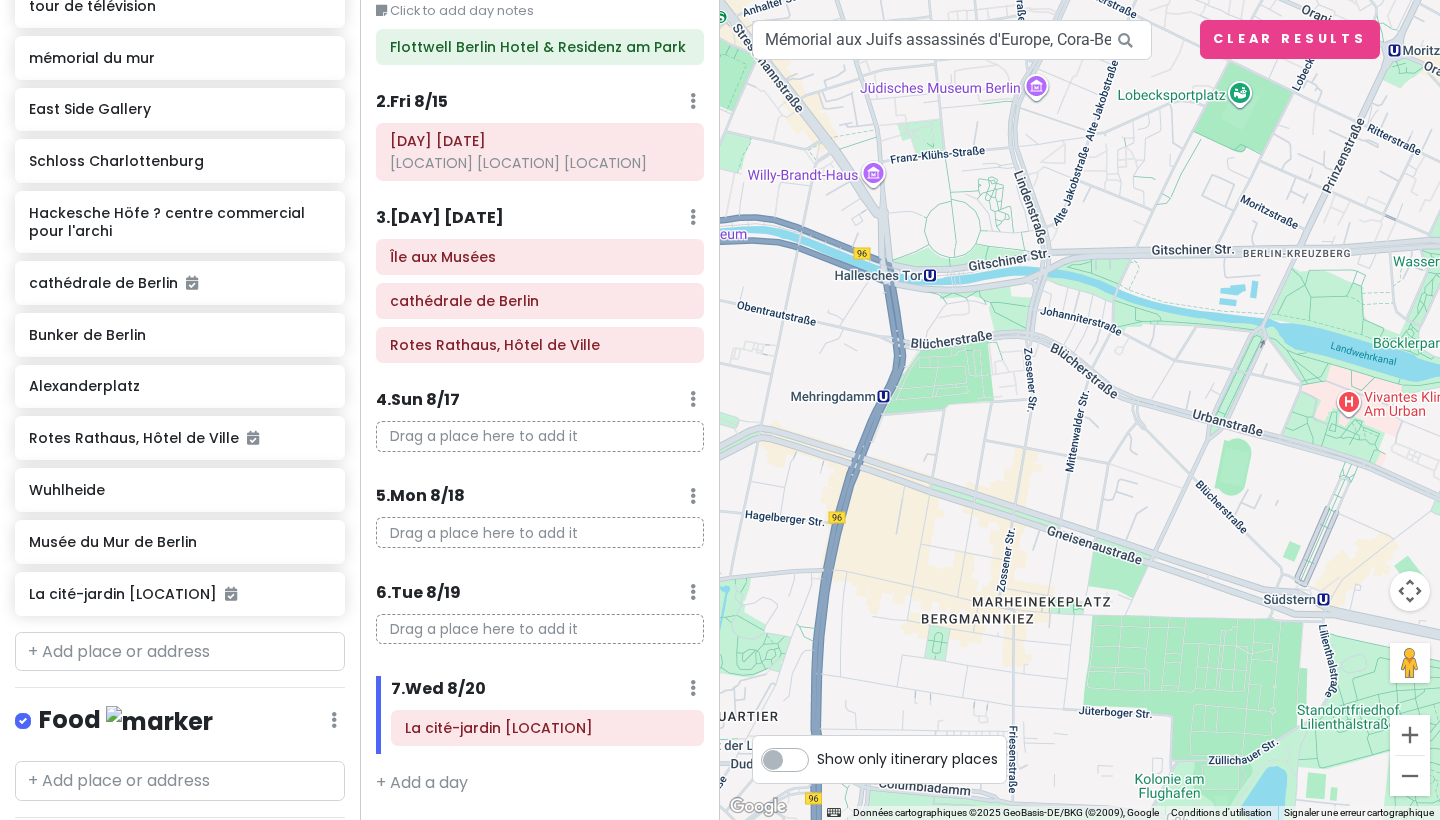 drag, startPoint x: 1154, startPoint y: 414, endPoint x: 1153, endPoint y: 819, distance: 405.00122 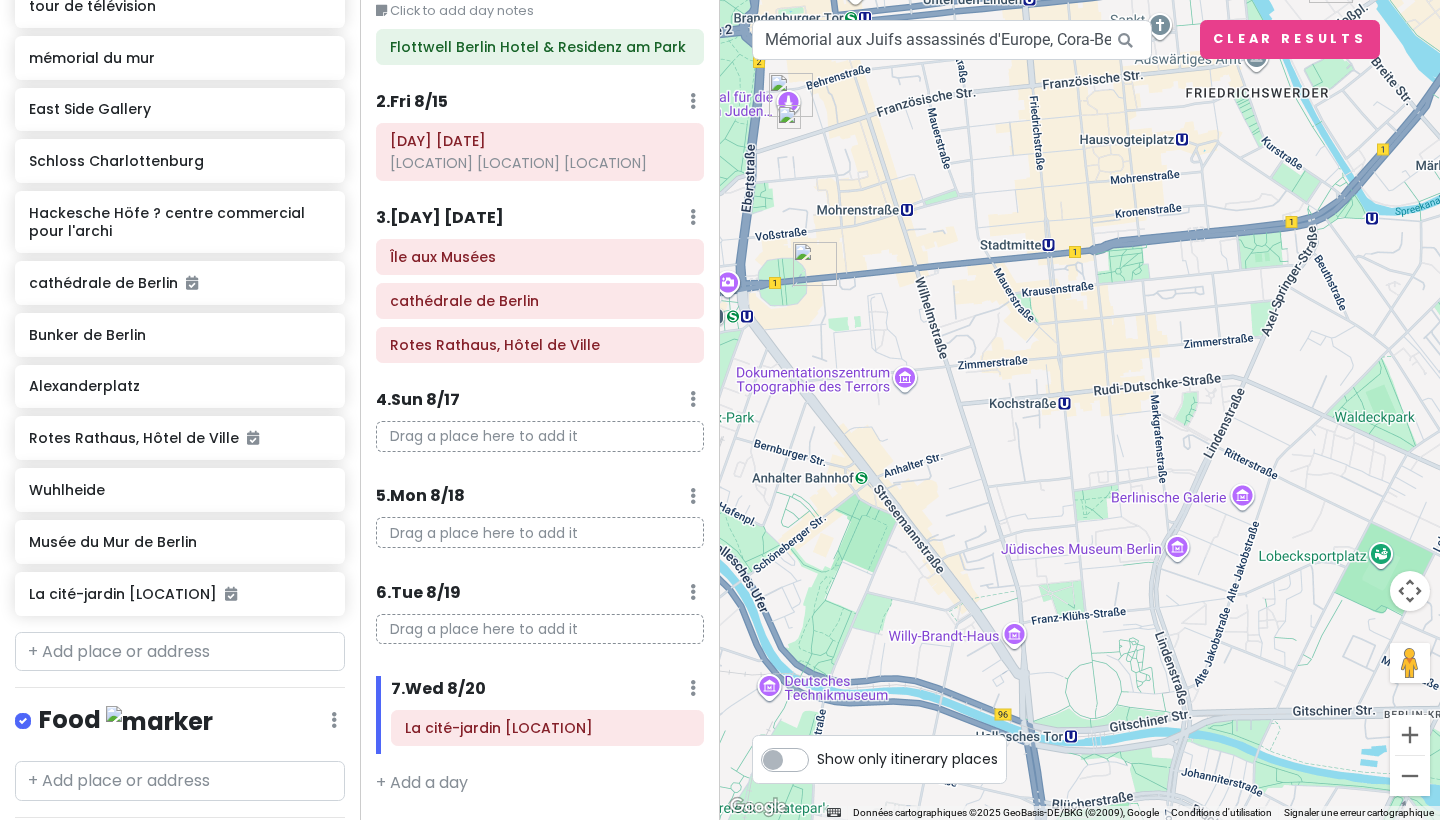 drag, startPoint x: 980, startPoint y: 351, endPoint x: 1118, endPoint y: 815, distance: 484.08676 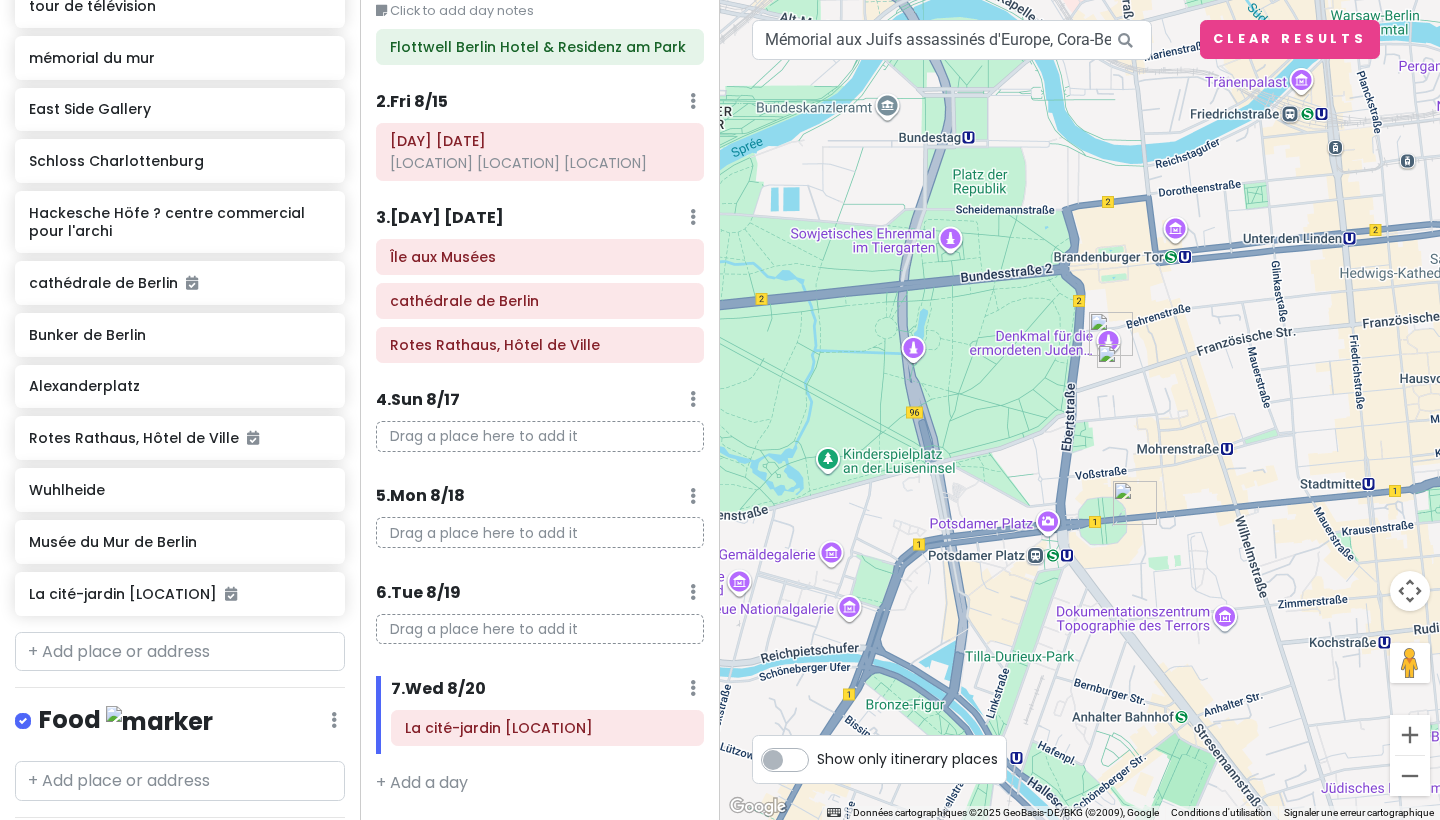 drag, startPoint x: 1051, startPoint y: 390, endPoint x: 1376, endPoint y: 633, distance: 405.80045 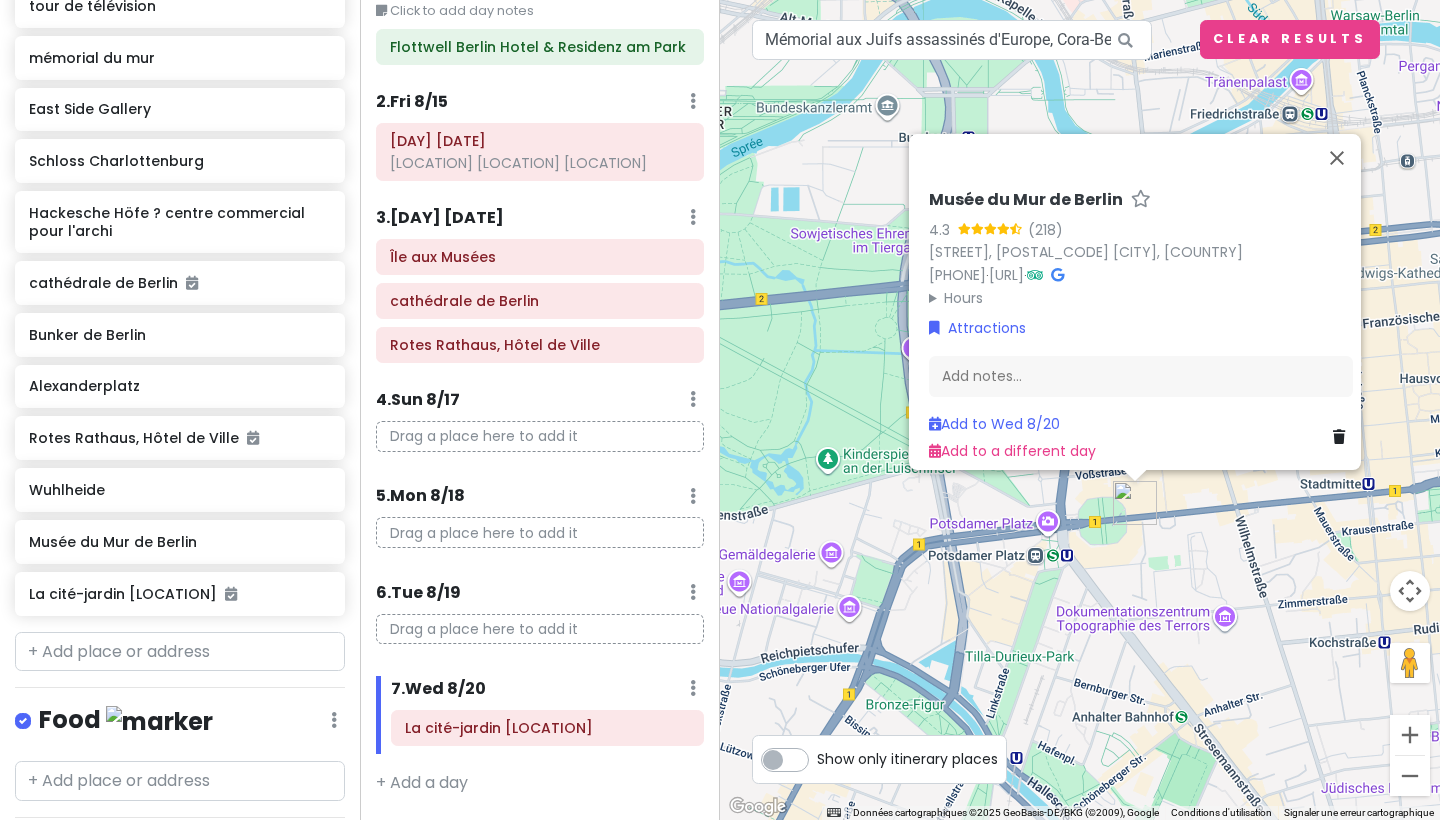 click on "Musée du Mur de Berlin 4.3        (218) Leipziger Pl. 11, 10117 [CITY], [STATE] +[PHONE]   ·   diemauerthewall.de   ·   Hours lundi  10:00 – 18:00 mardi  10:00 – 18:00 mercredi  10:00 – 18:00 jeudi  10:00 – 18:00 vendredi  10:00 – 18:00 samedi  10:00 – 18:00 dimanche  10:00 – 18:00 Attractions Add notes...  Add to   Wed 8/20  Add to a different day" at bounding box center (1080, 410) 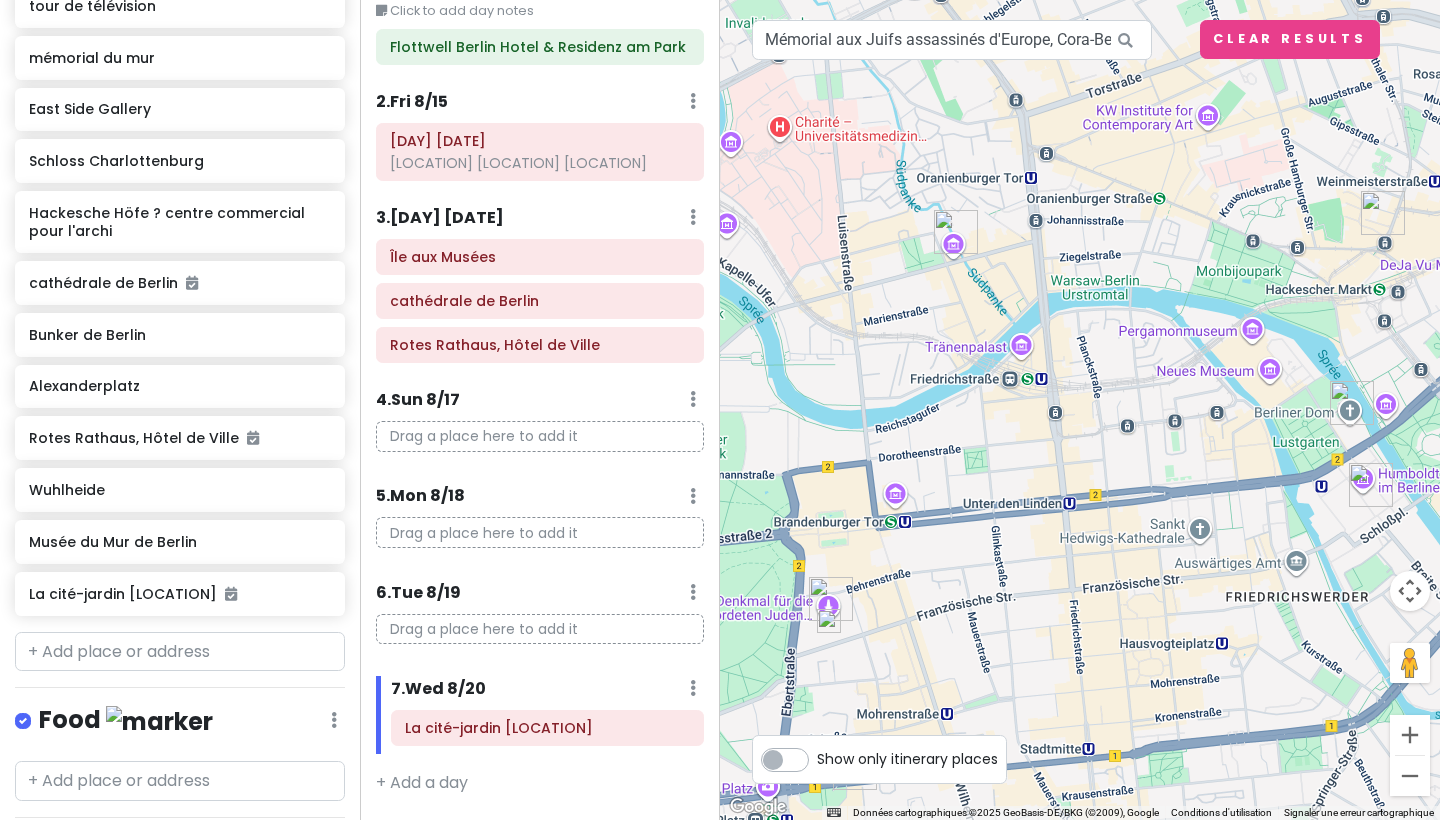 drag, startPoint x: 1266, startPoint y: 325, endPoint x: 983, endPoint y: 590, distance: 387.7035 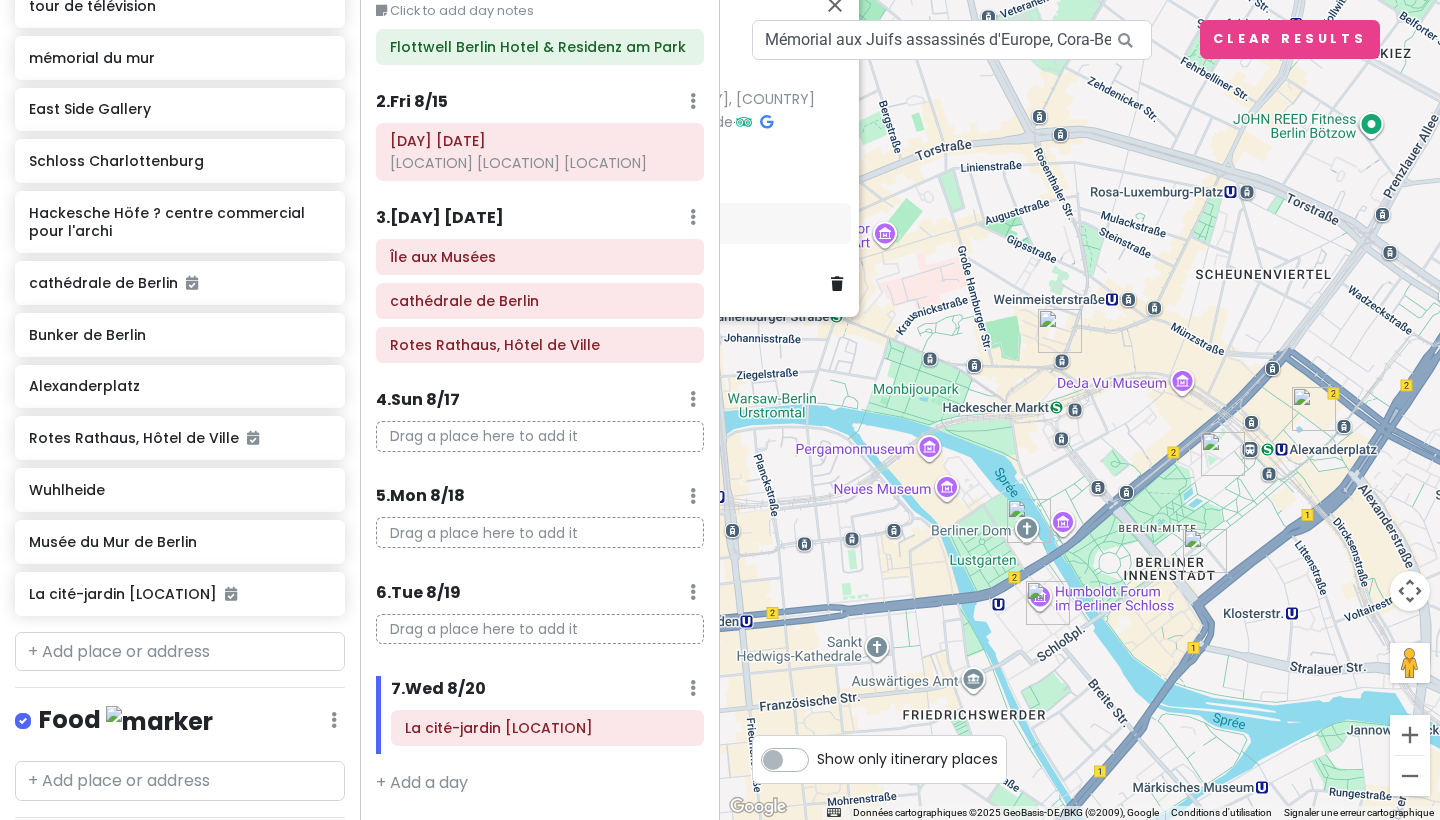 drag, startPoint x: 1237, startPoint y: 542, endPoint x: 853, endPoint y: 455, distance: 393.73215 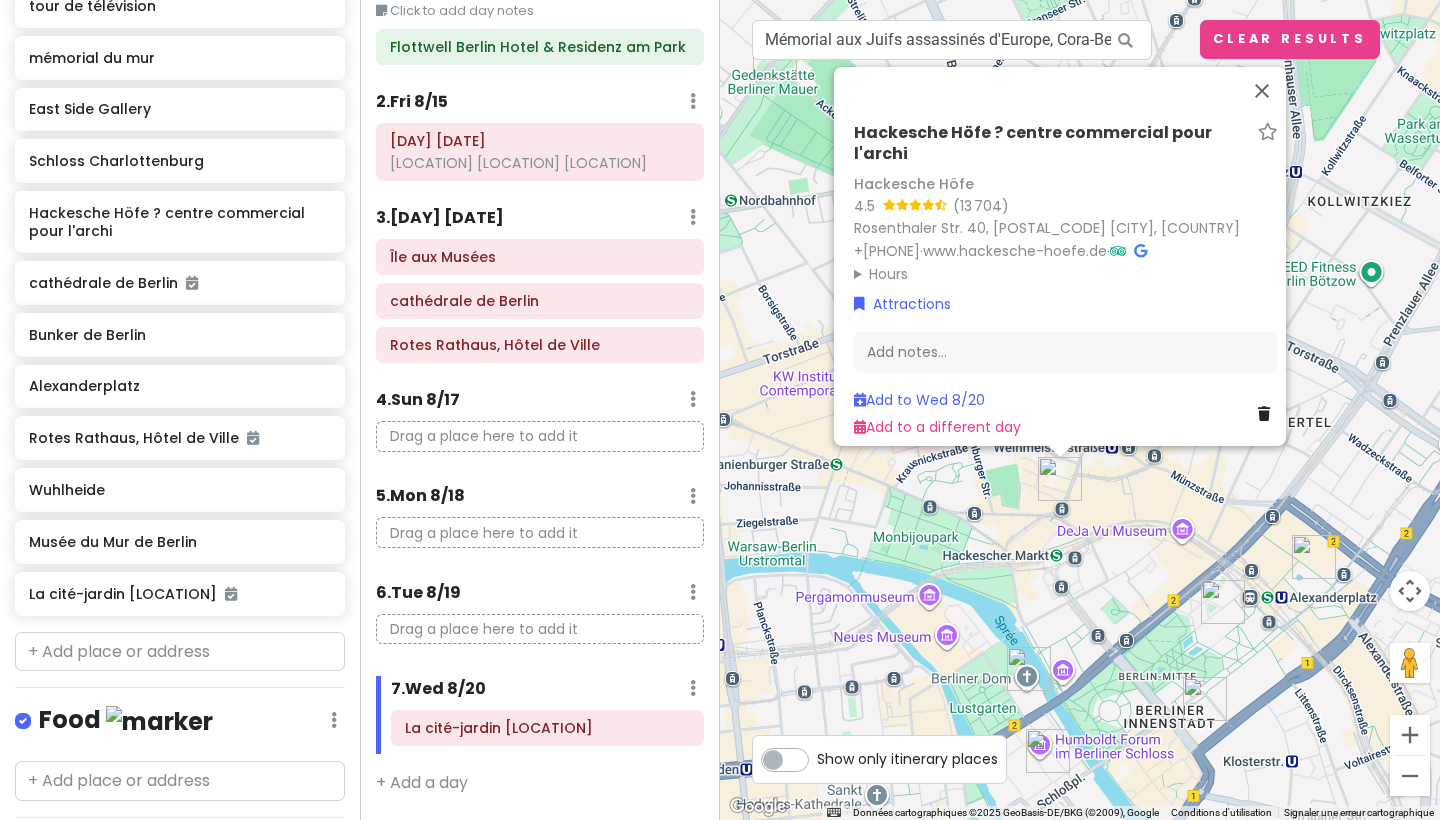 click at bounding box center [1029, 669] 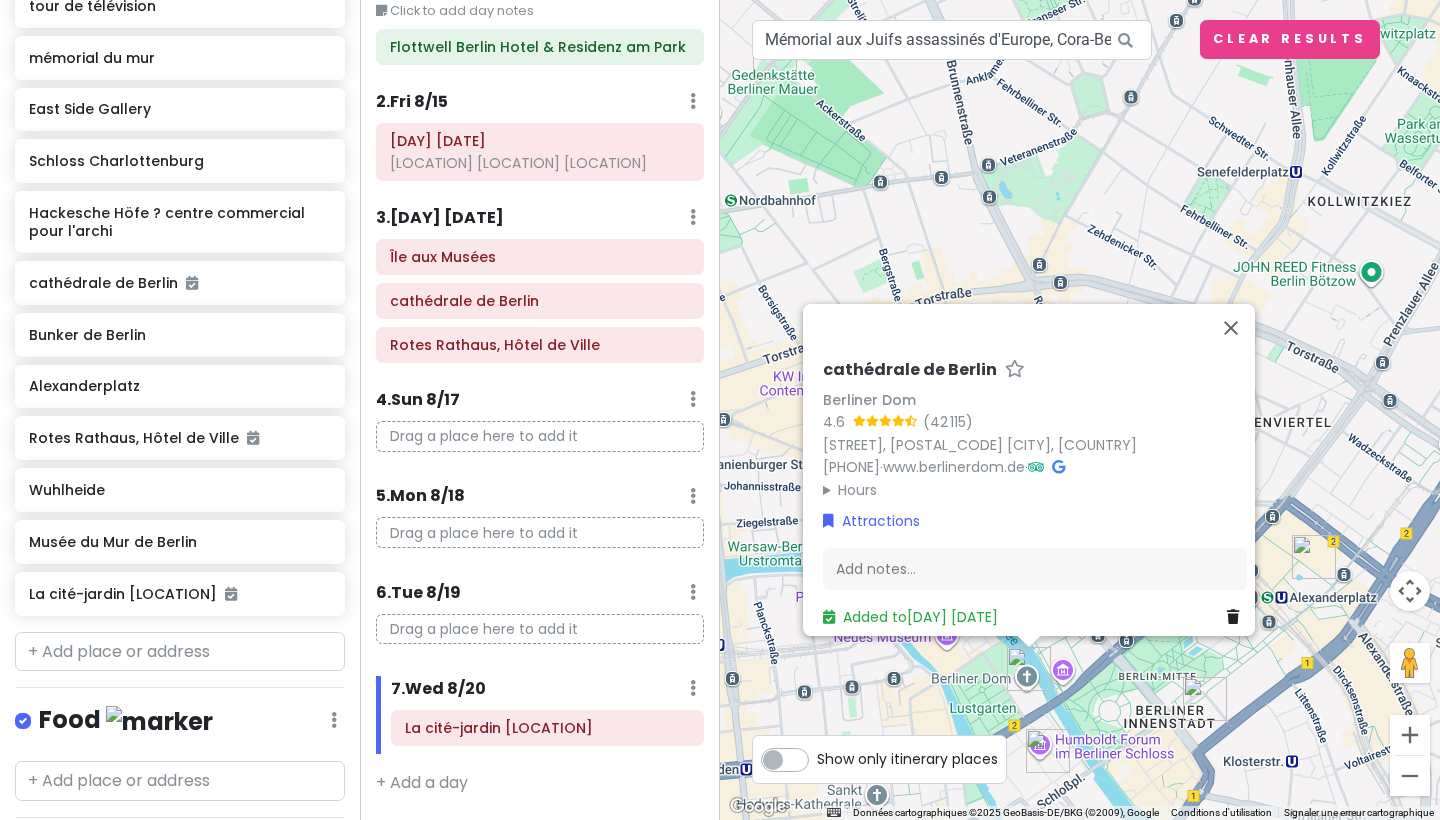 click at bounding box center (1205, 699) 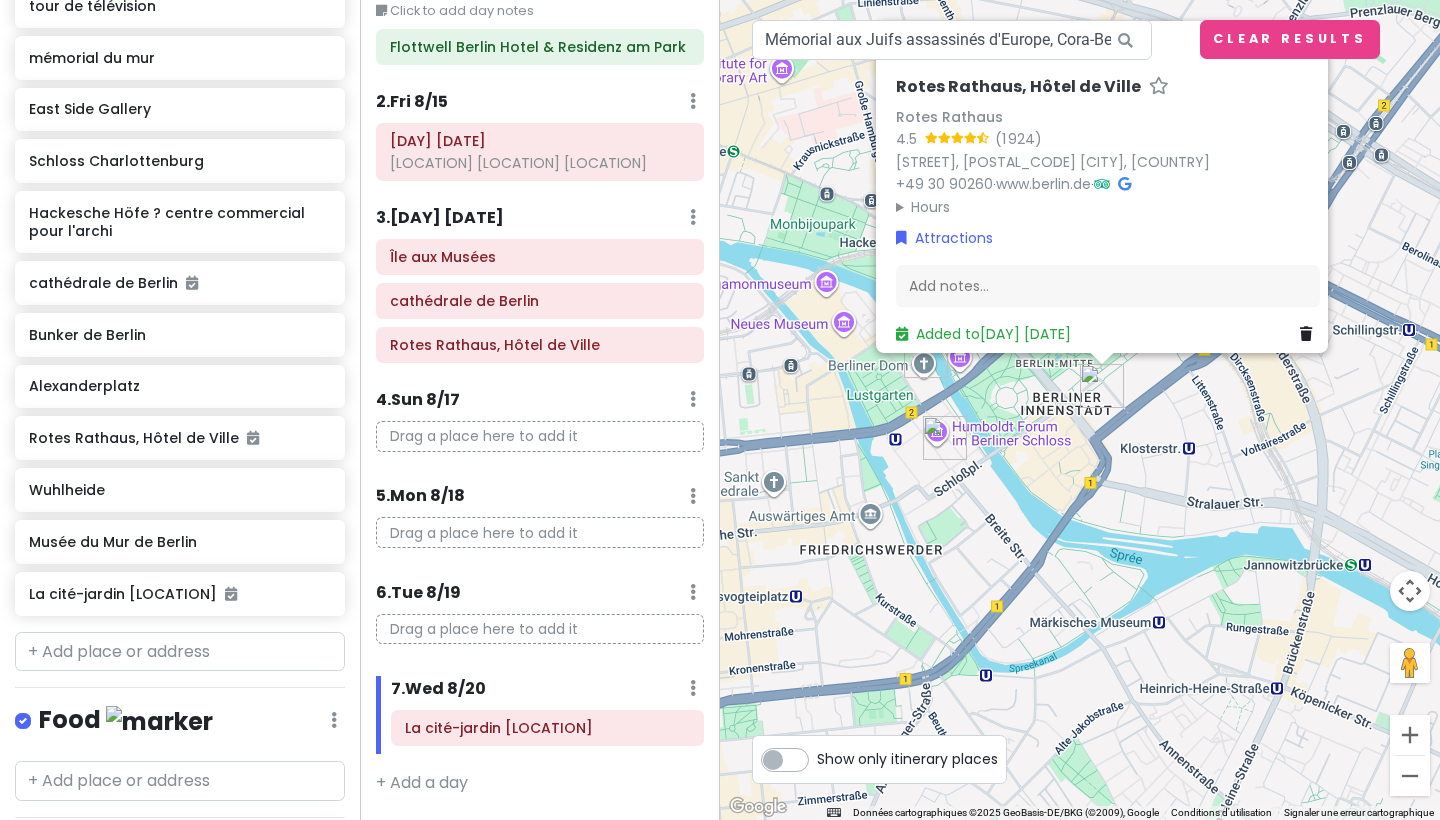 drag, startPoint x: 1176, startPoint y: 238, endPoint x: 1132, endPoint y: -77, distance: 318.05817 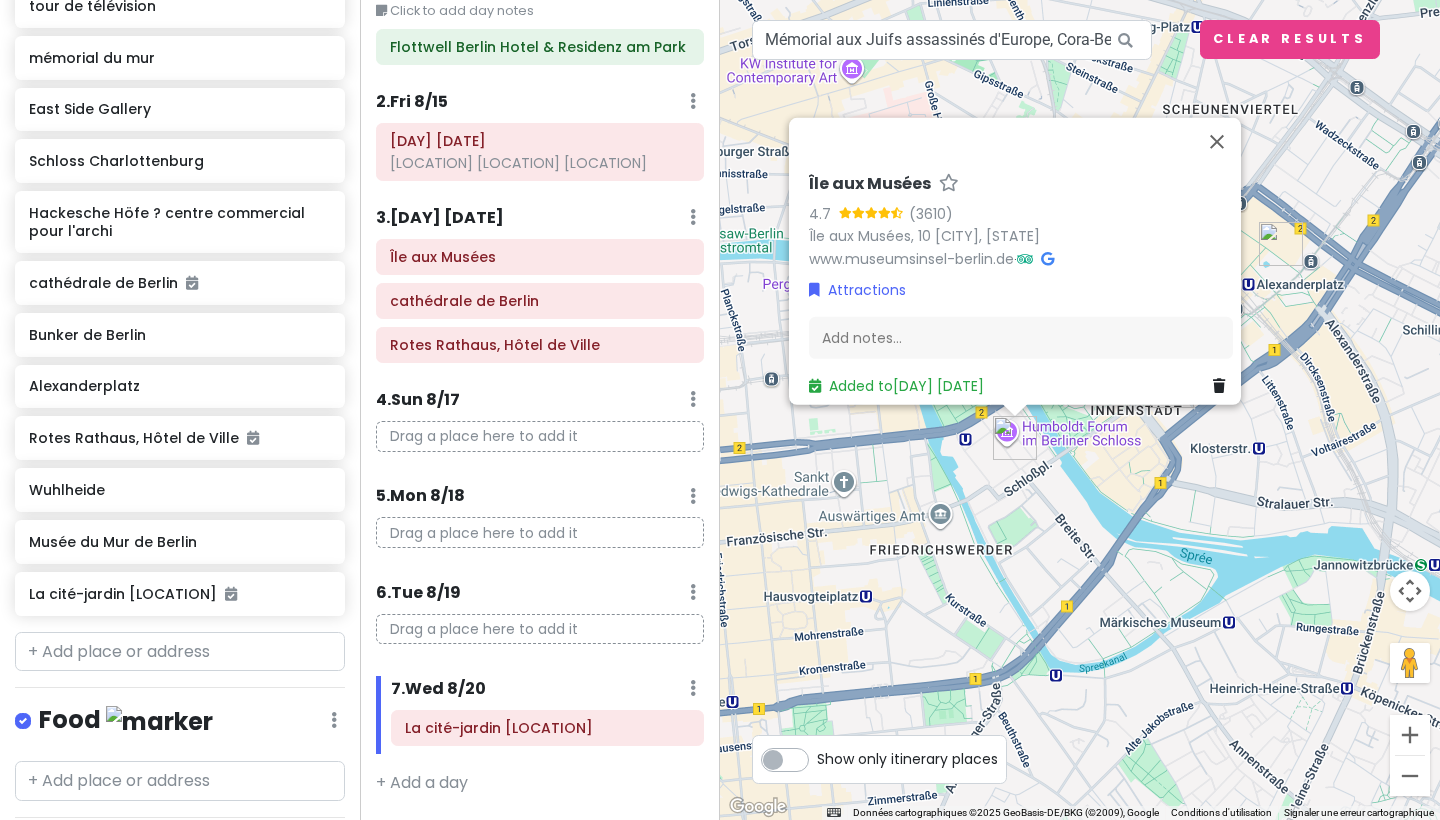 click on "Île aux Musées [RATING] ([NUMBER]) Île aux Musées, [POSTAL_CODE] [CITY], [COUNTRY] [URL] · Attractions Add notes... Added to [DAY] [DATE]" at bounding box center (1080, 410) 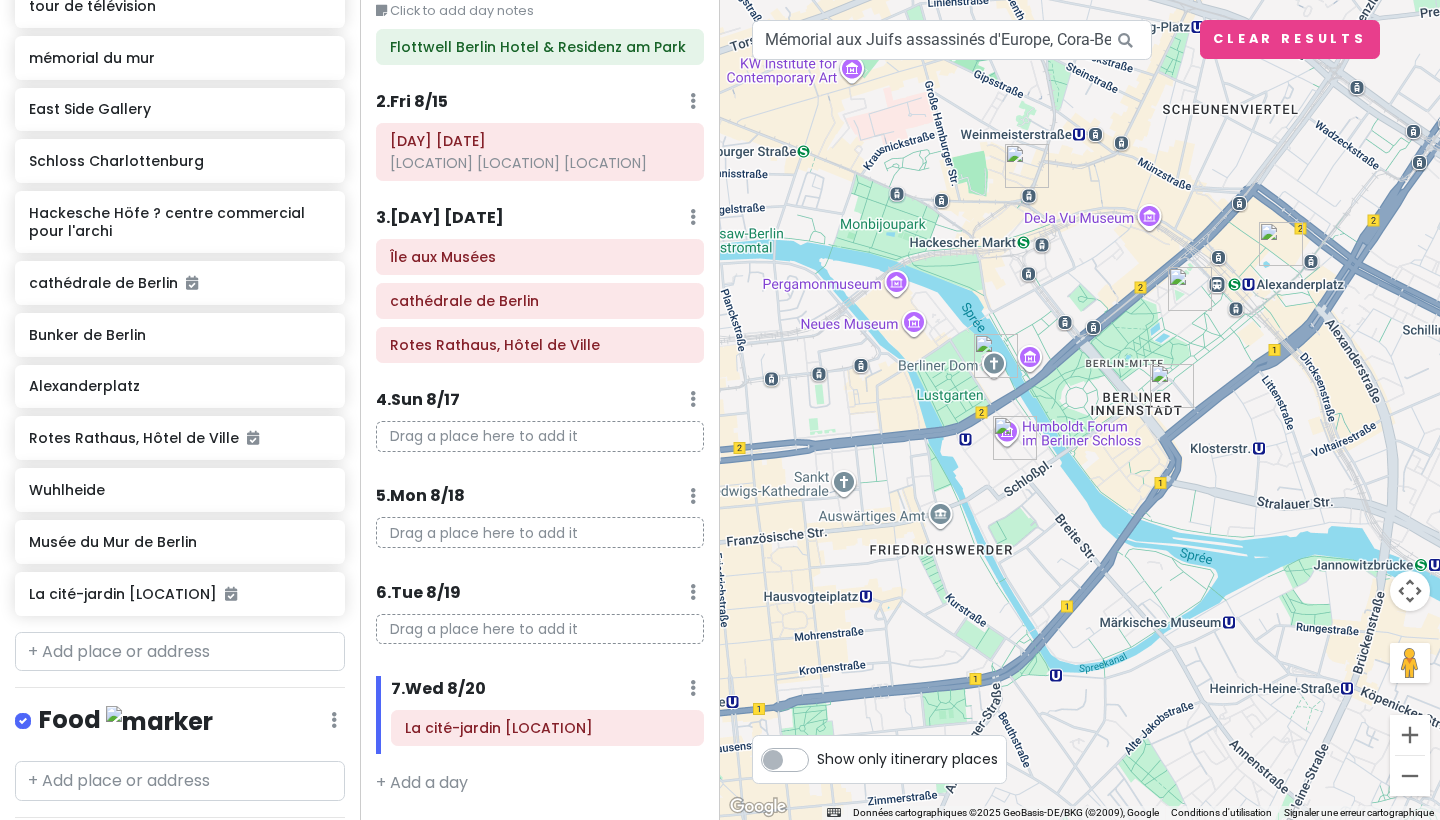 click at bounding box center (1281, 244) 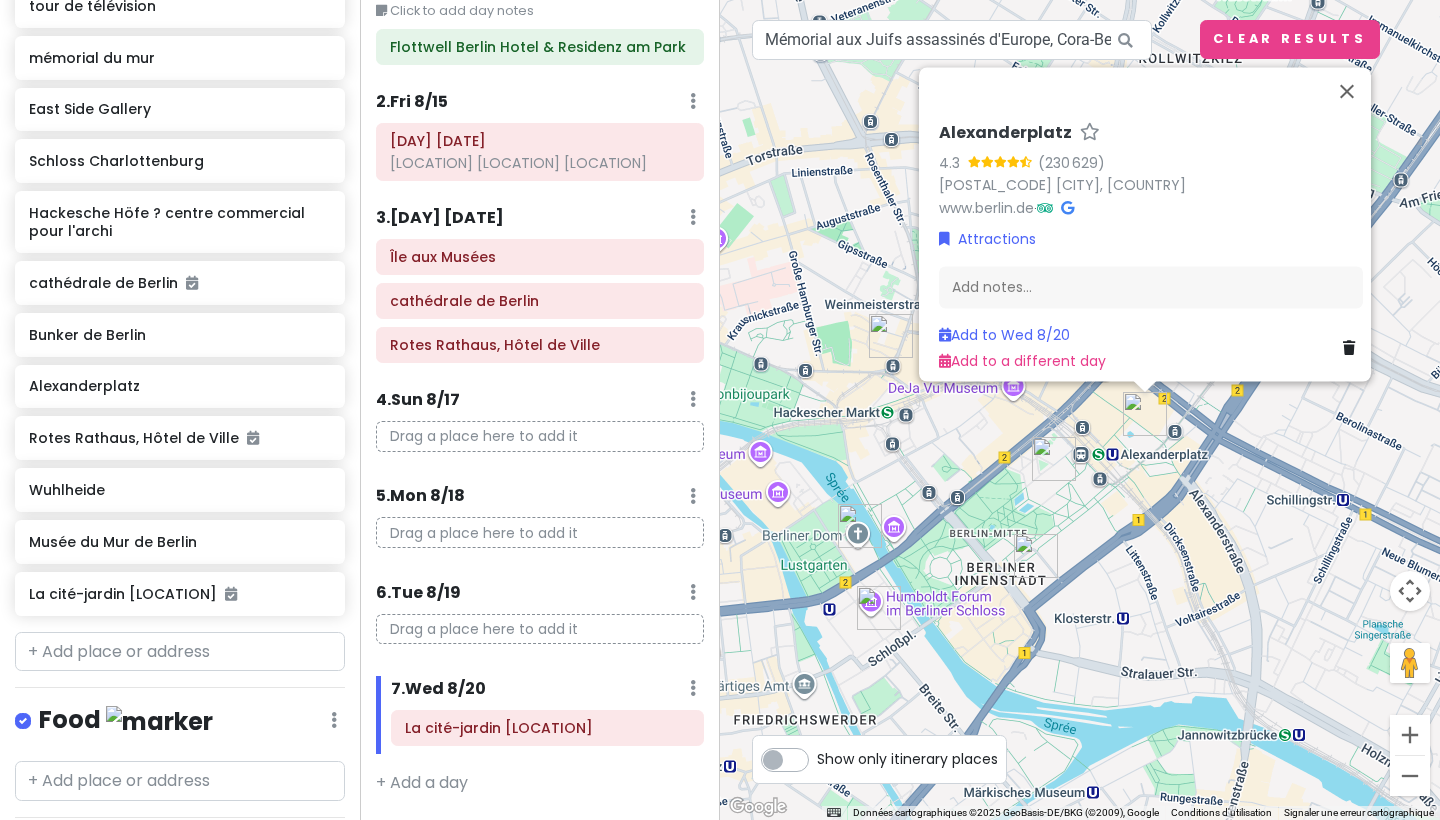 click at bounding box center (1054, 459) 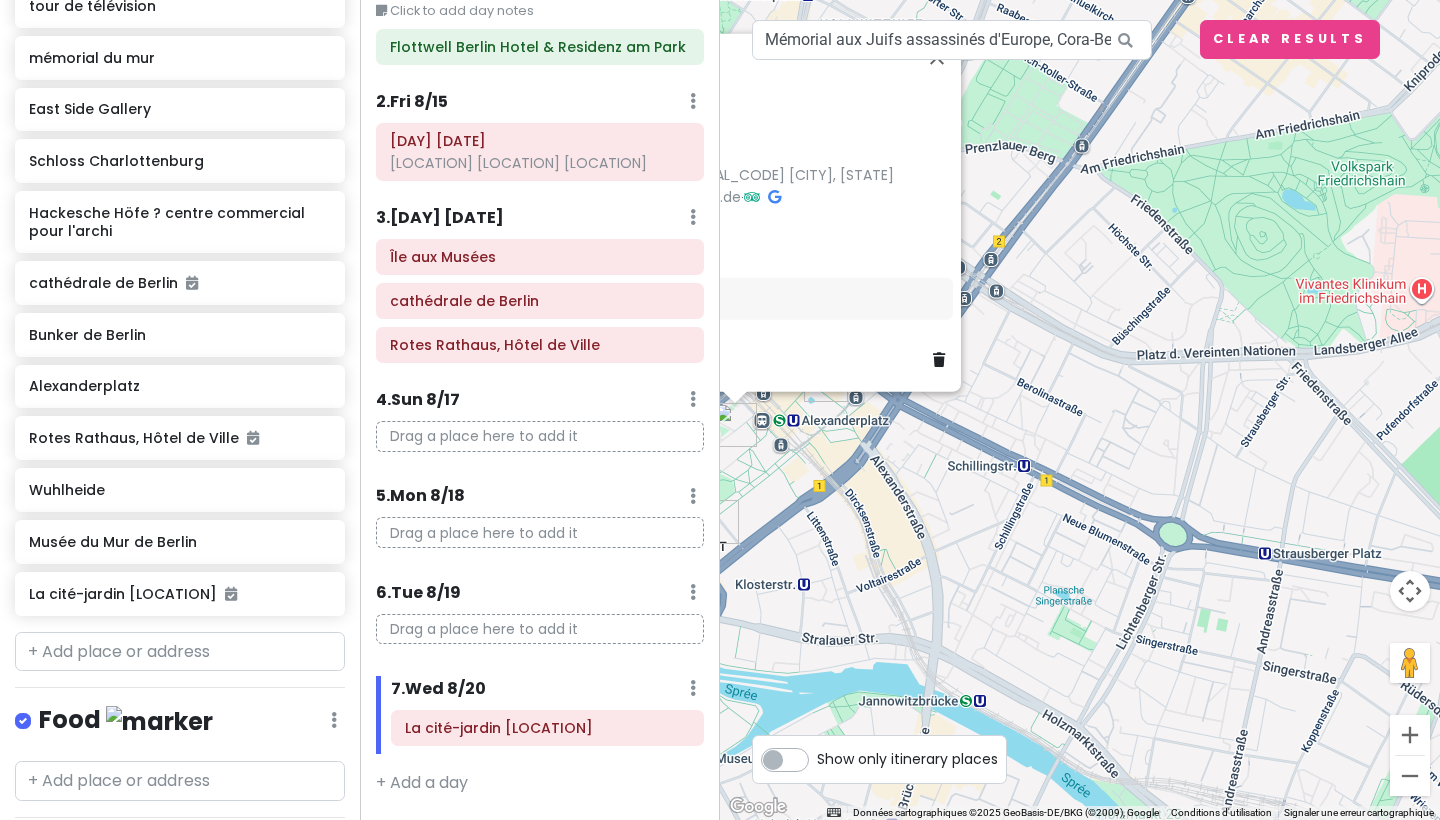 drag, startPoint x: 1141, startPoint y: 514, endPoint x: 820, endPoint y: 480, distance: 322.7956 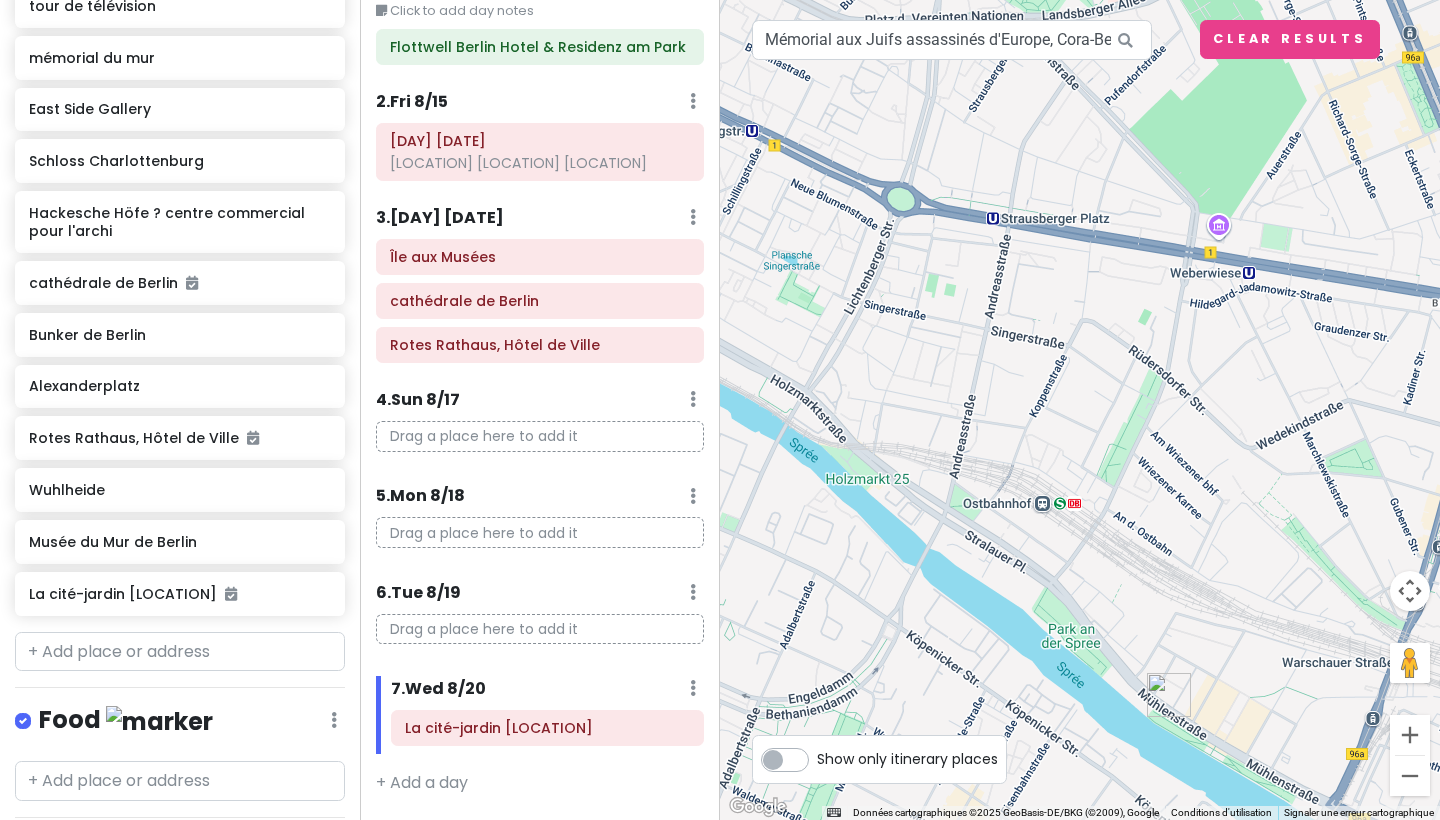 drag, startPoint x: 1063, startPoint y: 563, endPoint x: 790, endPoint y: 226, distance: 433.70267 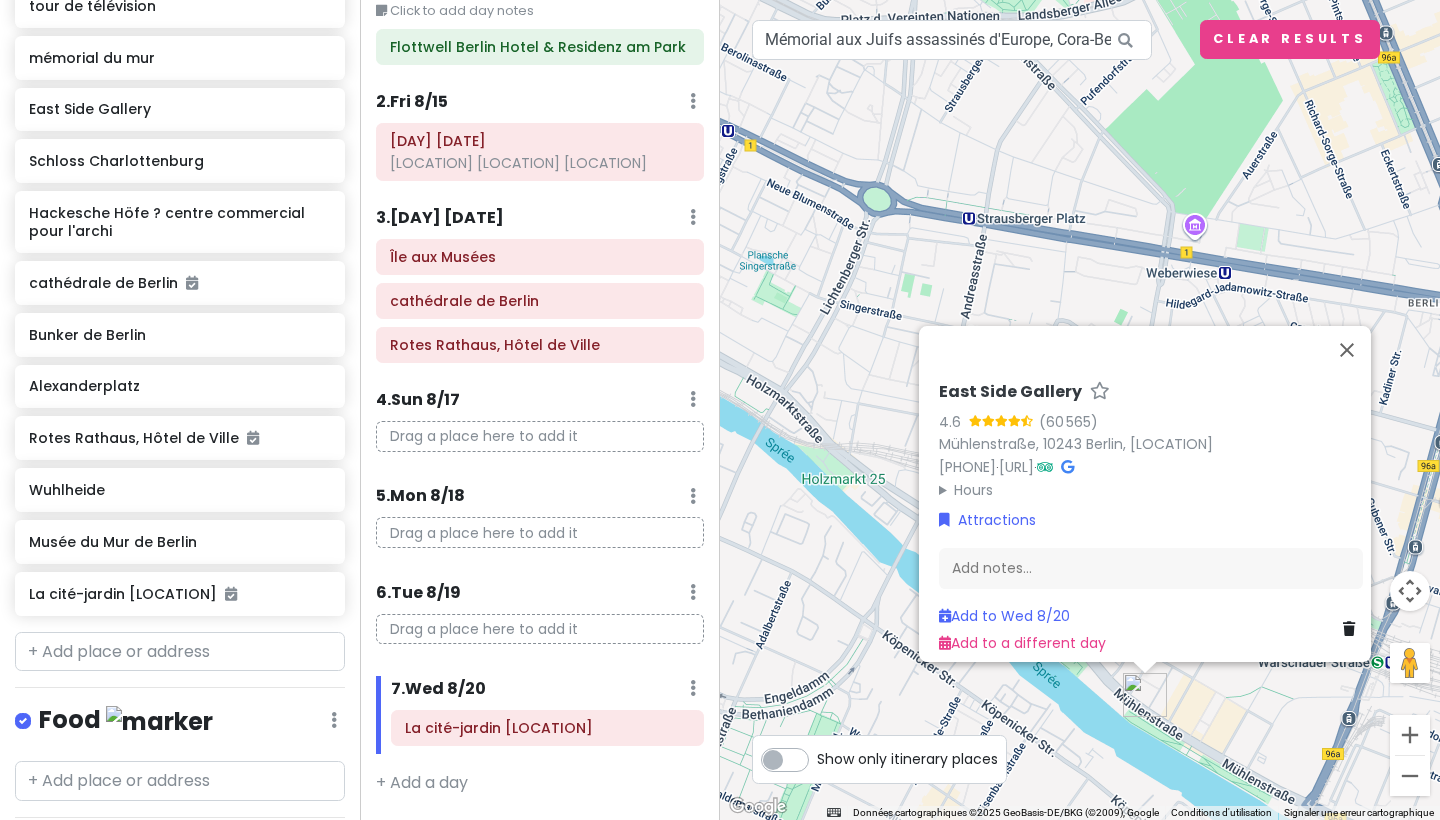 click on "East Side Gallery 4.6        (60 565) Mühlenstraße, 10243 [CITY], [STATE] +[PHONE]   ·   www.stiftung-berliner-mauer.de   ·   Hours lundi  Ouvert 24h/24 mardi  Ouvert 24h/24 mercredi  Ouvert 24h/24 jeudi  Ouvert 24h/24 vendredi  Ouvert 24h/24 samedi  Ouvert 24h/24 dimanche  Ouvert 24h/24 Attractions Add notes...  Add to   Wed 8/20  Add to a different day" at bounding box center [1080, 410] 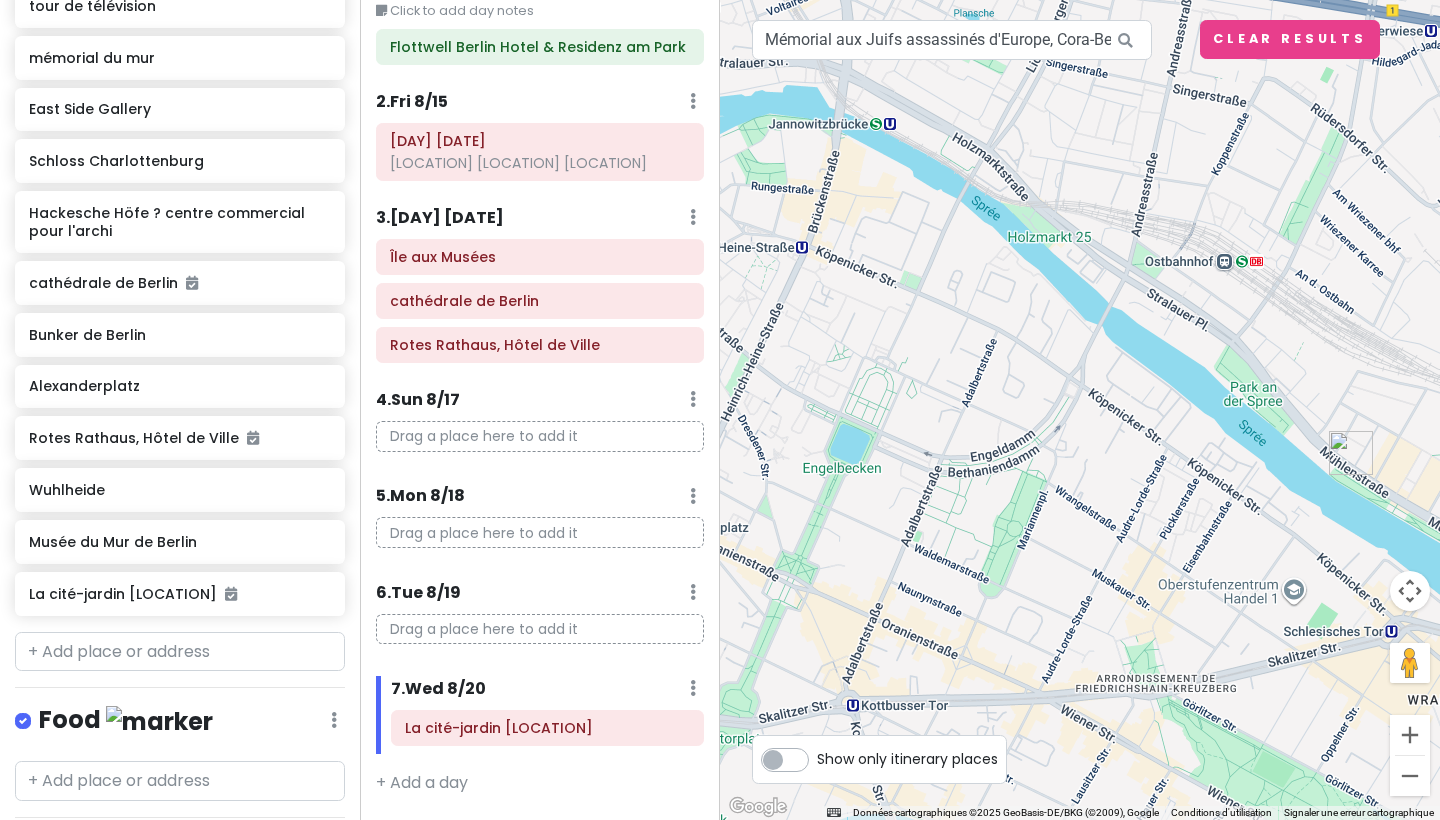 drag, startPoint x: 1032, startPoint y: 325, endPoint x: 1240, endPoint y: 80, distance: 321.38605 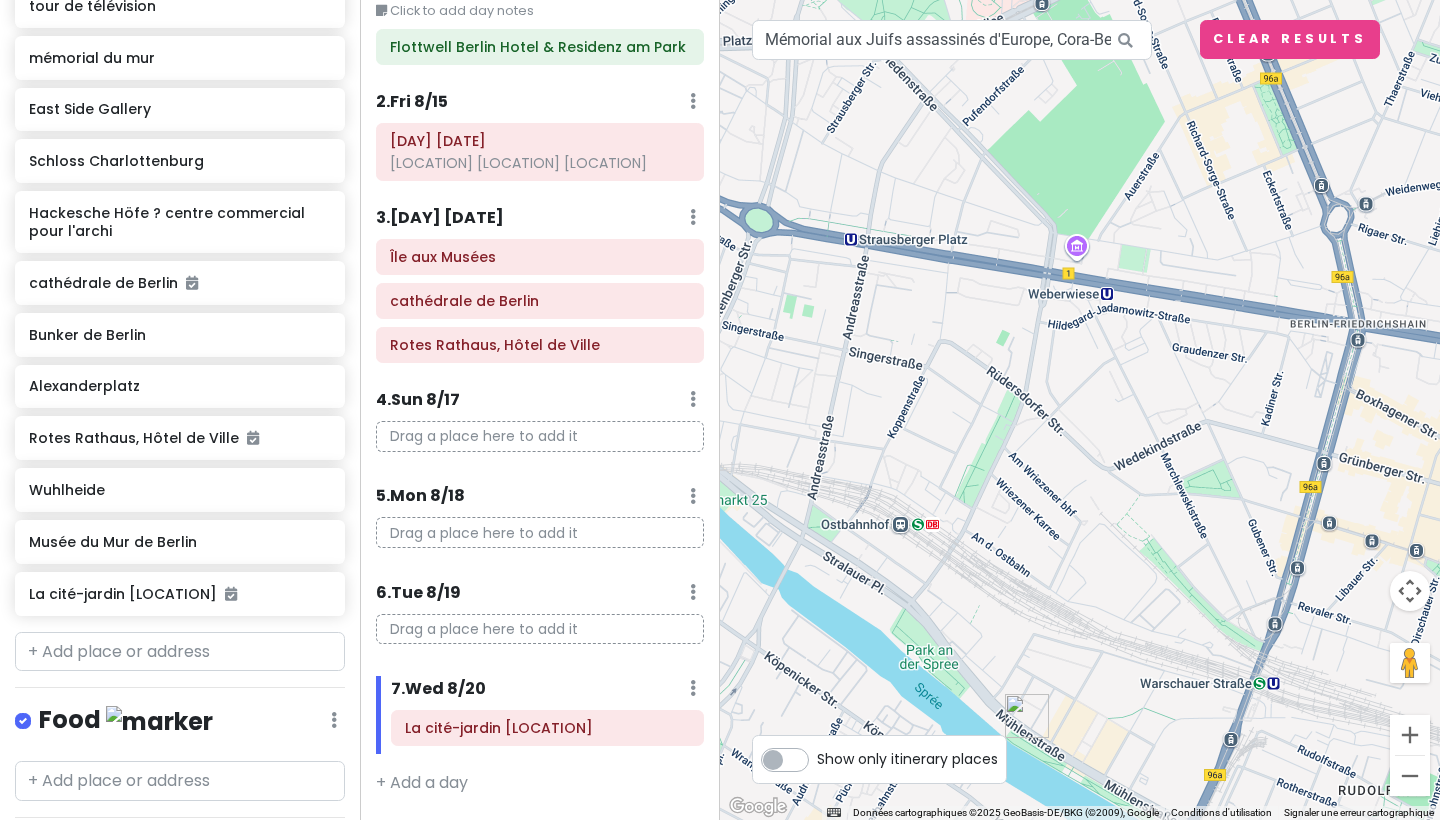 drag, startPoint x: 1238, startPoint y: 331, endPoint x: 907, endPoint y: 595, distance: 423.38754 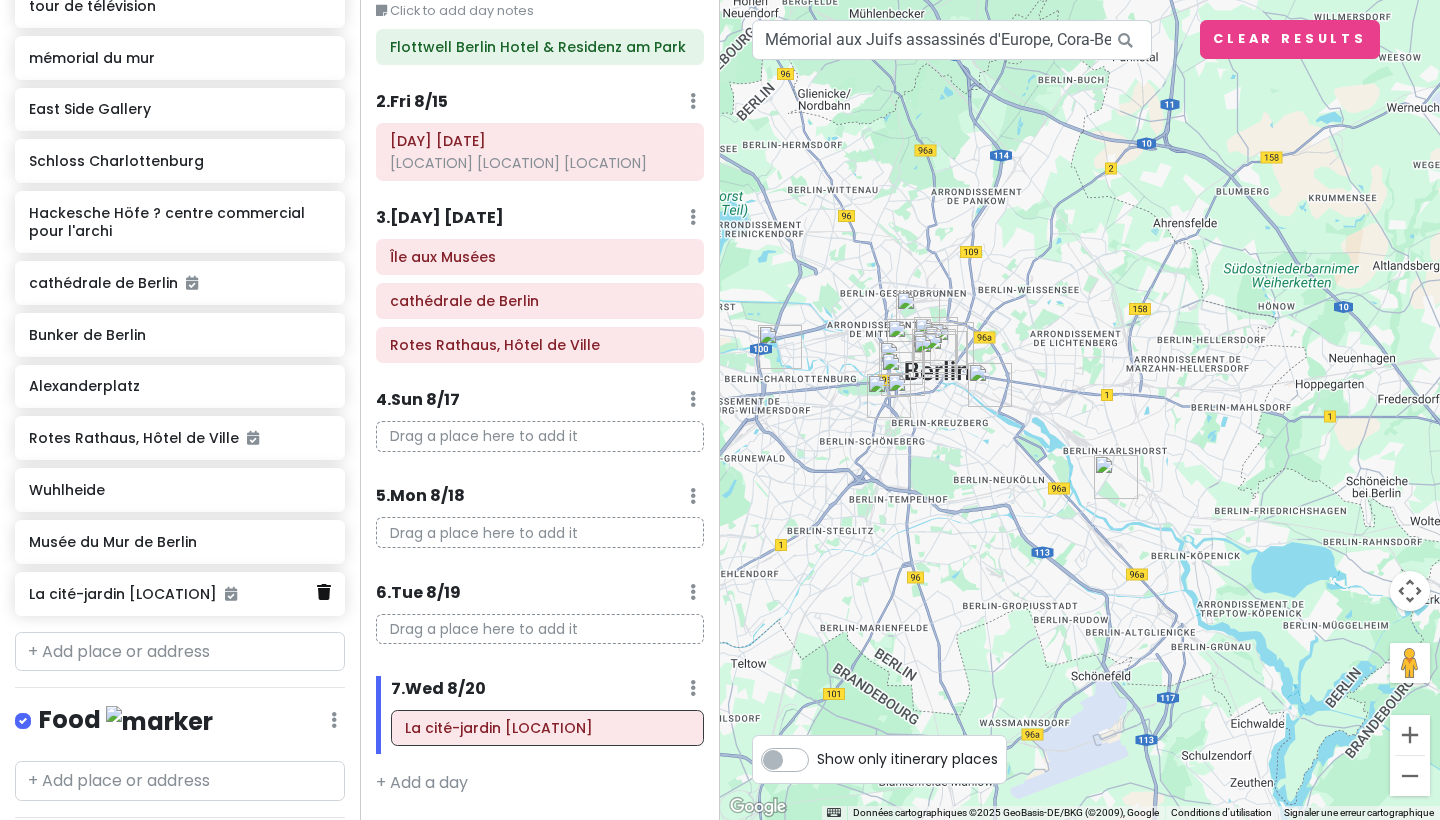 click at bounding box center [324, 592] 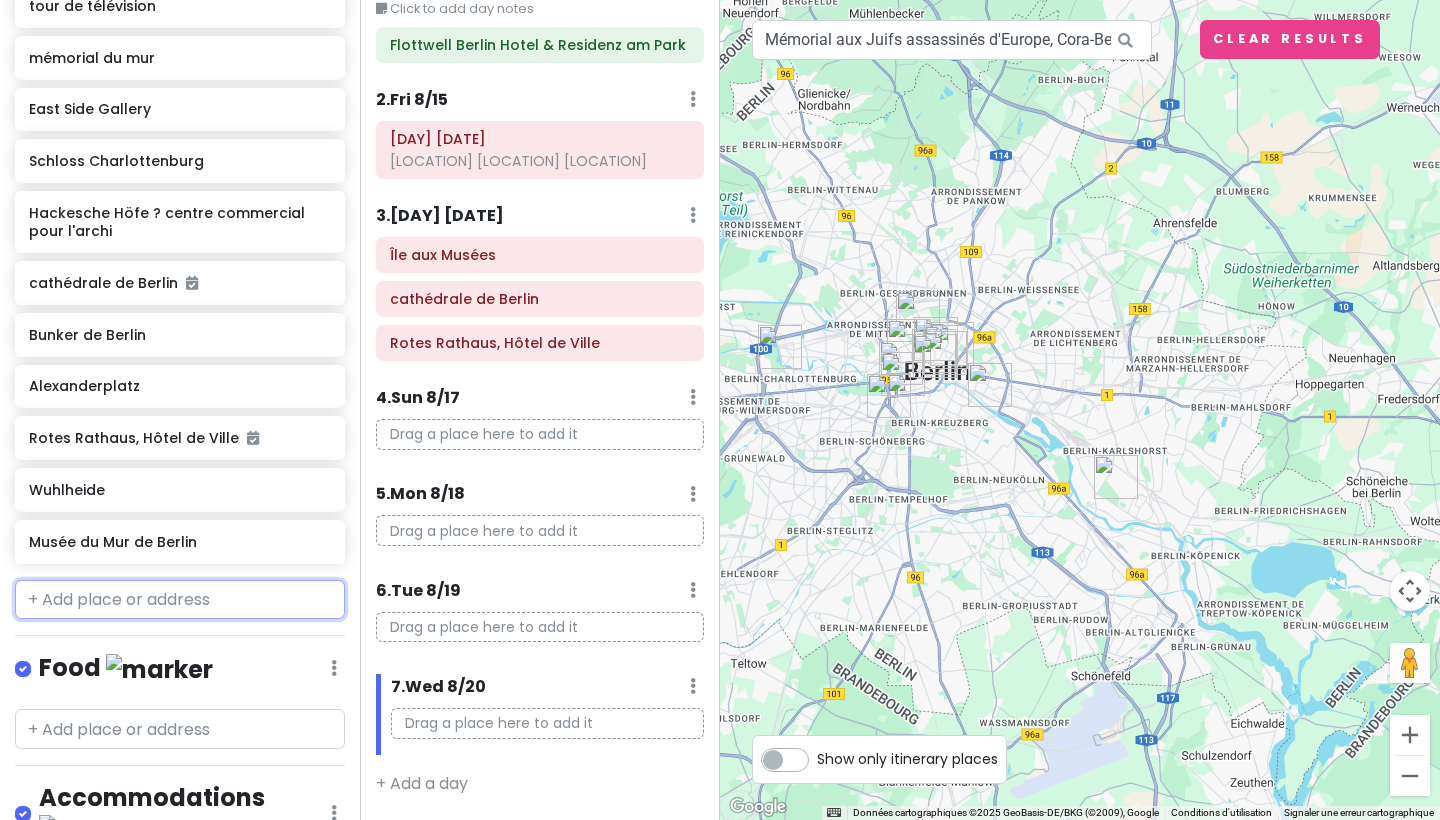 click at bounding box center (180, 600) 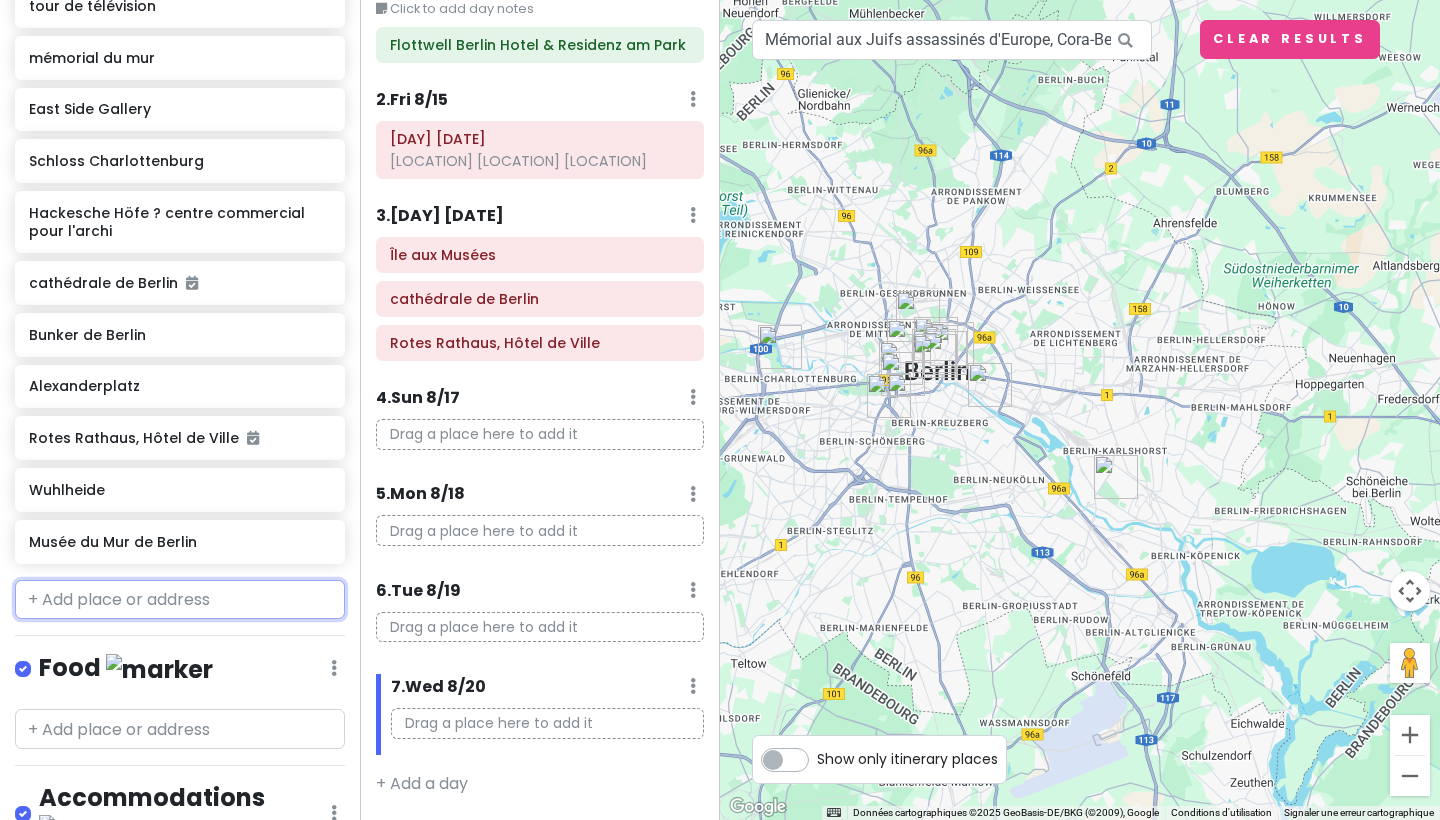 paste on "La cité-jardin [LOCATION]" 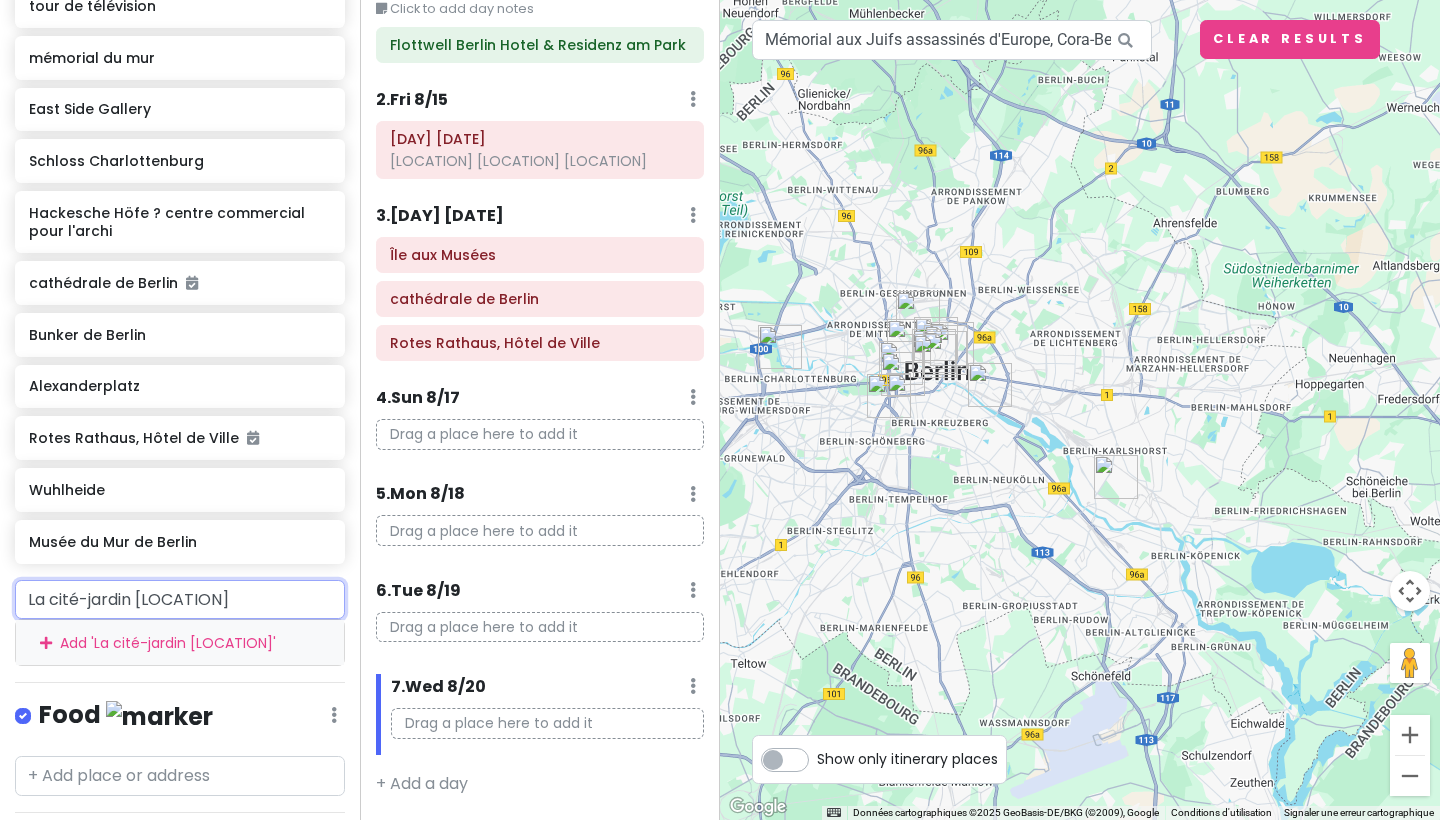 click on "Add ' La cité-jardin Gartenstadt Falkenberg (Treptow '" at bounding box center [180, 642] 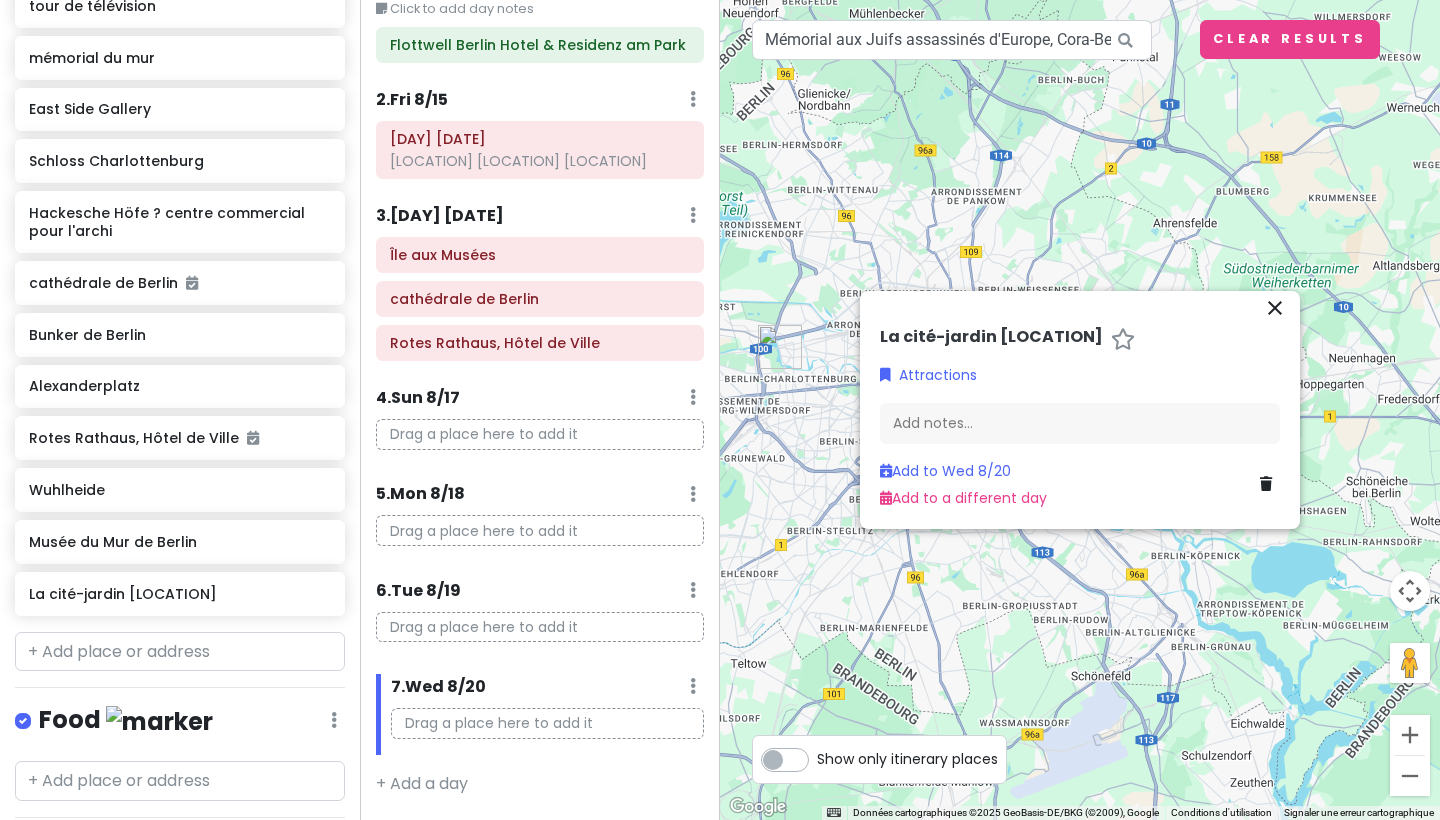 click on "close La cité-jardin Gartenstadt Falkenberg (Treptow Attractions Add notes...  Add to   Wed 8/20  Add to a different day" at bounding box center [1080, 410] 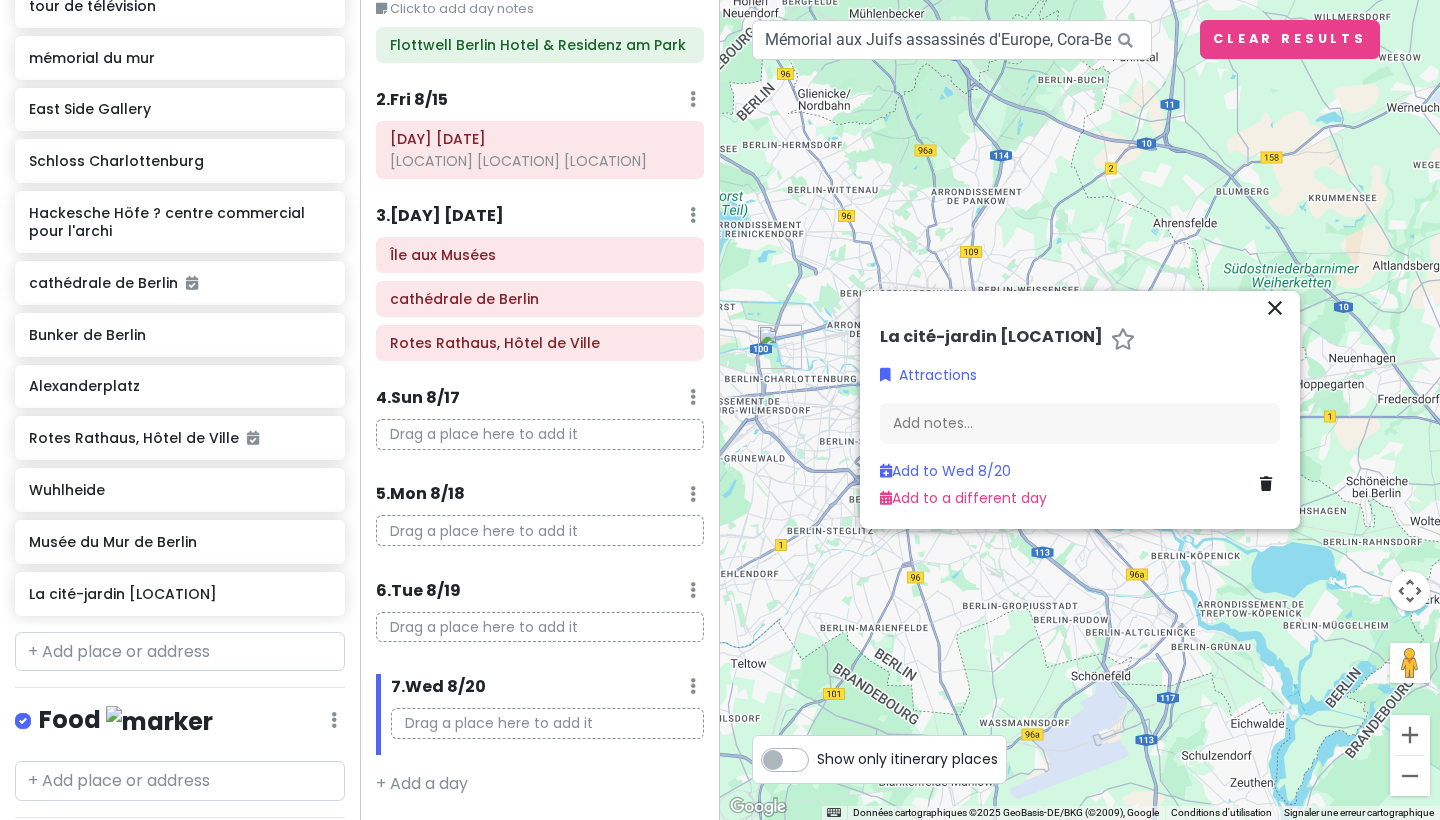 click at bounding box center [1123, 339] 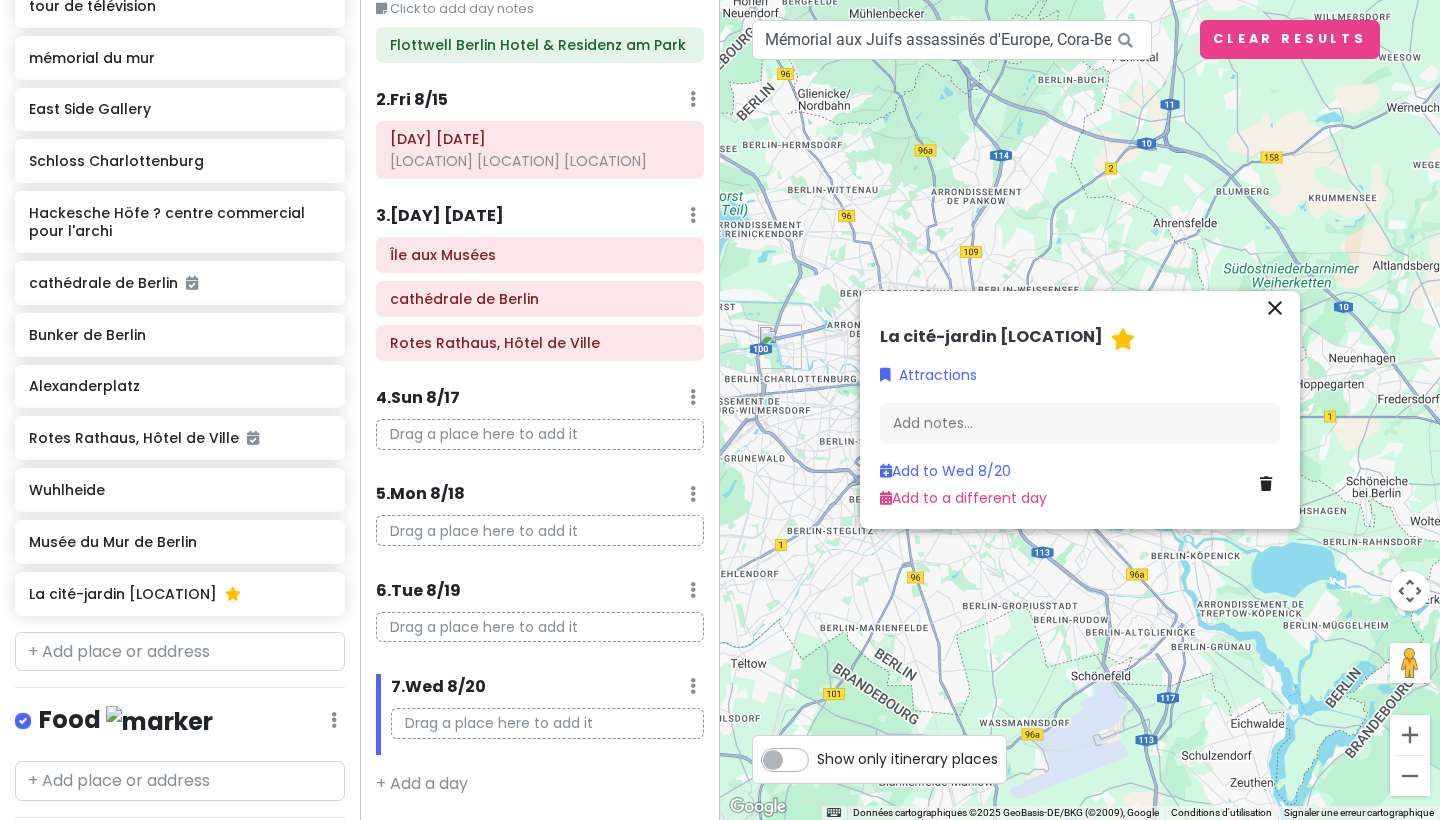 click on "close" at bounding box center (1275, 308) 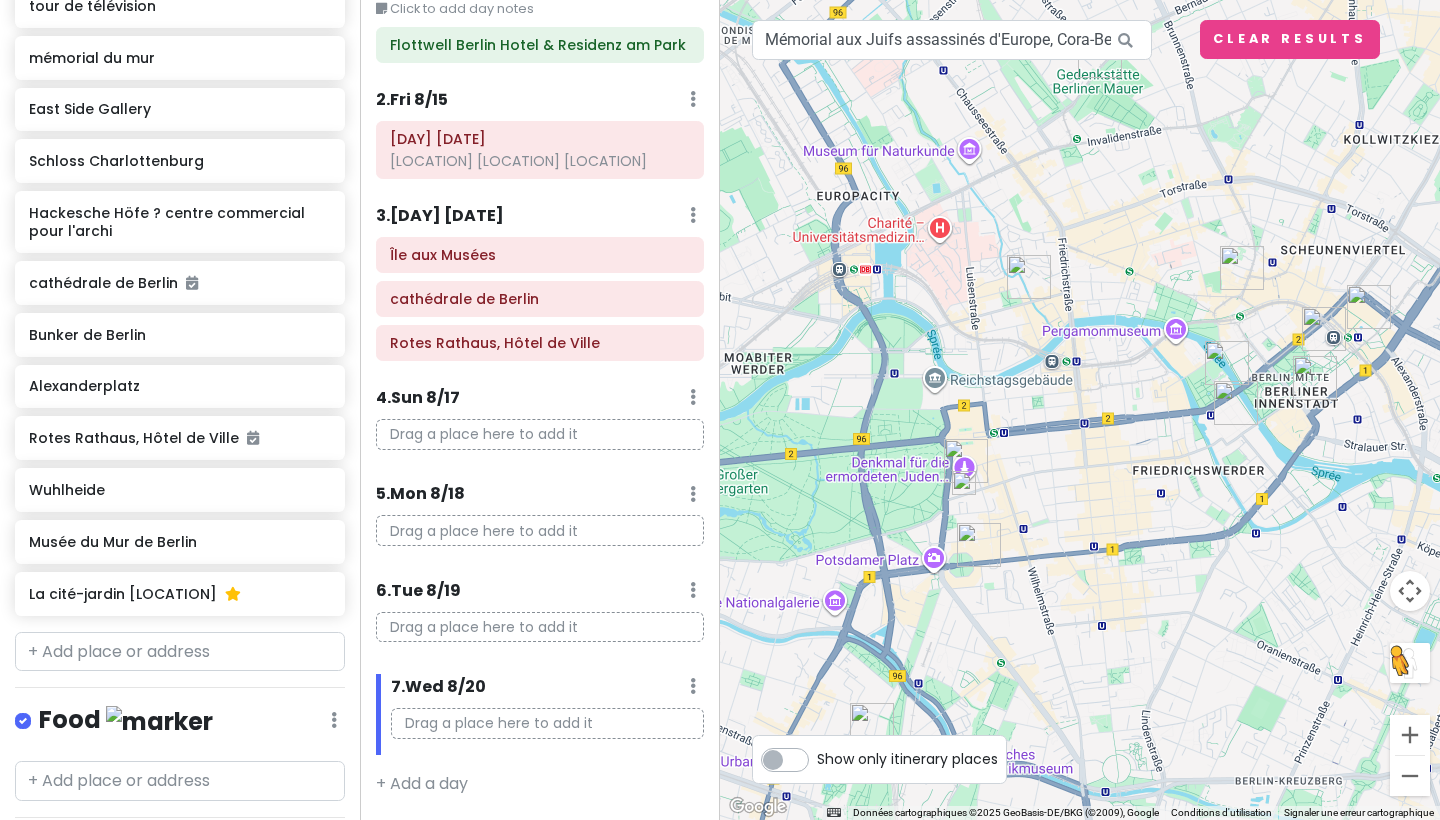 drag, startPoint x: 918, startPoint y: 401, endPoint x: 1439, endPoint y: 785, distance: 647.22253 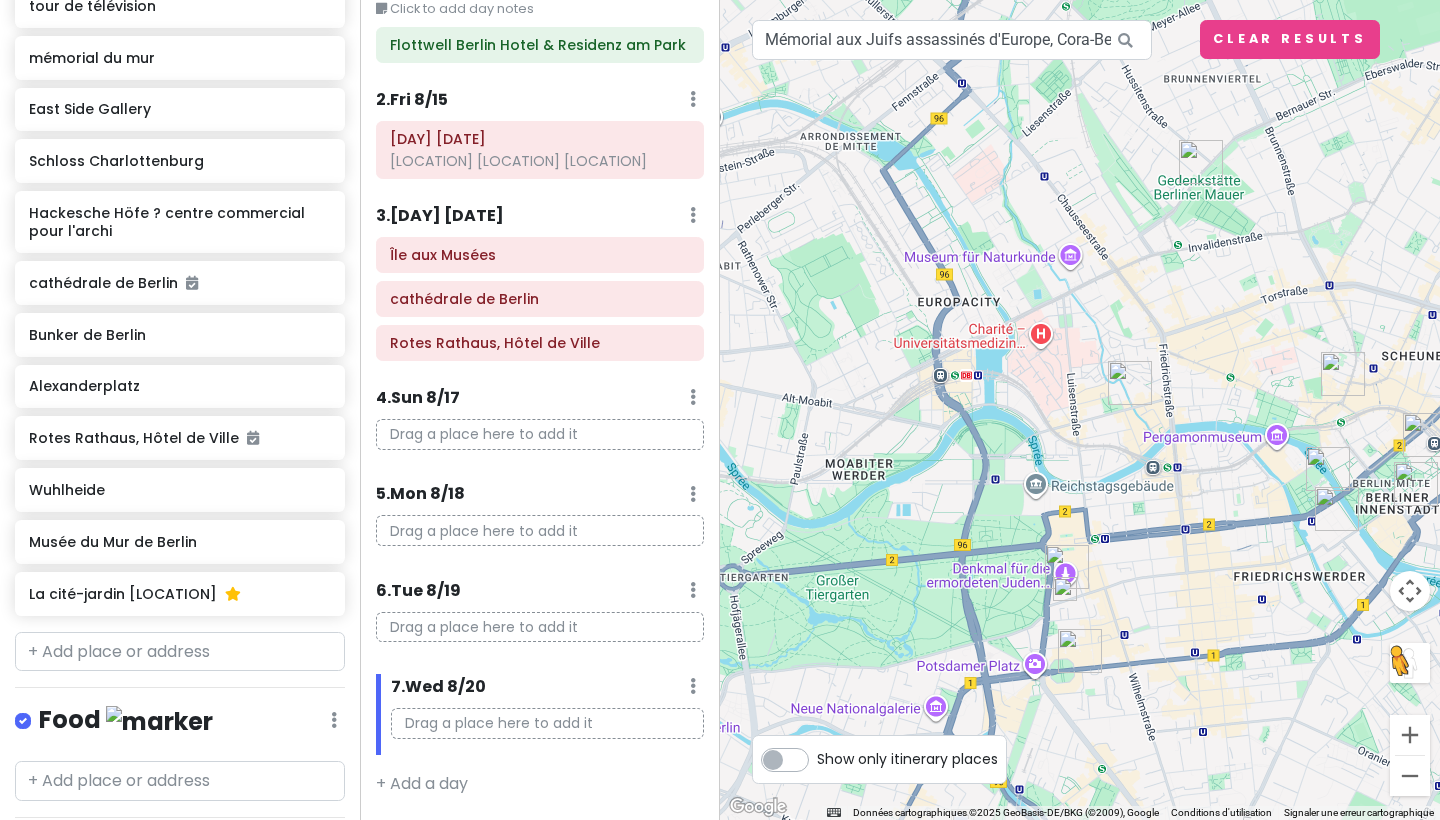 drag, startPoint x: 1224, startPoint y: 543, endPoint x: 1329, endPoint y: 651, distance: 150.62868 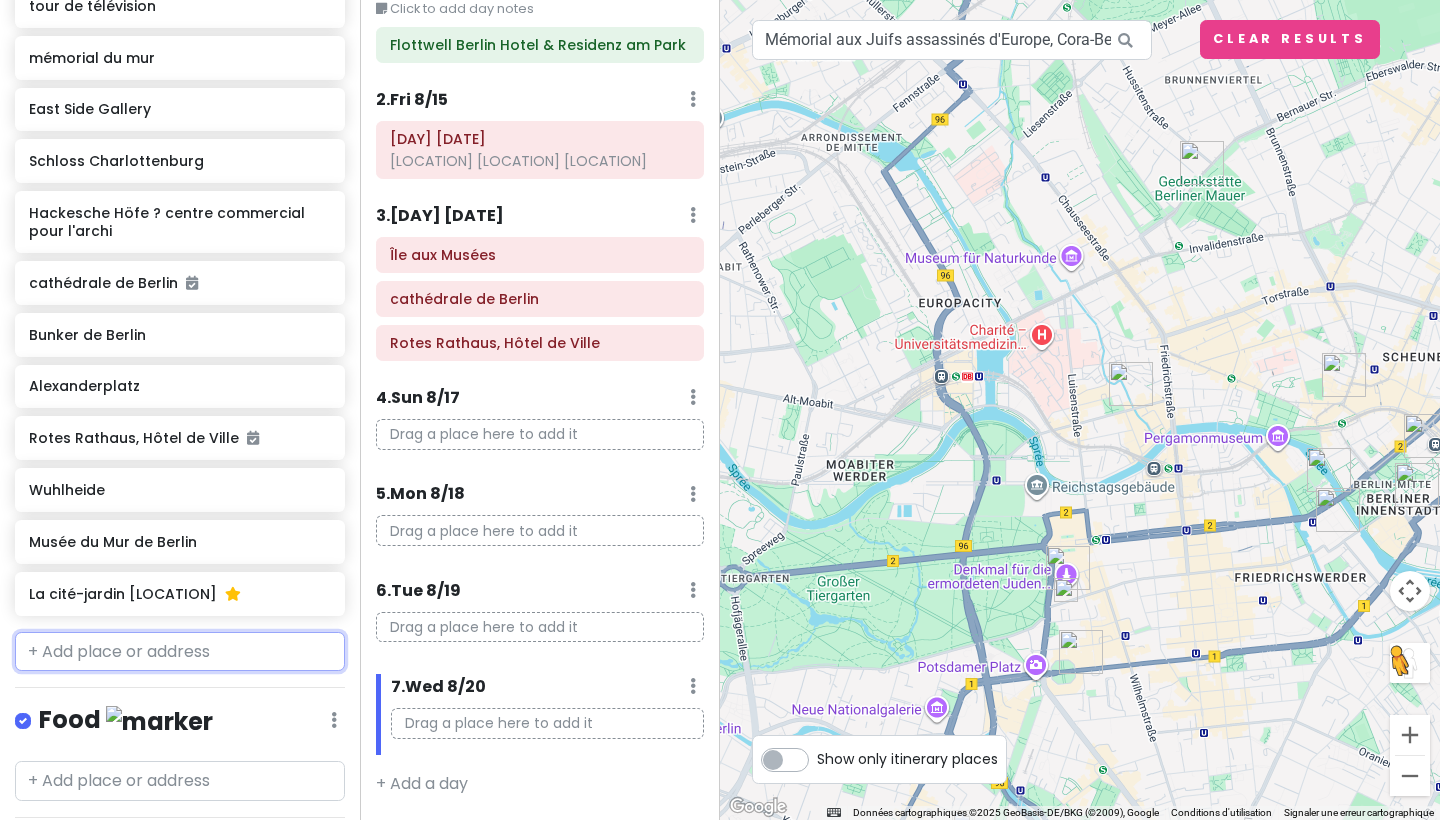 click at bounding box center (180, 652) 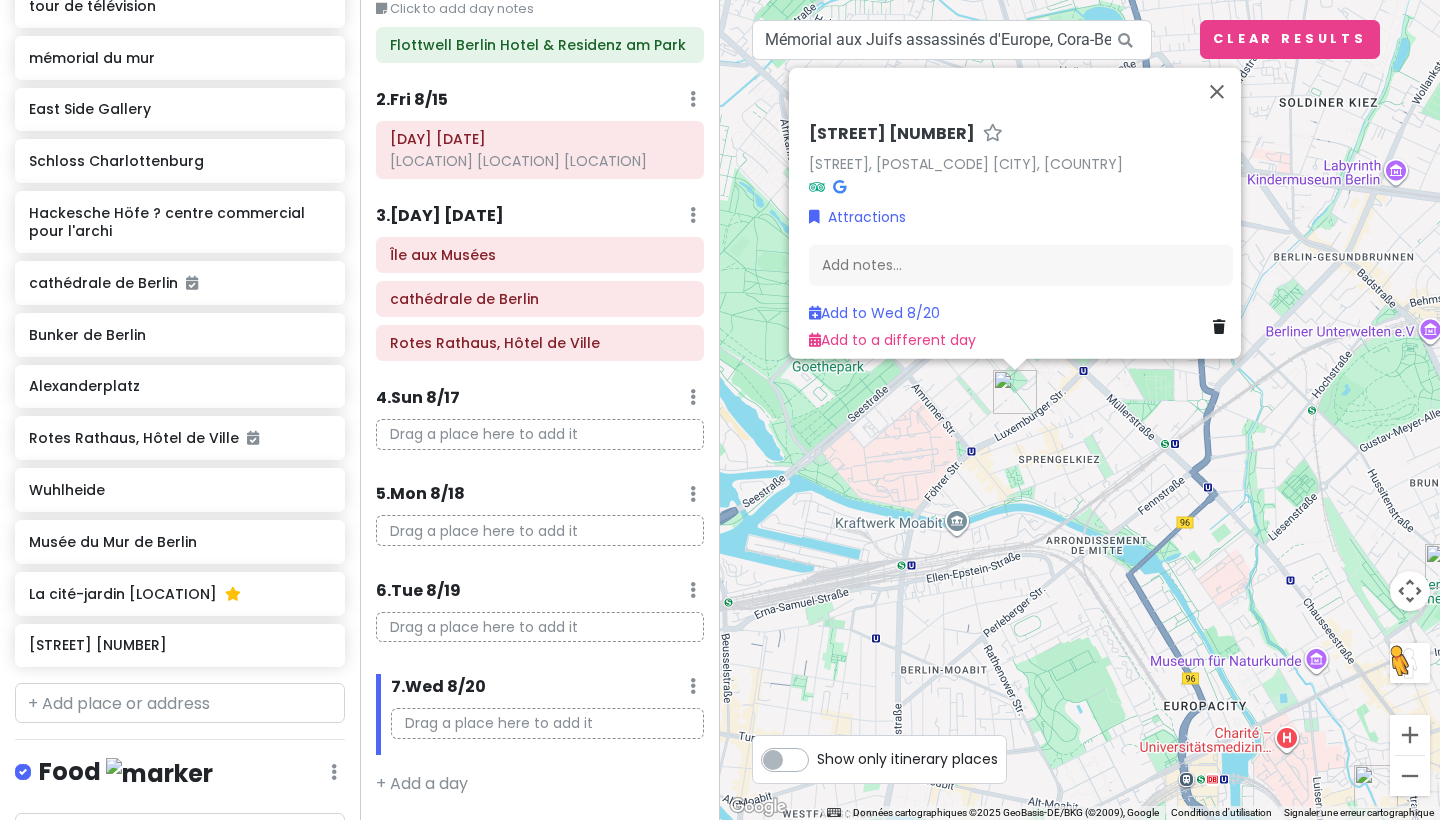 click at bounding box center [1015, 392] 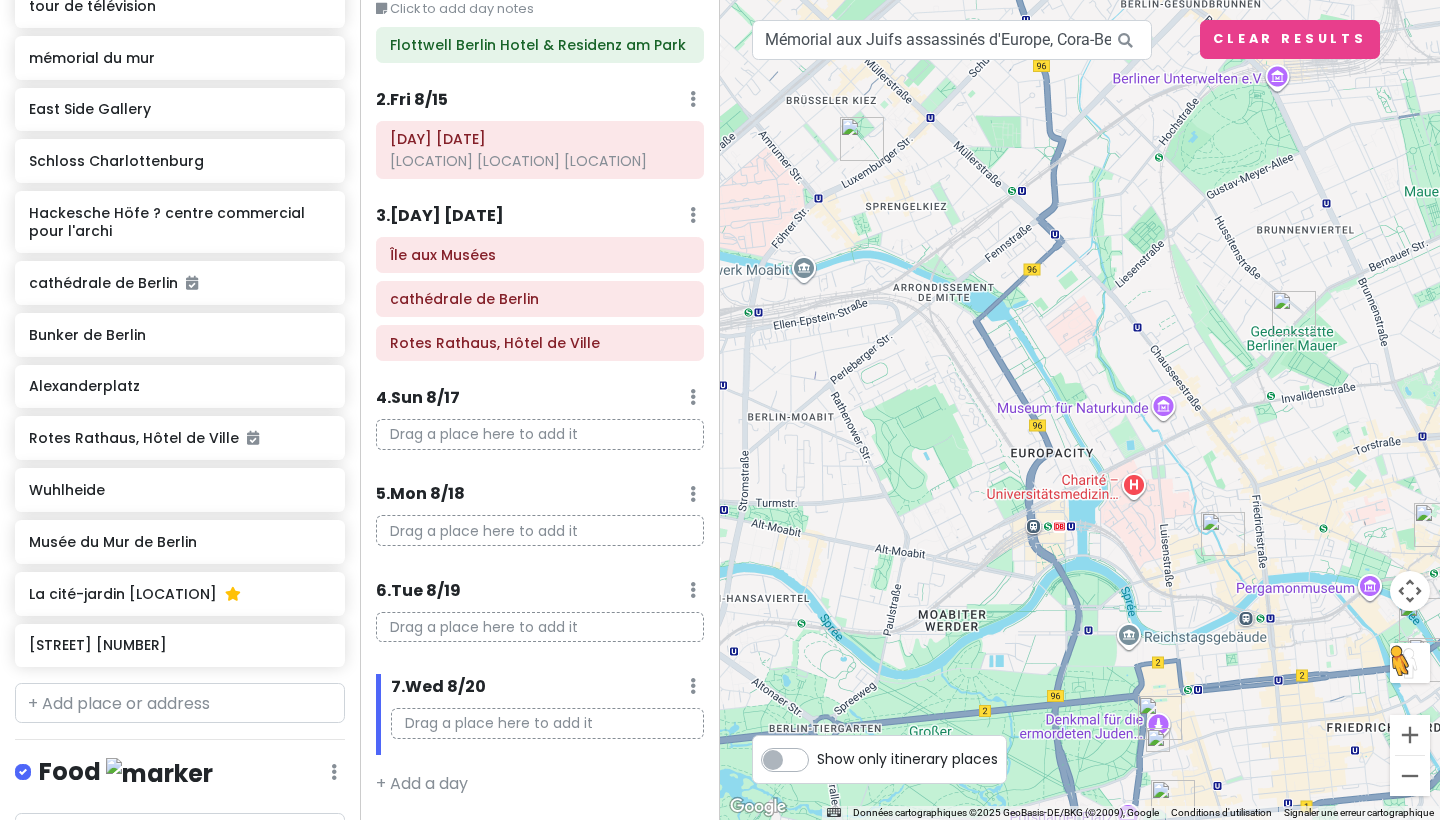 drag, startPoint x: 1248, startPoint y: 521, endPoint x: 1093, endPoint y: 268, distance: 296.70523 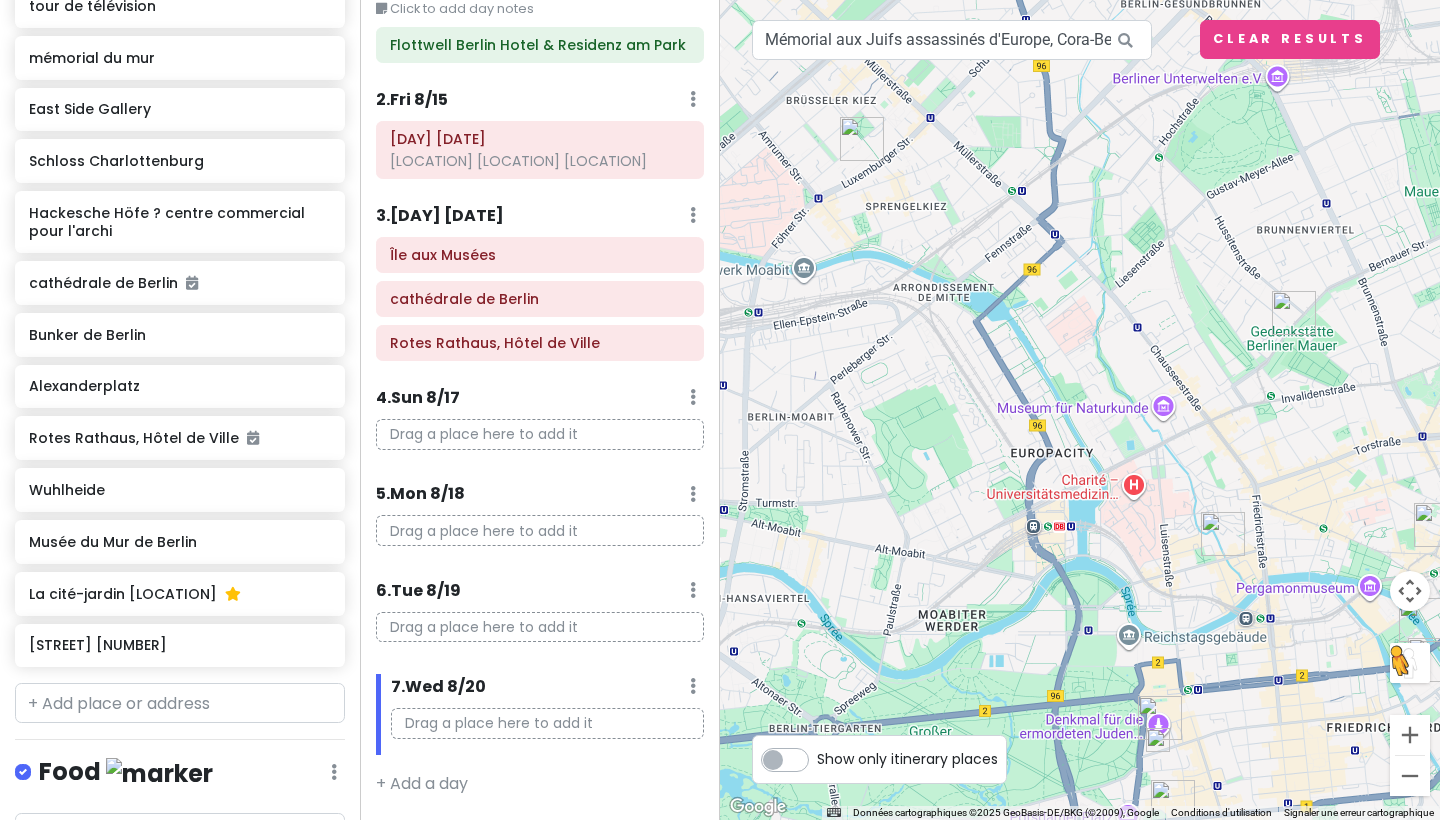 click at bounding box center (1223, 534) 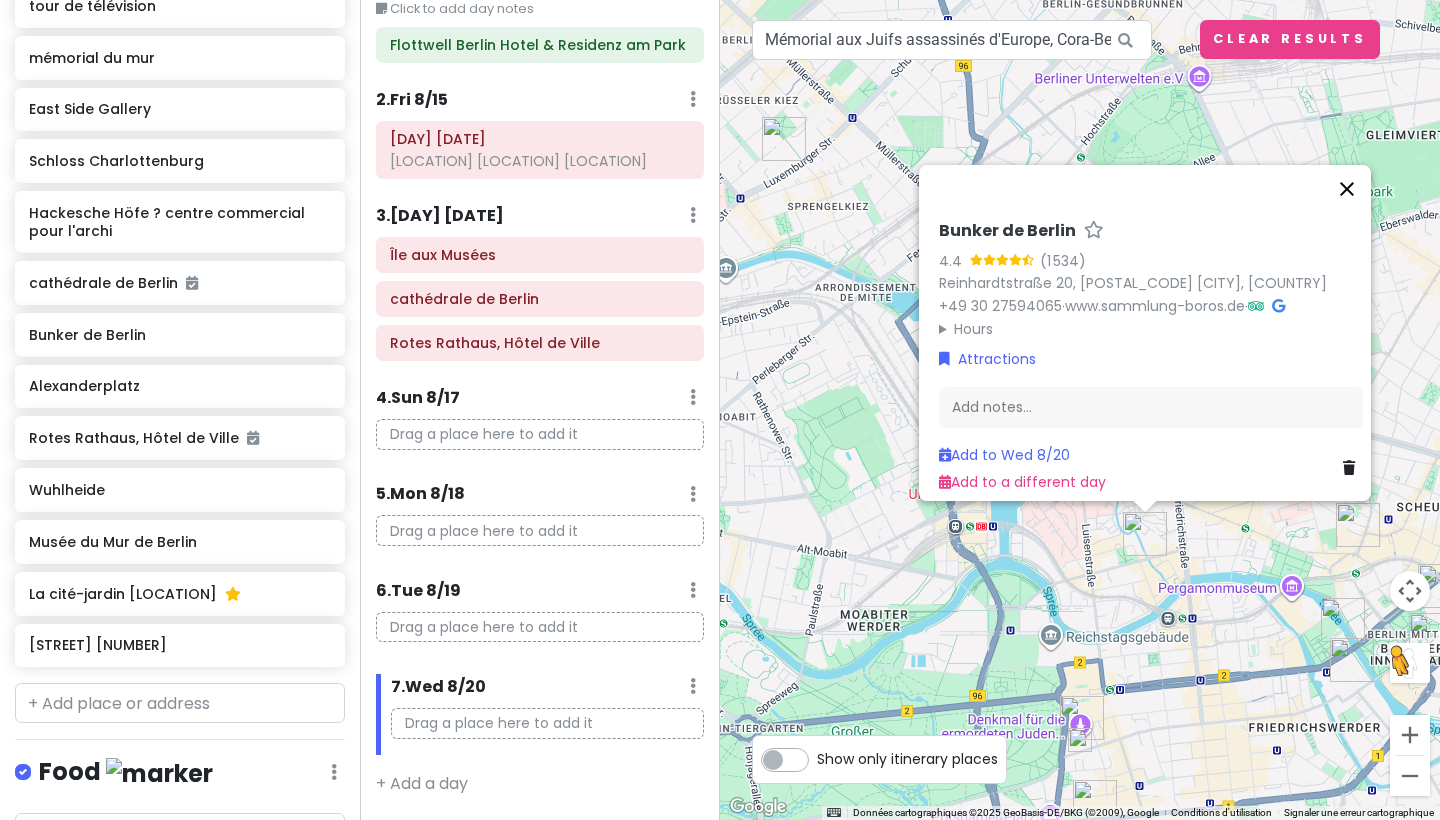 click at bounding box center (1347, 189) 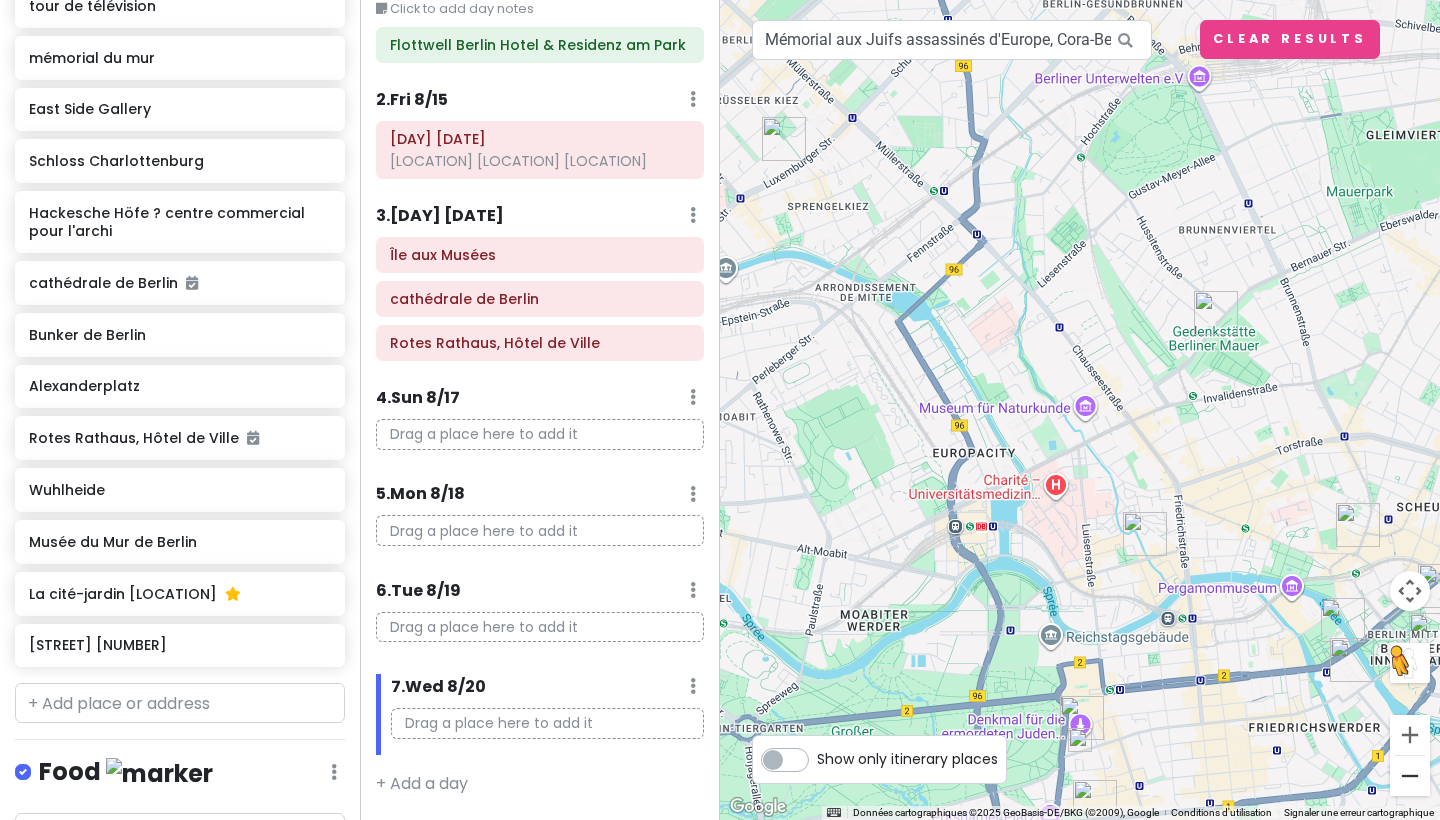click at bounding box center (1410, 776) 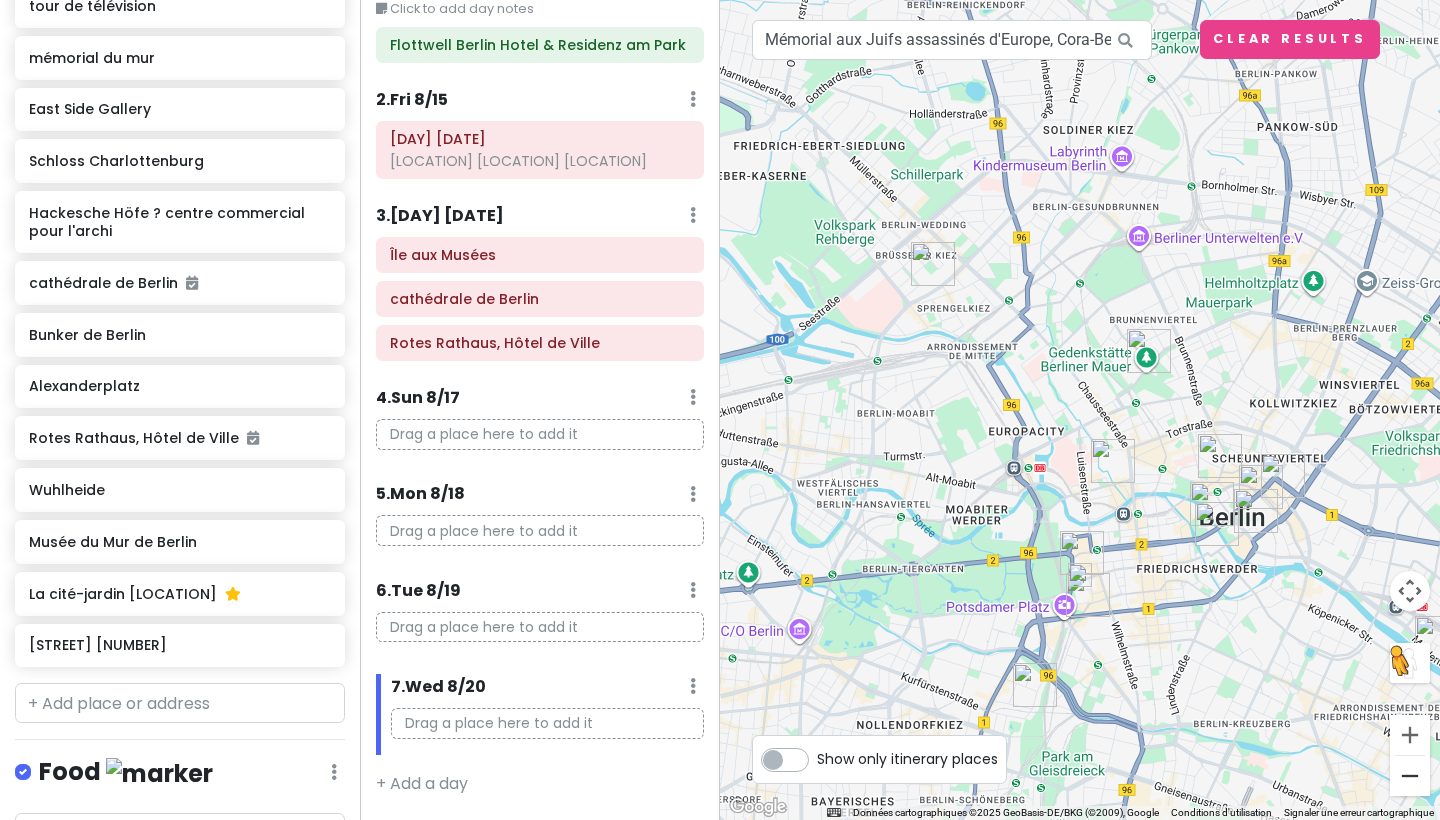 click at bounding box center (1410, 776) 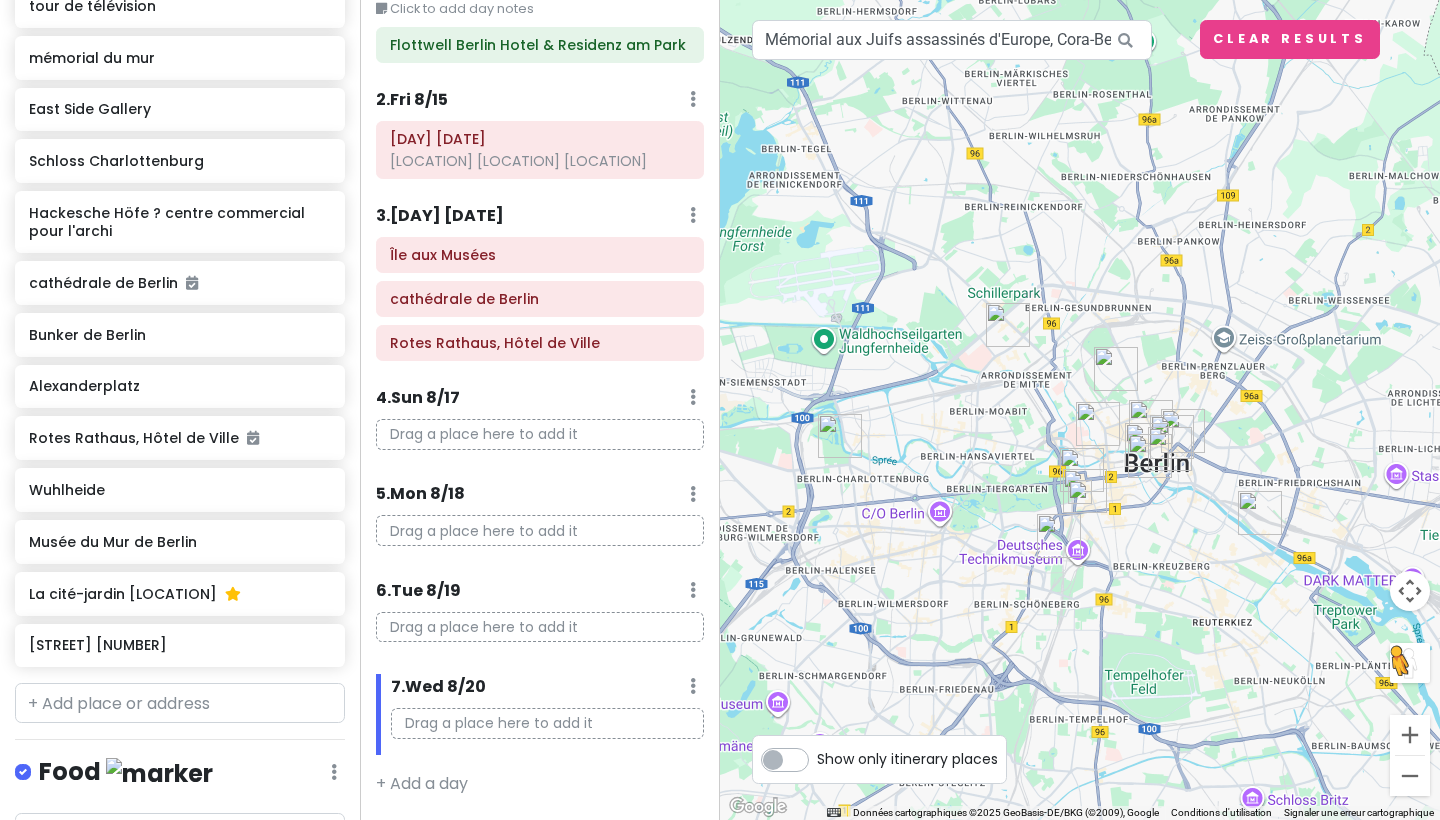 click at bounding box center (1008, 325) 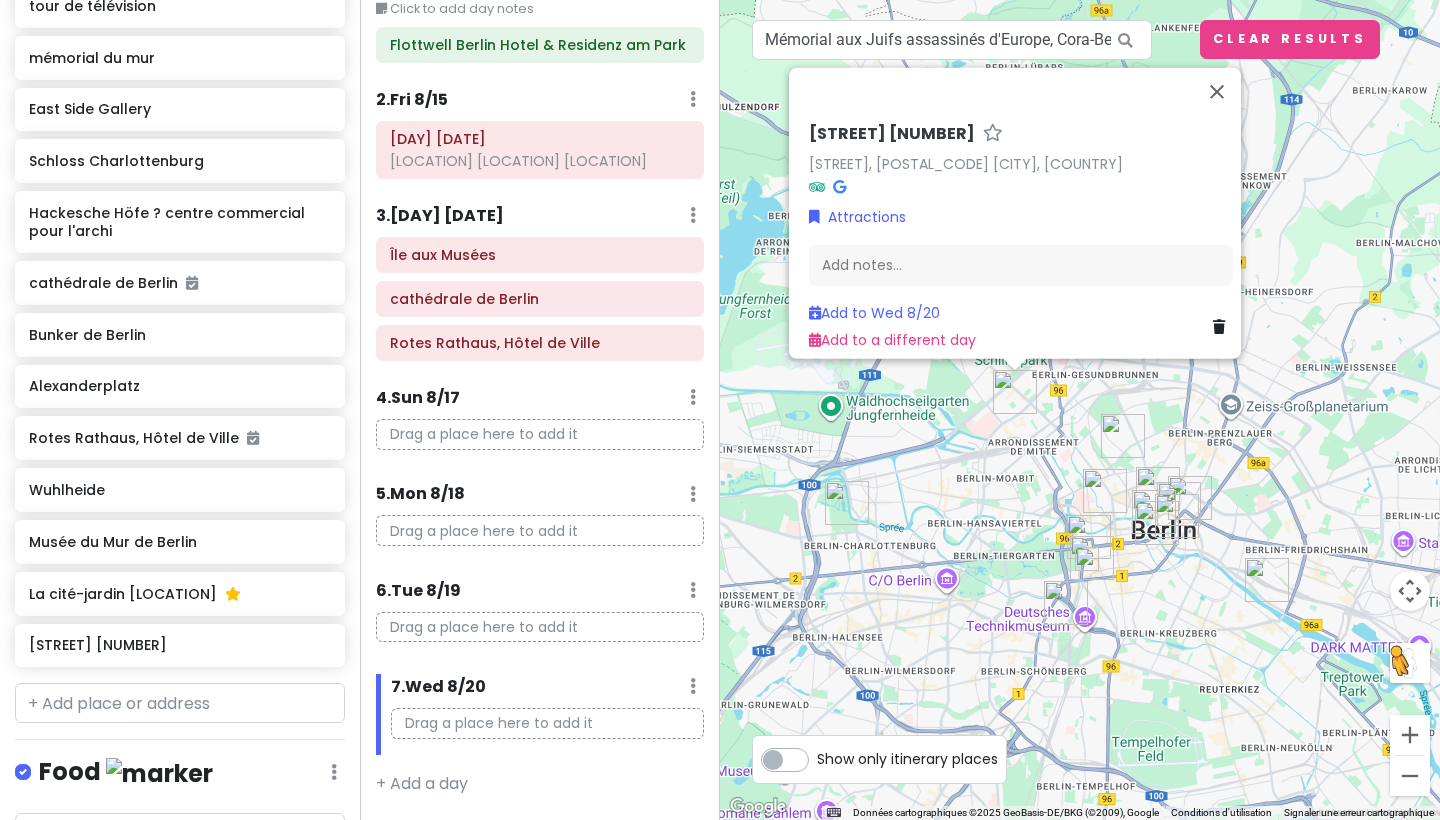 click on "Pour activer le glissement avec le clavier, appuyez sur Alt+Entrée. Une fois ce mode activé, utilisez les touches fléchées pour déplacer le repère. Pour valider le déplacement, appuyez sur Entrée. Pour annuler, appuyez sur Échap. [STREET] [STREET], [POSTAL_CODE] [CITY], [COUNTRY] Attractions Add notes...  Add to   [DAY] [DATE]  Add to a different day" at bounding box center [1080, 410] 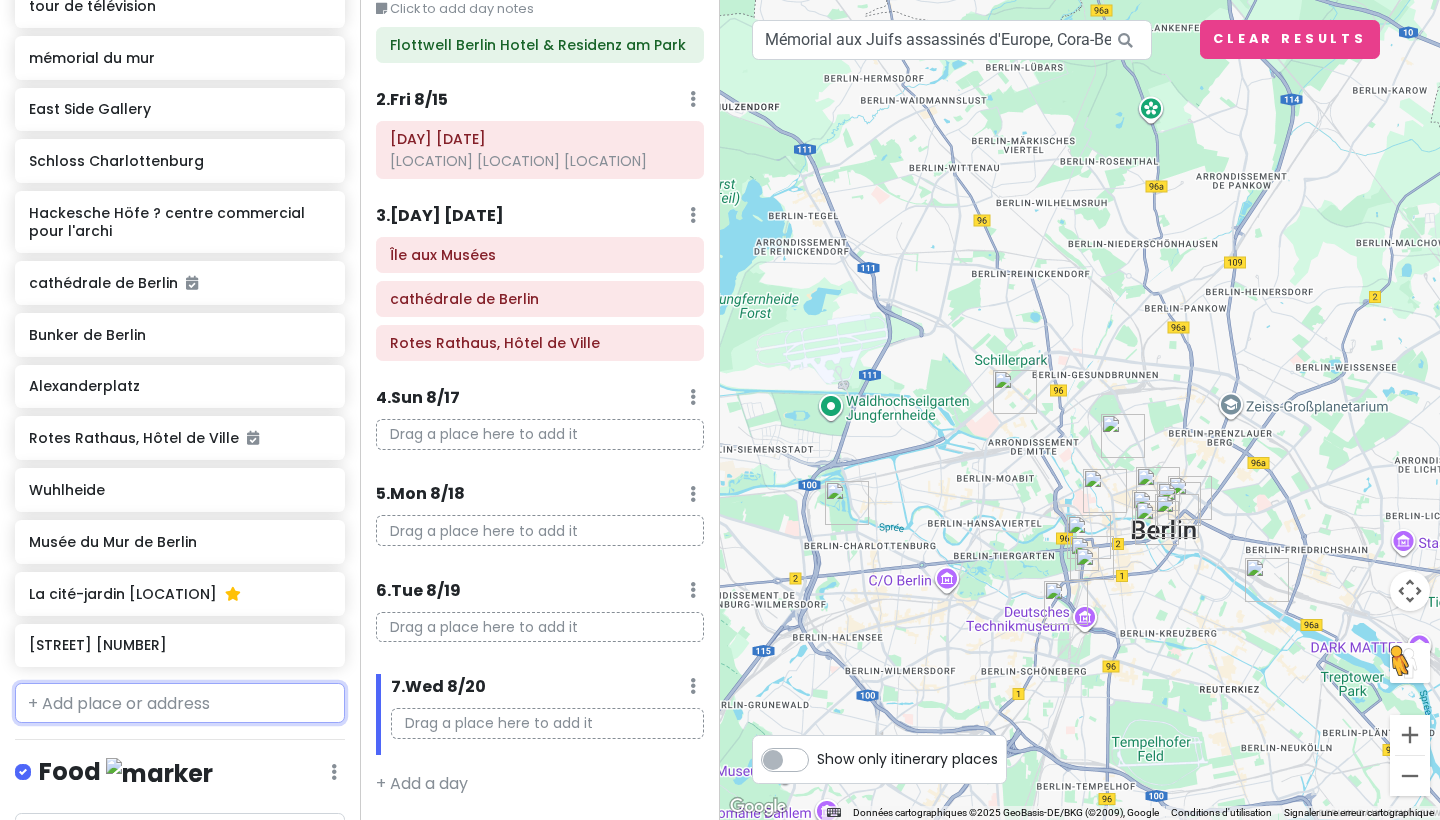 click at bounding box center [180, 703] 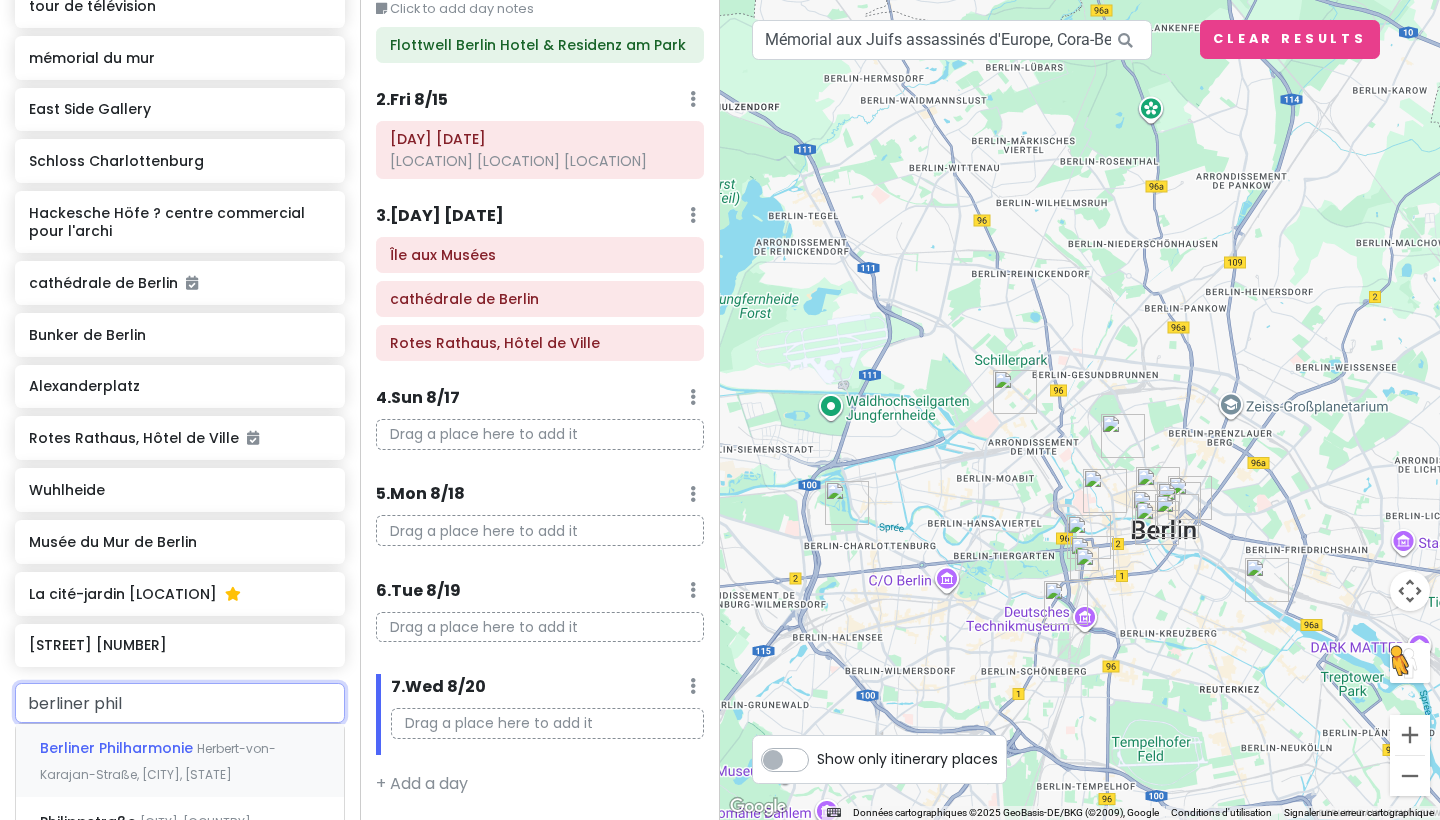 click on "Berliner Philharmonie" at bounding box center [118, 748] 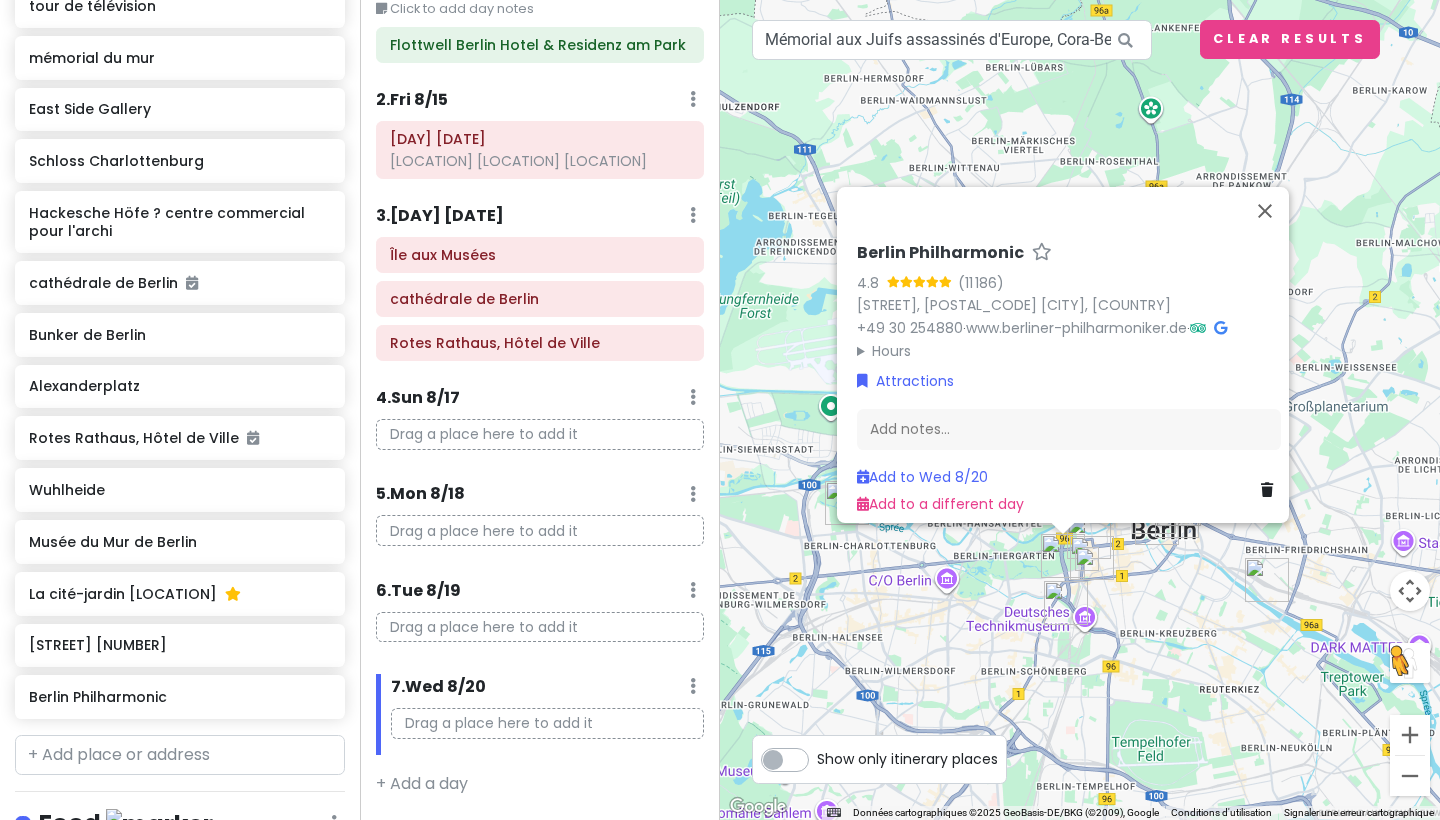 click at bounding box center (1063, 556) 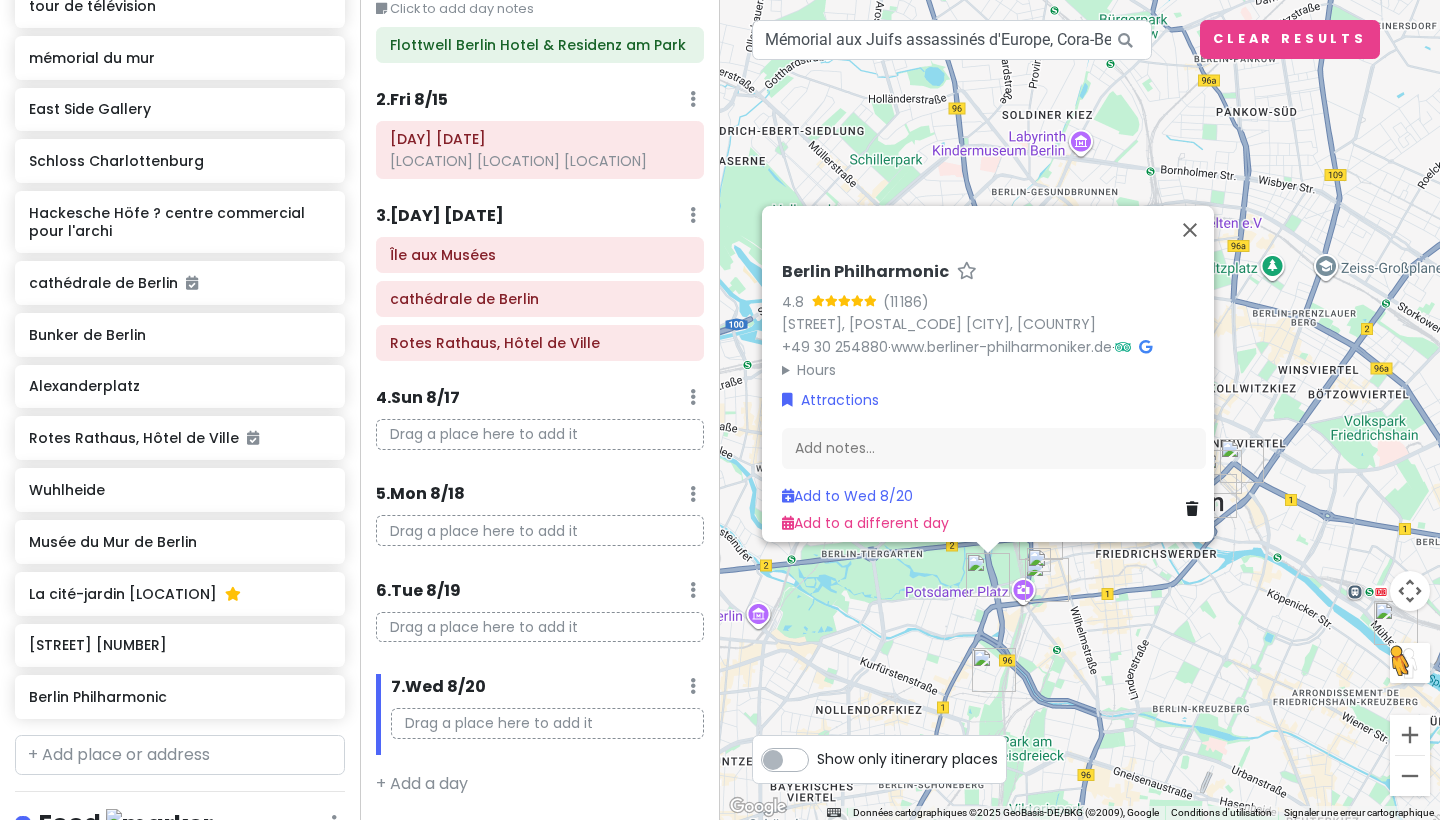 click at bounding box center [1047, 580] 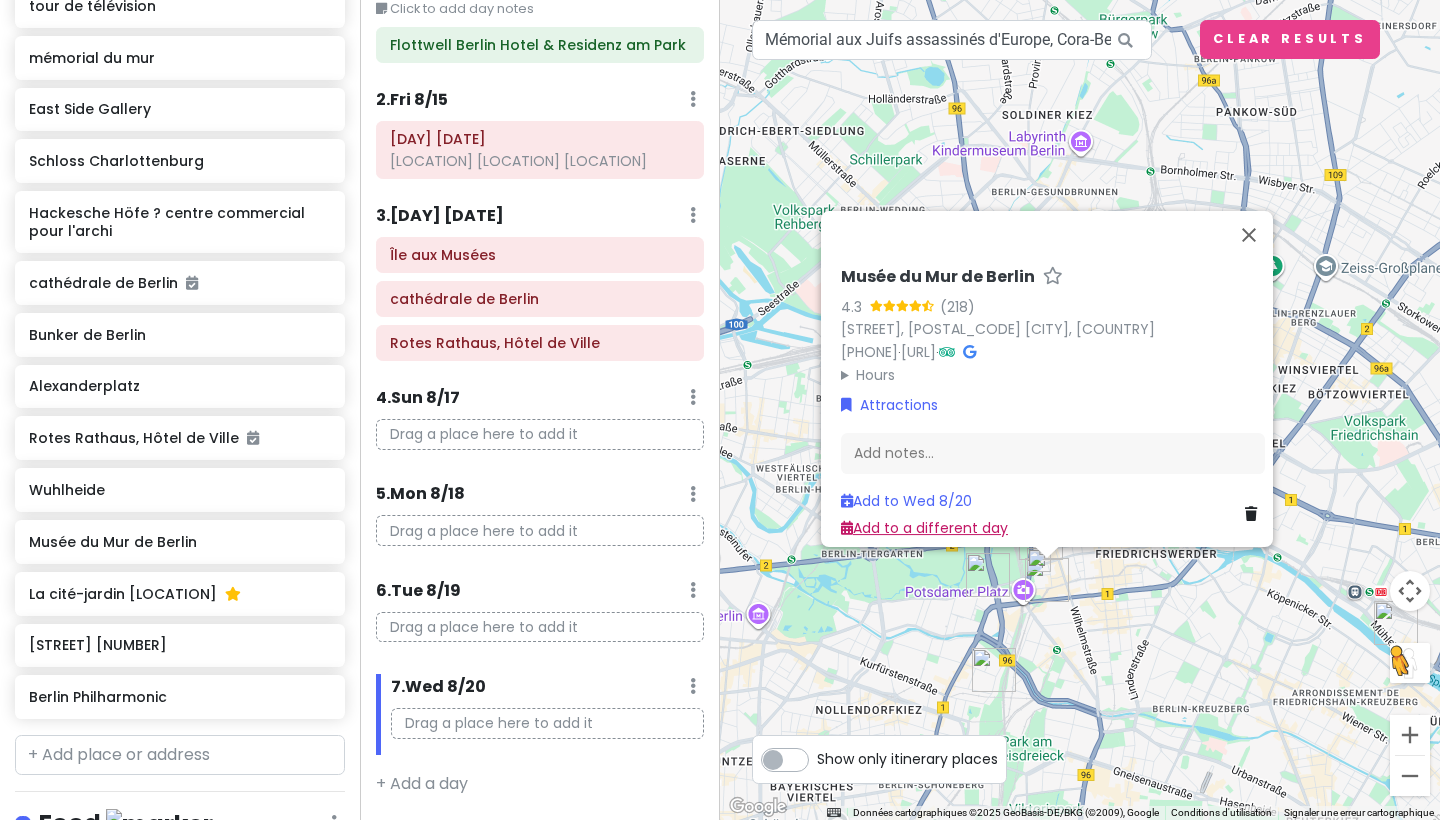 click on "Add to a different day" at bounding box center (924, 528) 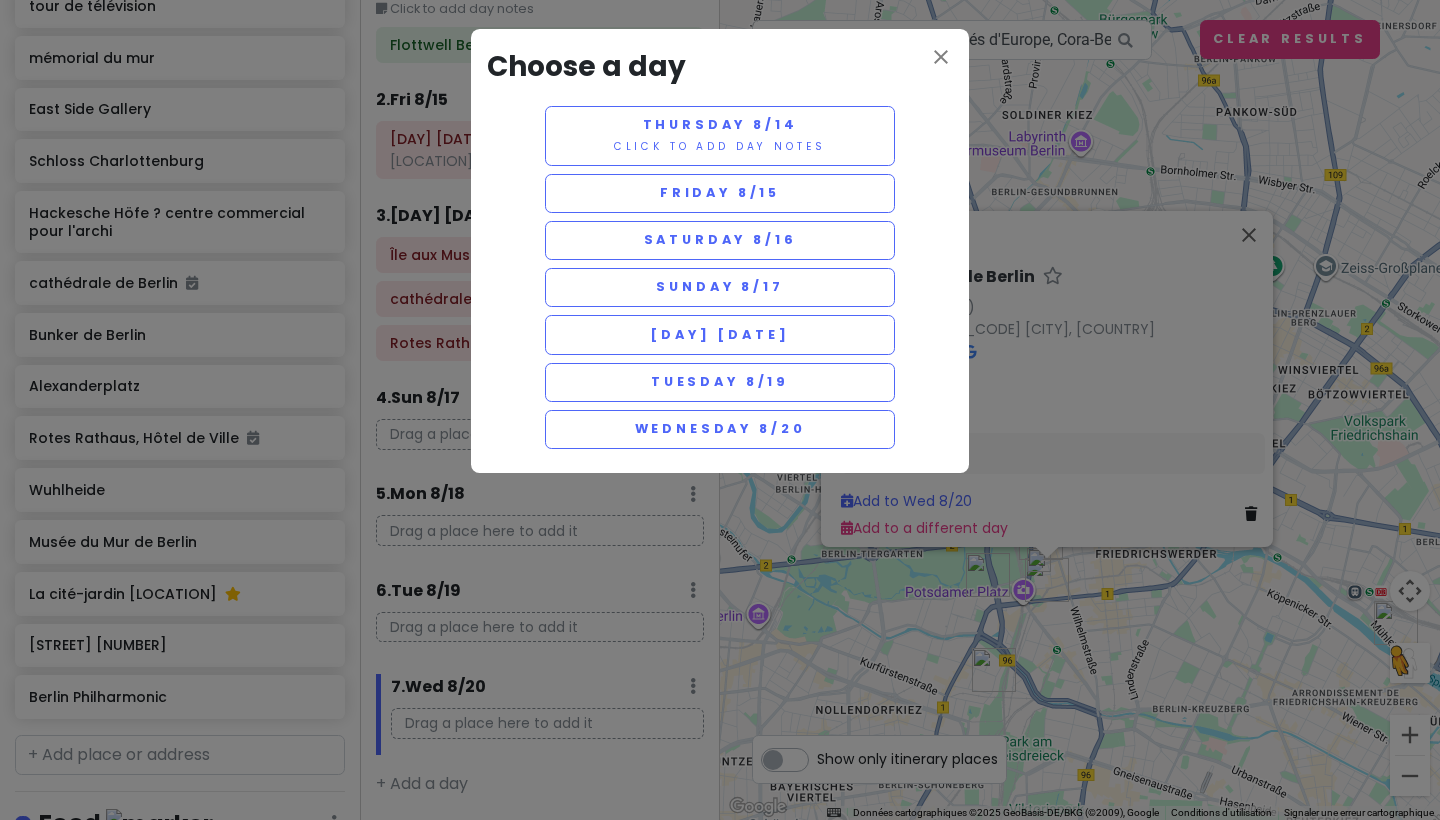 click on "close Choose a day Thursday [DATE] Click to add day notes Friday [DATE] Saturday [DATE] Sunday [DATE] Monday [DATE] Tuesday [DATE] Wednesday [DATE]" at bounding box center [720, 410] 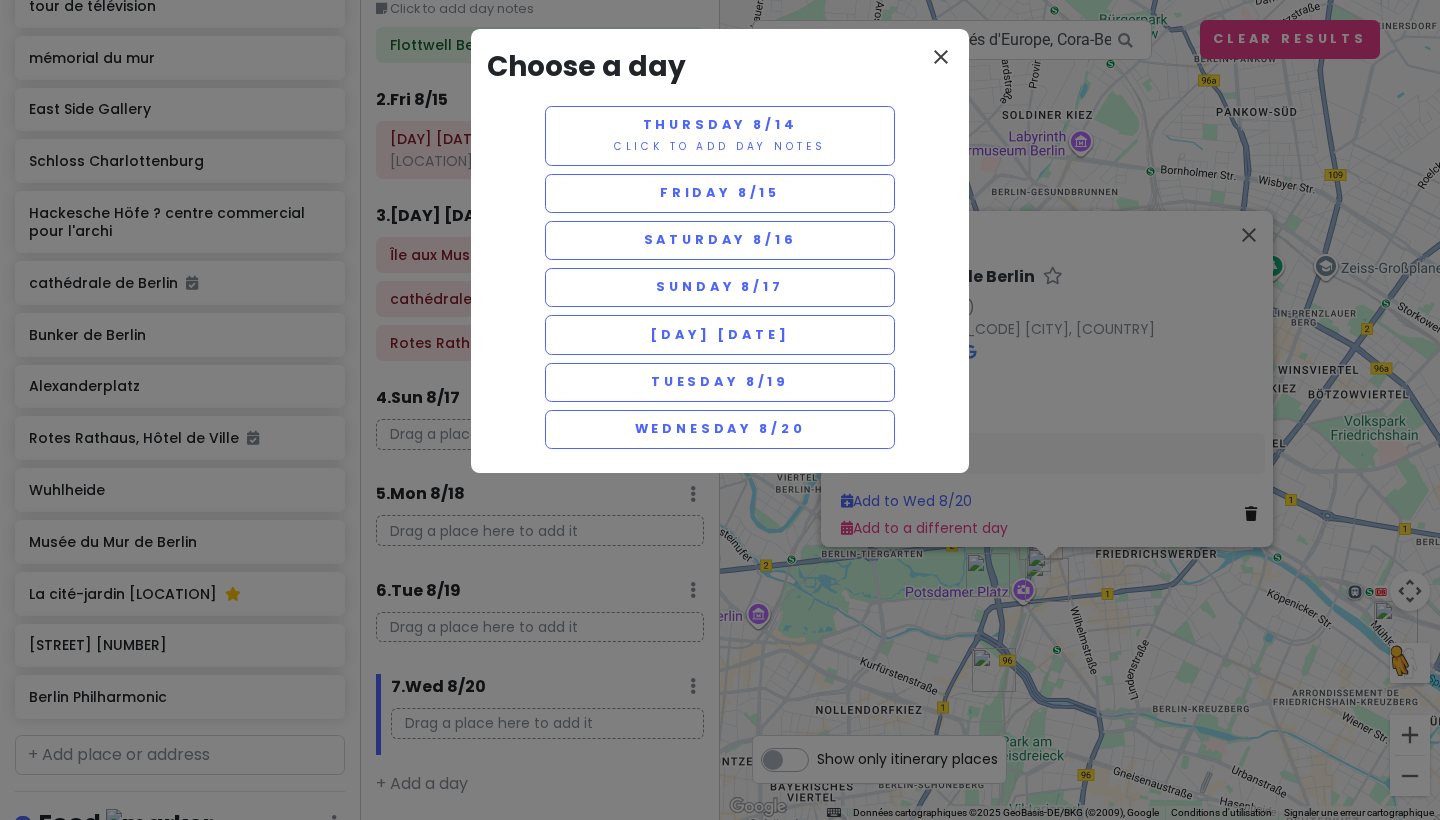 click on "close" at bounding box center [941, 57] 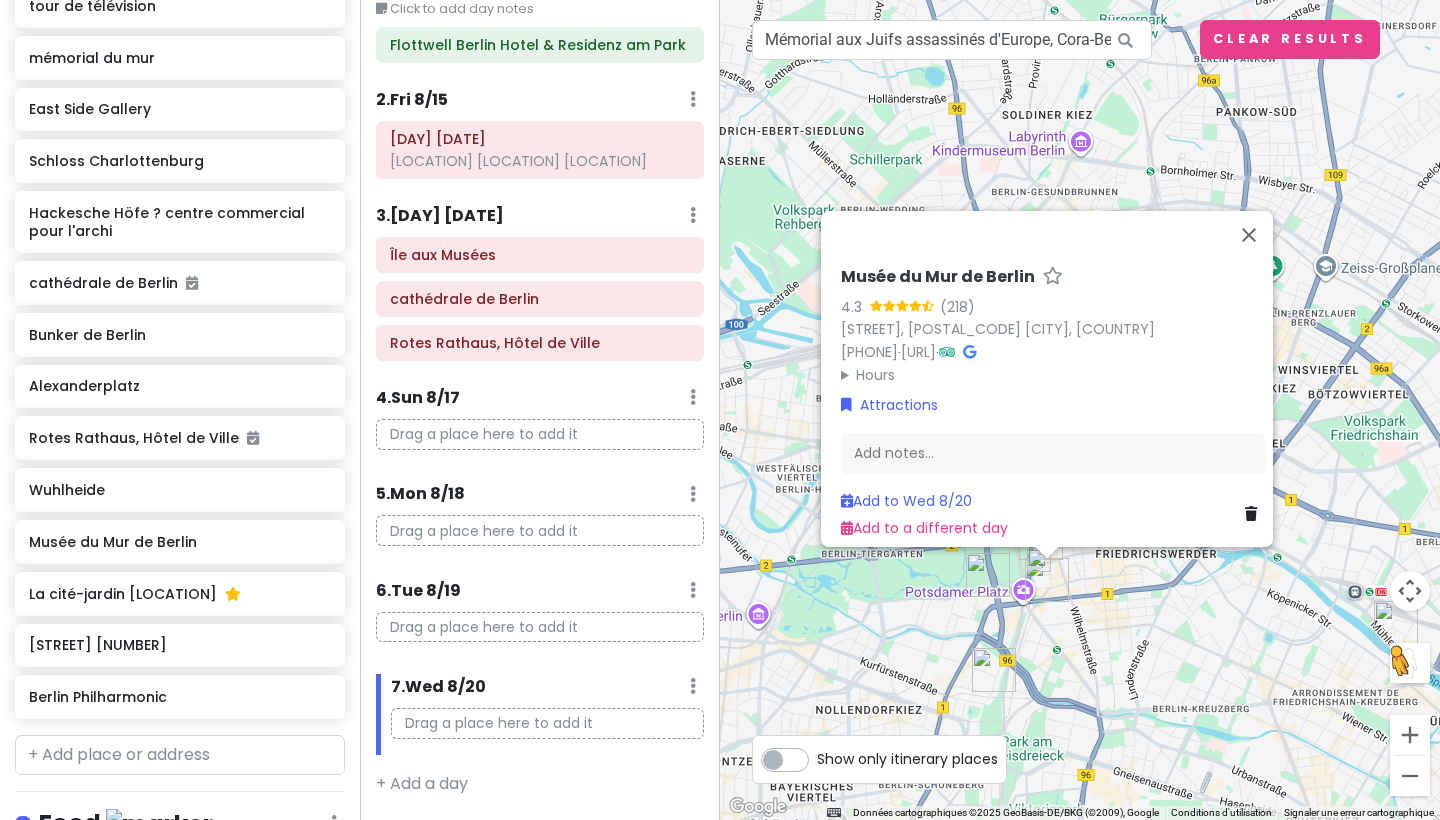 click on "Musée du Mur de Berlin 4.3        (218) Leipziger Pl. 11, [POSTAL_CODE] [CITY], [STATE] [PHONE]   ·   diemauerthewall.de   ·   Hours lundi  10:00 – 18:00 mardi  10:00 – 18:00 mercredi  10:00 – 18:00 jeudi  10:00 – 18:00 vendredi  10:00 – 18:00 samedi  10:00 – 18:00 dimanche  10:00 – 18:00 Attractions Add notes...  Add to   Wed [DATE]  Add to a different day" at bounding box center [1080, 410] 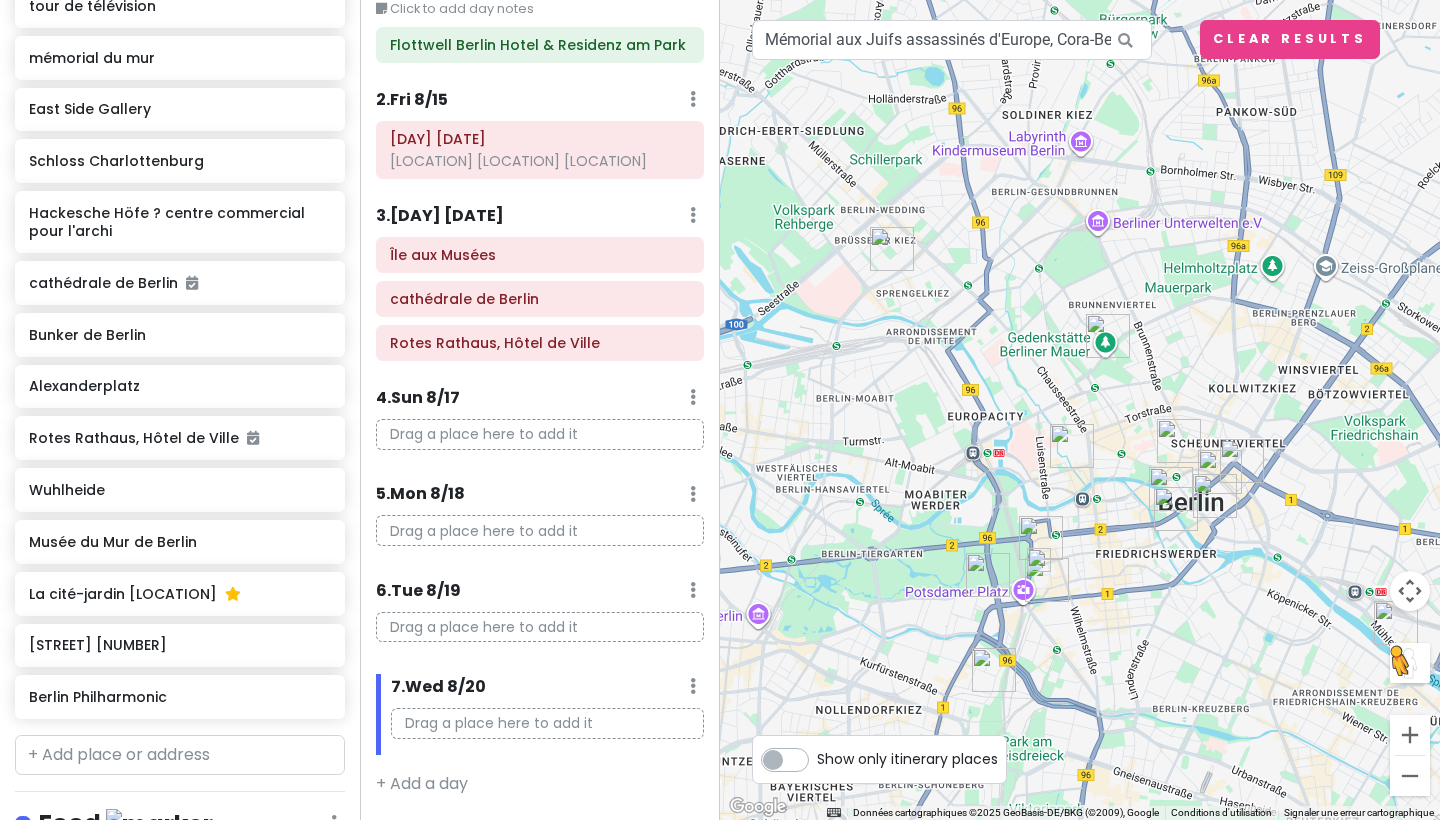 click at bounding box center [1047, 580] 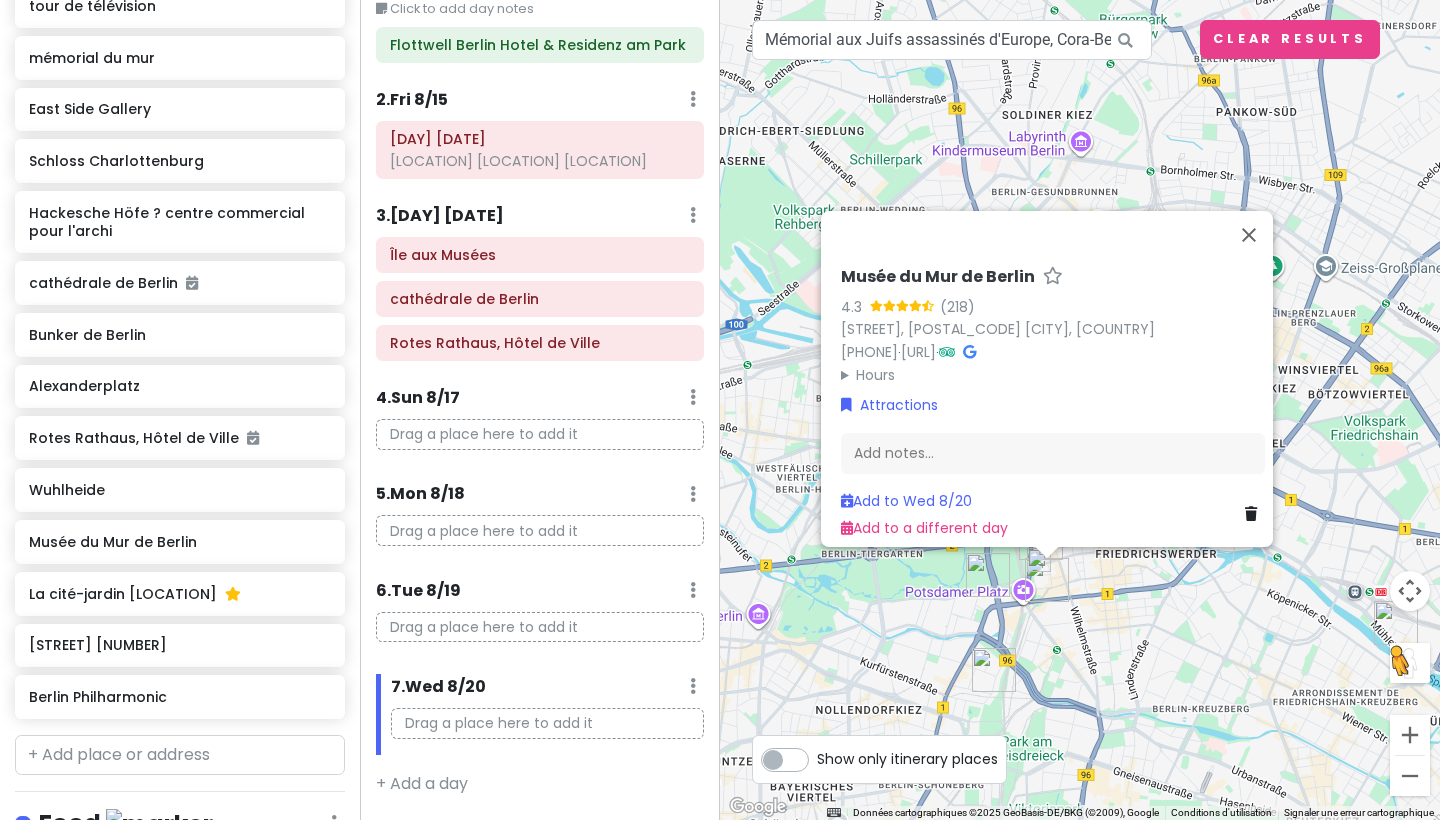 click at bounding box center [988, 575] 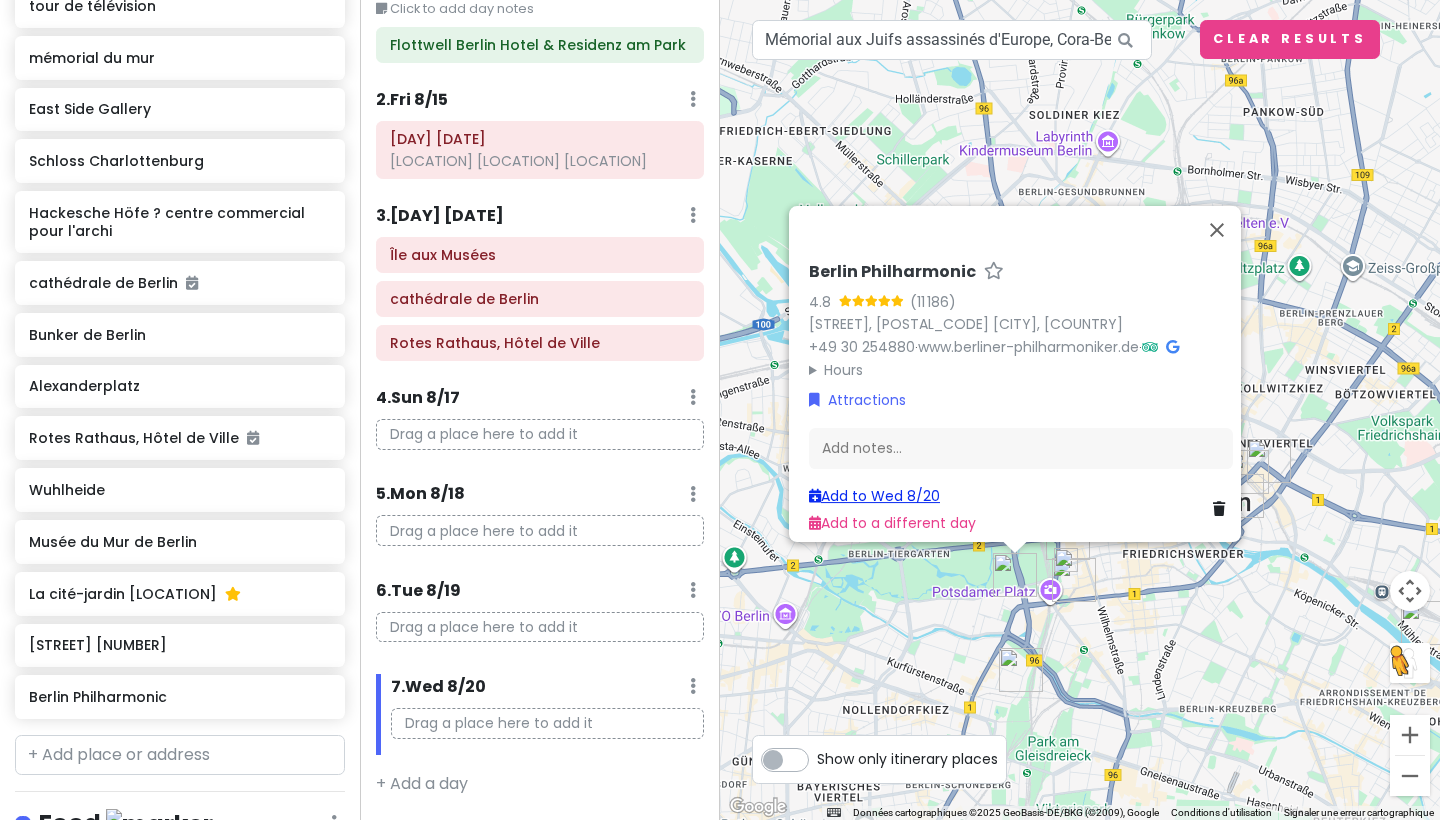 click on "Add to   Wed 8/20" at bounding box center [874, 496] 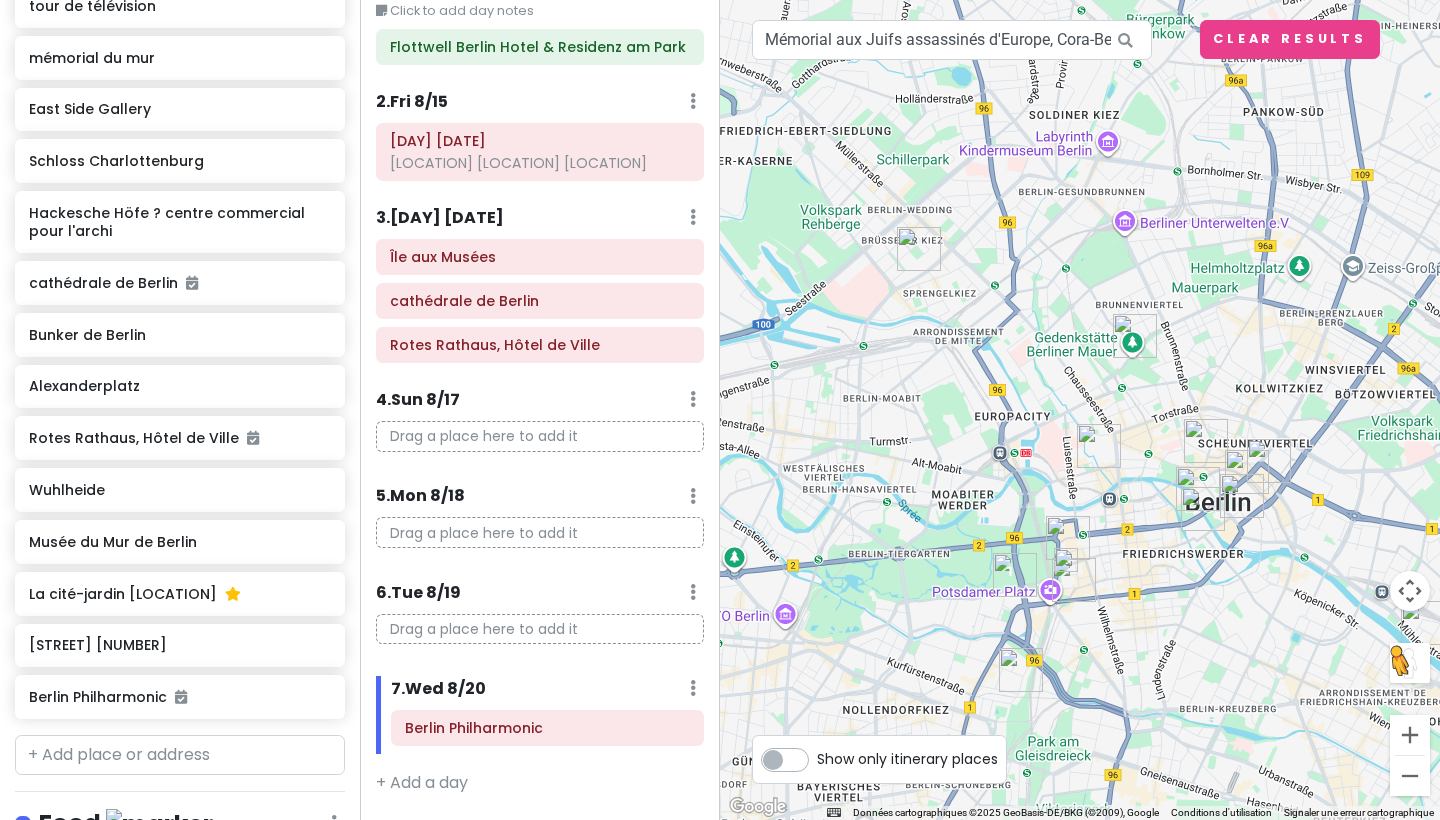 click at bounding box center [1066, 560] 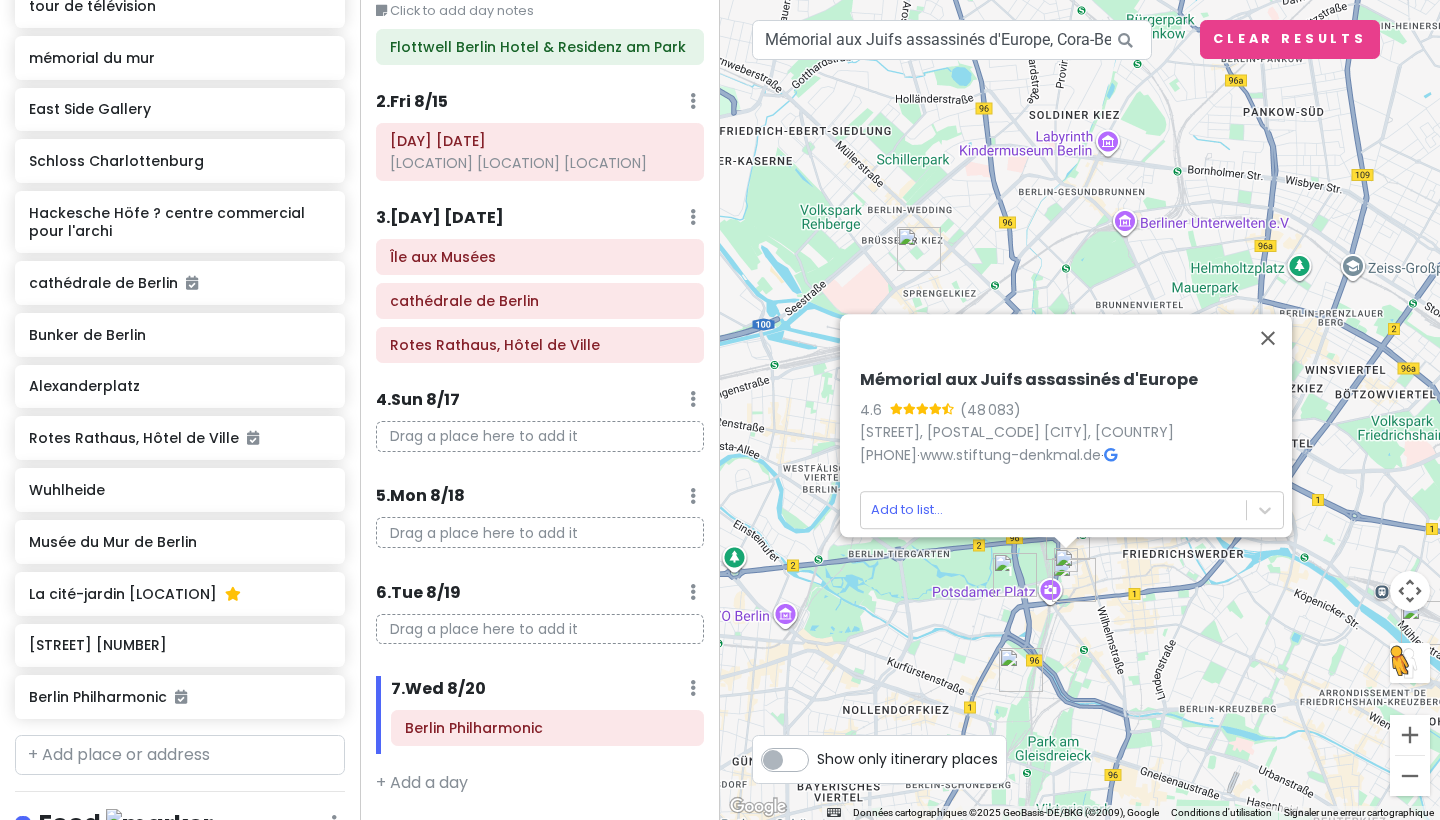 click on "Pour activer le glissement avec le clavier, appuyez sur Alt+Entrée. Une fois ce mode activé, utilisez les touches fléchées pour déplacer le repère. Pour valider le déplacement, appuyez sur Entrée. Pour annuler, appuyez sur Échap. [ATTRACTION] [RATING]        ([REVIEWS]) [STREET], [POSTAL_CODE] [CITY], [COUNTRY] [PHONE]   ·   [URL]   ·   Add to list..." at bounding box center [1080, 410] 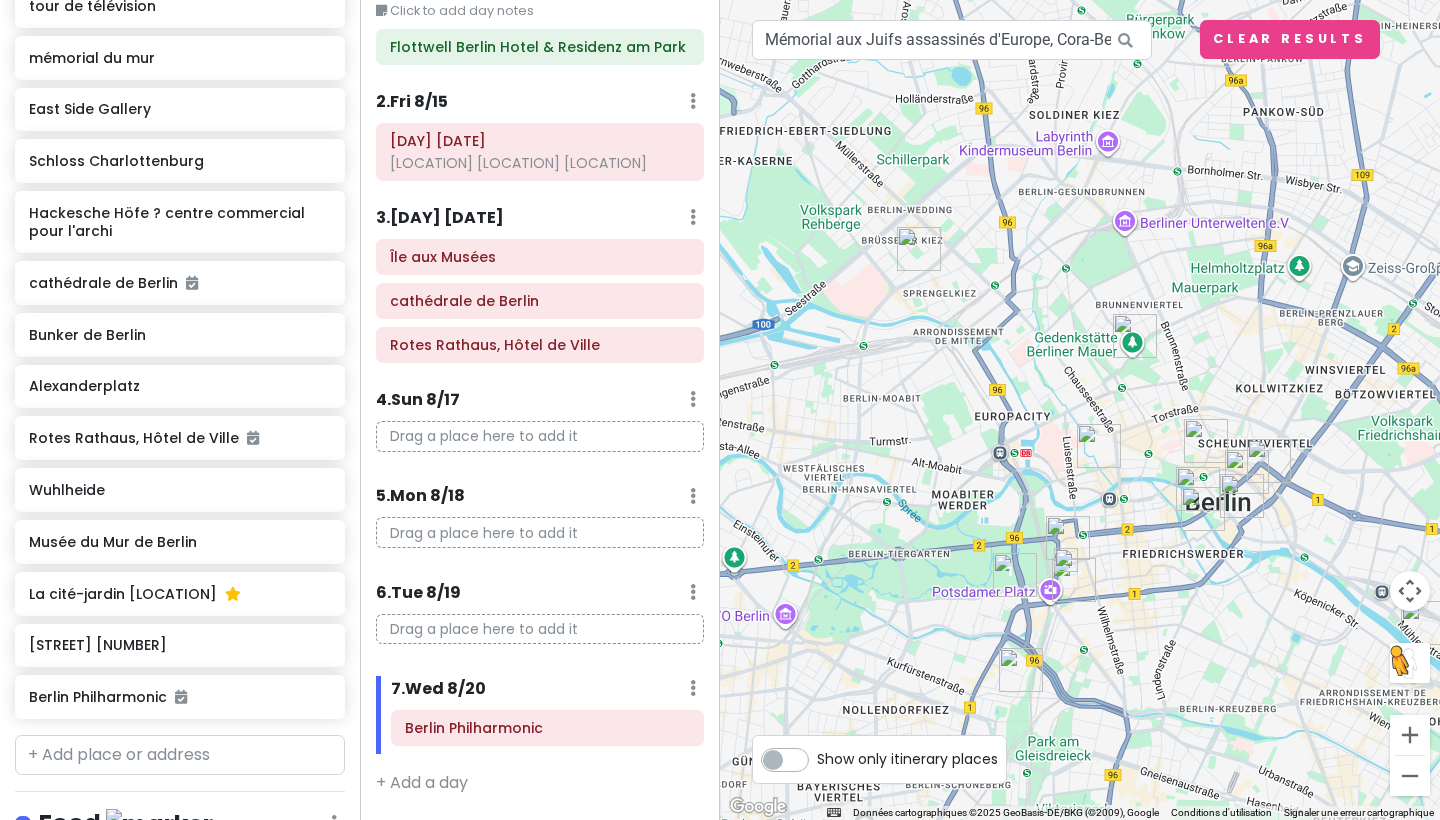 click at bounding box center (1074, 580) 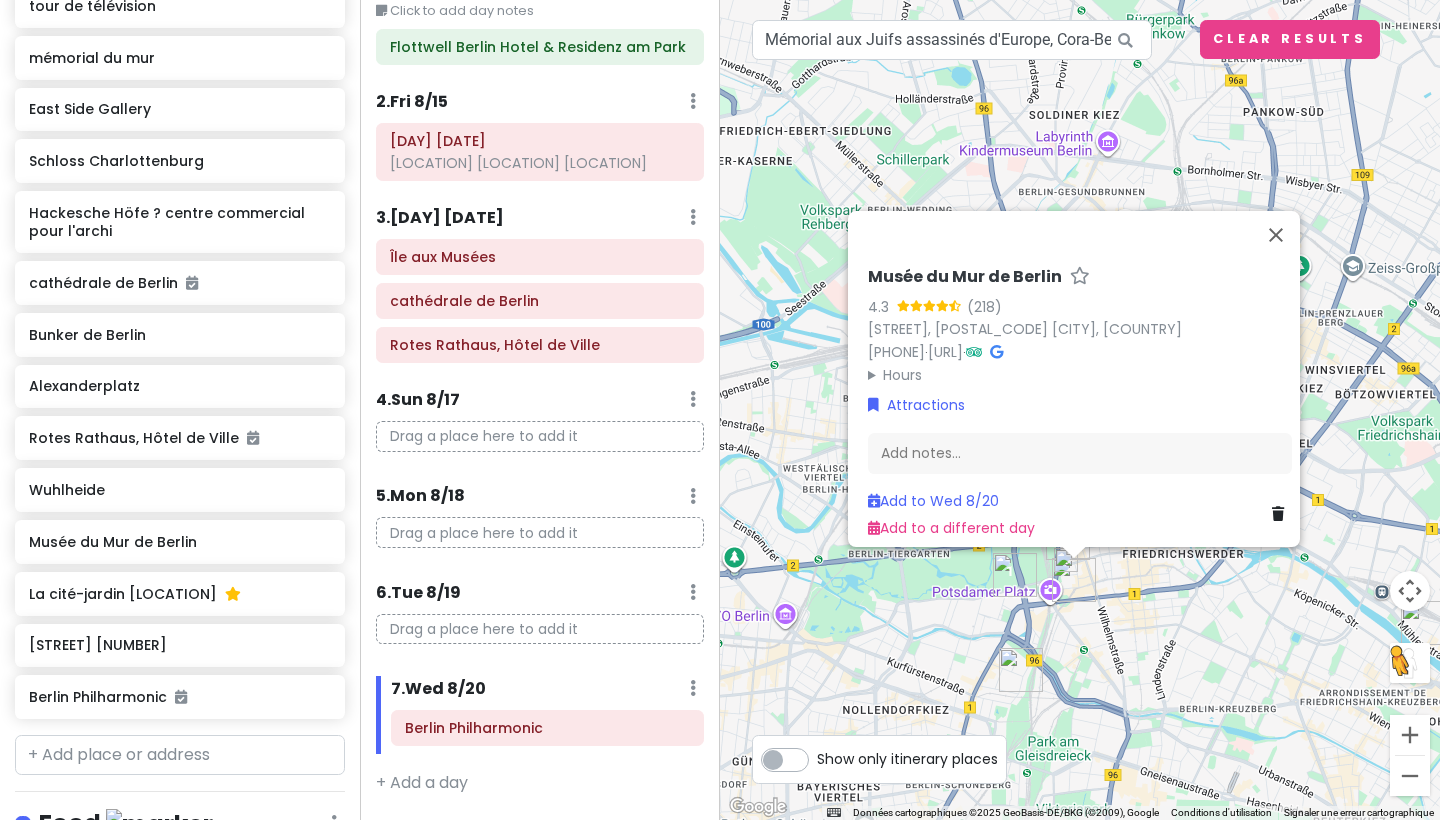 click at bounding box center (1074, 580) 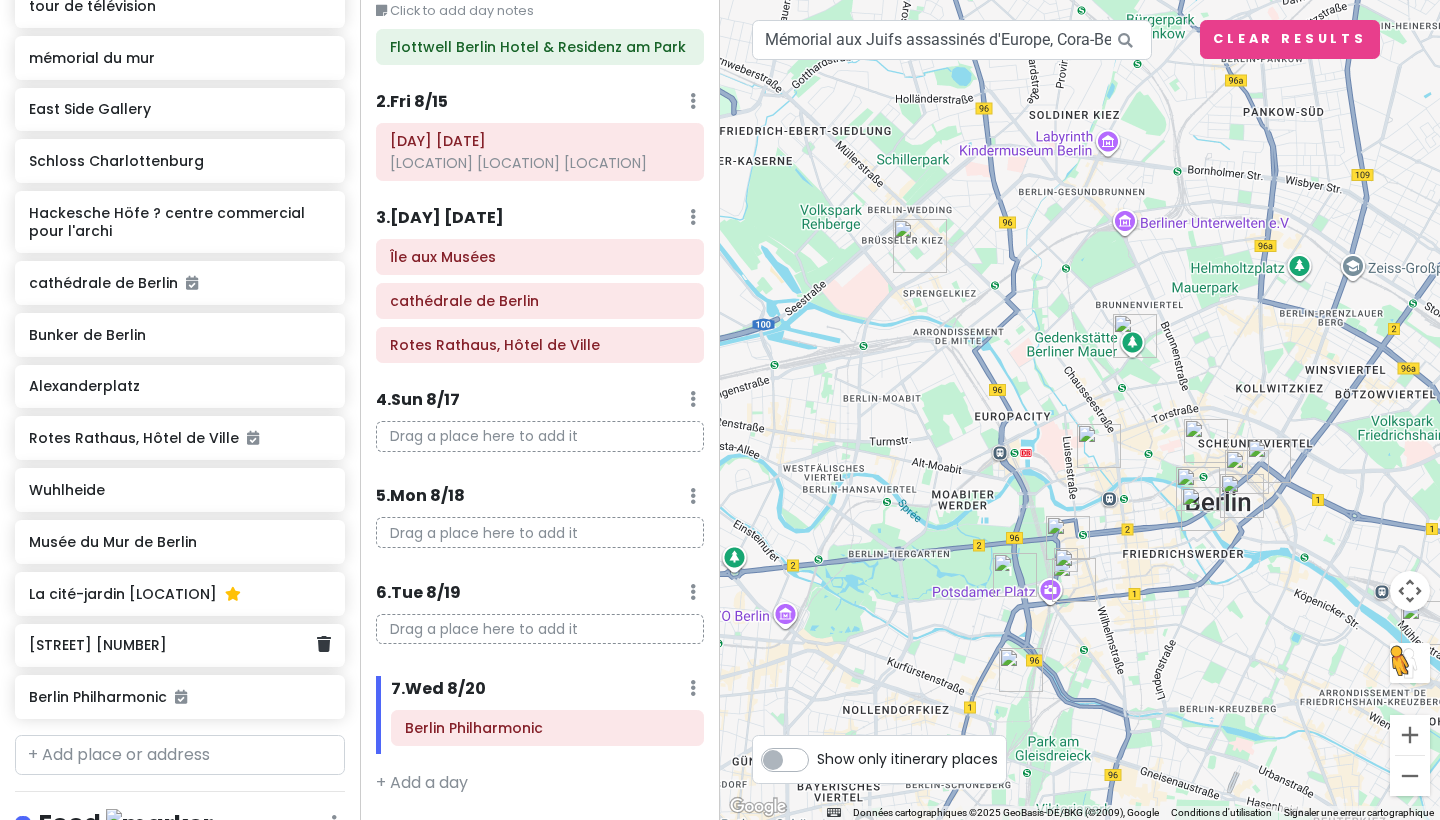 click on "[STREET] [NUMBER]" at bounding box center (180, 646) 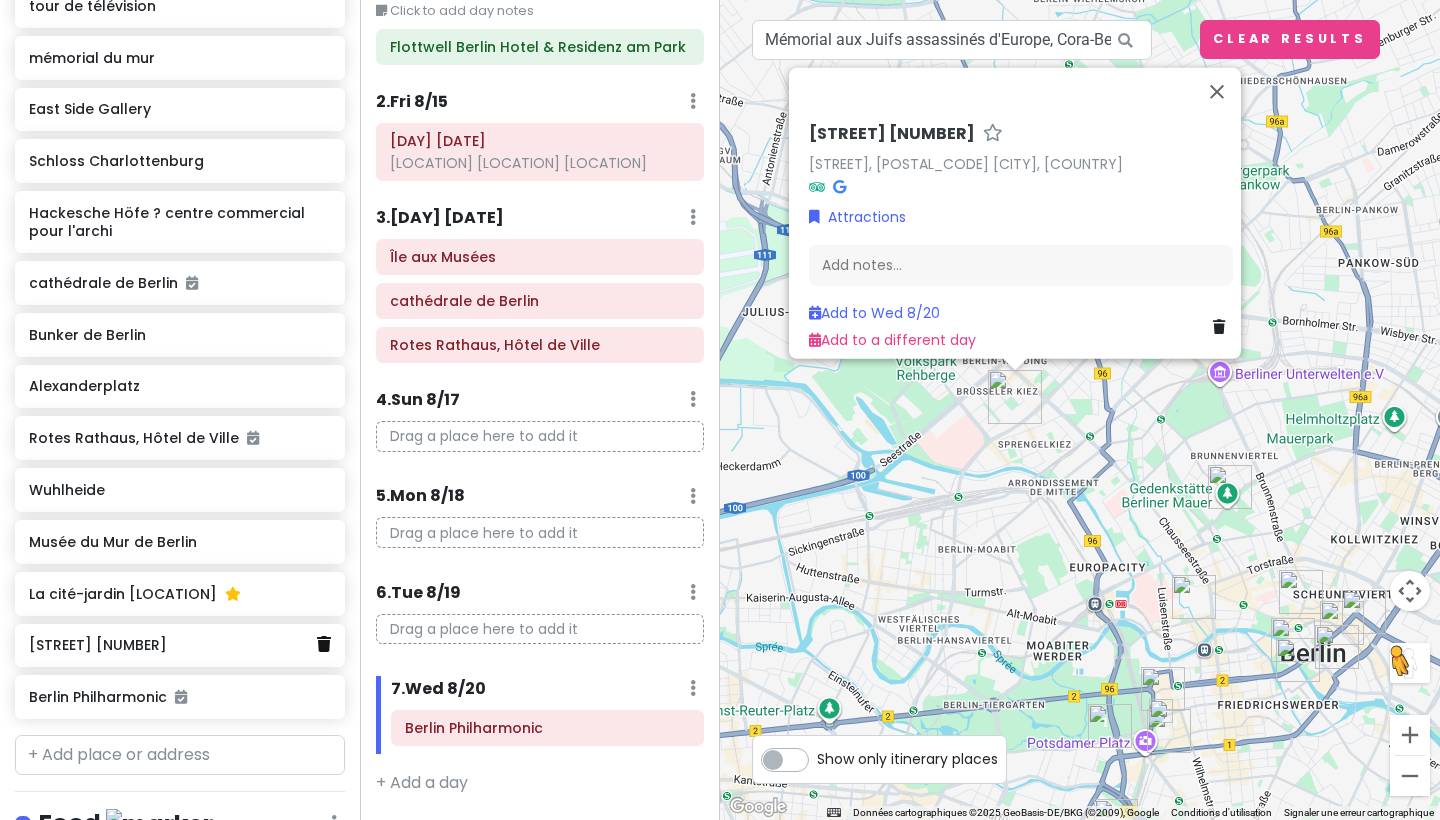 click at bounding box center [324, 644] 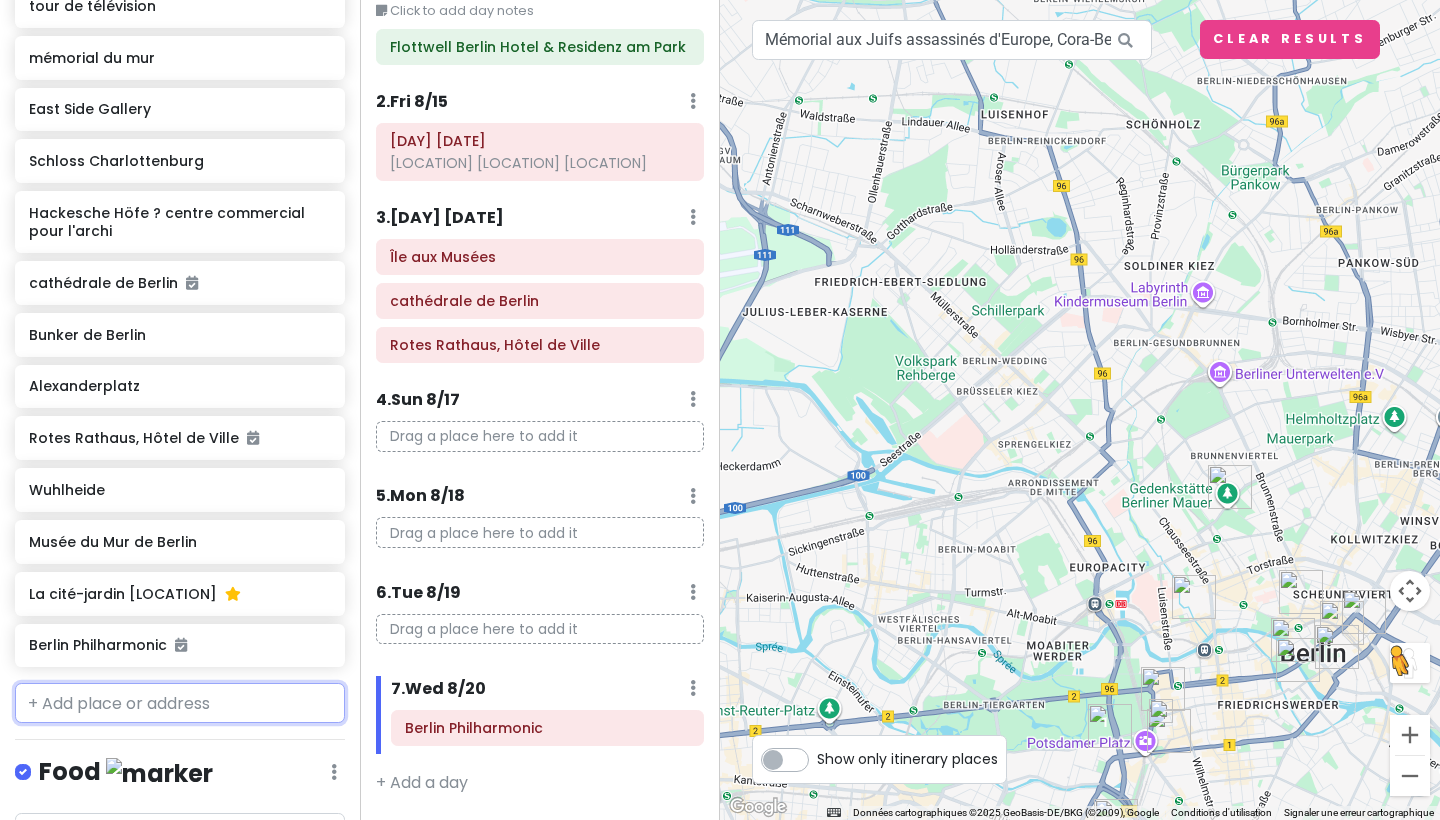 click at bounding box center (180, 703) 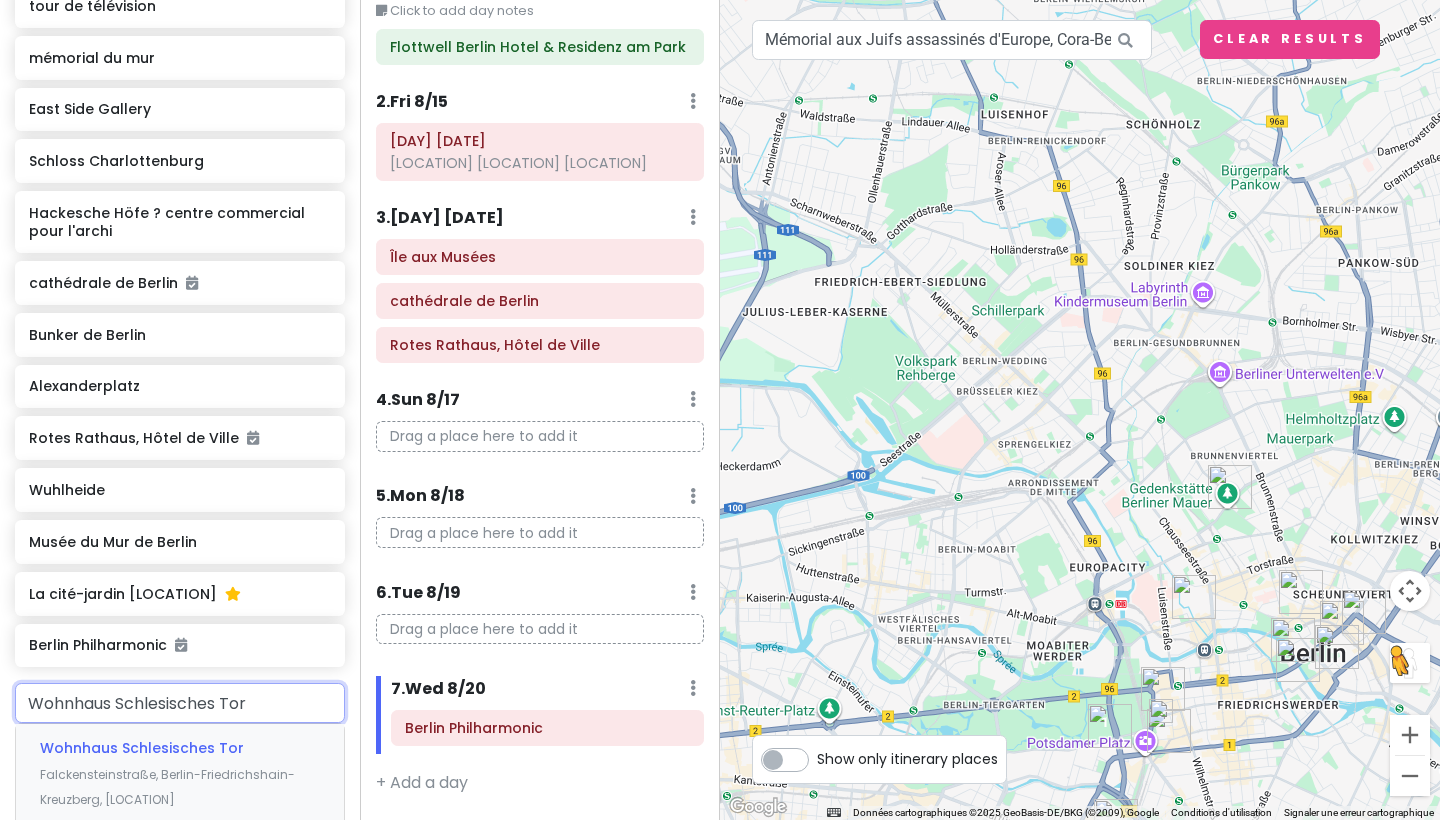 click on "Wohnhaus Schlesisches Tor" at bounding box center (142, 748) 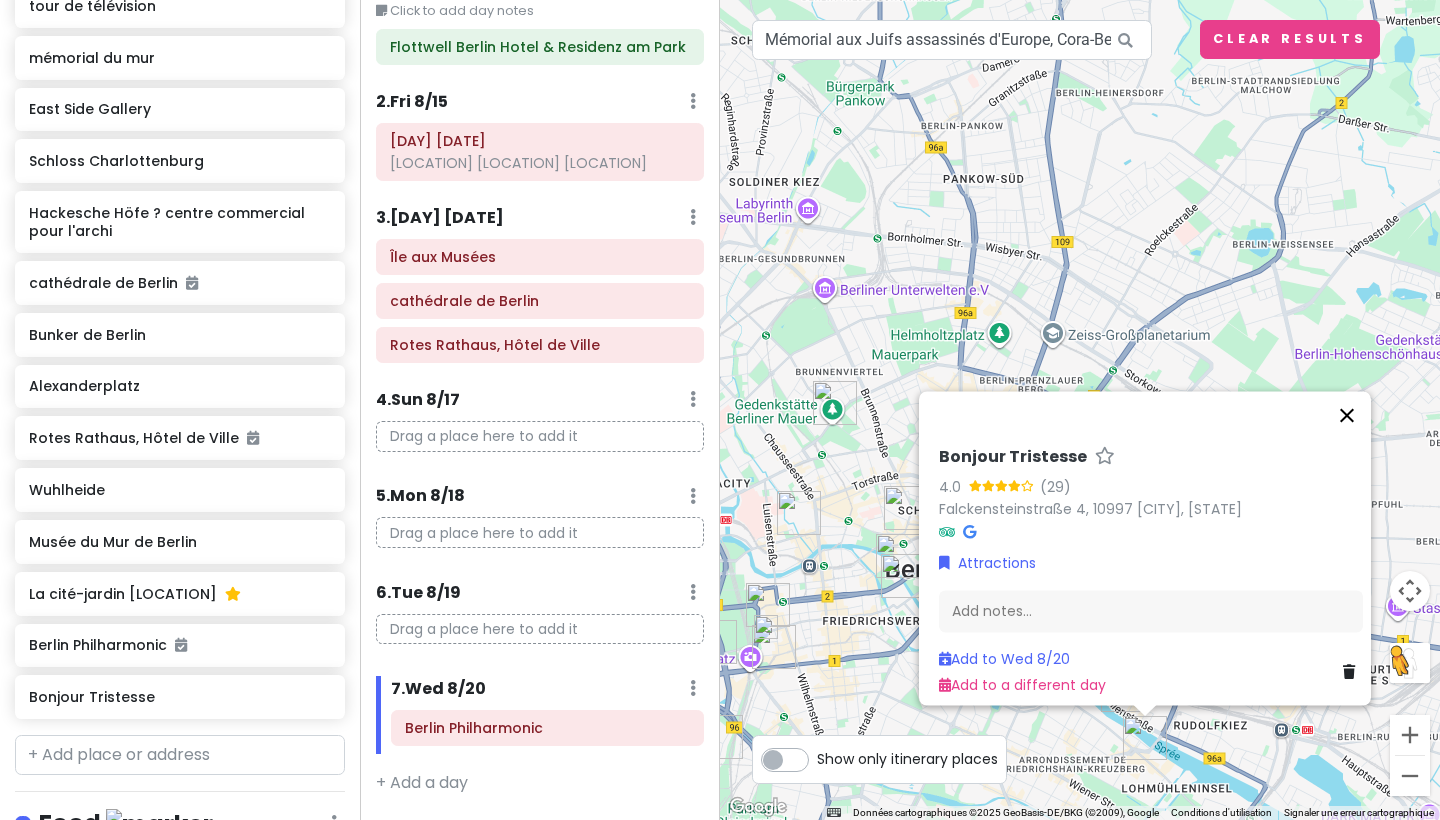 click at bounding box center (1347, 415) 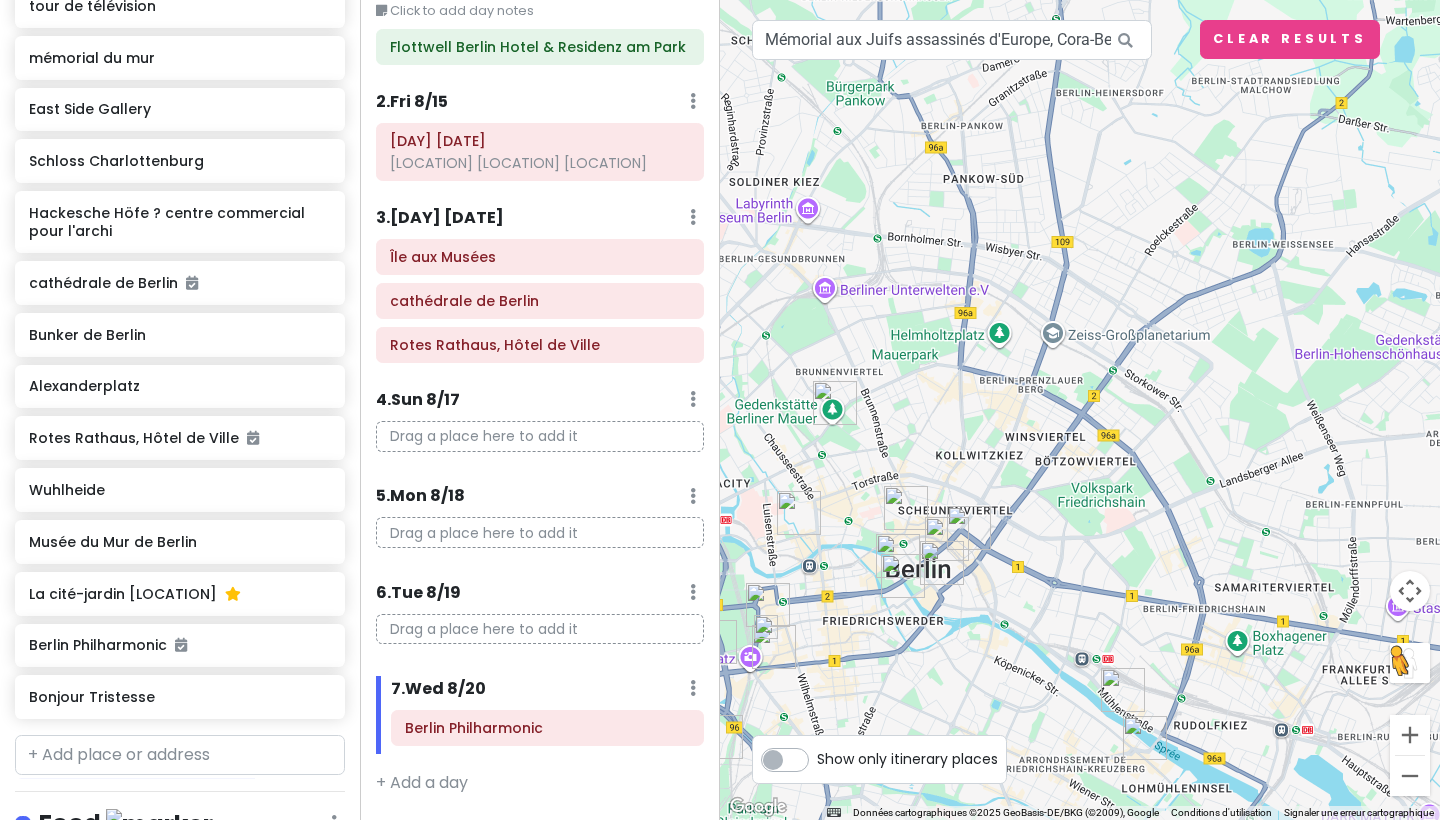 click at bounding box center (1145, 738) 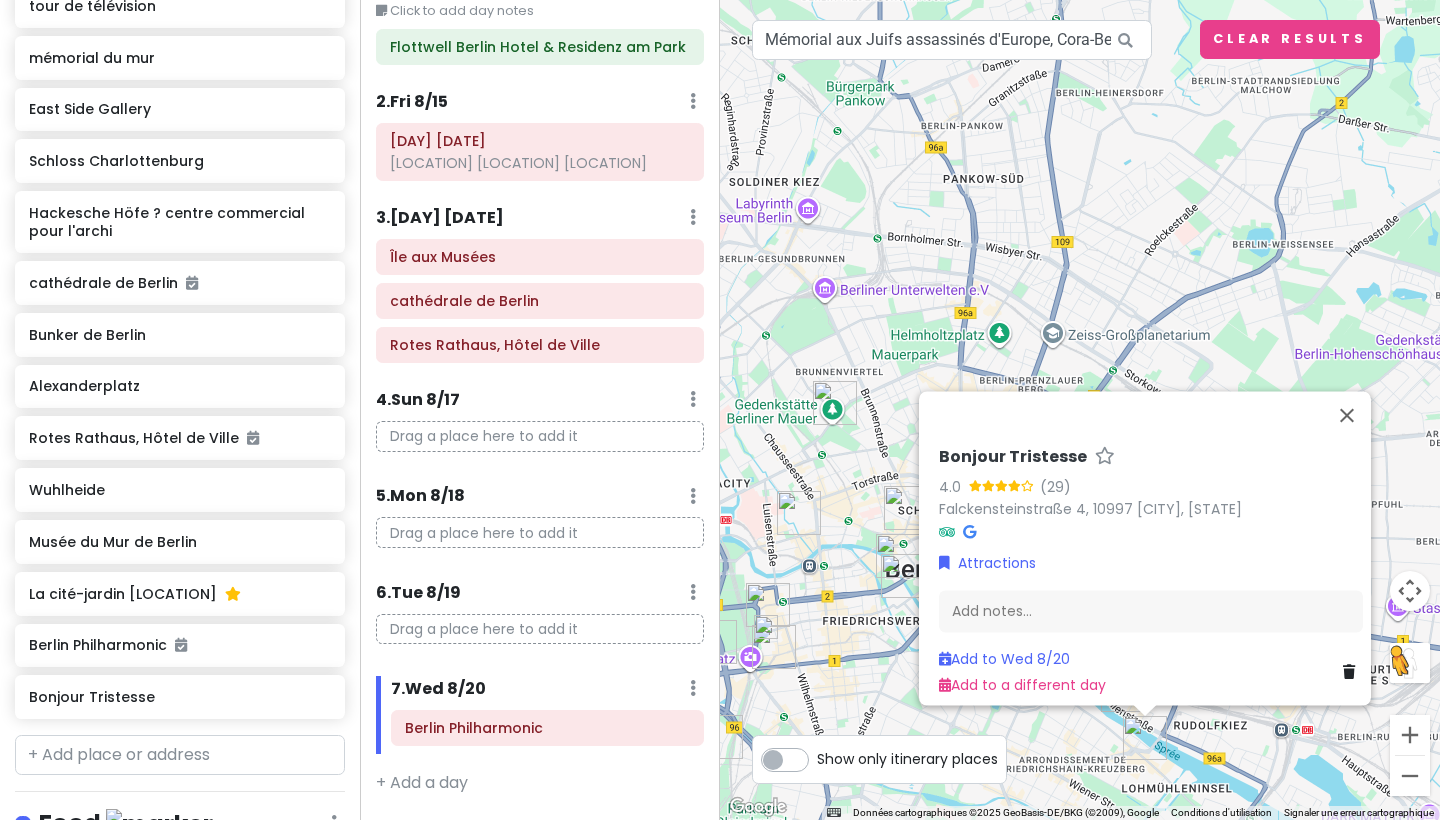 click on "For keyboard navigation, press. Once activated, use the arrow keys to move the marker. To confirm the move, press. To cancel, press. [EVENT] [RATING] ([NUMBER]) [STREET], [POSTAL_CODE] [CITY], [COUNTRY] Attractions Add notes...  Add to   [DAY] [MONTH]  Add to a different day" at bounding box center (1080, 410) 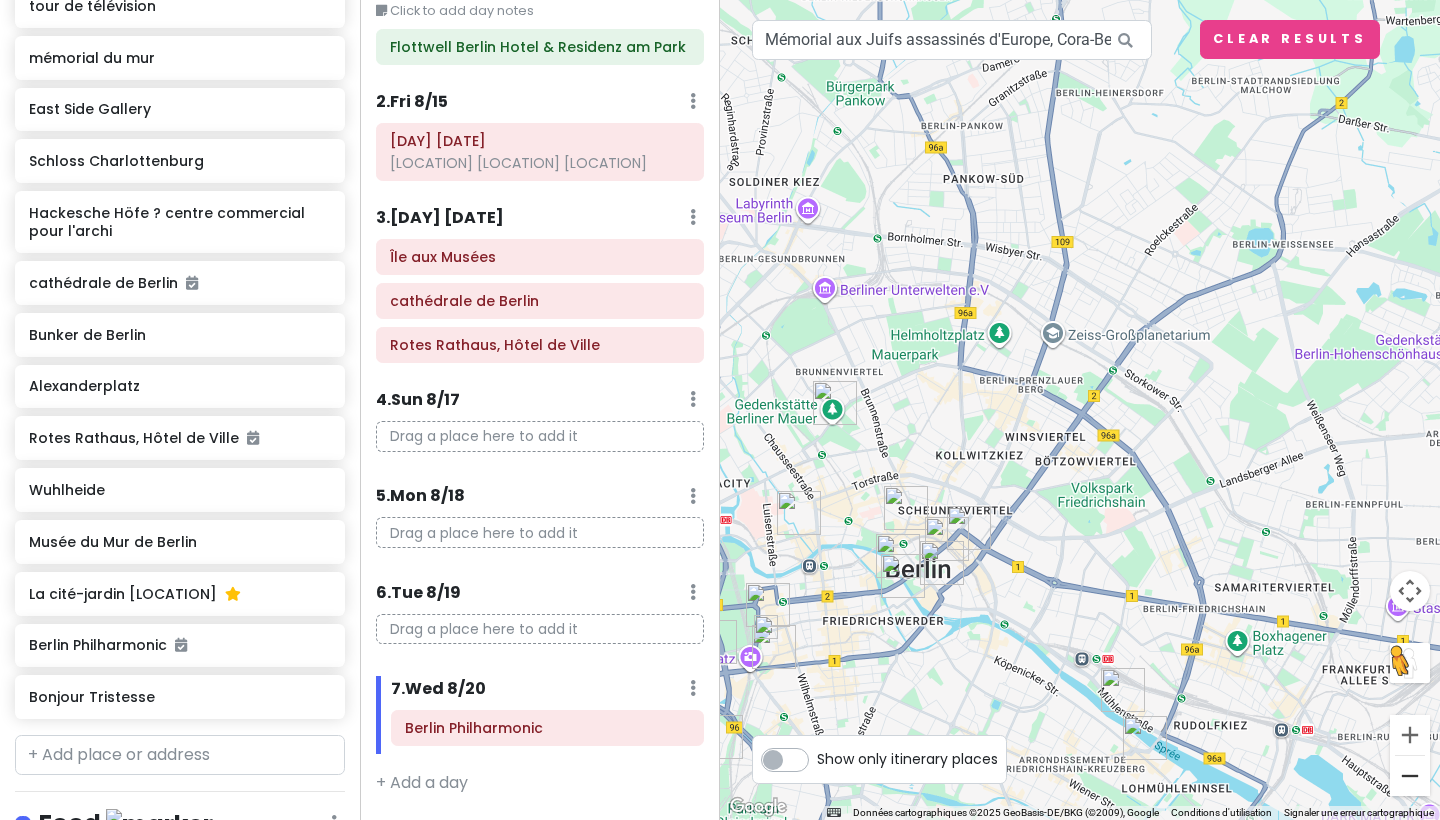 click at bounding box center (1410, 776) 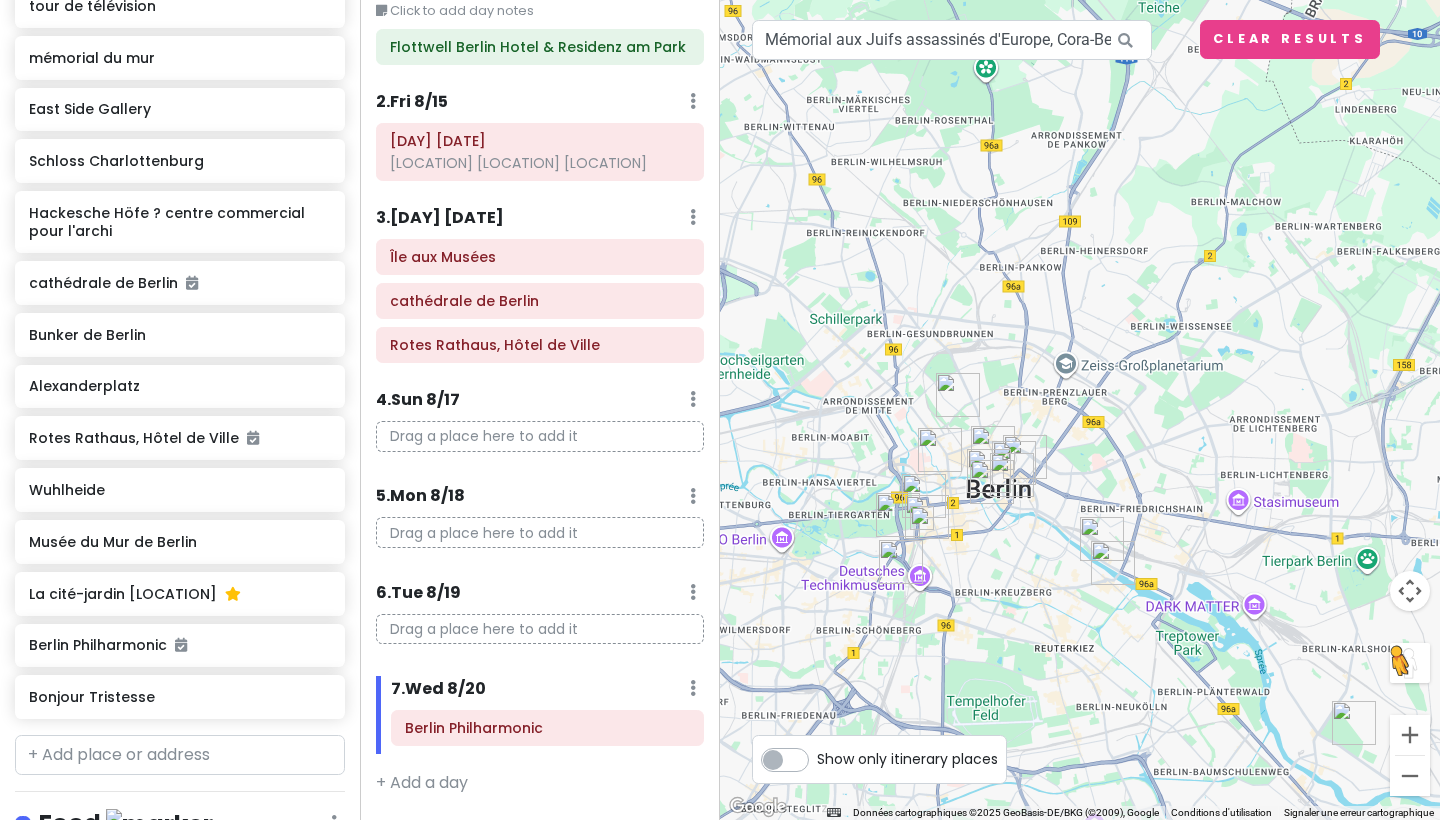 click at bounding box center (1113, 563) 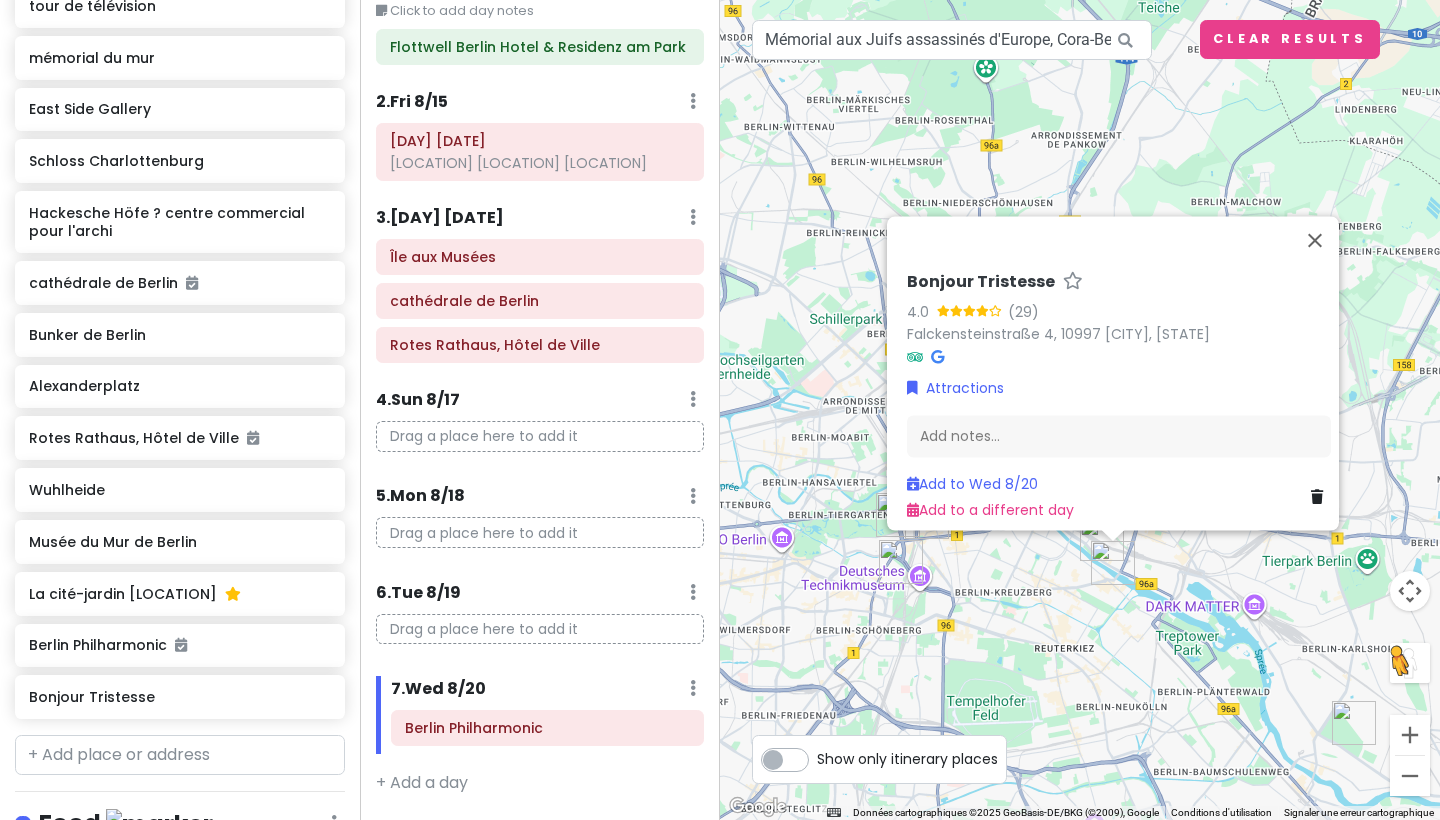 click on "For keyboard navigation, press. Once activated, use the arrow keys to move the marker. To confirm the move, press. To cancel, press. [EVENT] [RATING] ([NUMBER]) [STREET], [POSTAL_CODE] [CITY], [COUNTRY] Attractions Add notes...  Add to   [DAY] [MONTH]  Add to a different day" at bounding box center [1080, 410] 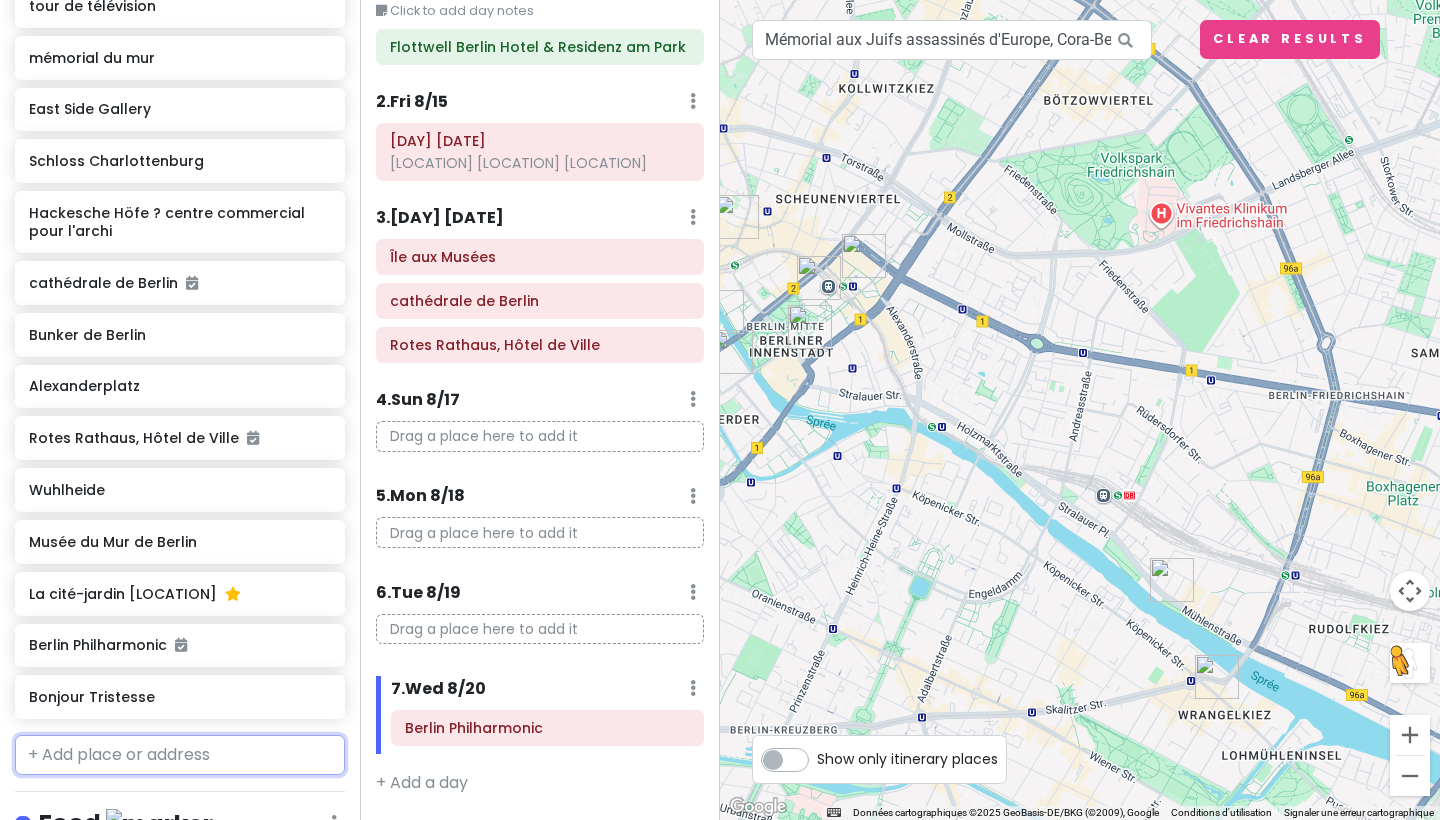 click at bounding box center [180, 755] 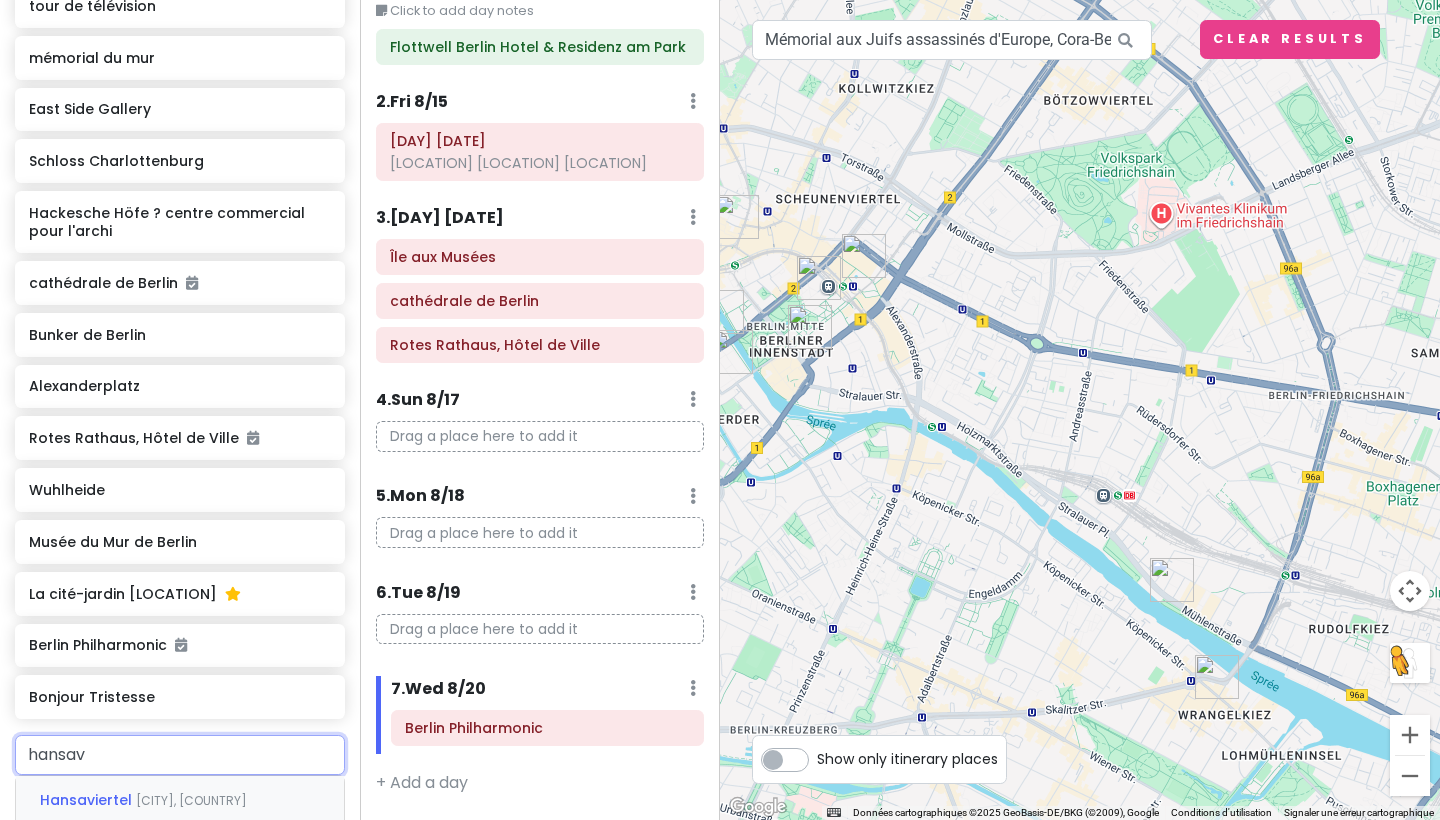 click on "Hansaviertel" at bounding box center (88, 800) 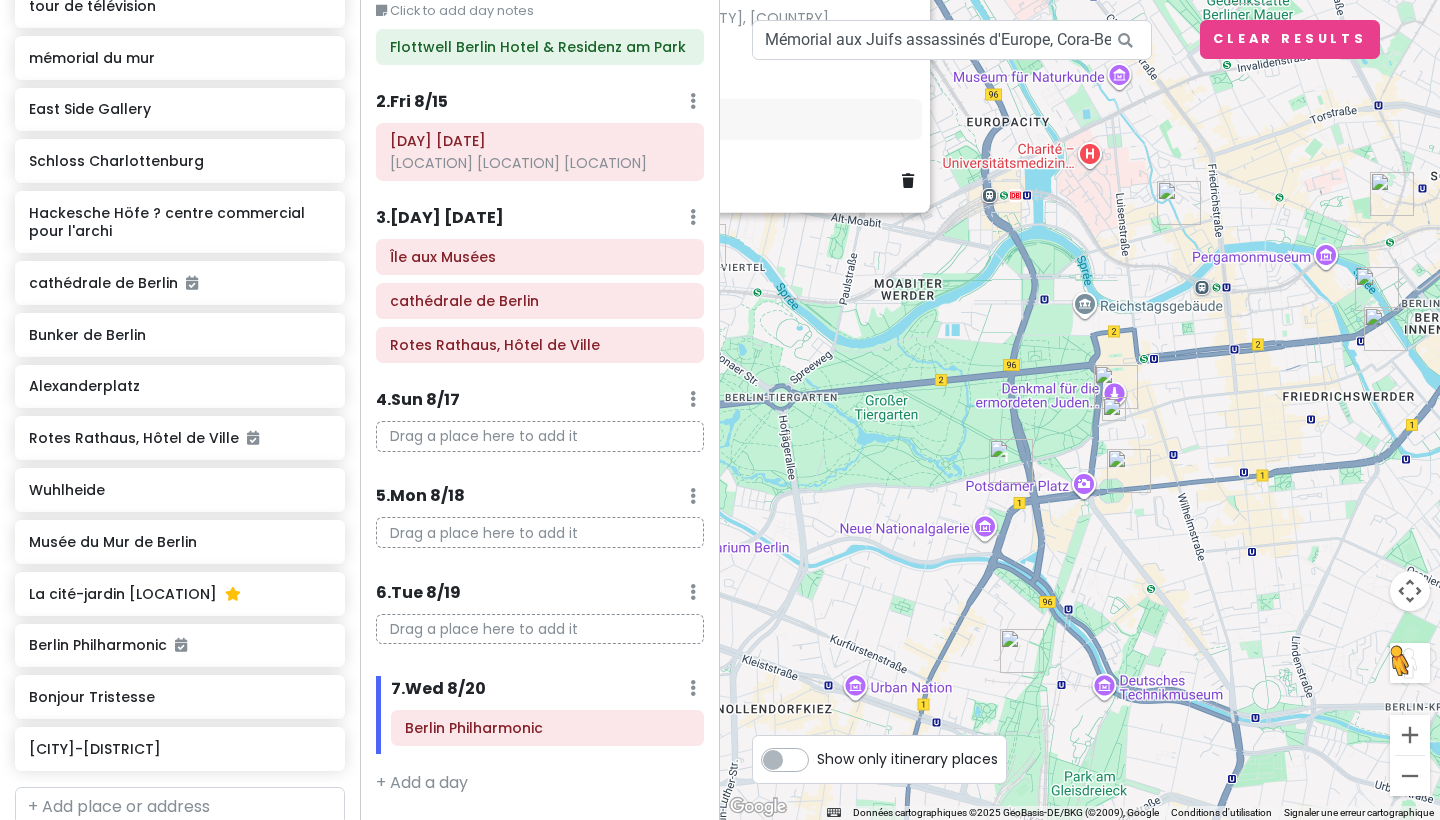 drag, startPoint x: 1095, startPoint y: 489, endPoint x: 782, endPoint y: 343, distance: 345.37662 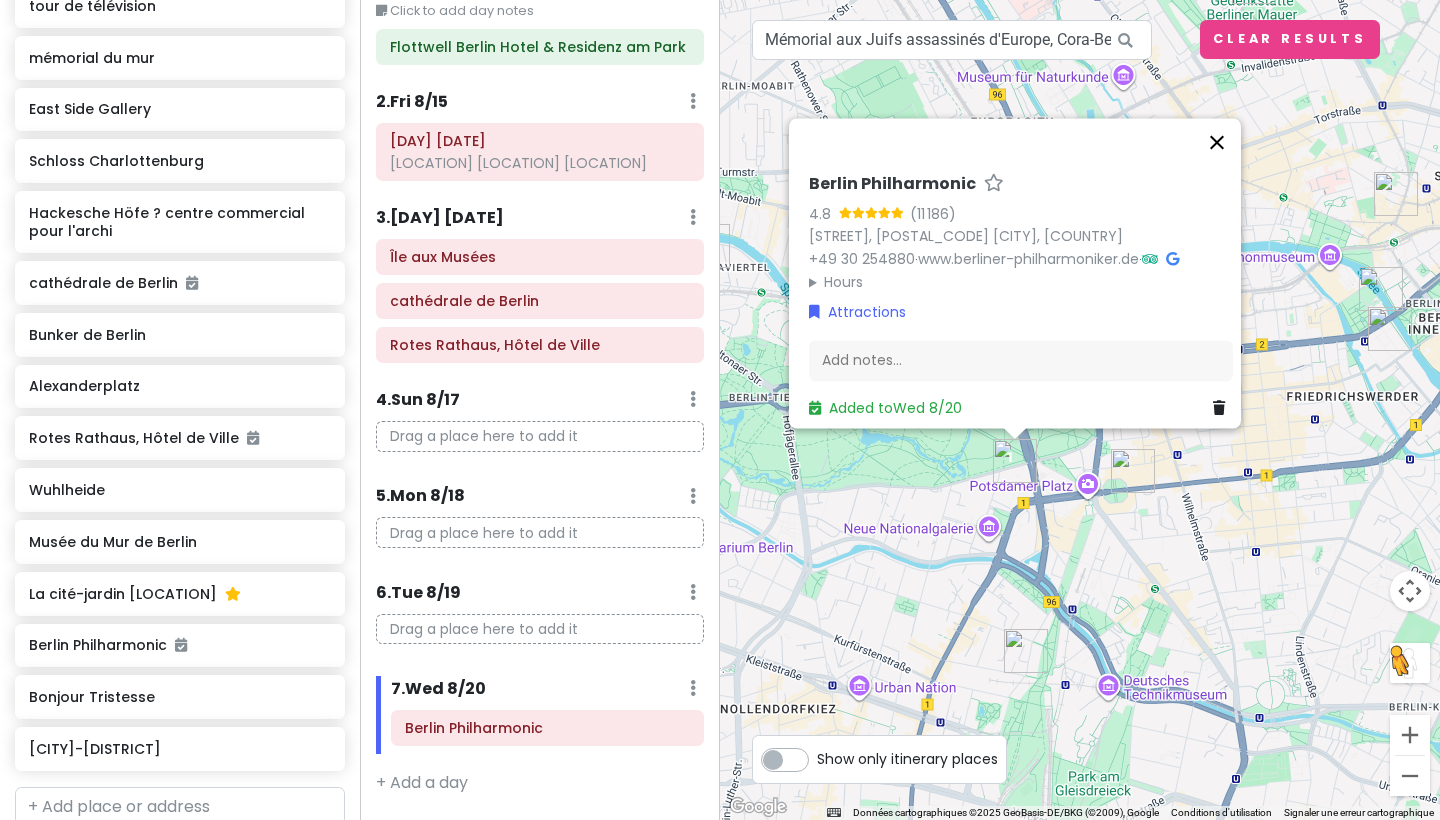 click at bounding box center (1217, 142) 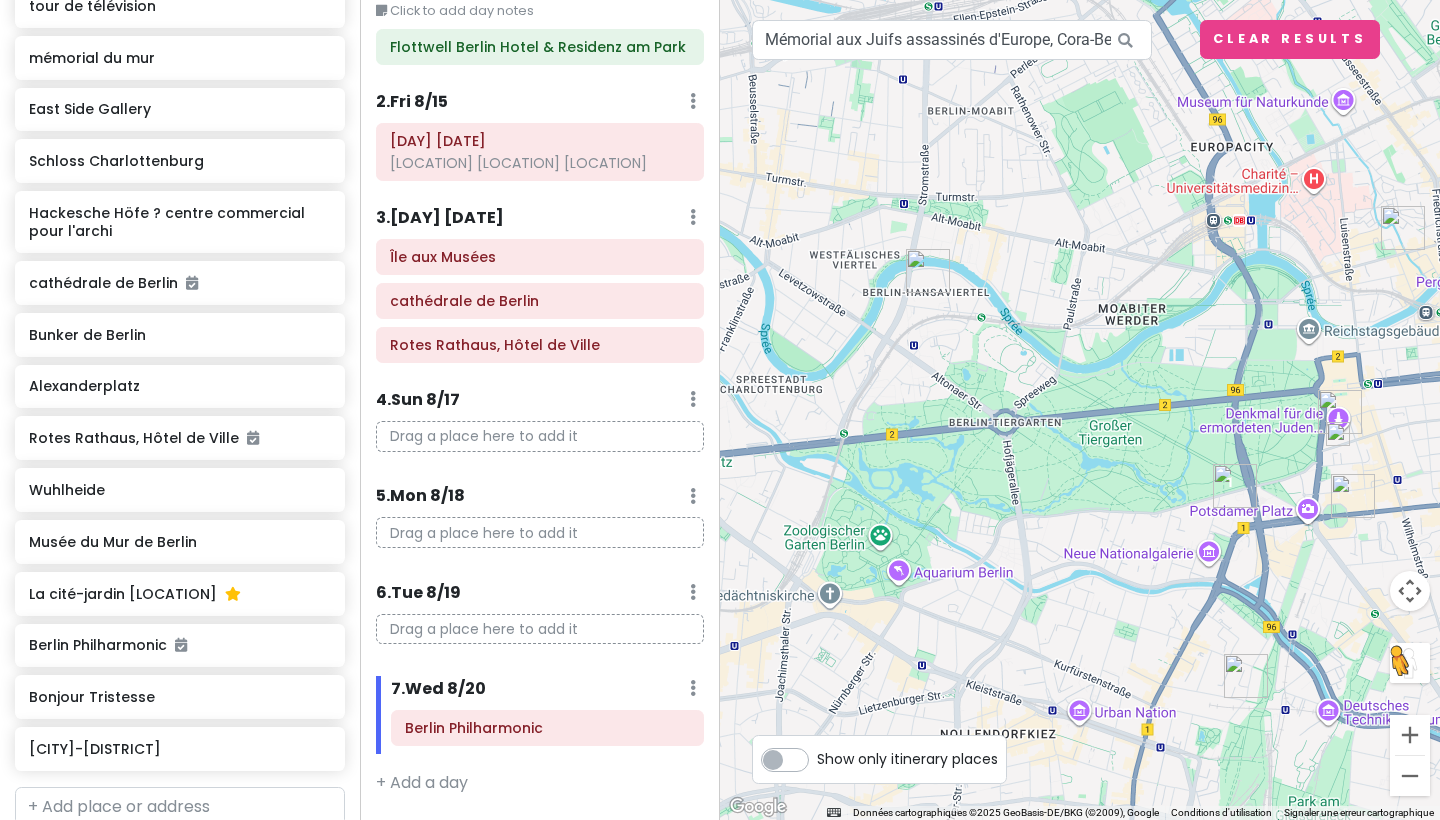 drag, startPoint x: 920, startPoint y: 426, endPoint x: 1142, endPoint y: 451, distance: 223.40323 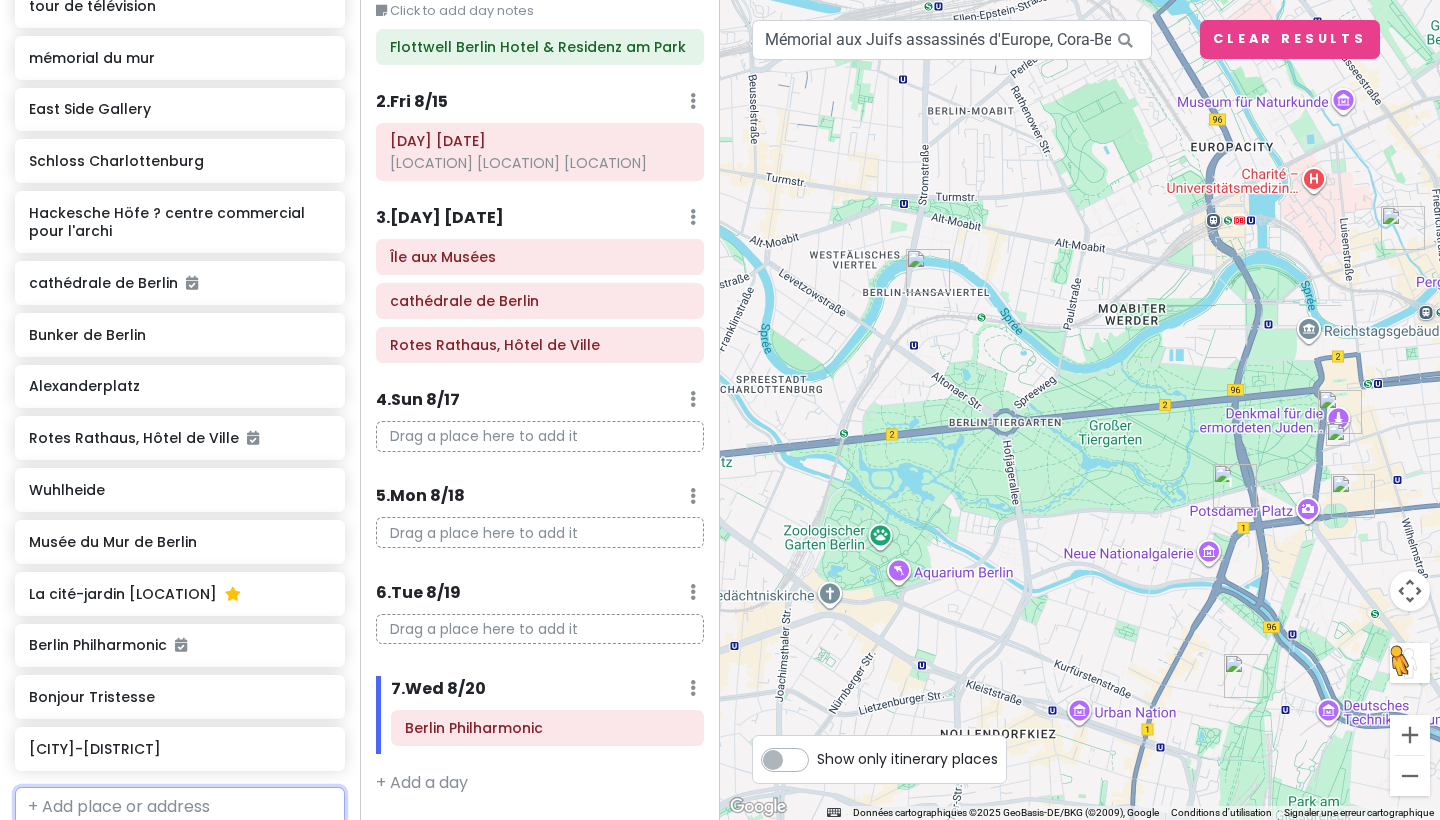 click at bounding box center (180, 807) 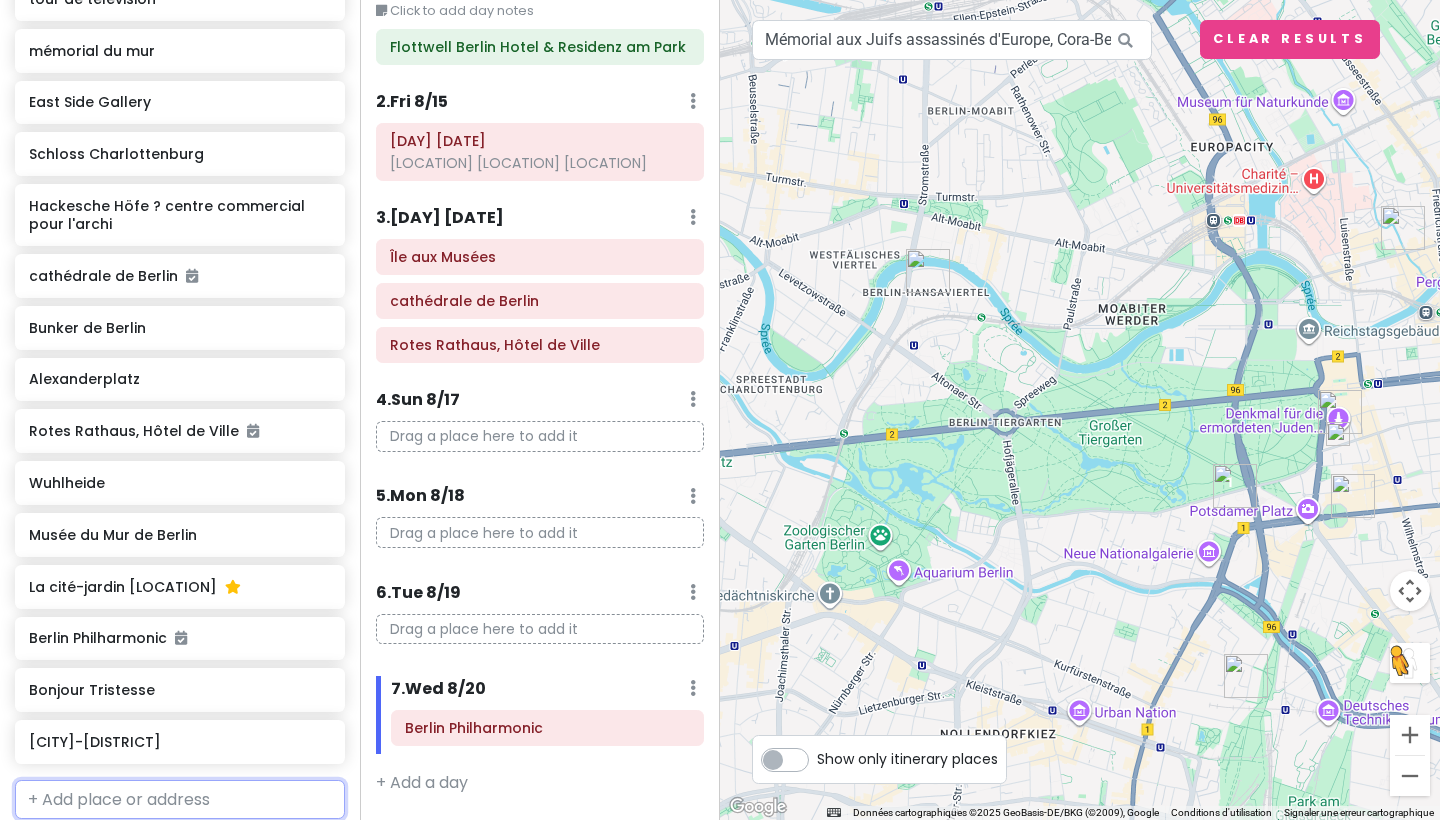 paste on "Oberseestraße 60, [POSTAL_CODE] [CITY]" 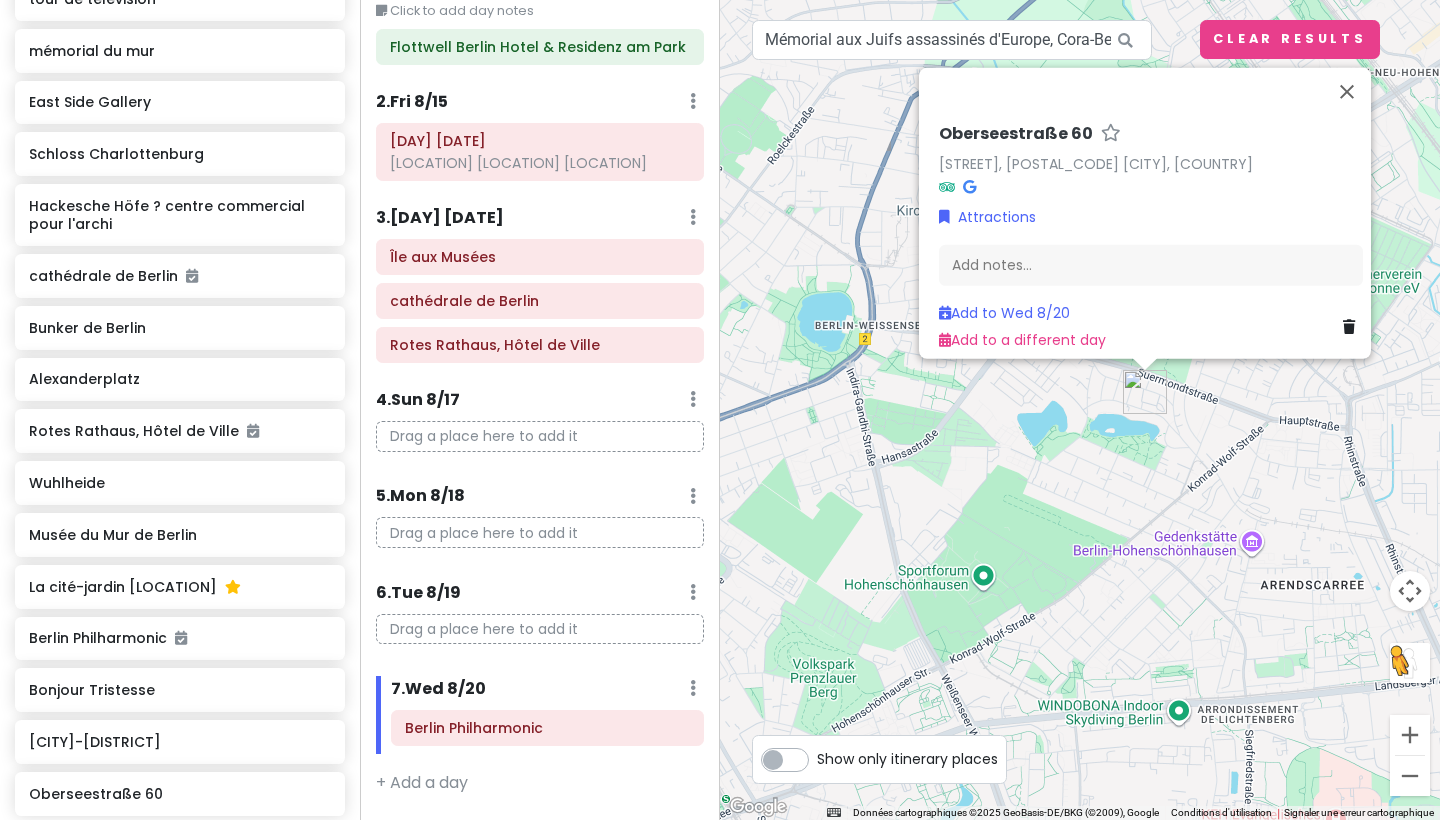 click on "[INSTRUCTIONS] Oberseestraße 60 Oberseestraße 60, [POSTAL_CODE] [CITY], [COUNTRY] Attractions Add notes... Add to [DAY] [DATE] Add to a different day" at bounding box center (1080, 410) 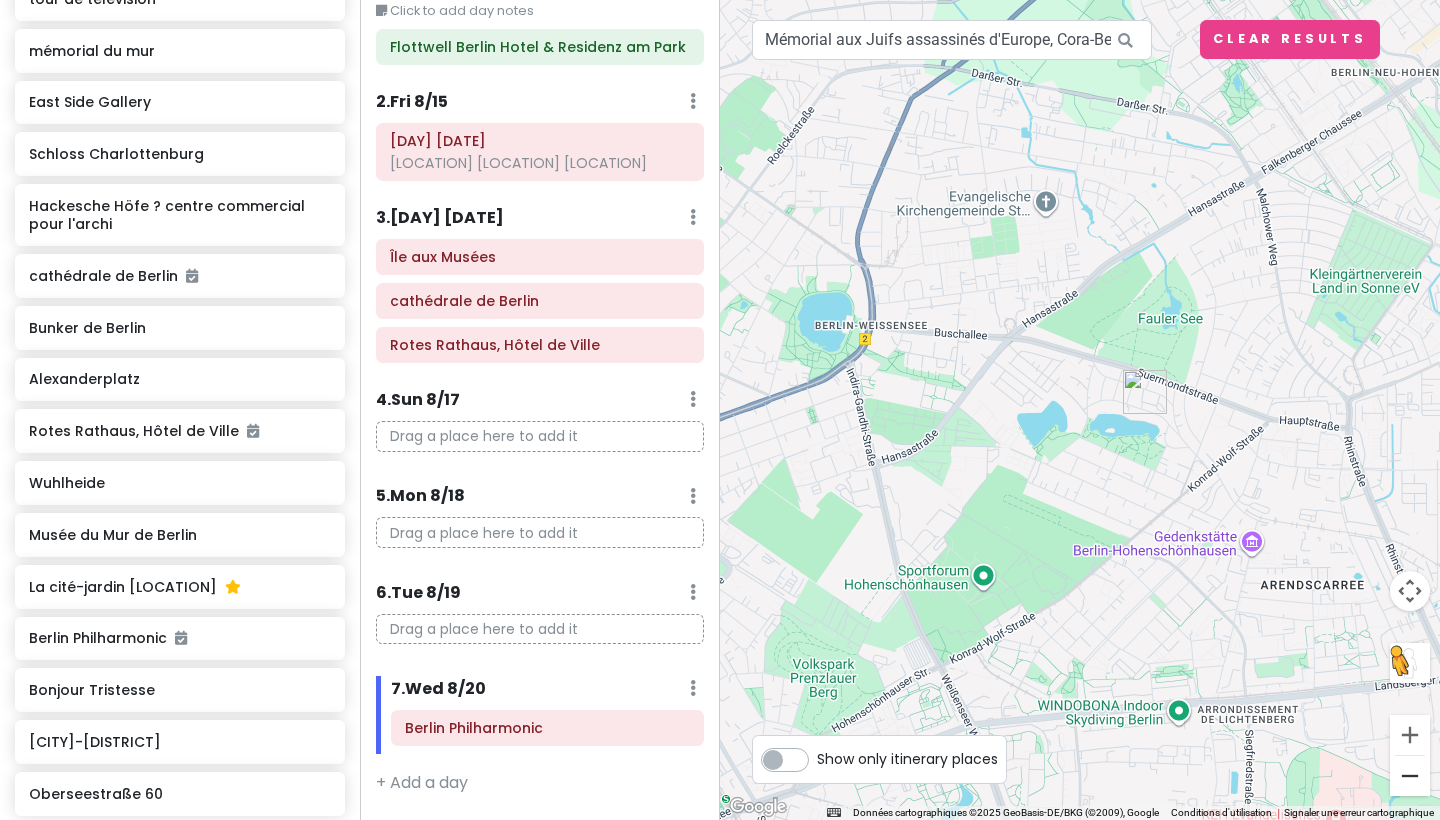 click at bounding box center [1410, 776] 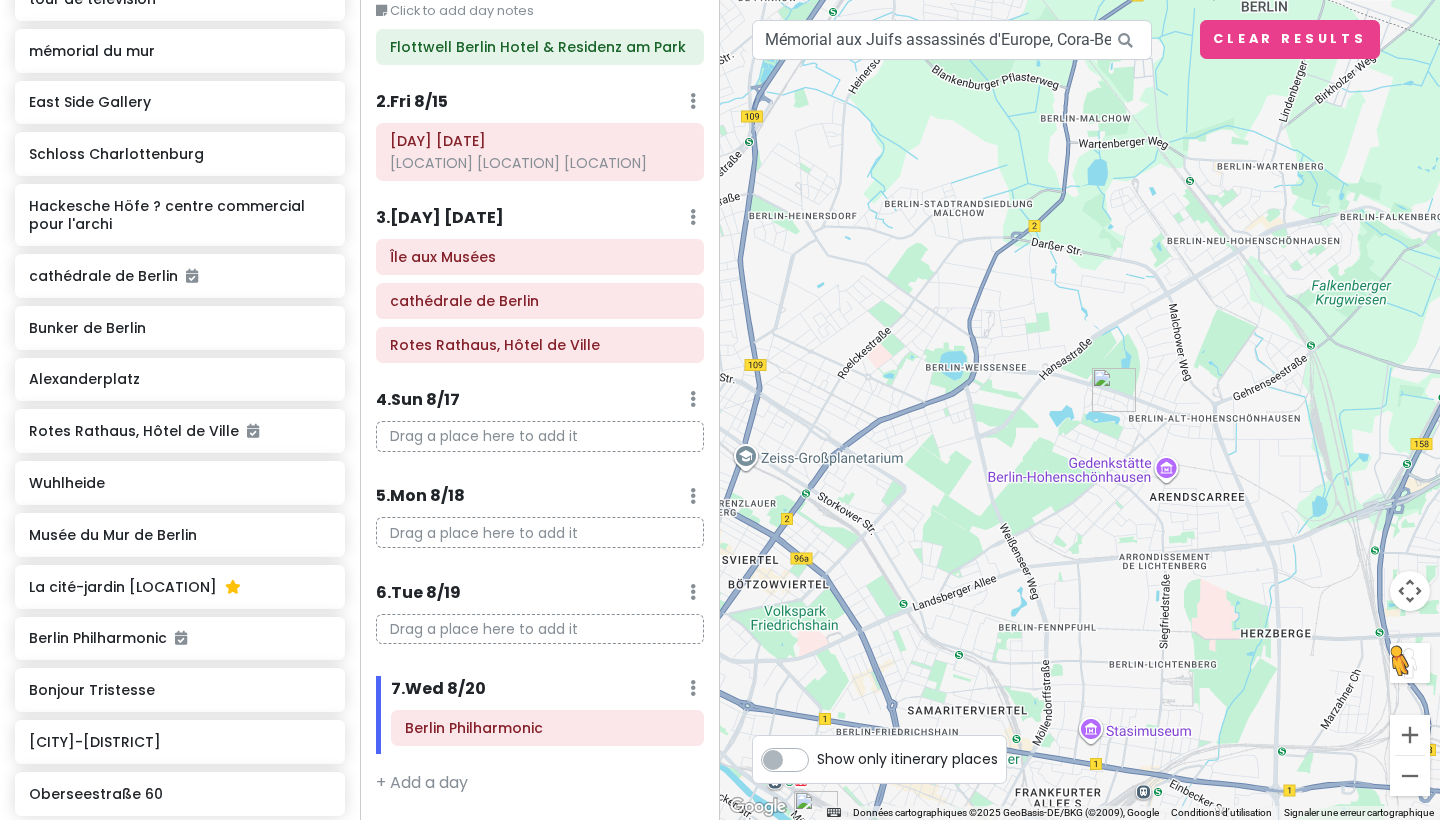 click at bounding box center [1410, 776] 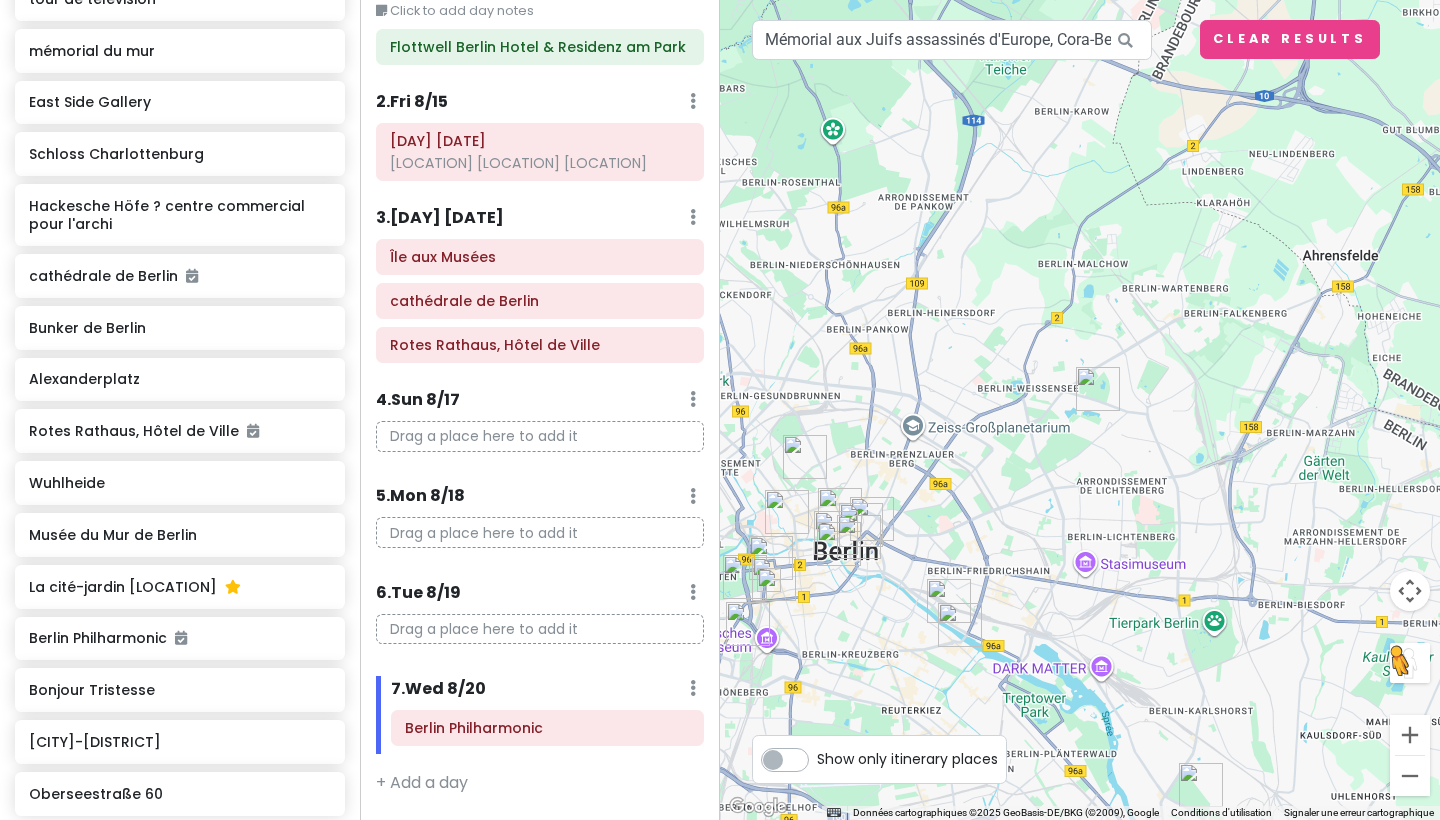click at bounding box center (1410, 776) 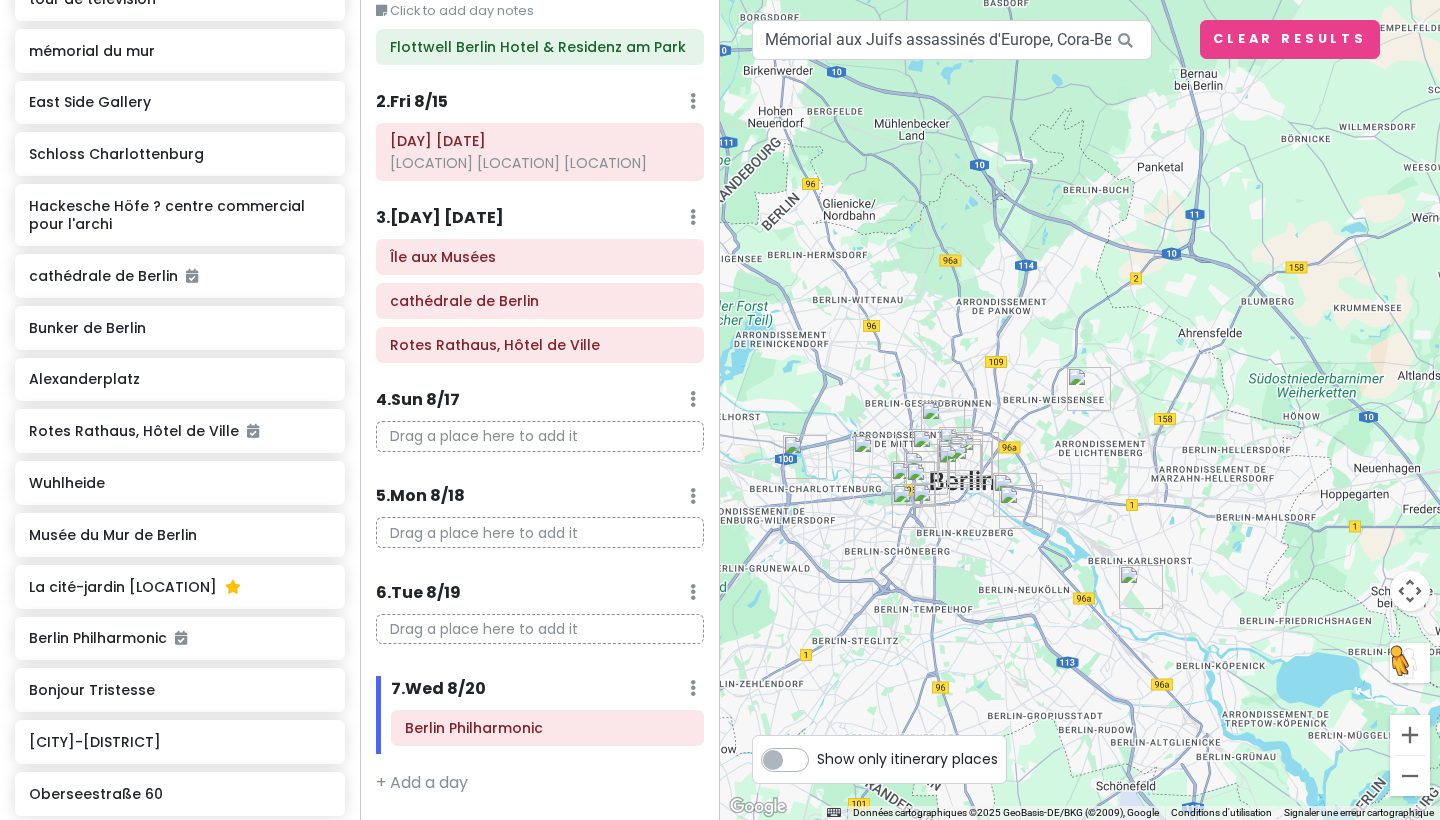 click at bounding box center (875, 456) 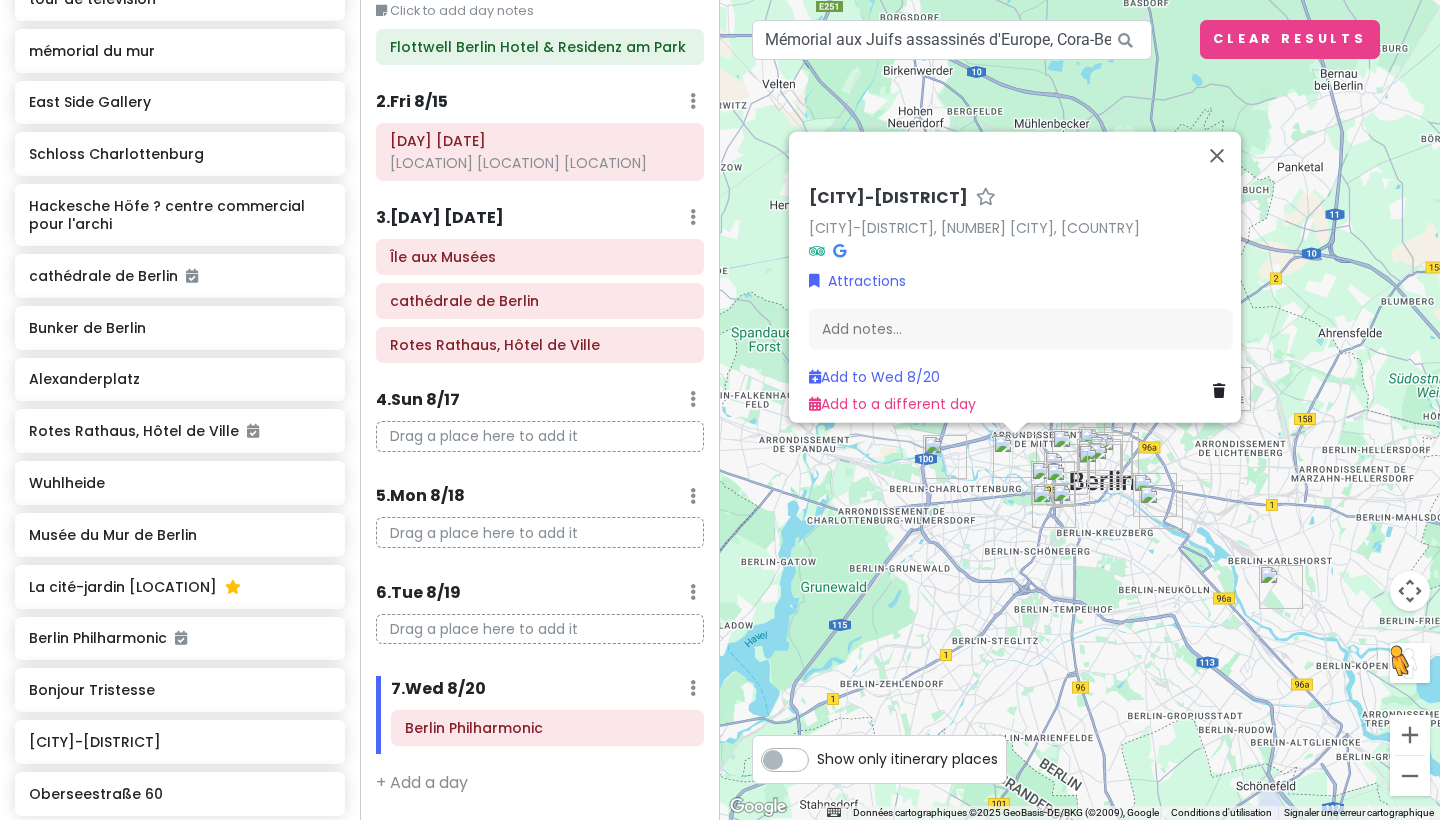 click on "Pour activer le glissement avec le clavier, appuyez sur Alt+Entrée. Une fois ce mode activé, utilisez les touches fléchées pour déplacer le repère. Pour valider le déplacement, appuyez sur Entrée. Pour annuler, appuyez sur Échap. [CITY]-[CITY_DISTRICT] [CITY]-[CITY_DISTRICT], [POSTAL_CODE] [CITY], [COUNTRY] Attractions Add notes...  Add to   Wed [DATE]  Add to a different day" at bounding box center [1080, 410] 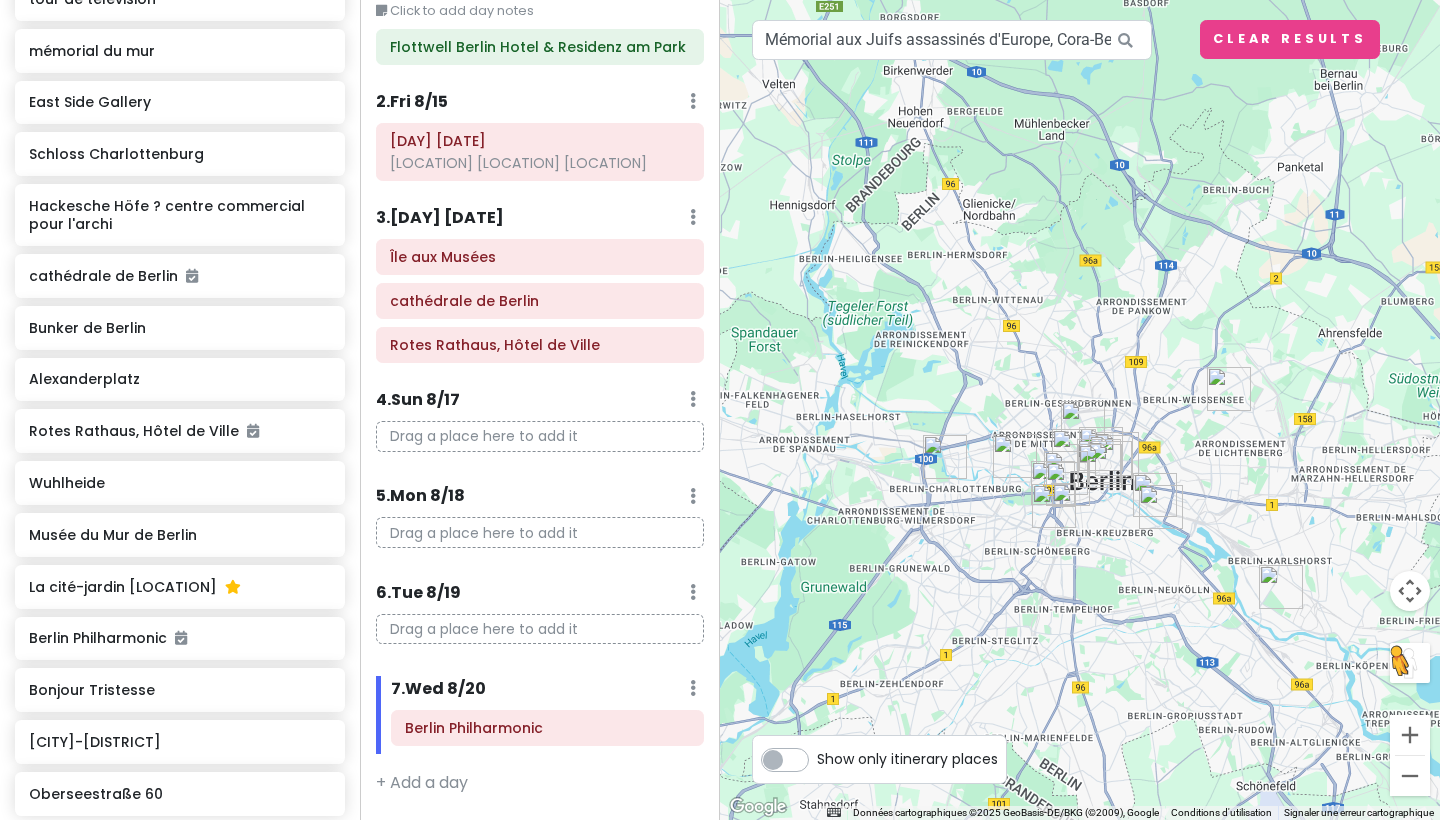 click at bounding box center [1229, 389] 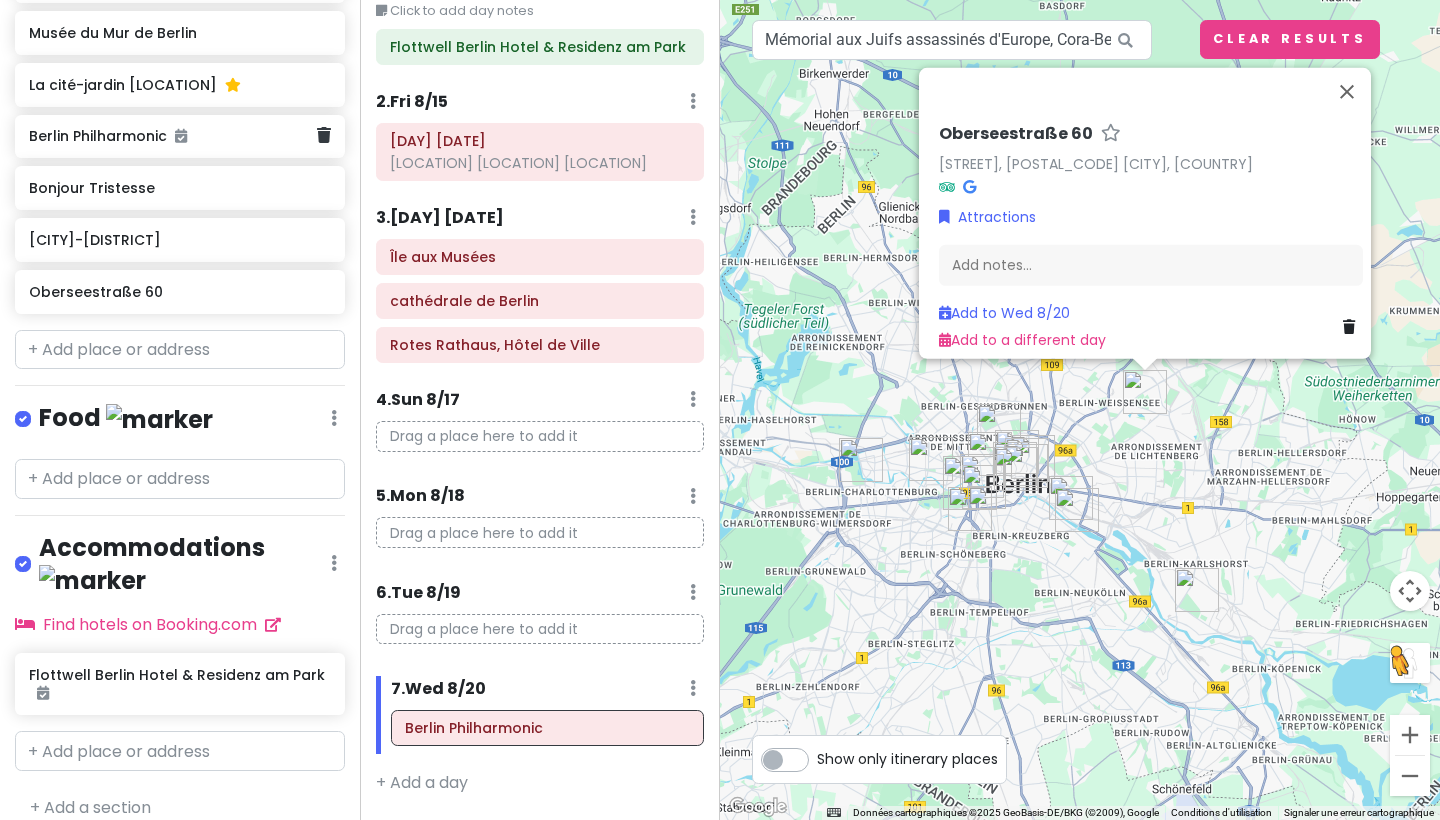 scroll, scrollTop: 1131, scrollLeft: 0, axis: vertical 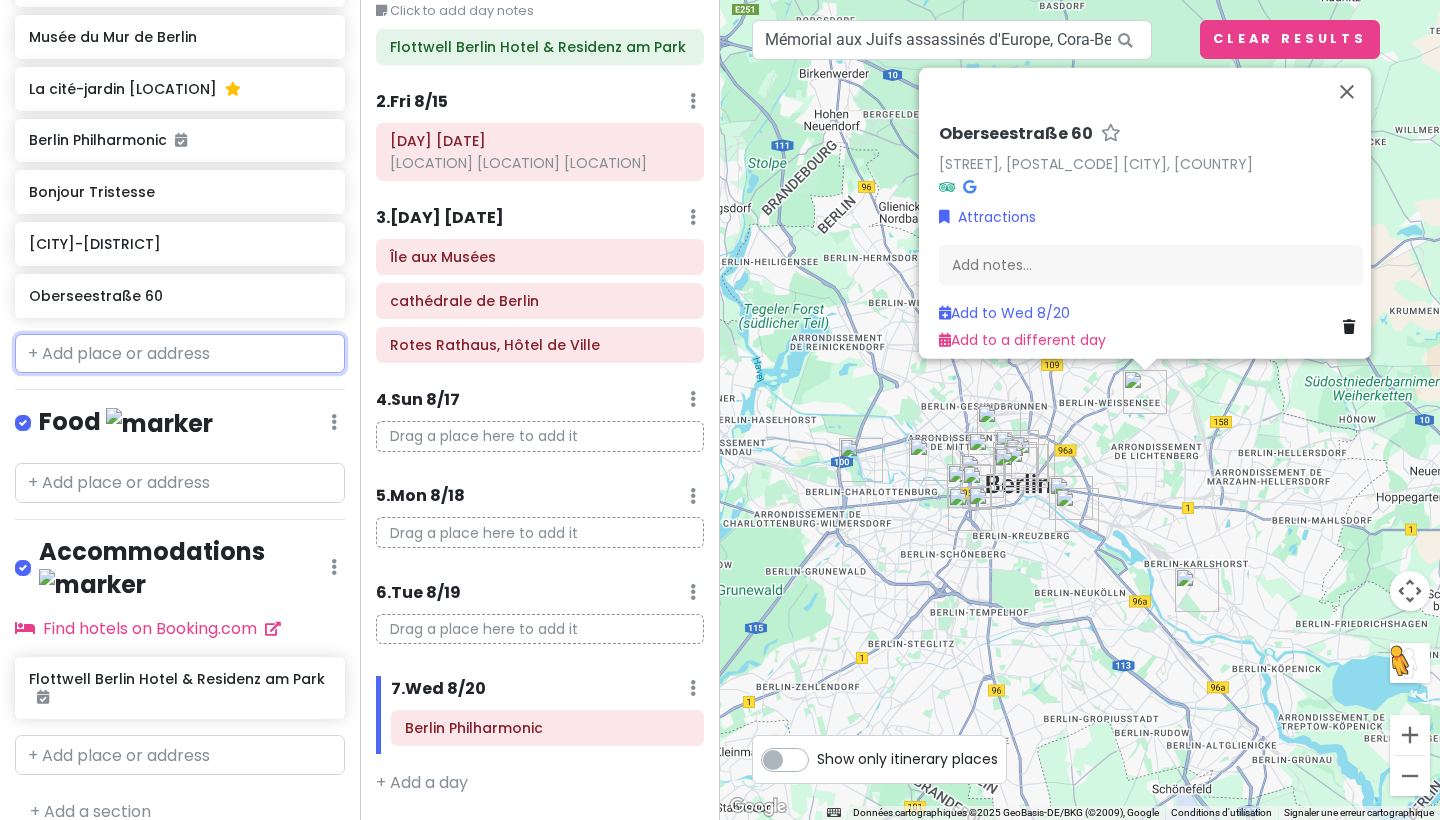 click at bounding box center [180, 354] 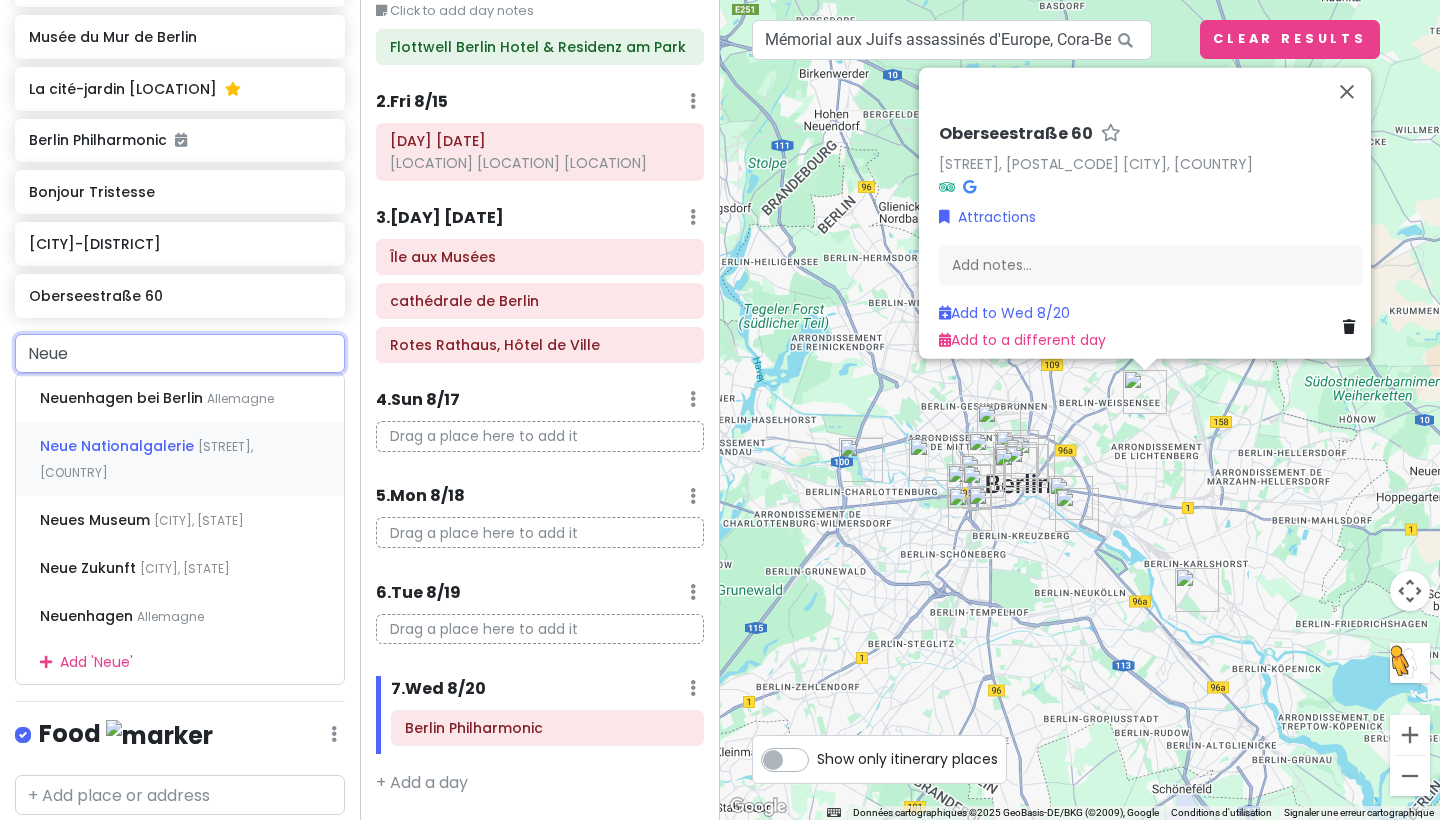 click on "Neue Nationalgalerie" at bounding box center (123, 398) 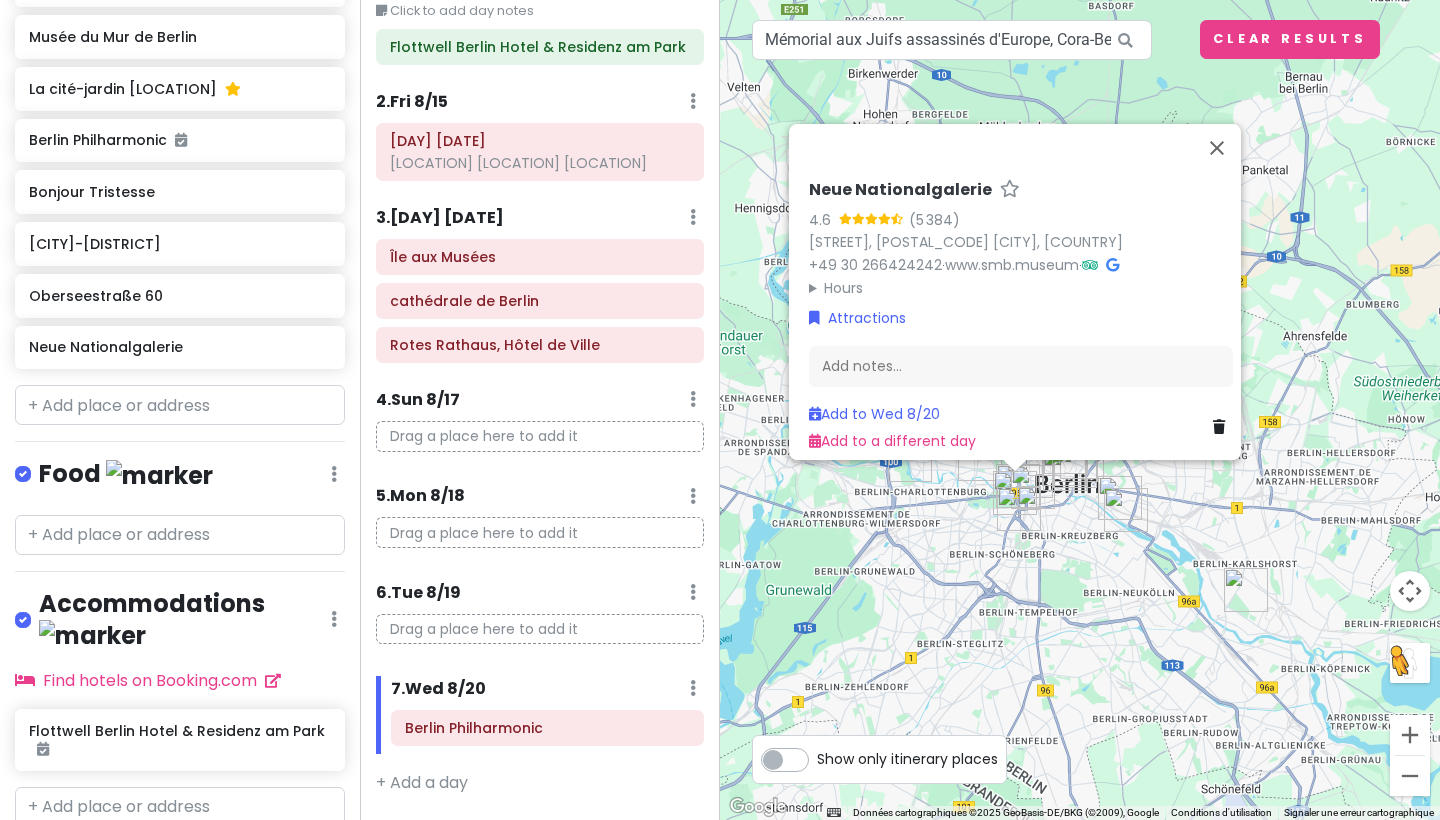 click at bounding box center (1015, 493) 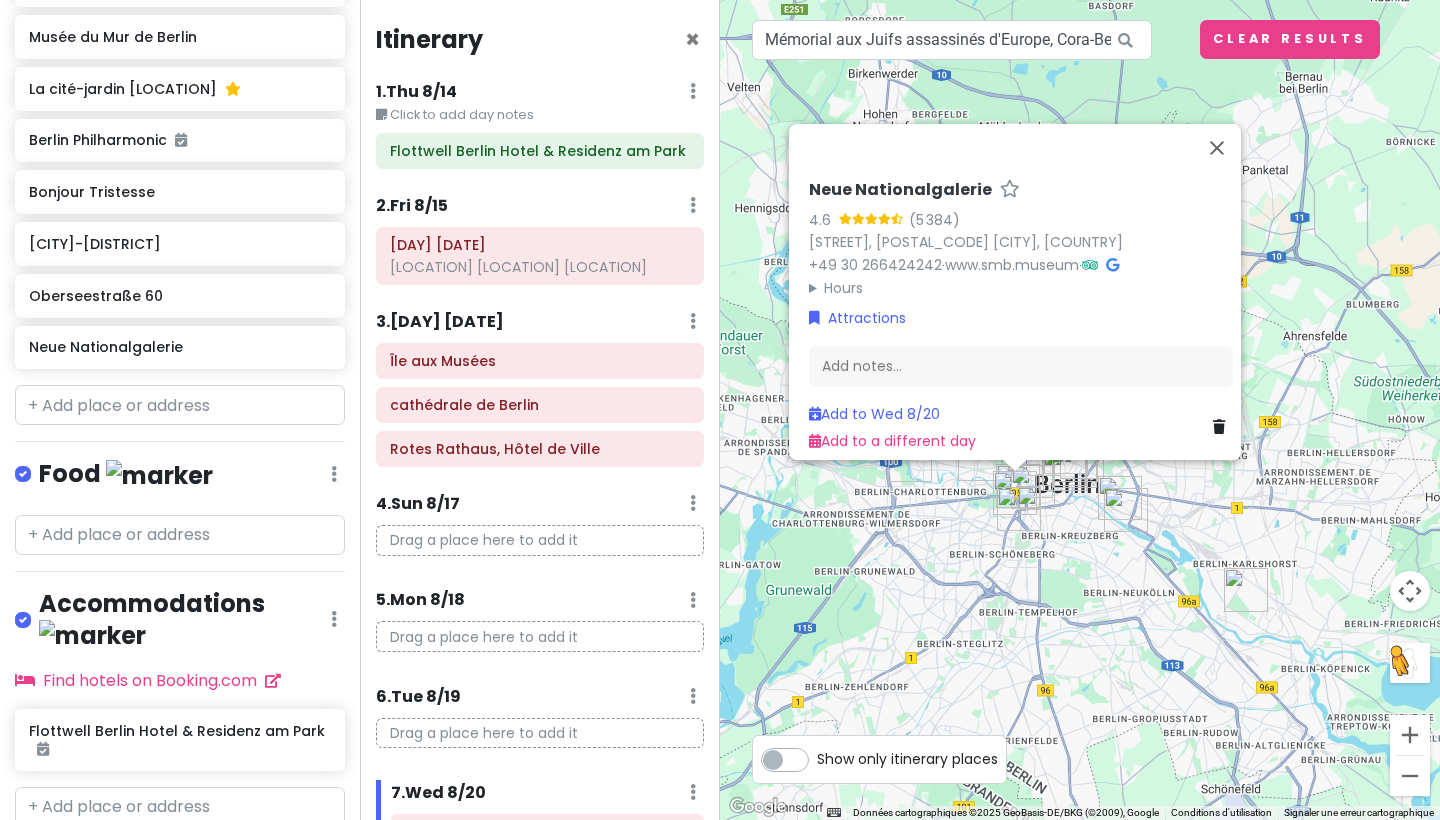scroll, scrollTop: 0, scrollLeft: 0, axis: both 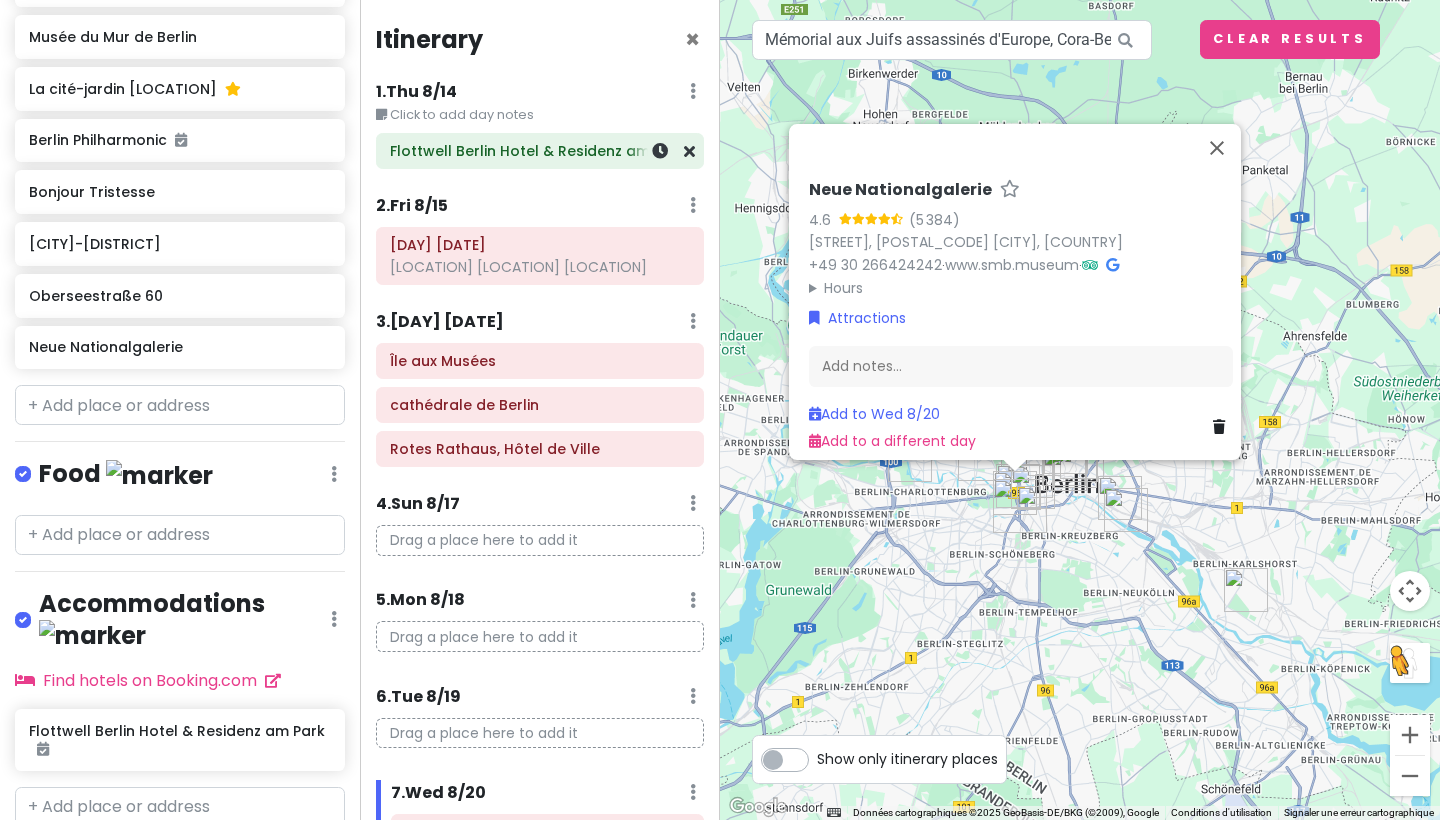 click on "Flottwell Berlin Hotel & Residenz am Park" at bounding box center (540, 151) 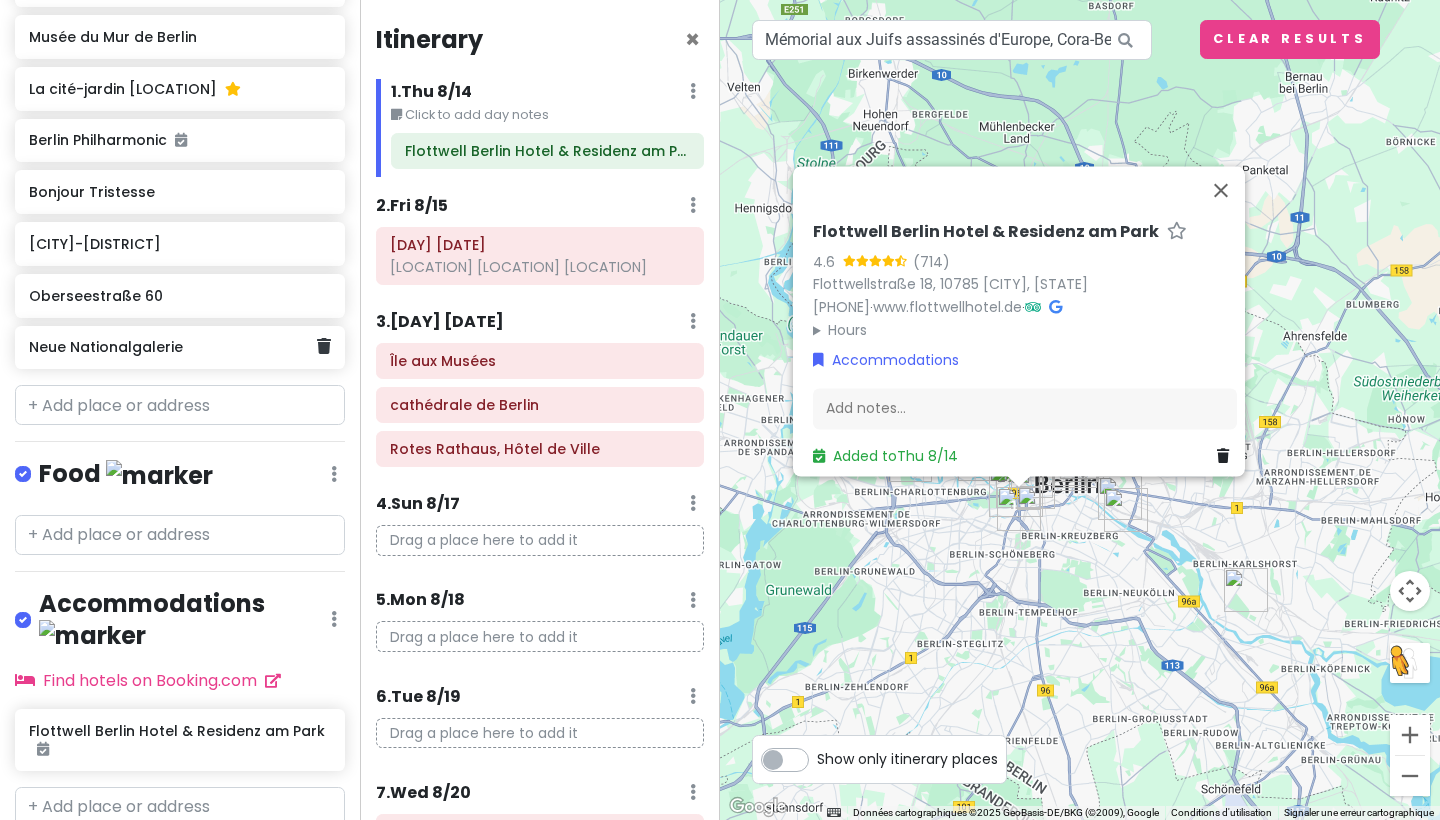 click on "Neue Nationalgalerie" at bounding box center (180, 348) 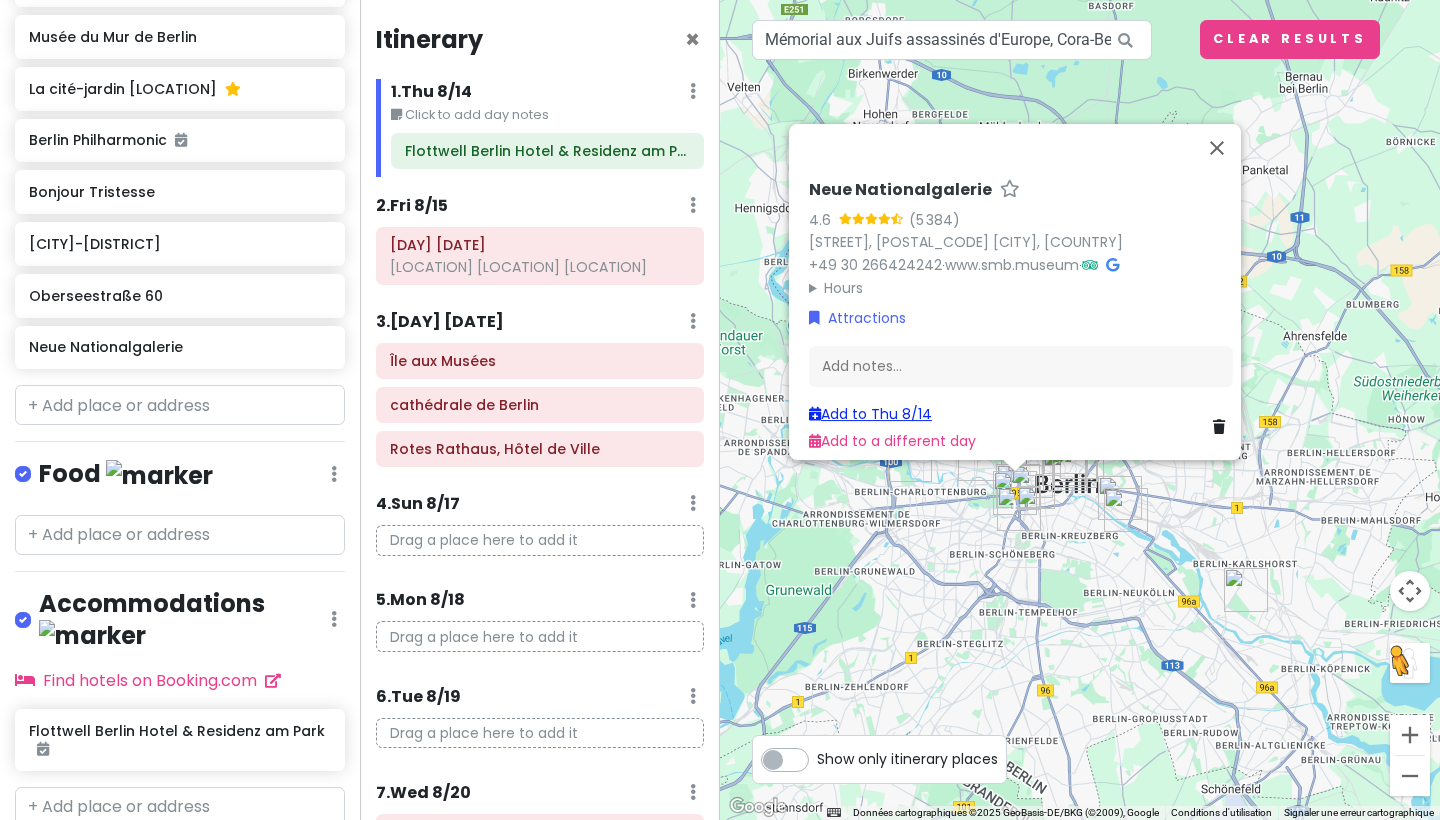 click on "Add to   Thu 8/14" at bounding box center (870, 414) 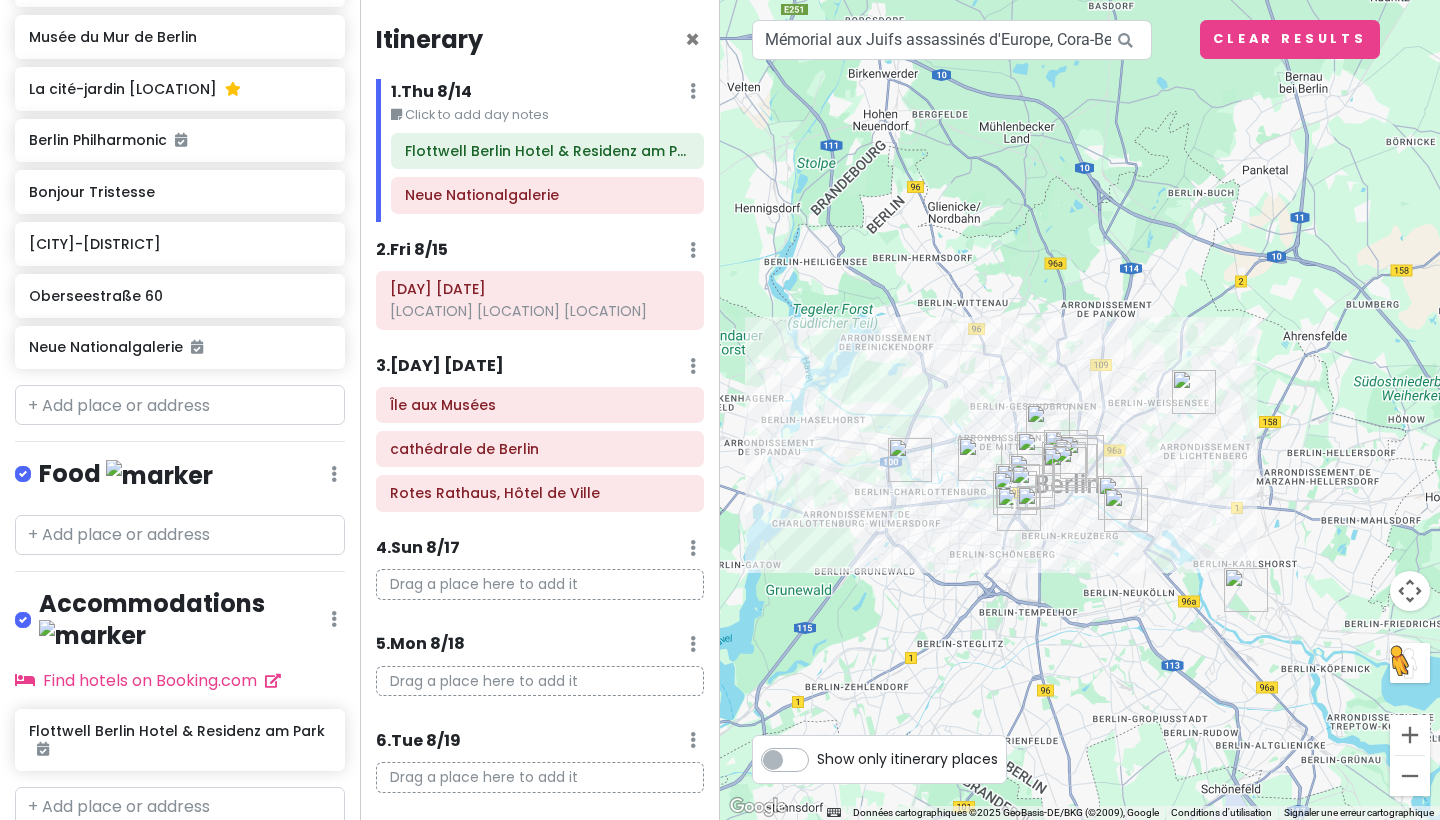 click at bounding box center [1015, 493] 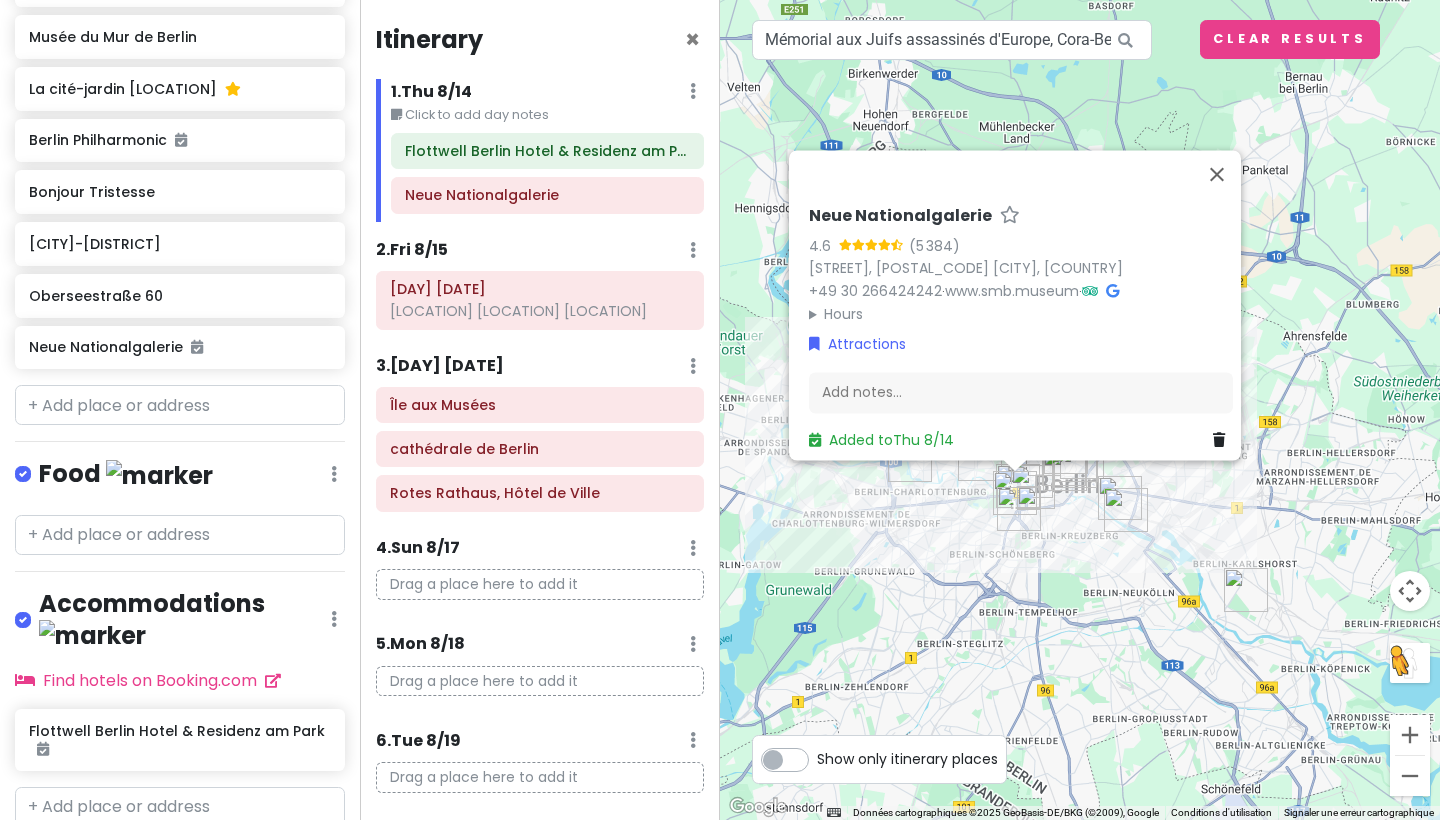 click at bounding box center [1019, 509] 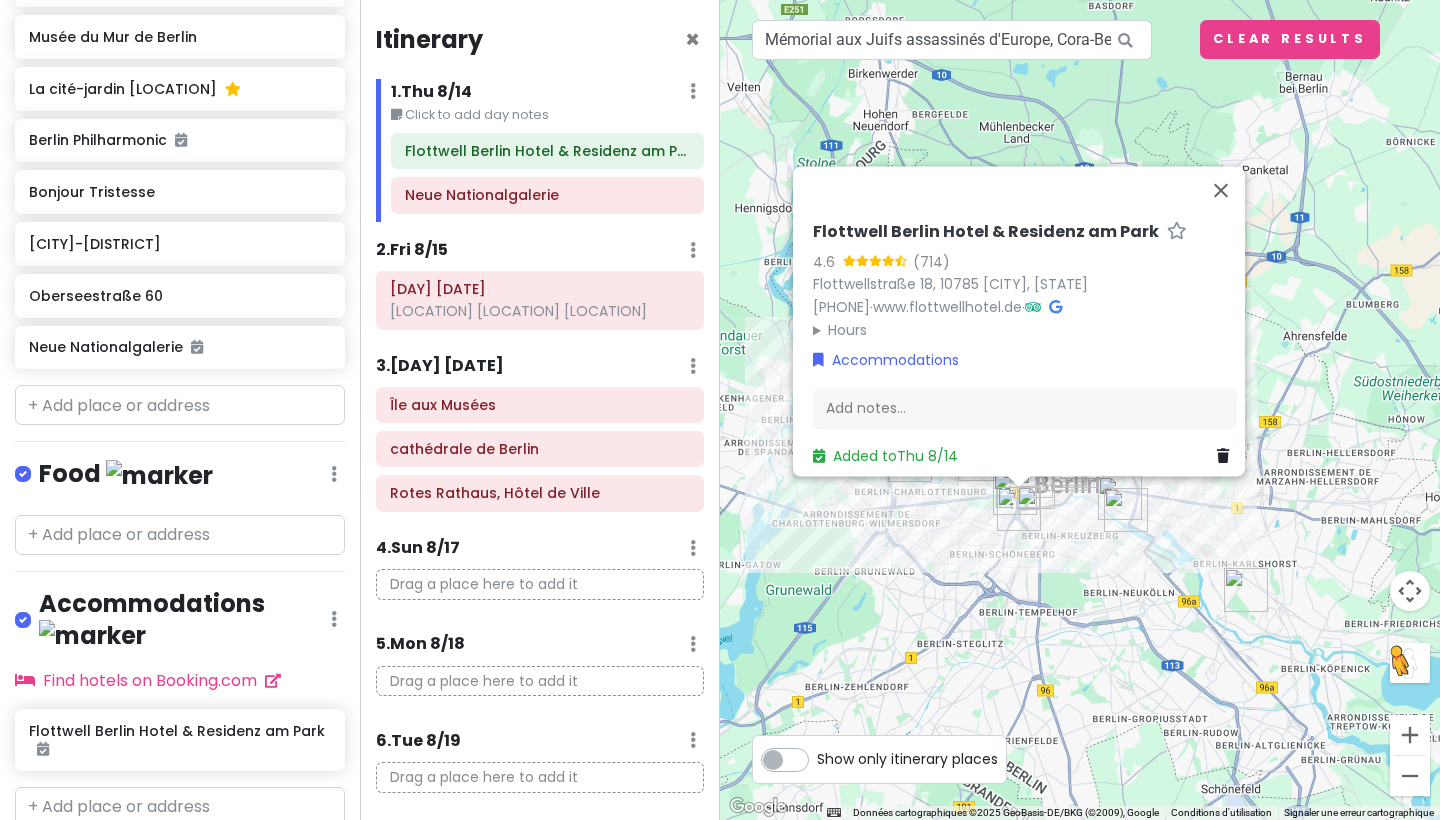 click at bounding box center [1015, 493] 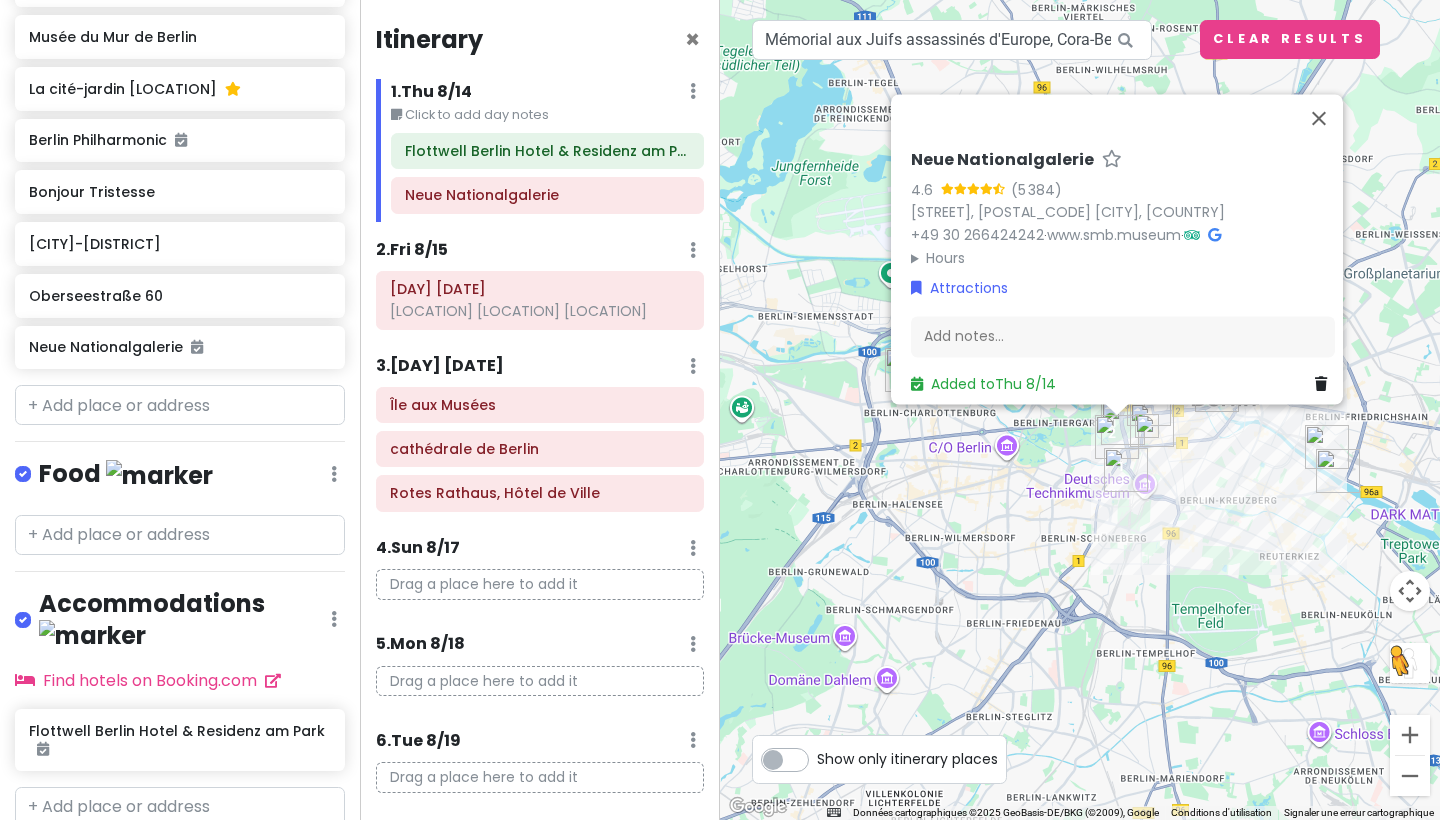 click at bounding box center (1152, 425) 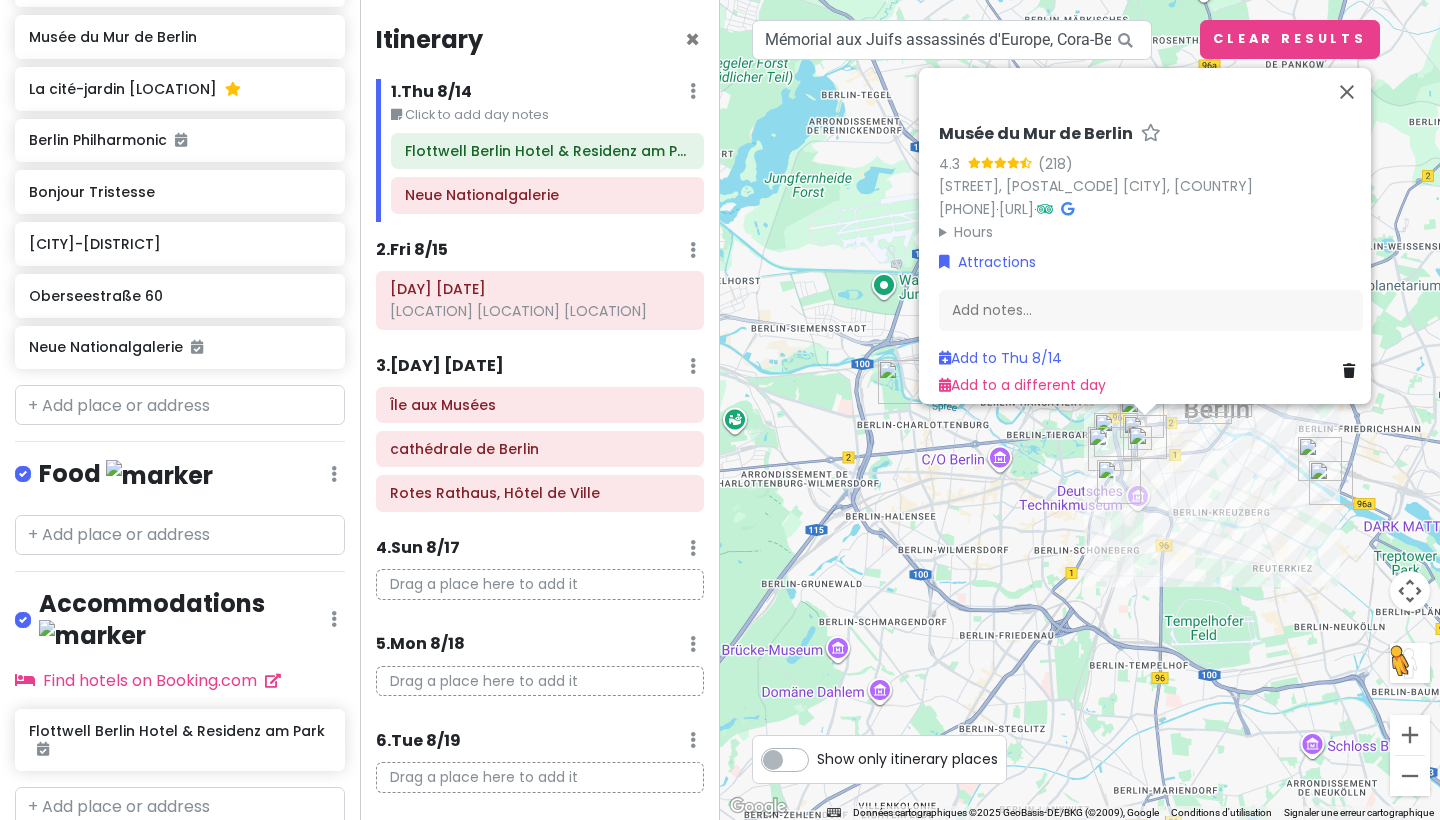 click at bounding box center [1116, 435] 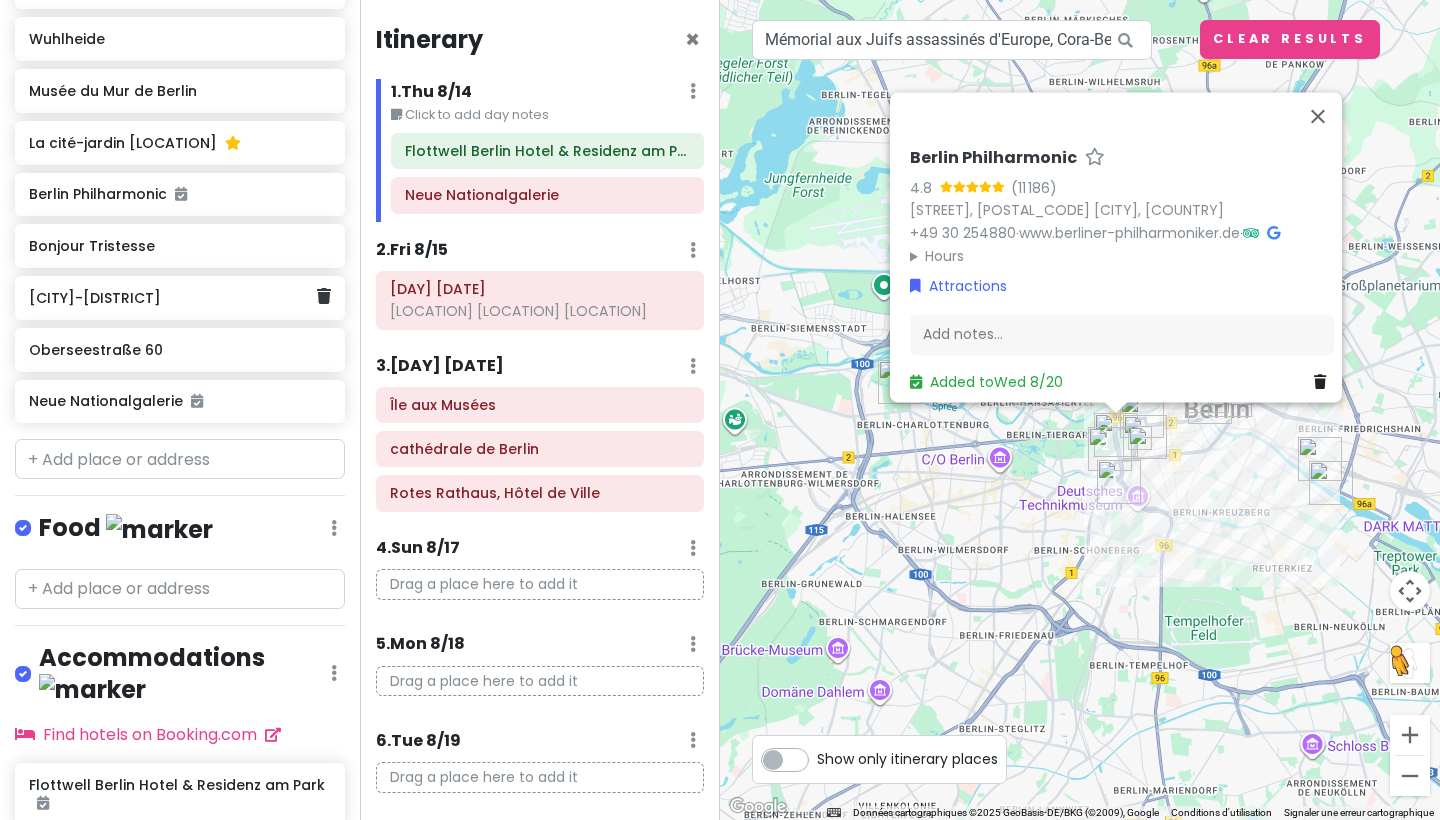 scroll, scrollTop: 1046, scrollLeft: 0, axis: vertical 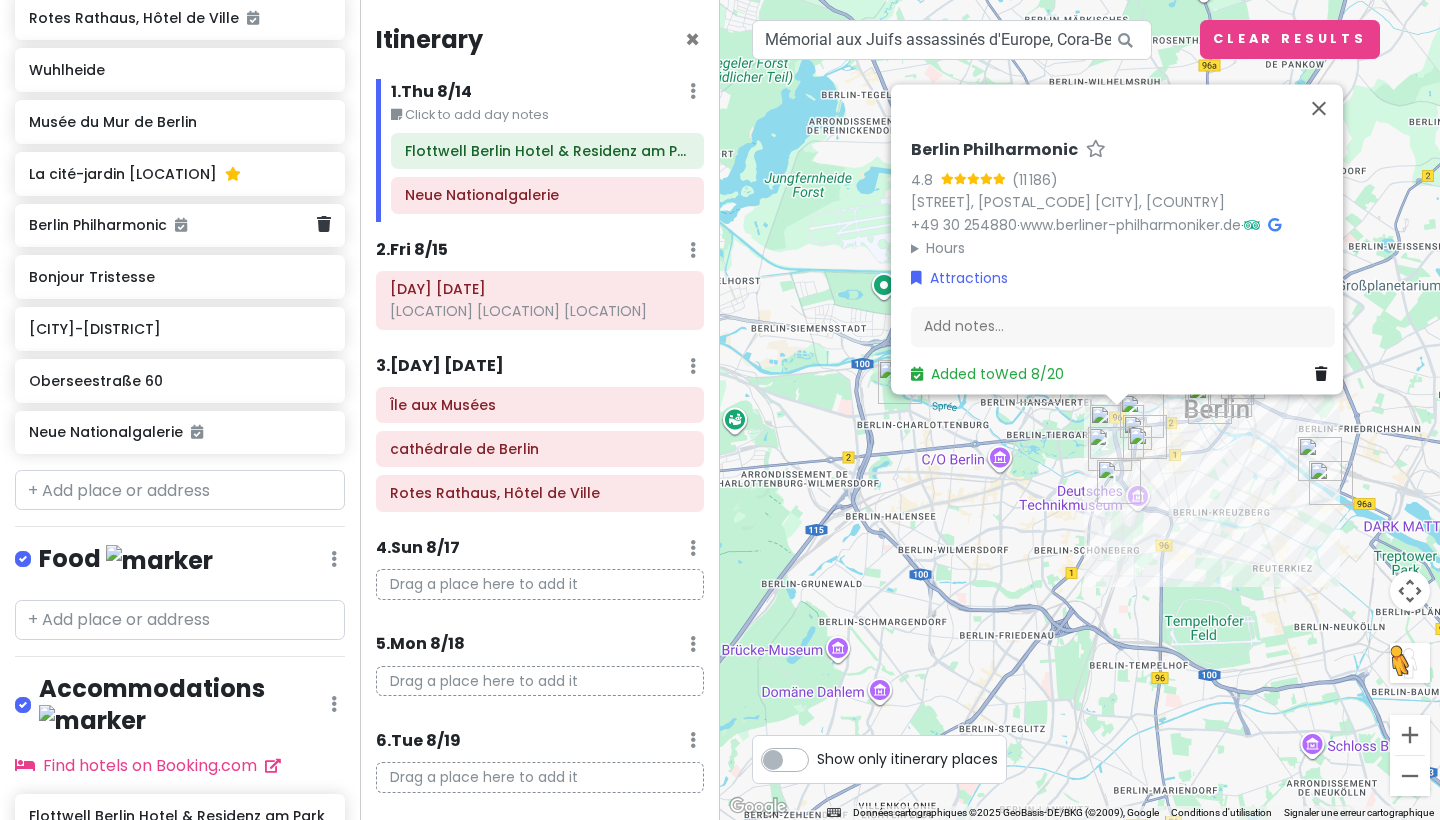 click on "Berlin Philharmonic" at bounding box center (172, 225) 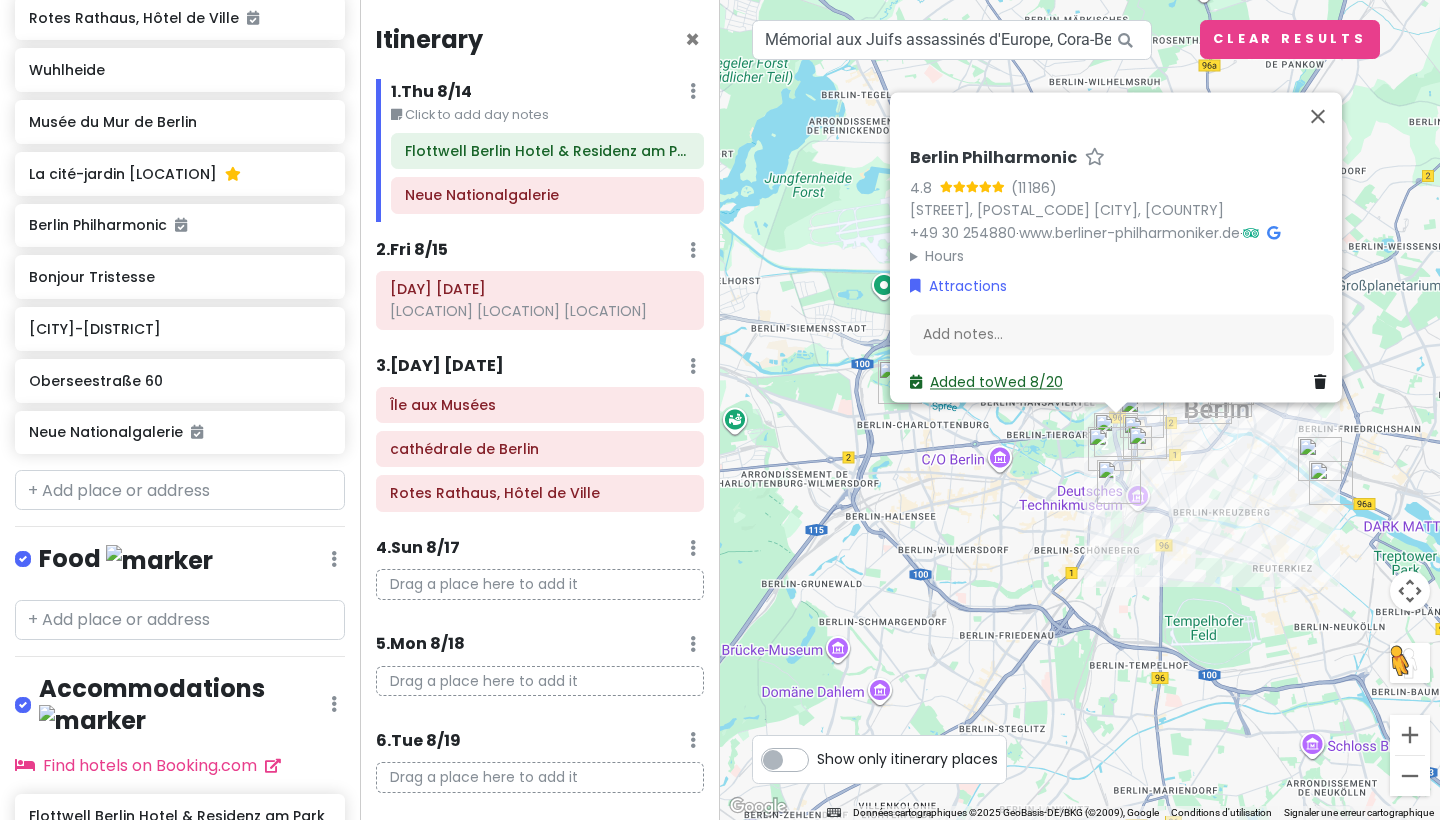 click on "Added to  Wed 8/20" at bounding box center (986, 383) 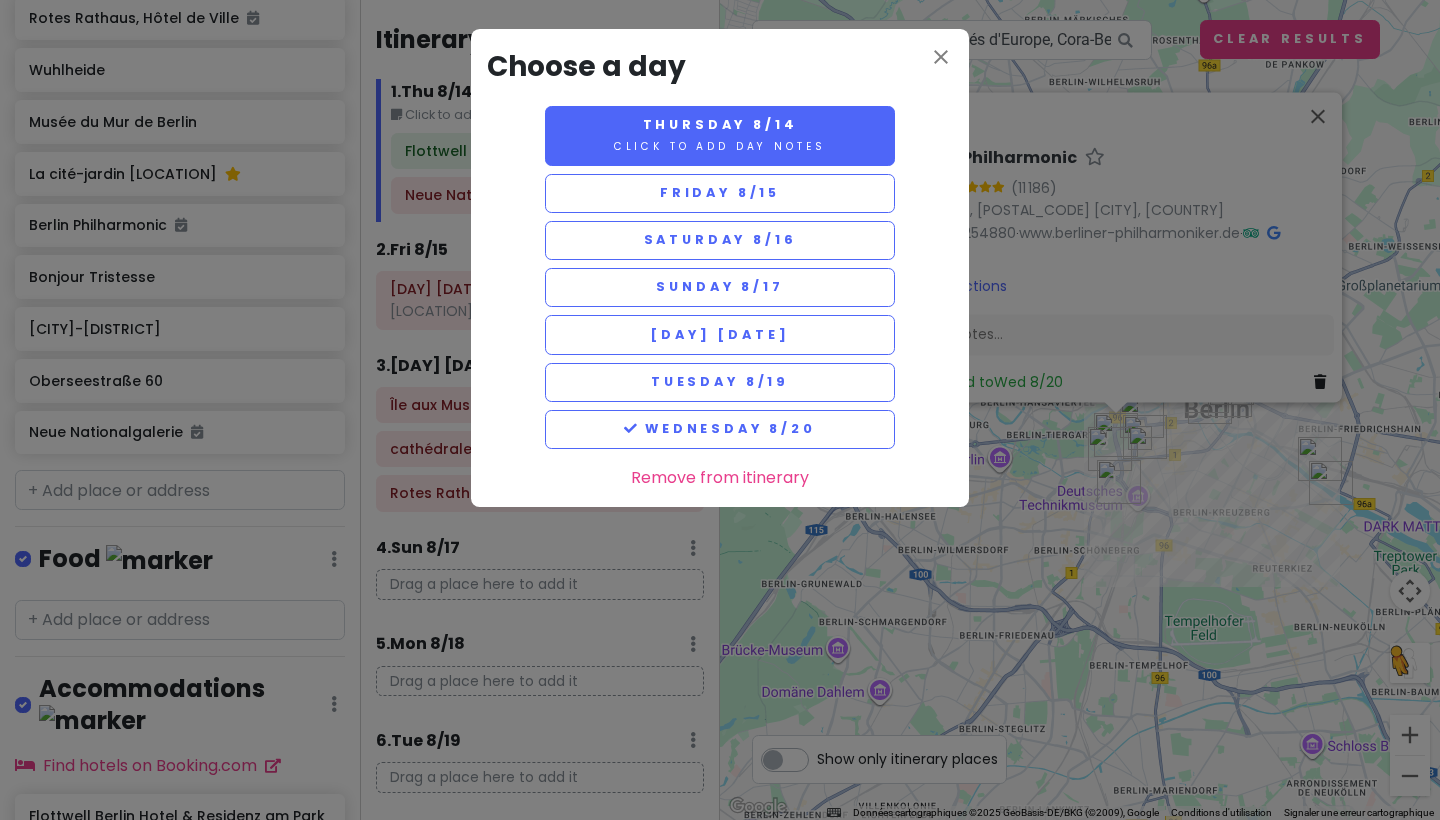 click on "Click to add day notes" at bounding box center [720, 146] 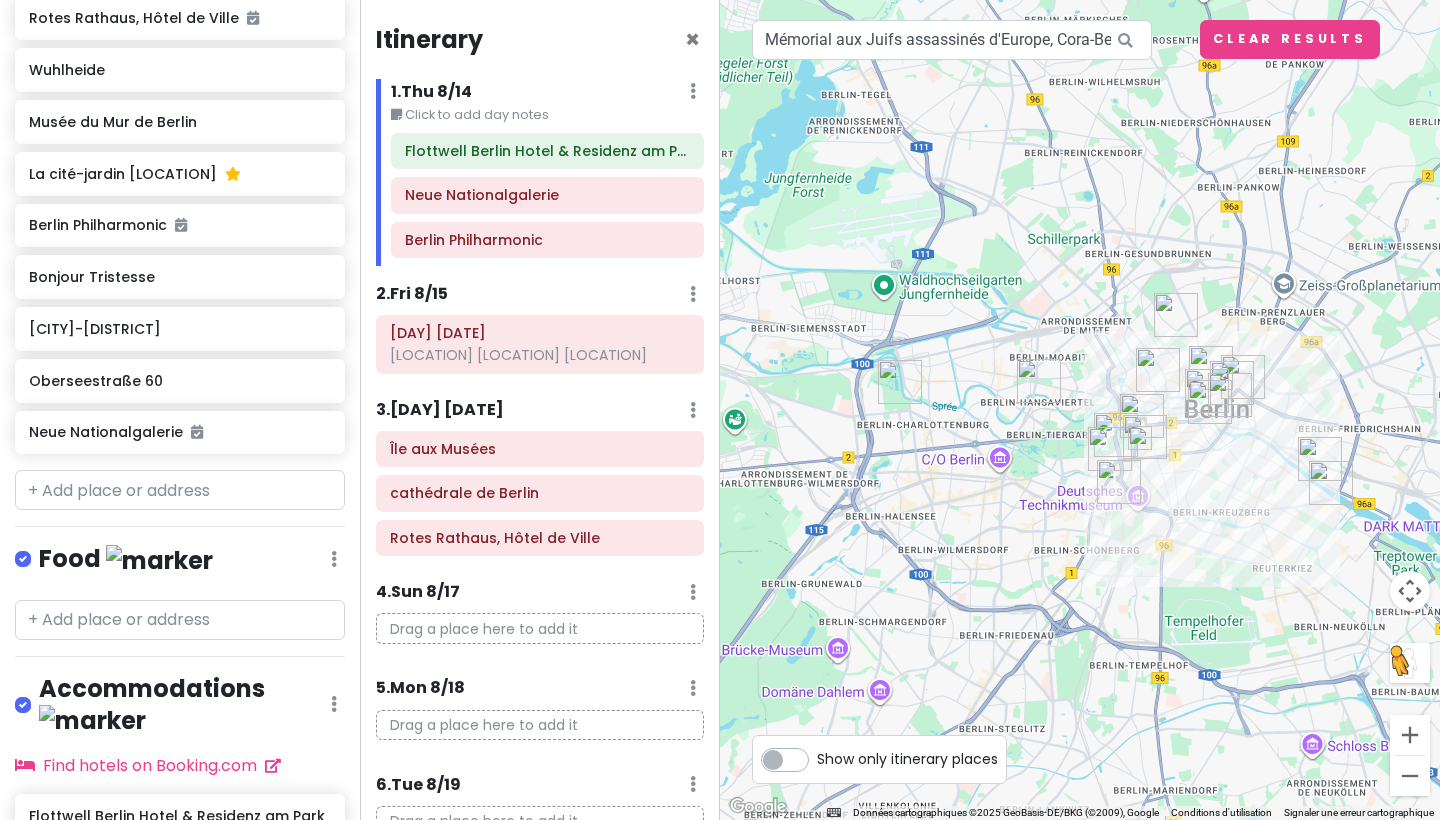 click at bounding box center (1140, 438) 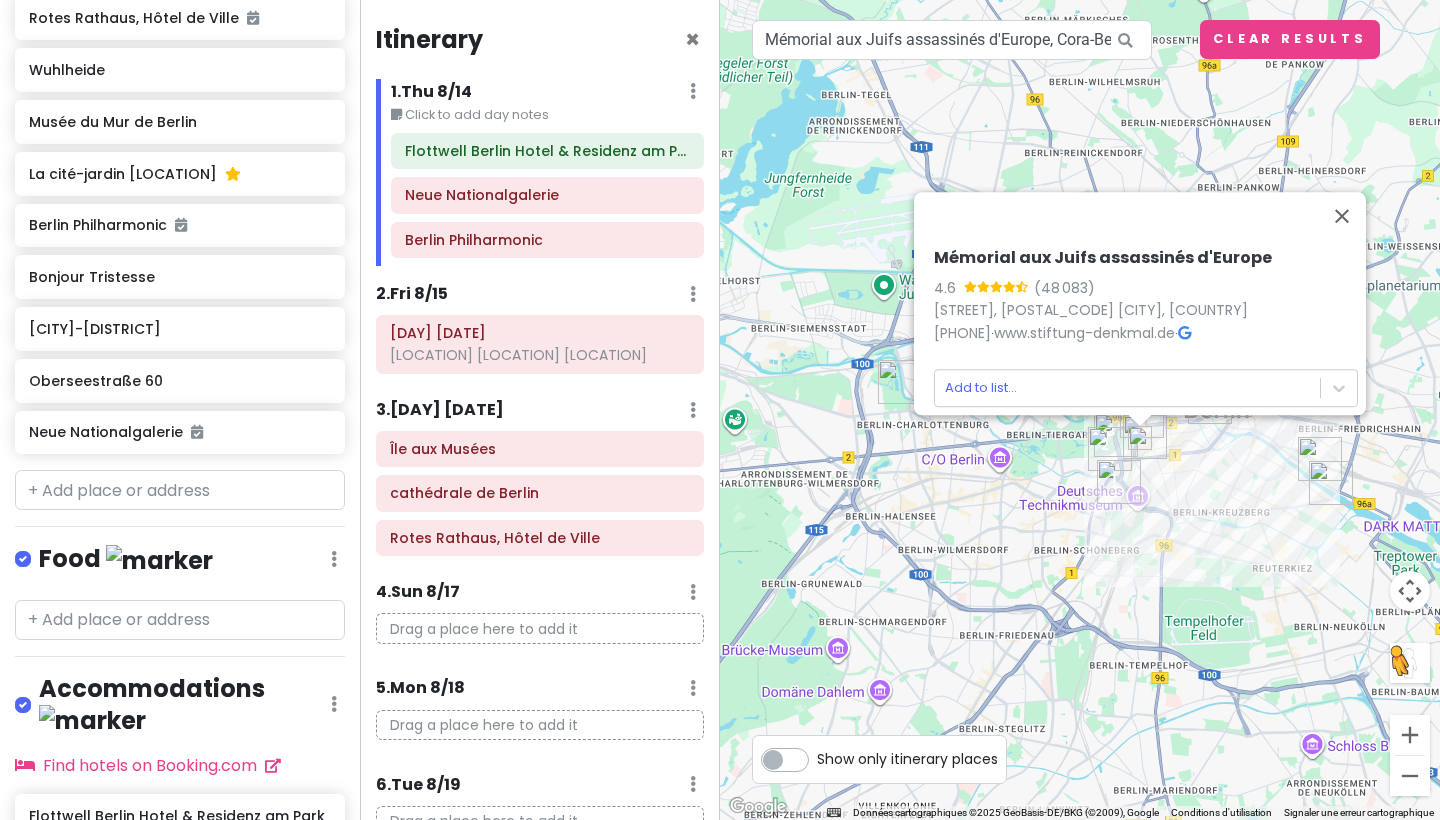 click on "Pour activer le glissement avec le clavier, appuyez sur Alt+Entrée. Une fois ce mode activé, utilisez les touches fléchées pour déplacer le repère. Pour valider le déplacement, appuyez sur Entrée. Pour annuler, appuyez sur Échap. [ATTRACTION] [RATING]        ([REVIEWS]) [STREET], [POSTAL_CODE] [CITY], [COUNTRY] [PHONE]   ·   [URL]   ·   Add to list..." at bounding box center [1080, 410] 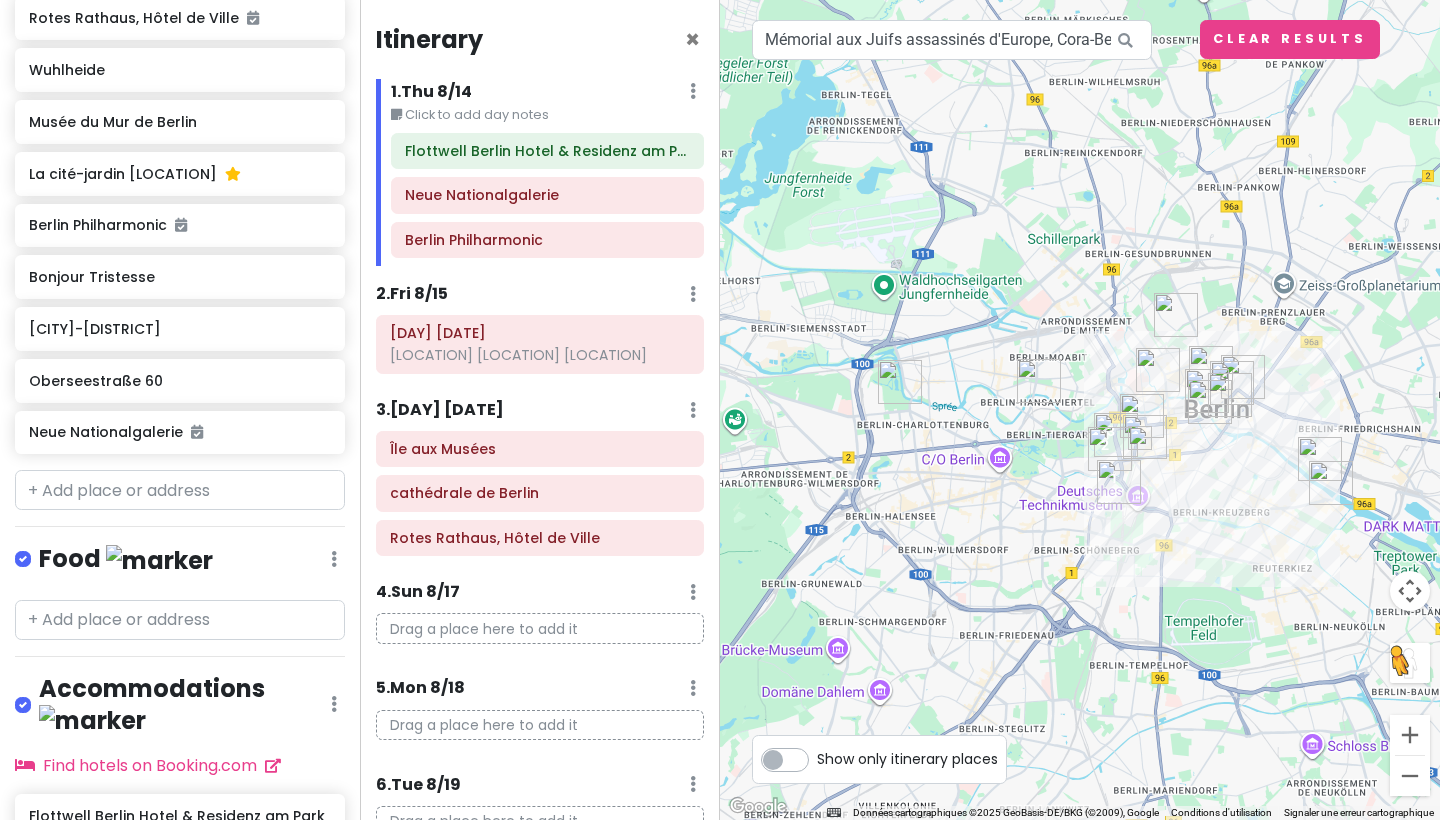 click at bounding box center [1142, 416] 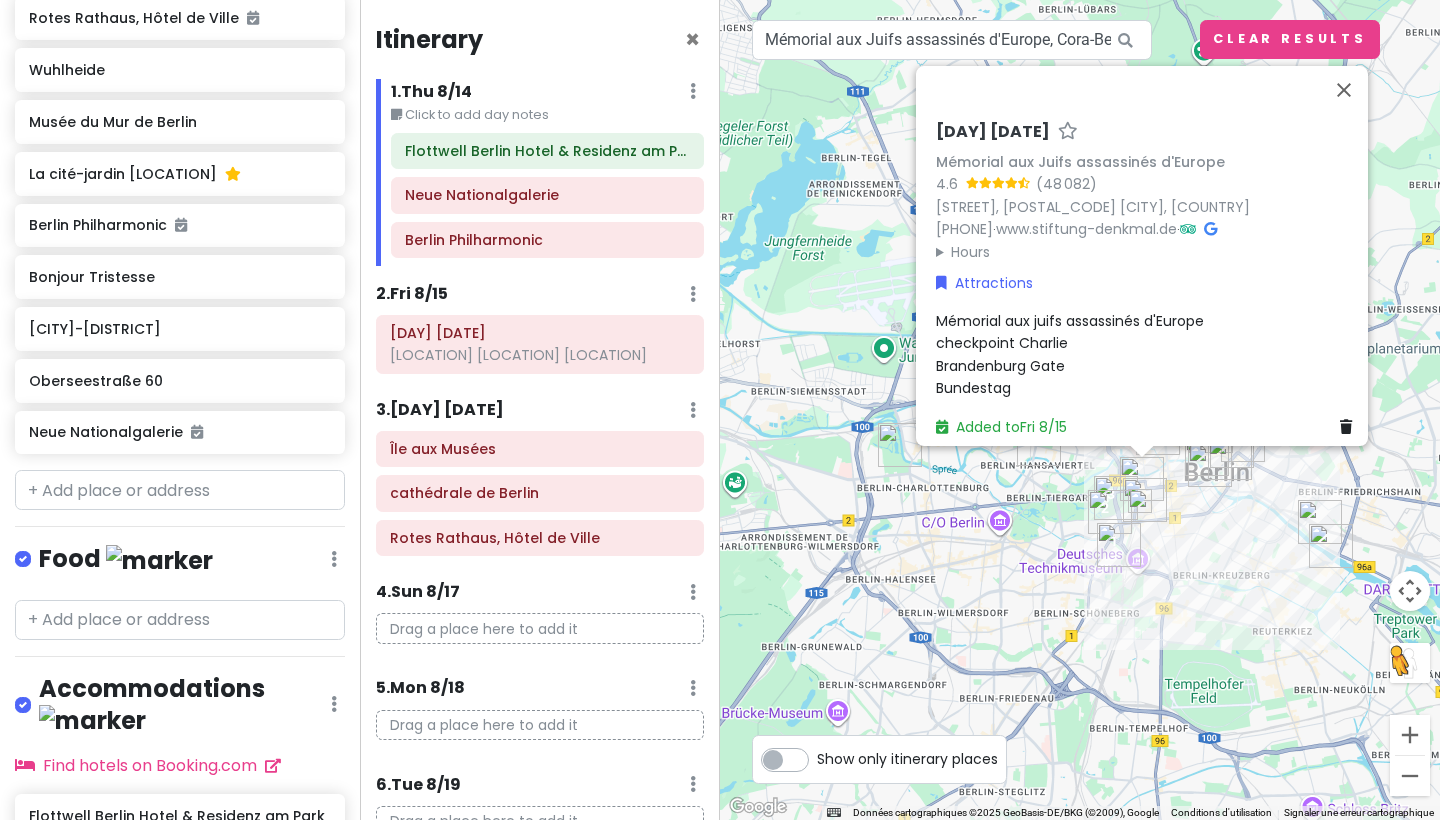 click at bounding box center [1145, 500] 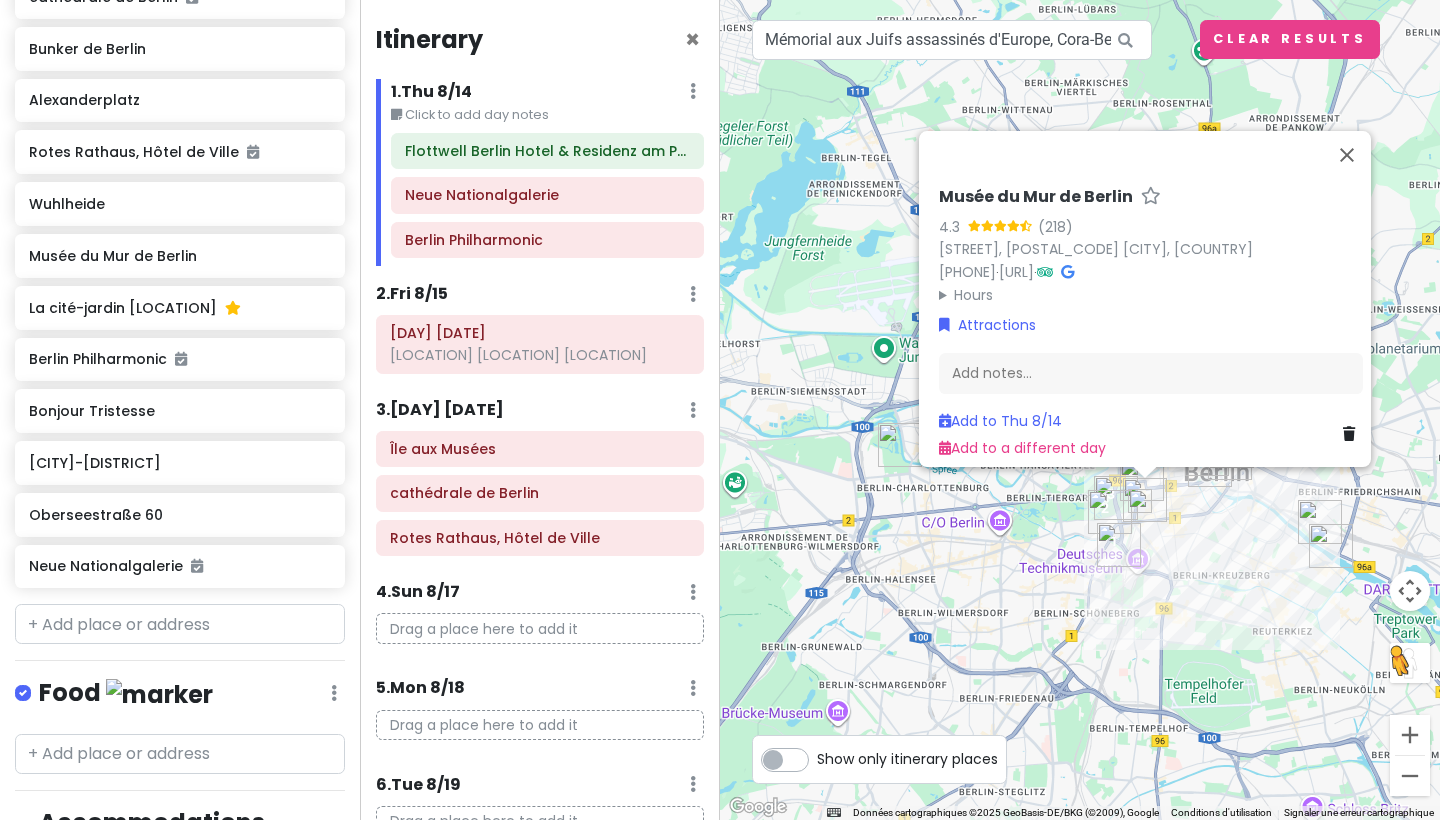 scroll, scrollTop: 903, scrollLeft: 0, axis: vertical 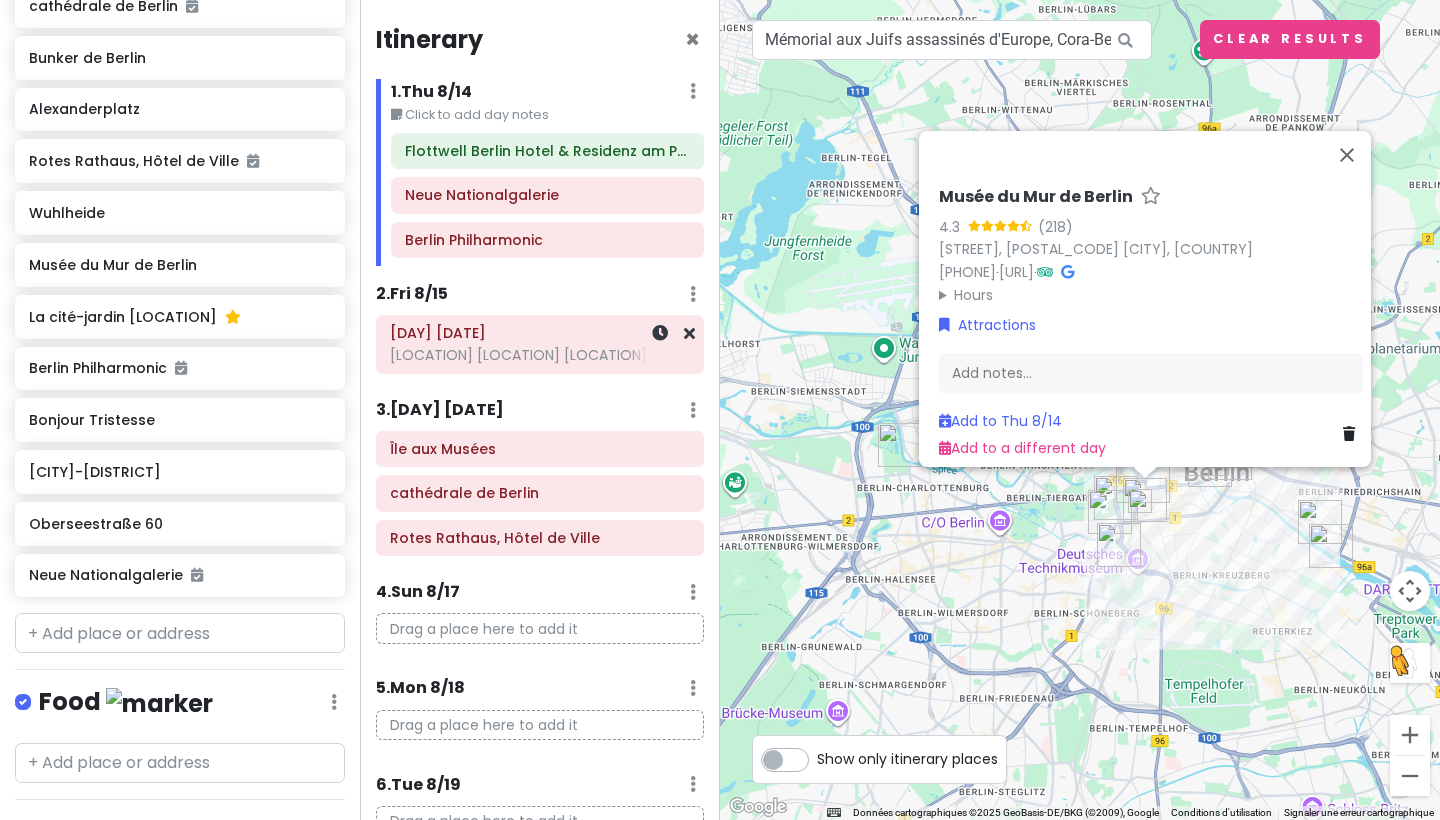 click on "[LOCATION]
[LOCATION]
[LOCATION]" at bounding box center (540, 355) 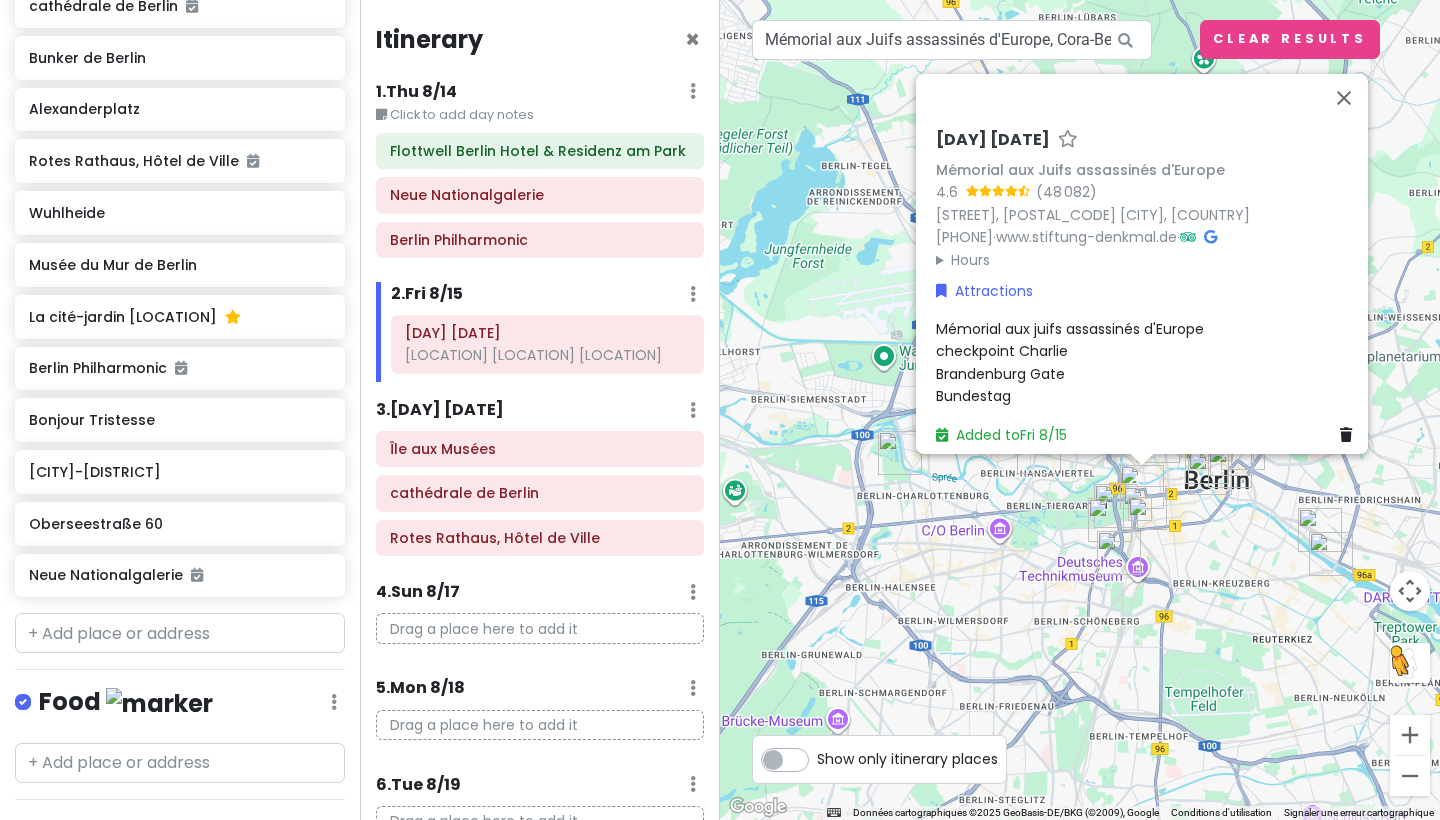 click on "3 .  Sat 8/16 Add Day Notes Delete Day" at bounding box center (540, 415) 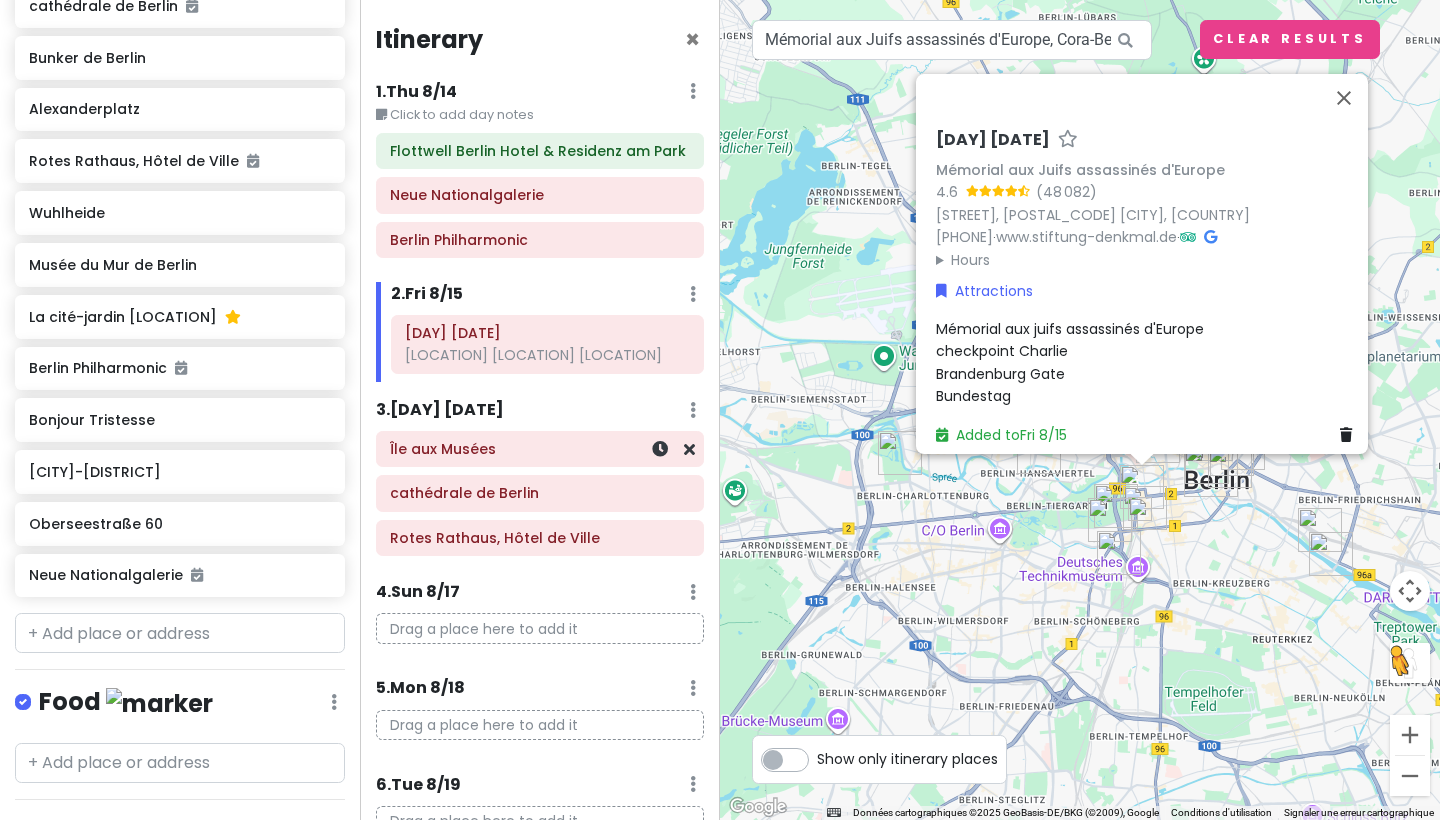 click on "Île aux Musées" at bounding box center (540, 449) 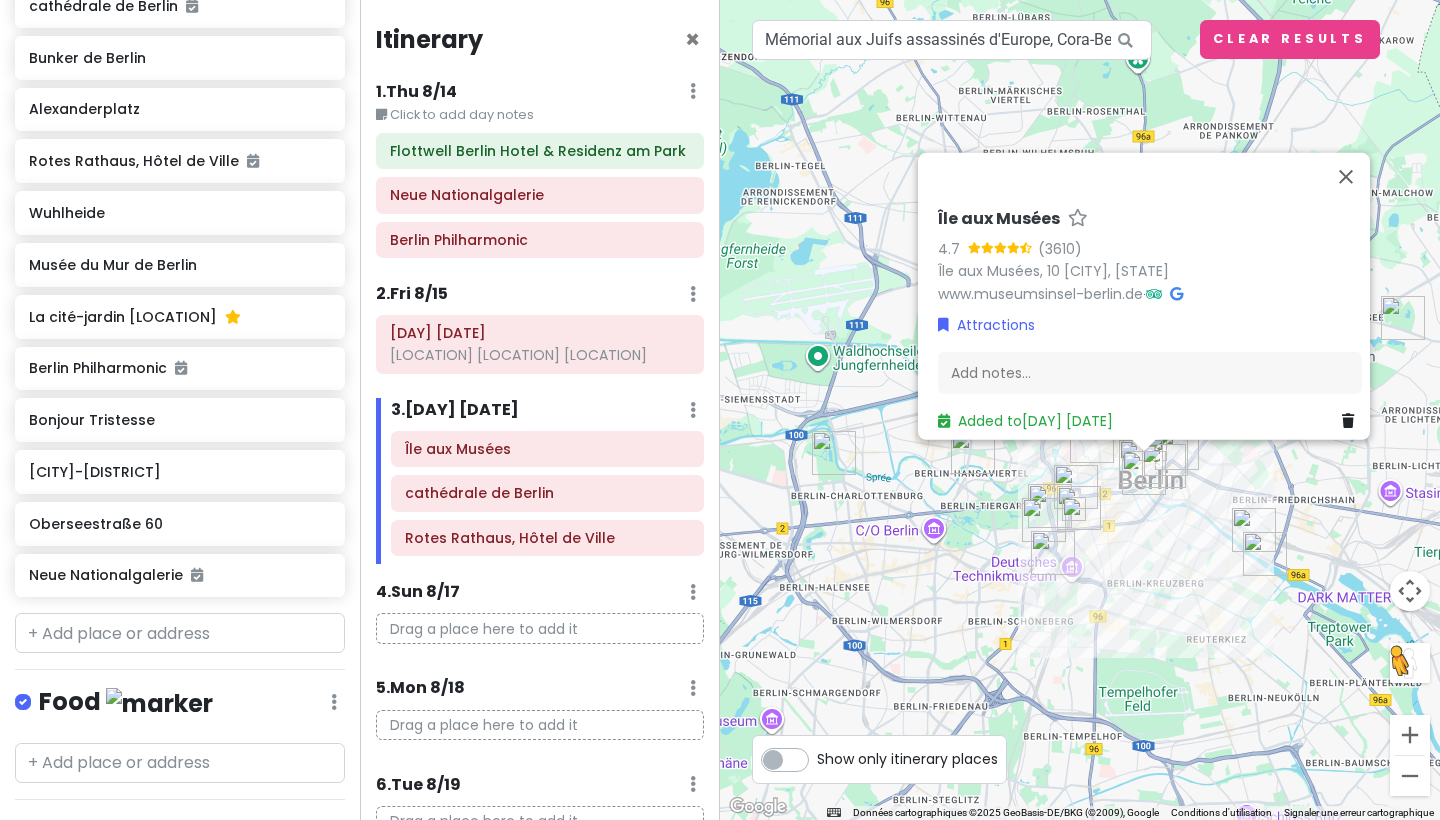 click on "3 .  Sat 8/16" at bounding box center [455, 410] 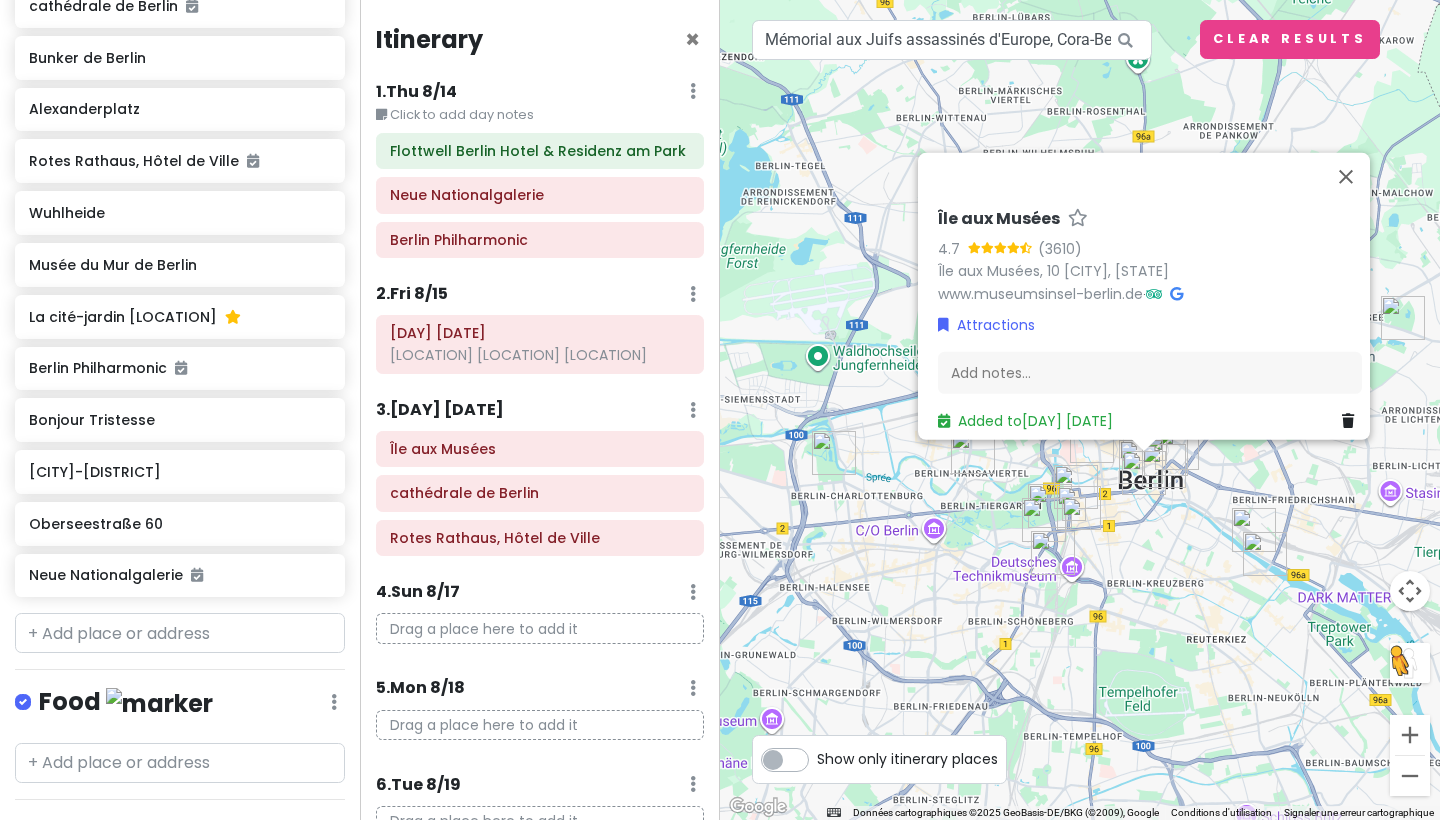 click on "3 .  Sat 8/16" at bounding box center (440, 410) 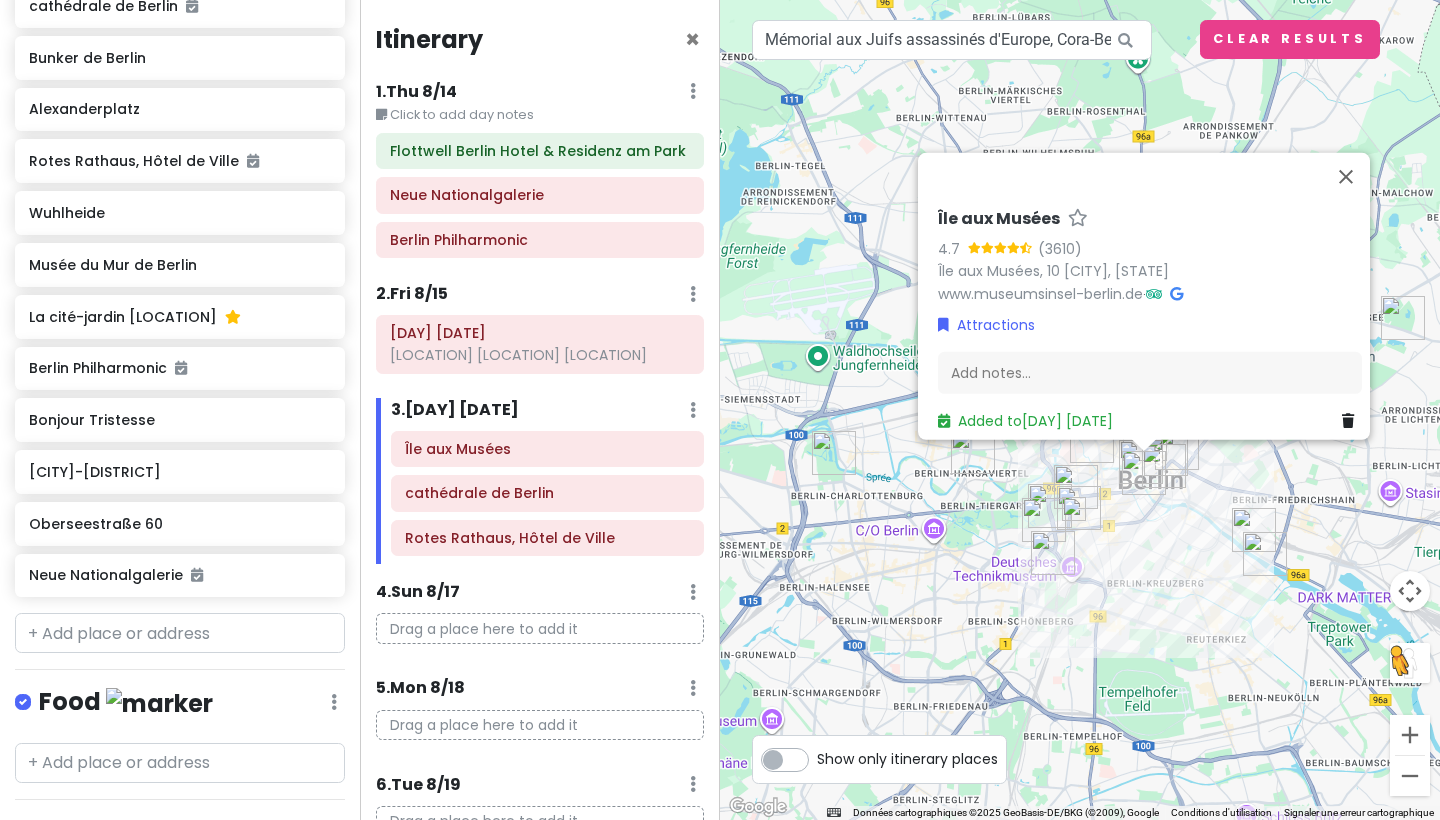 click on "[NUMBER] .  [DAY] [DATE]" at bounding box center (412, 294) 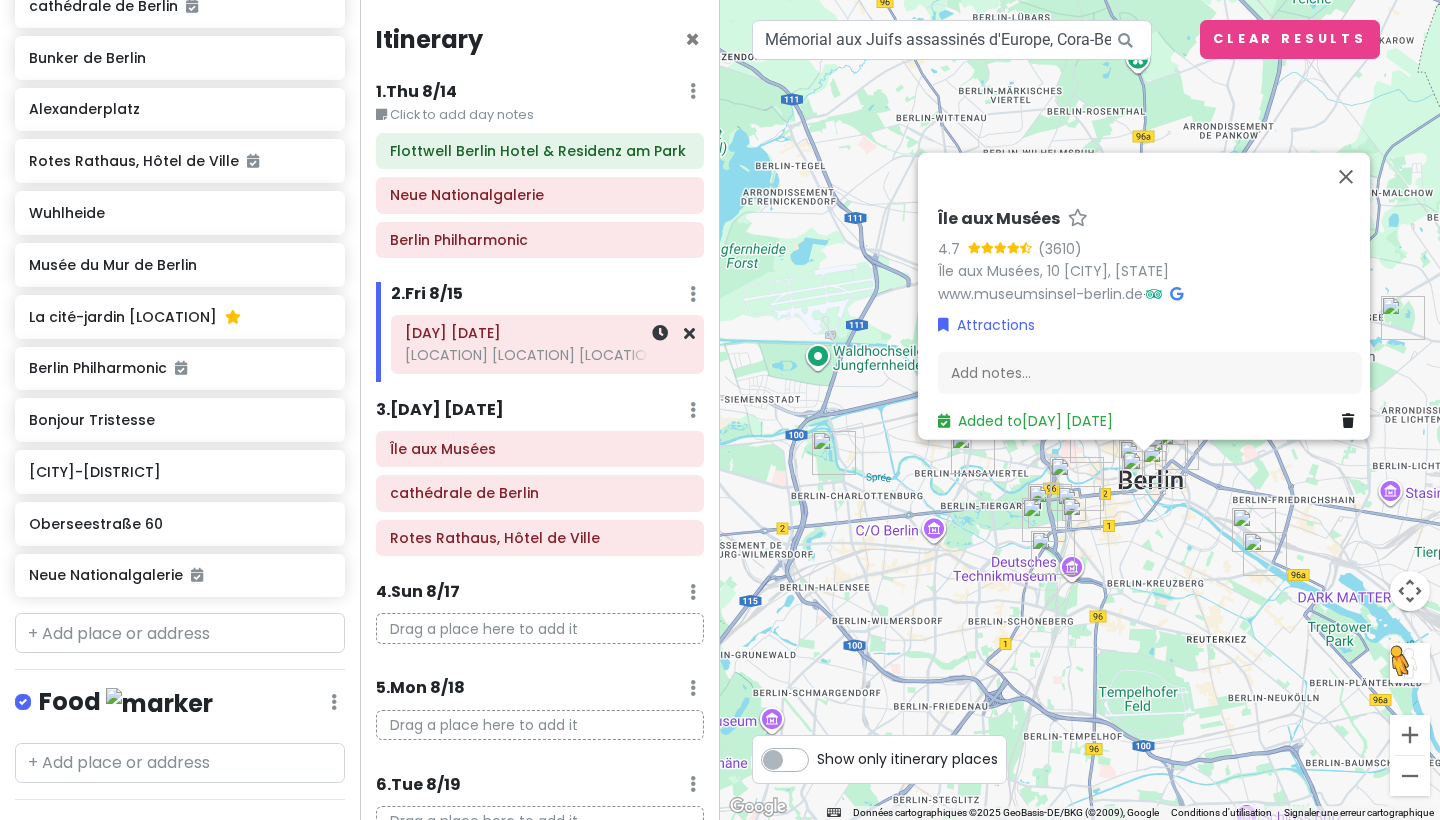 click on "[LOCATION]
[LOCATION]
[LOCATION]" at bounding box center (547, 355) 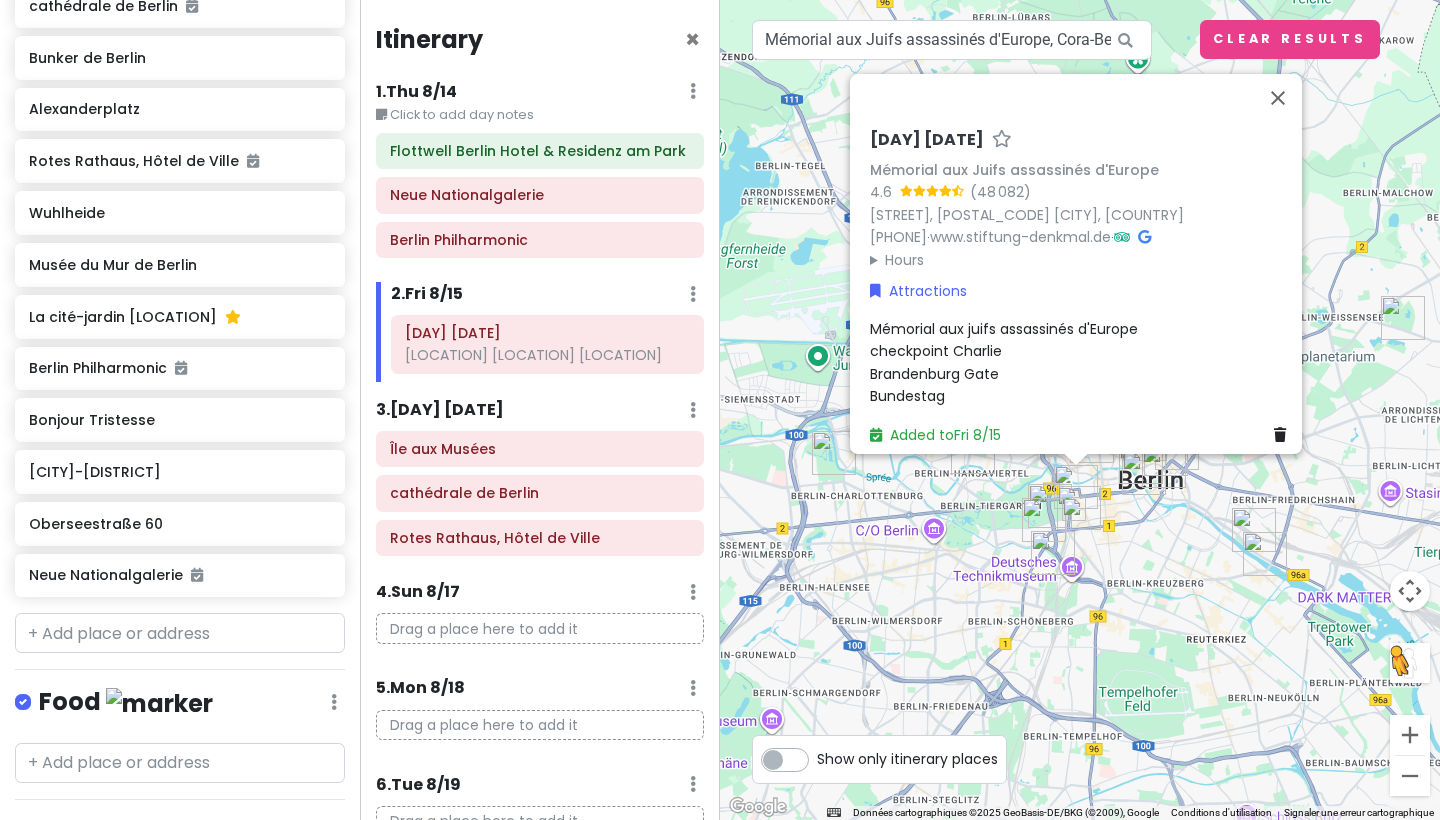 click on "3 .  Sat 8/16" at bounding box center (440, 410) 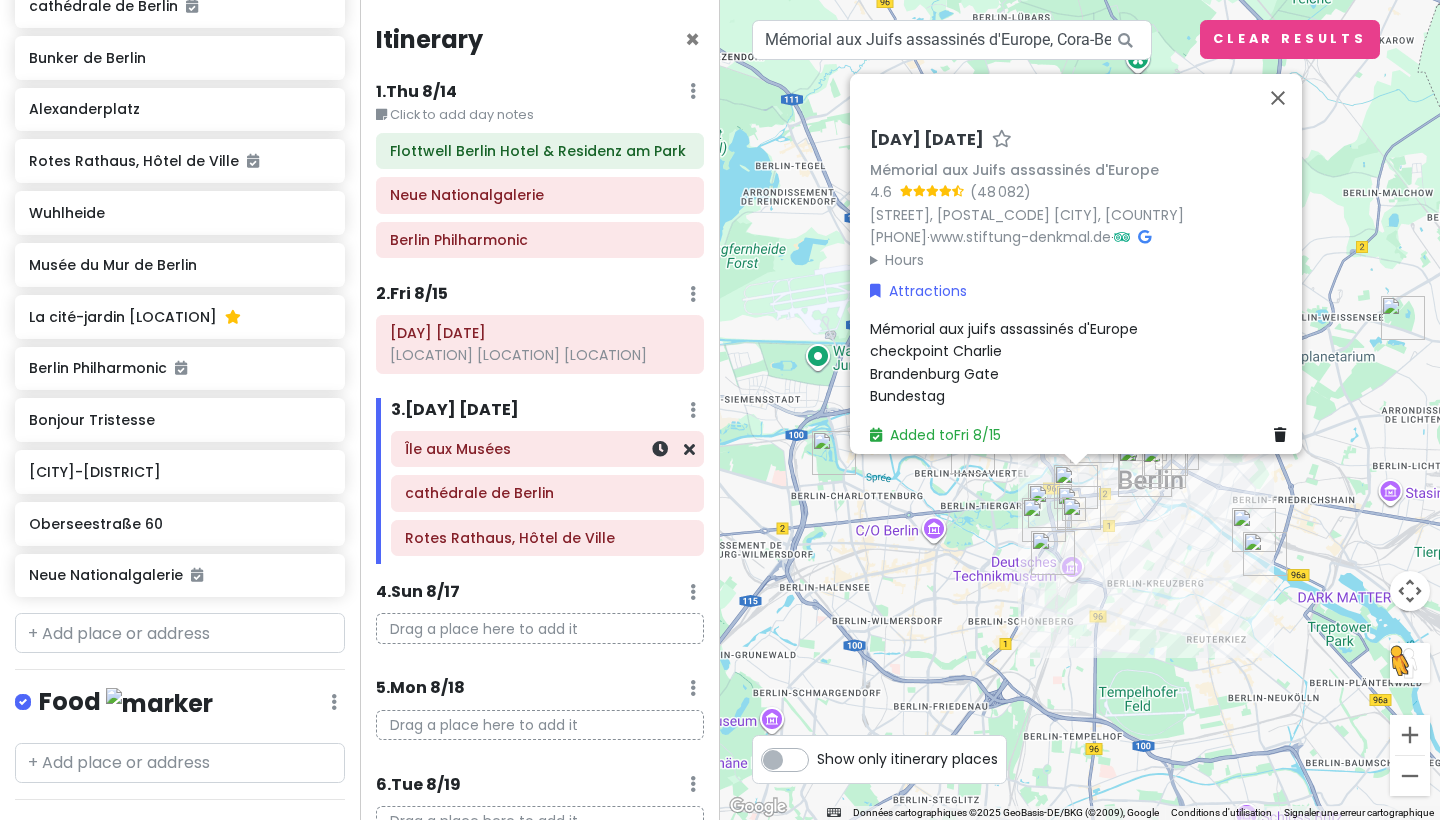 click on "Île aux Musées" at bounding box center [547, 449] 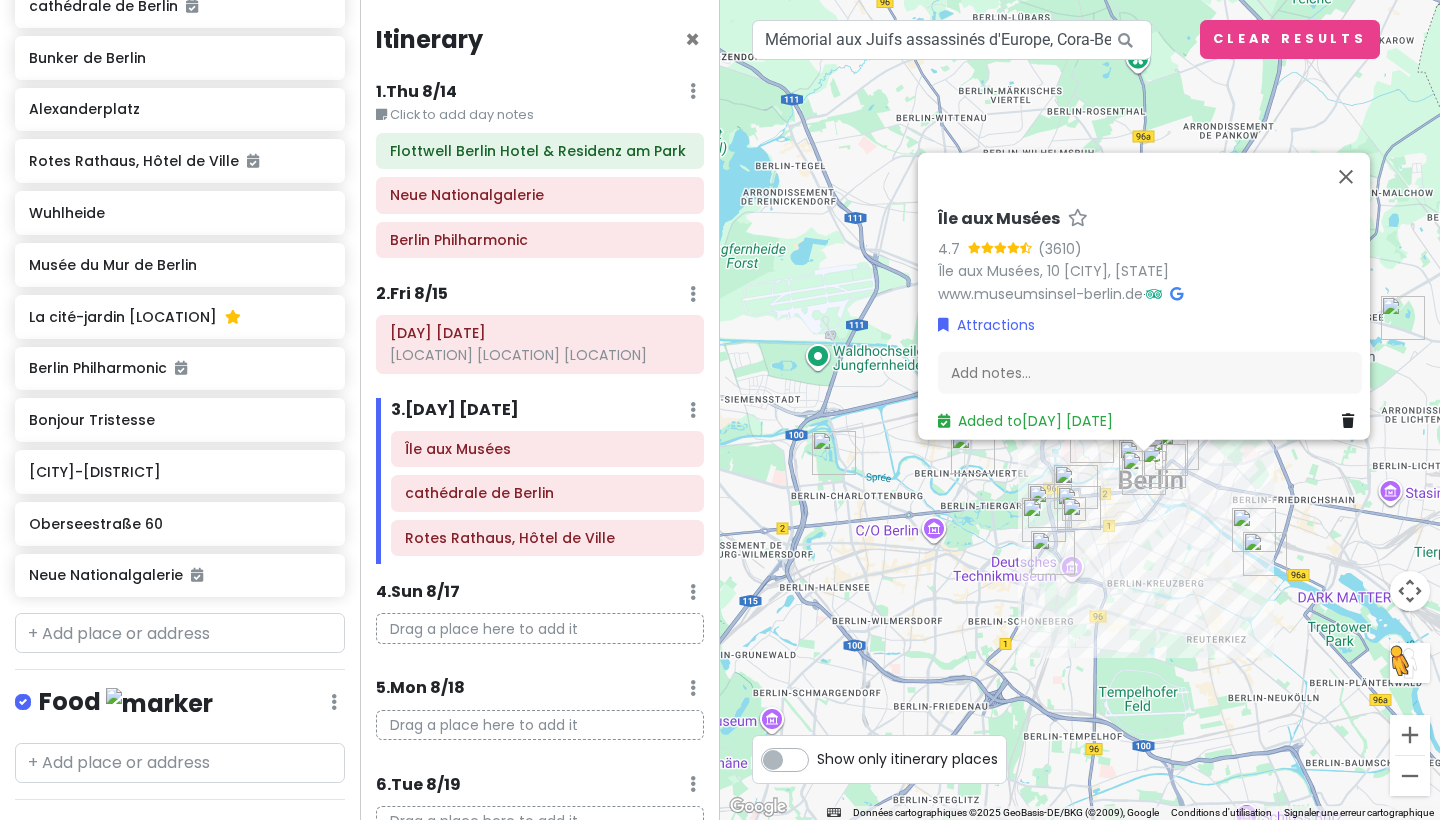 click on "3 .  Sat 8/16" at bounding box center (455, 410) 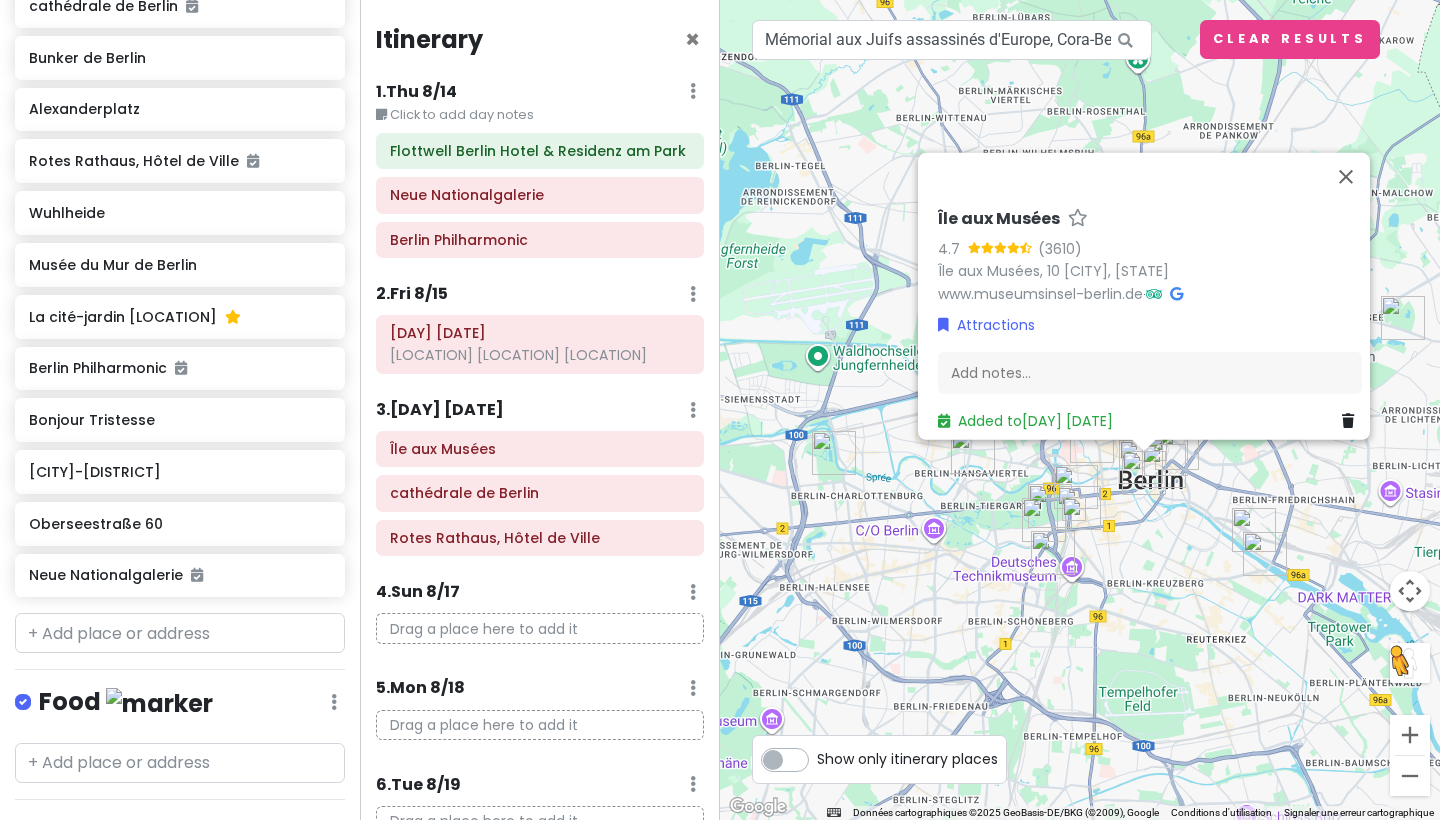 click on "[NUMBER] .  [DAY] [DATE]" at bounding box center (412, 294) 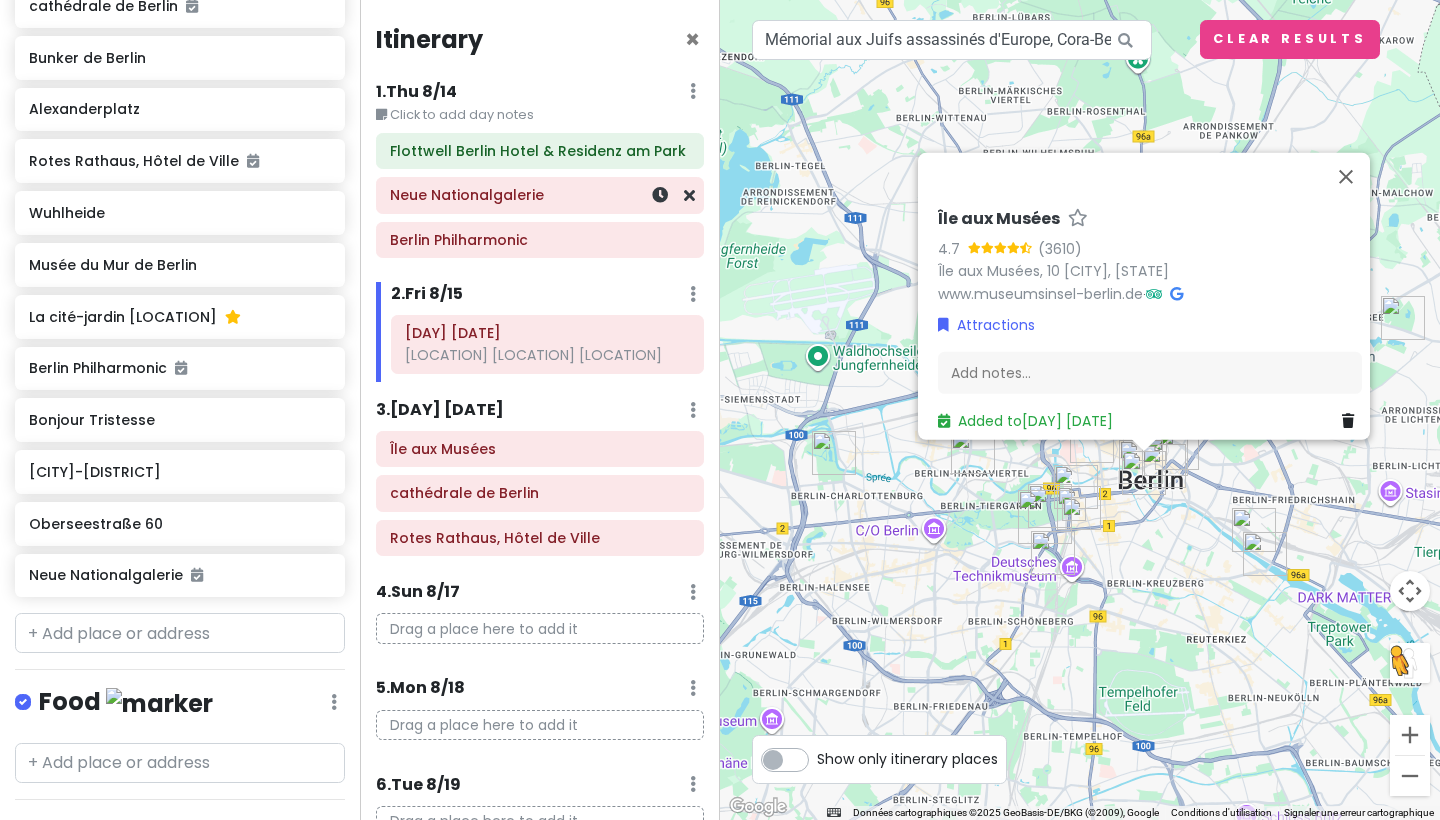 click on "Neue Nationalgalerie" at bounding box center [540, 195] 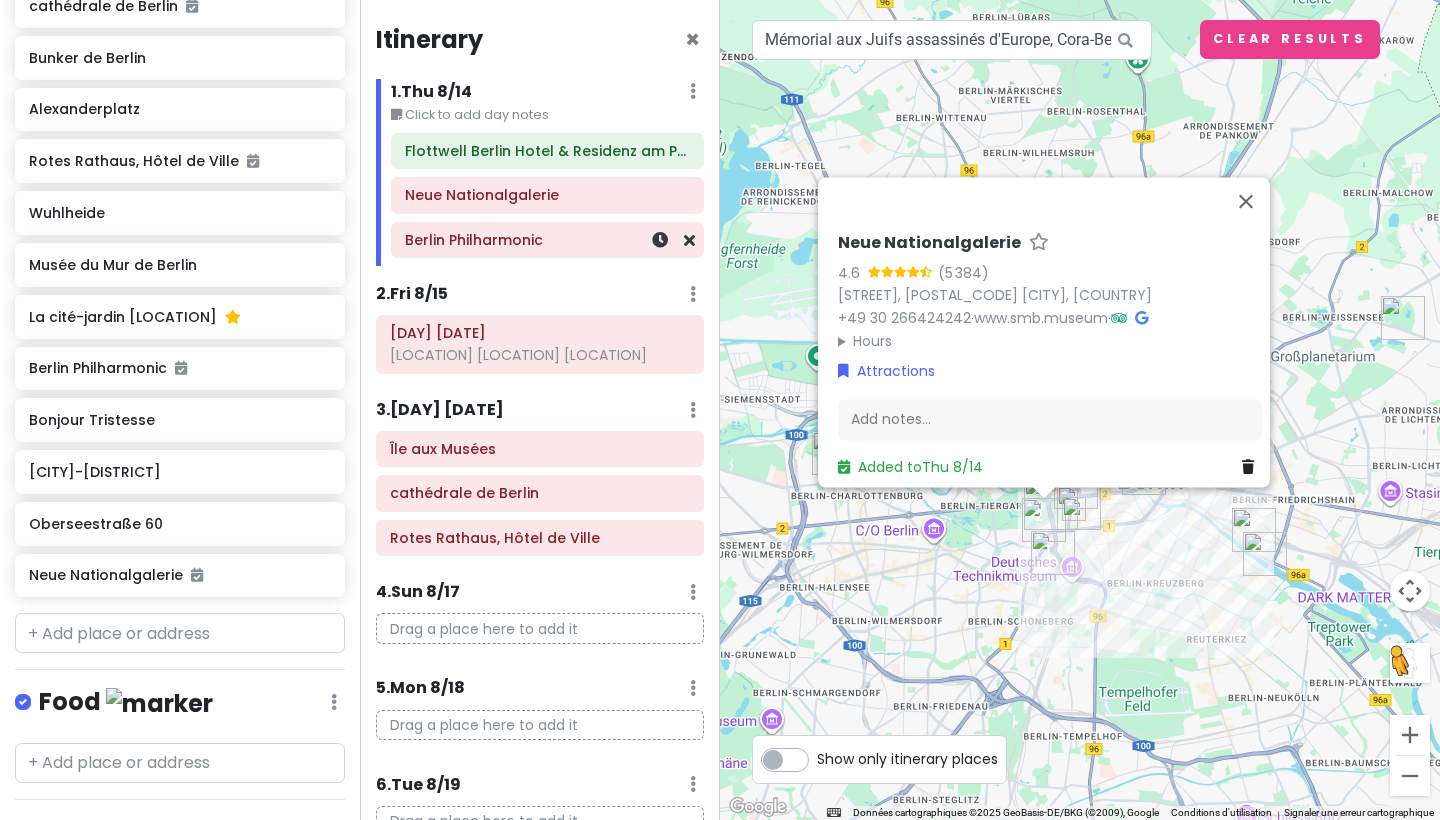 click on "Berlin Philharmonic" at bounding box center [547, 240] 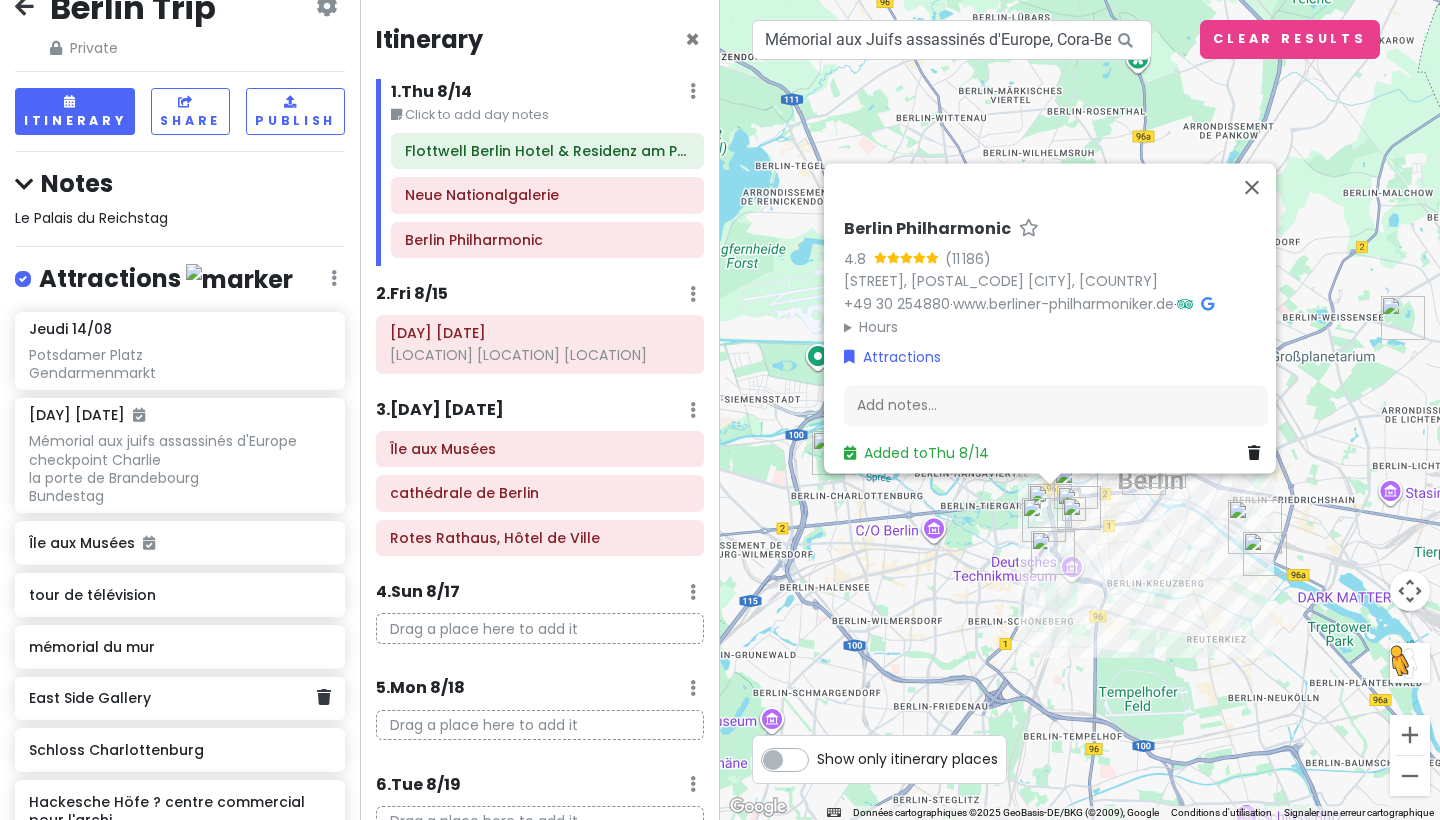 scroll, scrollTop: 11, scrollLeft: 0, axis: vertical 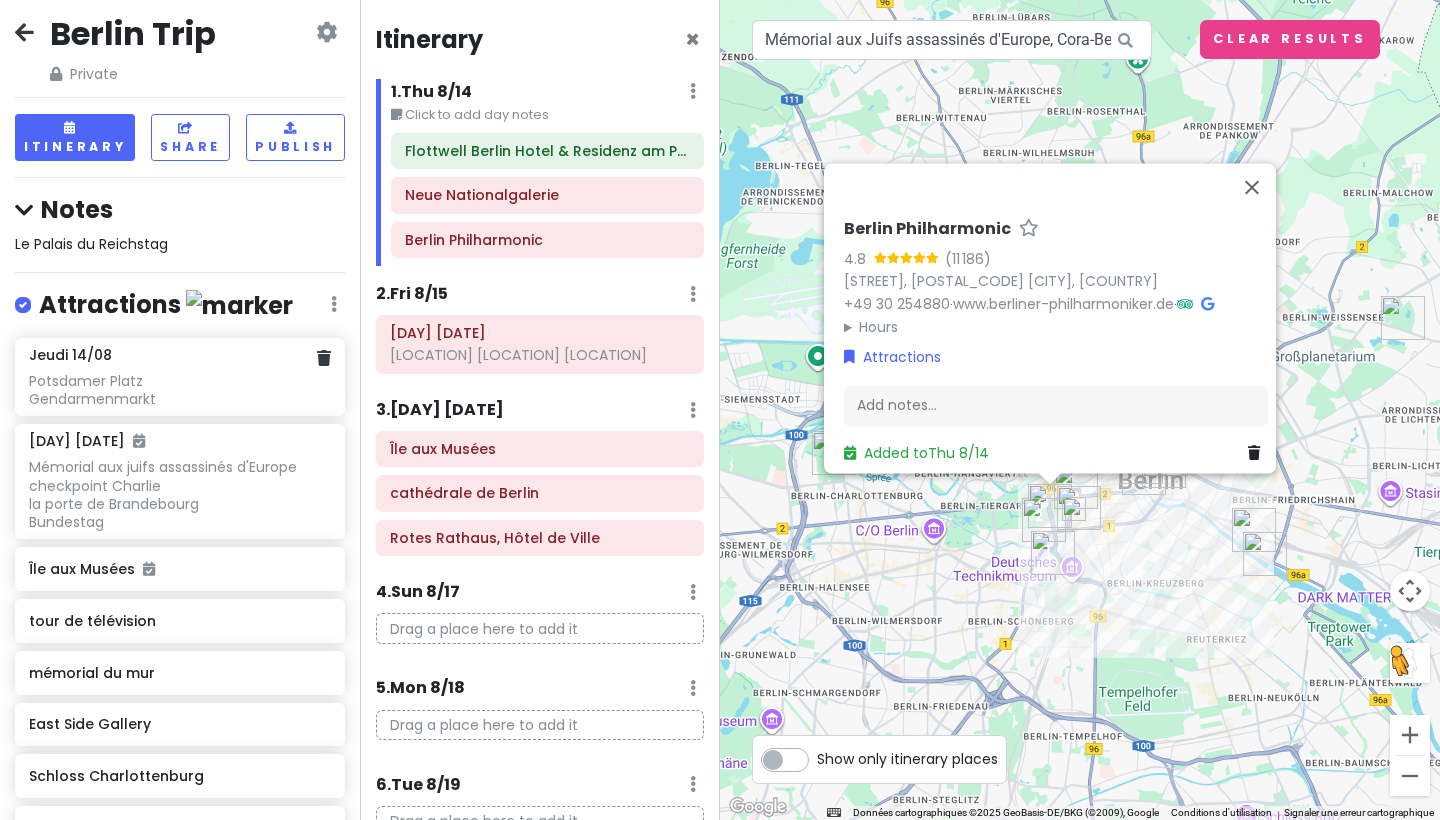 click on "Potsdamer Platz
Gendarmenmarkt" at bounding box center (179, 390) 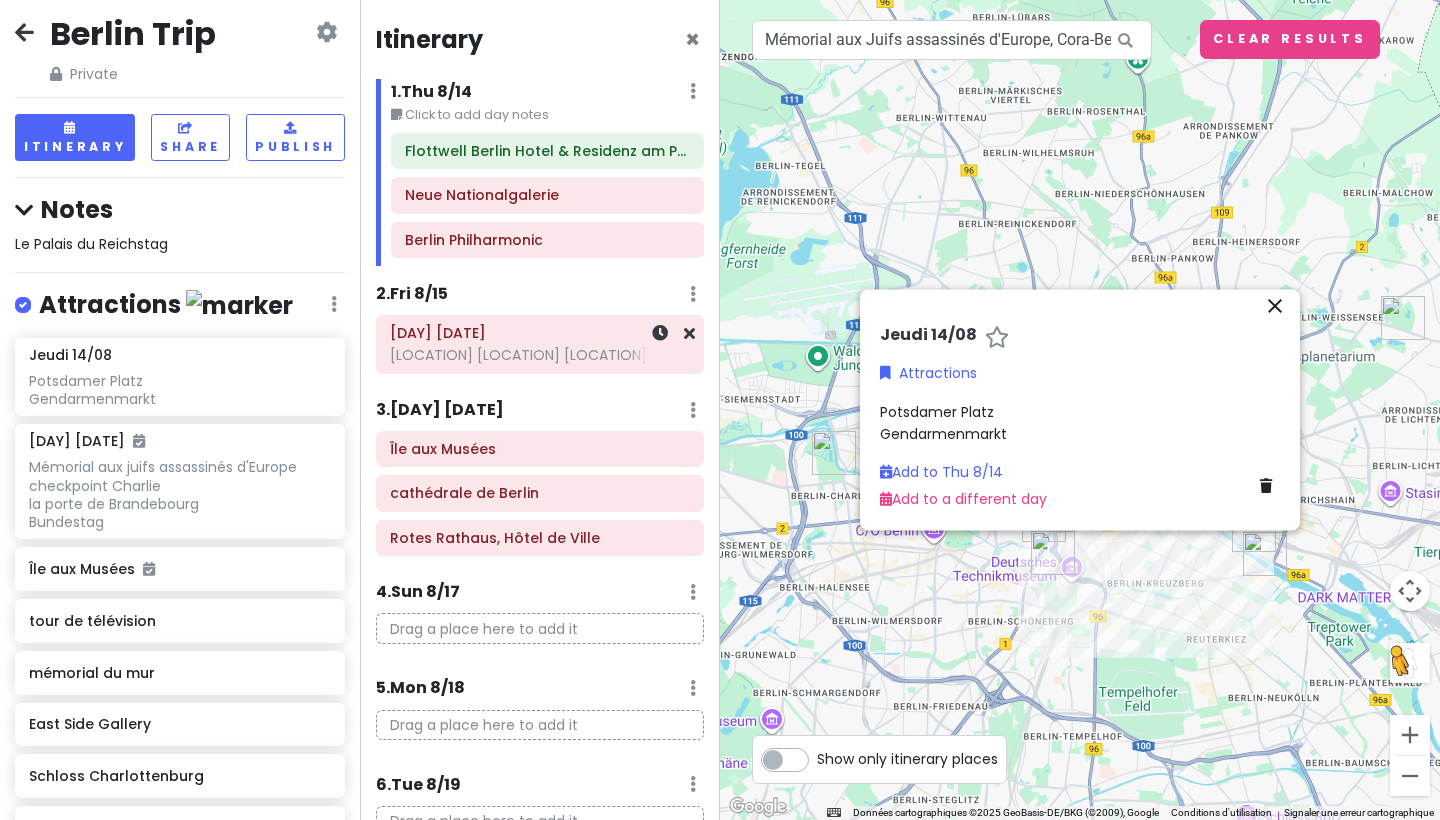 click on "[LOCATION]
[LOCATION]
[LOCATION]" at bounding box center [540, 355] 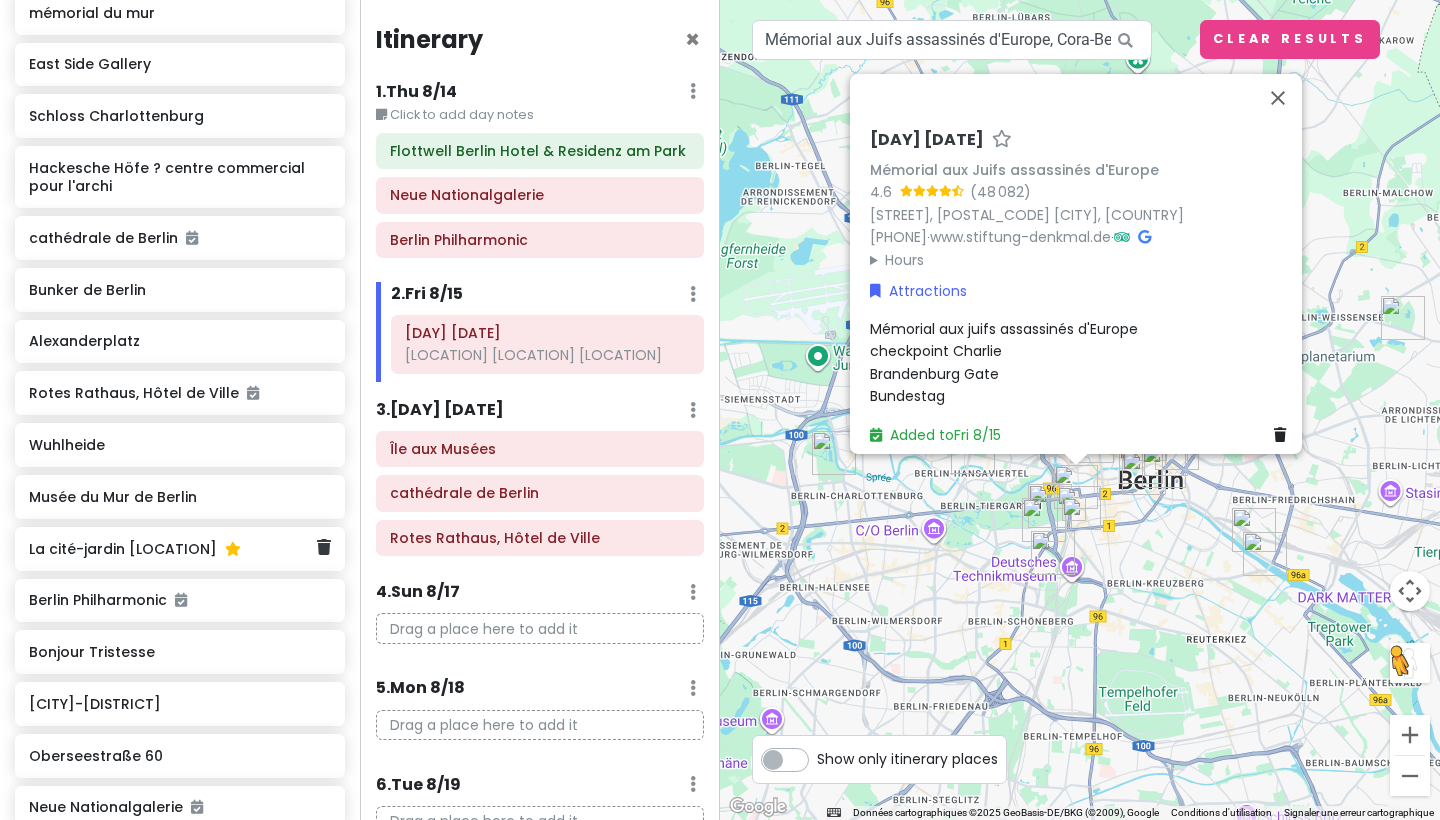 scroll, scrollTop: 686, scrollLeft: 0, axis: vertical 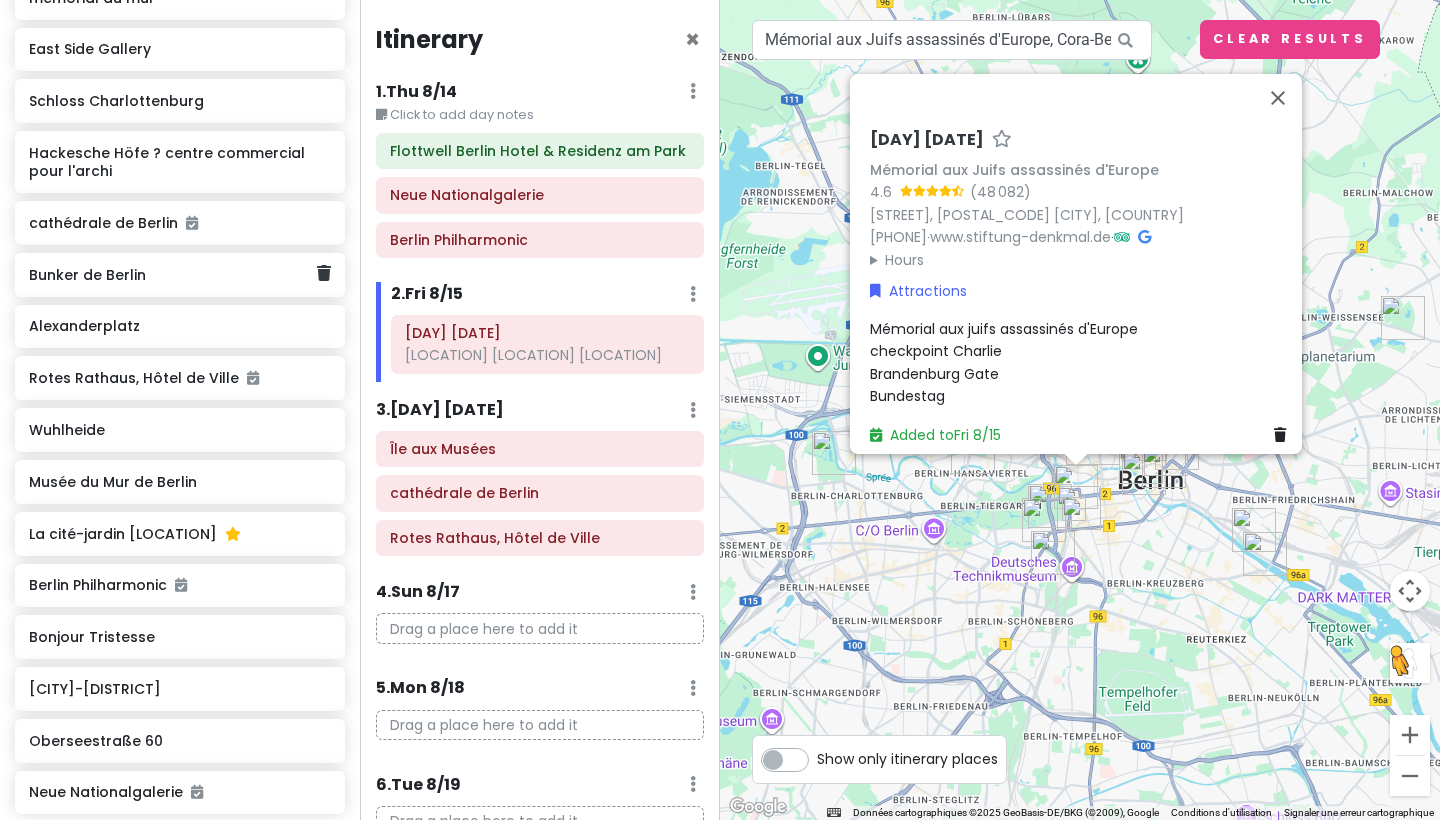 click on "Bunker de Berlin" at bounding box center (172, 275) 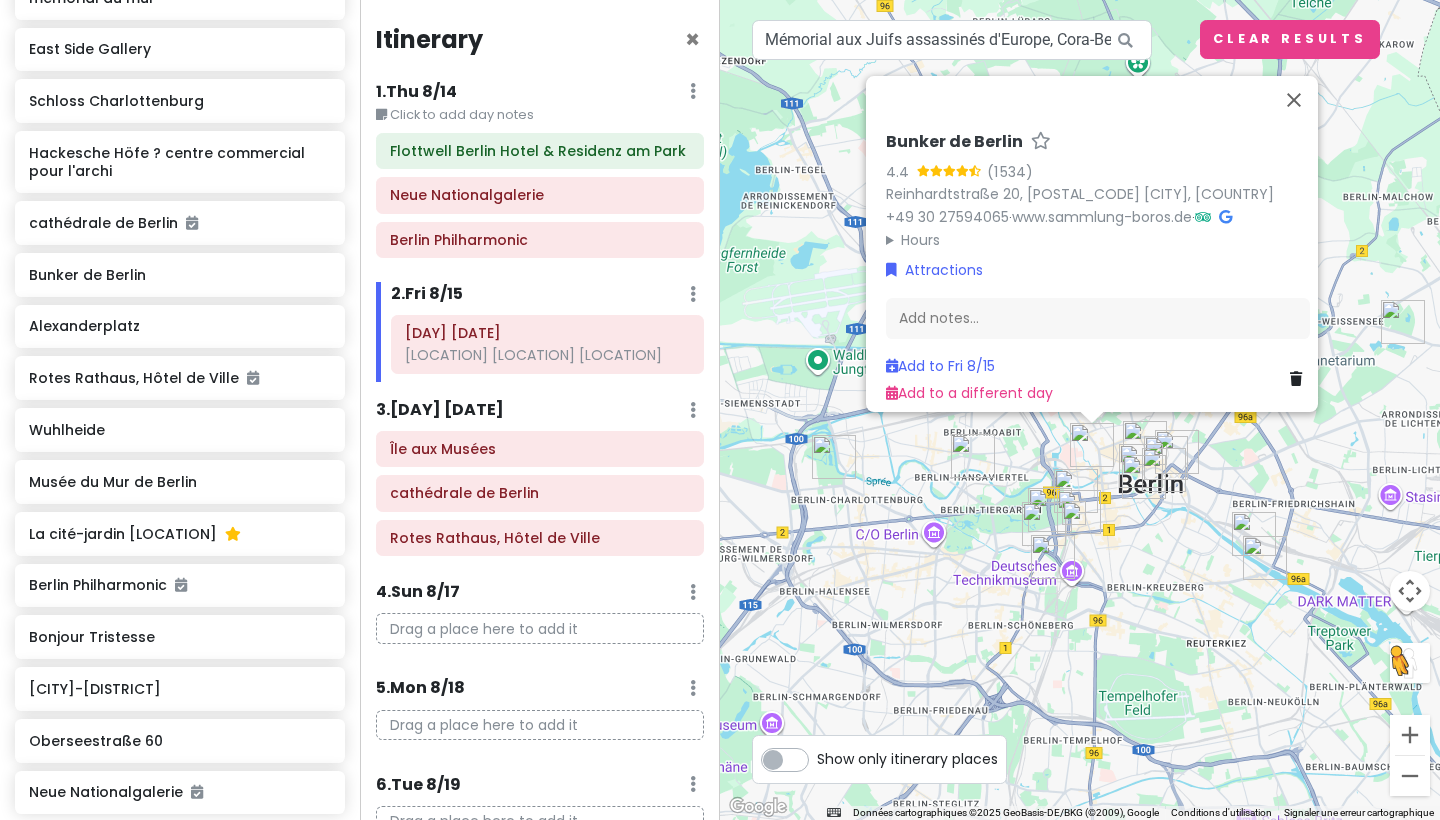 click at bounding box center (1092, 445) 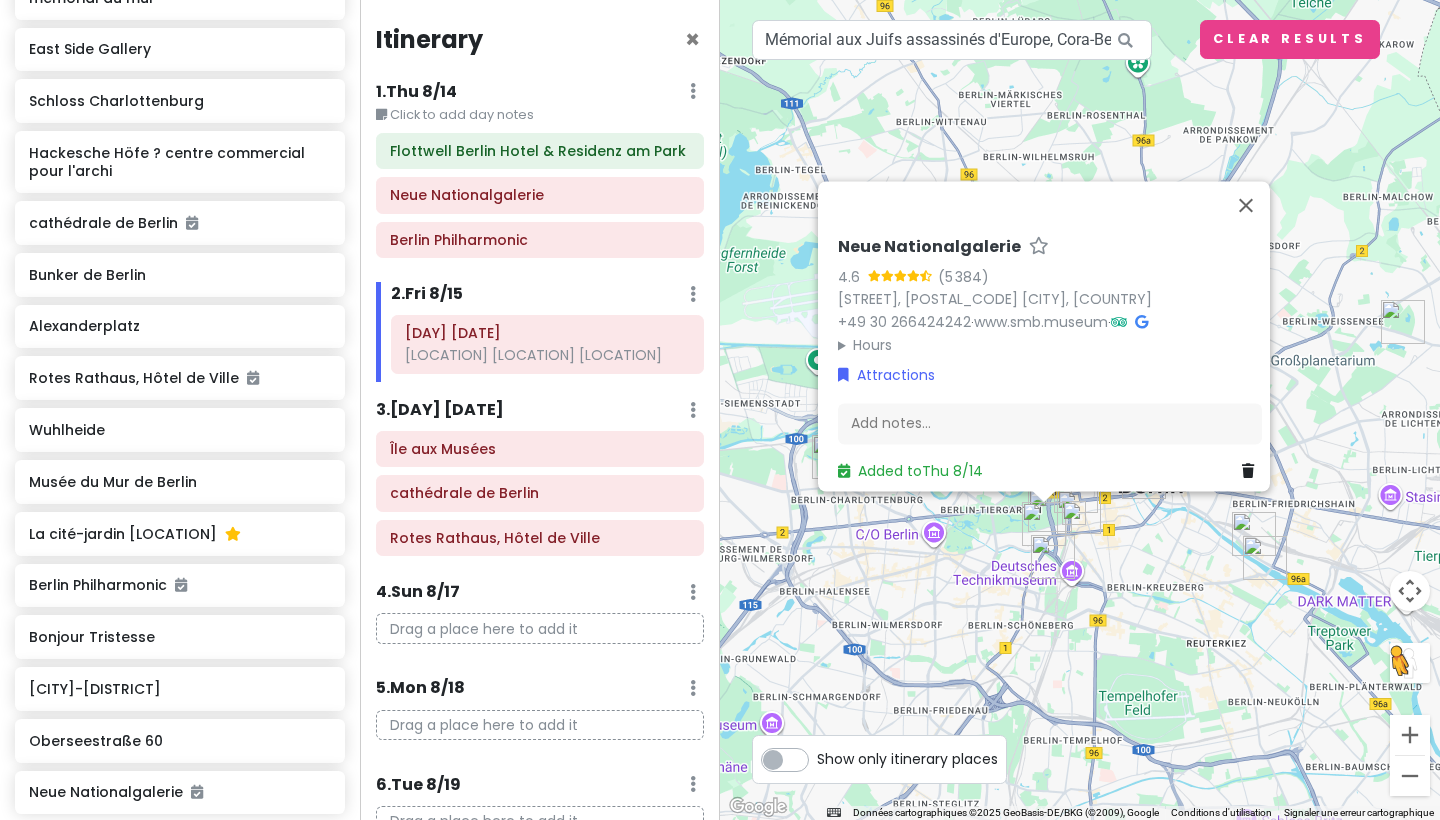 click at bounding box center [1044, 497] 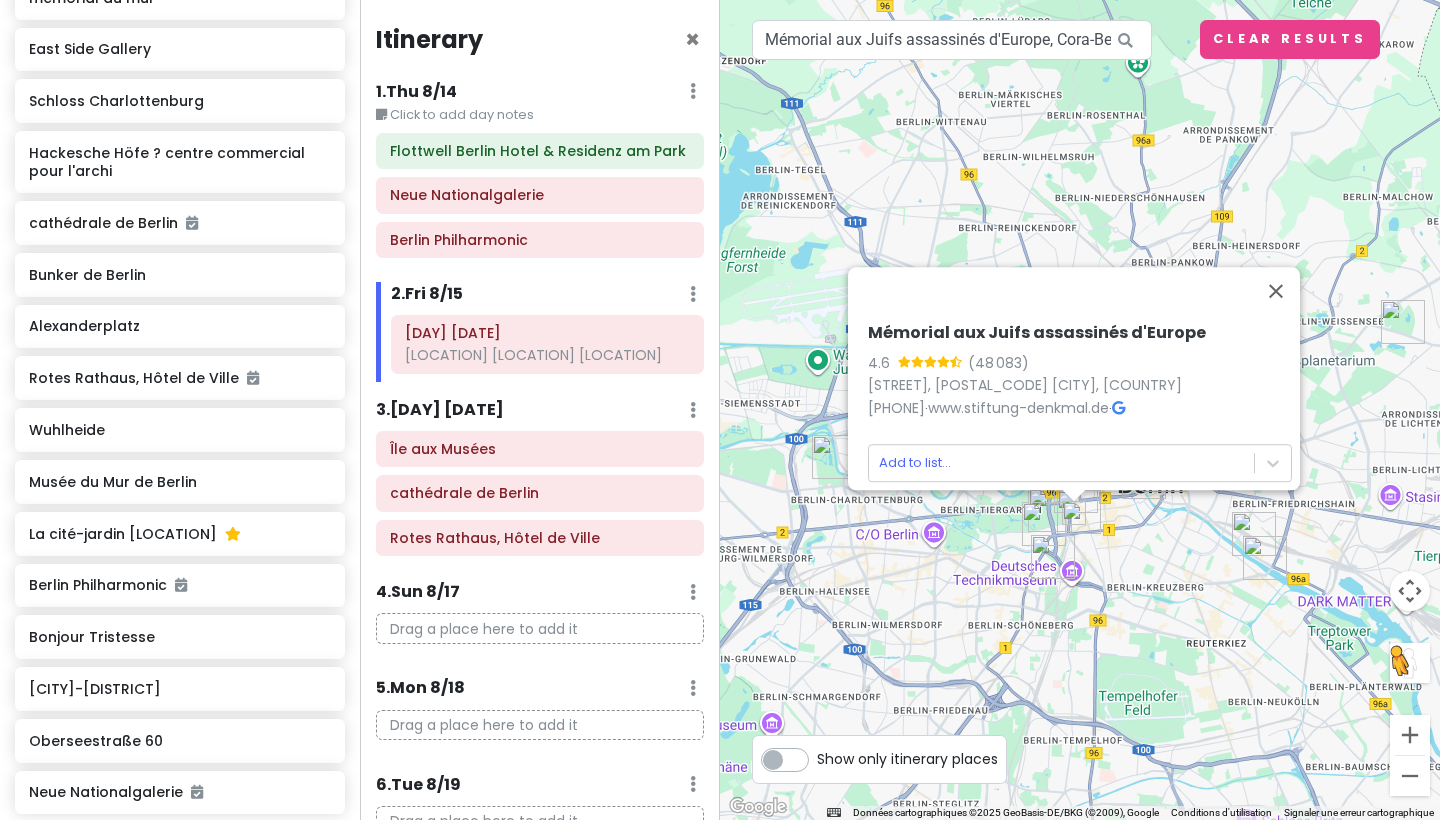 click on "Pour activer le glissement avec le clavier, appuyez sur Alt+Entrée. Une fois ce mode activé, utilisez les touches fléchées pour déplacer le repère. Pour valider le déplacement, appuyez sur Entrée. Pour annuler, appuyez sur Échap. [ATTRACTION] [RATING]        ([REVIEWS]) [STREET], [POSTAL_CODE] [CITY], [COUNTRY] [PHONE]   ·   [URL]   ·   Add to list..." at bounding box center [1080, 410] 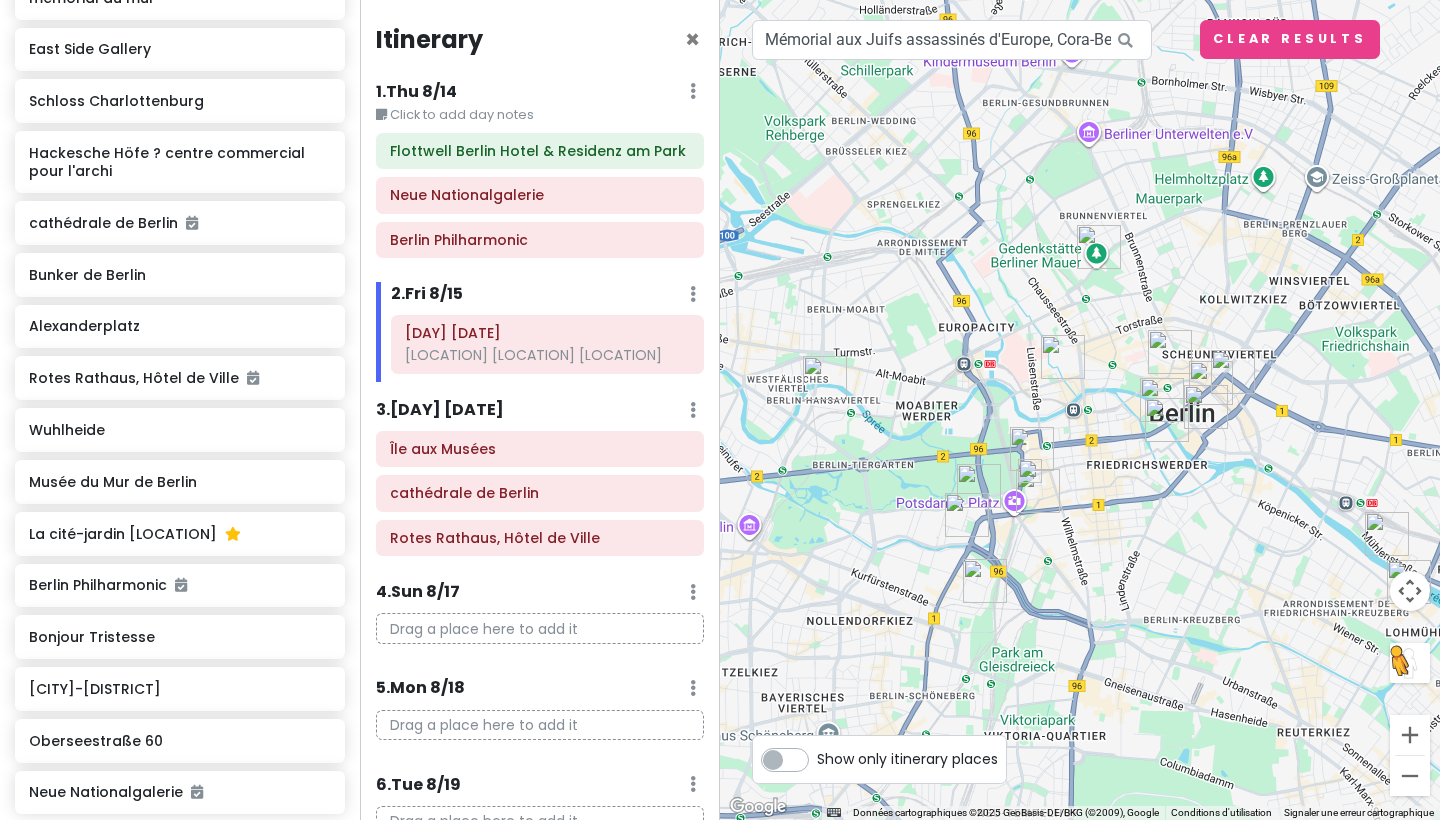 click on "[INSTRUCTIONS]" at bounding box center [1080, 410] 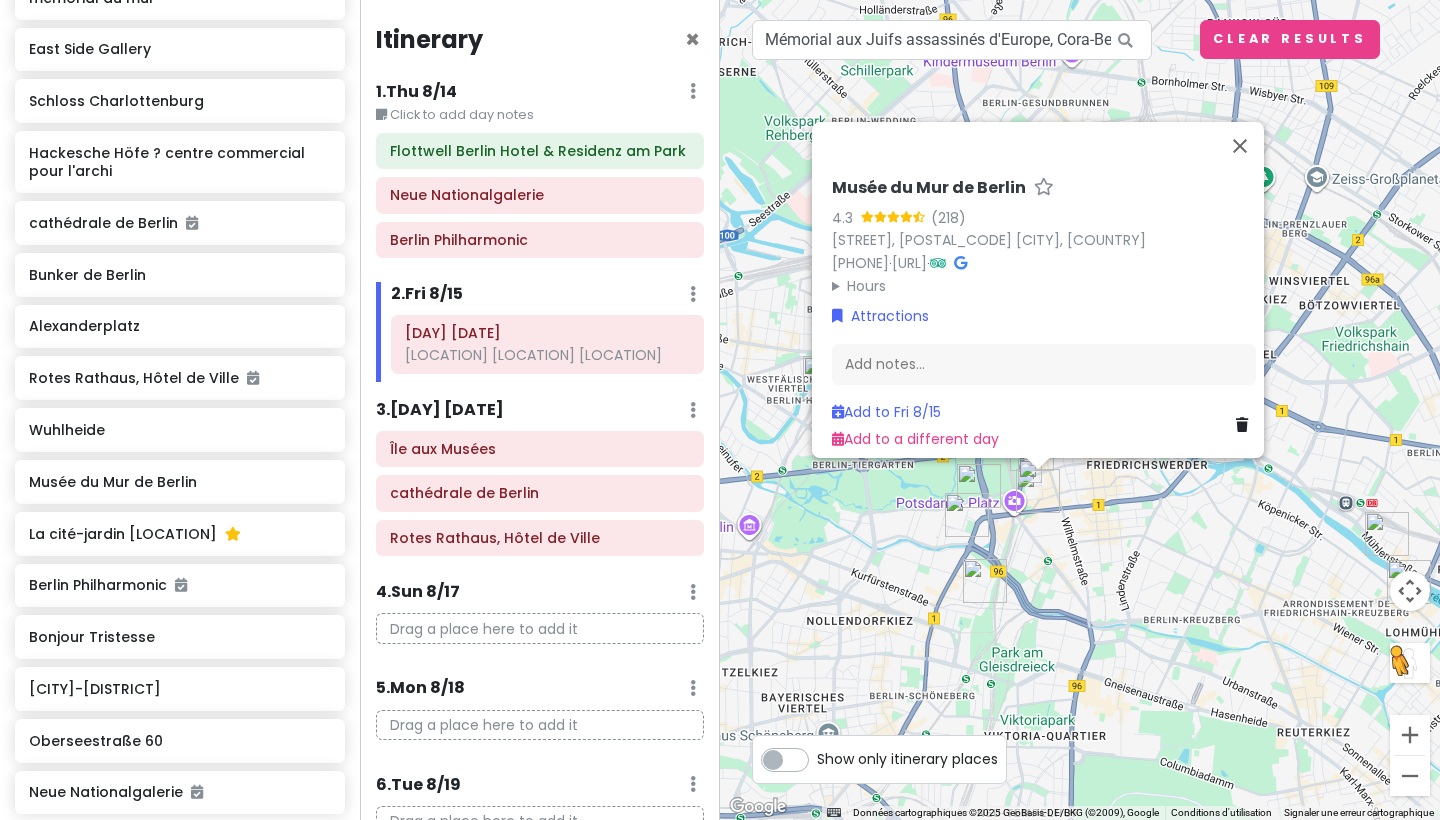 click on "[INSTRUCTIONS] Musée du Mur de Berlin [RATING] ([NUMBER]) [STREET], [POSTAL_CODE] [CITY], [COUNTRY] [PHONE] · [URL] · Hours [DAY] [TIME] [DAY] [TIME] [DAY] [TIME] [DAY] [TIME] [DAY] [TIME] [DAY] [TIME] [DAY] [TIME] Attractions Add notes... Add to [DAY] [DATE] Add to a different day" at bounding box center (1080, 410) 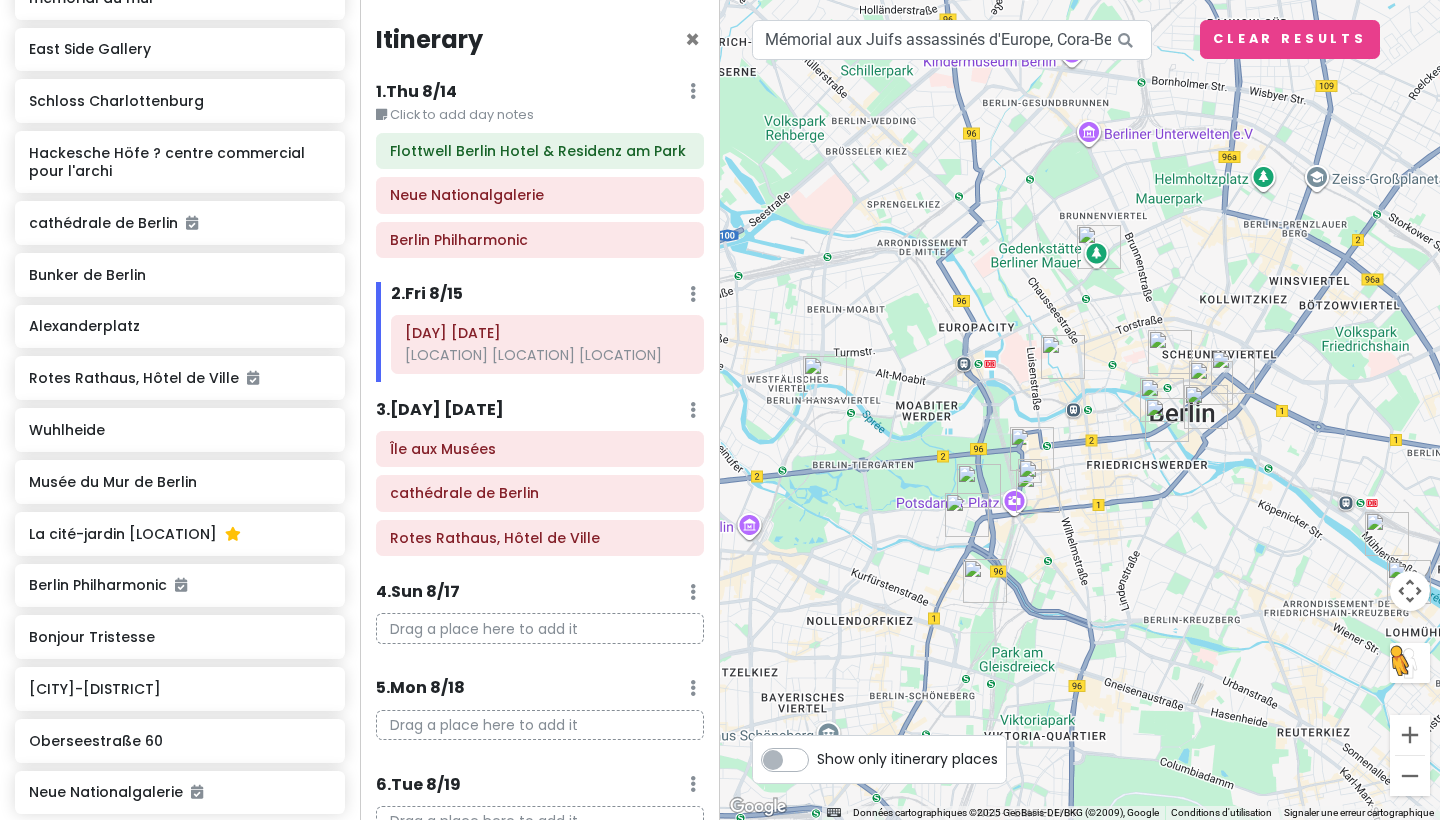 click at bounding box center [979, 486] 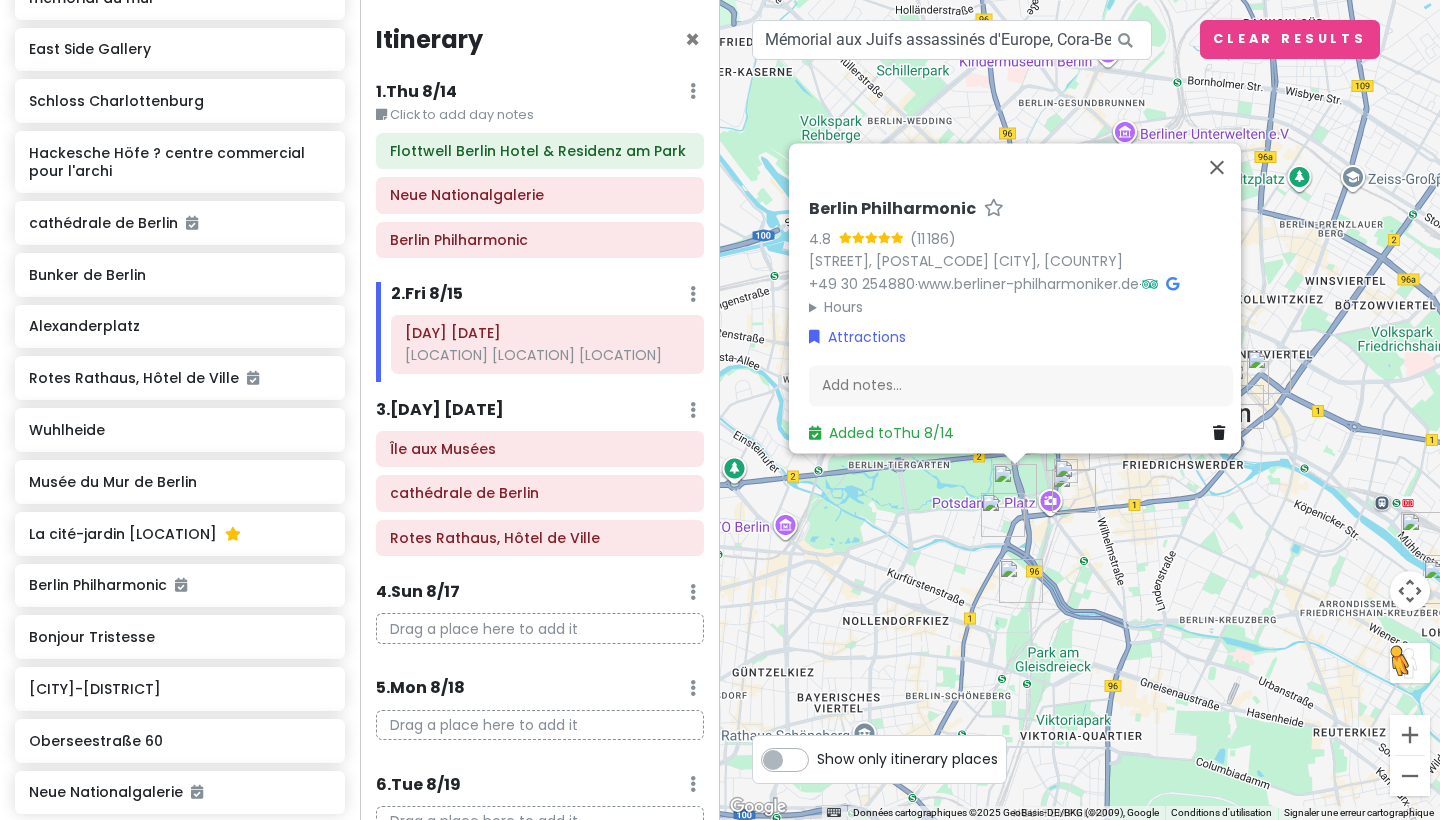 click on "Pour activer le glissement avec le clavier, appuyez sur Alt+Entrée. Une fois ce mode activé, utilisez les touches fléchées pour déplacer le repère. Pour valider le déplacement, appuyez sur Entrée. Pour annuler, appuyez sur Échap. Philharmonie de Berlin 4.8        (11 186) Herbert-von-Karajan-Straße 1, 10785 [CITY], [STATE] +[PHONE]   ·   www.berliner-philharmoniker.de   ·   Hours lundi  Ouvert 24h/24 mardi  Ouvert 24h/24 mercredi  Ouvert 24h/24 jeudi  Ouvert 24h/24 vendredi  Ouvert 24h/24 samedi  Ouvert 24h/24 dimanche  Ouvert 24h/24 Attractions Add notes... Added to  Thu 8/14" at bounding box center (1080, 410) 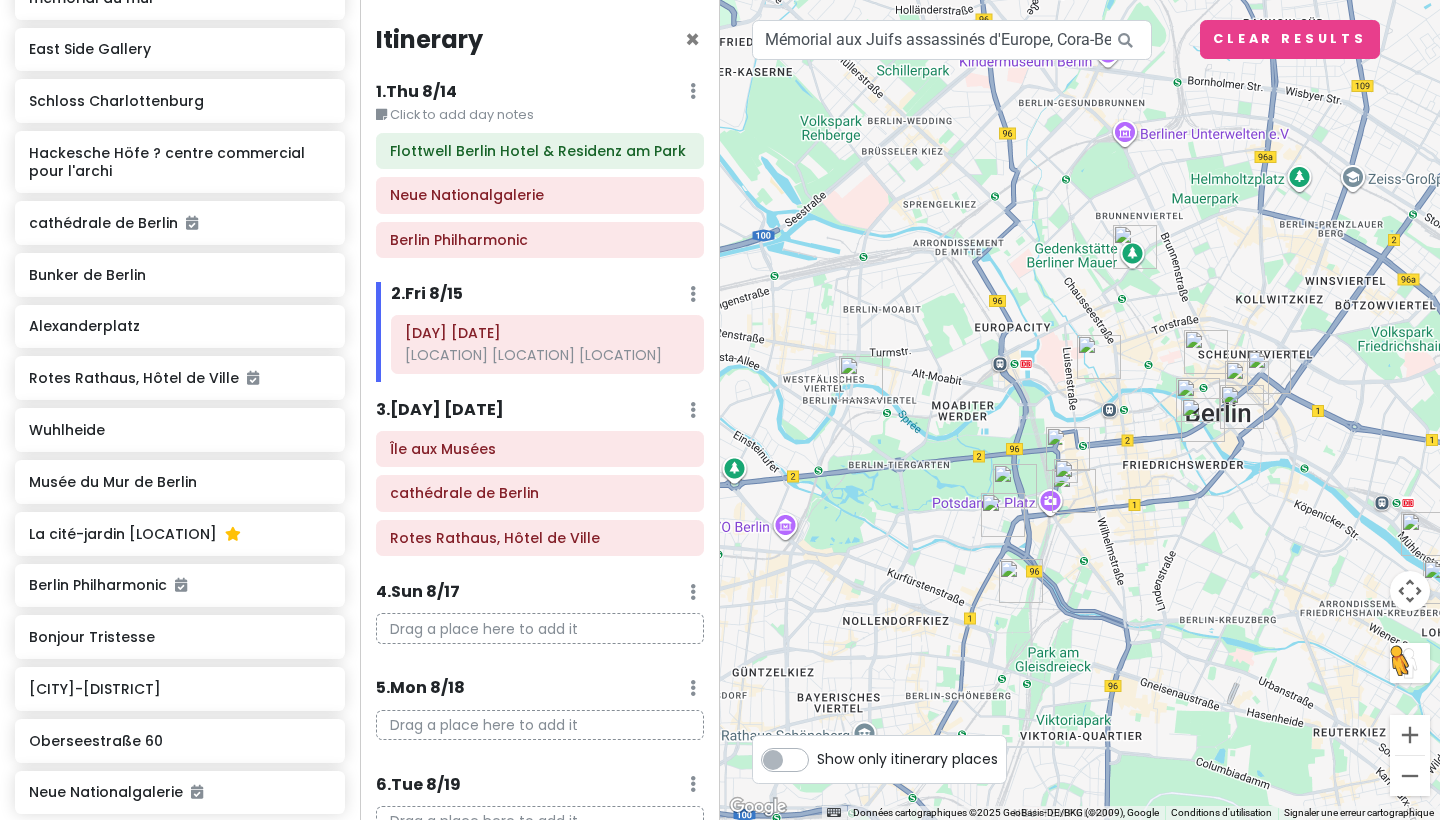 click at bounding box center (1068, 449) 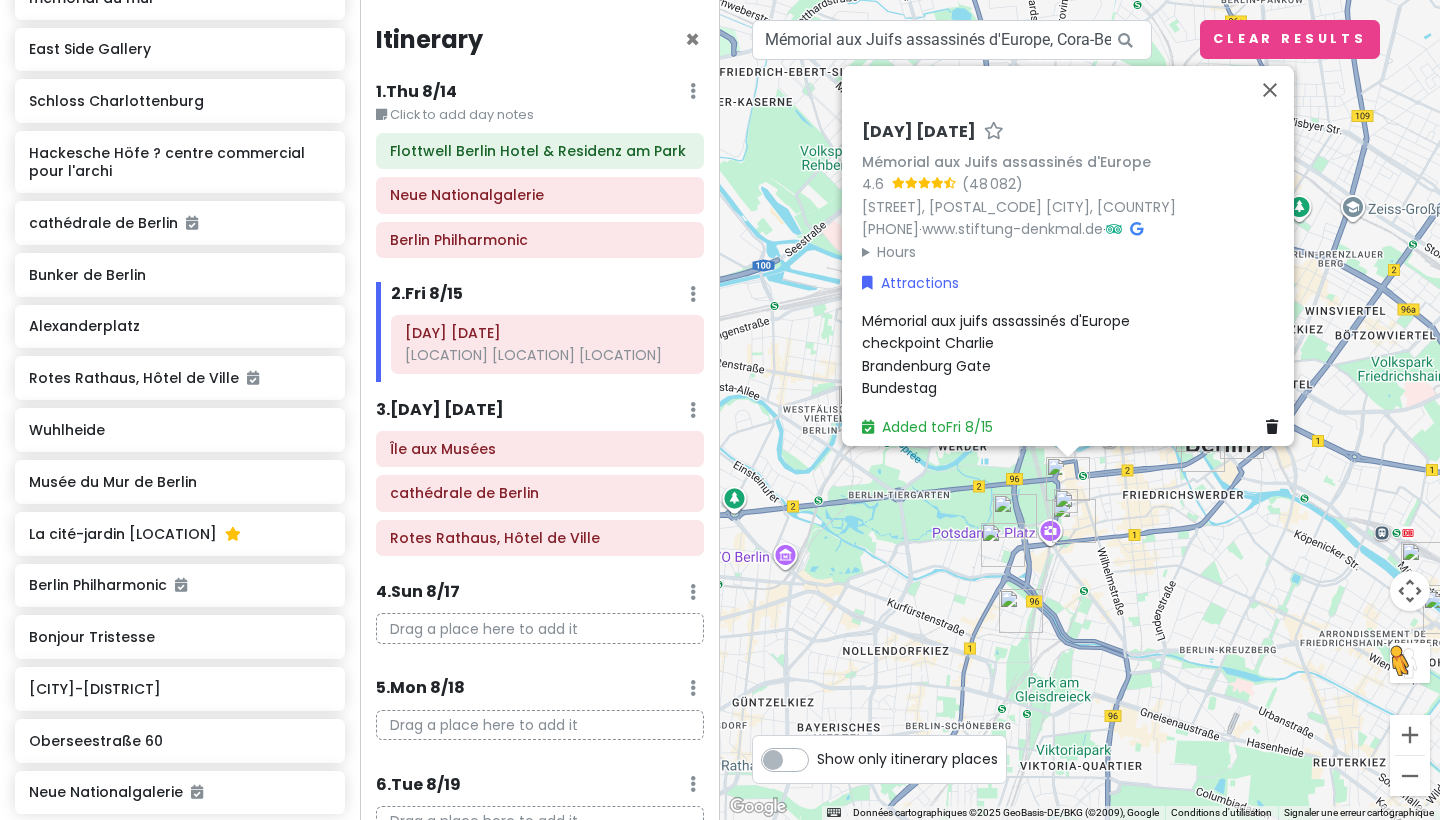 click at bounding box center [1074, 521] 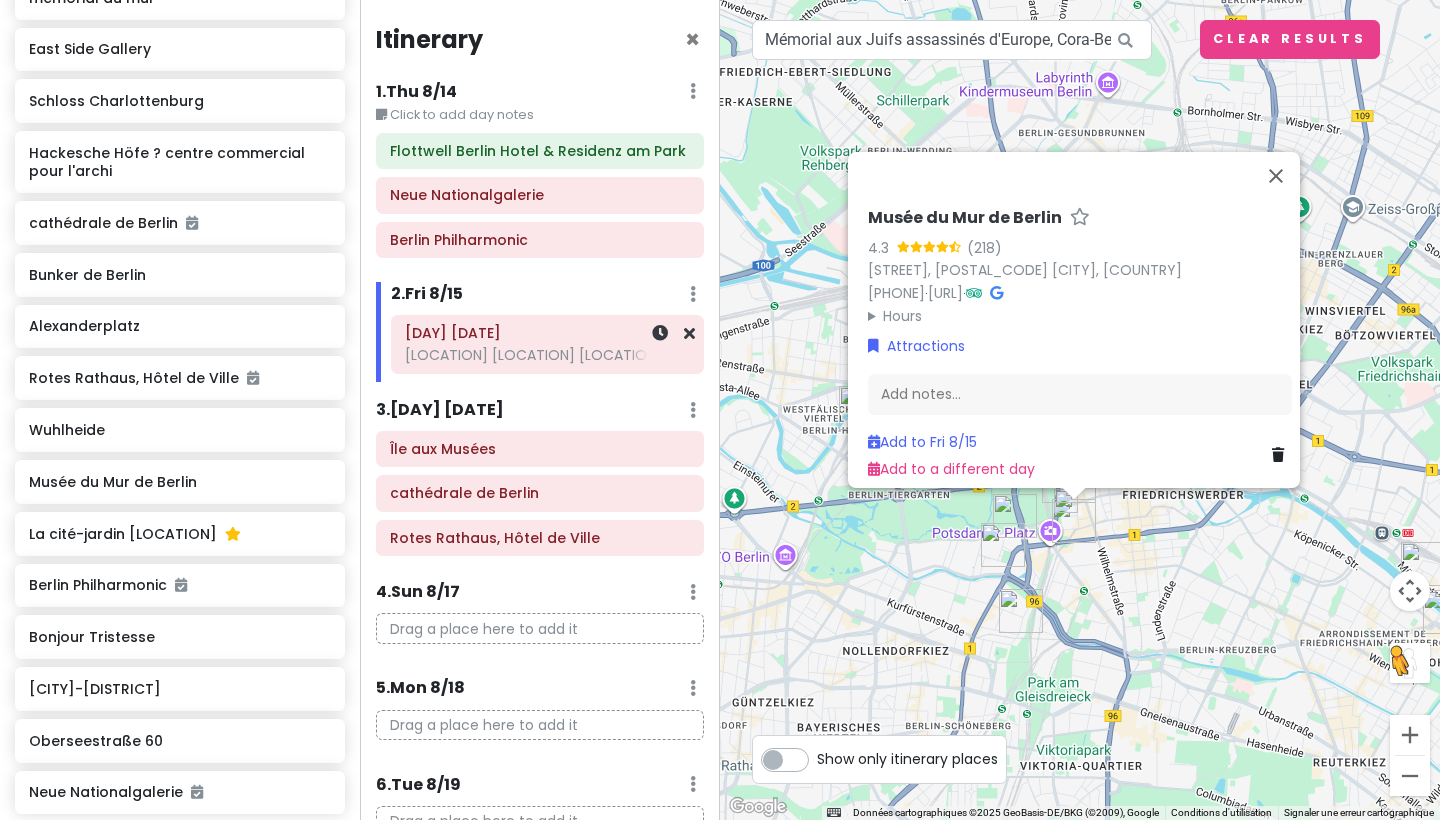 click on "[LOCATION]
[LOCATION]
[LOCATION]" at bounding box center [547, 355] 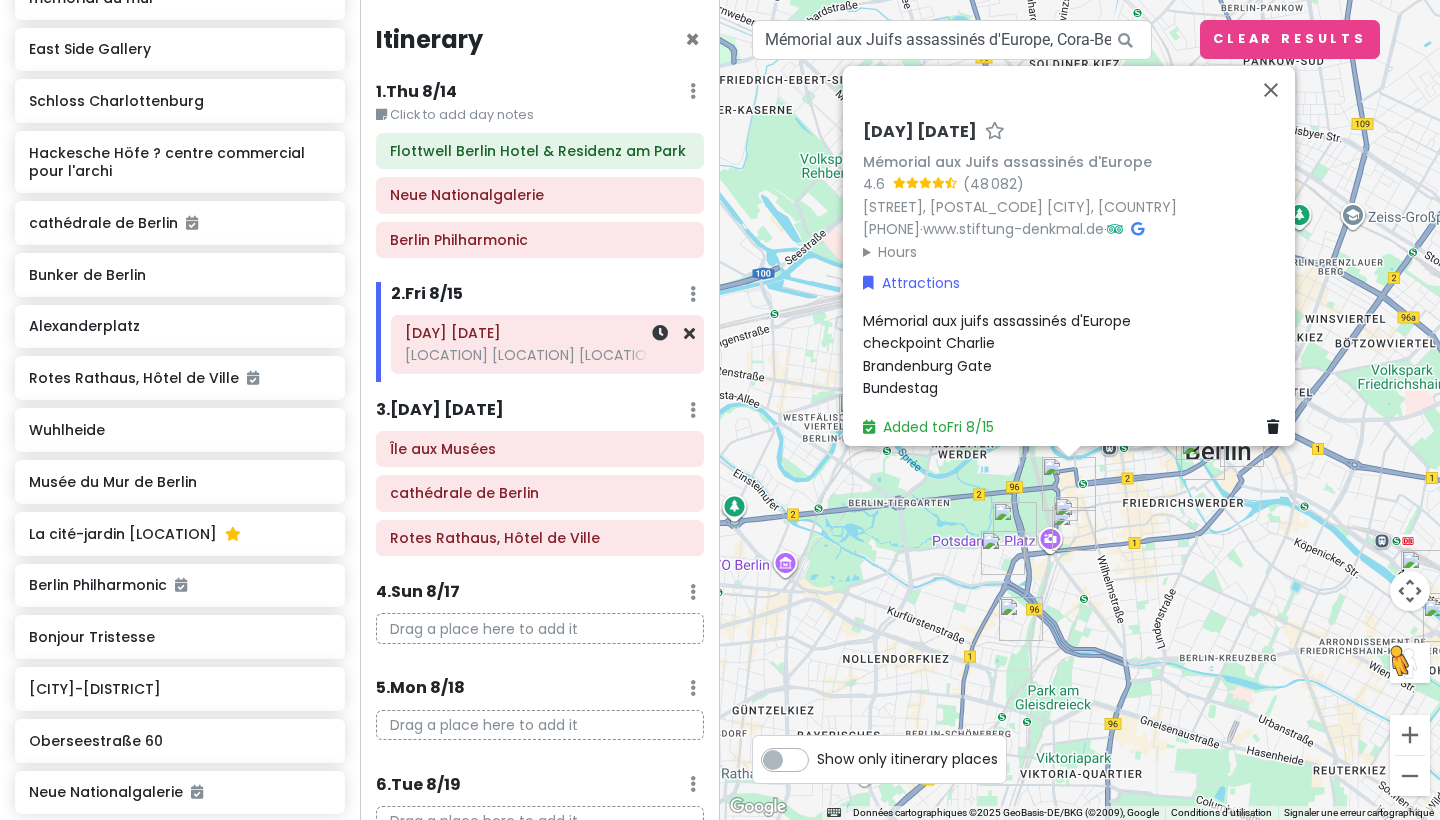 click on "[LOCATION]
[LOCATION]
[LOCATION]" at bounding box center [547, 355] 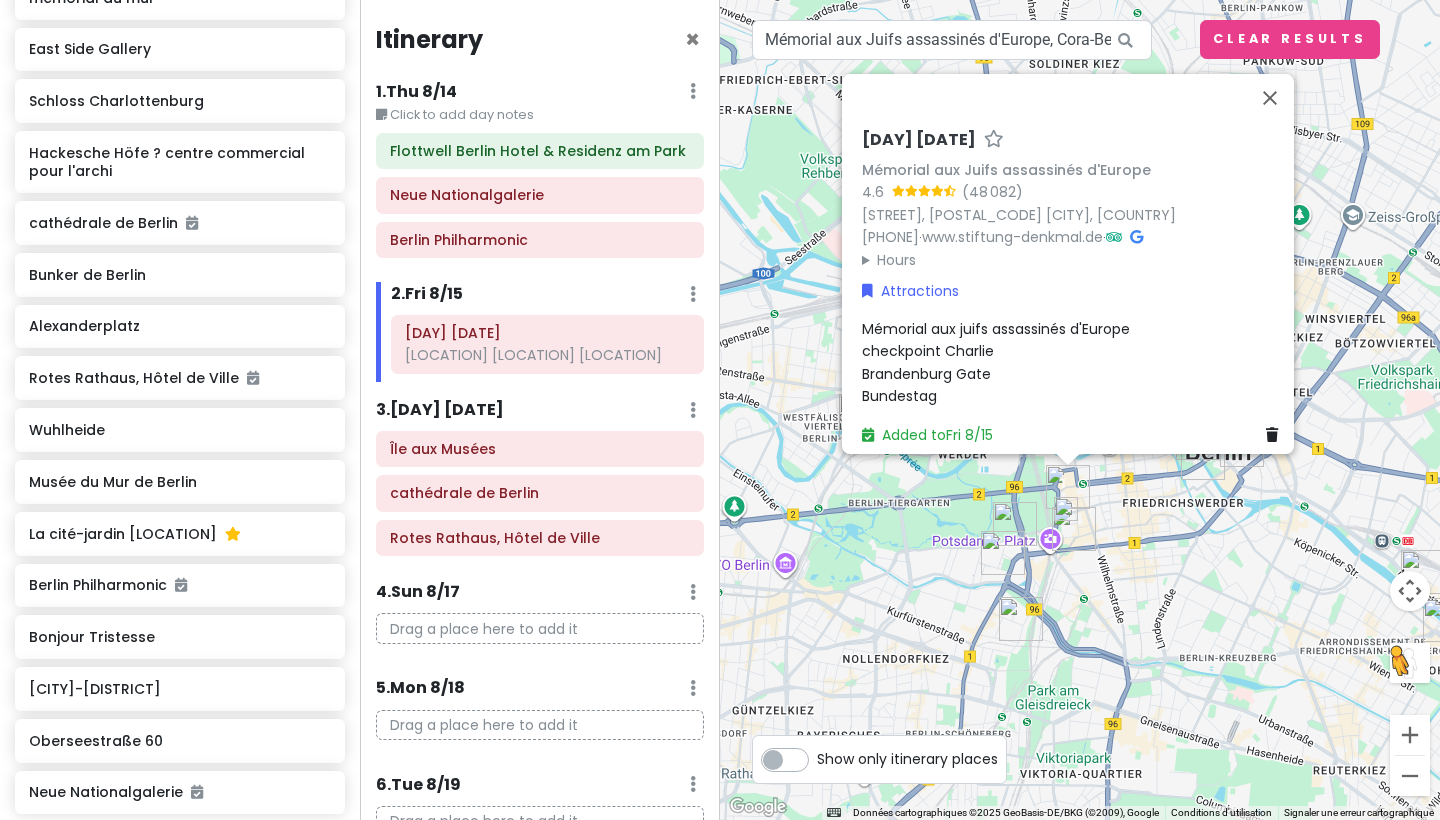 click at bounding box center [693, 91] 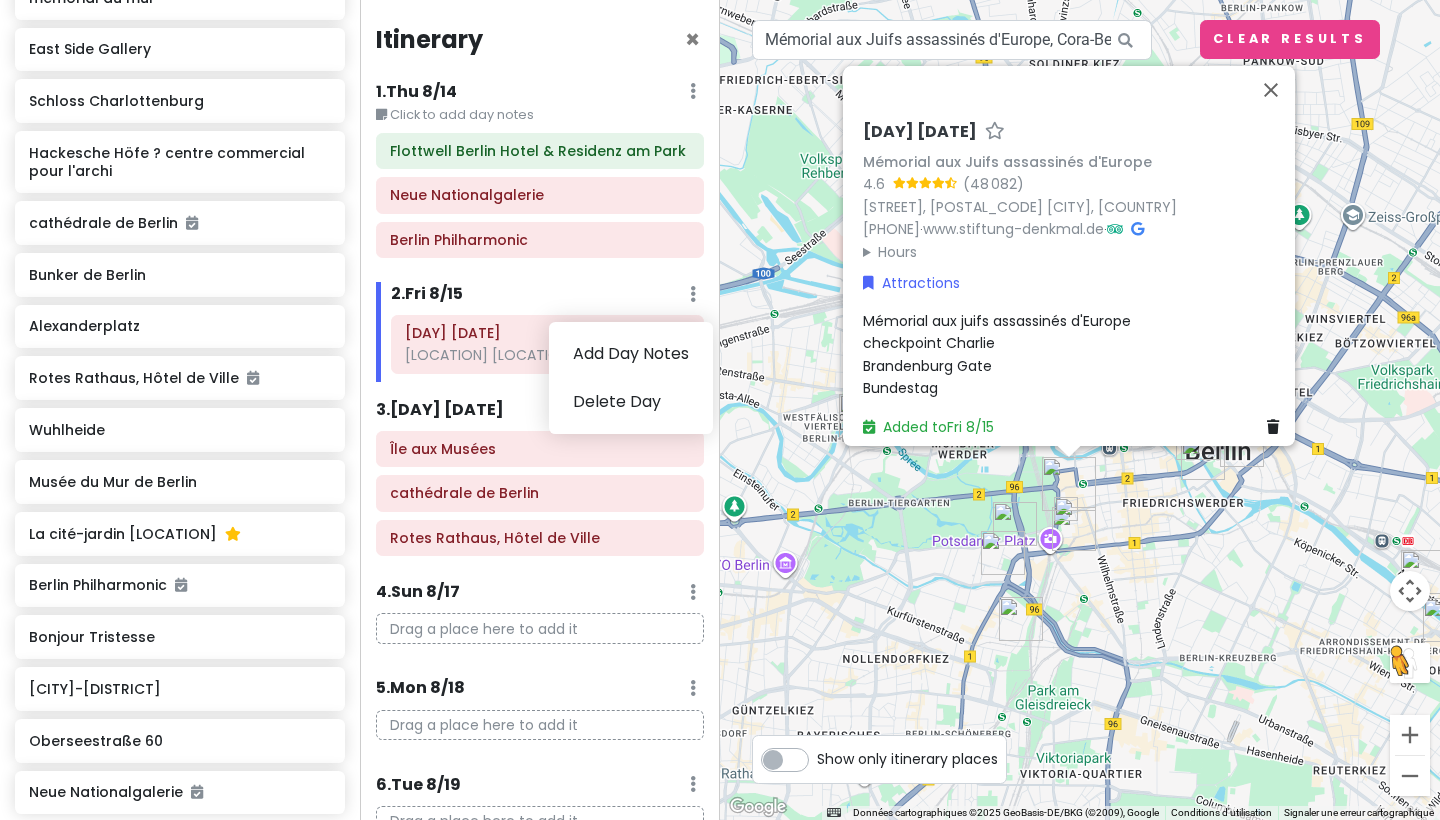 click on "[LOCATION]
[LOCATION]
[LOCATION]" at bounding box center (547, 355) 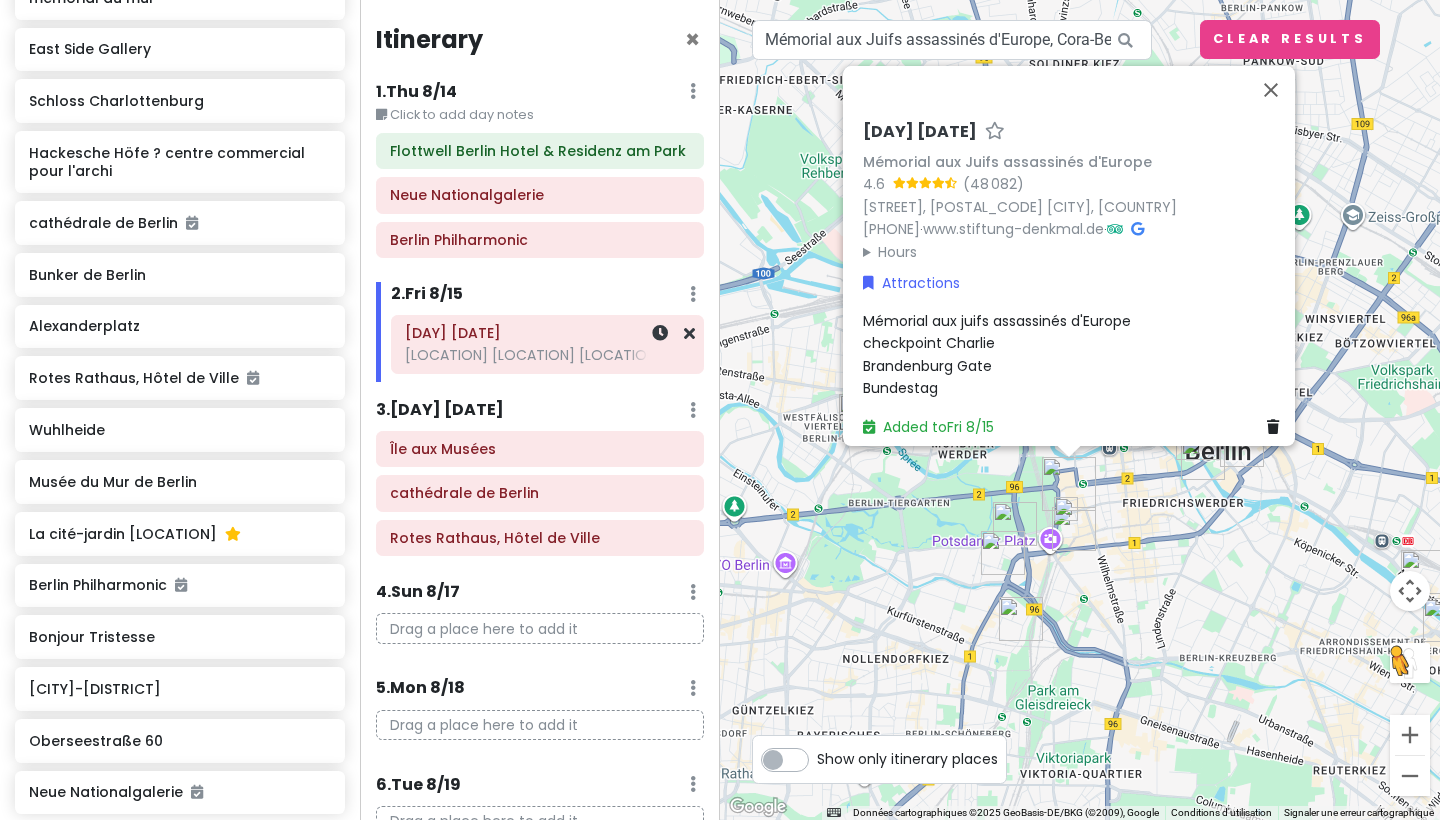 click on "Friday 8/15 Memorial to the Murdered Jews of Europe
Checkpoint Charlie" at bounding box center (547, 345) 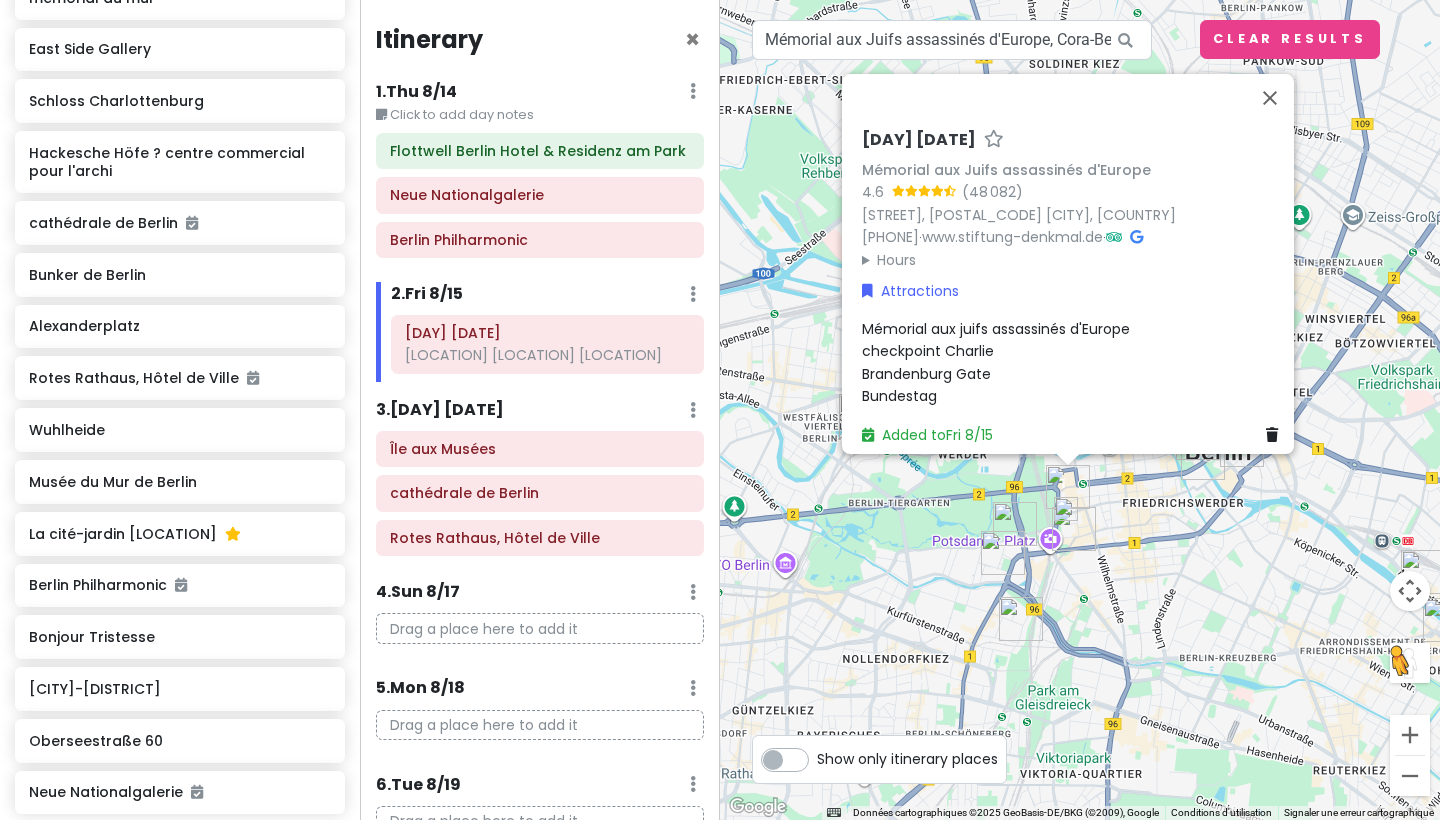 click on "3 .  Sat 8/16" at bounding box center (440, 410) 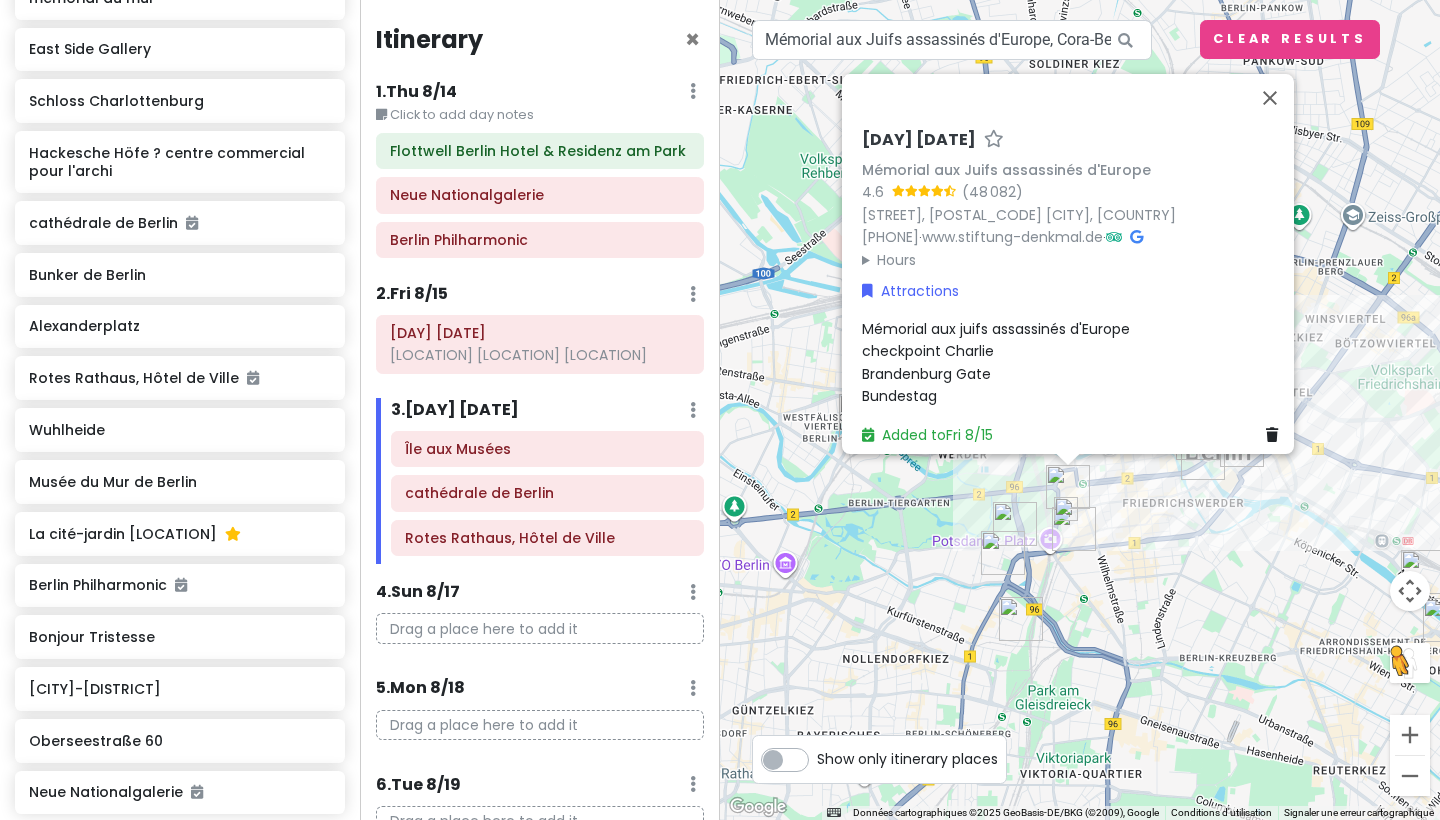 click on "3 .  Sat 8/16 Add Day Notes Delete Day" at bounding box center (547, 415) 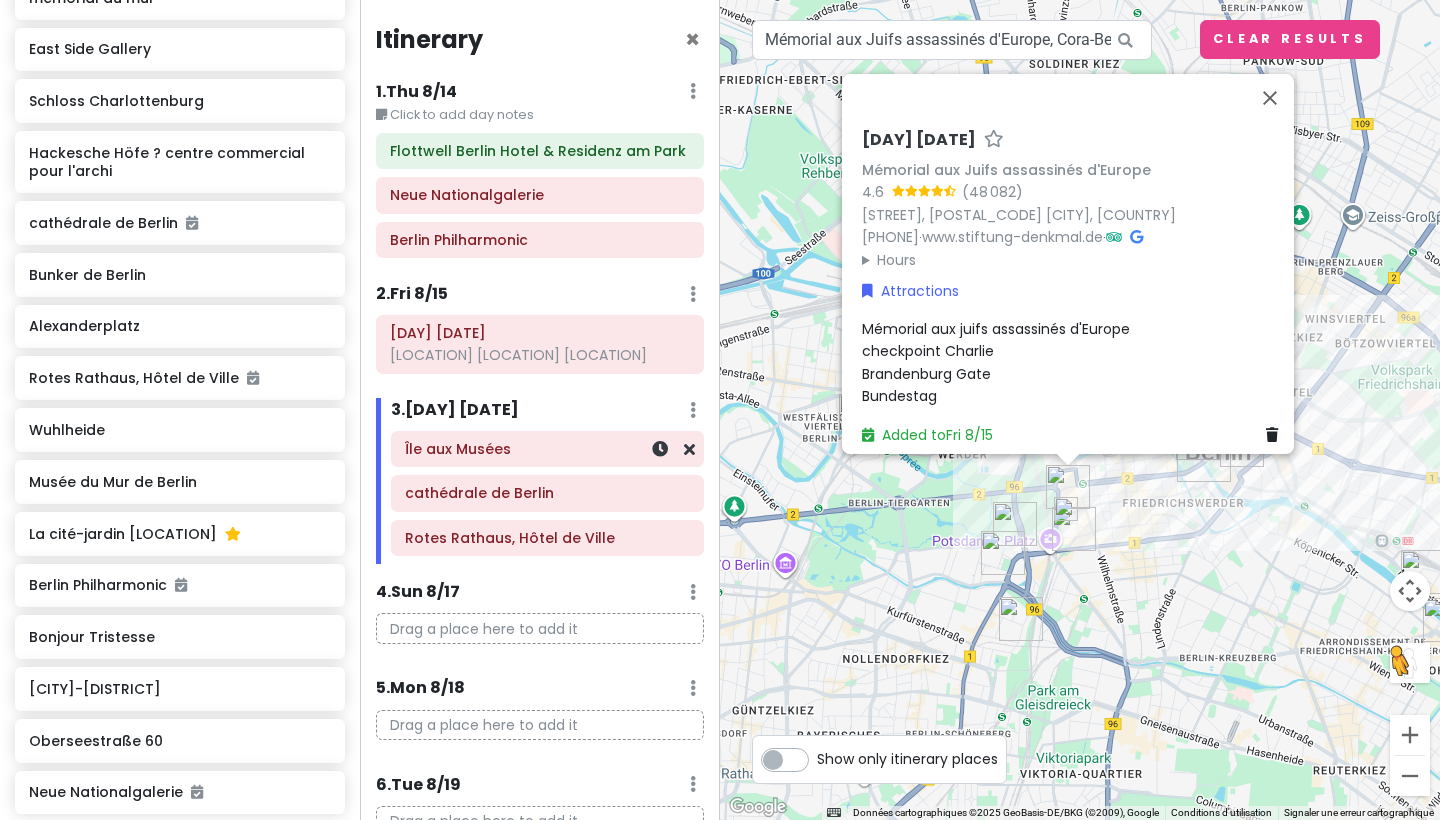 click on "Île aux Musées" at bounding box center [547, 449] 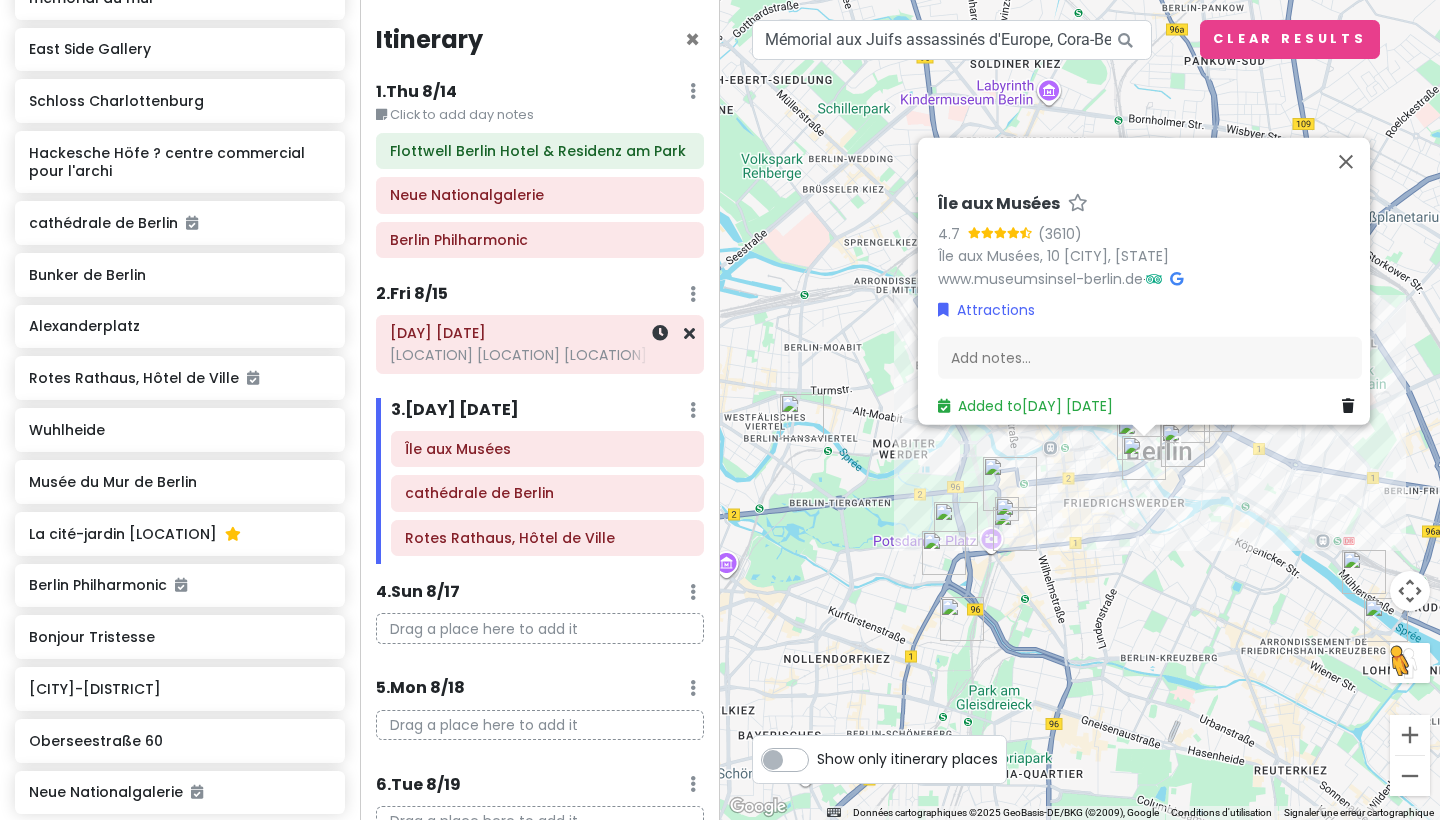 click on "[LOCATION]
[LOCATION]
[LOCATION]" at bounding box center [540, 355] 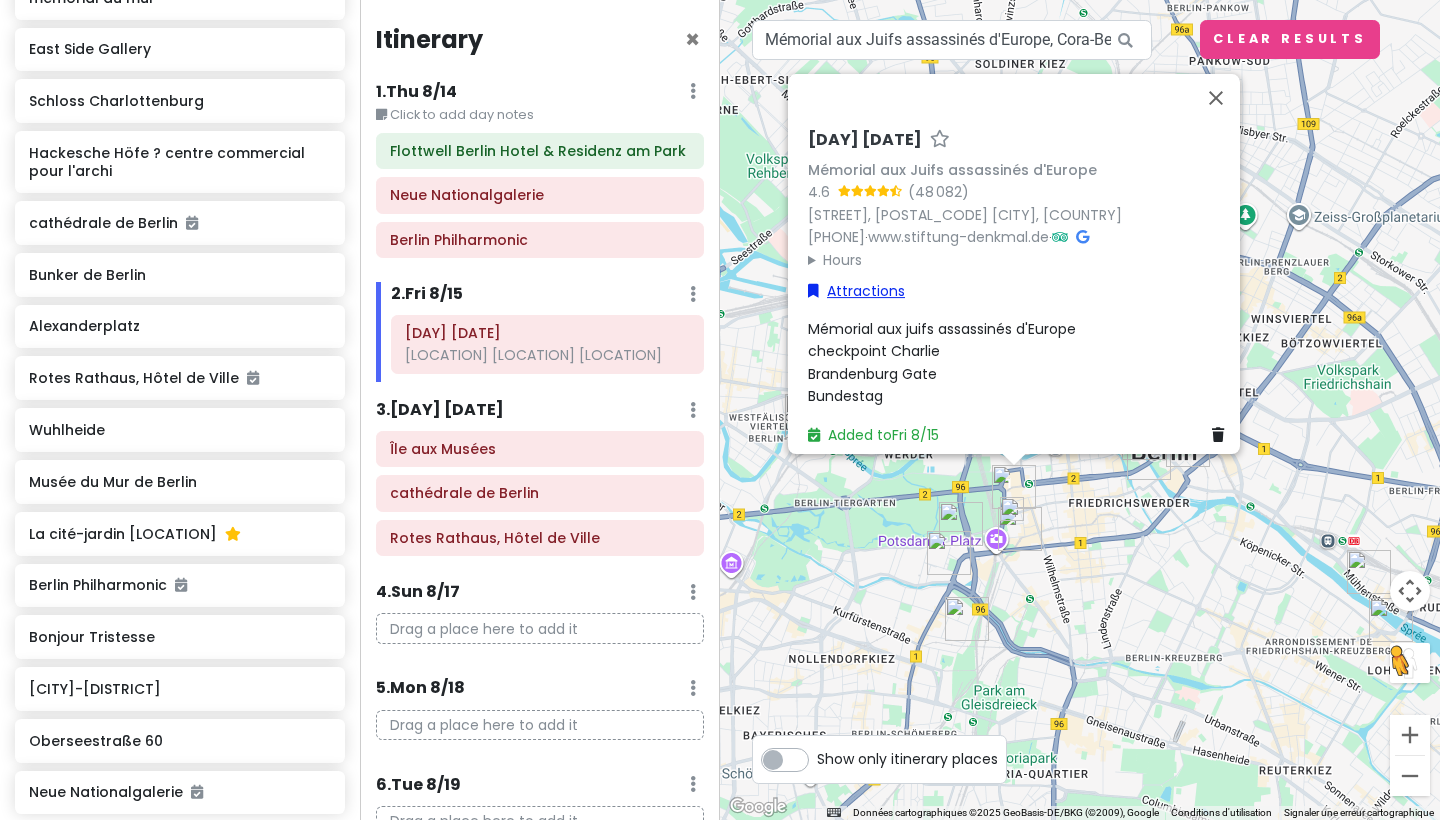 click on "Attractions" at bounding box center (856, 291) 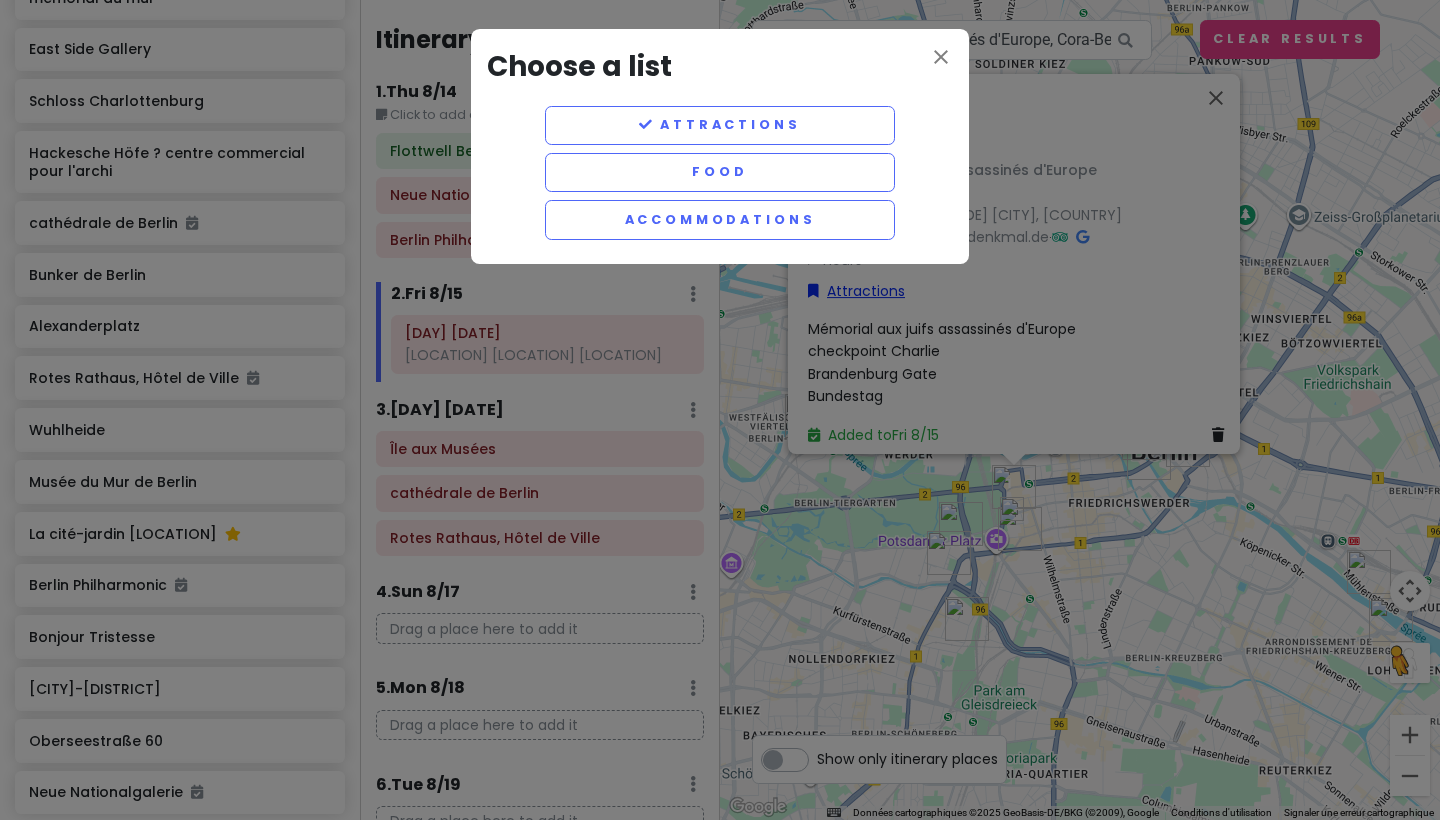 click on "close Choose a list Attractions Food Accommodations" at bounding box center [720, 410] 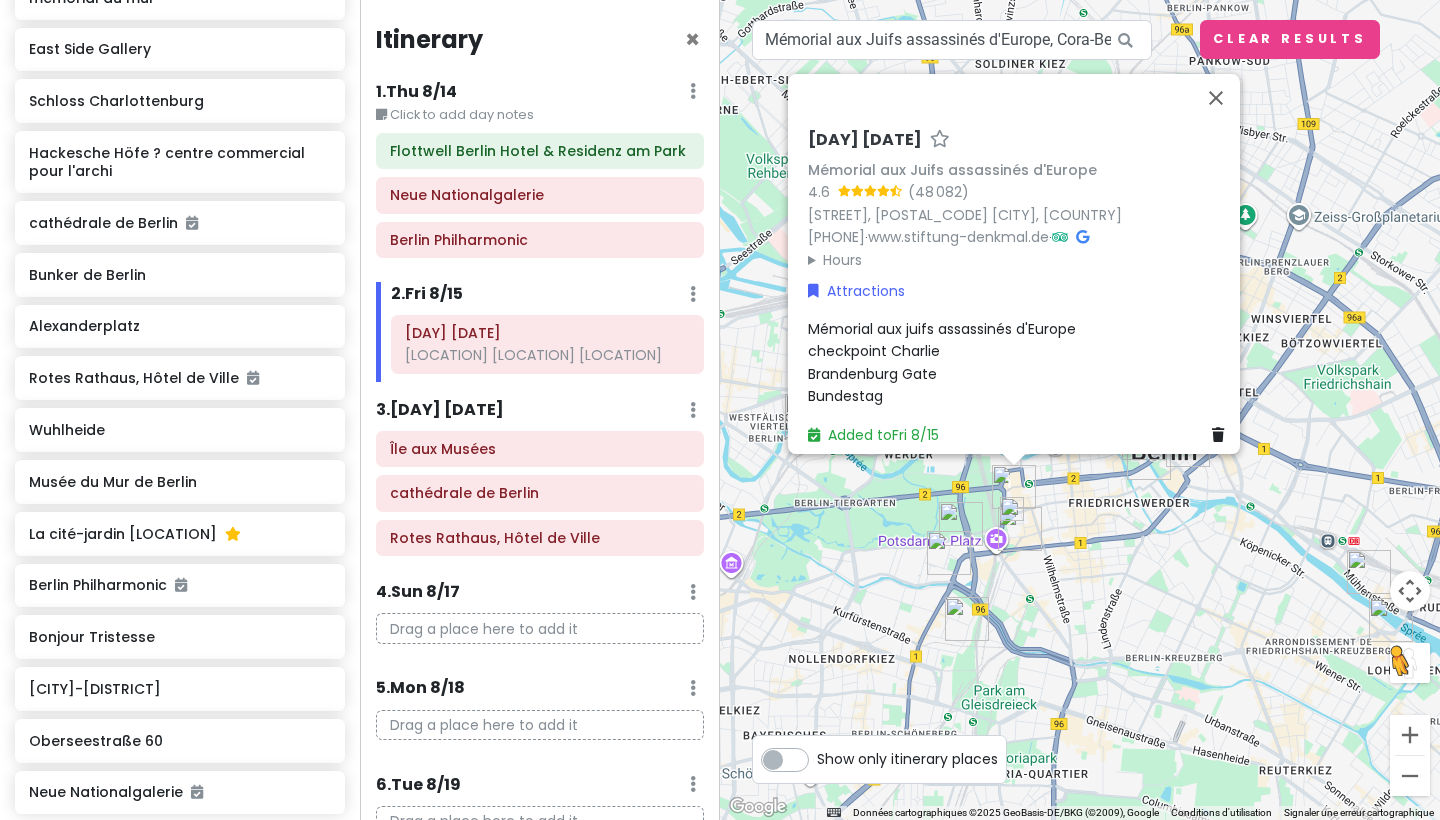 click on "1 .  Thu 8/14" at bounding box center [416, 92] 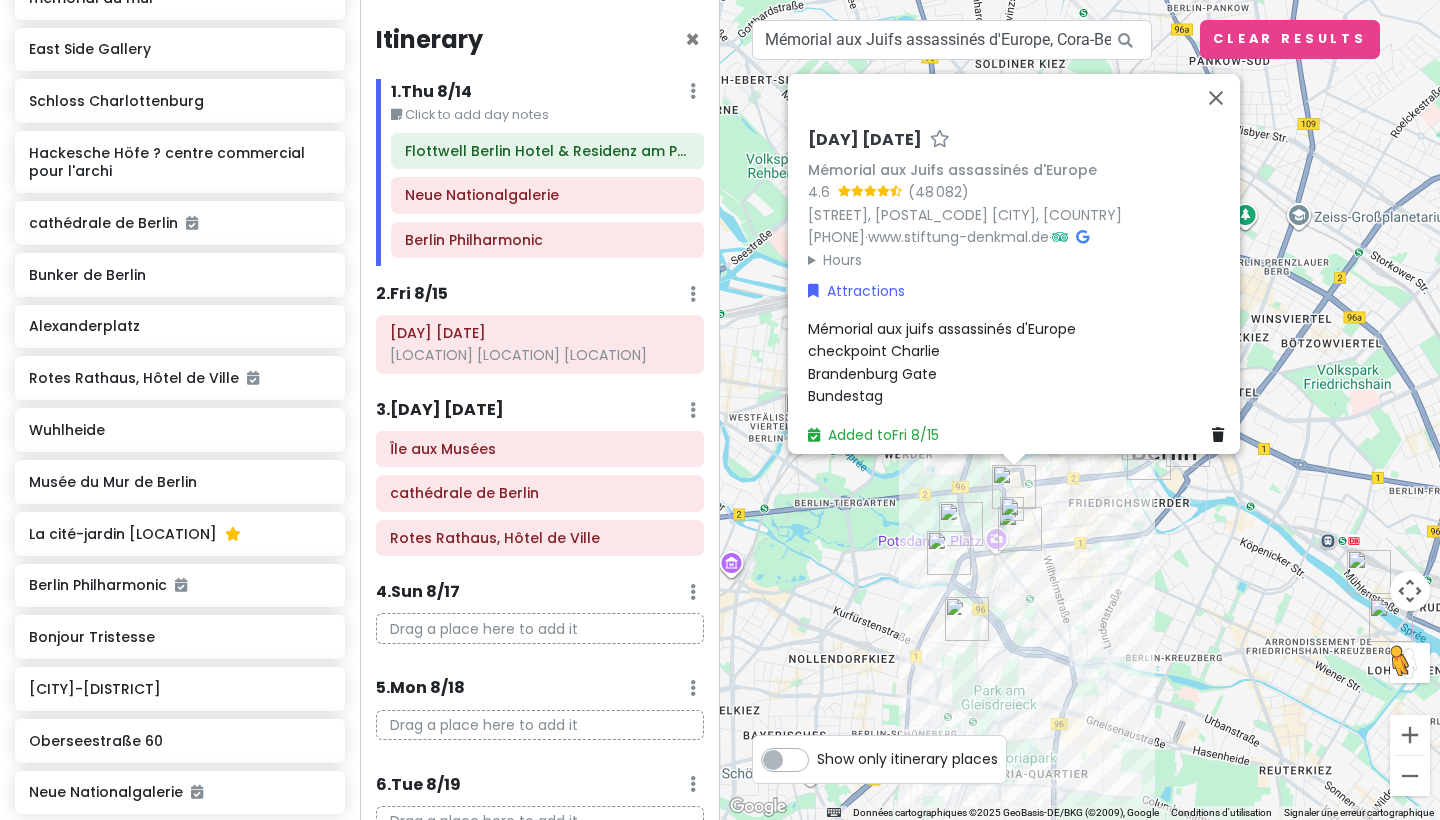 click on "[NUMBER] .  [DAY] [DATE]" at bounding box center [412, 294] 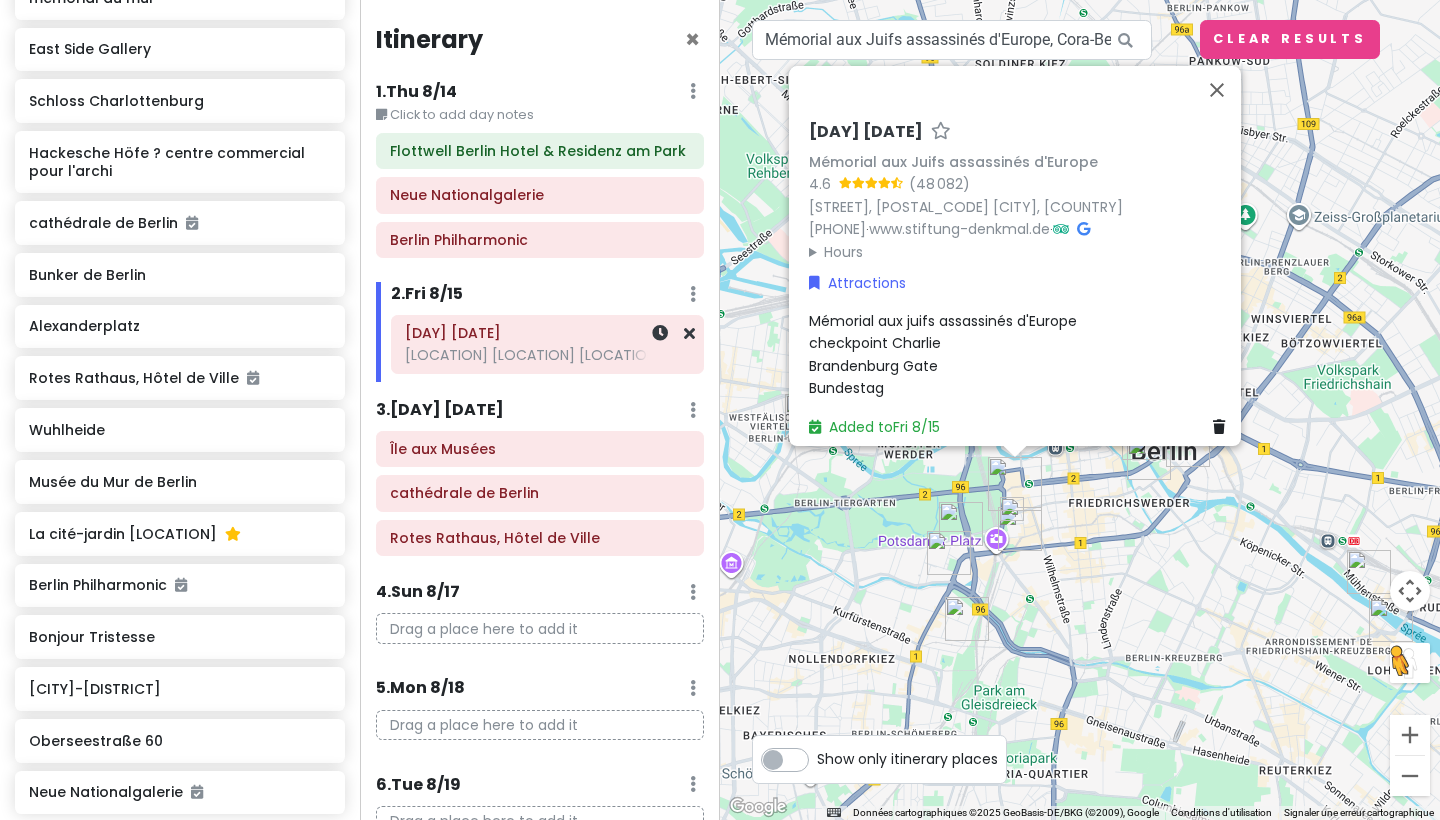 click on "[DAY] [DATE]" at bounding box center [547, 333] 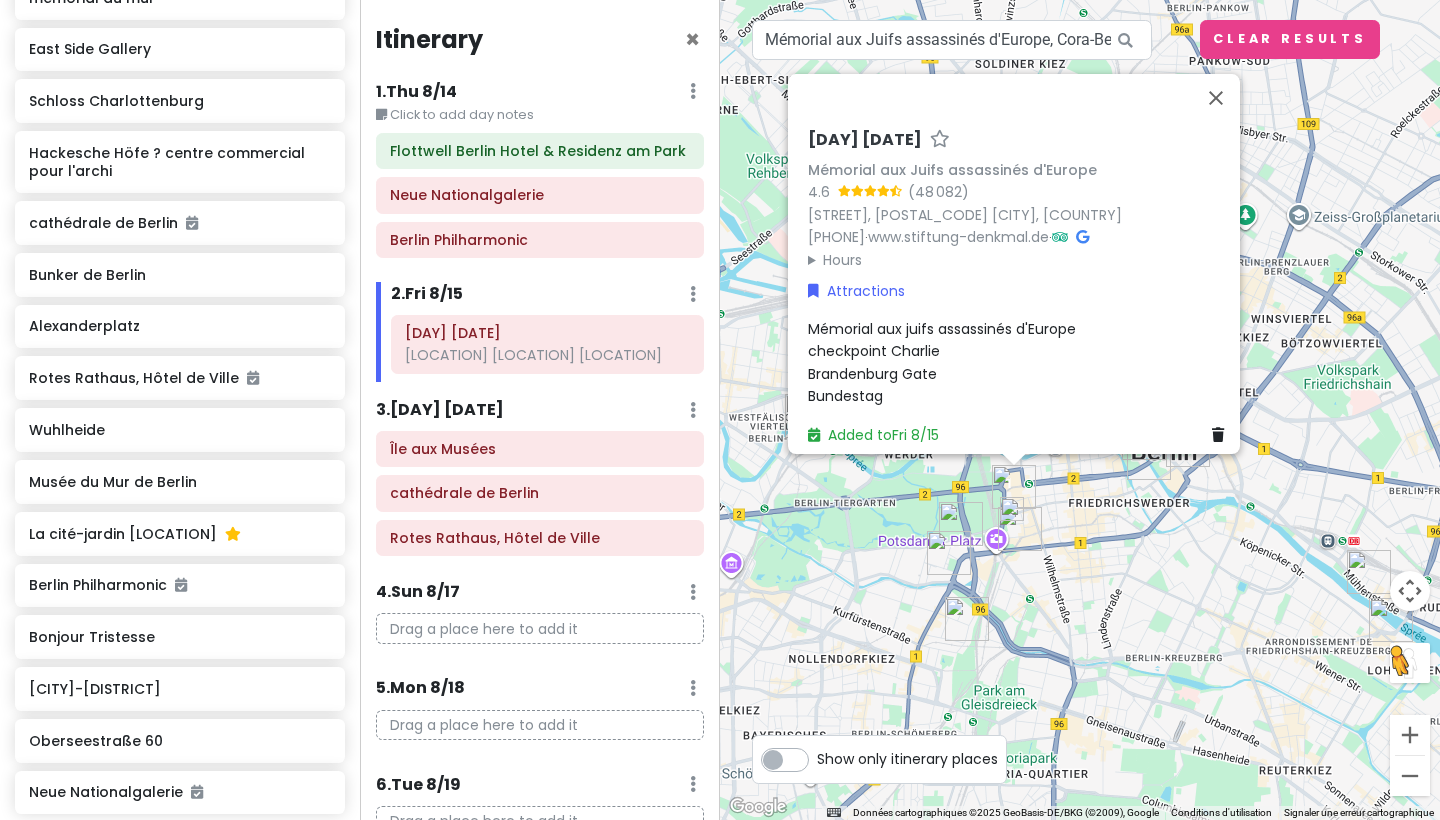 click on "For keyboard navigation, press. Once activated, use the arrow keys to move the marker. To confirm the move, press. To cancel, press. [DAY] [MONTH] [EVENT] [RATING] ([NUMBER]) [STREET], [POSTAL_CODE] [CITY], [COUNTRY] [PHONE] · [URL] · Hours [DAY] [TIME] [DAY] [TIME] [DAY] [TIME] [DAY] [TIME] [DAY] [TIME] [DAY] [TIME] [DAY] [TIME] Attractions [EVENT]
[EVENT]
[EVENT]
[EVENT] Added to  [DAY] [MONTH]" at bounding box center (1080, 410) 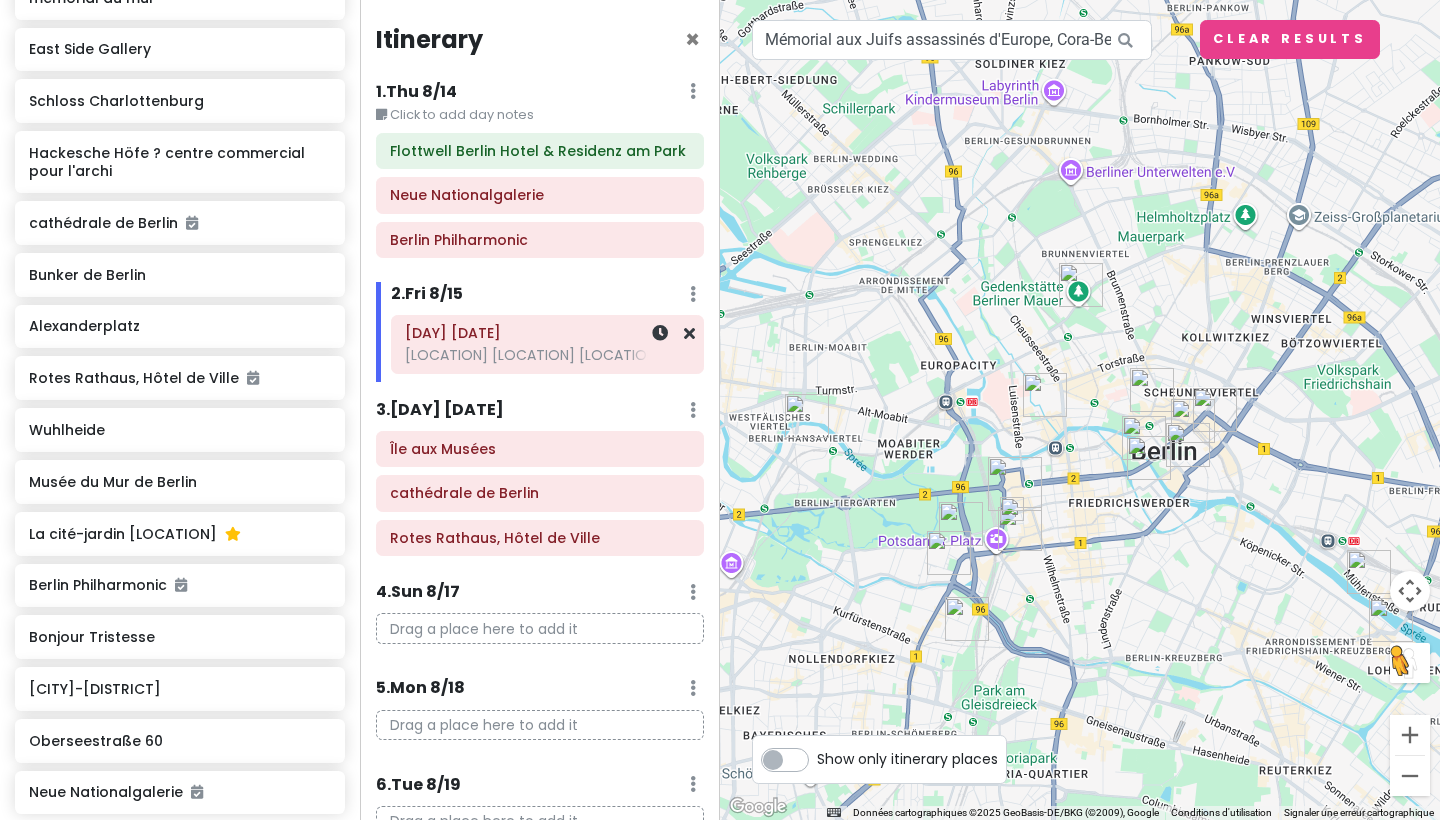 click on "[LOCATION]
[LOCATION]
[LOCATION]" at bounding box center (547, 355) 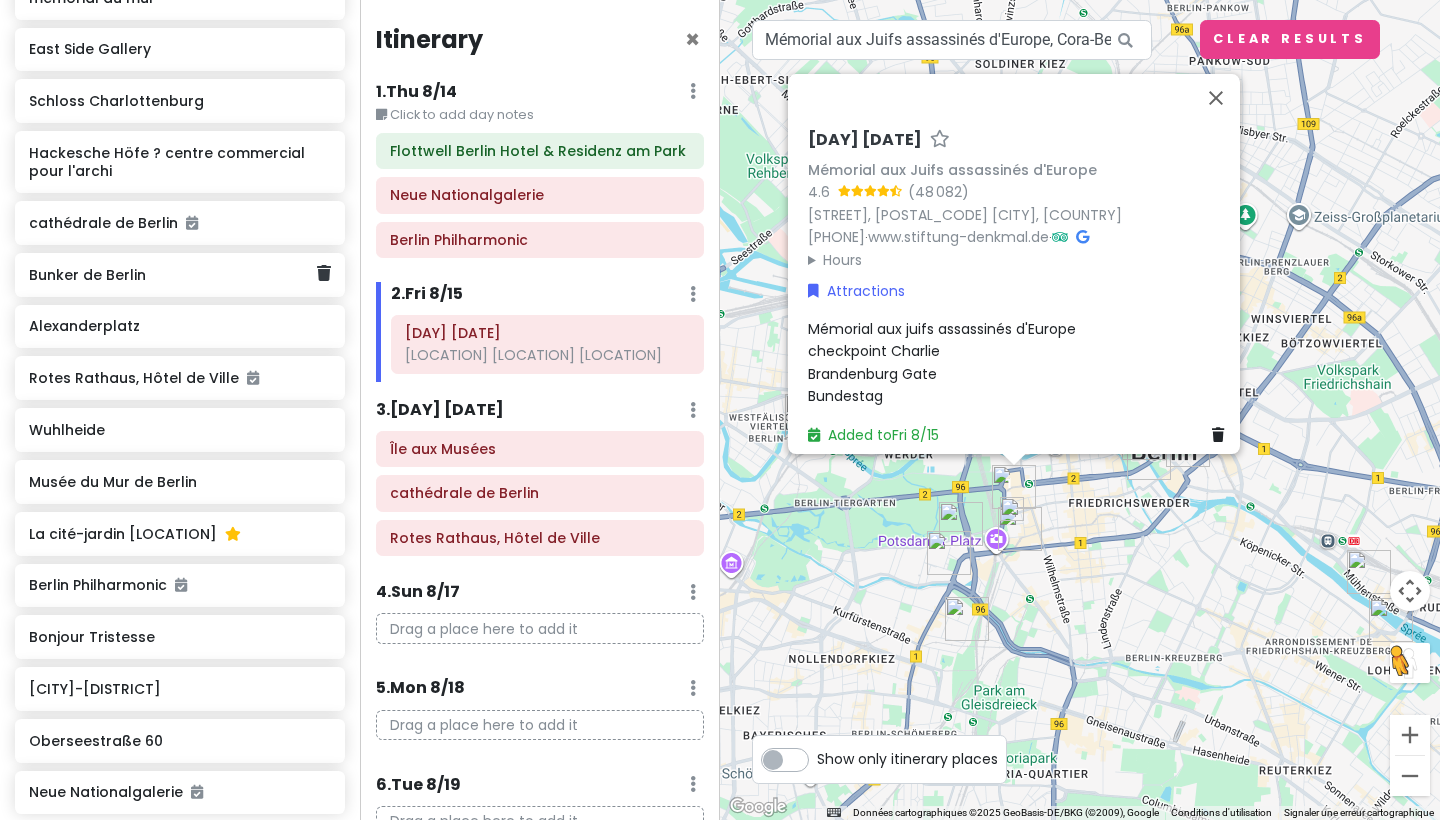 click on "Bunker de Berlin" 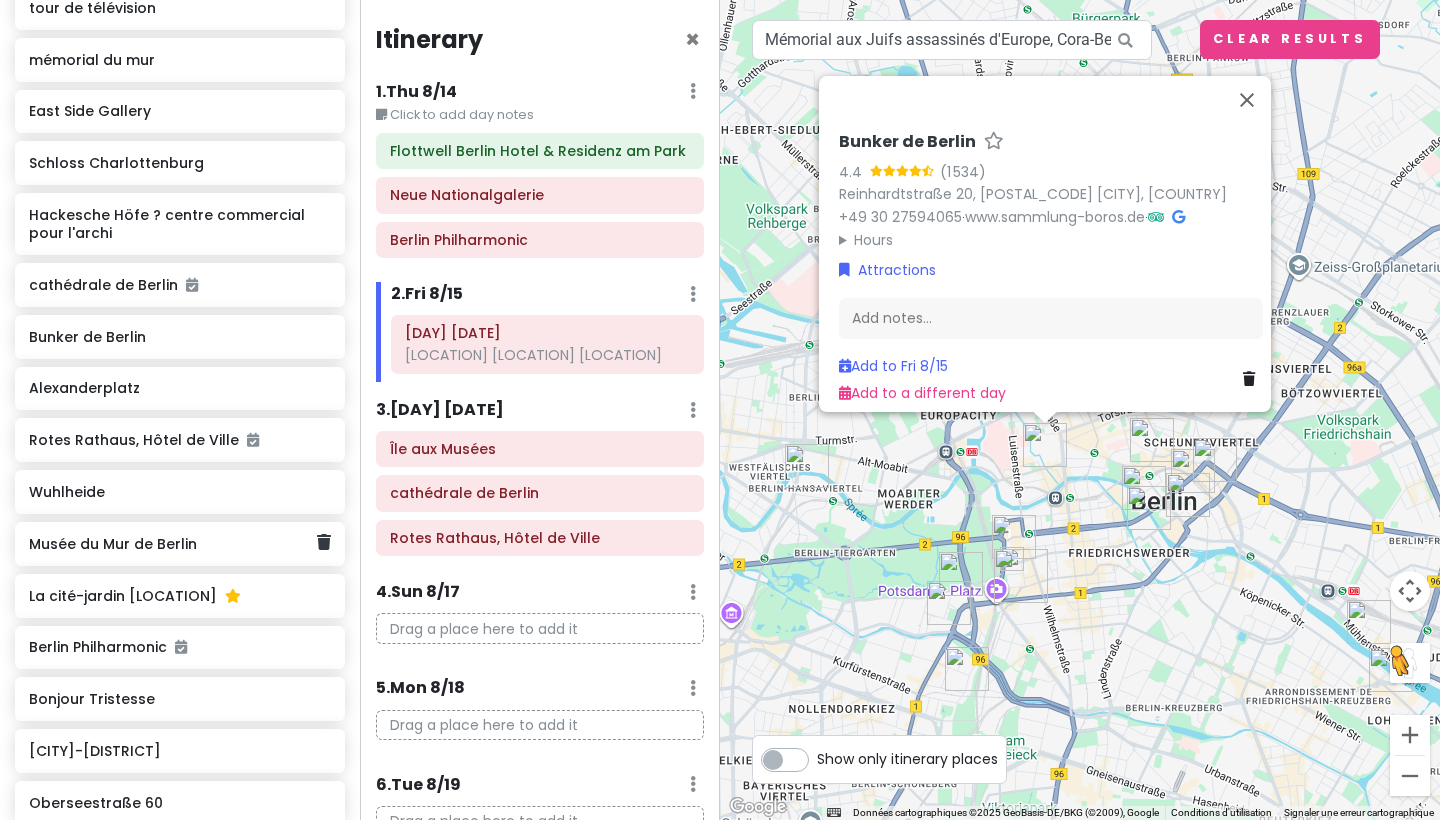 scroll, scrollTop: 623, scrollLeft: 0, axis: vertical 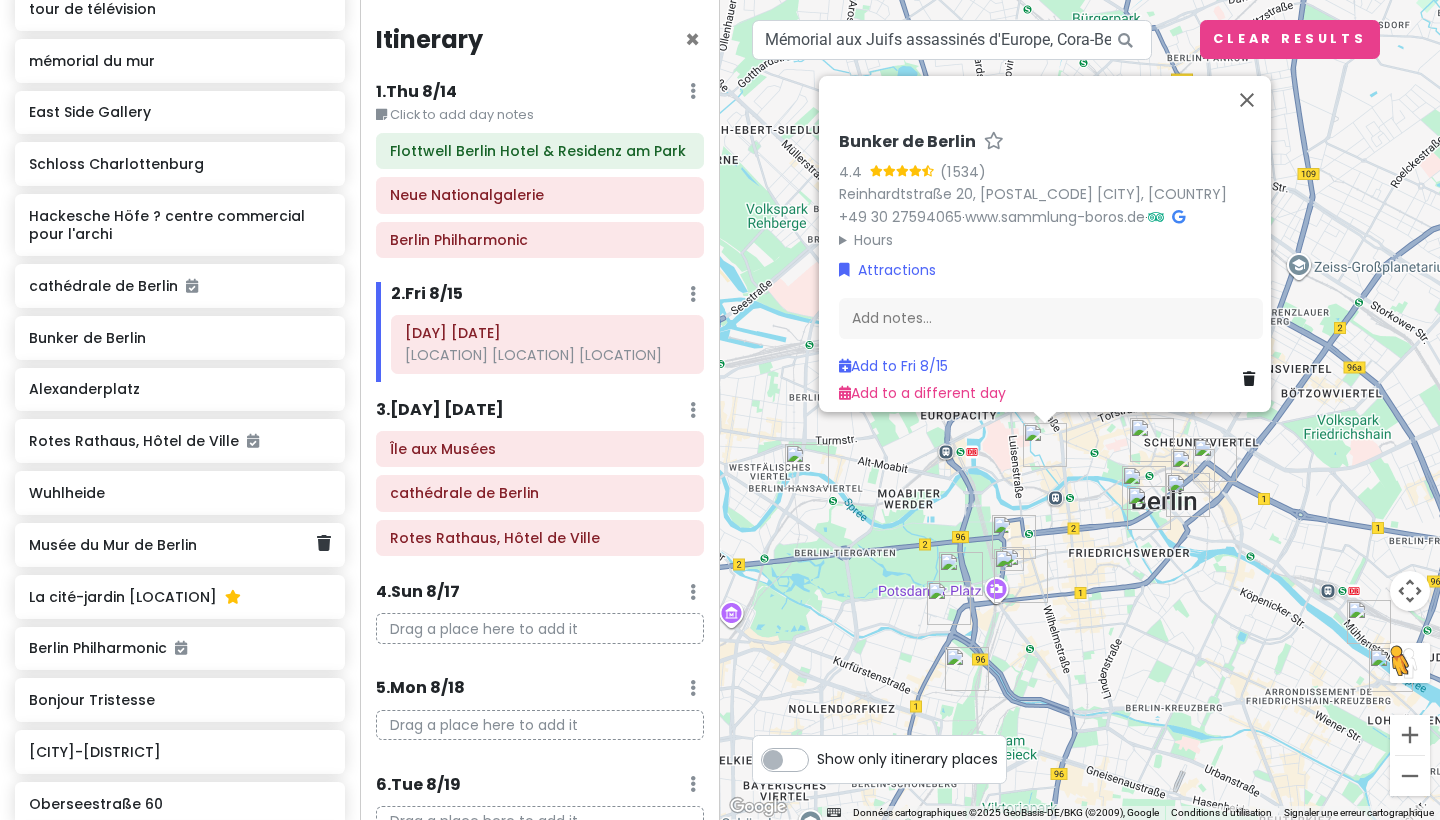 click on "Musée du Mur de Berlin" at bounding box center (172, 545) 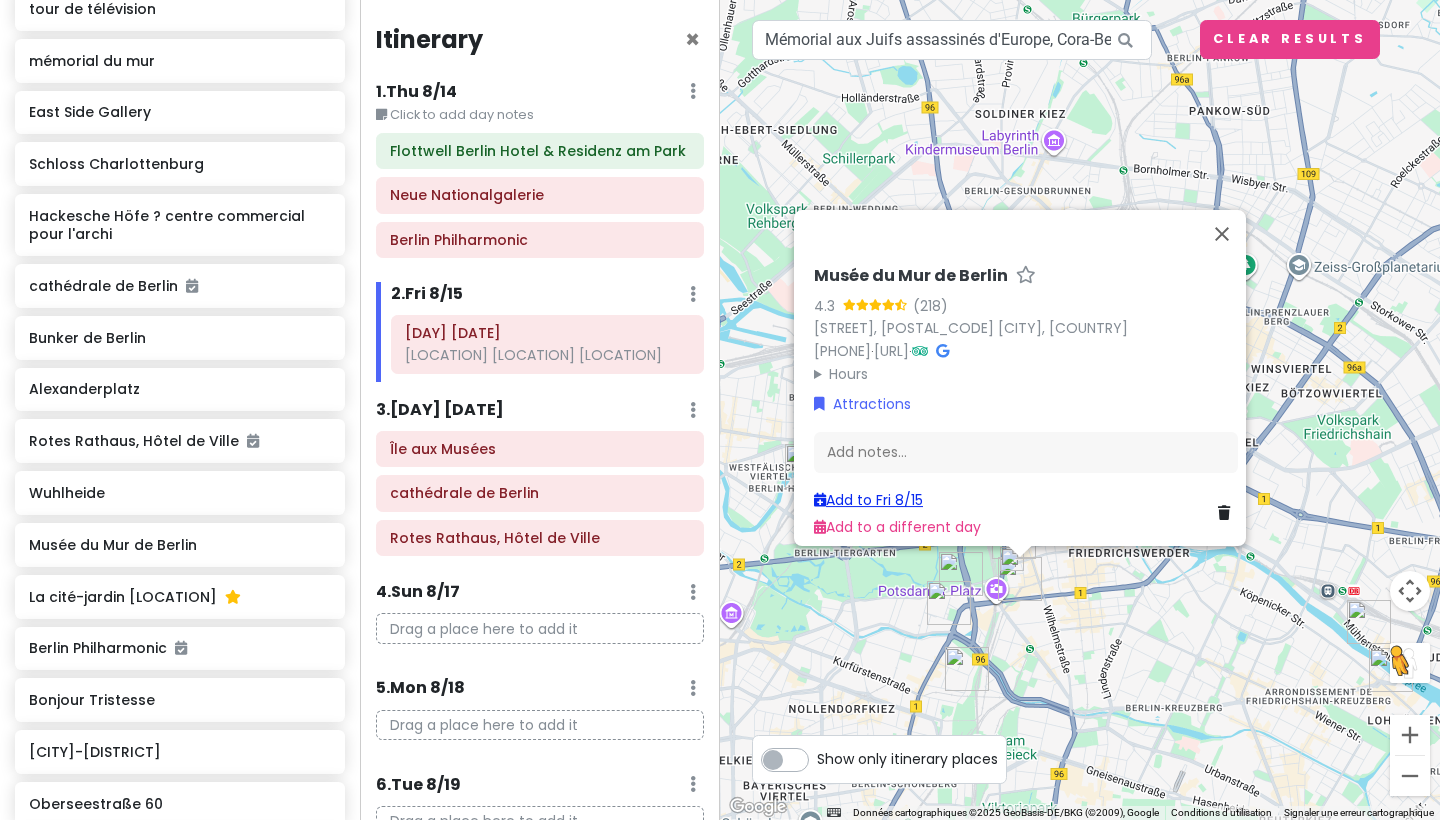click on "Add to   [DAY] [DATE]" at bounding box center (868, 500) 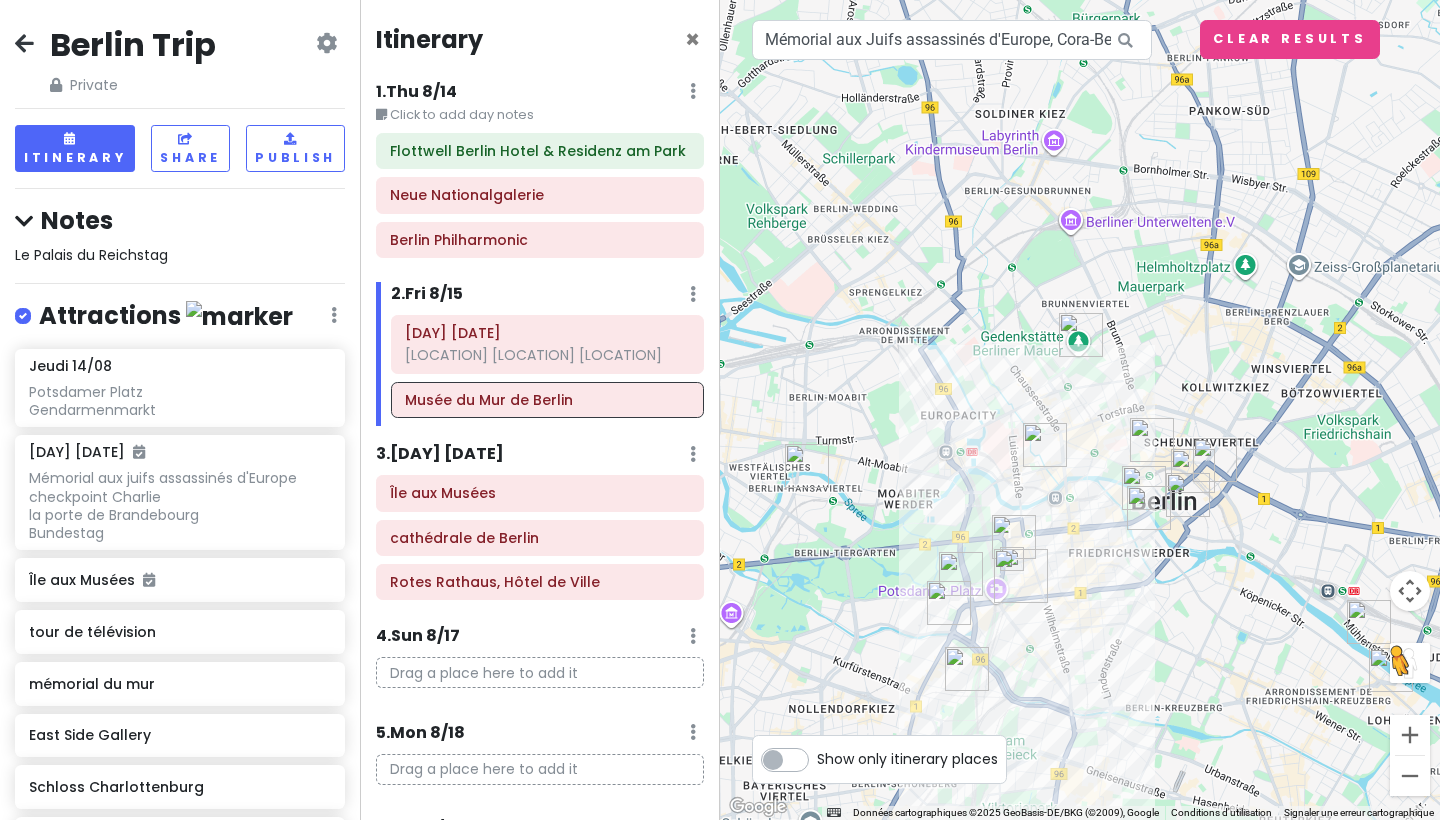 scroll, scrollTop: 0, scrollLeft: 0, axis: both 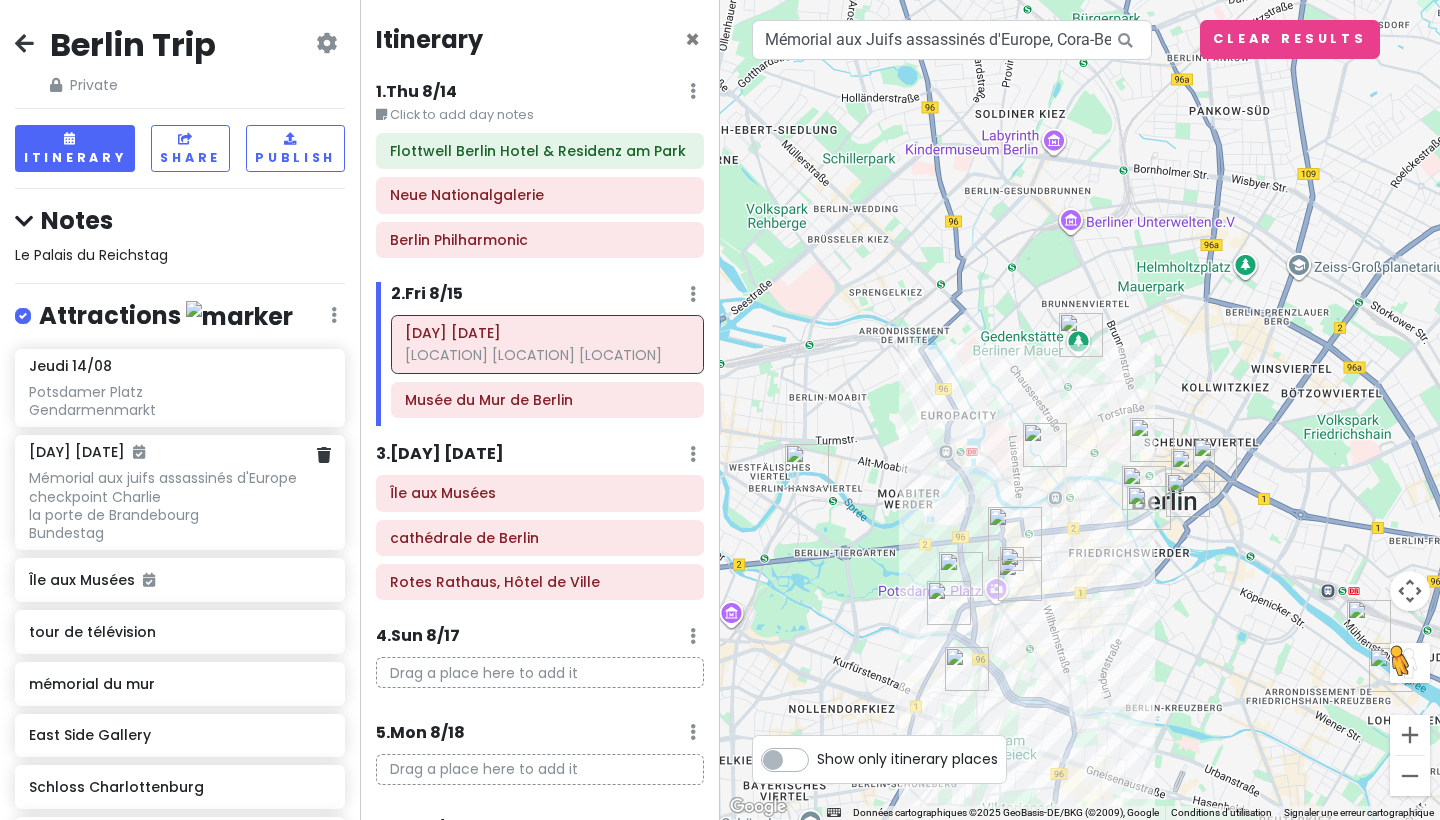 click on "Mémorial aux juifs assassinés d'Europe
checkpoint Charlie
la porte de Brandebourg
Bundestag" at bounding box center [179, 401] 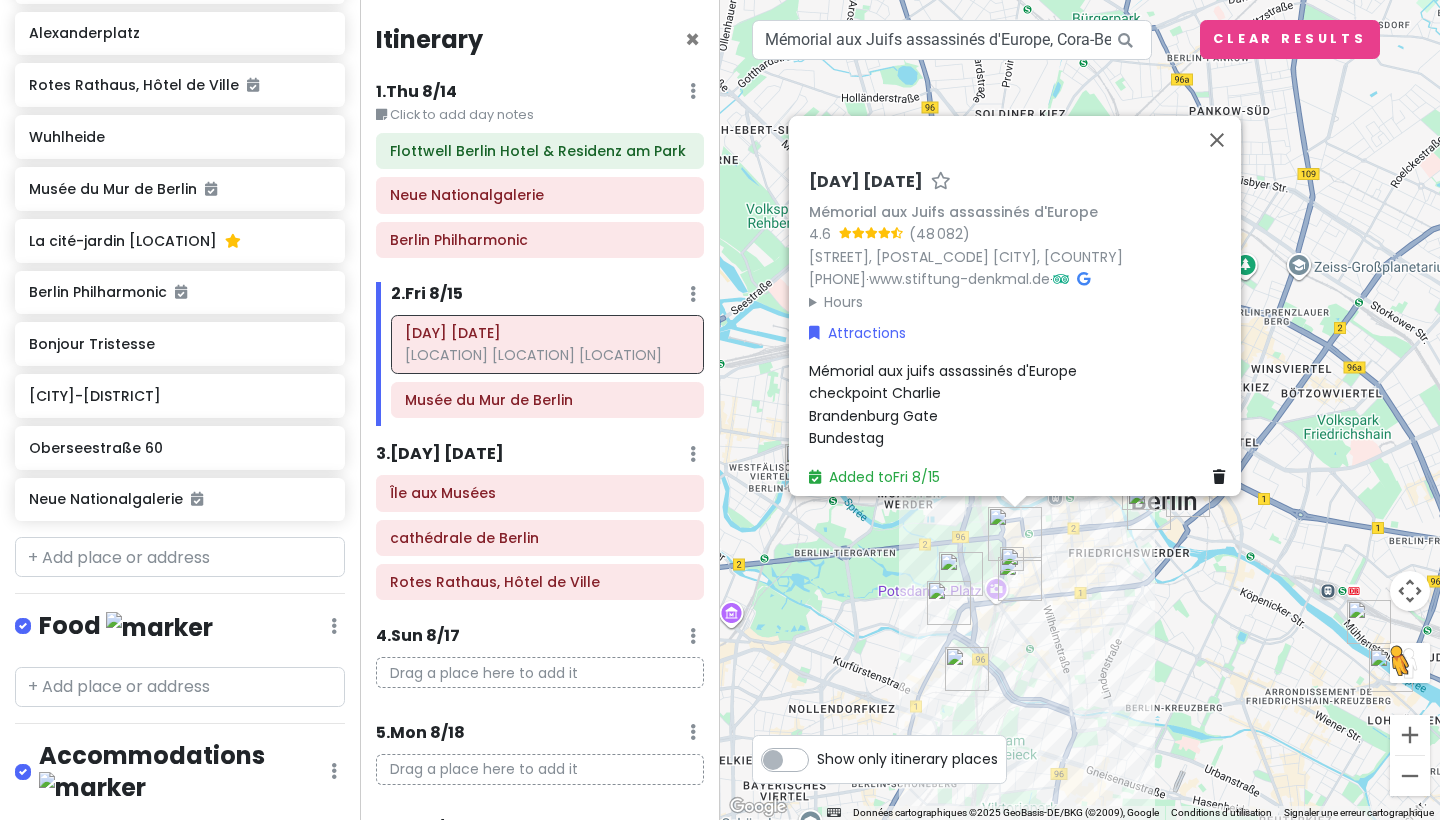 scroll, scrollTop: 980, scrollLeft: 0, axis: vertical 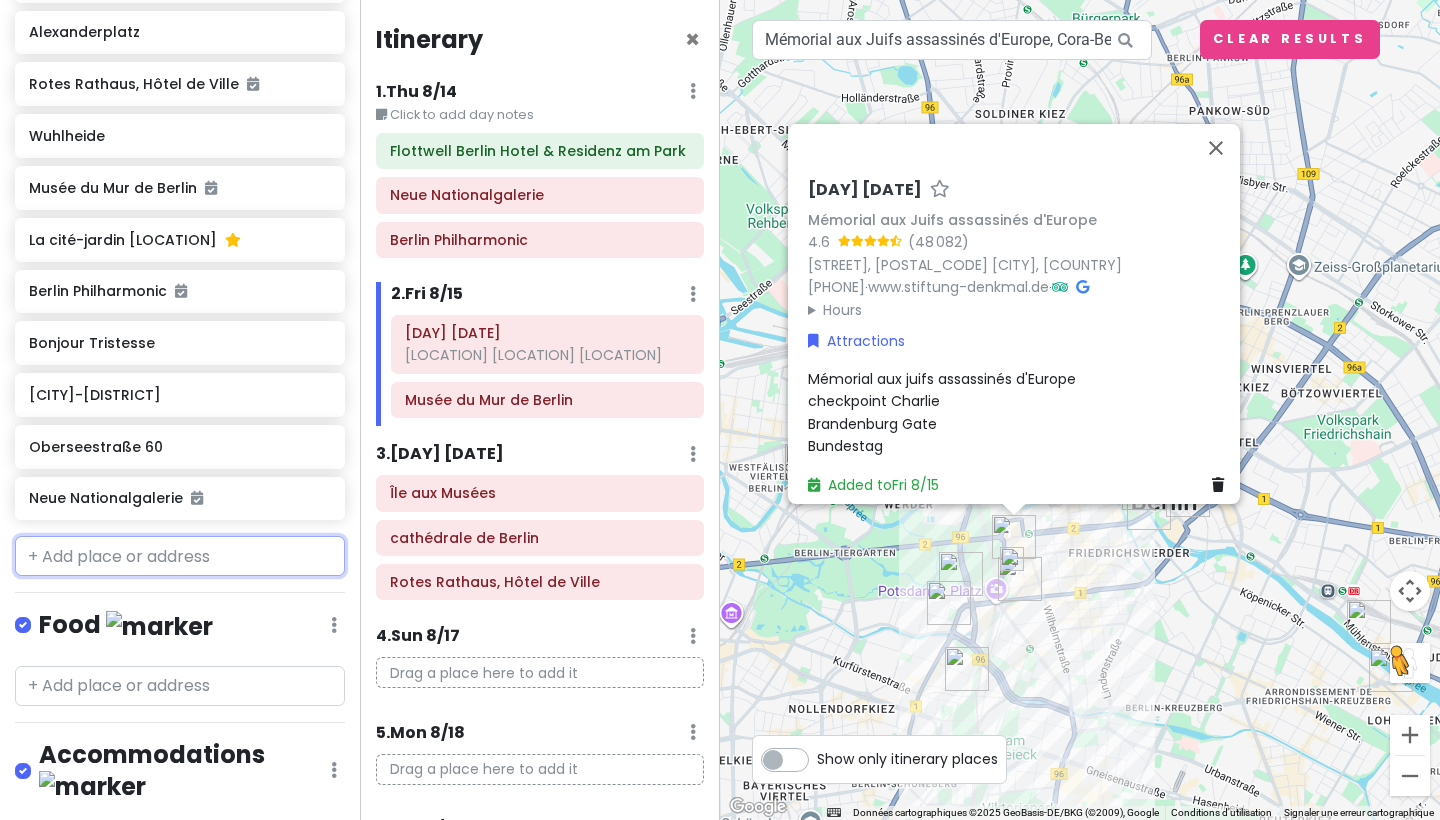 click at bounding box center (180, 556) 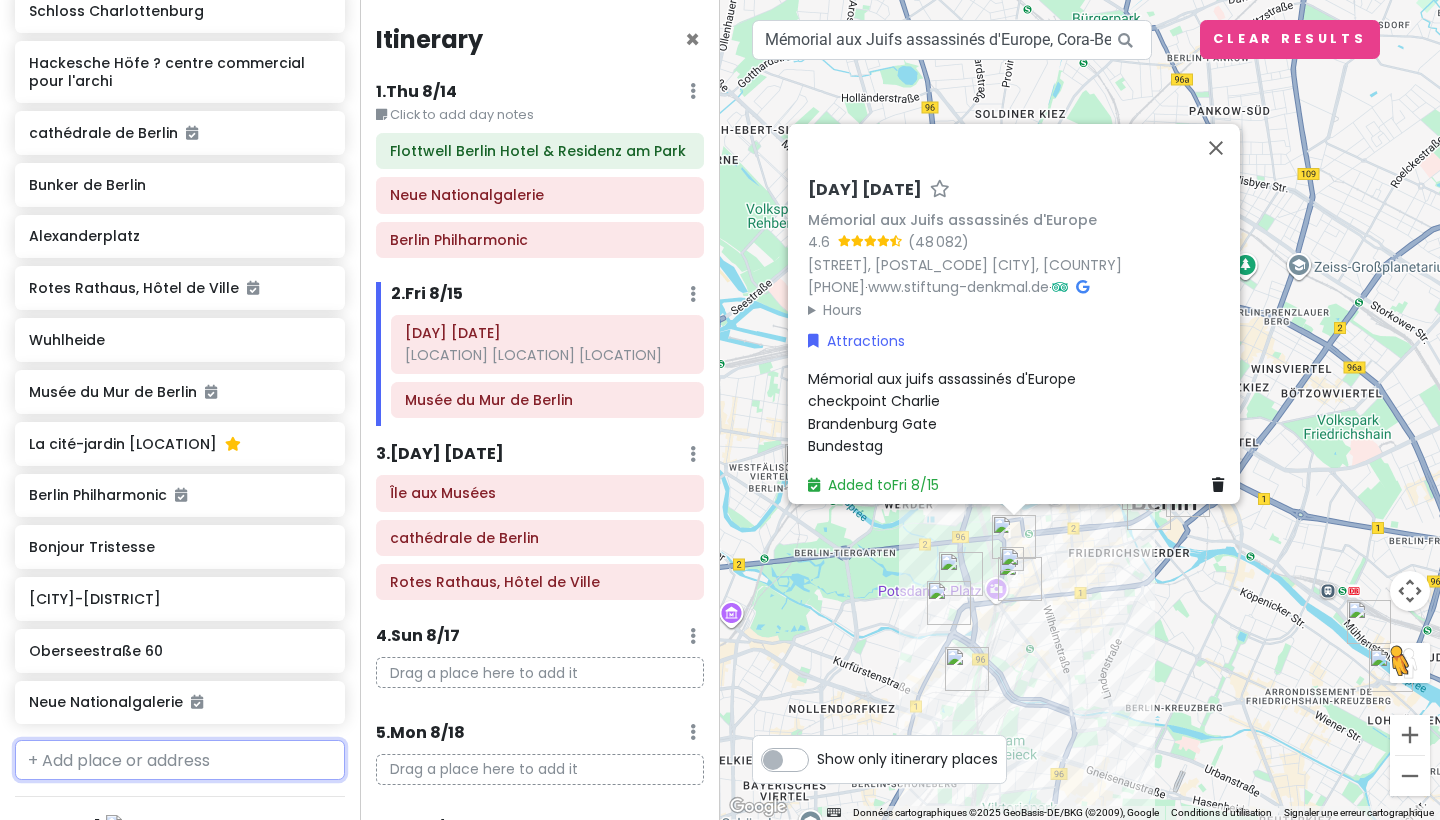 scroll, scrollTop: 759, scrollLeft: 0, axis: vertical 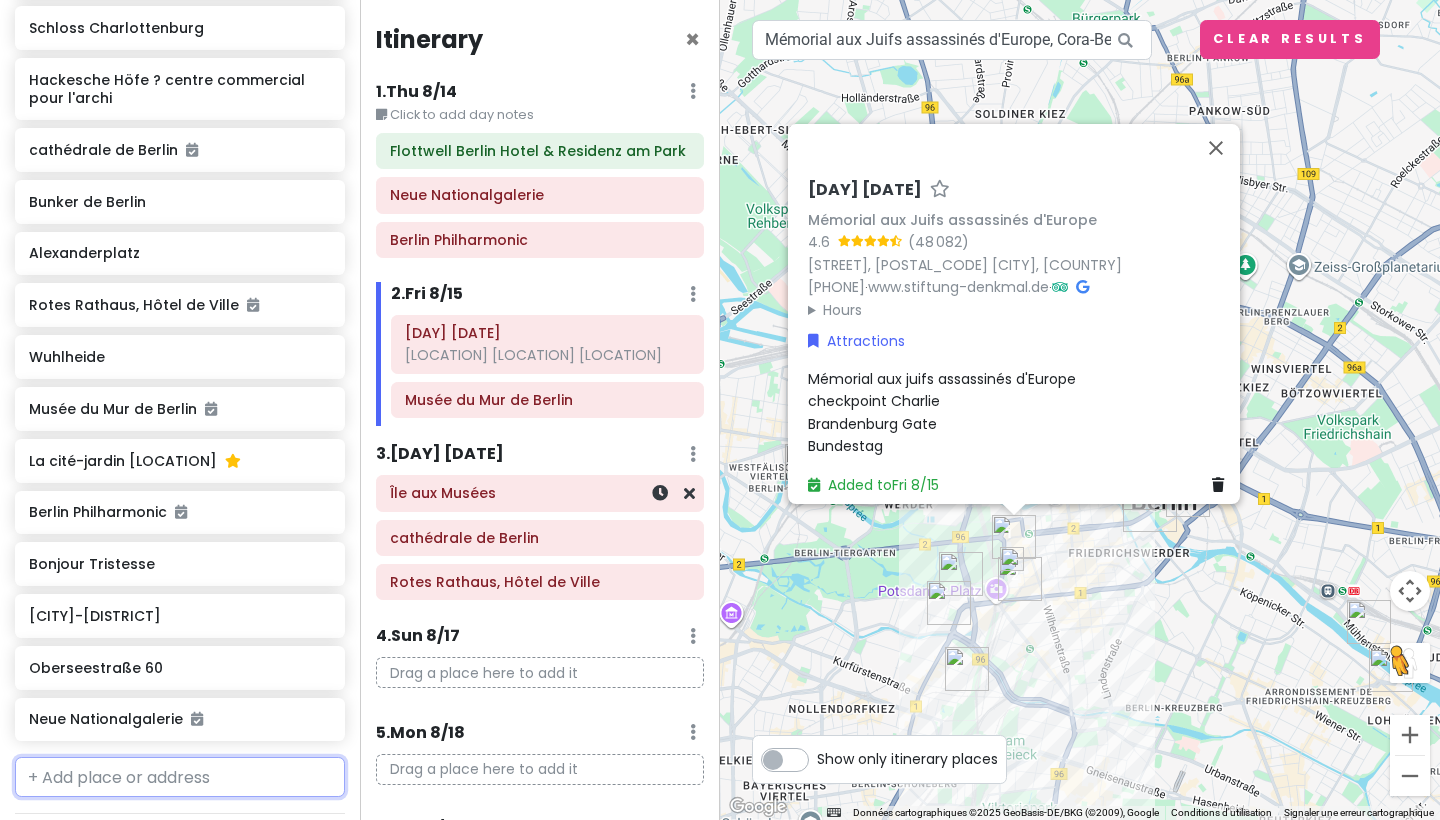 click on "Île aux Musées" at bounding box center [540, 493] 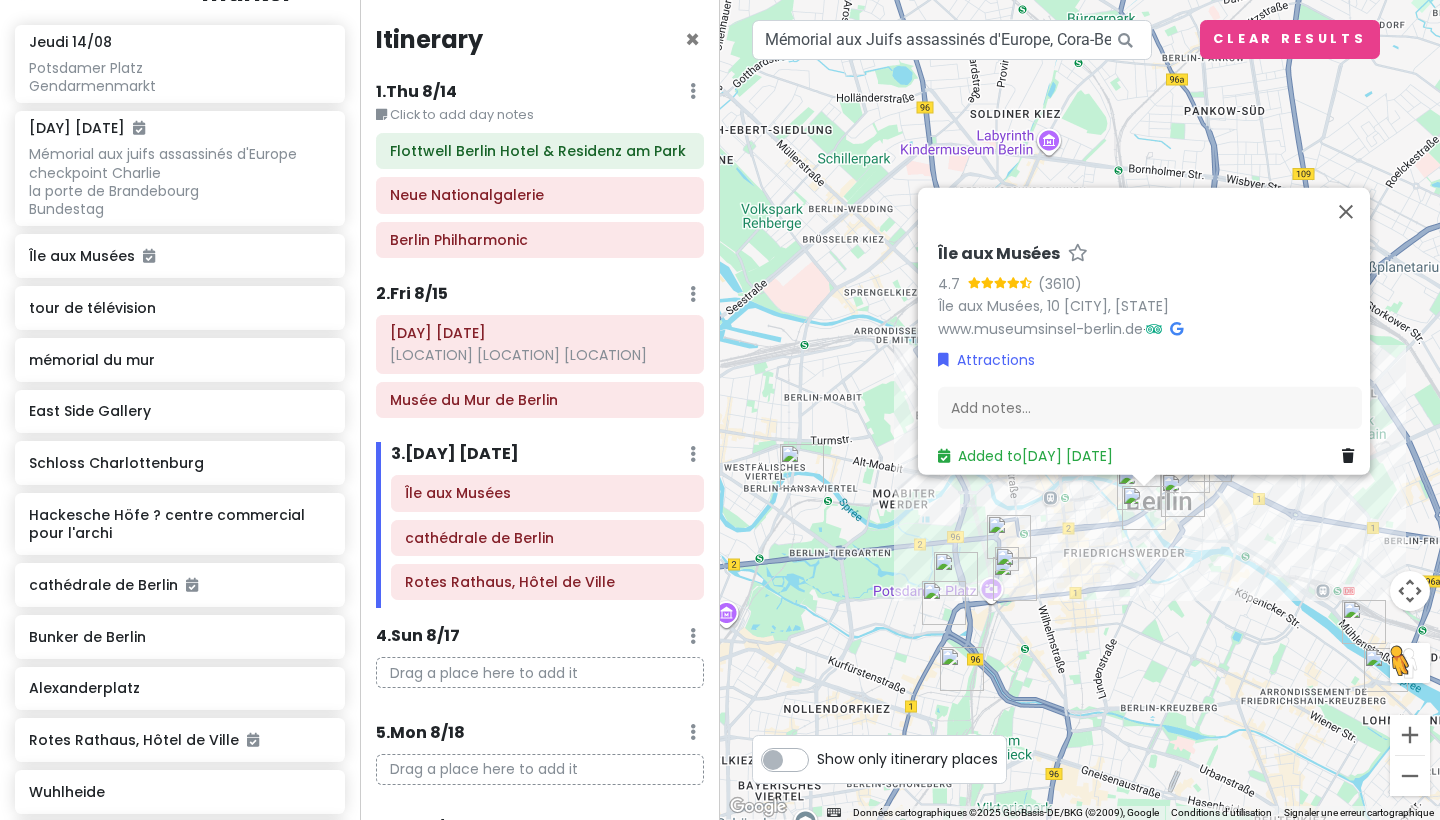 scroll, scrollTop: 340, scrollLeft: 0, axis: vertical 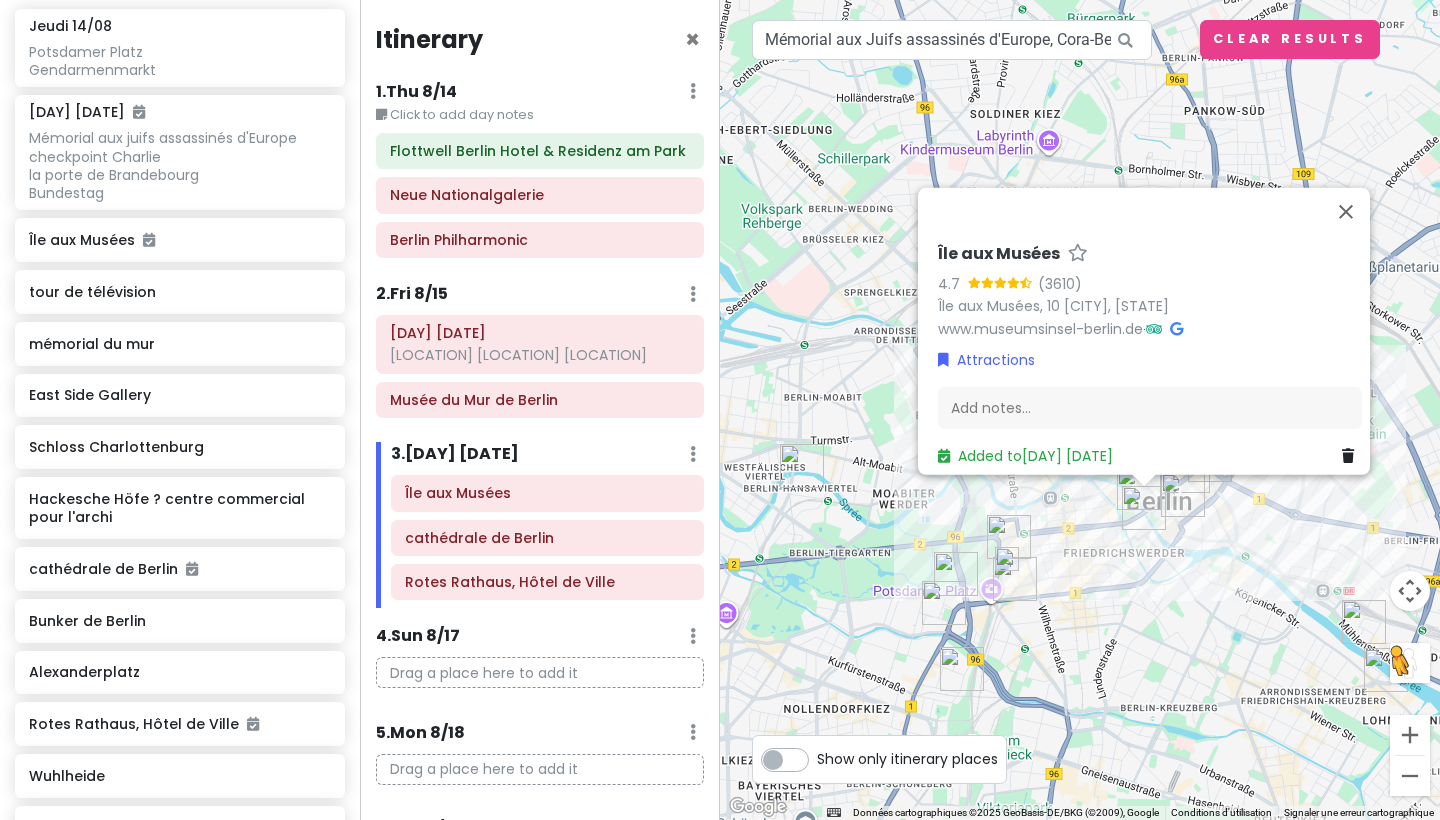click on "3 .  Sat 8/16" at bounding box center [455, 454] 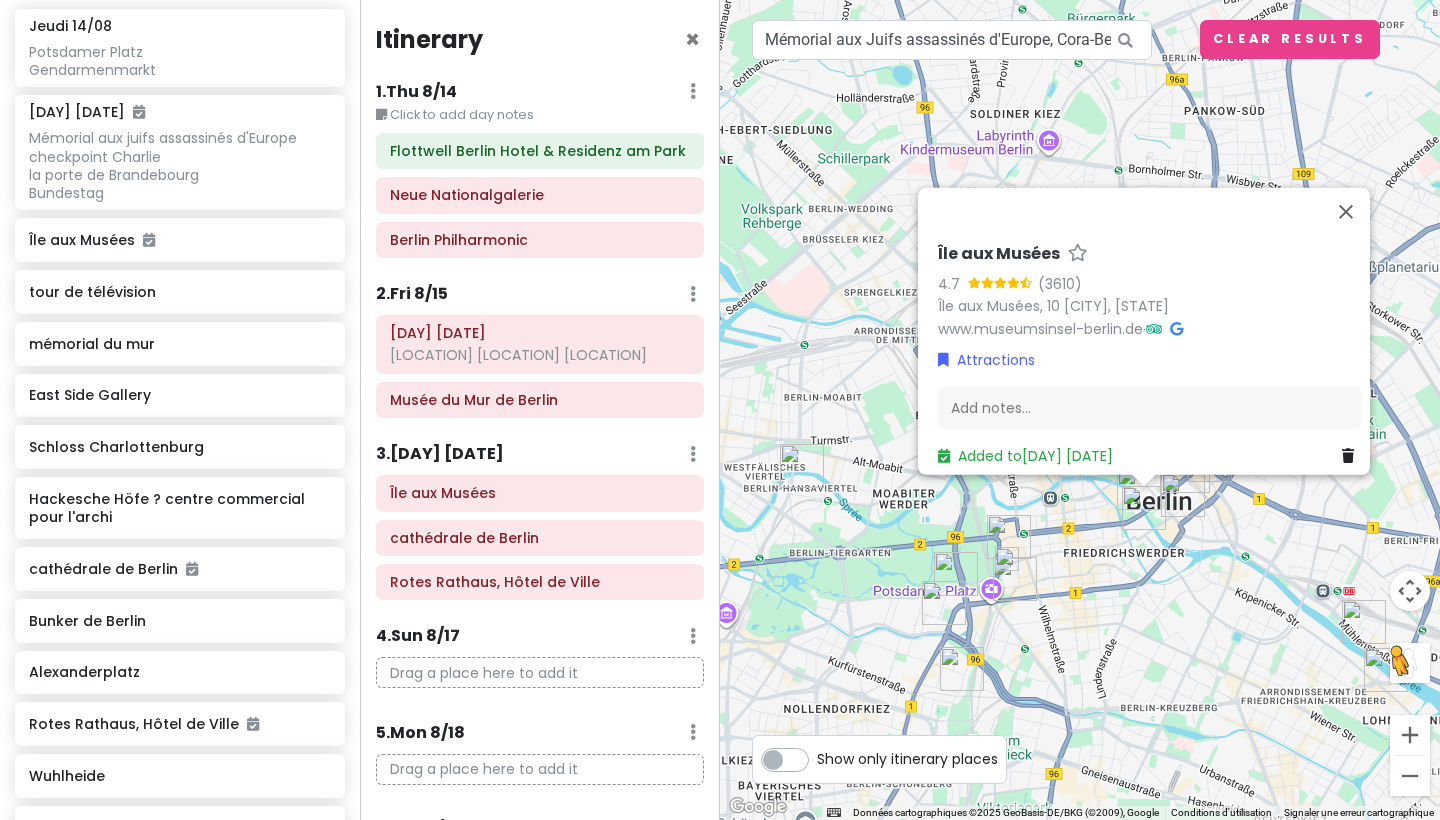 click on "3 .  Sat 8/16" at bounding box center (440, 454) 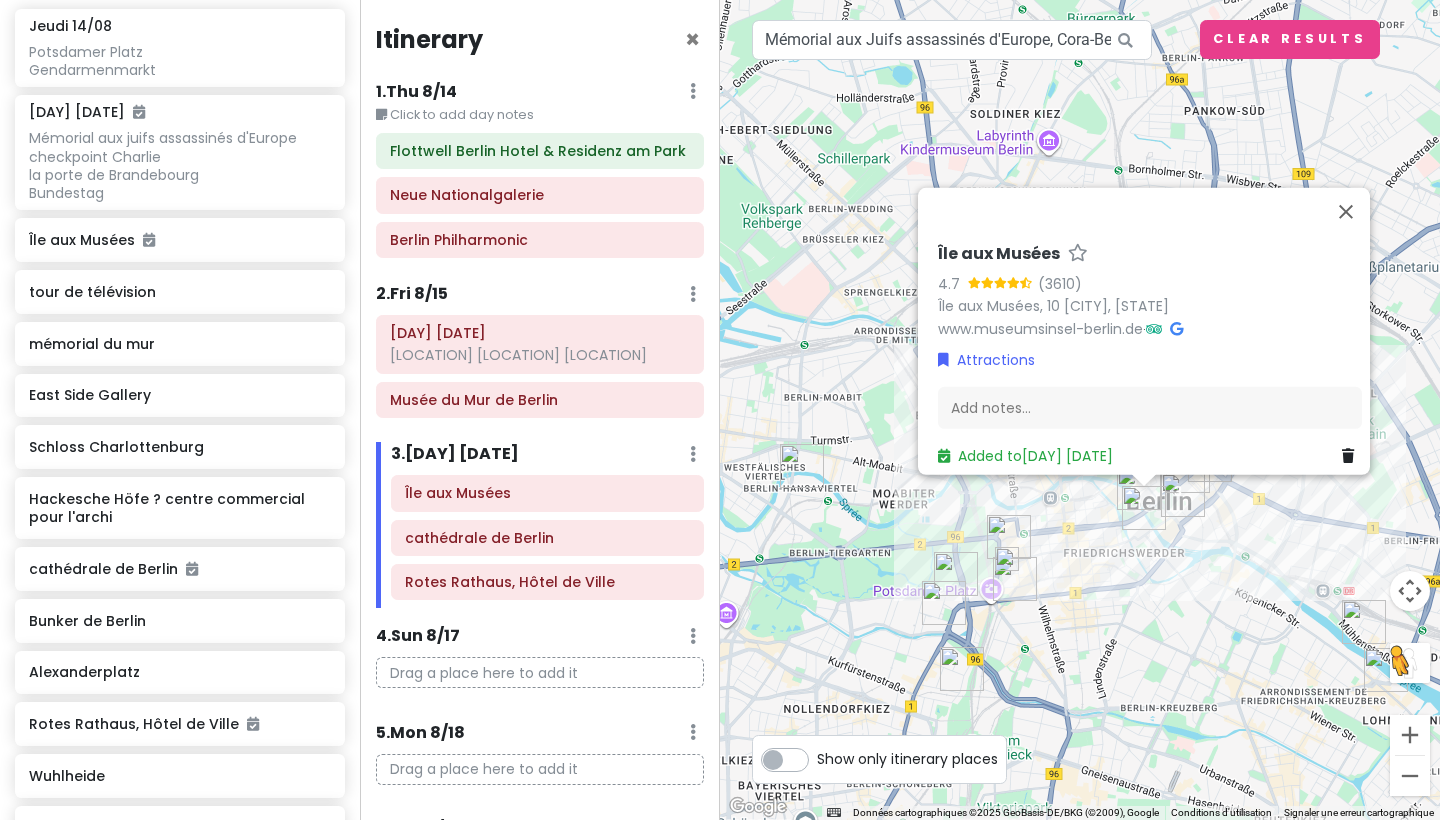 click on "3 .  Sat 8/16 Add Day Notes Delete Day" at bounding box center [547, 459] 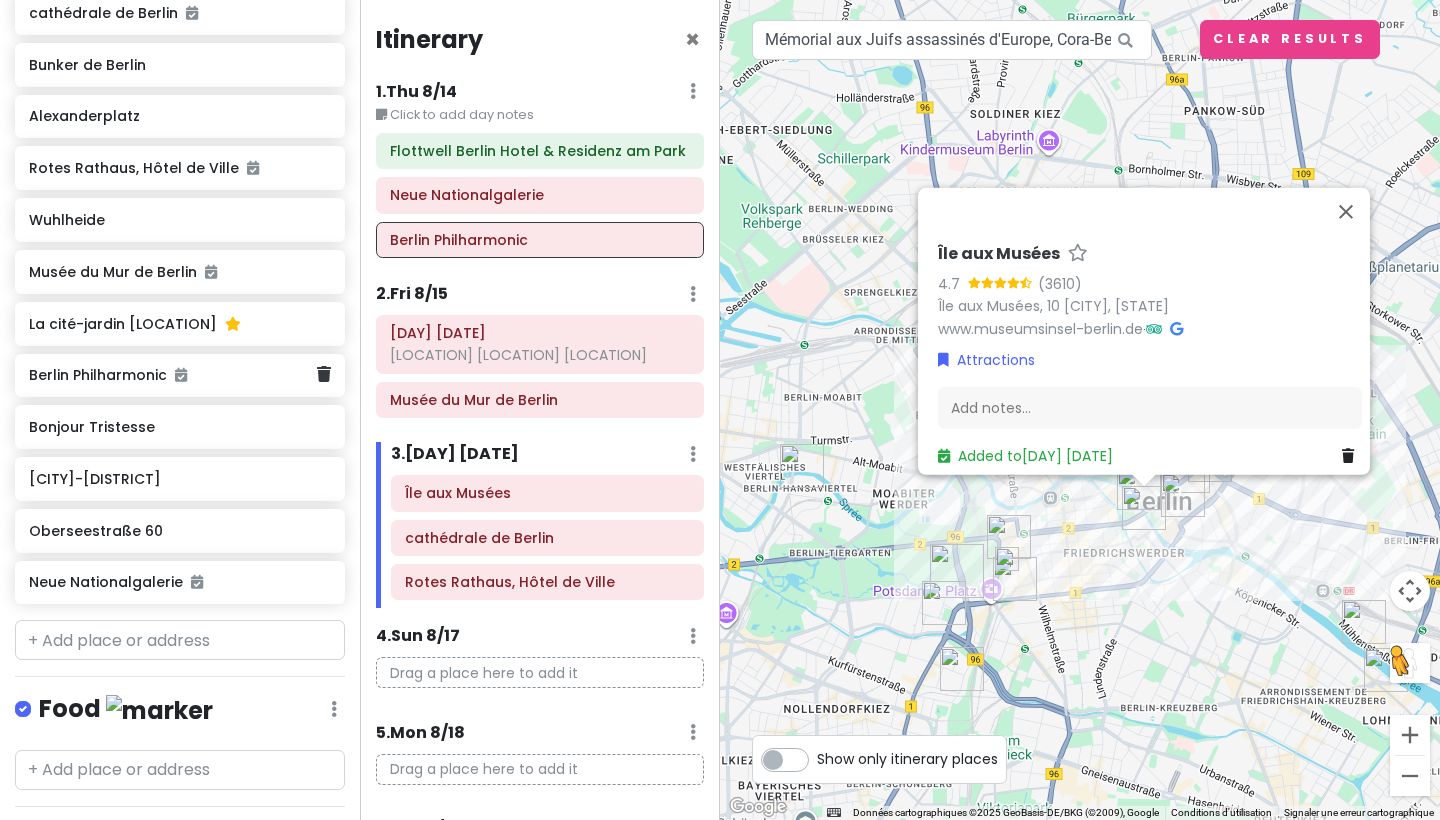 scroll, scrollTop: 898, scrollLeft: 0, axis: vertical 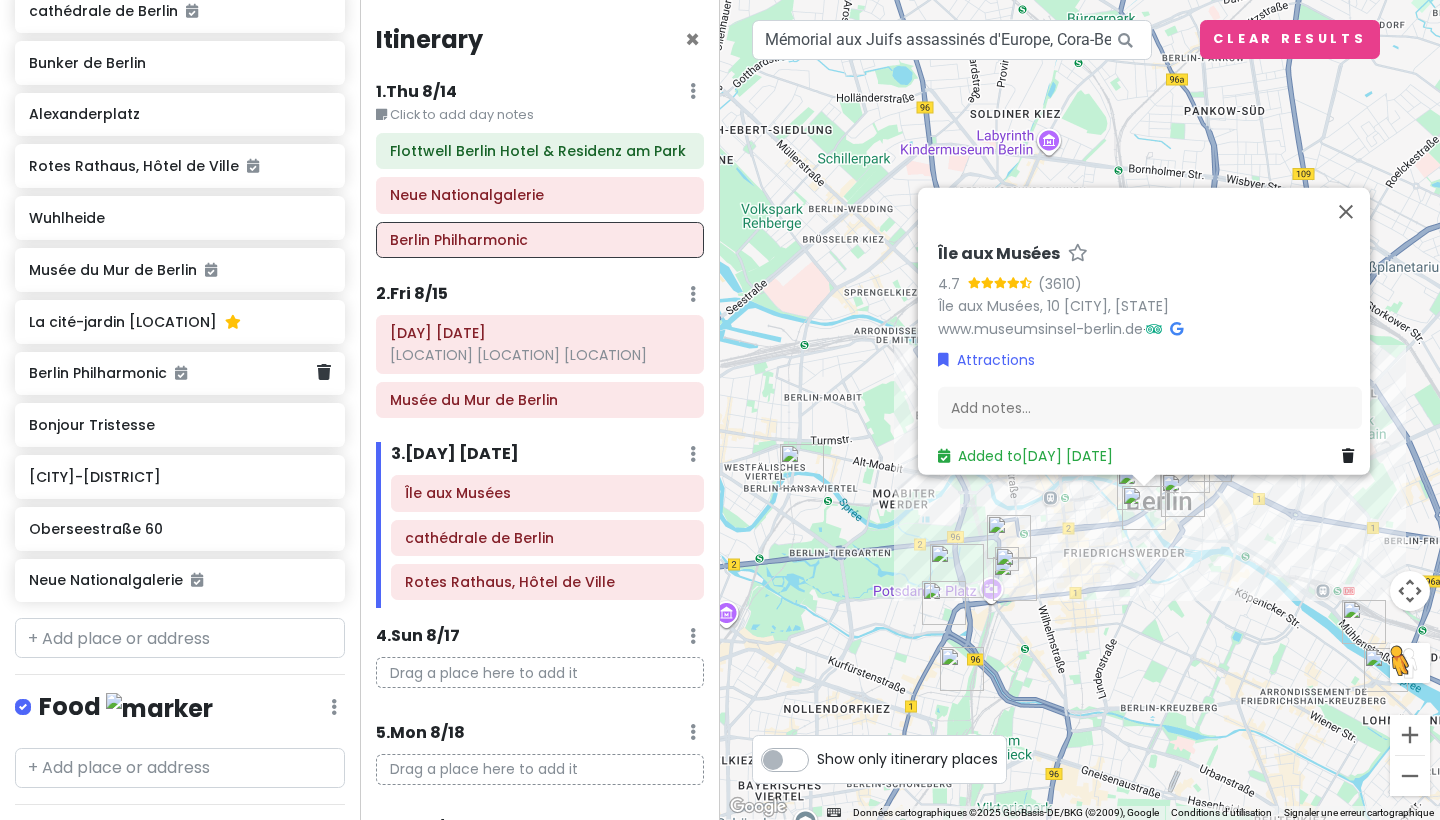 click on "Berlin Philharmonic" at bounding box center (172, 373) 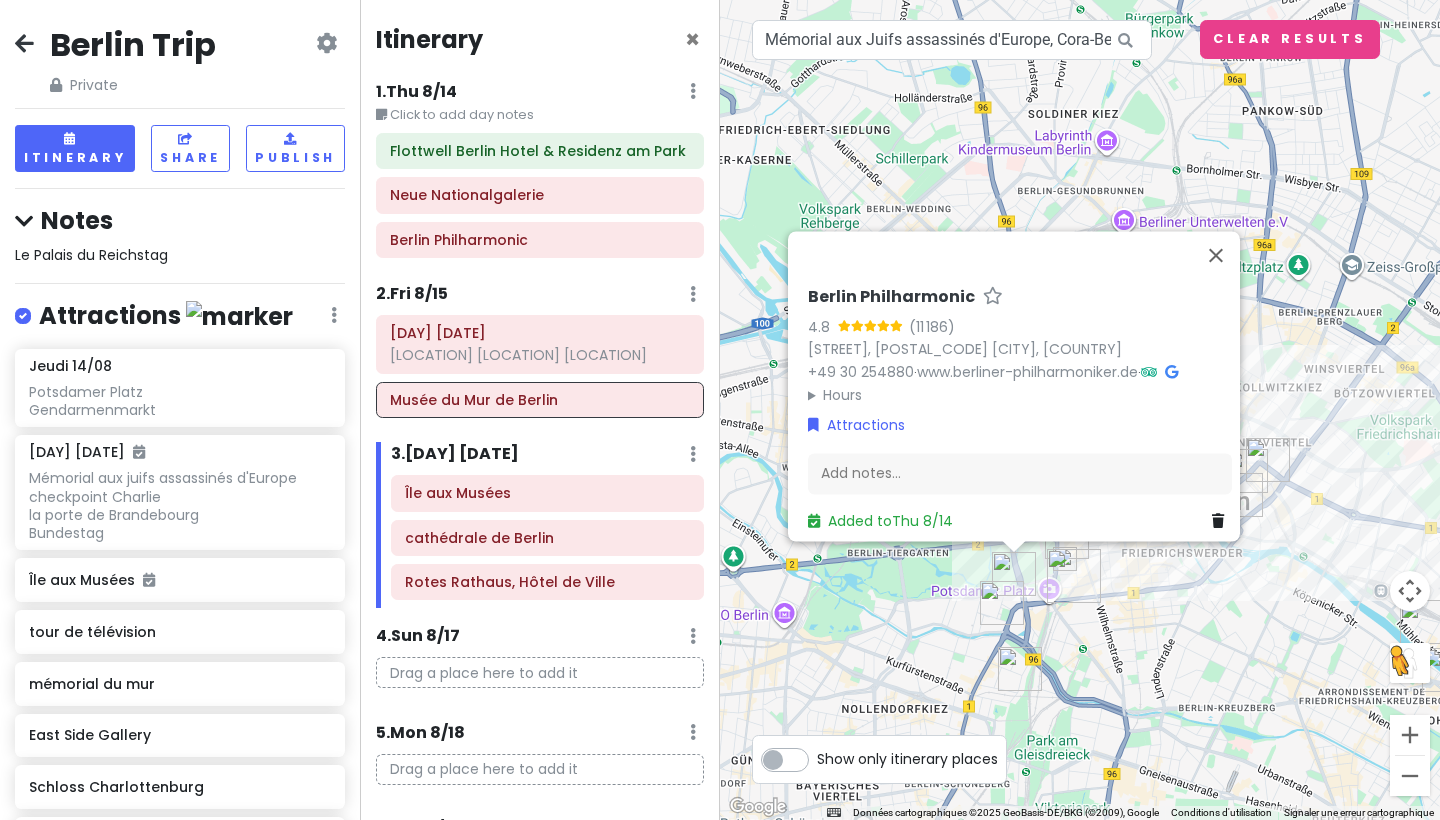 scroll, scrollTop: 0, scrollLeft: 0, axis: both 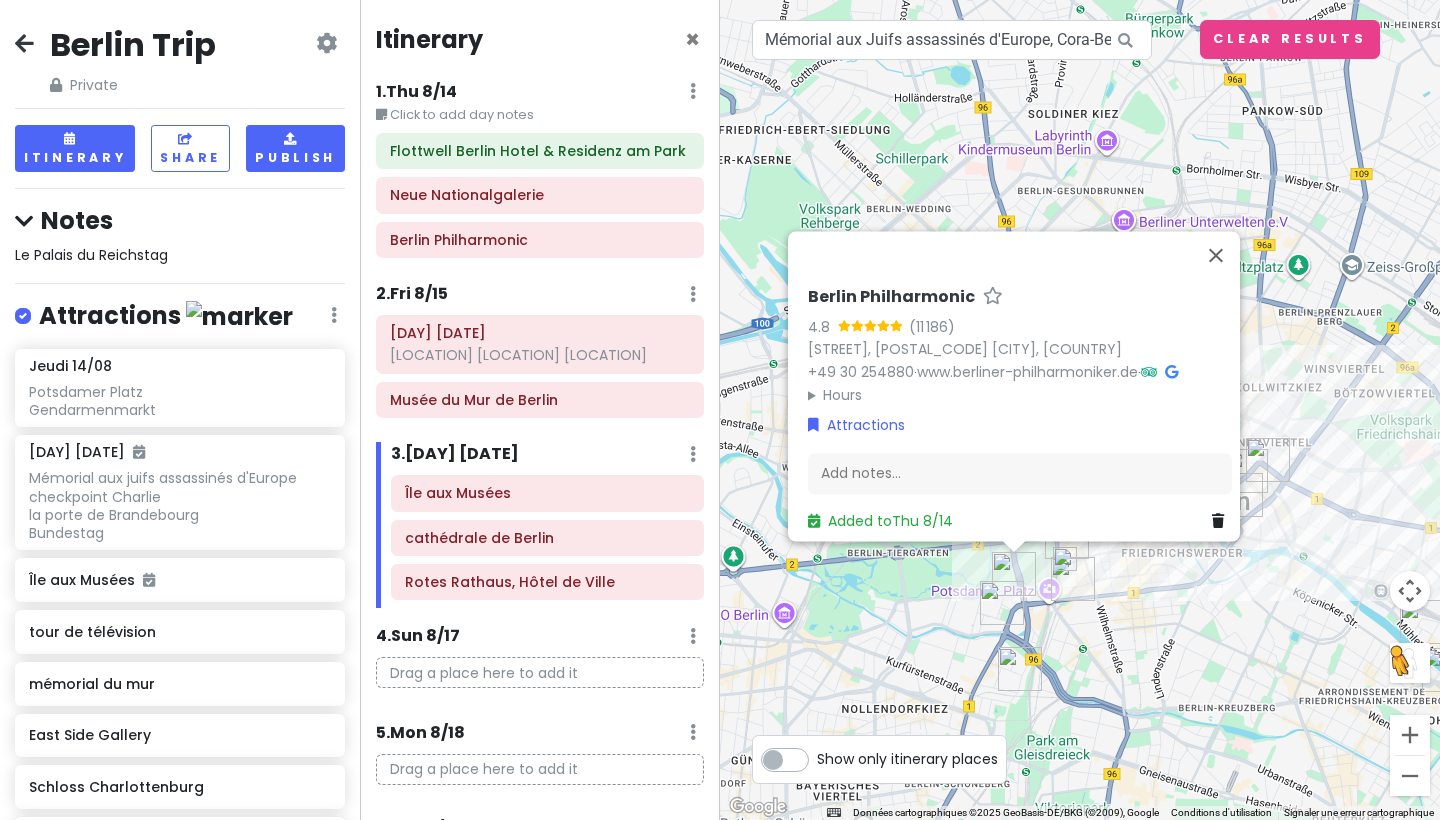 click on "Publish" at bounding box center (295, 148) 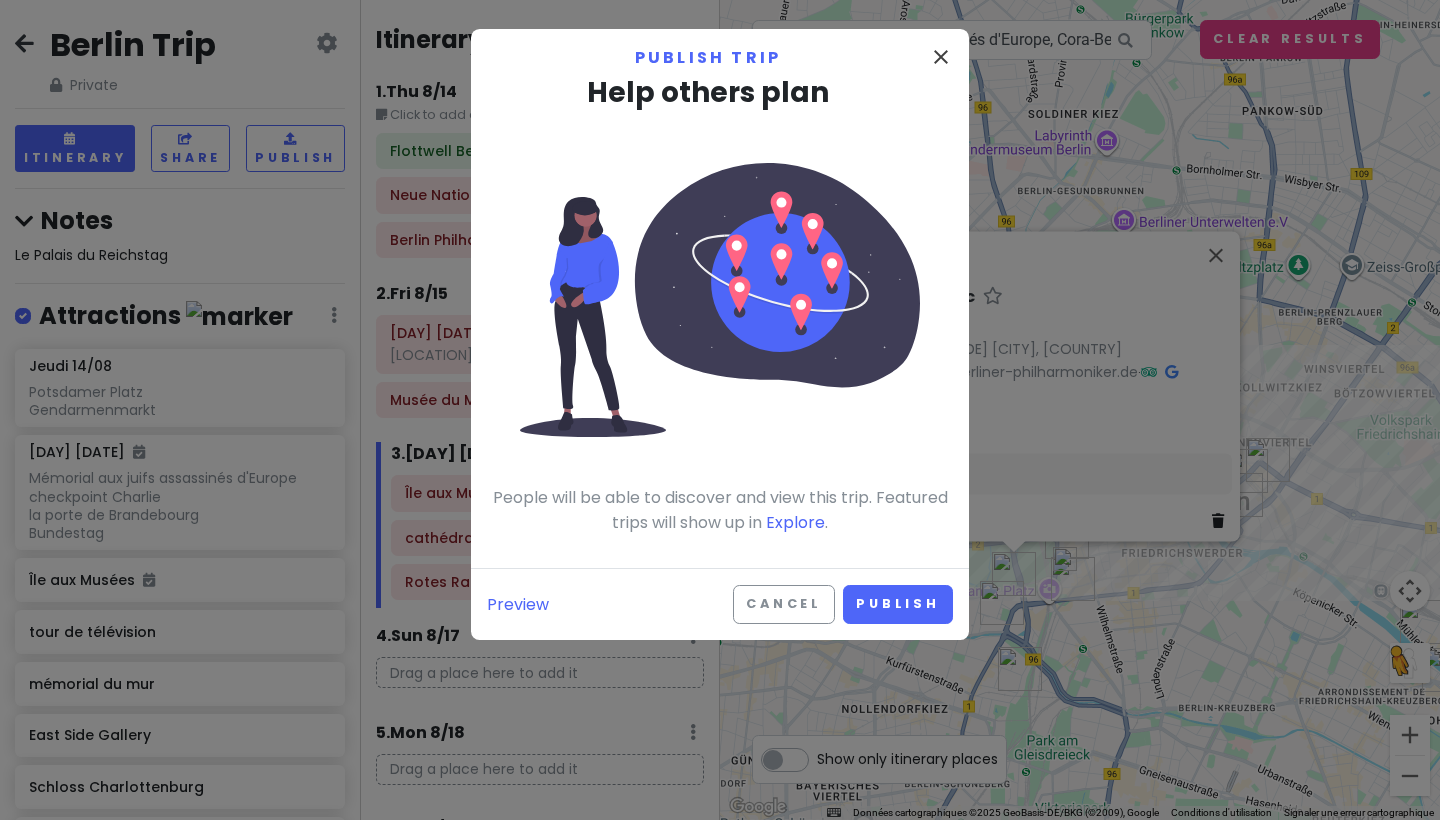 click on "close" at bounding box center [941, 57] 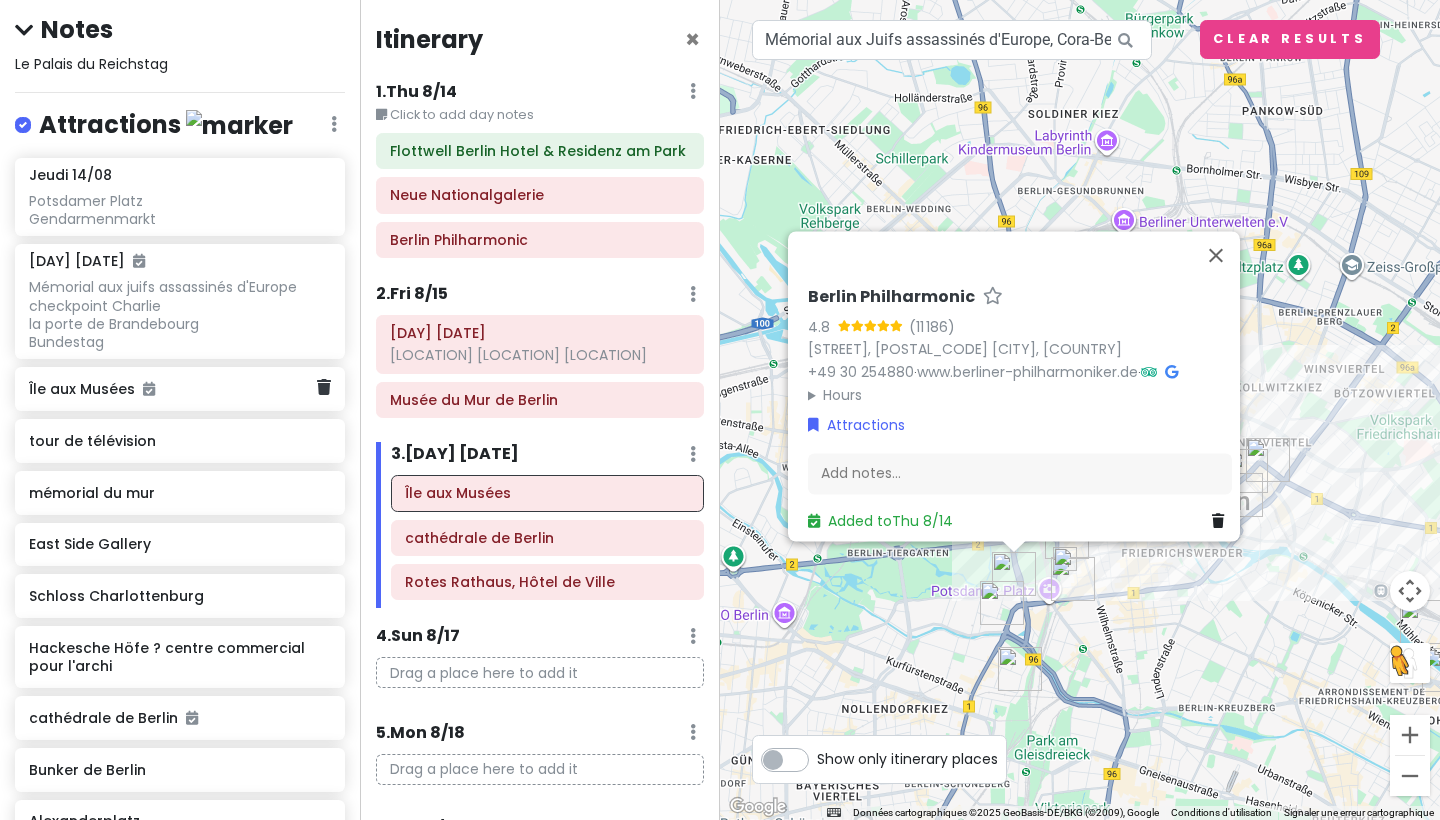 scroll, scrollTop: 194, scrollLeft: 0, axis: vertical 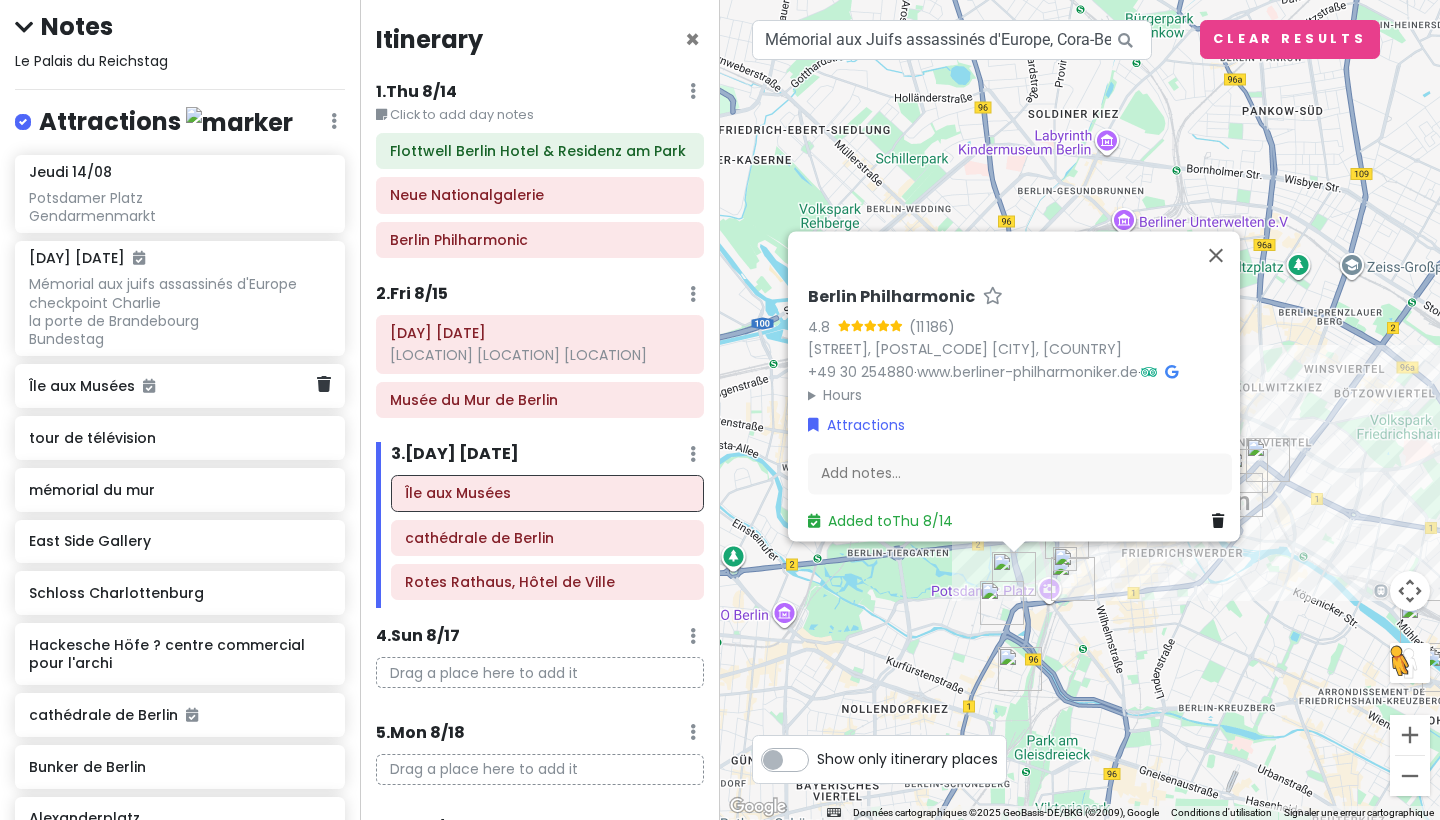 click on "Île aux Musées" 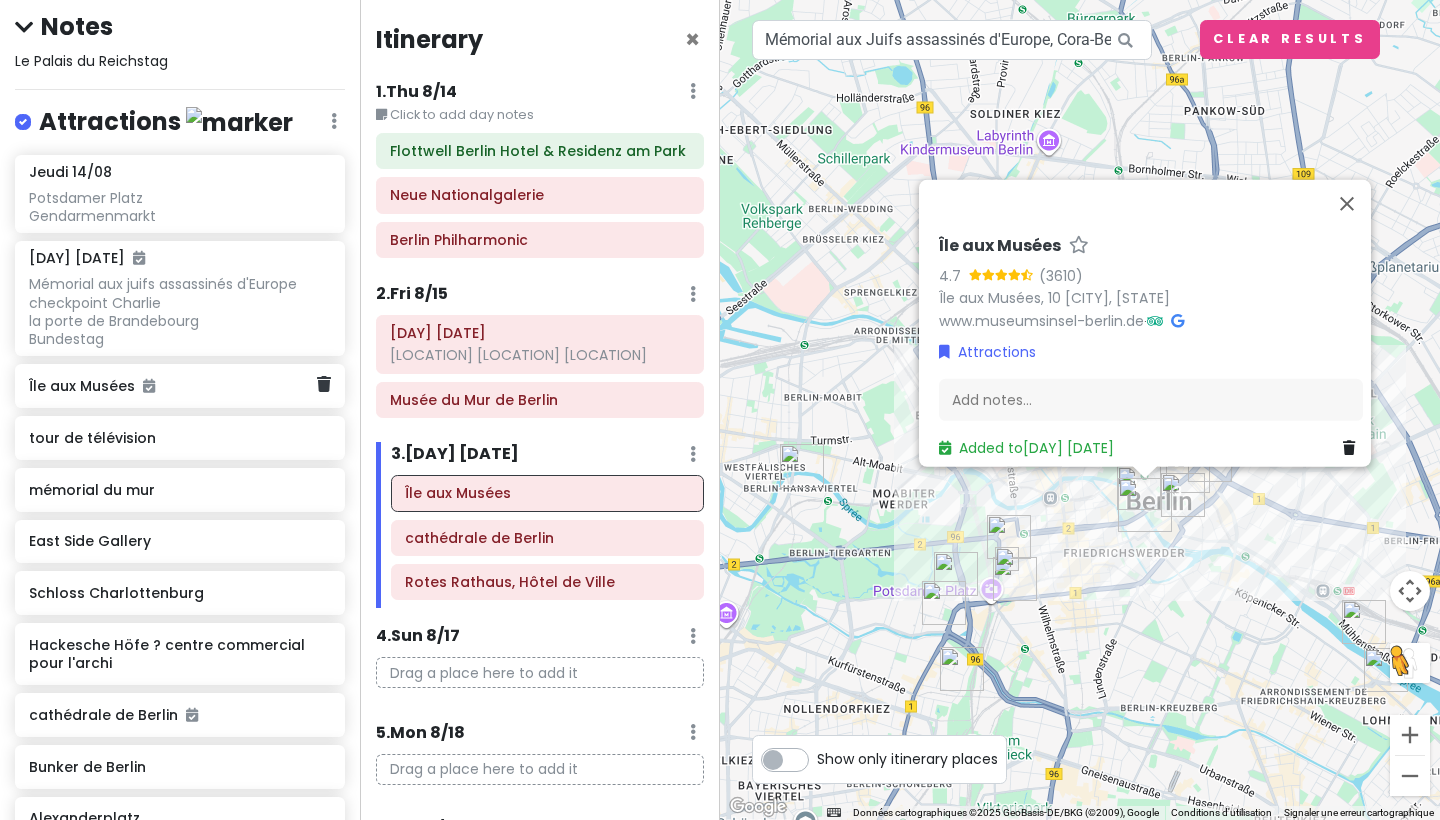 scroll, scrollTop: 215, scrollLeft: 0, axis: vertical 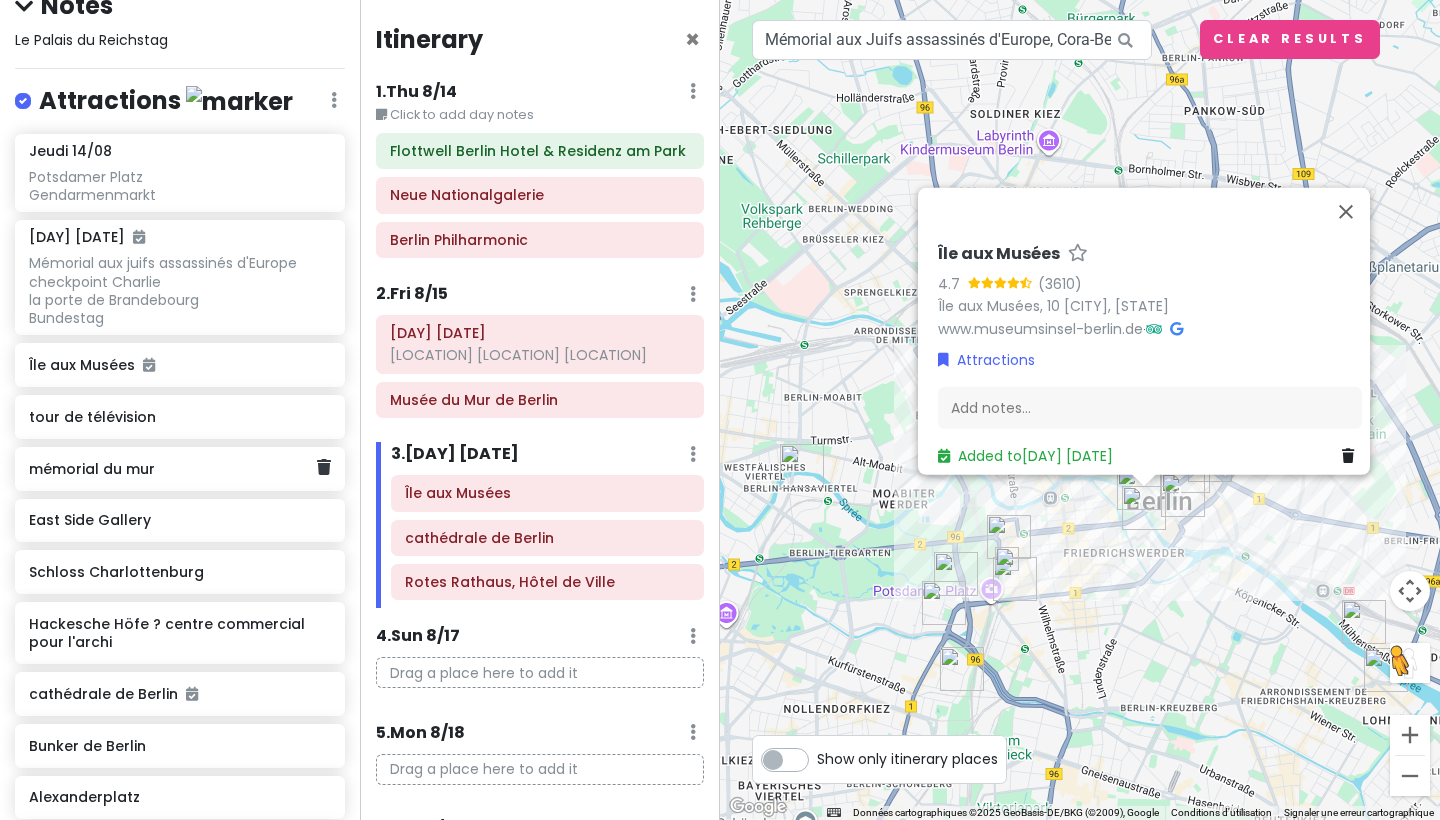click on "mémorial du mur" at bounding box center [172, 469] 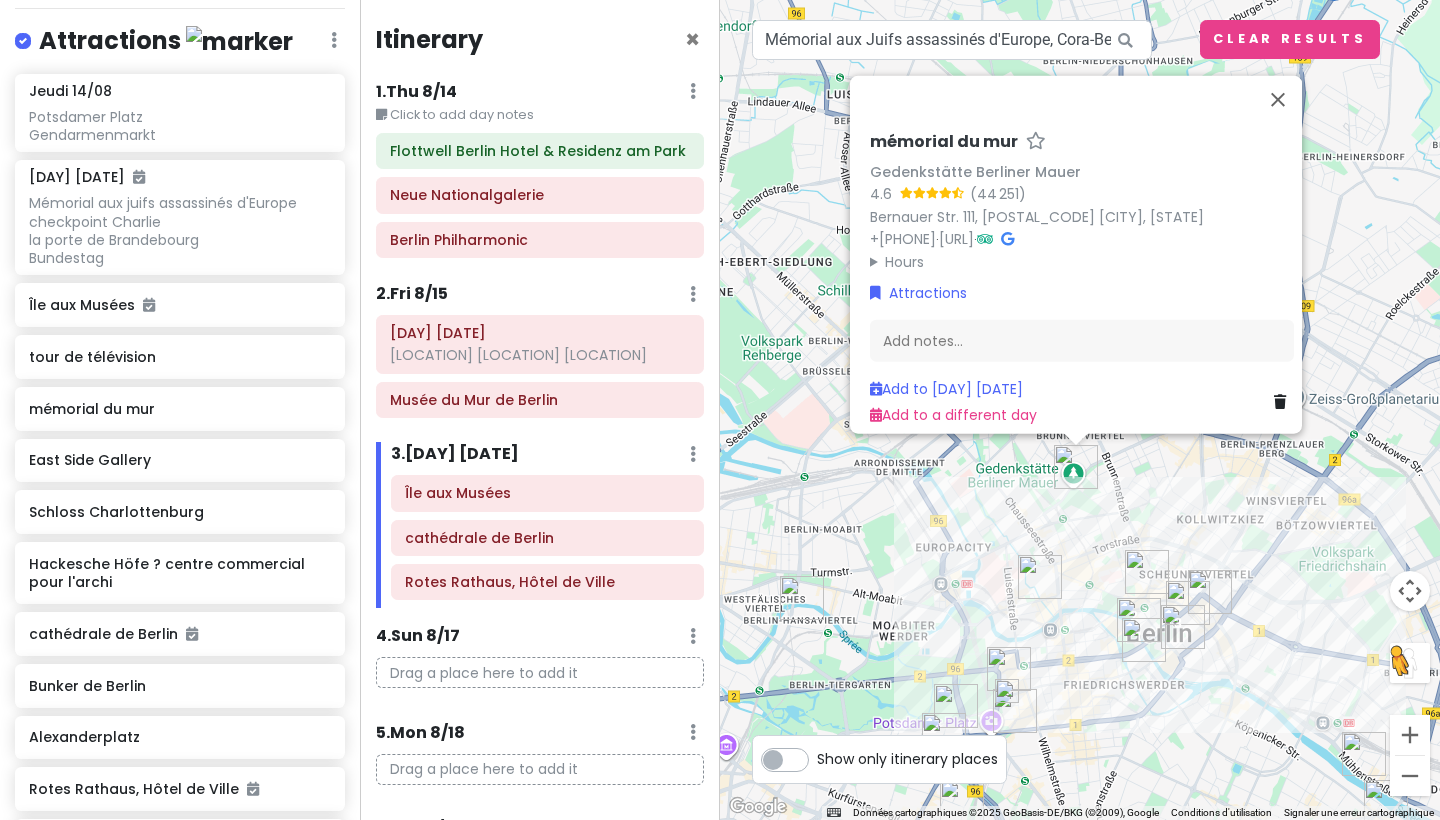 scroll, scrollTop: 276, scrollLeft: 0, axis: vertical 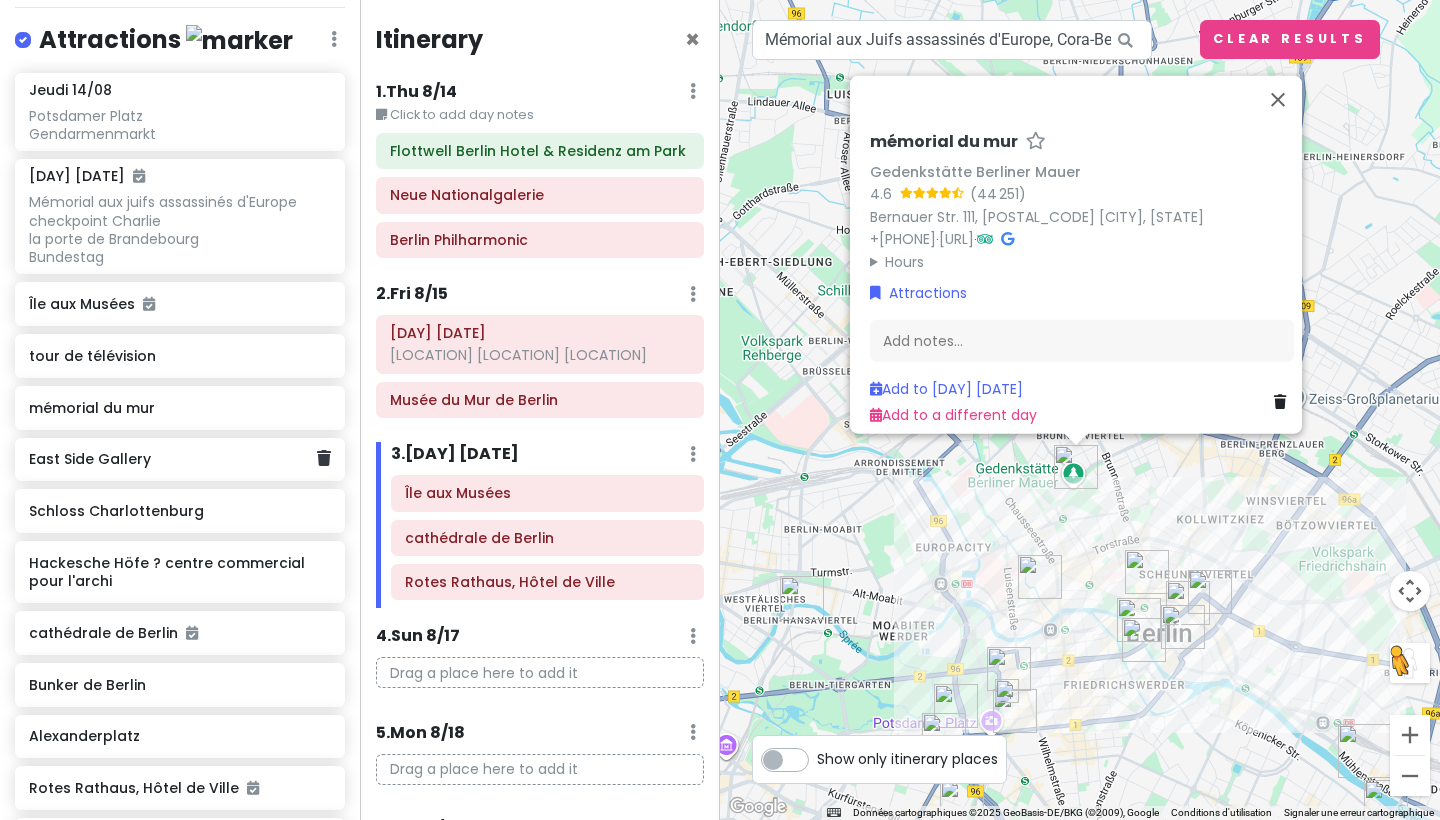 click on "East Side Gallery" at bounding box center (172, 459) 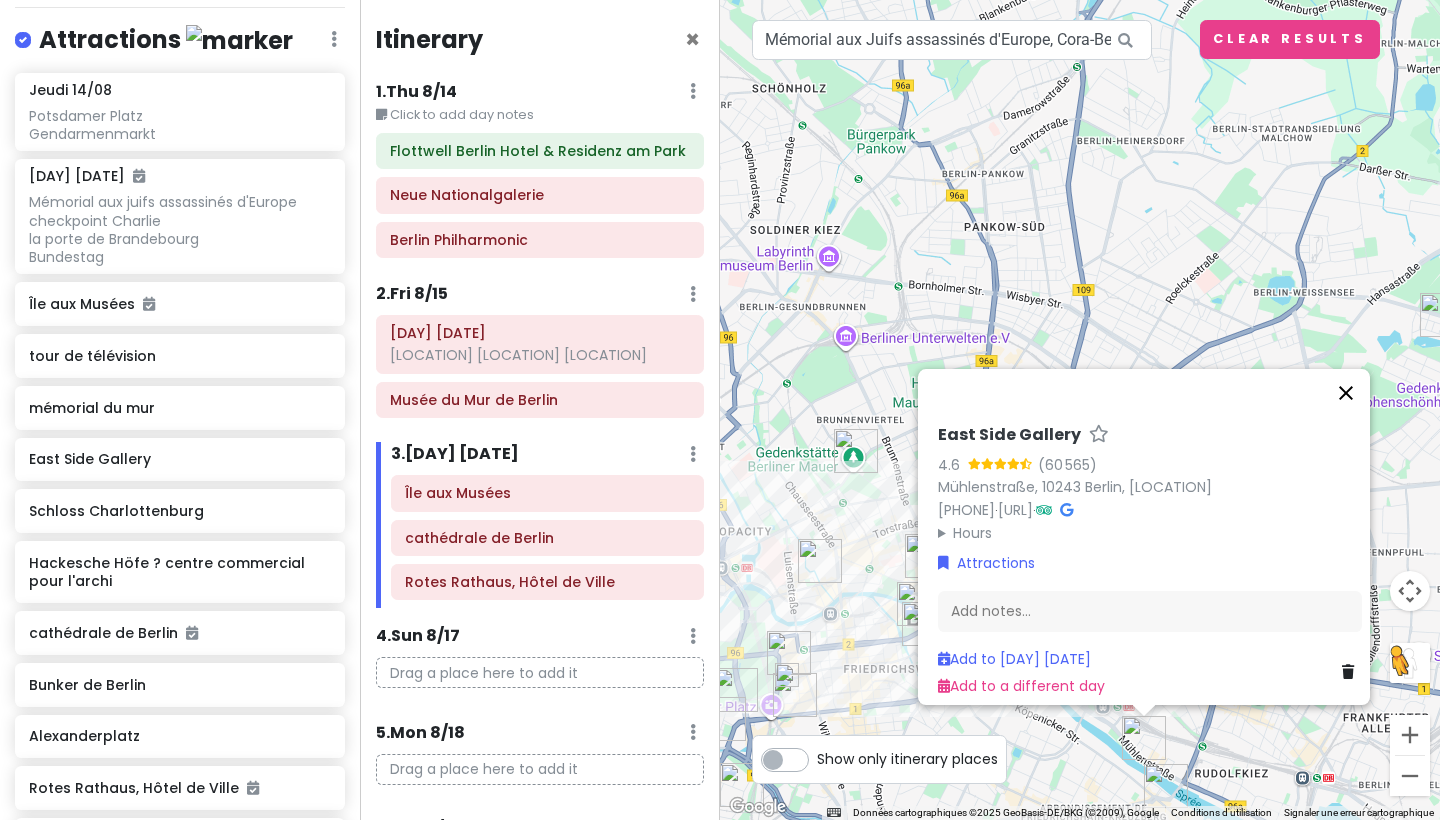 click at bounding box center [1346, 393] 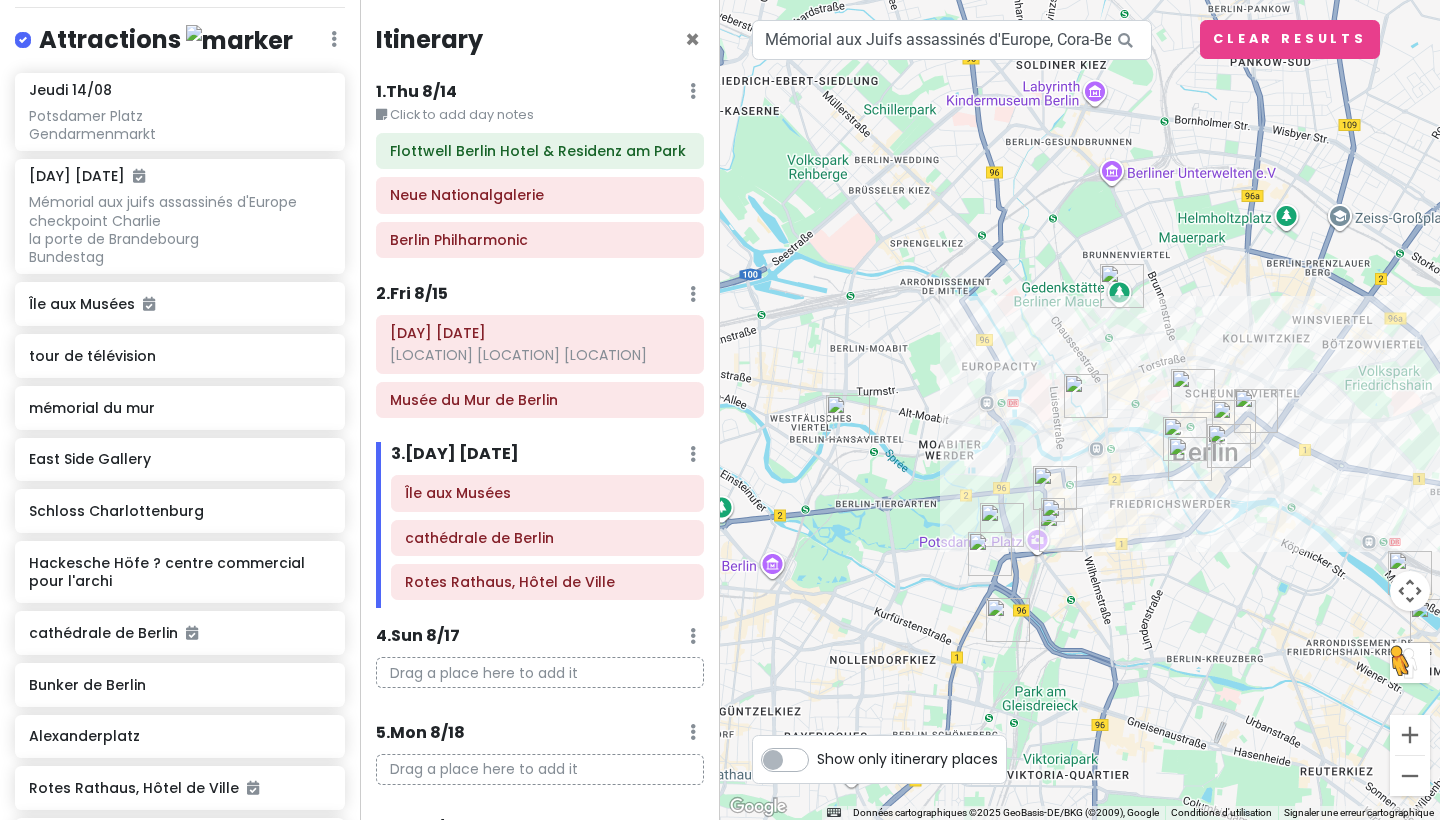 drag, startPoint x: 1068, startPoint y: 371, endPoint x: 1340, endPoint y: 202, distance: 320.22647 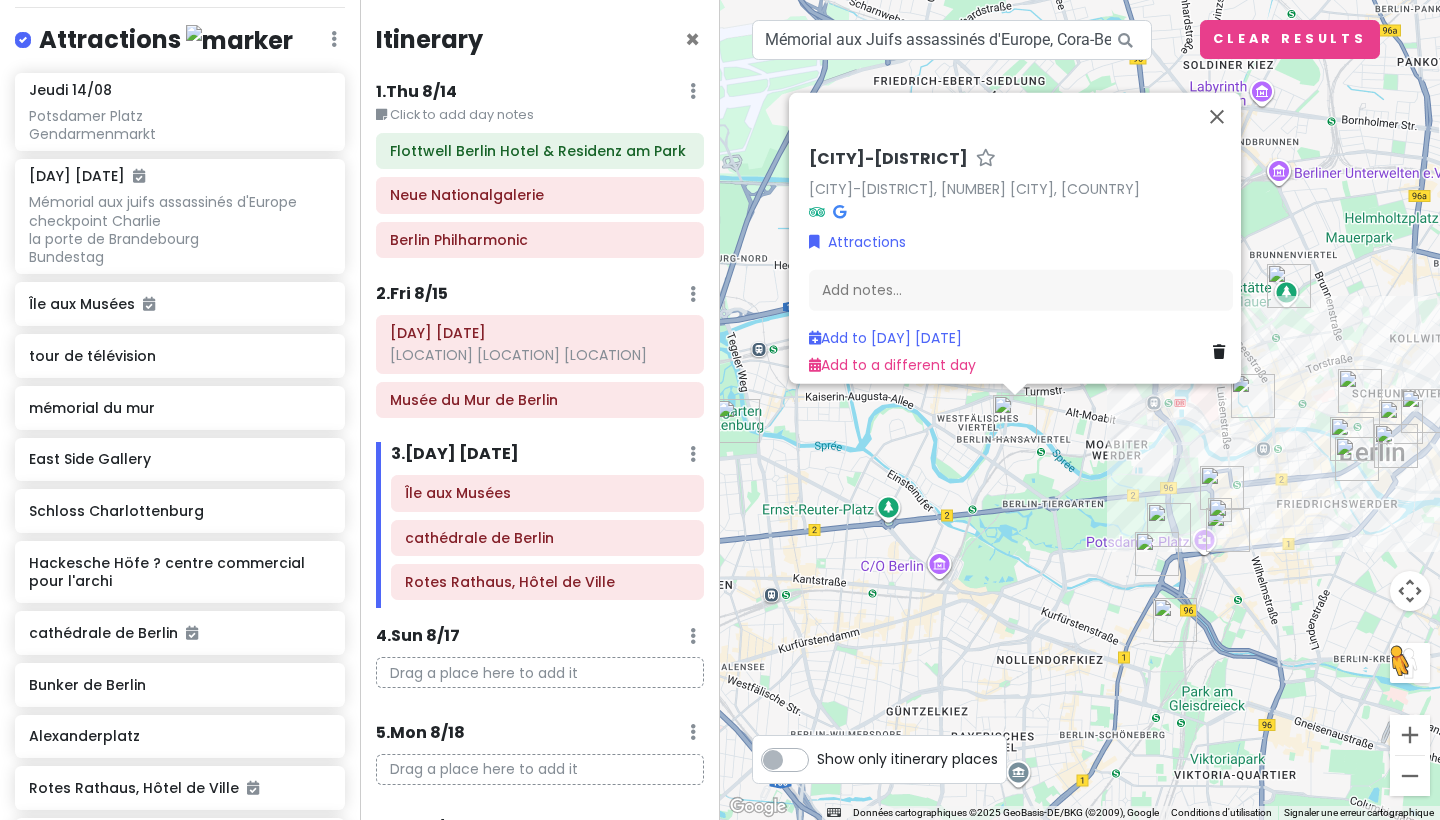 click at bounding box center [1157, 554] 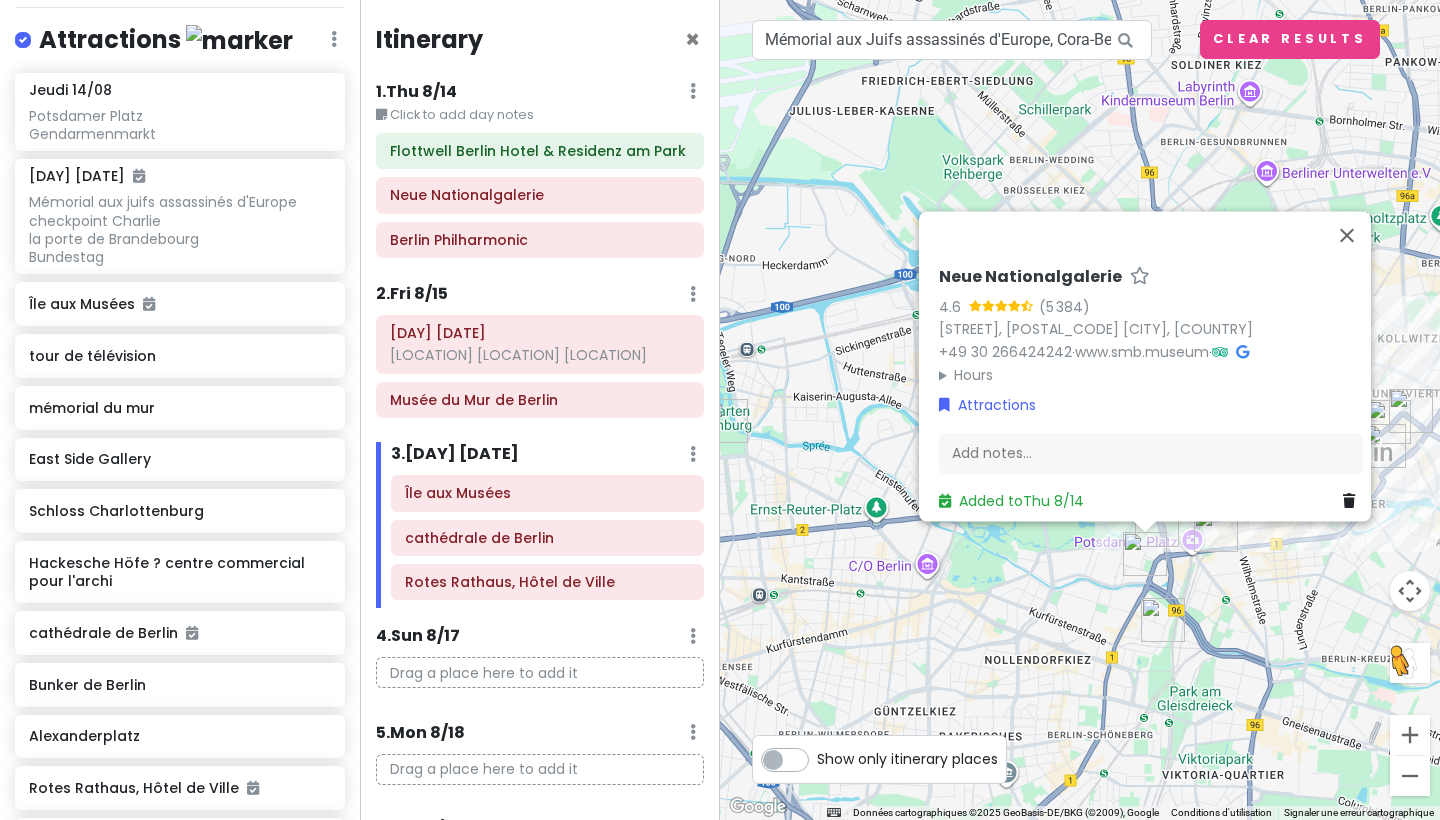 click at bounding box center (1163, 620) 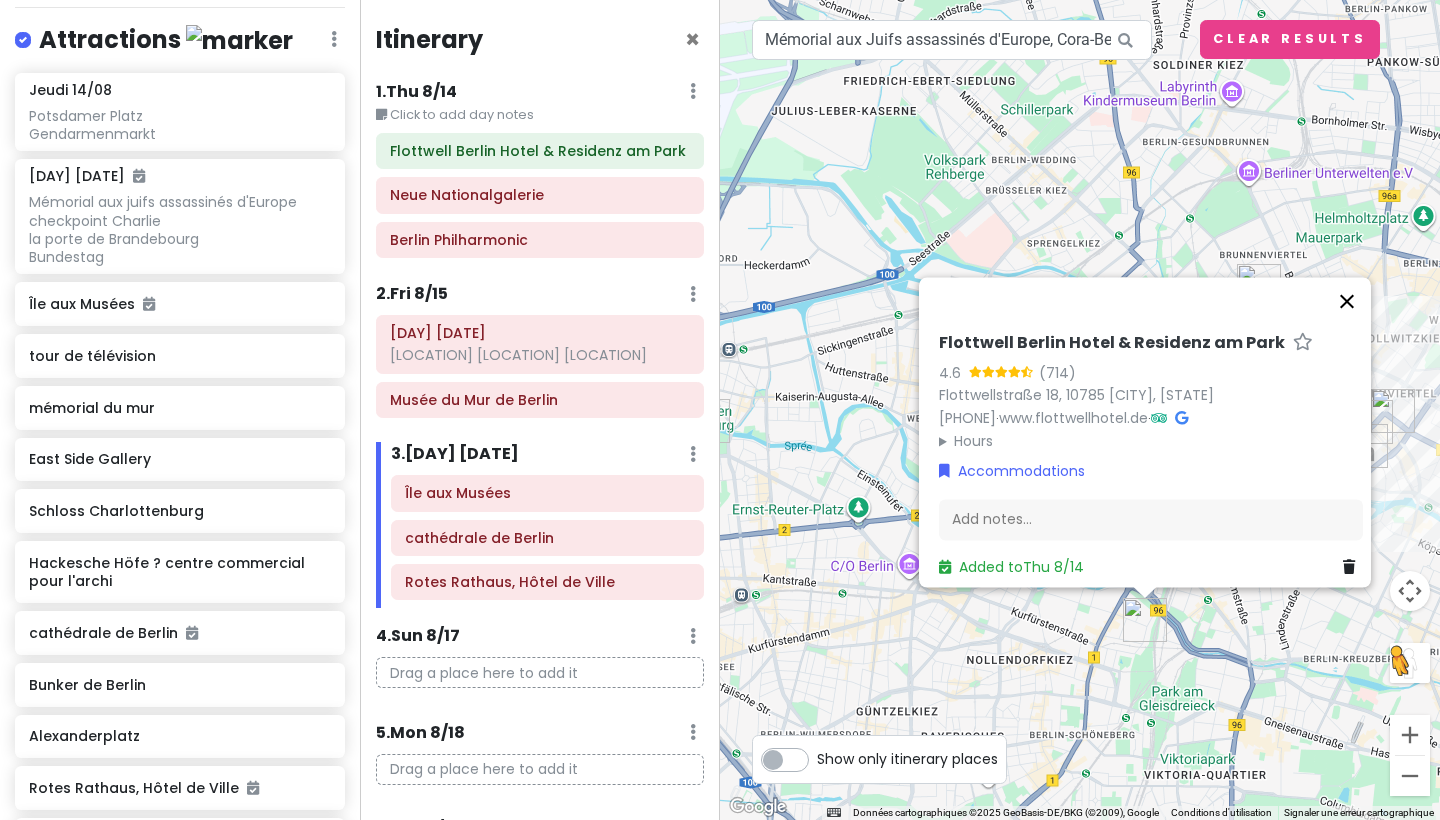 click at bounding box center (1347, 301) 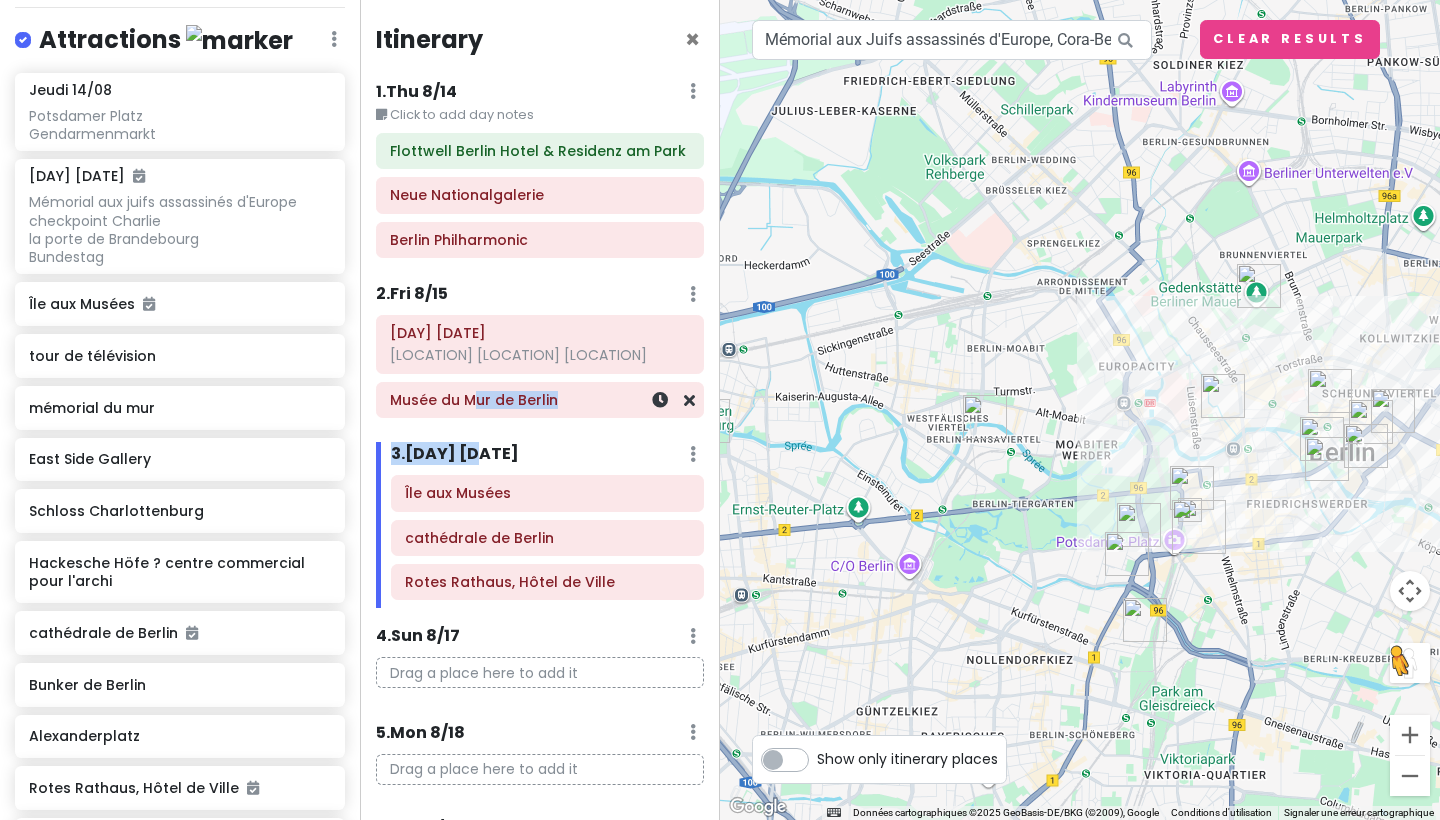drag, startPoint x: 524, startPoint y: 476, endPoint x: 474, endPoint y: 411, distance: 82.006096 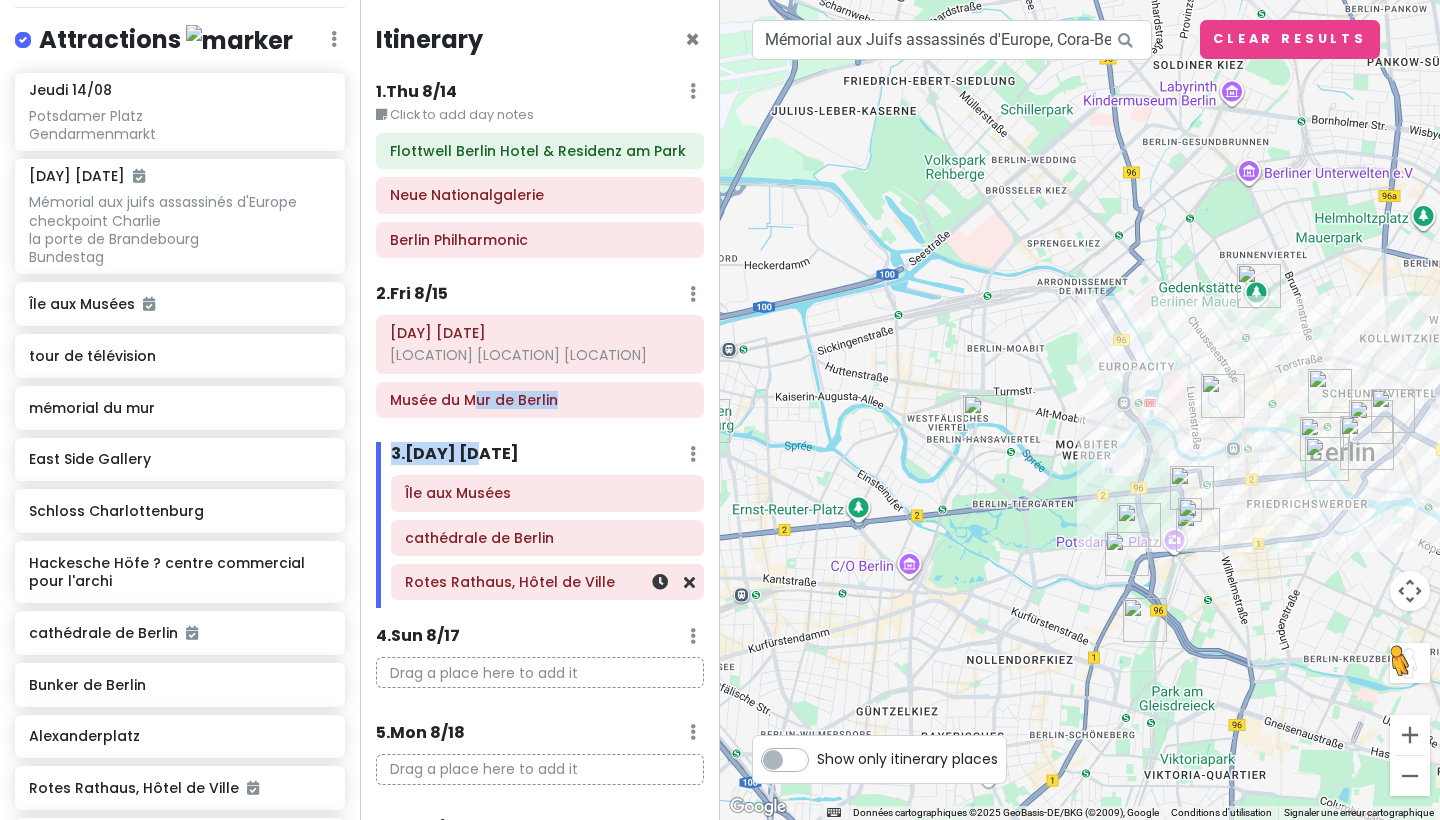 click on "Rotes Rathaus, Hôtel de Ville" at bounding box center (547, 582) 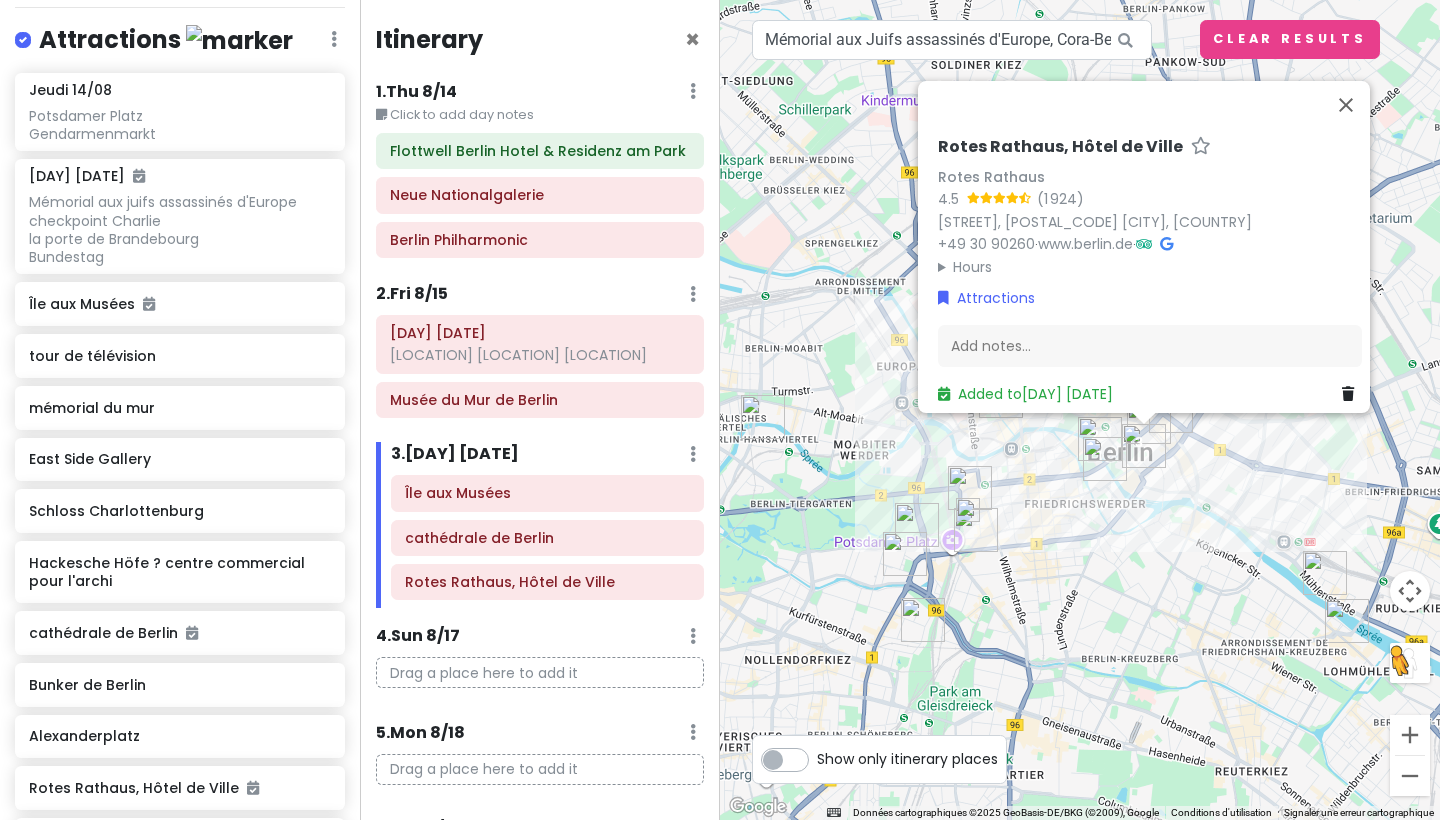 click at bounding box center [1105, 459] 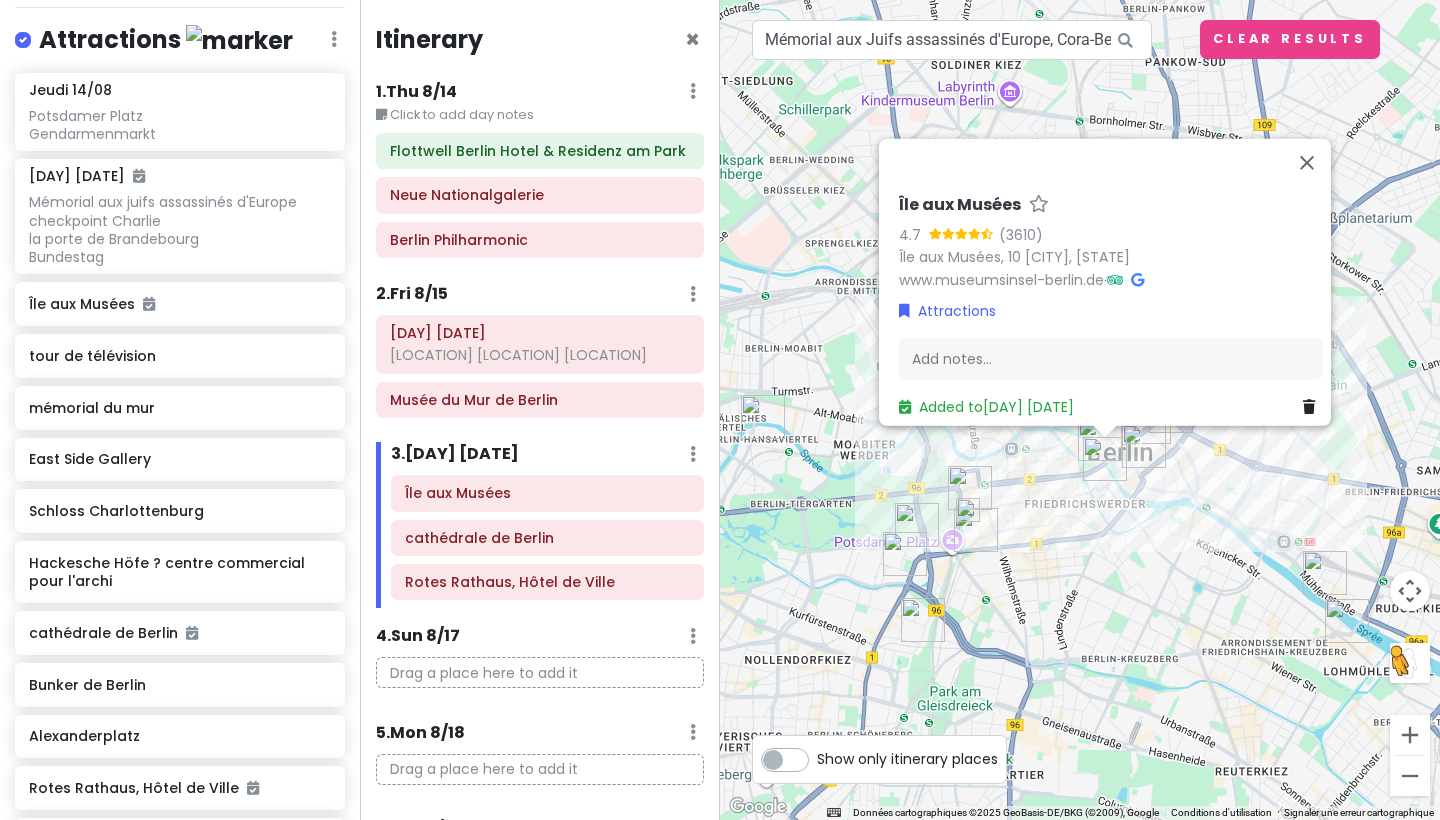 click at bounding box center [1144, 446] 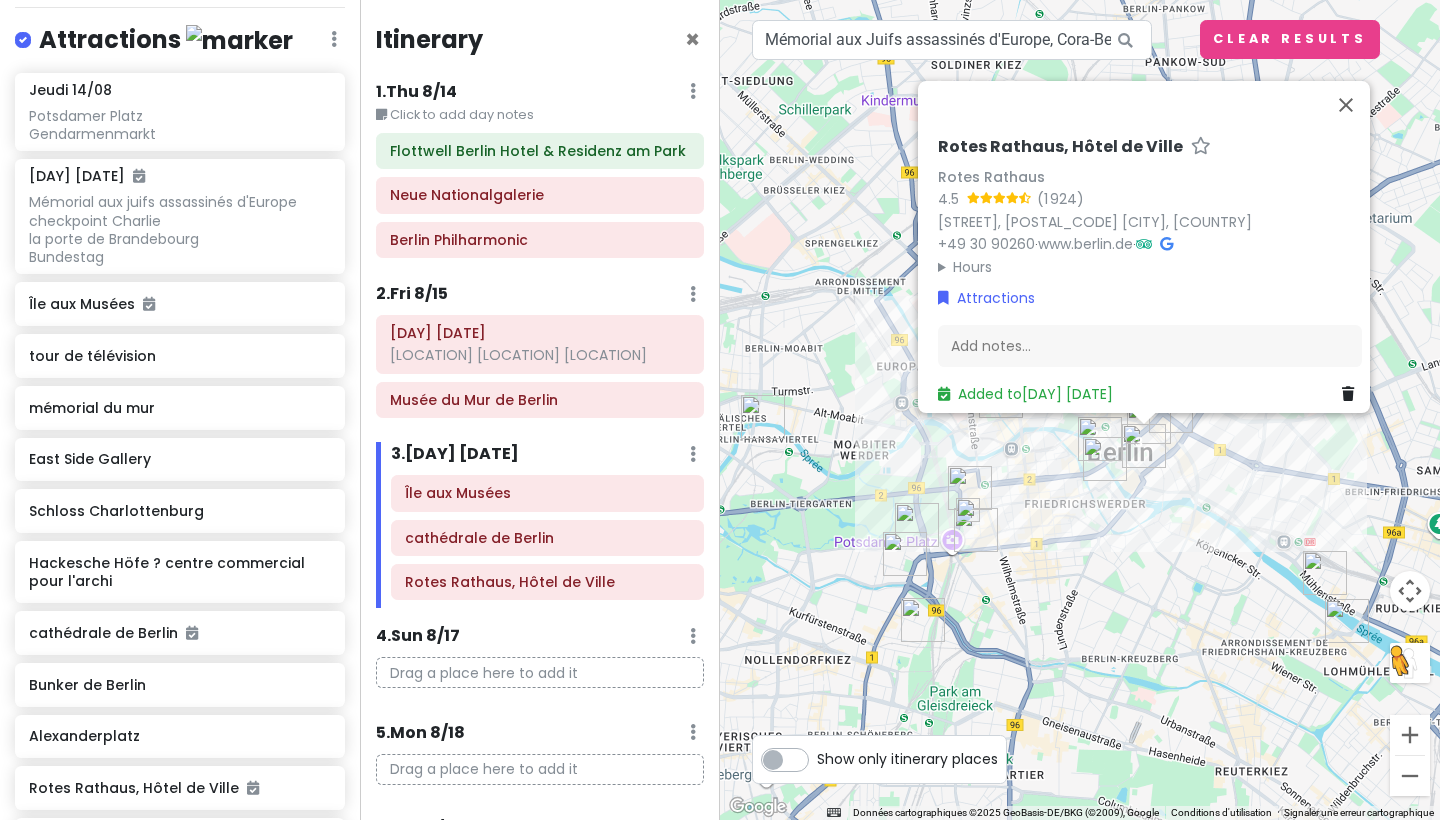 click at bounding box center [1100, 439] 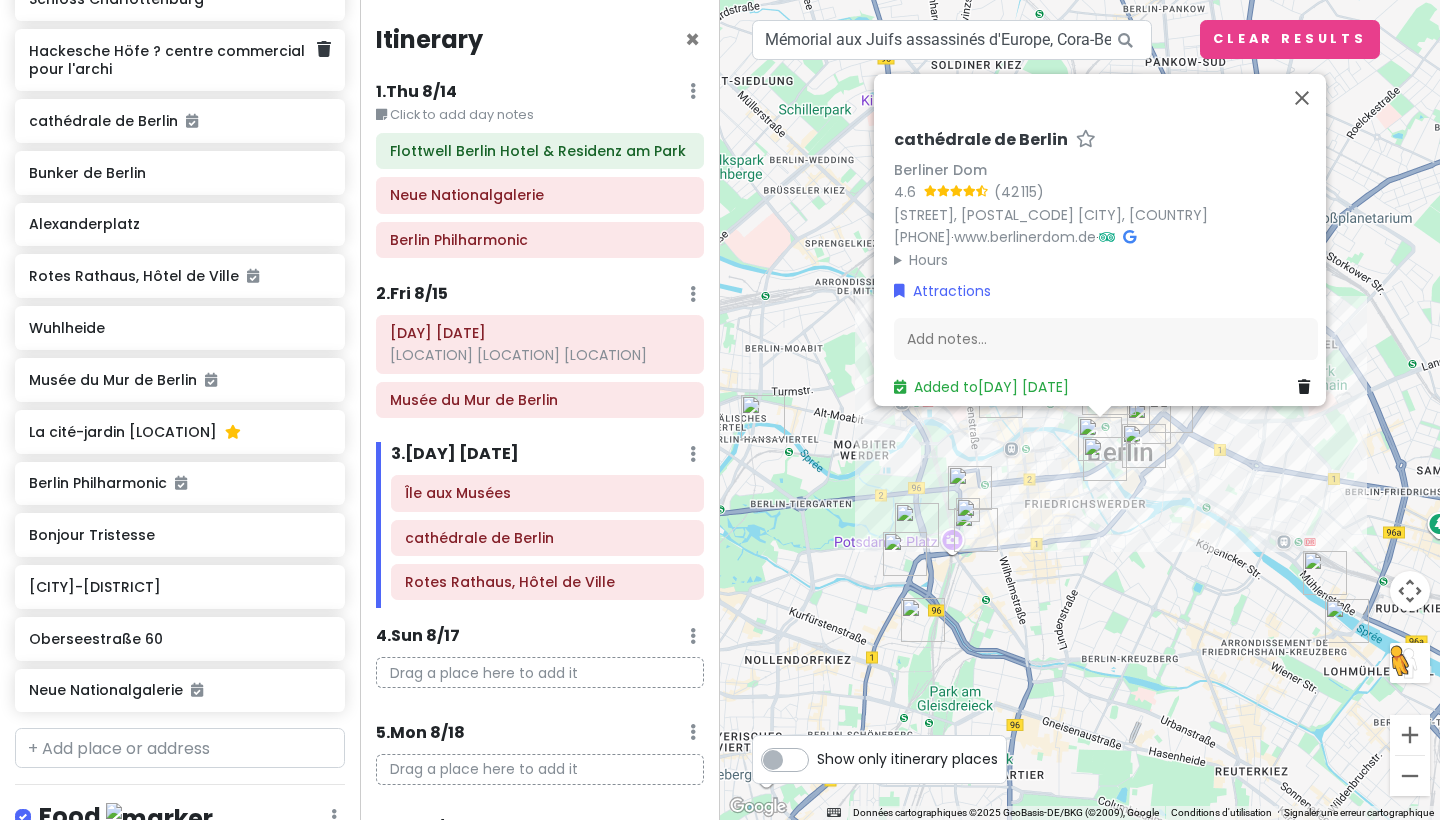 scroll, scrollTop: 846, scrollLeft: 0, axis: vertical 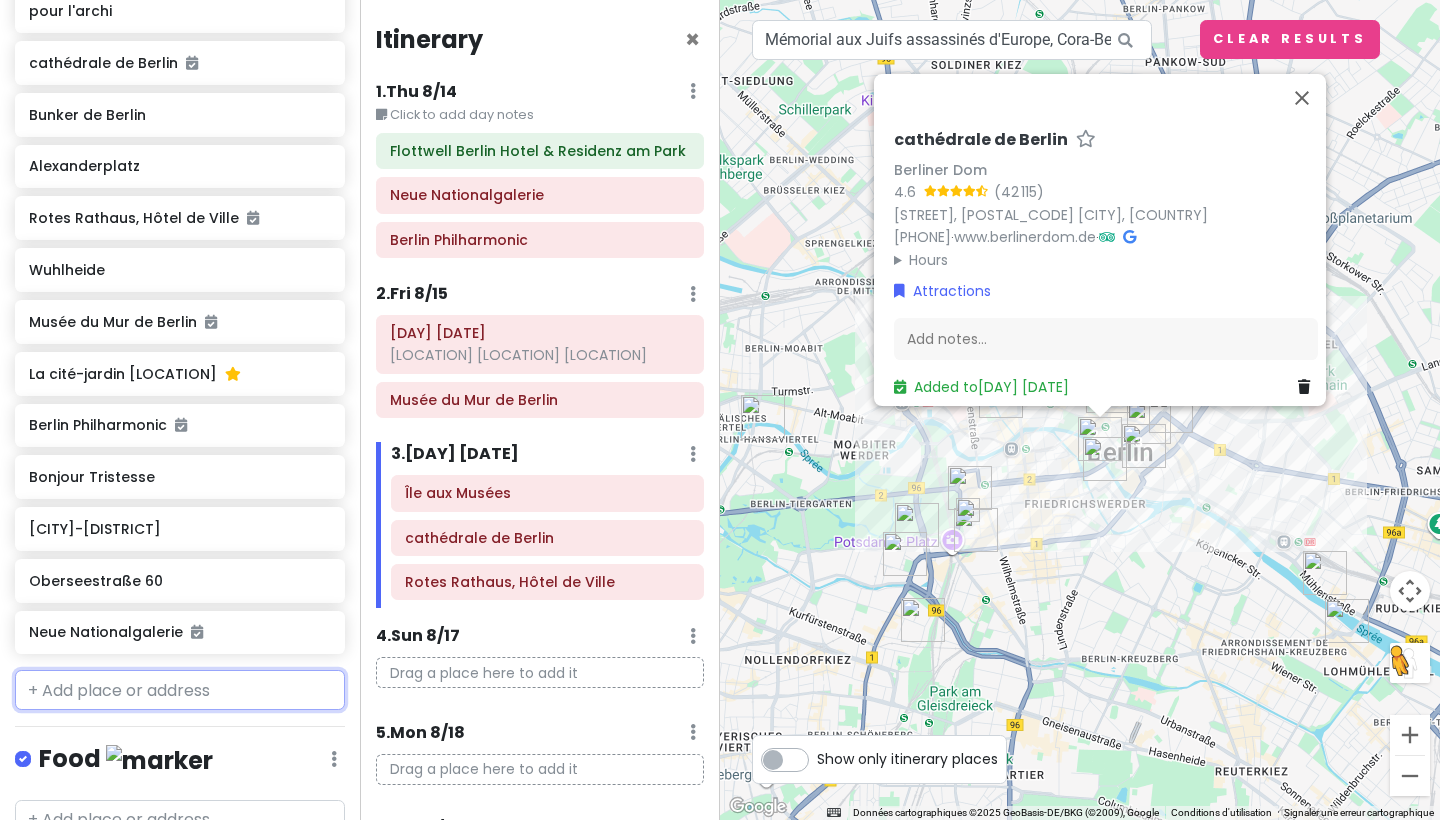 click at bounding box center (180, 690) 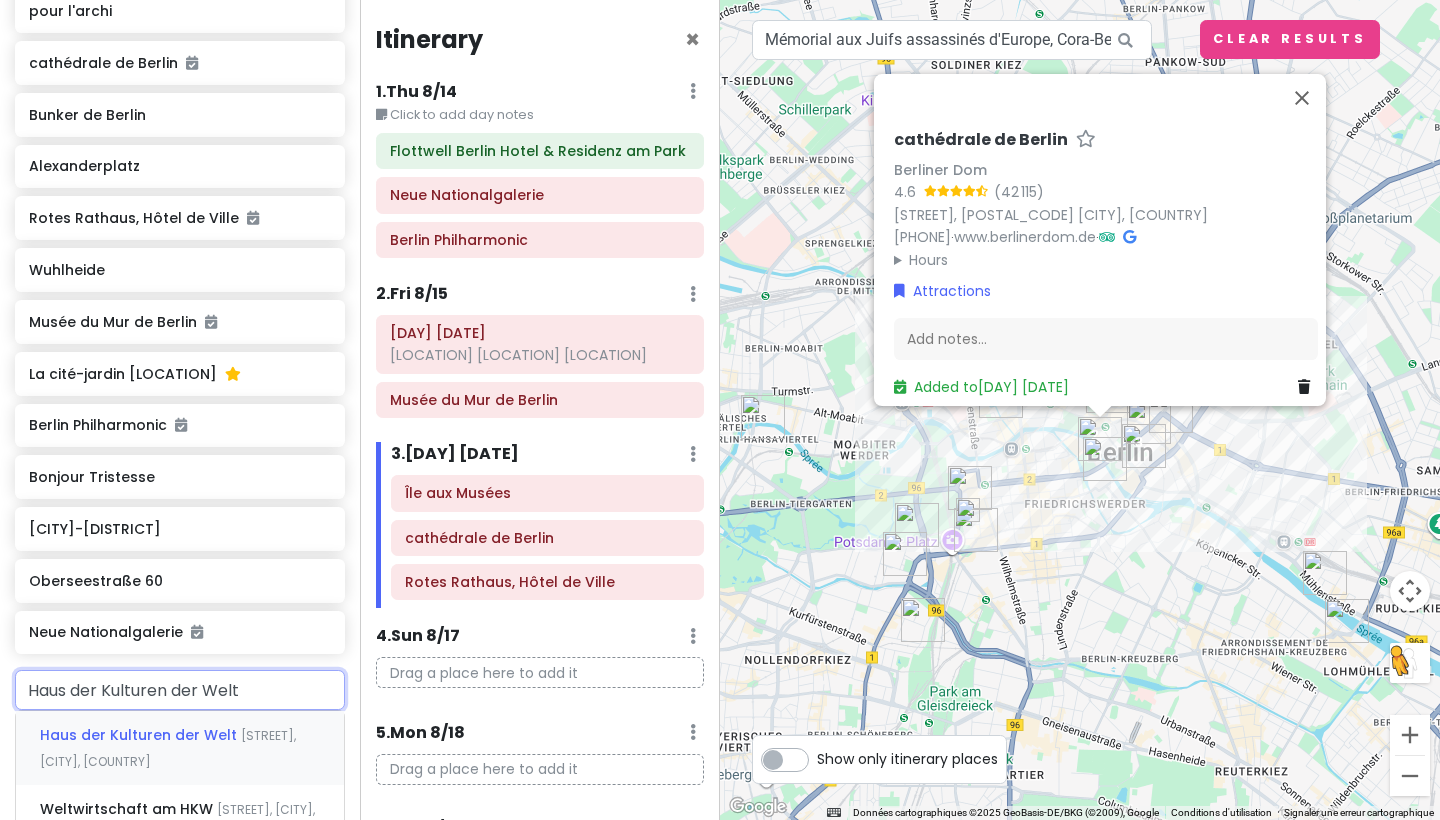 click on "Haus der Kulturen der Welt" at bounding box center (140, 735) 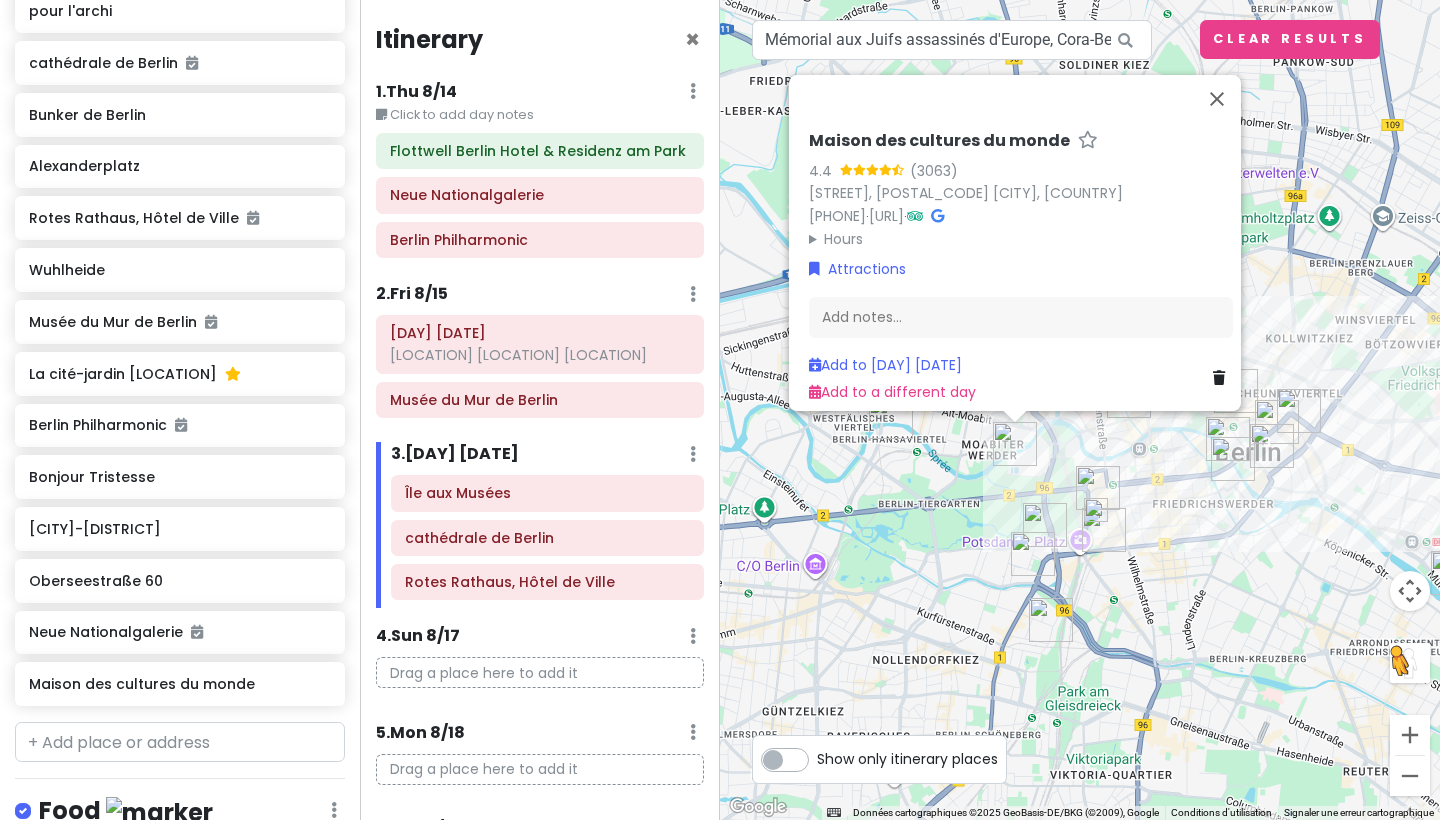 click at bounding box center [1233, 459] 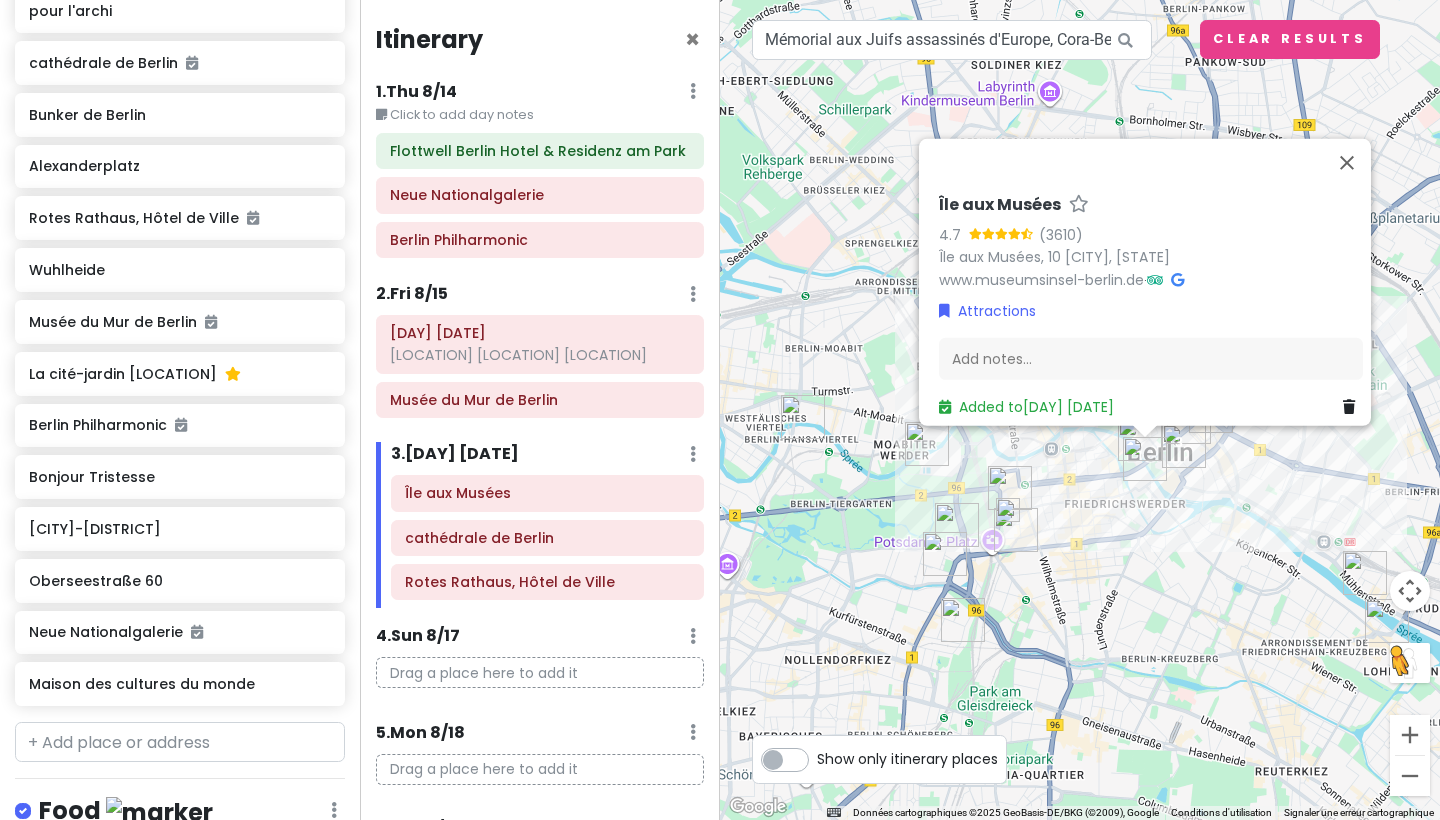 click at bounding box center [1140, 439] 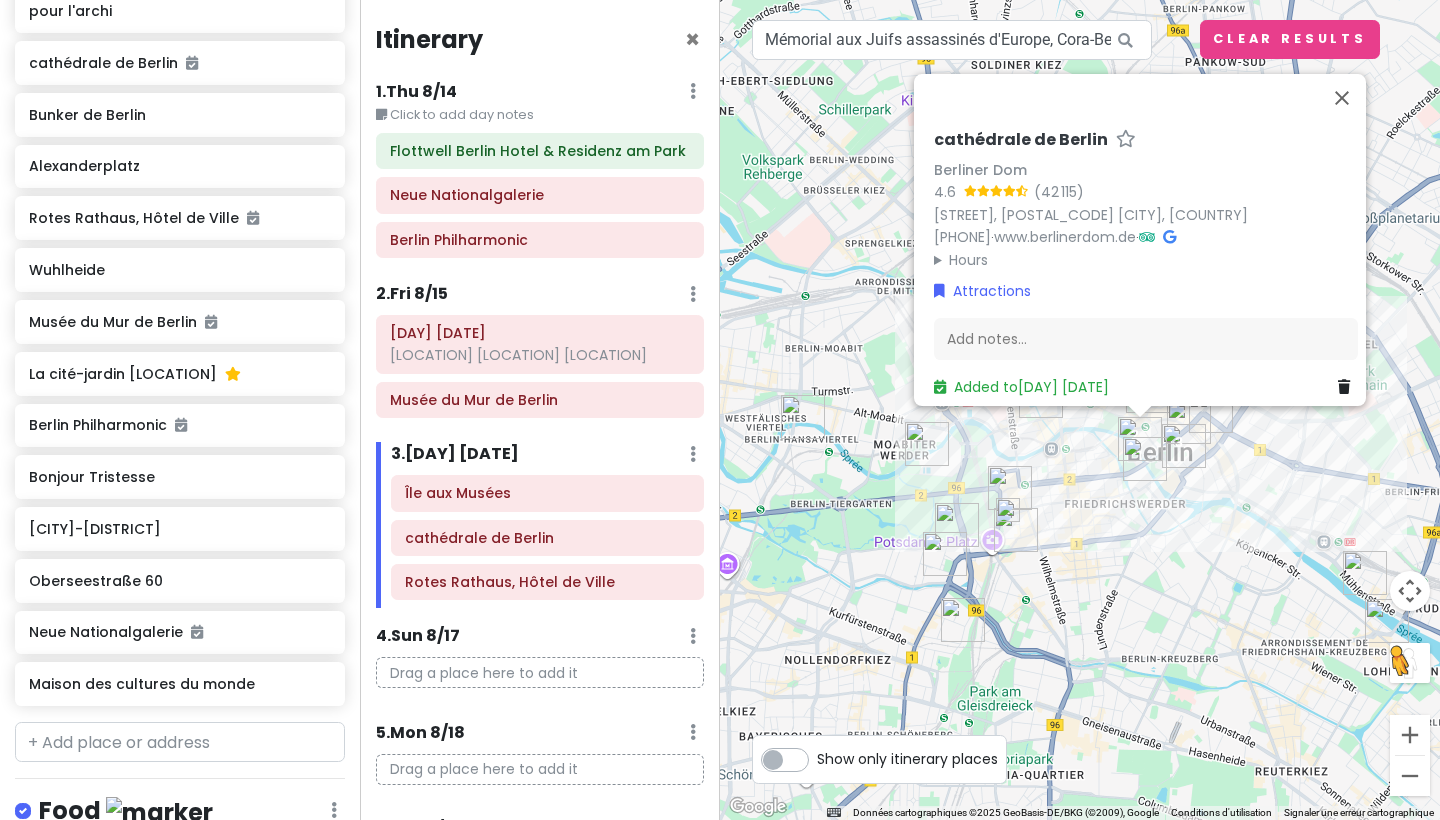 click on "For keyboard navigation, press. Once activated, use the arrow keys to move the marker. To confirm the move, press. To cancel, press. [INSTITUTION] [INSTITUTION] [RATING] ([NUMBER]) [STREET], [POSTAL_CODE] [CITY], [COUNTRY] [PHONE] · [URL] · Hours [DAY] [TIME] [DAY] [TIME] [DAY] [TIME] [DAY] [TIME] [DAY] [TIME] [DAY] [TIME] [DAY] [TIME] Attractions Add notes... Added to  [DAY] [MONTH]" at bounding box center [1080, 410] 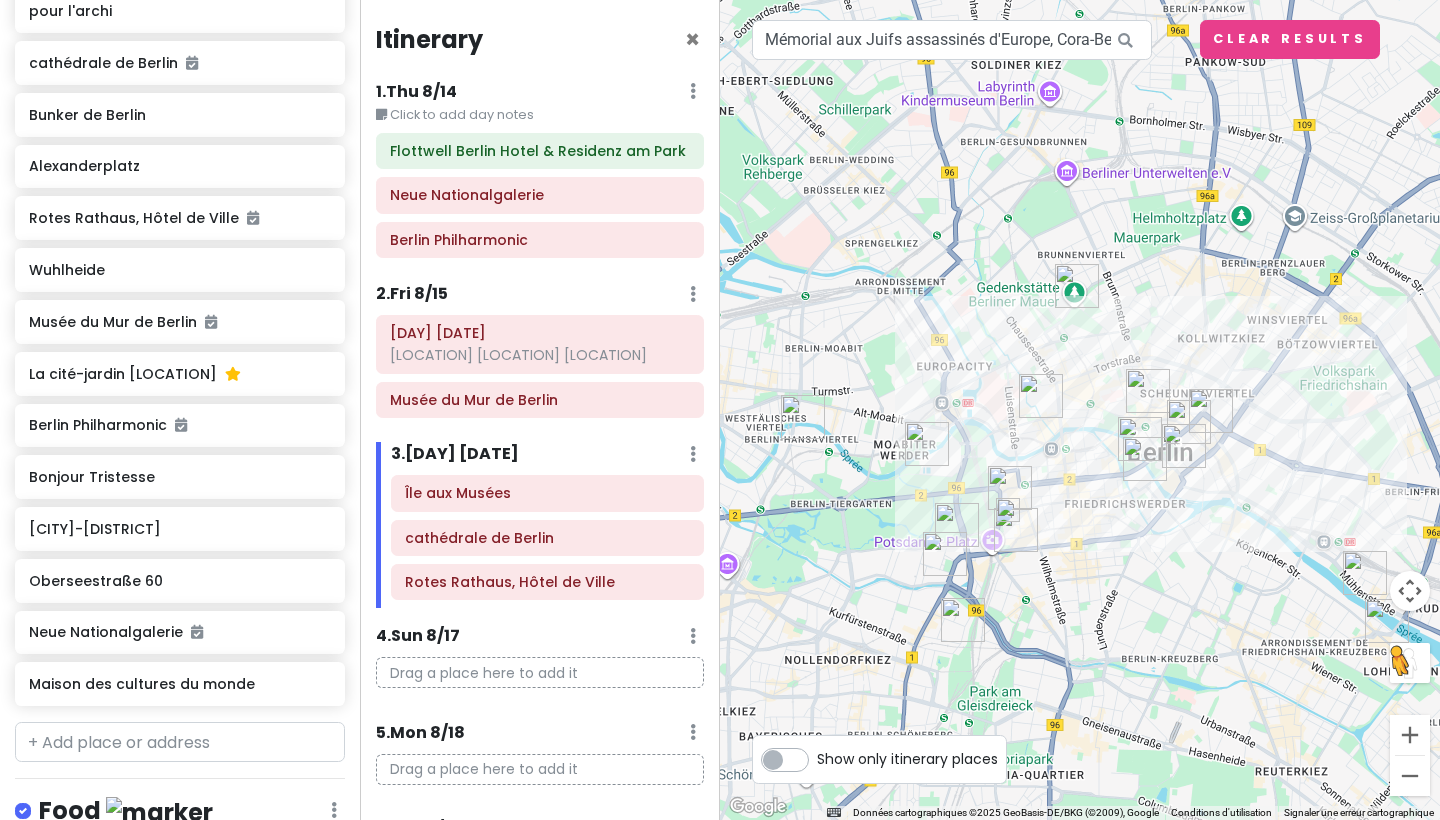 click at bounding box center [1077, 286] 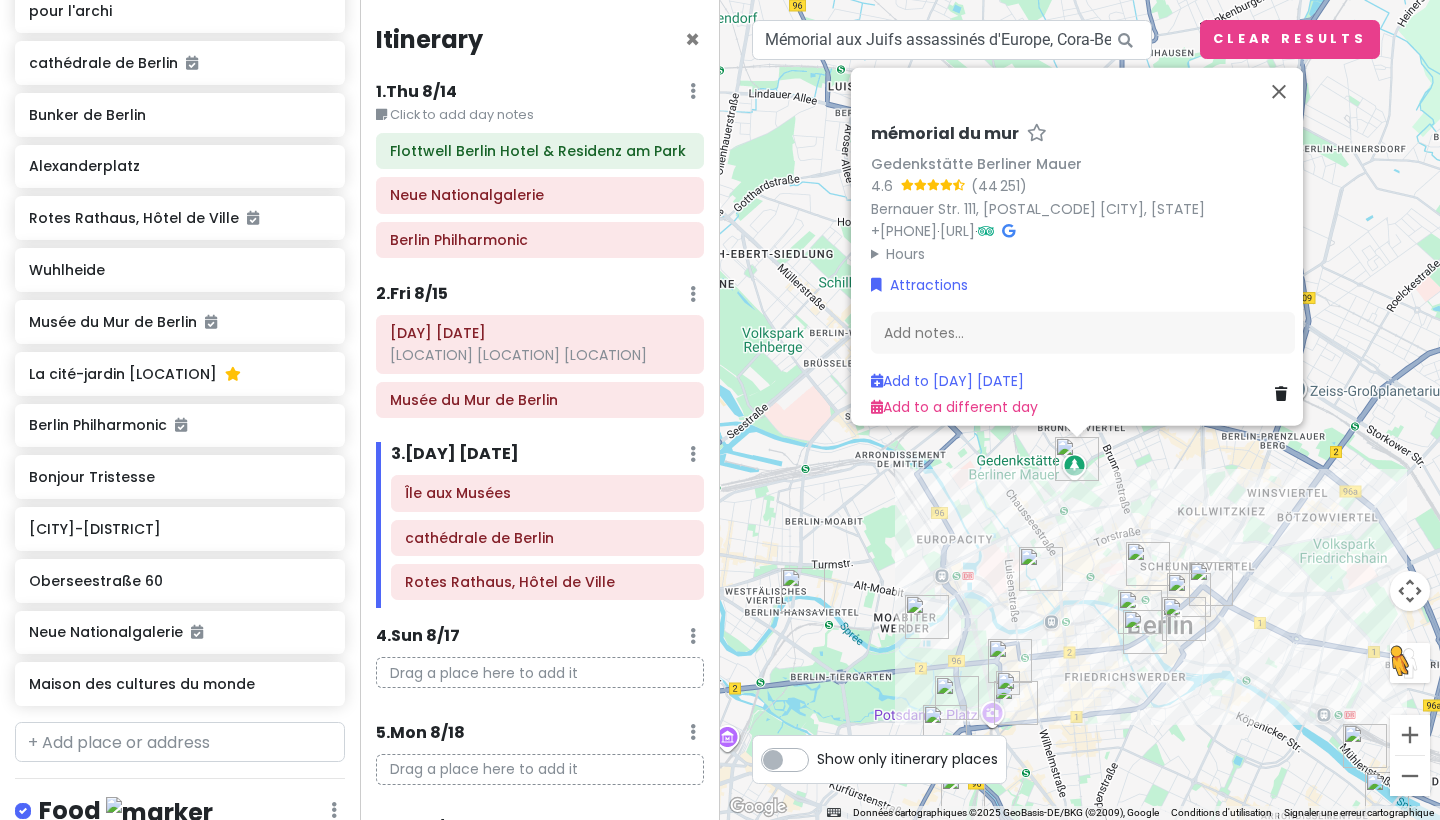 click at bounding box center (1041, 569) 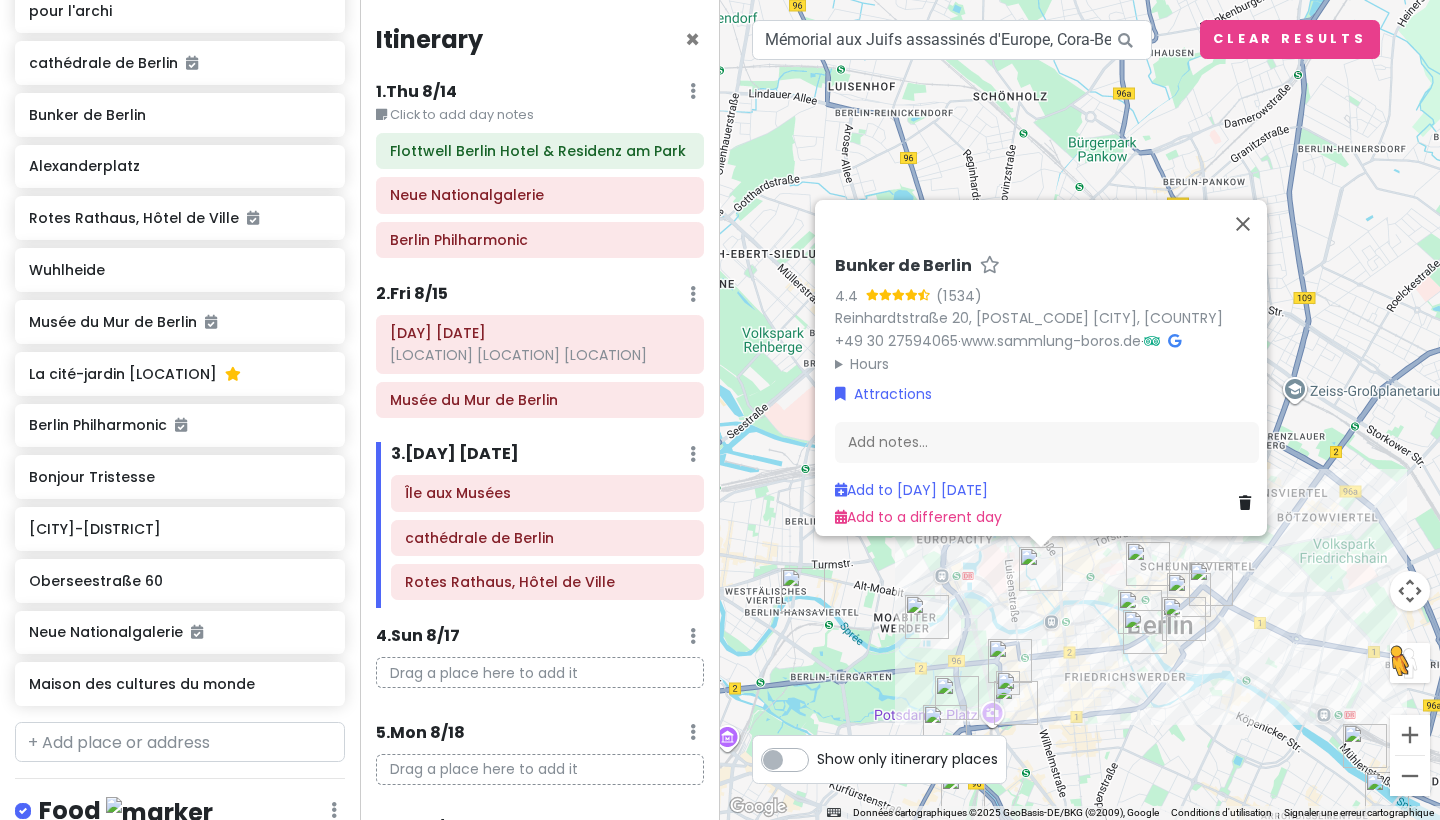 click at bounding box center (1148, 564) 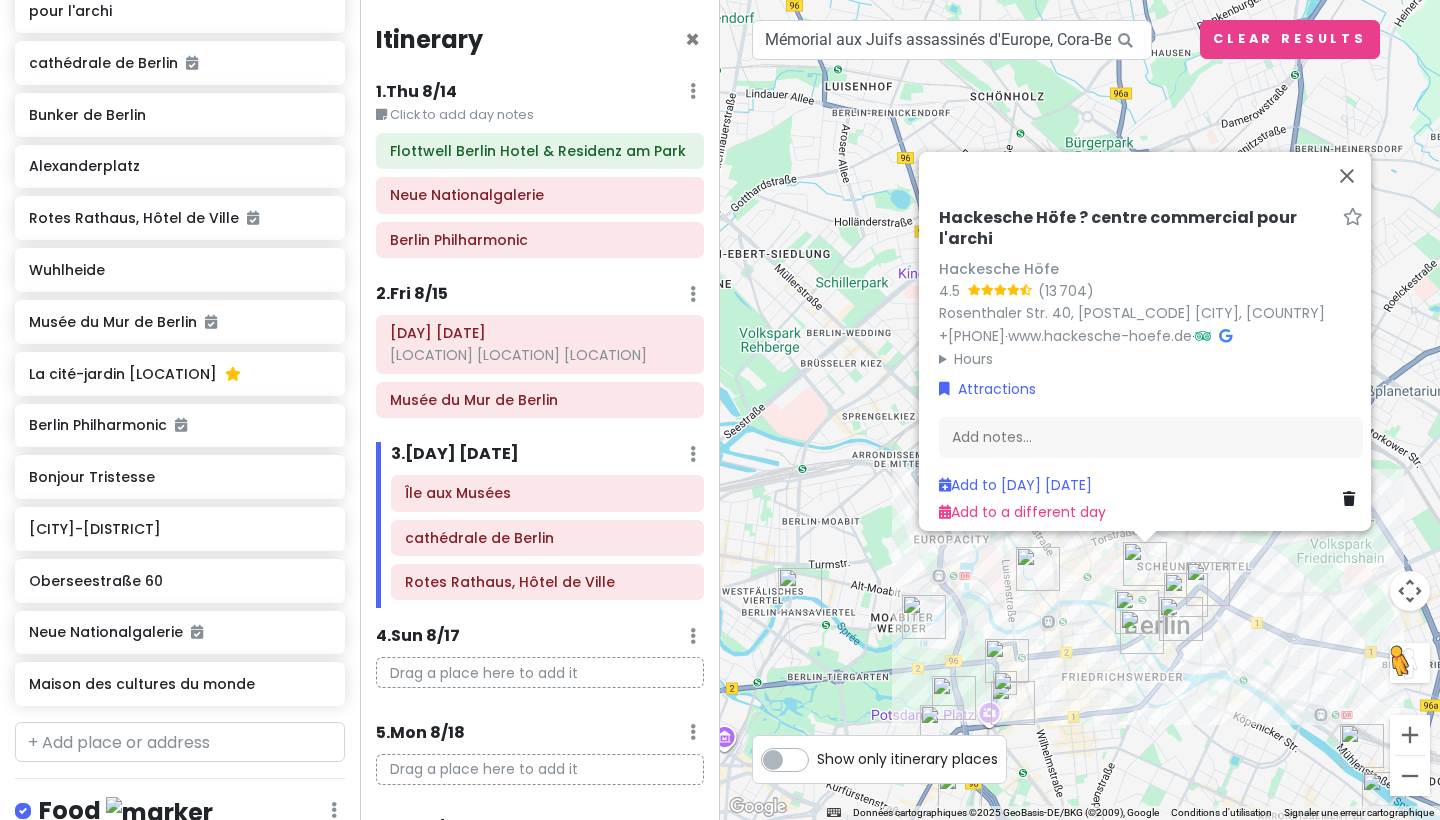 click at bounding box center (1186, 595) 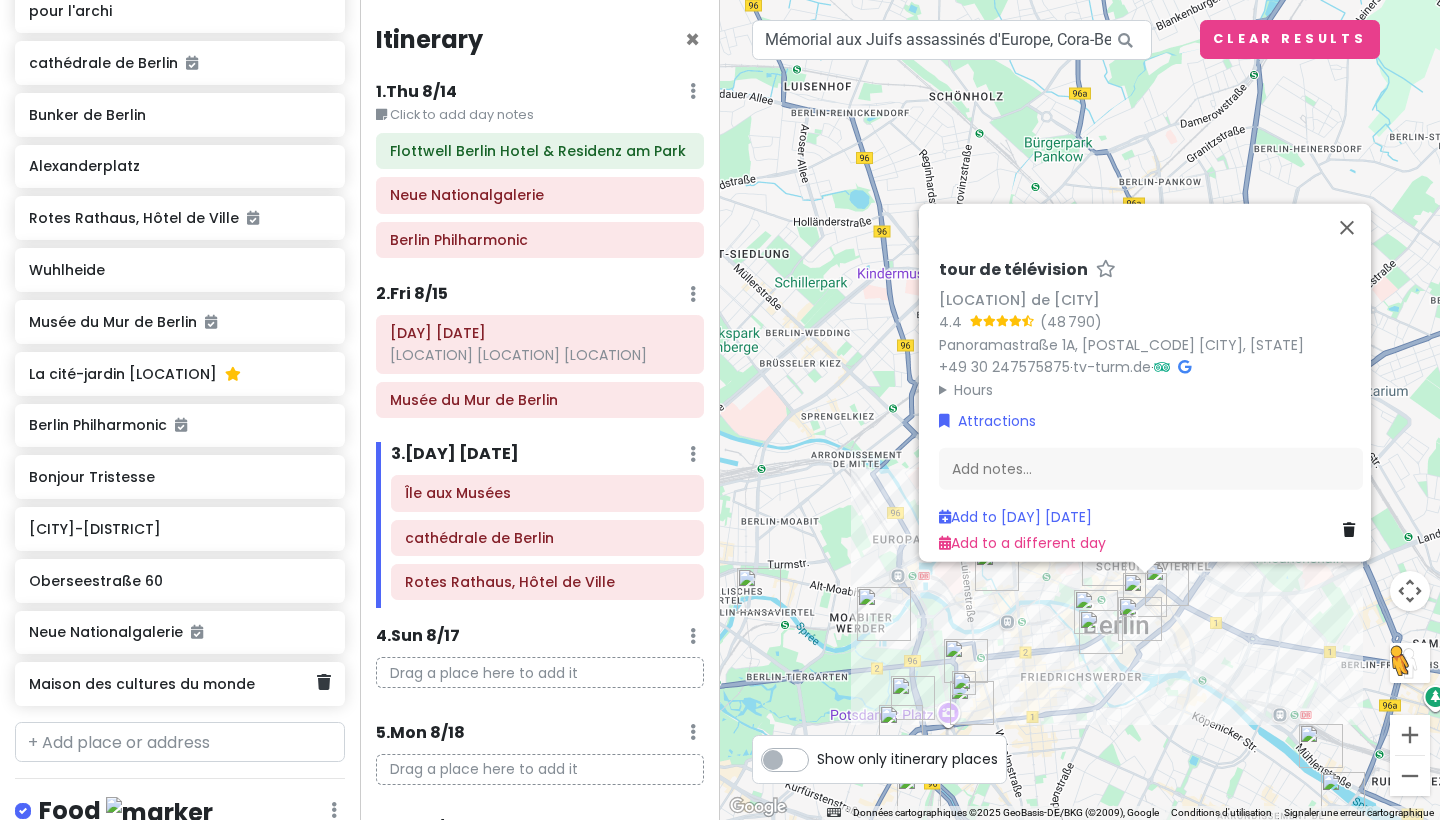 click on "Maison des cultures du monde" at bounding box center (172, 684) 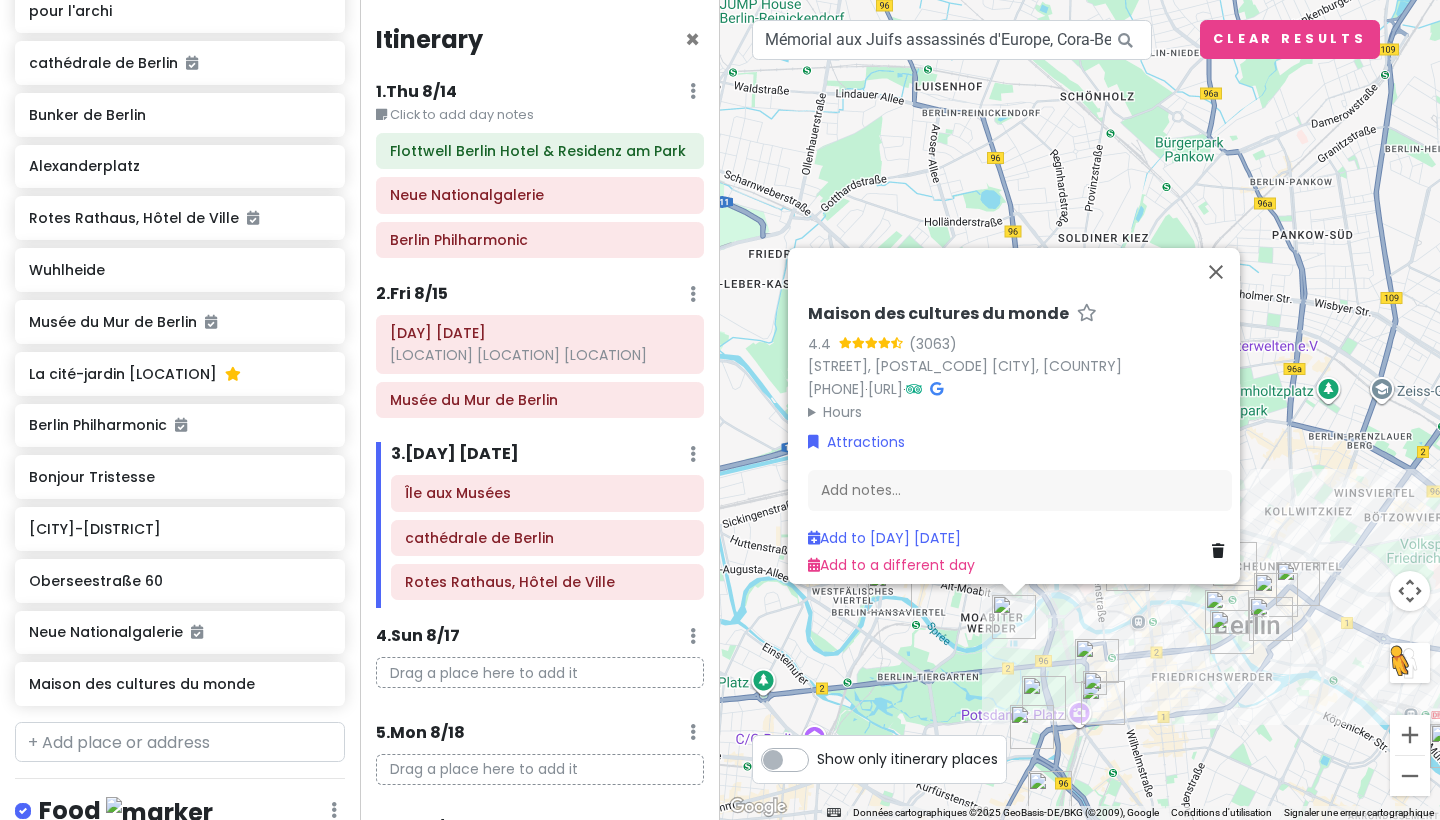 click at bounding box center (1014, 617) 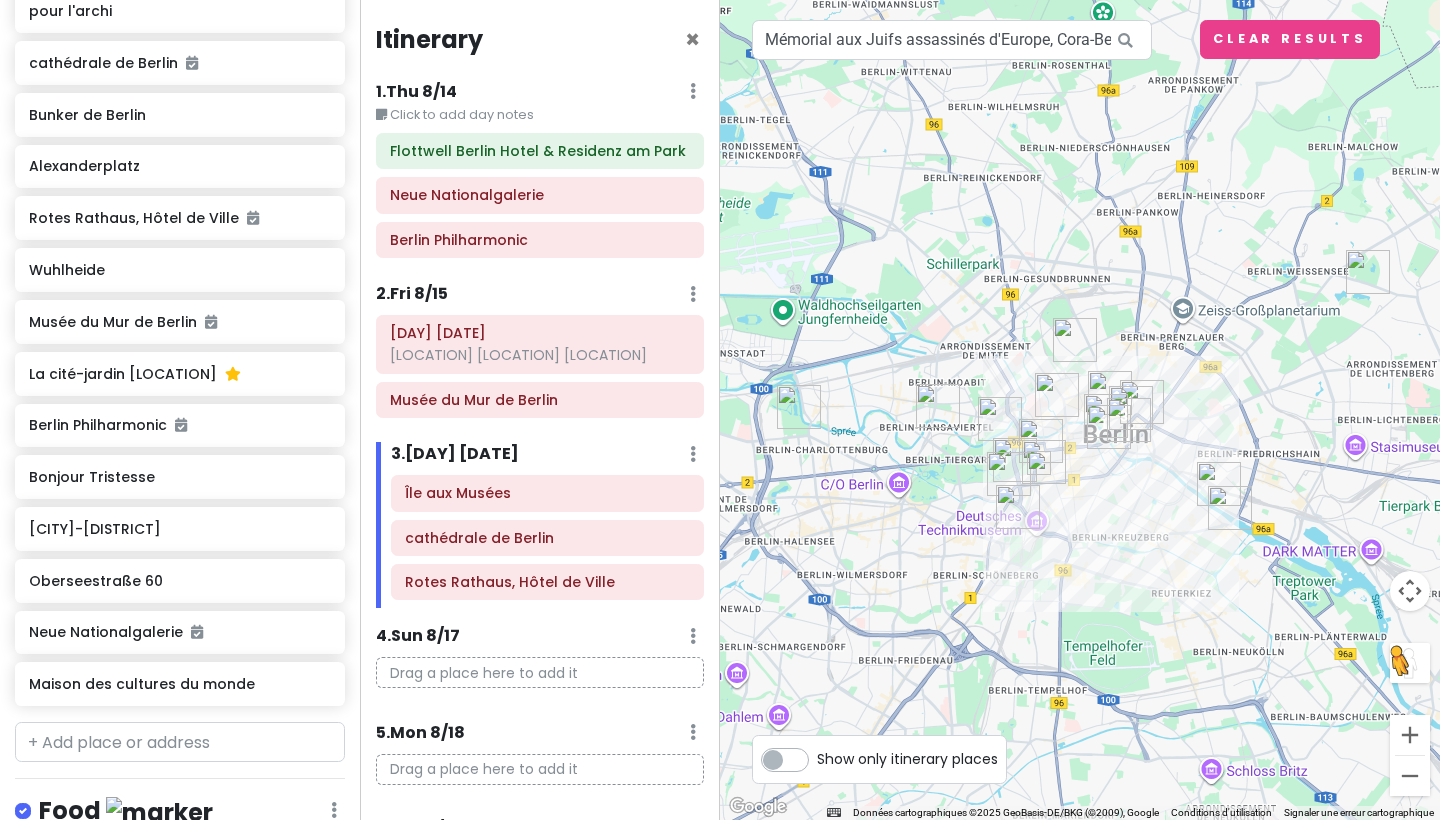 drag, startPoint x: 1021, startPoint y: 522, endPoint x: 974, endPoint y: 370, distance: 159.1006 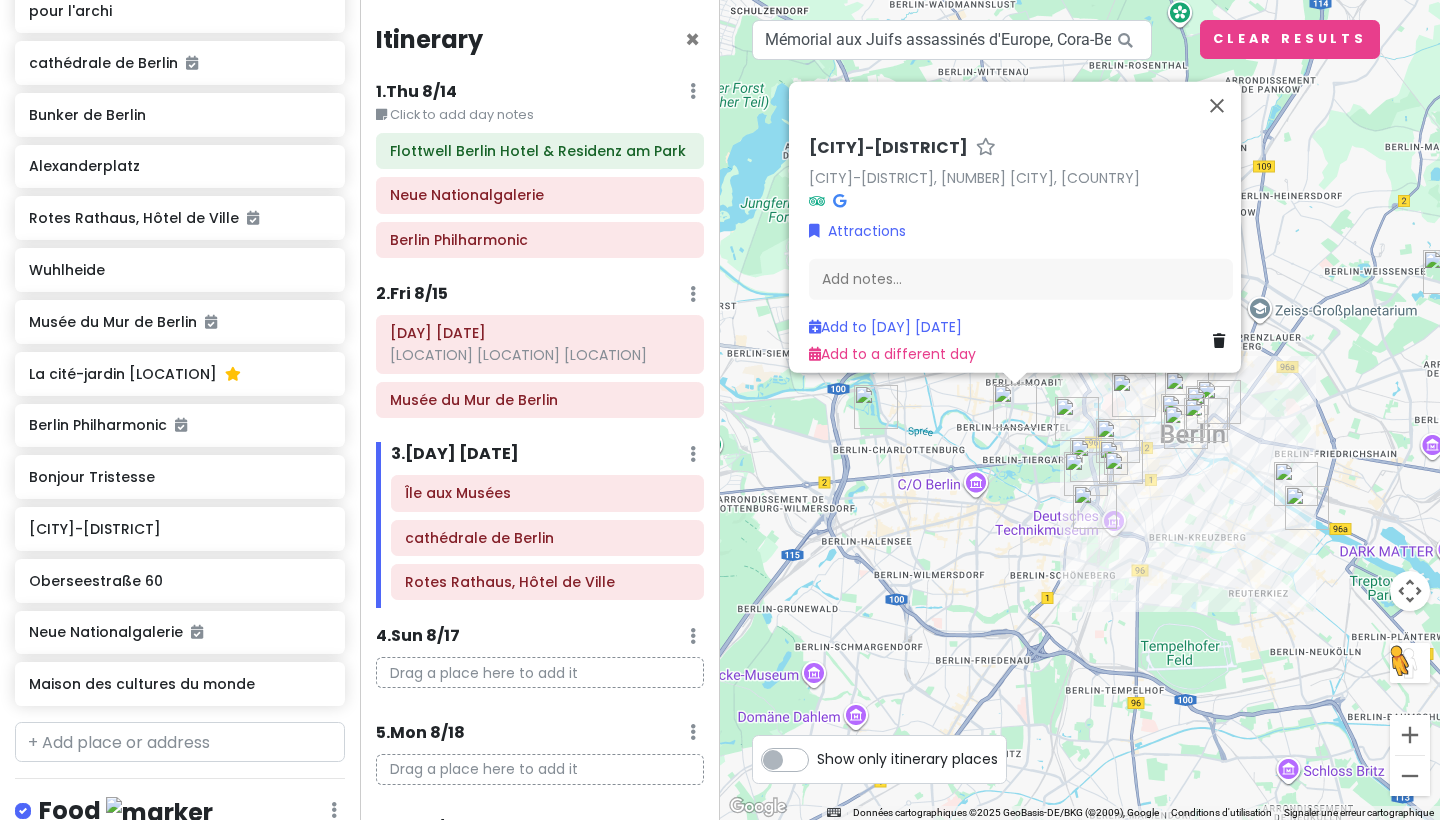 click at bounding box center [1077, 419] 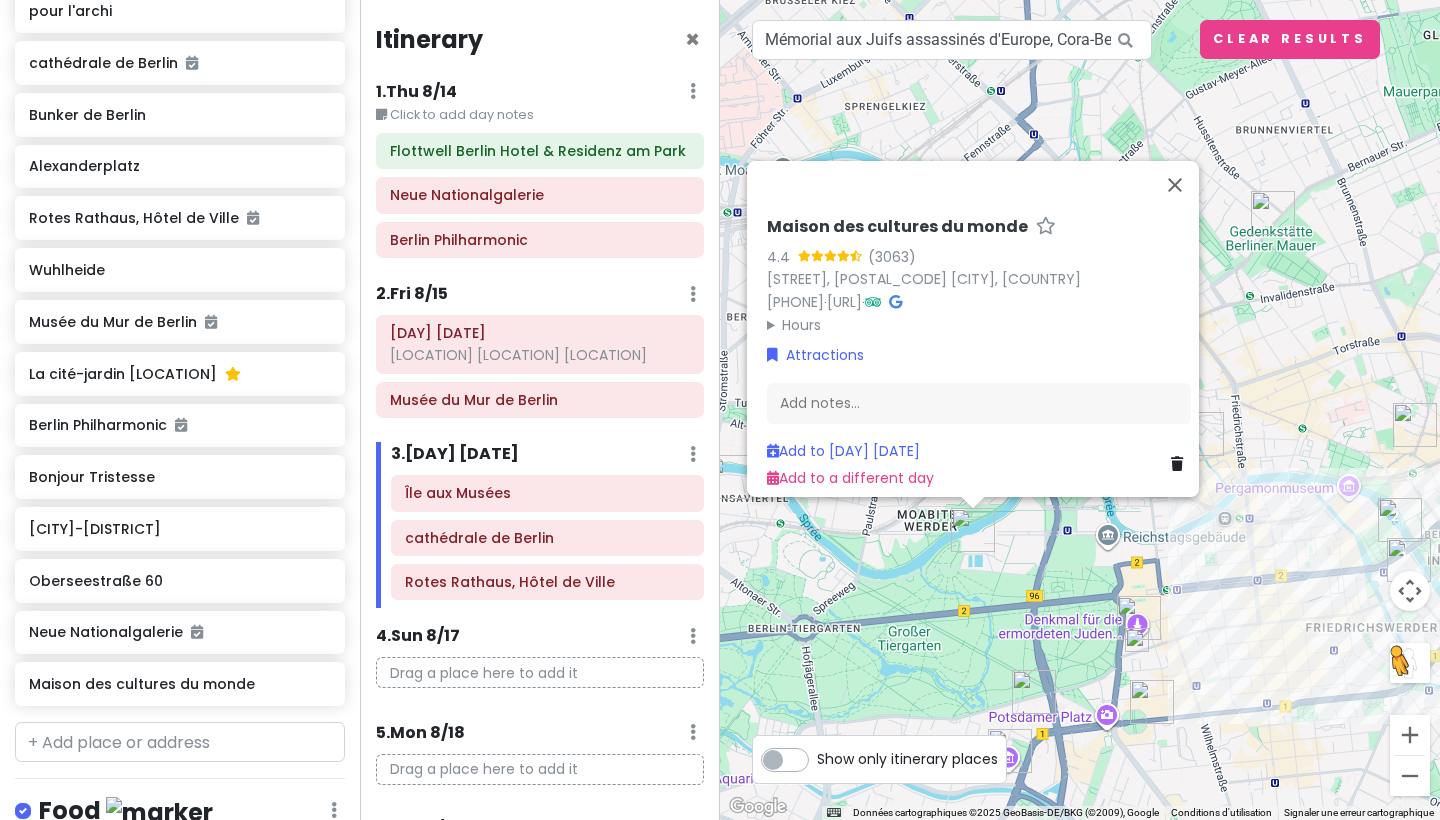 click at bounding box center [1139, 618] 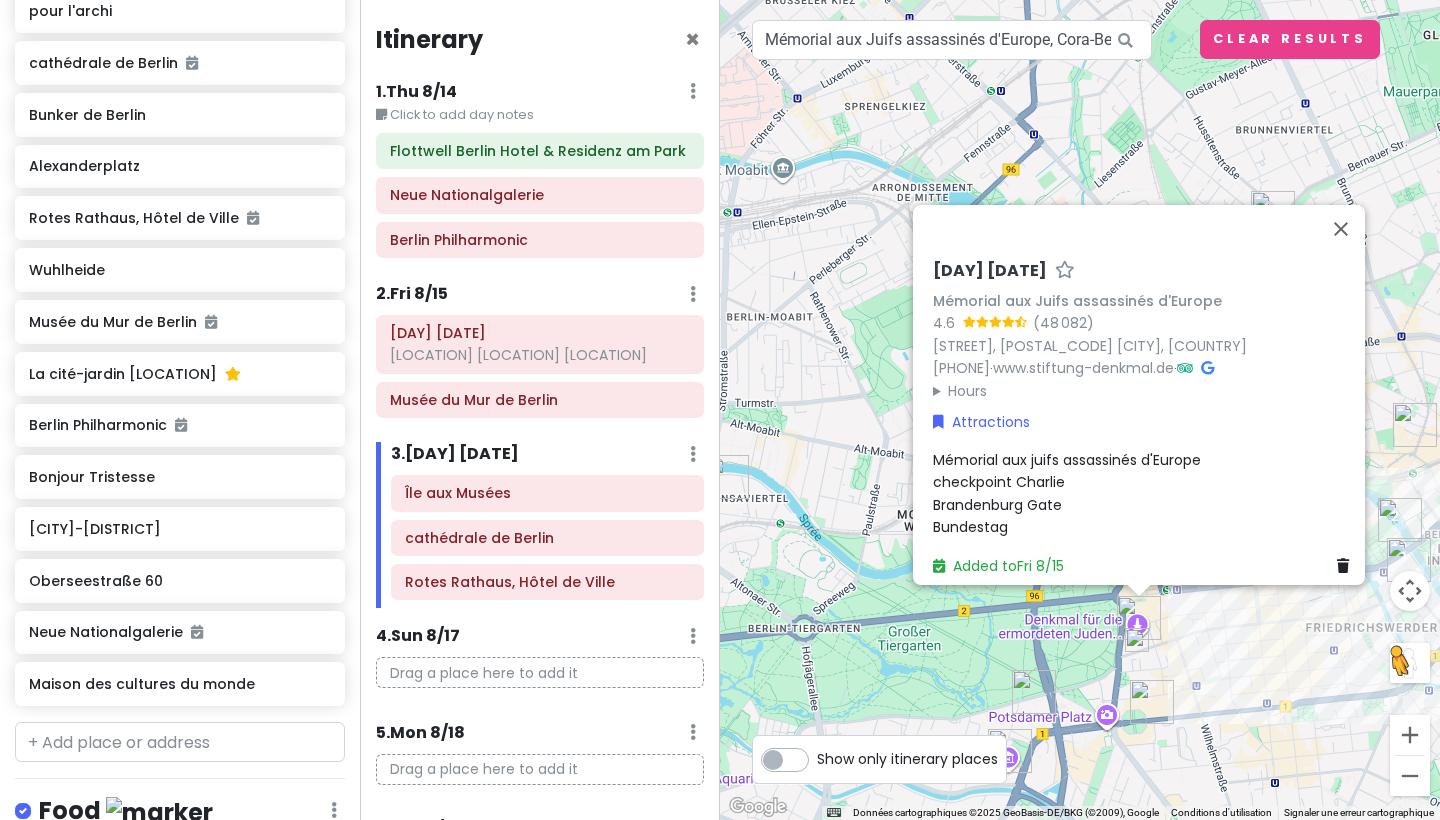 click at bounding box center [1034, 692] 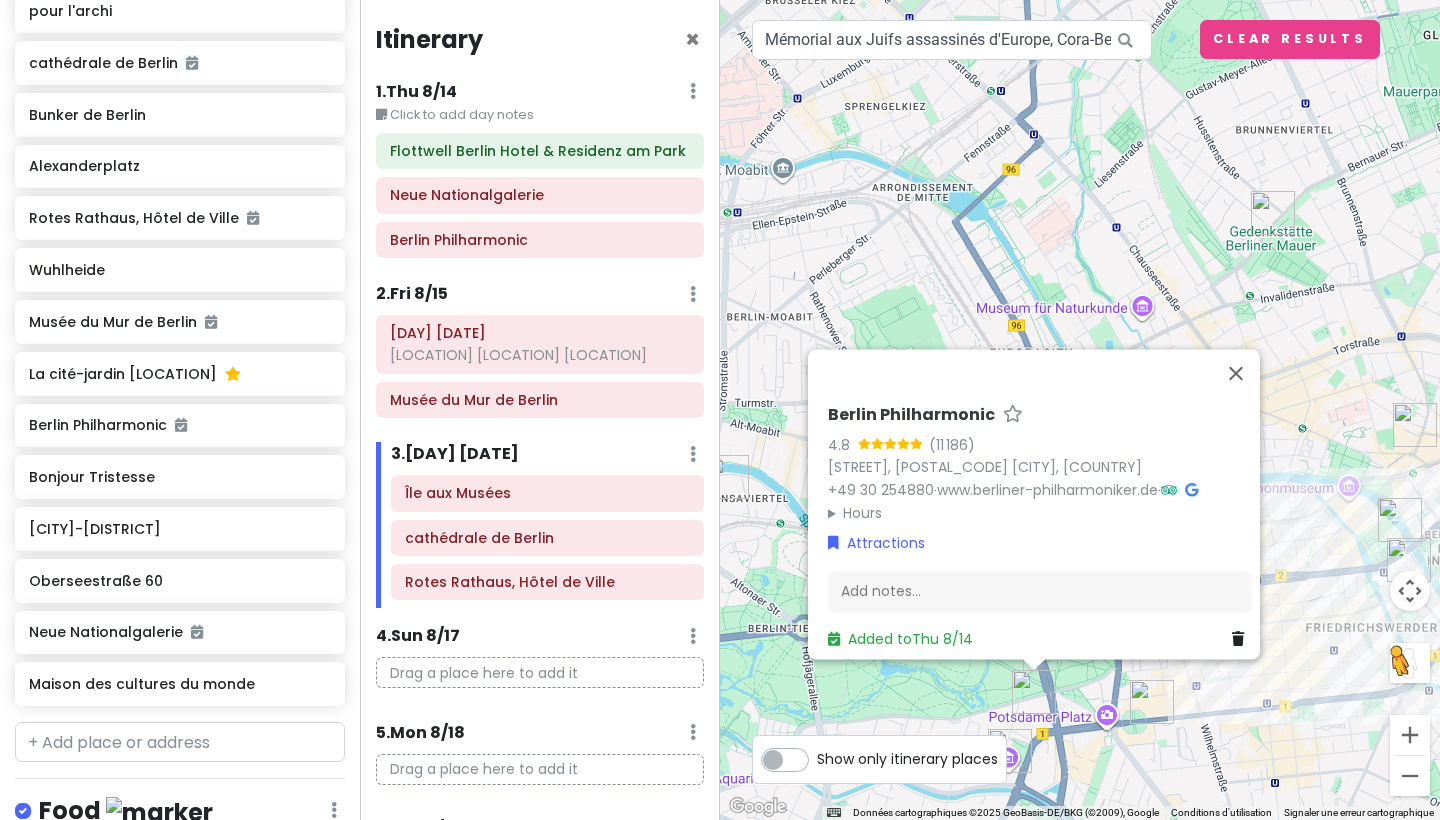 click on "Pour activer le glissement avec le clavier, appuyez sur Alt+Entrée. Une fois ce mode activé, utilisez les touches fléchées pour déplacer le repère. Pour valider le déplacement, appuyez sur Entrée. Pour annuler, appuyez sur Échap. Philharmonie de Berlin 4.8        (11 186) Herbert-von-Karajan-Straße 1, 10785 [CITY], [STATE] +[PHONE]   ·   www.berliner-philharmoniker.de   ·   Hours lundi  Ouvert 24h/24 mardi  Ouvert 24h/24 mercredi  Ouvert 24h/24 jeudi  Ouvert 24h/24 vendredi  Ouvert 24h/24 samedi  Ouvert 24h/24 dimanche  Ouvert 24h/24 Attractions Add notes... Added to  Thu 8/14" at bounding box center [1080, 410] 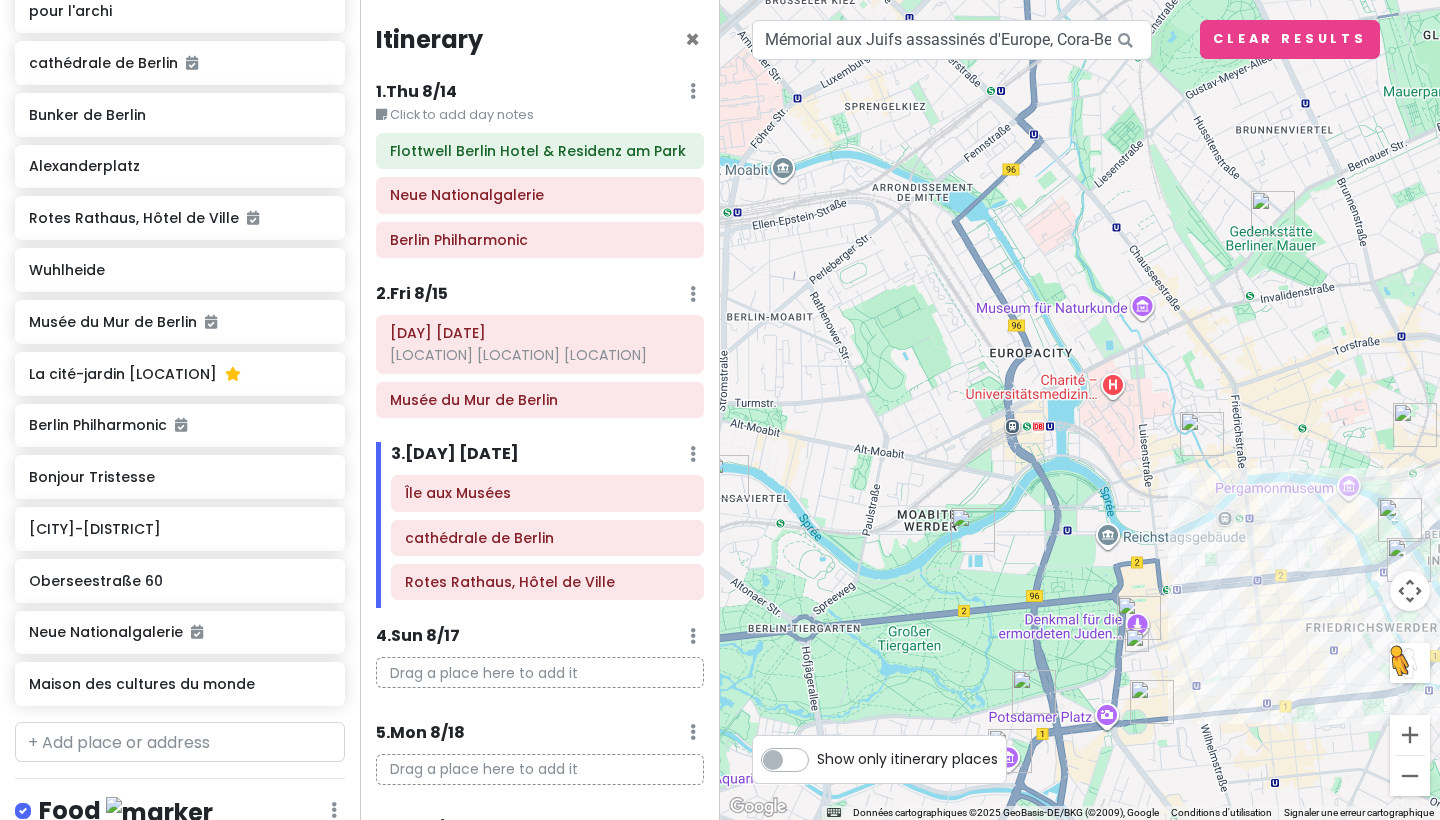 click at bounding box center (973, 530) 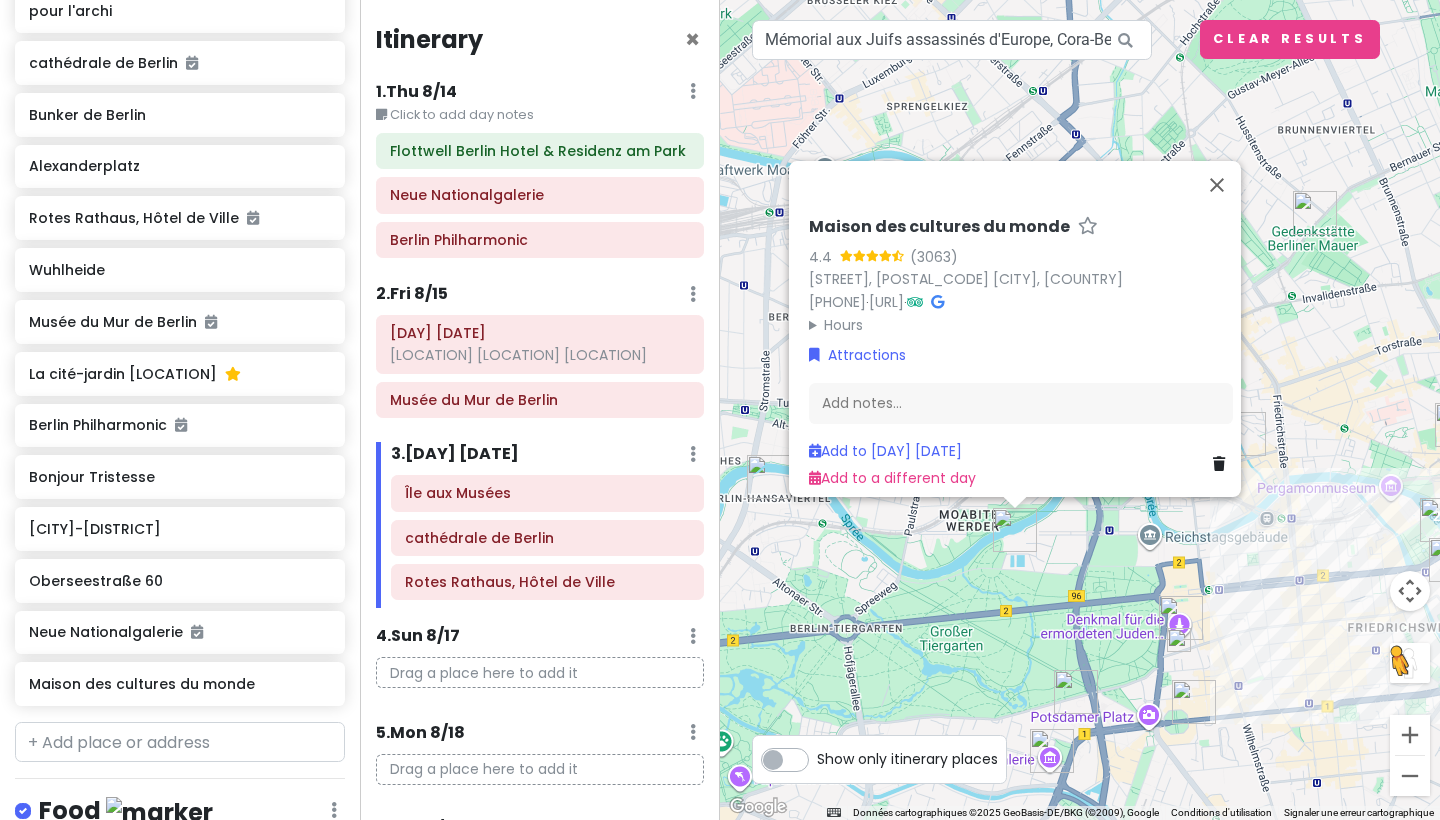 click on "Maison des cultures du monde 4.4        (3 063) John-Foster-Dulles-Allee 10, [POSTAL_CODE] [CITY], [STATE] [PHONE]   ·   www.hkw.de   ·   Hours lundi  12:00 – 19:00 mardi  Fermé mercredi  12:00 – 19:00 jeudi  12:00 – 19:00 vendredi  12:00 – 19:00 samedi  12:00 – 19:00 dimanche  12:00 – 19:00 Attractions Add notes...  Add to   Sat [DATE]  Add to a different day" at bounding box center [1080, 410] 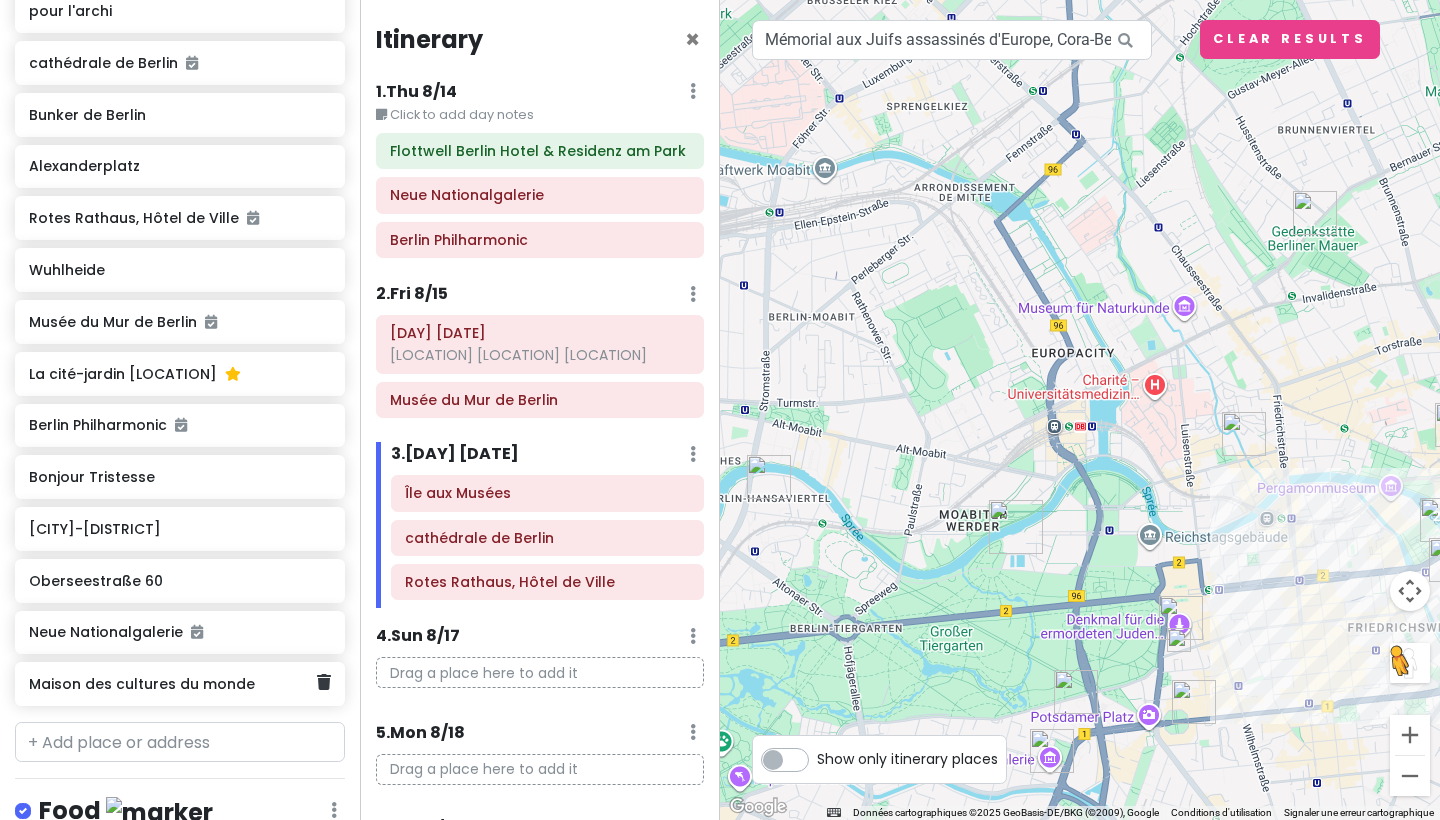 click on "Maison des cultures du monde" 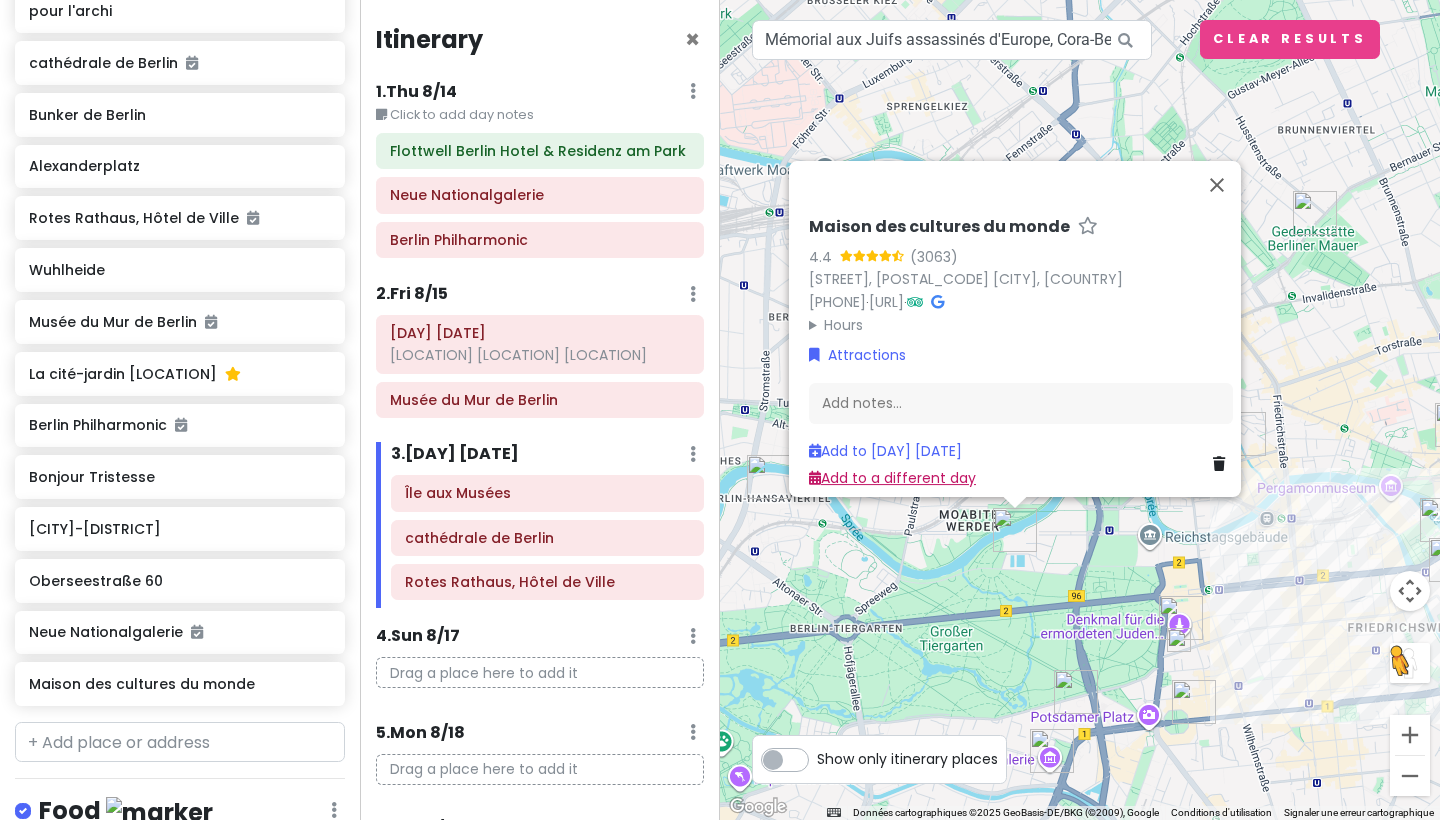 click on "Add to a different day" at bounding box center (892, 478) 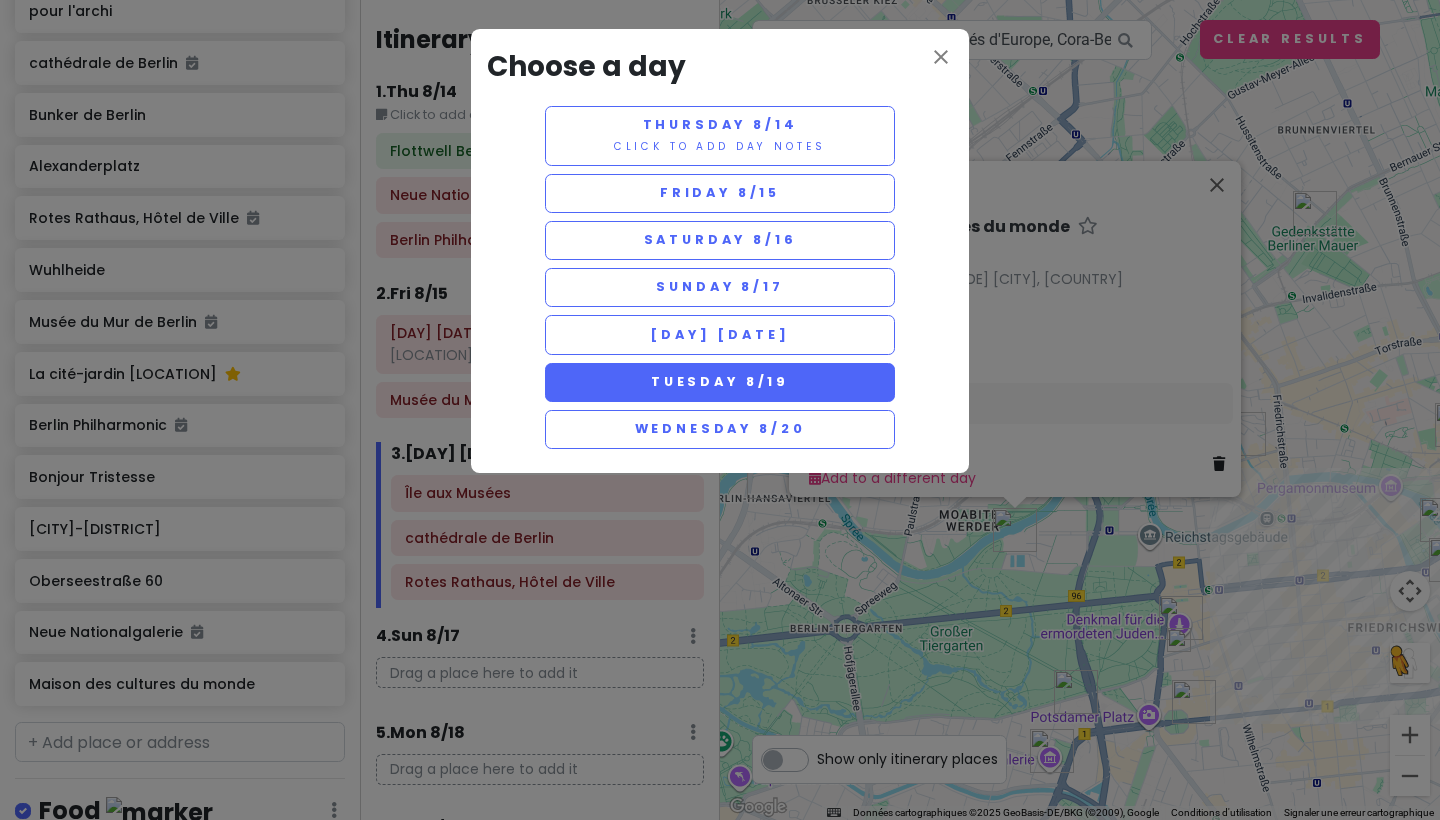 click on "Tuesday 8/19" at bounding box center (720, 382) 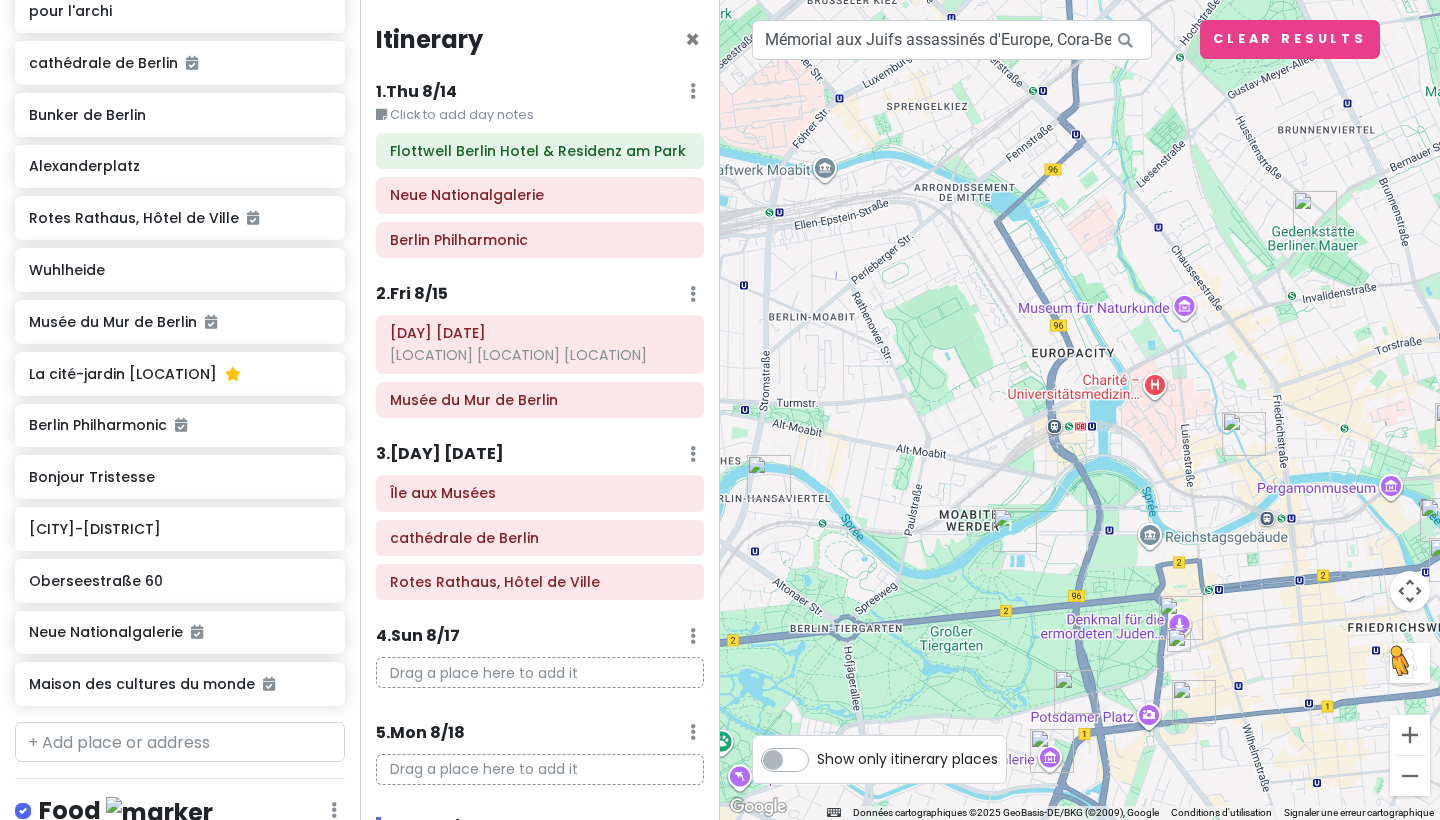 scroll, scrollTop: 0, scrollLeft: 0, axis: both 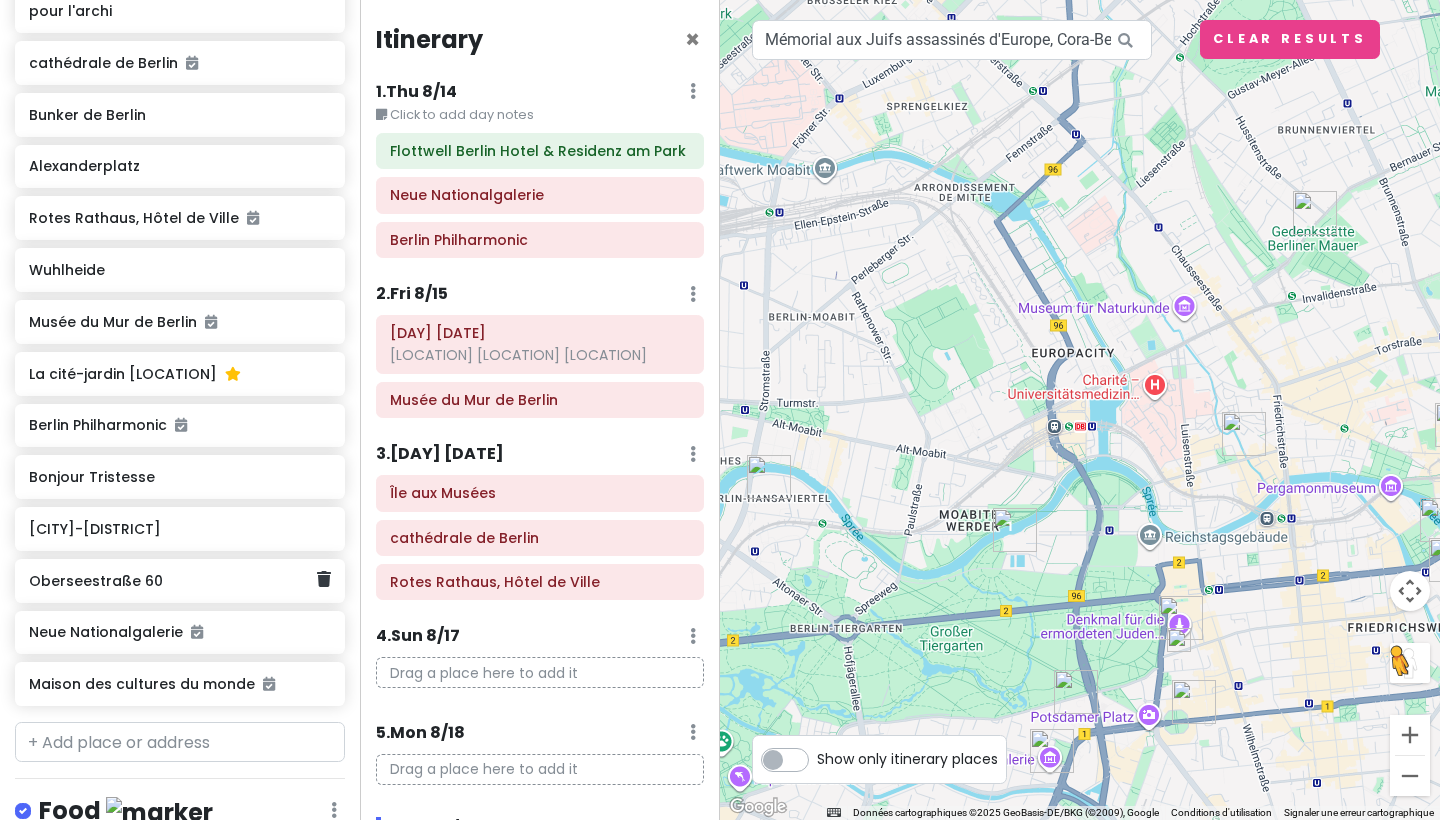 click on "Oberseestraße 60" at bounding box center (172, 581) 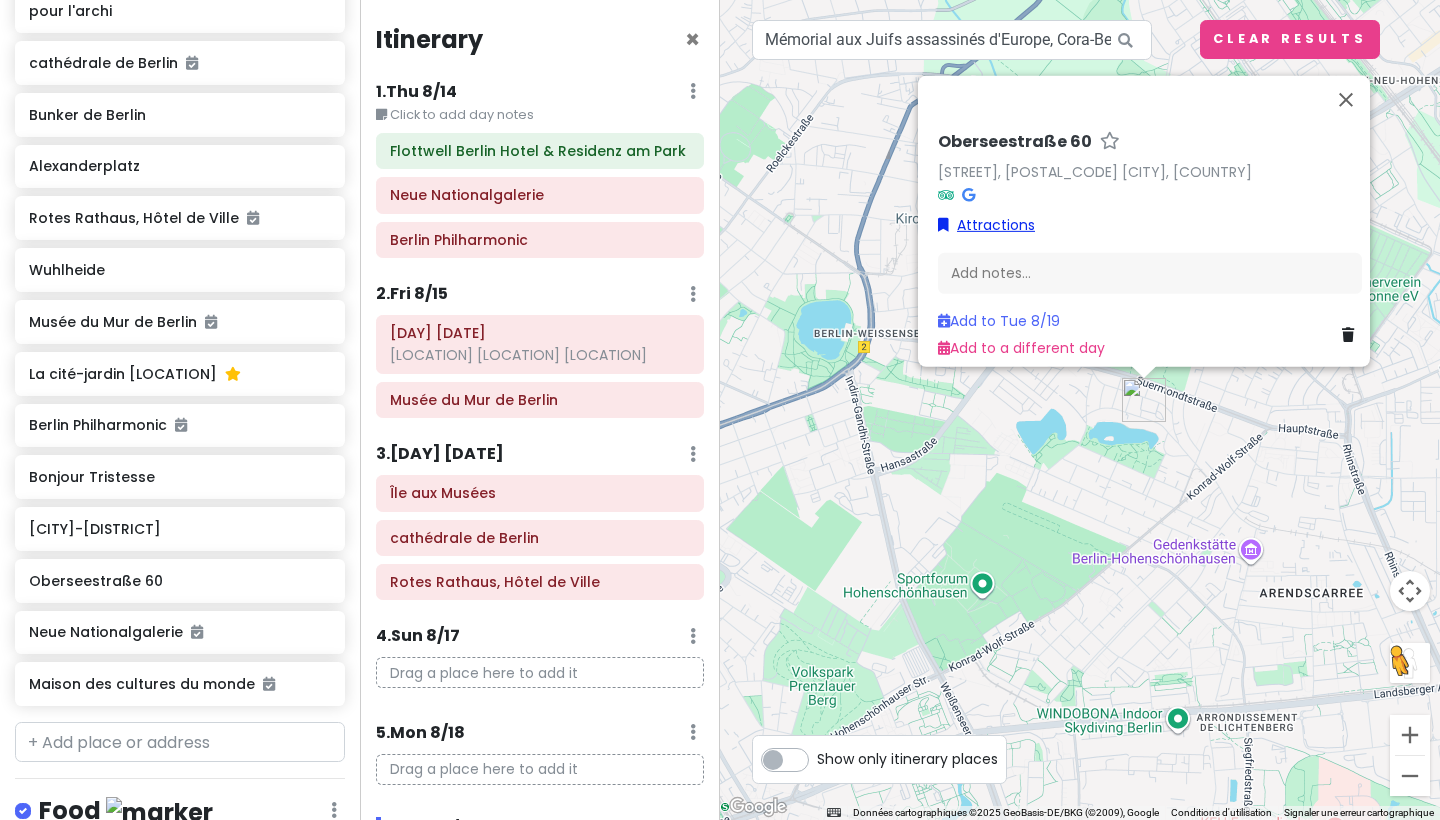 click on "Attractions" at bounding box center [986, 225] 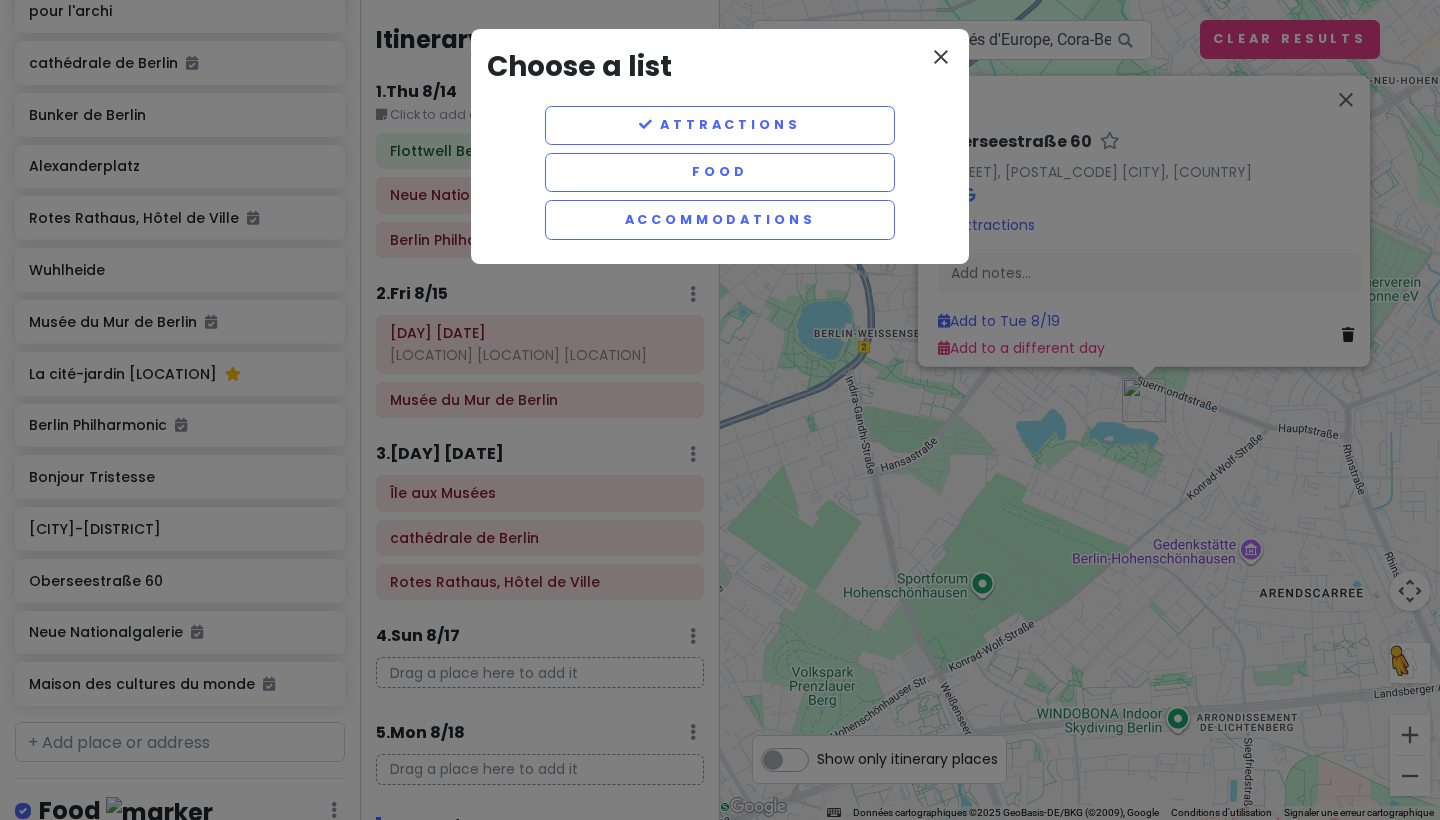 click on "close" at bounding box center [941, 57] 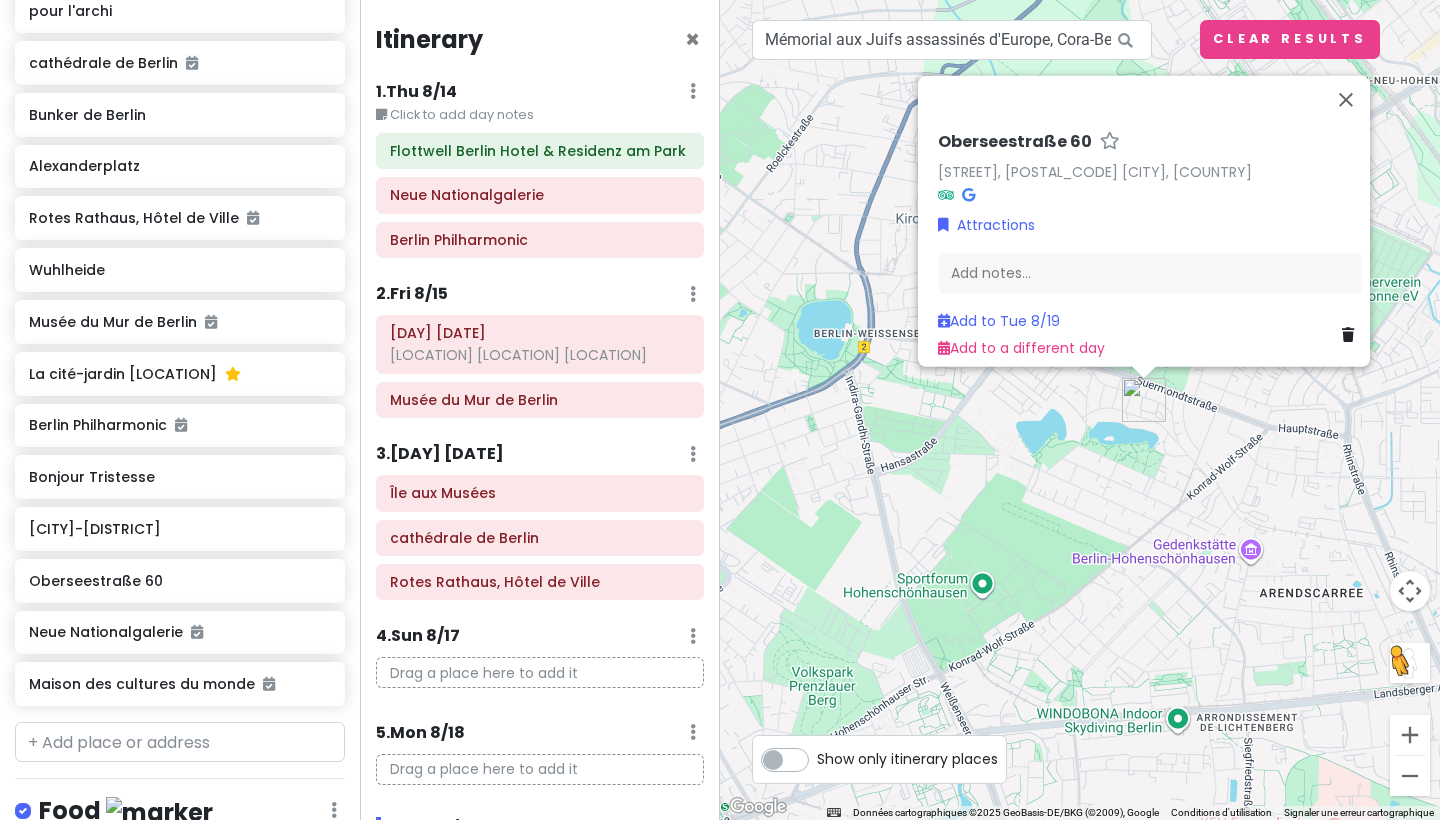 click on "Oberseestraße 60" at bounding box center [1015, 142] 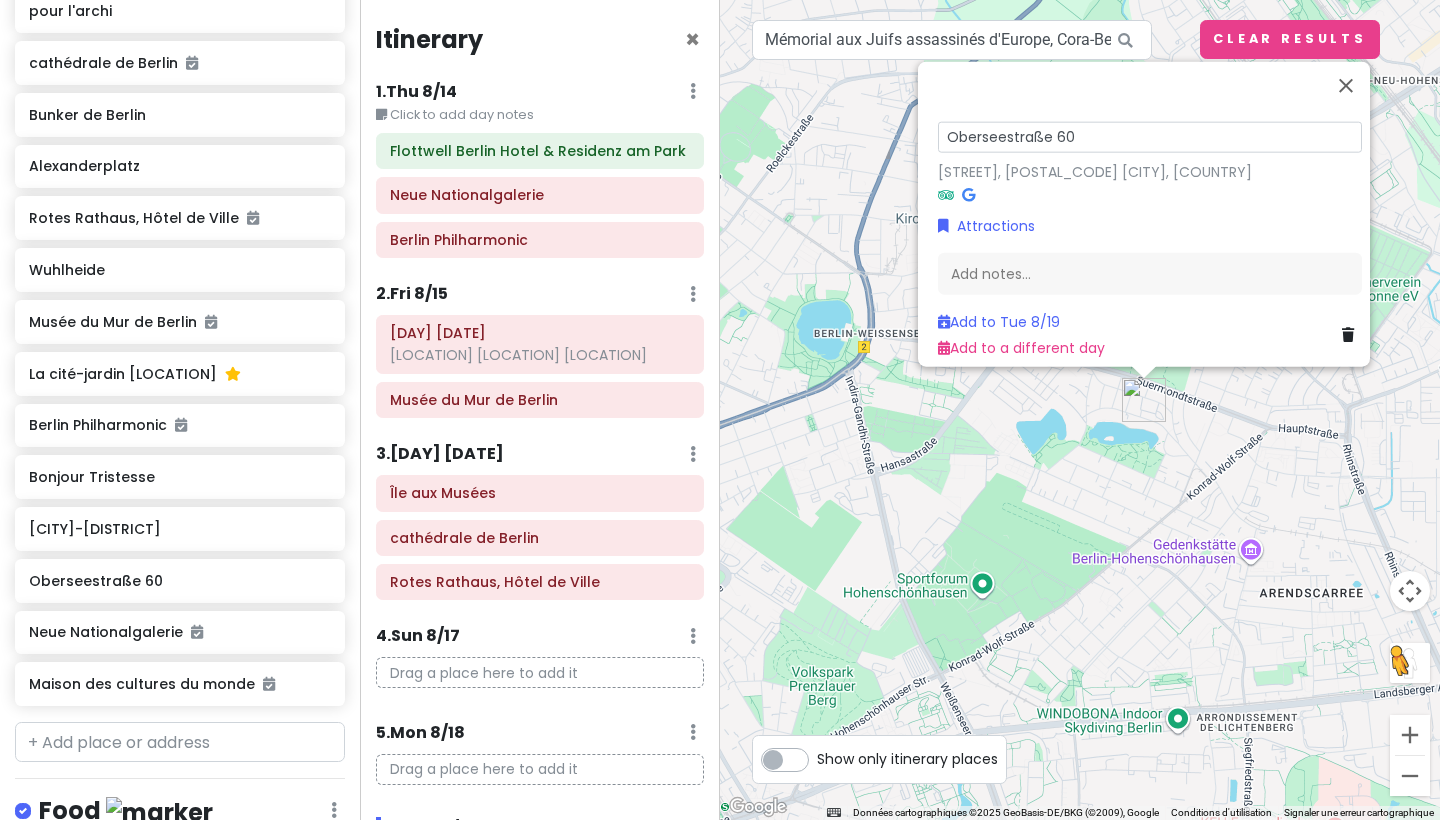 click on "Oberseestraße 60
Oberseestraße 60, 13053 Berlin, [LOCATION] Attractions Add notes...   Tue 8/19   Add to a different day" at bounding box center [1080, 410] 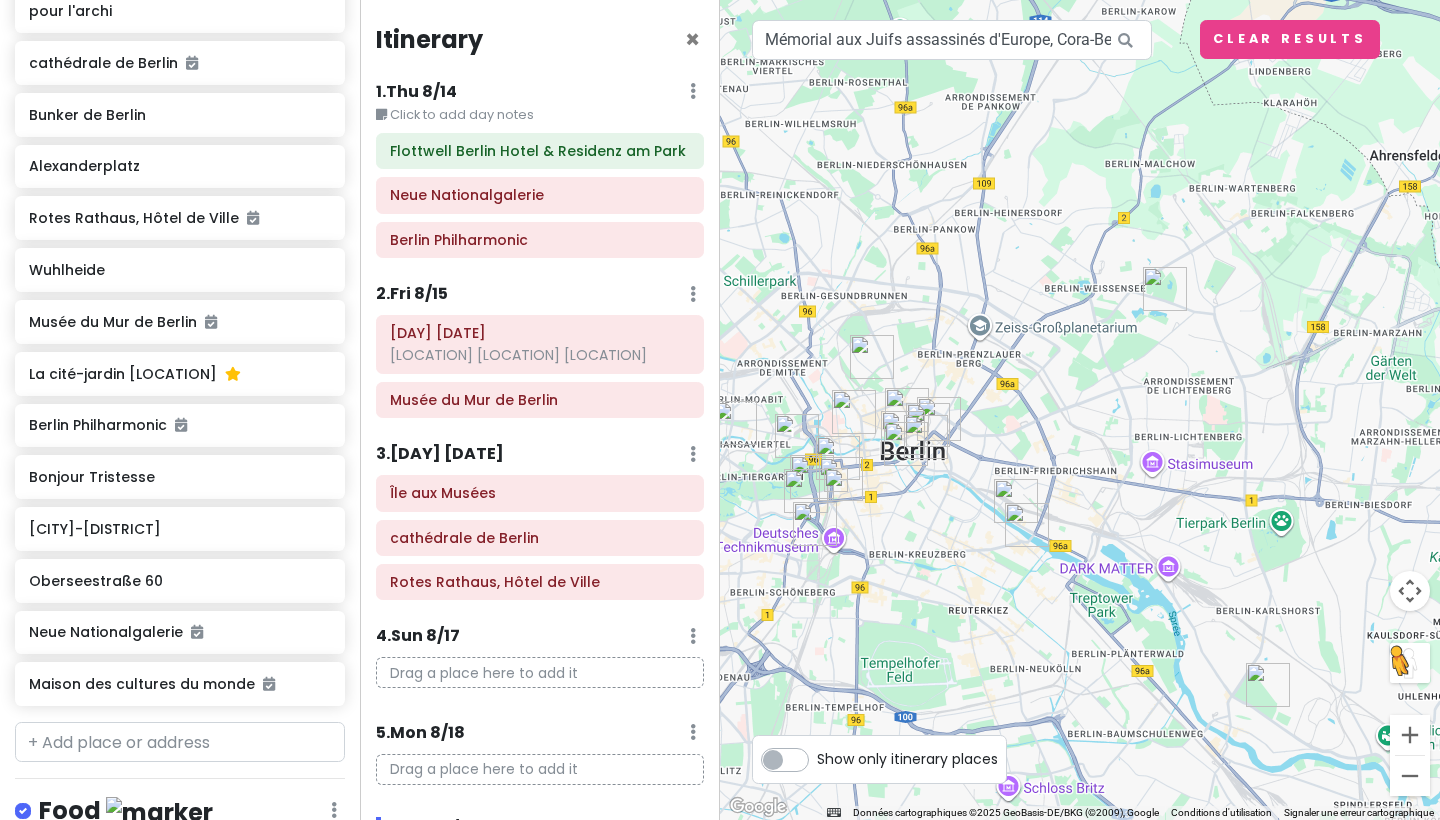 drag, startPoint x: 820, startPoint y: 466, endPoint x: 1040, endPoint y: 343, distance: 252.04959 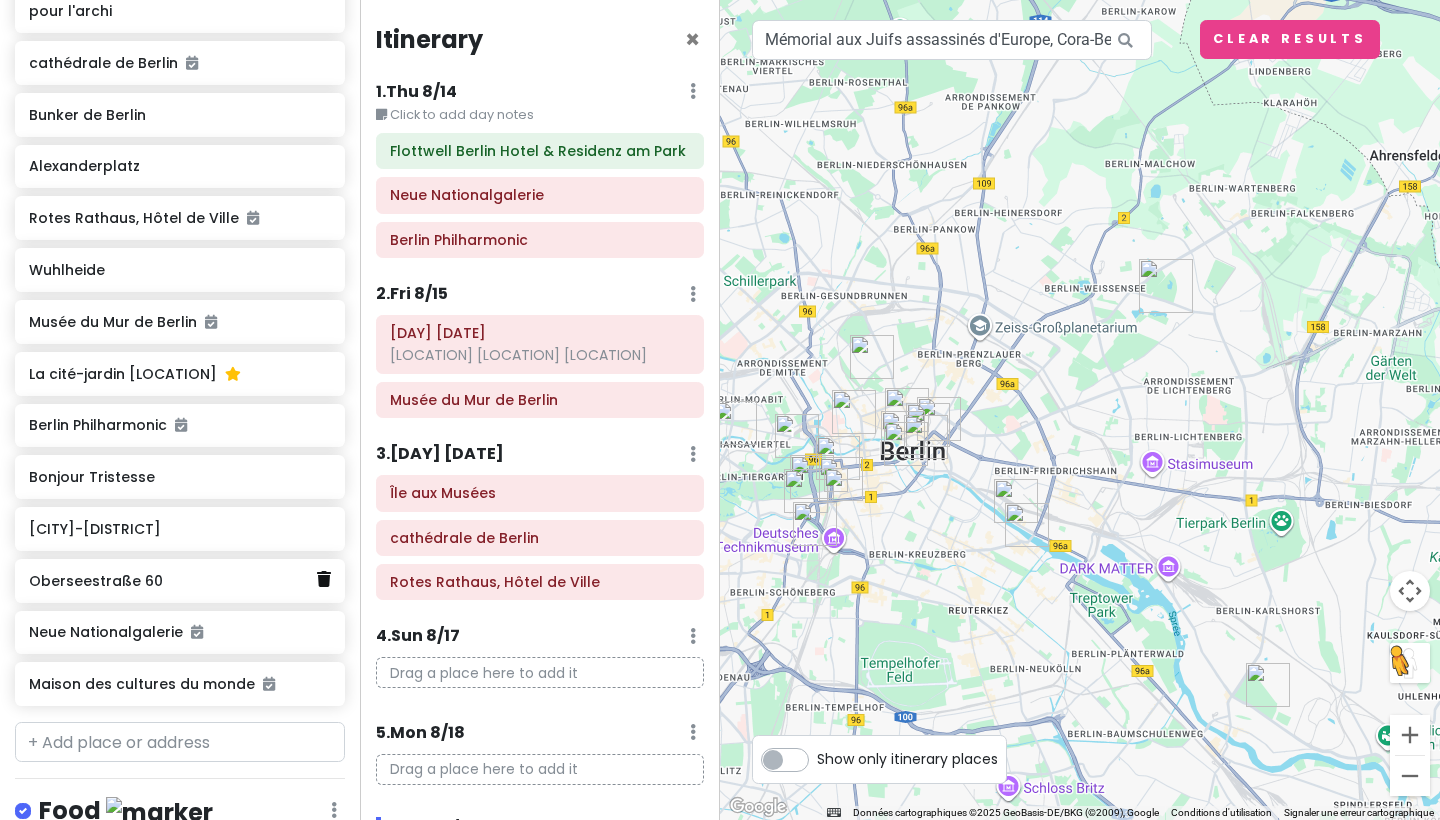 click at bounding box center [324, 579] 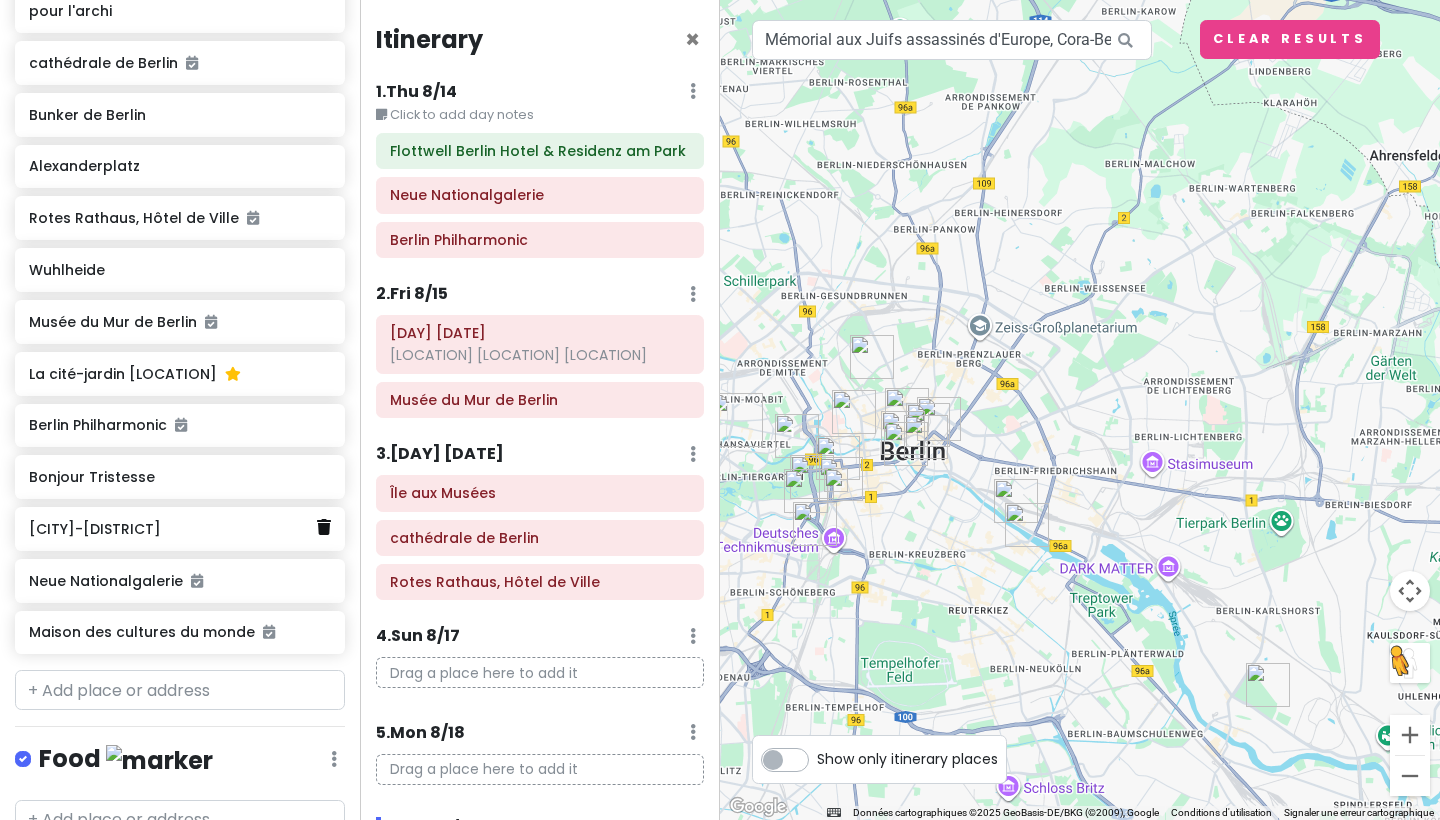 click at bounding box center [324, 527] 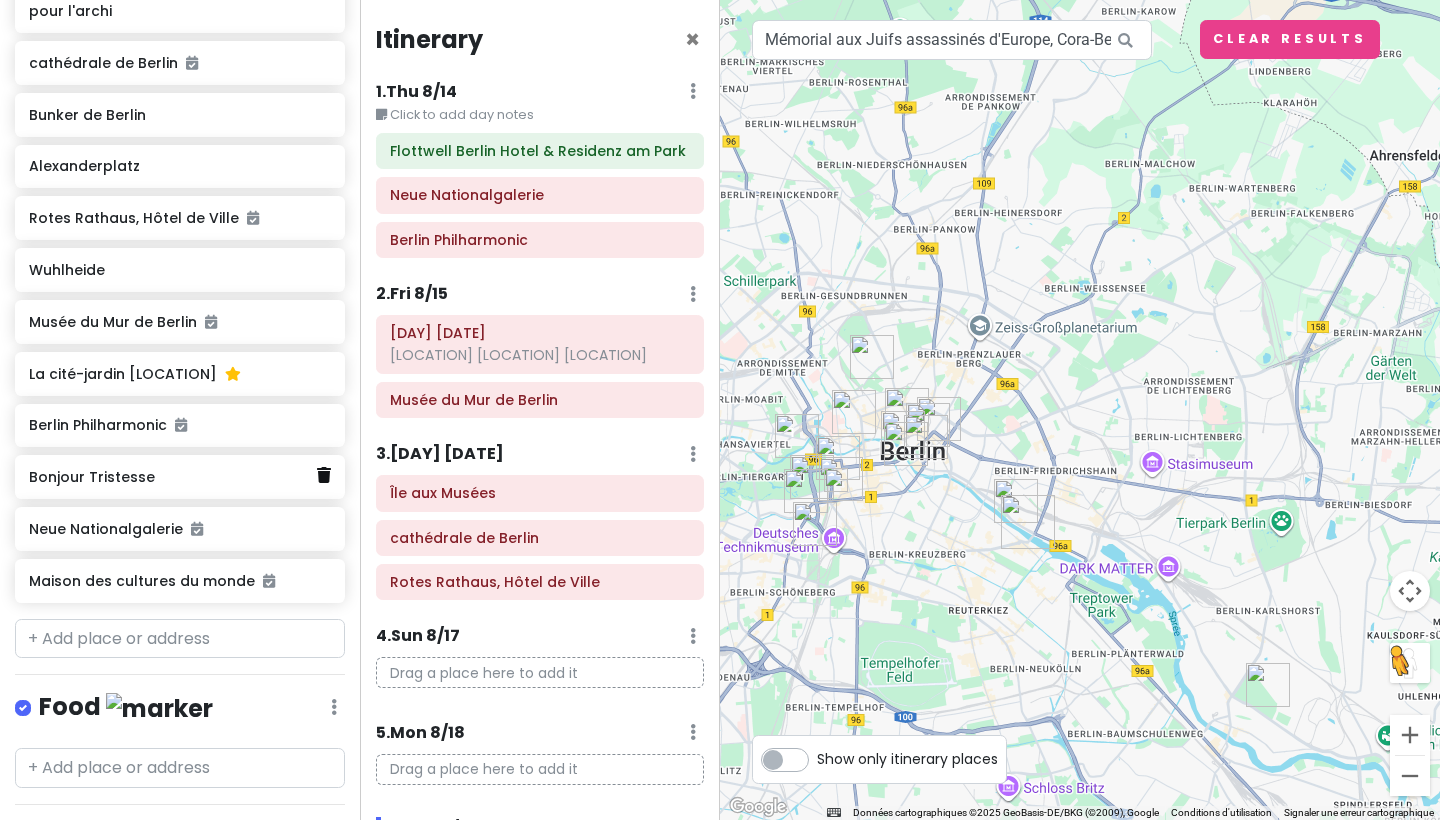 click at bounding box center (324, 475) 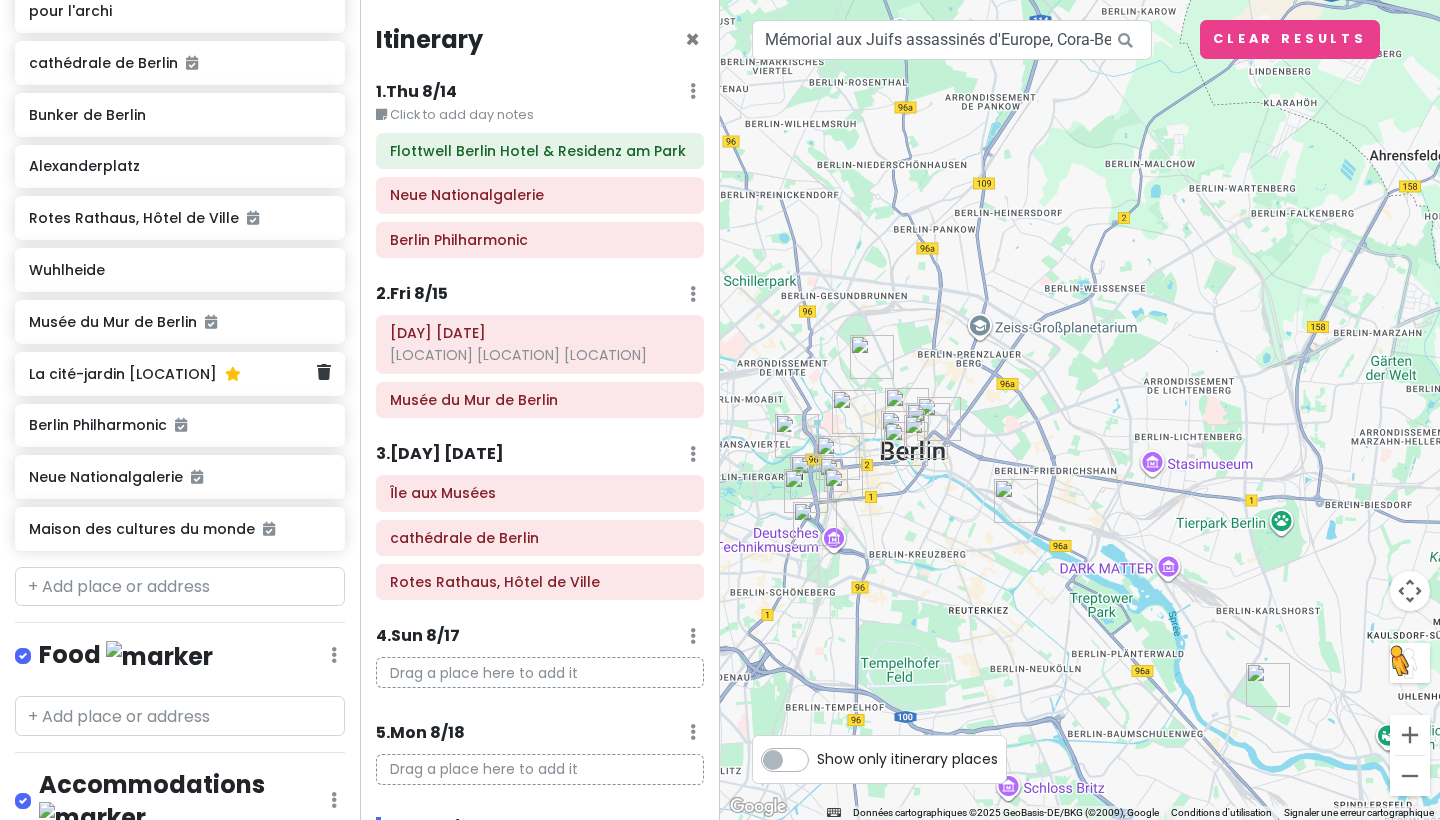 click on "La cité-jardin [LOCATION]" at bounding box center [172, 374] 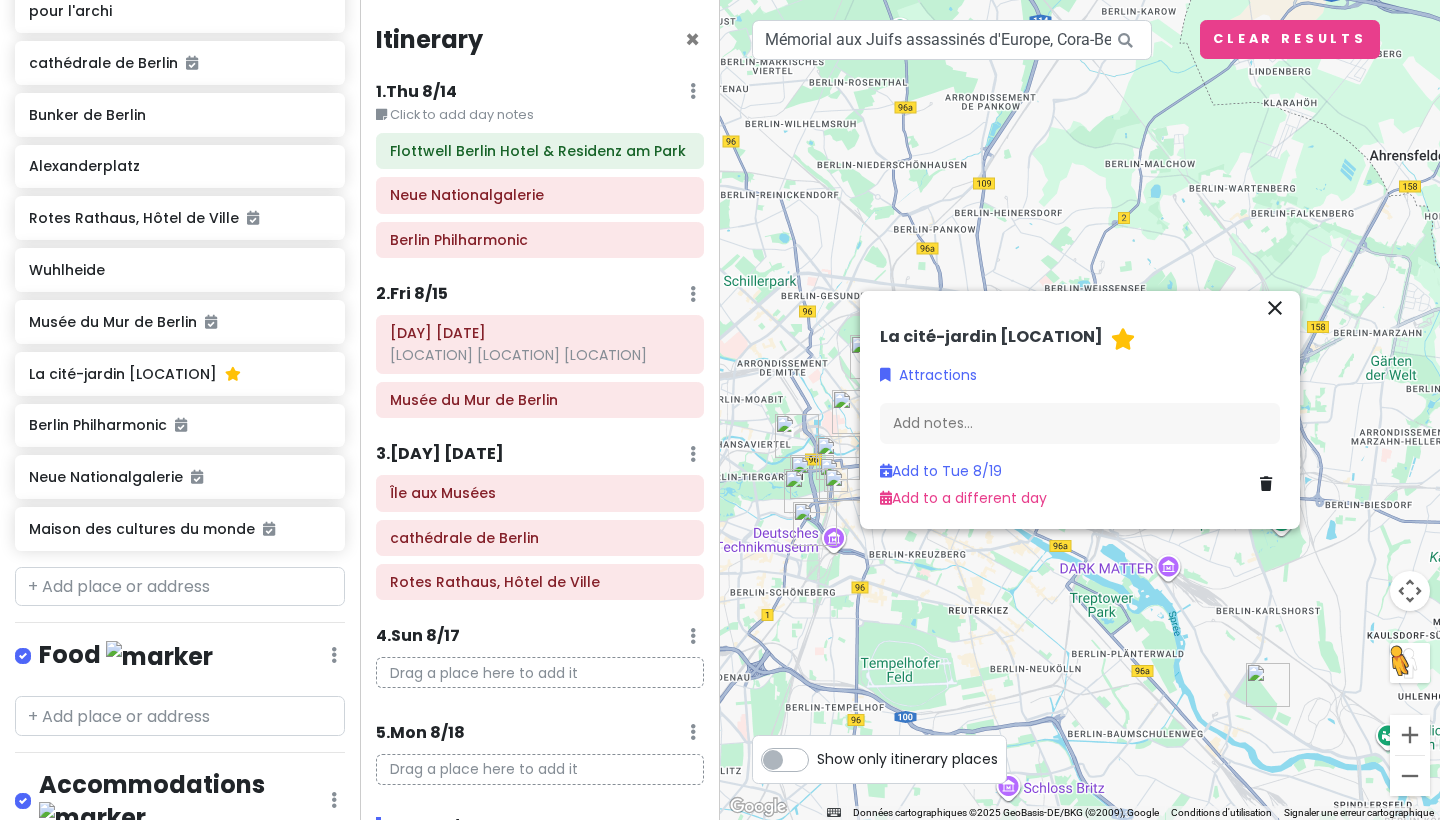 click on "close" at bounding box center (1275, 308) 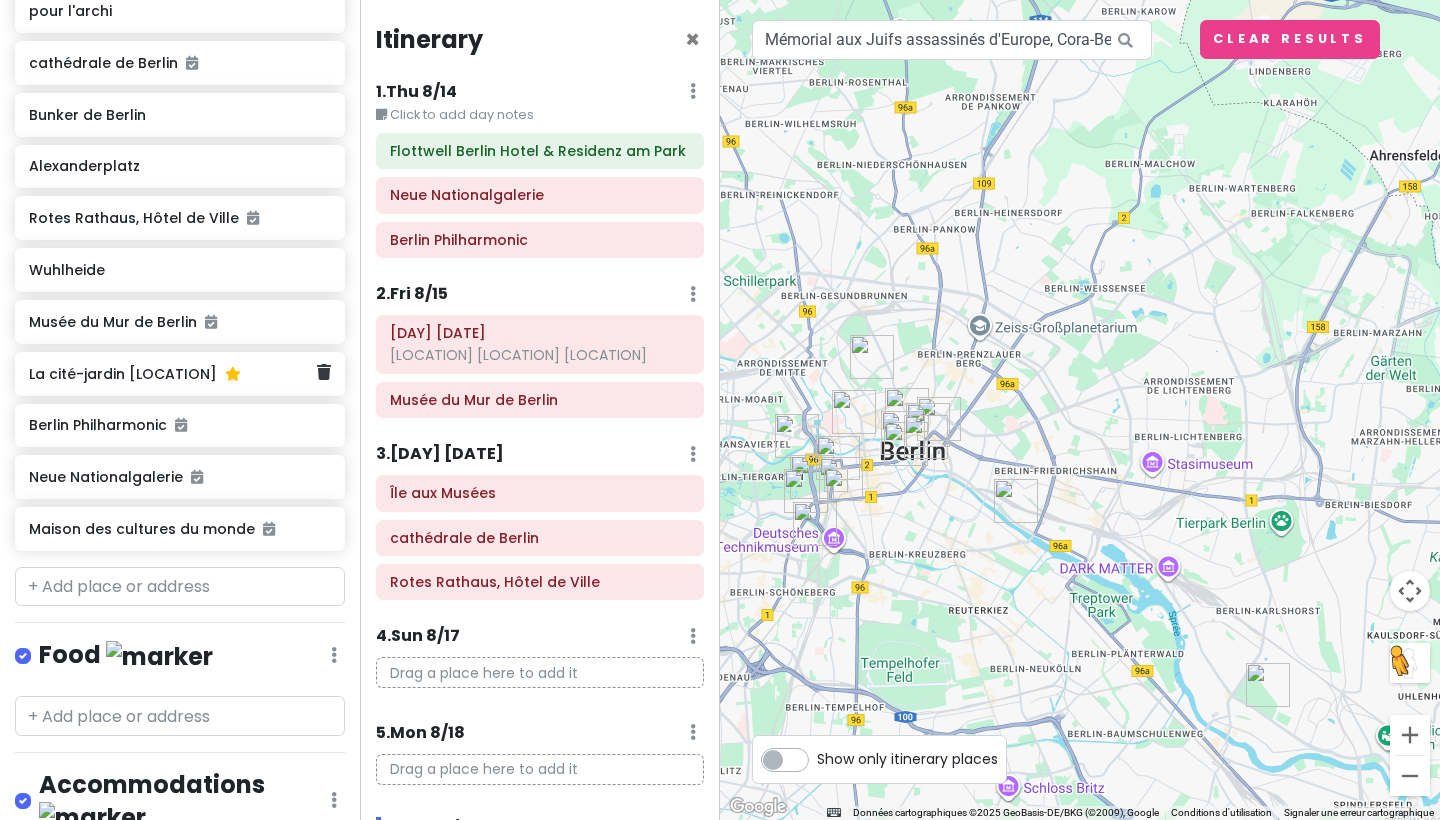 click on "La cité-jardin [LOCATION]" at bounding box center [172, 374] 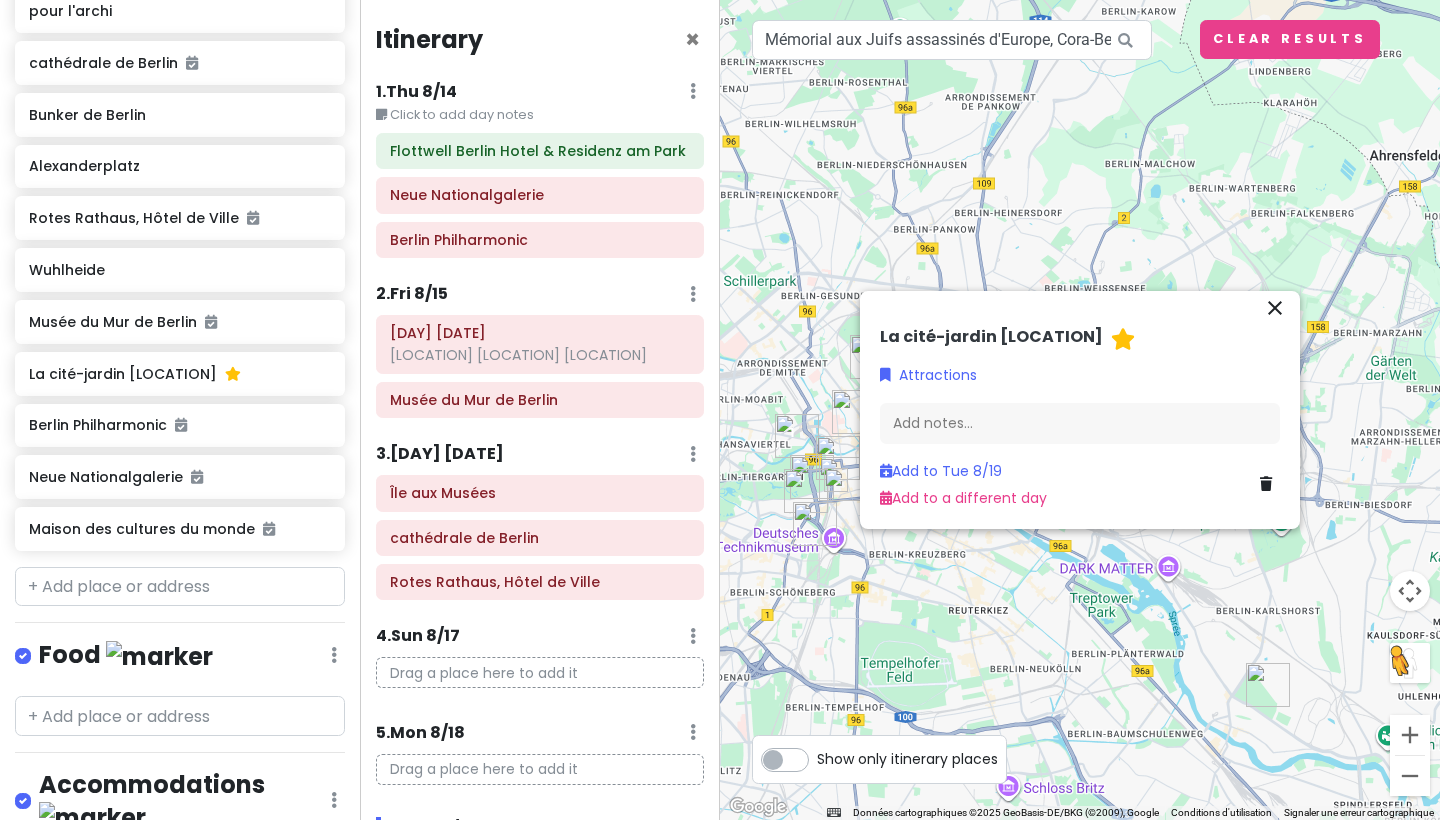 click at bounding box center [797, 436] 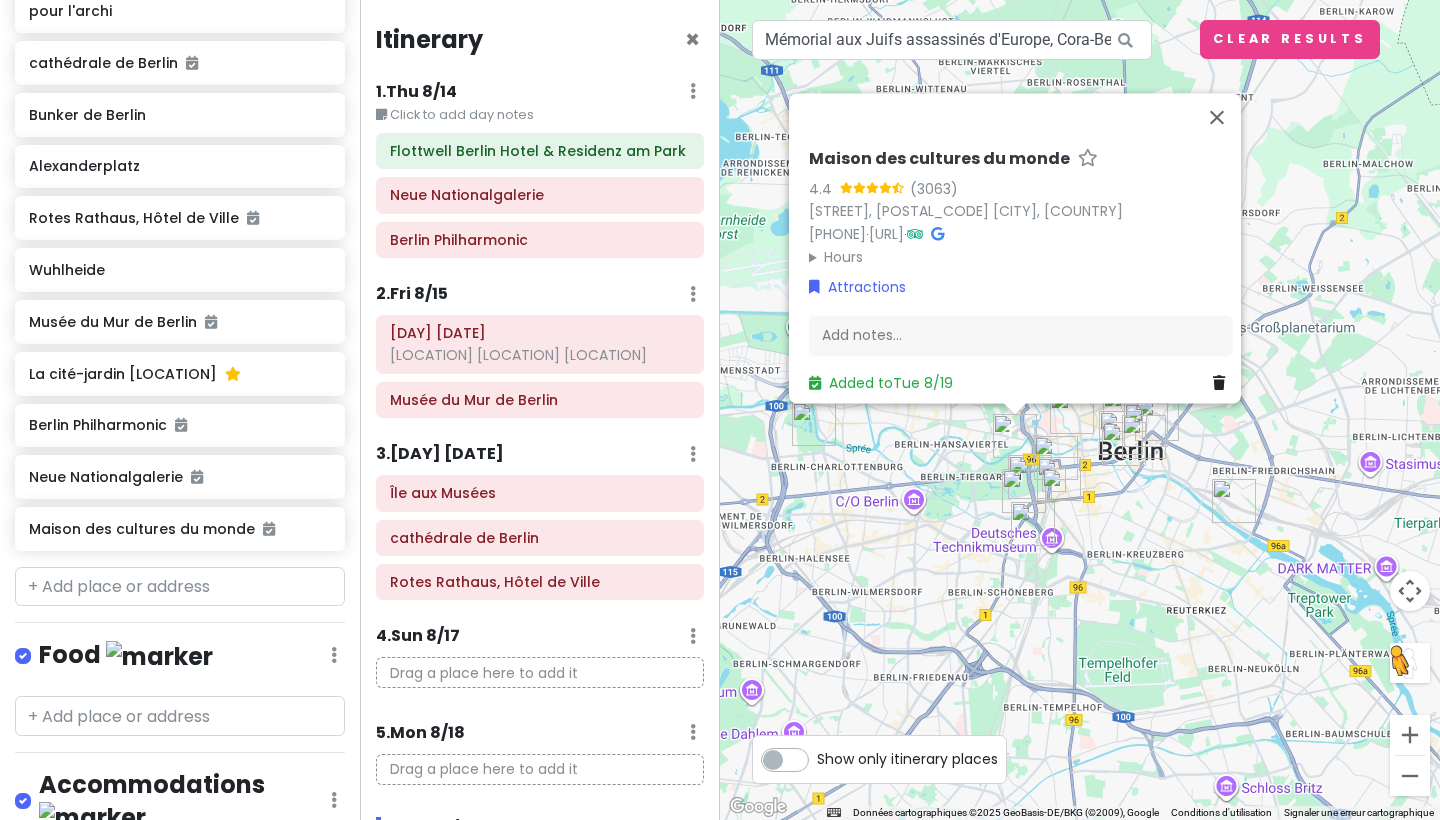 click at bounding box center [1024, 491] 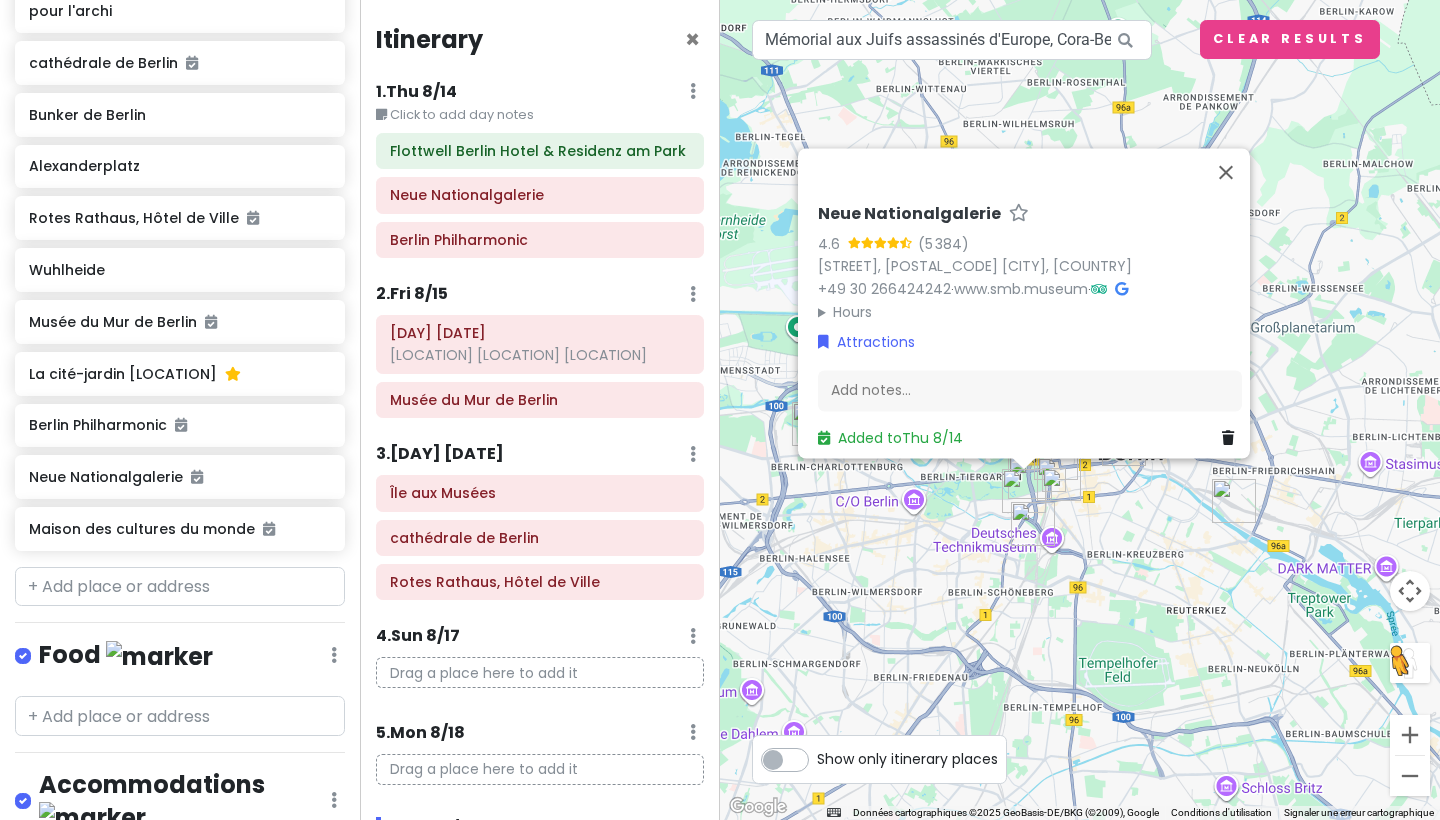 click on "Pour activer le glissement avec le clavier, appuyez sur Alt+Entrée. Une fois ce mode activé, utilisez les touches fléchées pour déplacer le repère. Pour valider le déplacement, appuyez sur Entrée. Pour annuler, appuyez sur Échap. [ATTRACTION] [RATING]        ([REVIEWS]) [STREET], [POSTAL_CODE] [CITY], [COUNTRY] [PHONE]   ·   [URL]   ·   Hours [DAY]  Fermé [DAY]  [TIME] [DAY]  [TIME] [DAY]  [TIME] [DAY]  [TIME] [DAY]  [TIME] [DAY]  [TIME] Attractions Add notes... Added to  [DAY] [DATE]" at bounding box center (1080, 410) 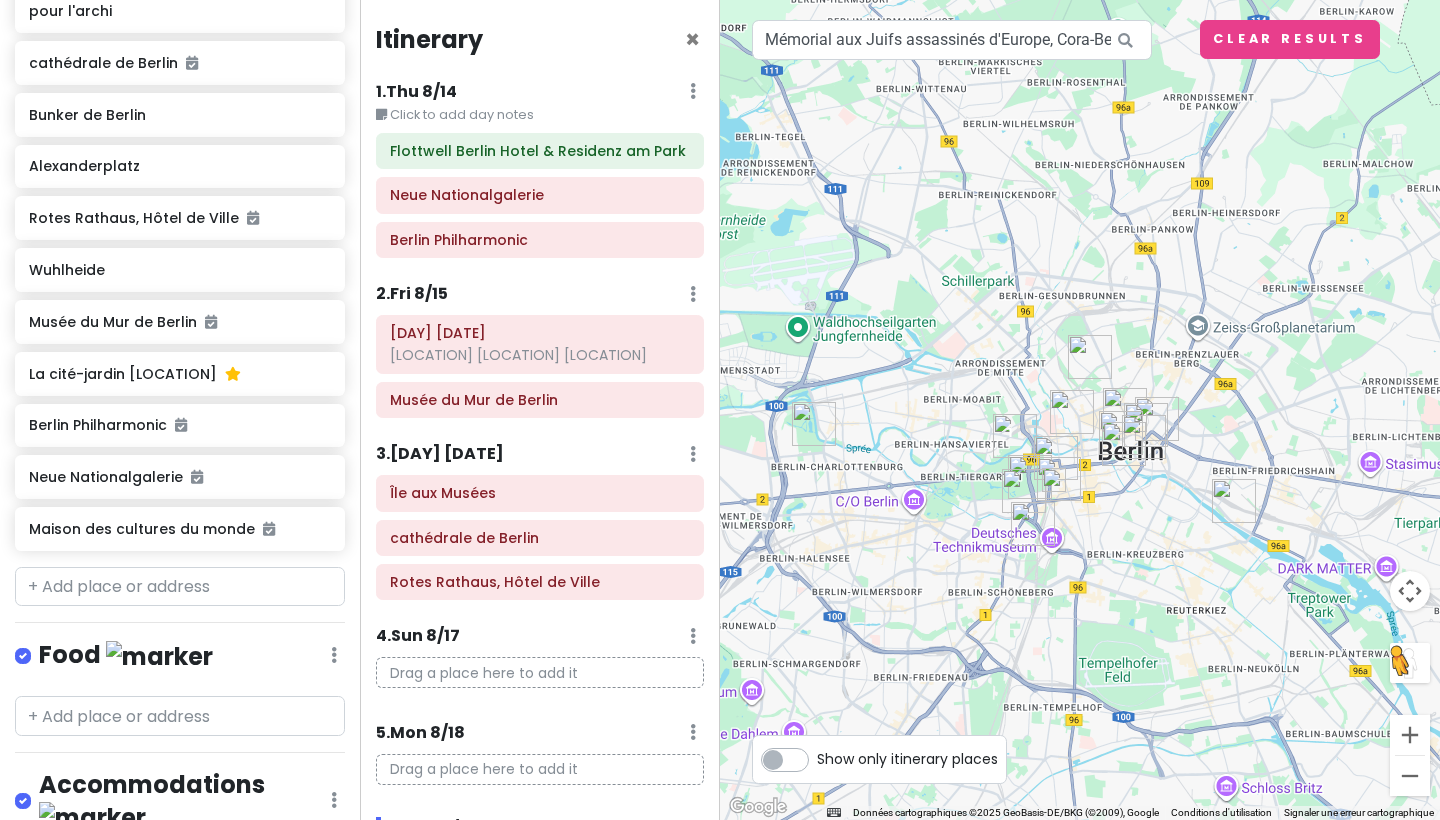 click at bounding box center (814, 424) 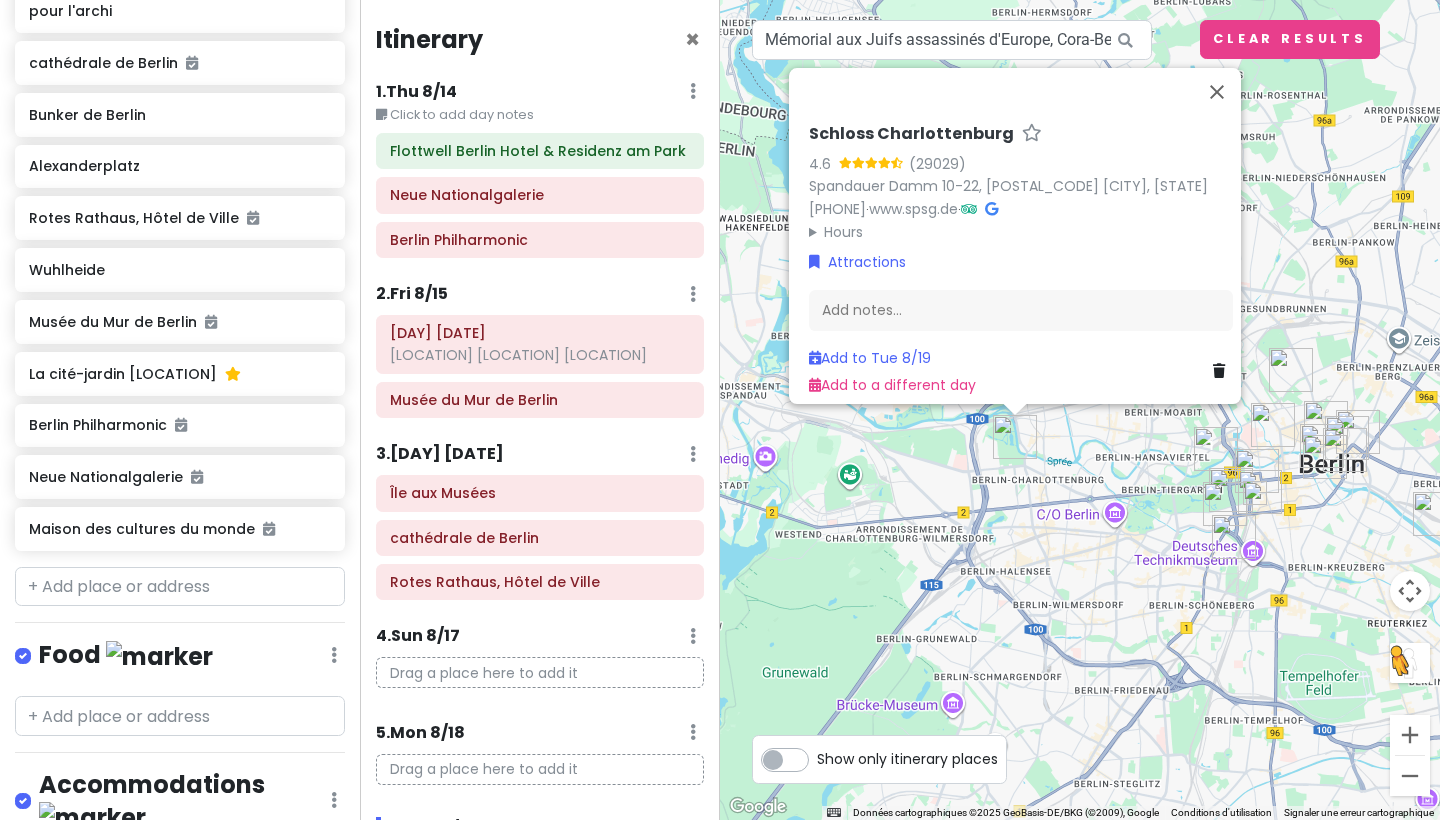 click on "[INSTRUCTIONS] Schloss Charlottenburg [RATING] ([NUMBER]) [STREET], [POSTAL_CODE] [CITY], [COUNTRY] [PHONE] · [URL] · Hours [DAY] Fermé [DAY] [TIME] [DAY] [TIME] [DAY] [TIME] [DAY] [TIME] [DAY] [TIME] [DAY] [TIME] Attractions Add notes... Added to [DAY] [DATE] Add to a different day" at bounding box center [1080, 410] 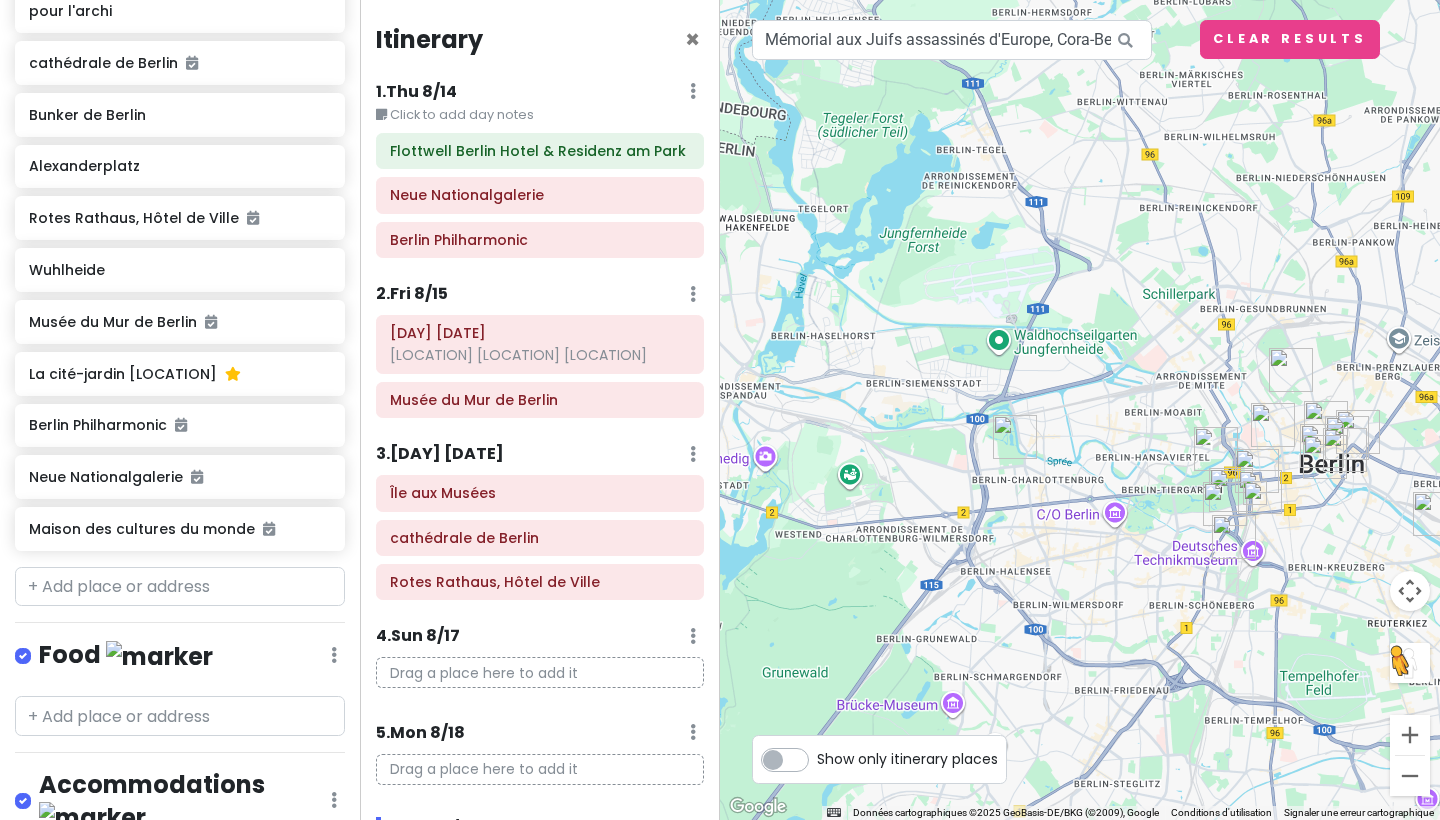 click at bounding box center (1273, 425) 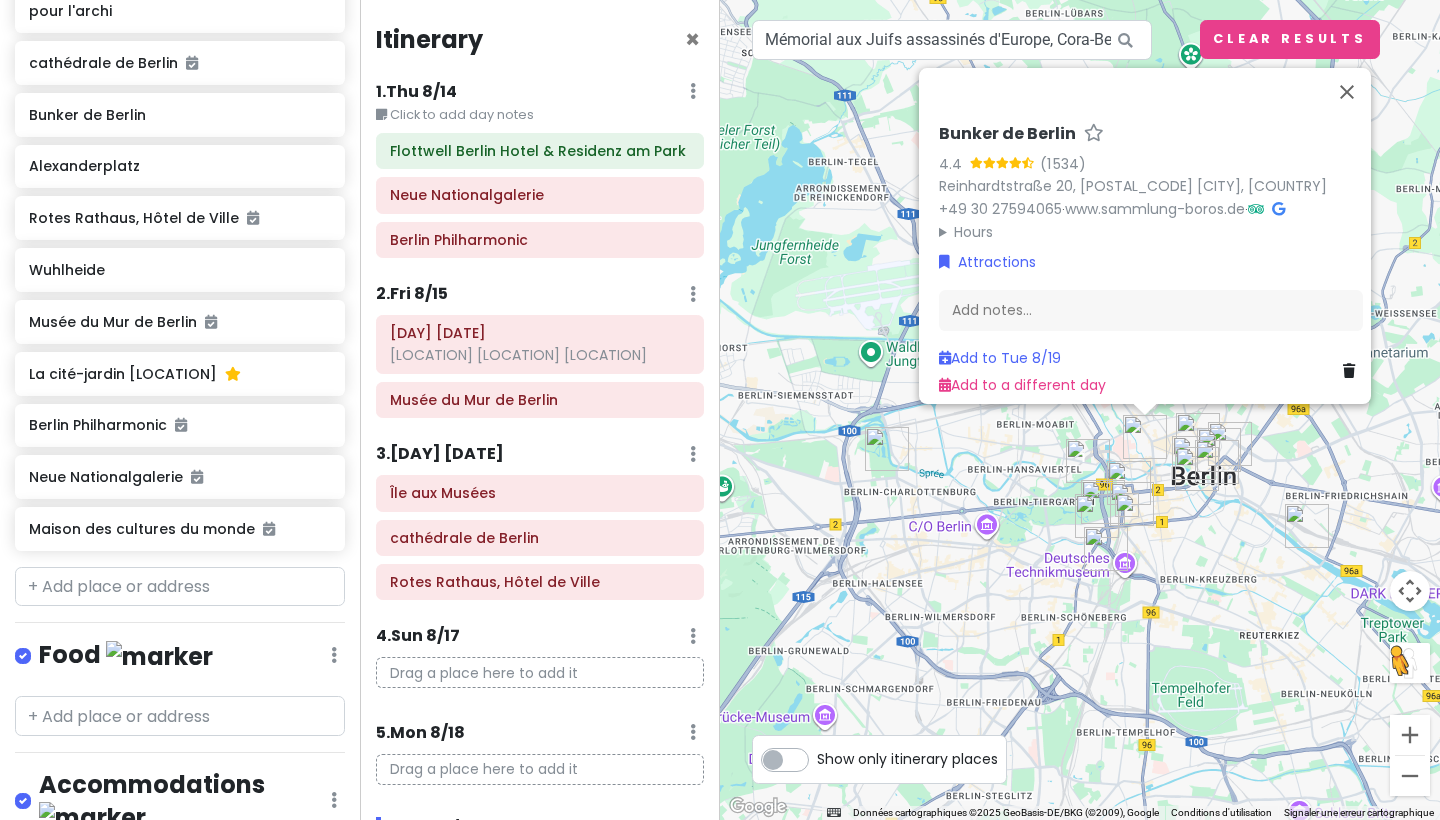 click at bounding box center (1129, 483) 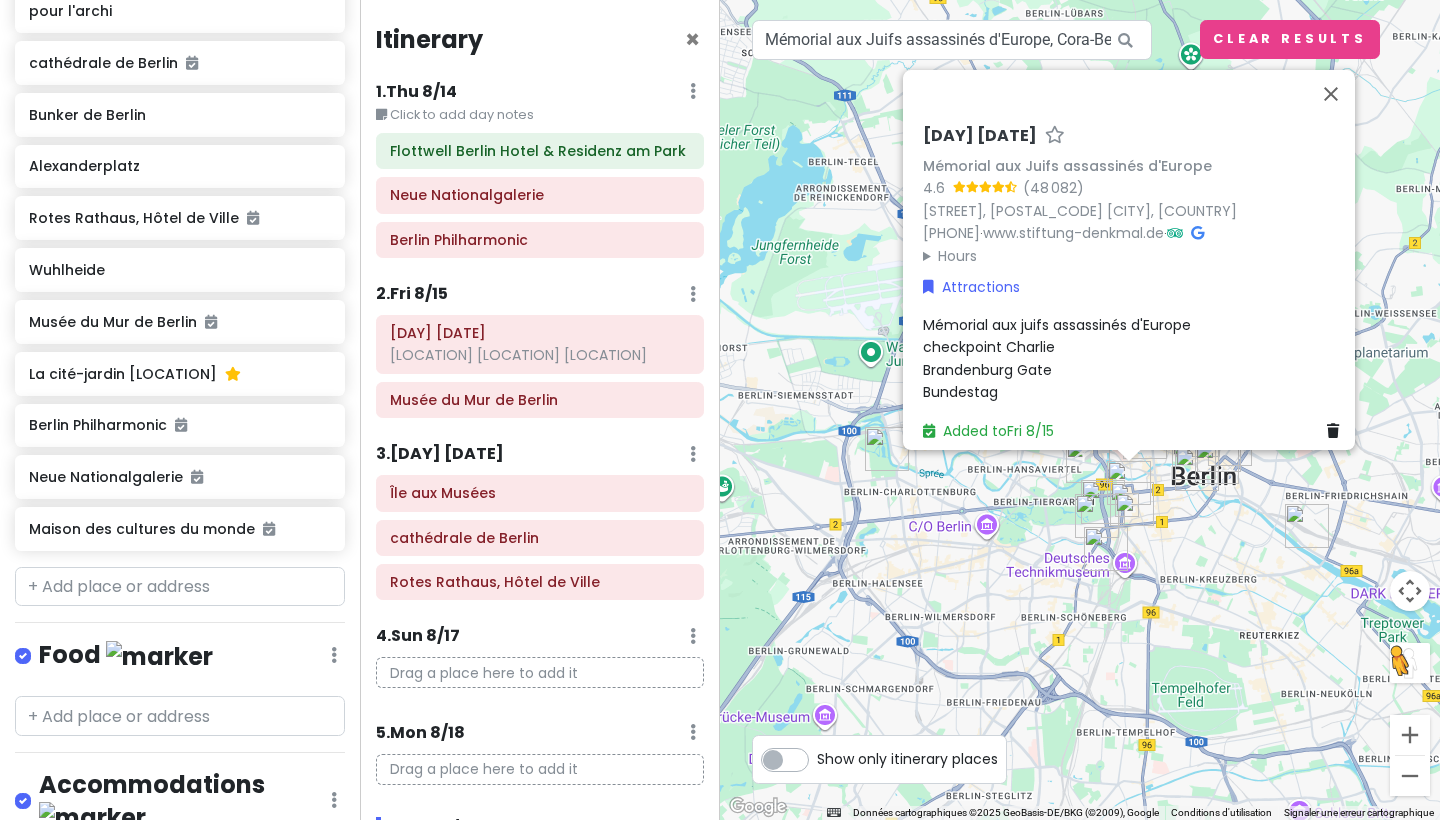 click on "For keyboard navigation, press. Once activated, use the arrow keys to move the marker. To confirm the move, press. To cancel, press. [DAY] [MONTH] [EVENT] [RATING] ([NUMBER]) [STREET], [POSTAL_CODE] [CITY], [COUNTRY] [PHONE] · [URL] · Hours [DAY] [TIME] [DAY] [TIME] [DAY] [TIME] [DAY] [TIME] [DAY] [TIME] [DAY] [TIME] [DAY] [TIME] Attractions [EVENT]
[EVENT]
[EVENT]
[EVENT] Added to  [DAY] [MONTH]" at bounding box center (1080, 410) 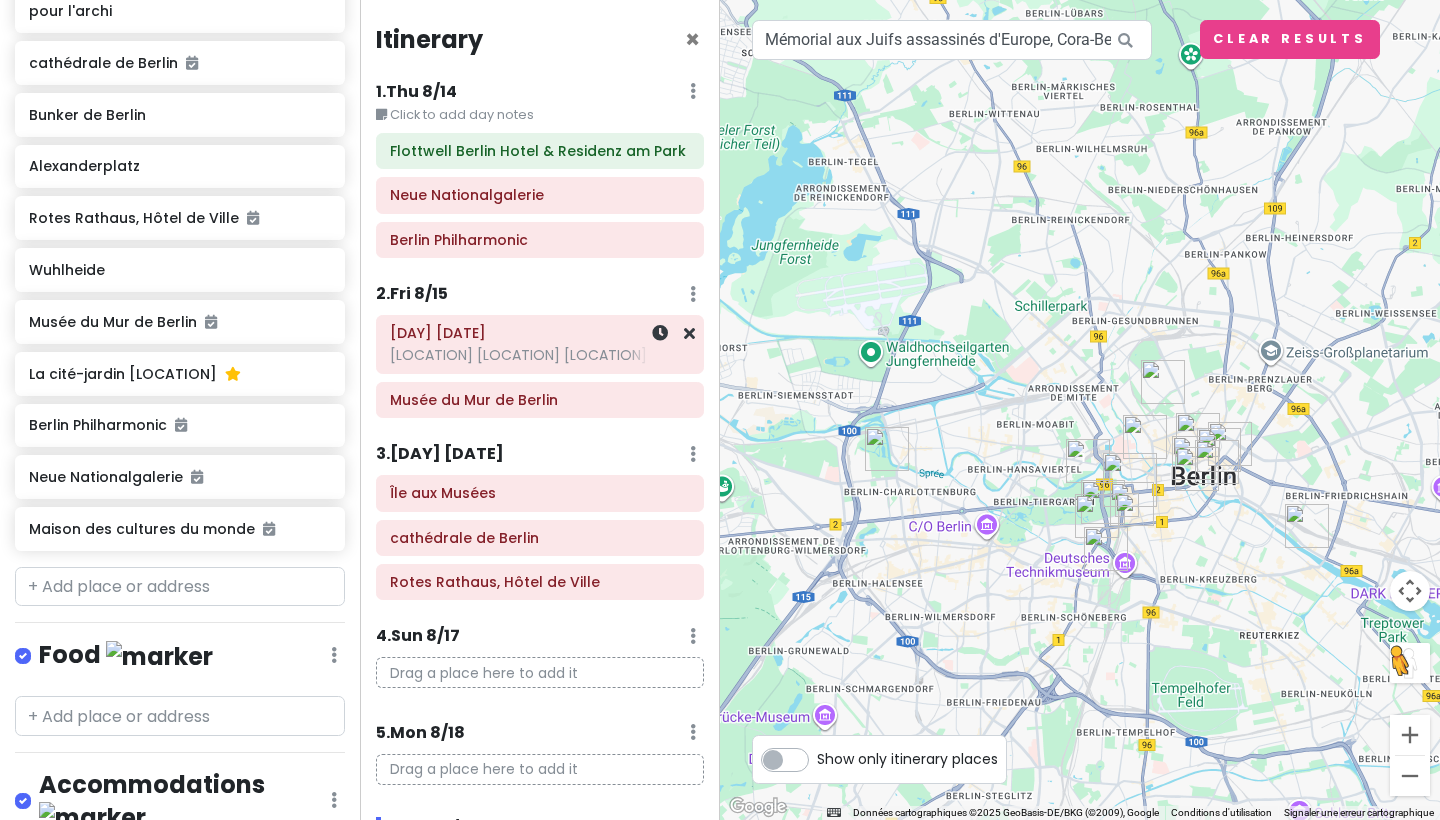 click on "[LOCATION]
[LOCATION]
[LOCATION]" at bounding box center (540, 355) 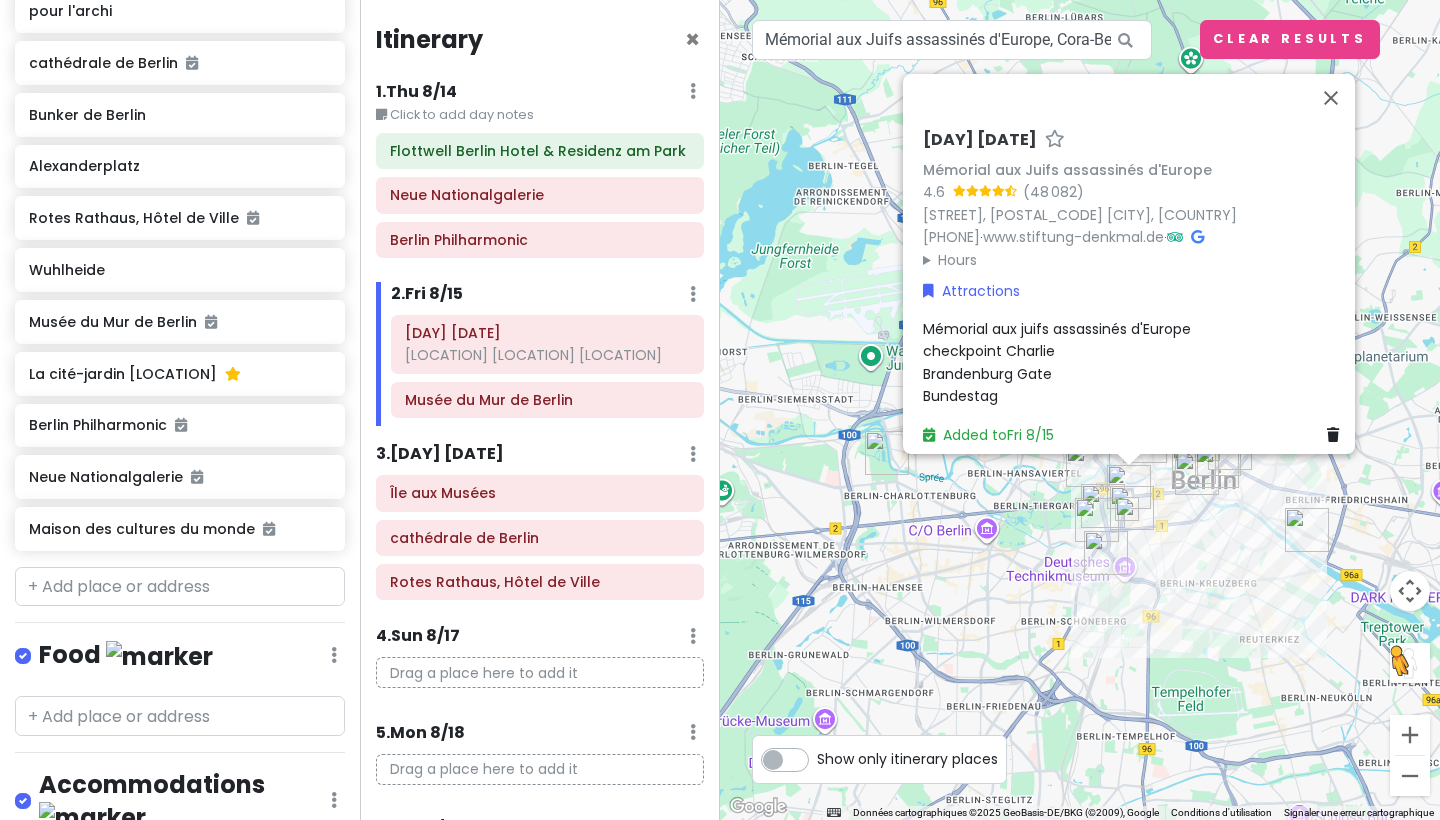 click on "[DAY] [DATE]" at bounding box center [980, 140] 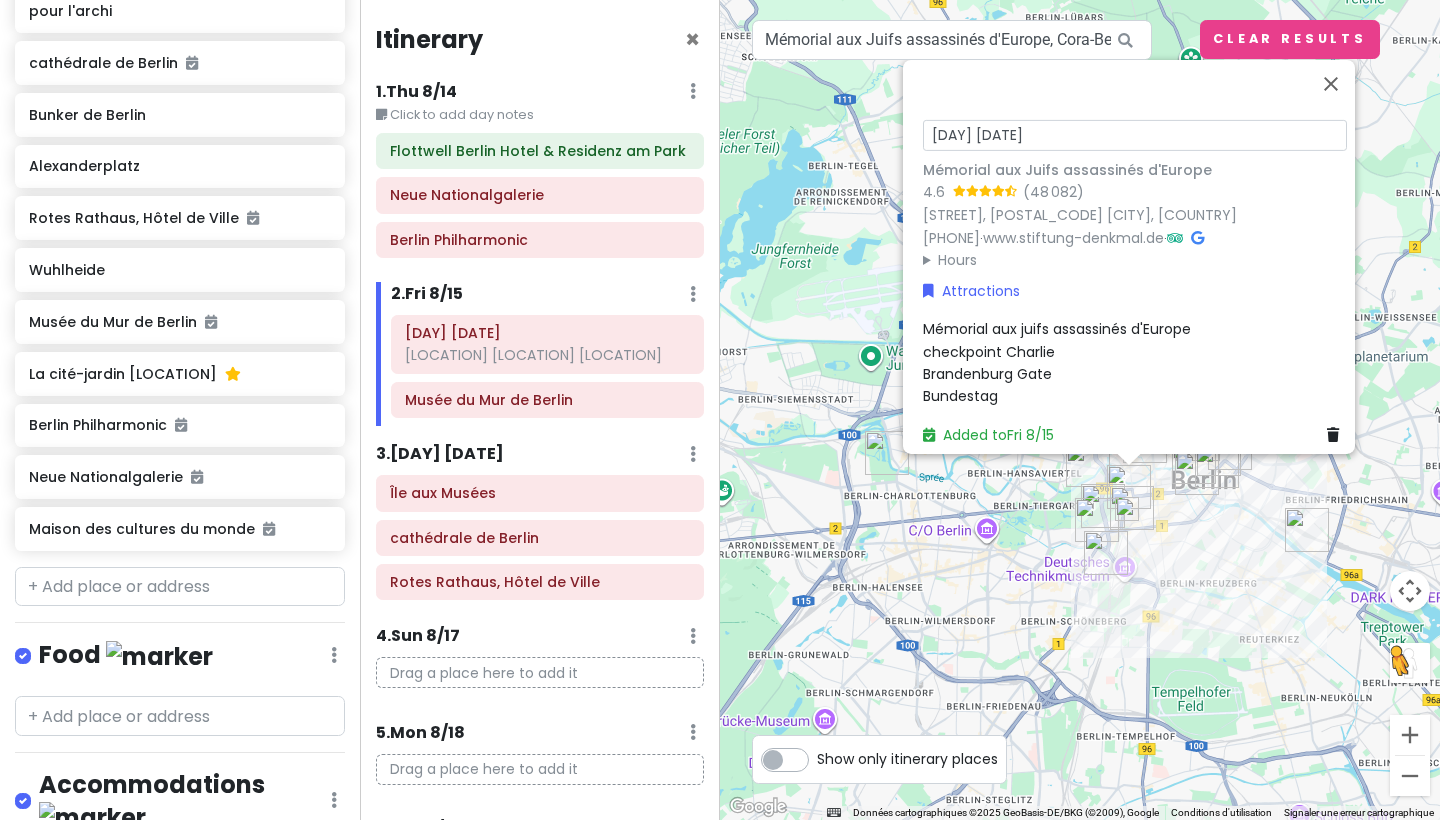 click on "Mémorial aux juifs assassinés d'Europe
checkpoint Charlie
la porte de Brandebourg
Bundestag" at bounding box center [1057, 362] 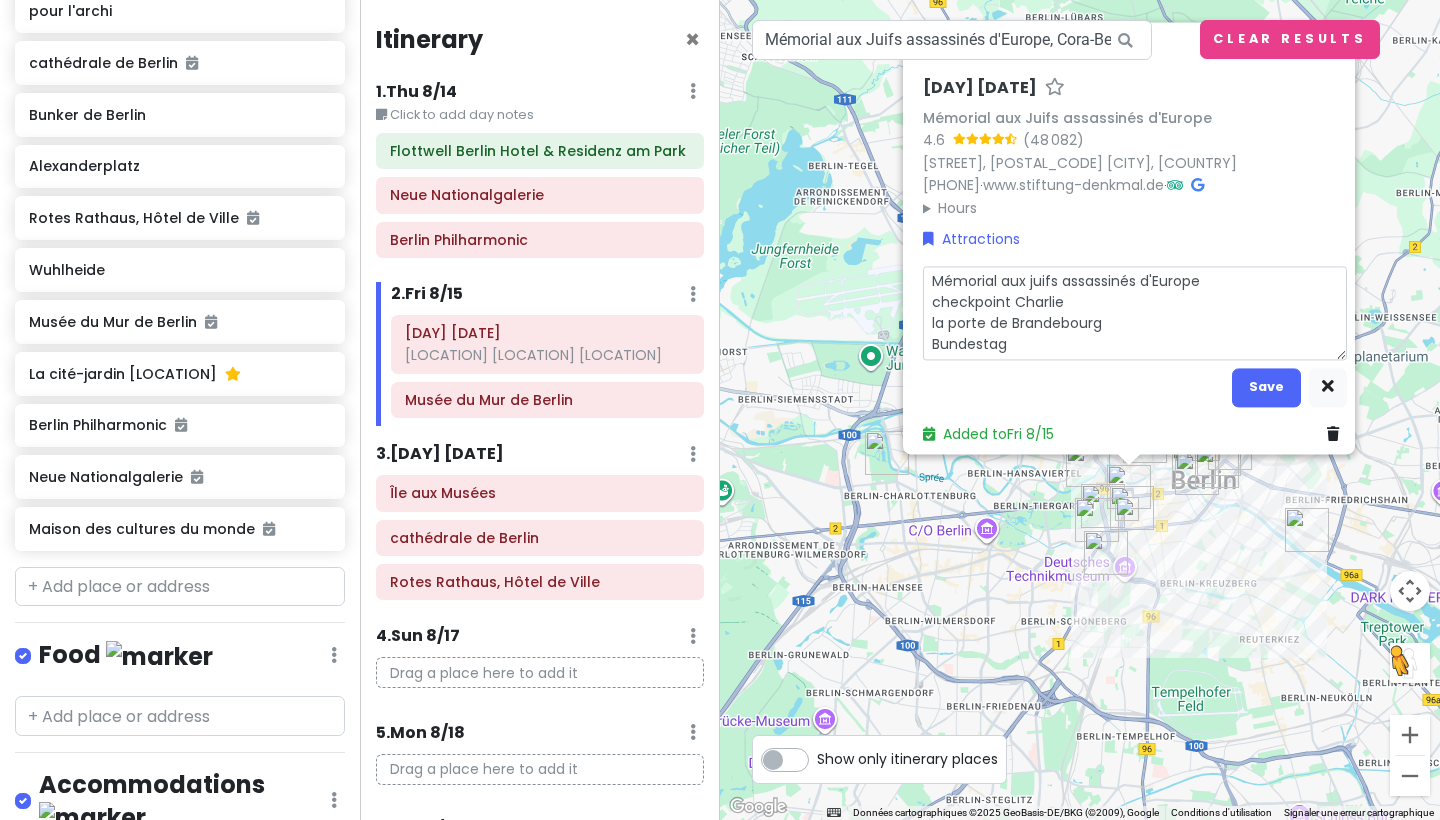 click on "3 .  Sat 8/16 Add Day Notes Delete Day" at bounding box center (540, 459) 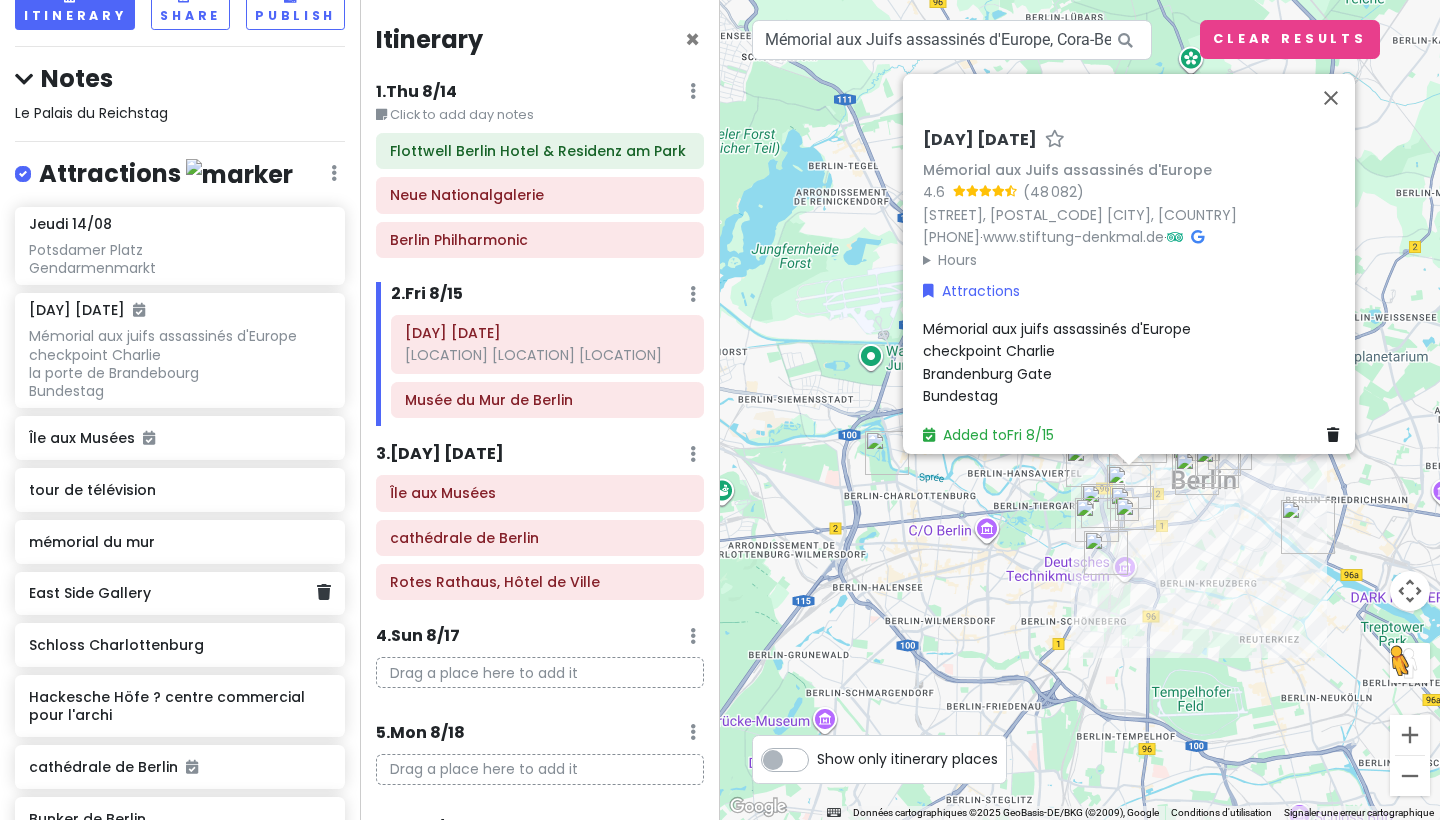 scroll, scrollTop: 125, scrollLeft: 0, axis: vertical 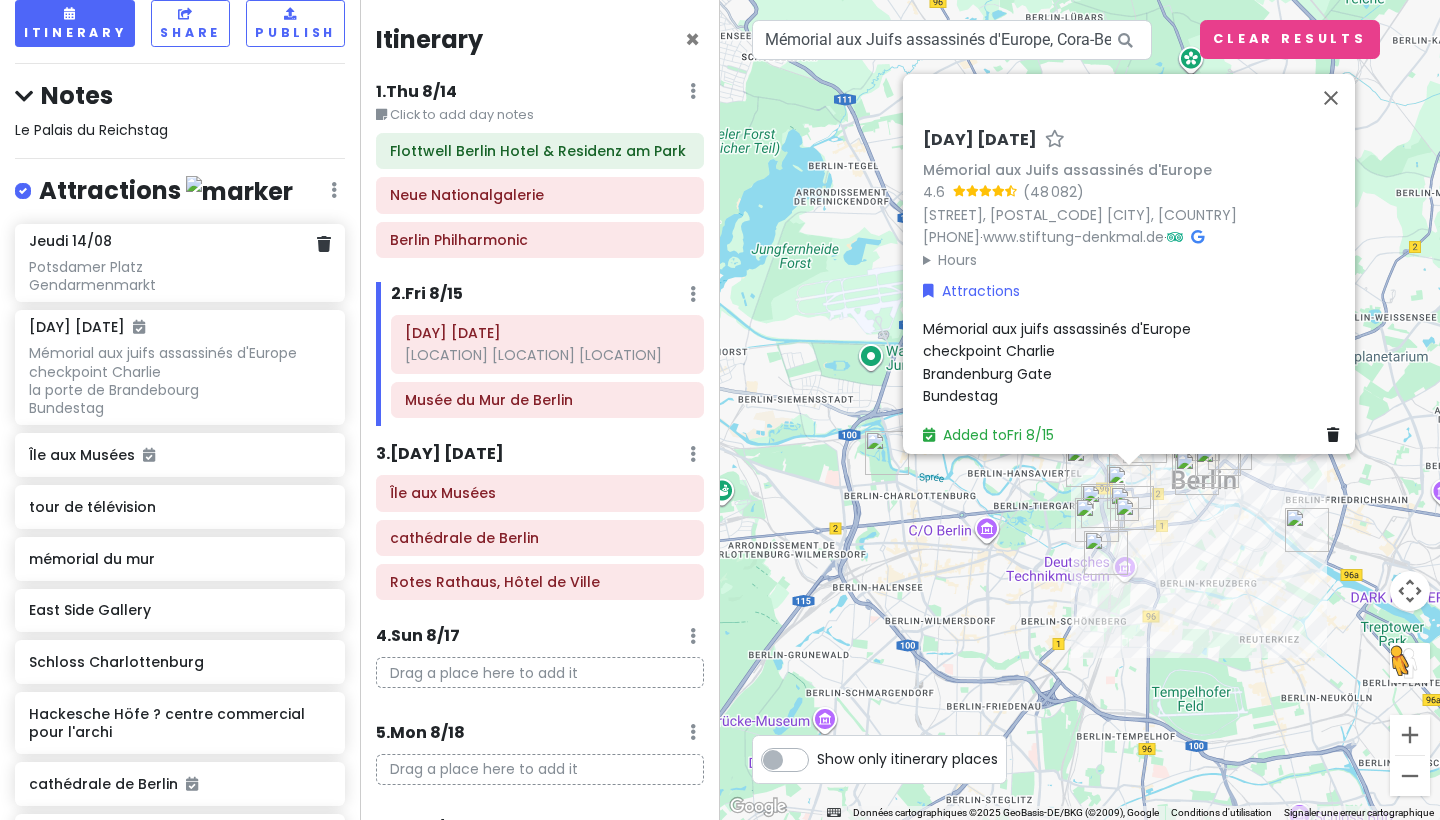 click on "Jeudi [DATE] Potsdamer Platz
Gendarmenmarkt" at bounding box center [180, 263] 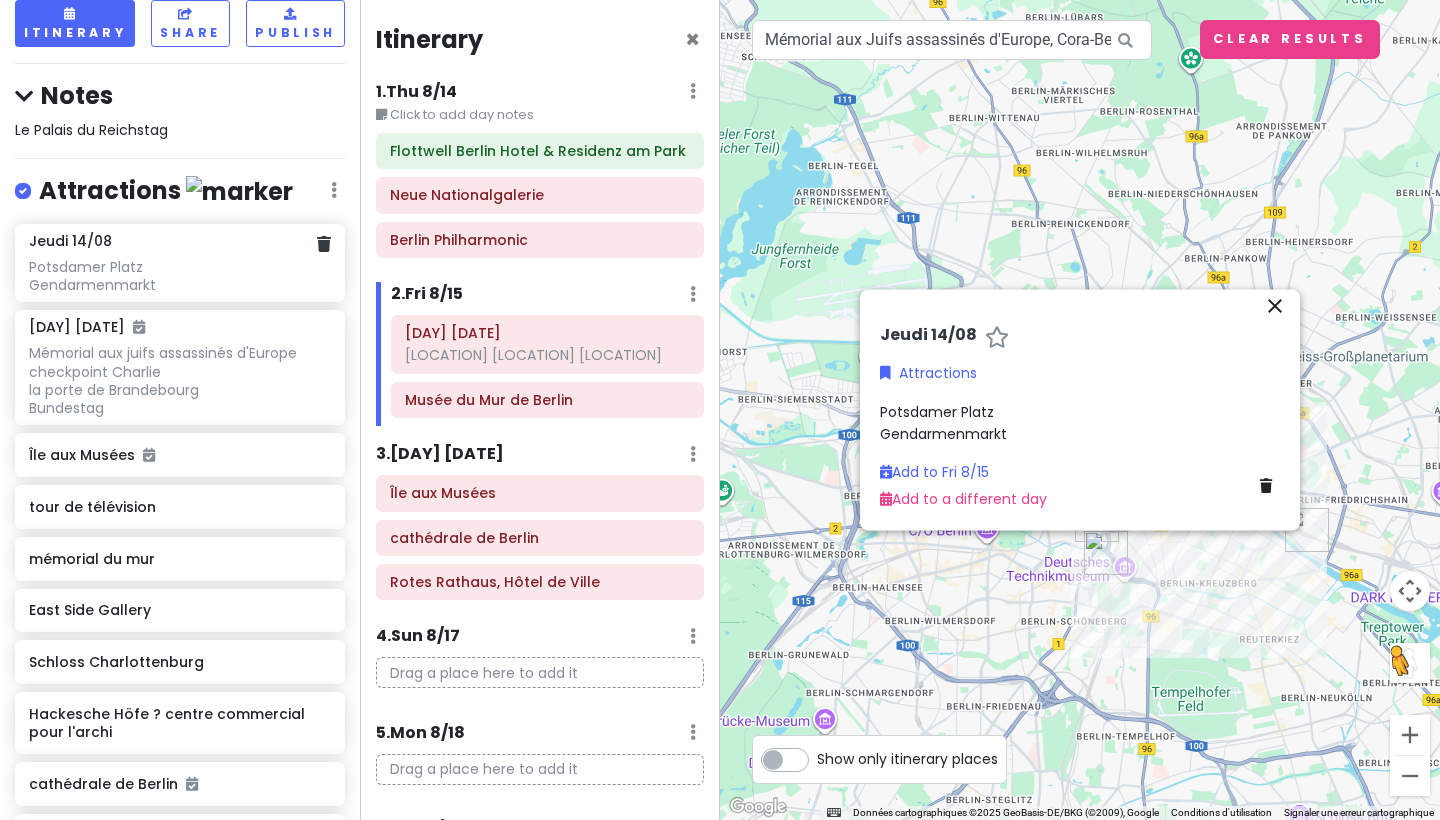 click on "Potsdamer Platz
Gendarmenmarkt" at bounding box center [179, 276] 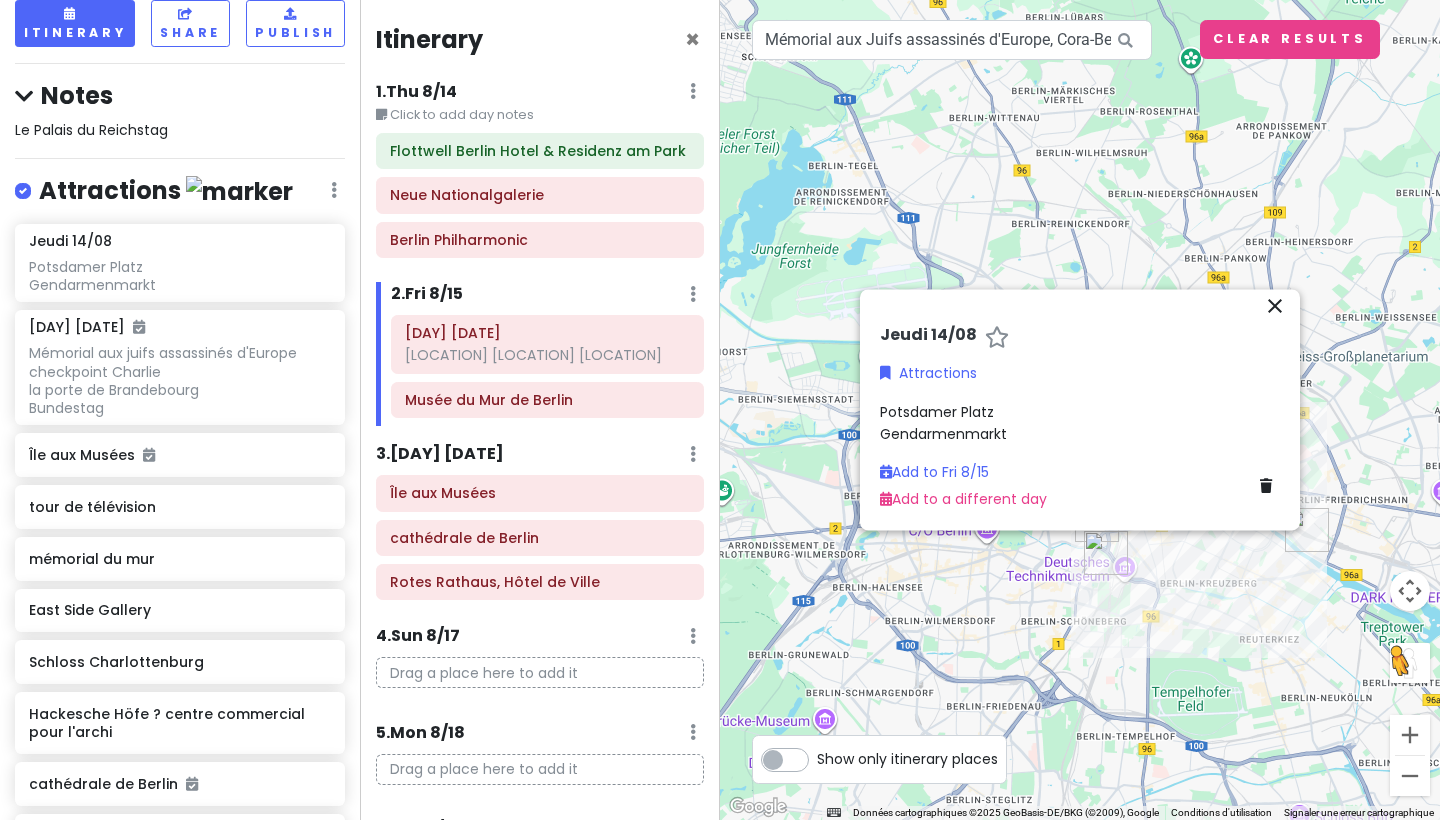click on "Potsdamer Platz
Gendarmenmarkt" at bounding box center (943, 423) 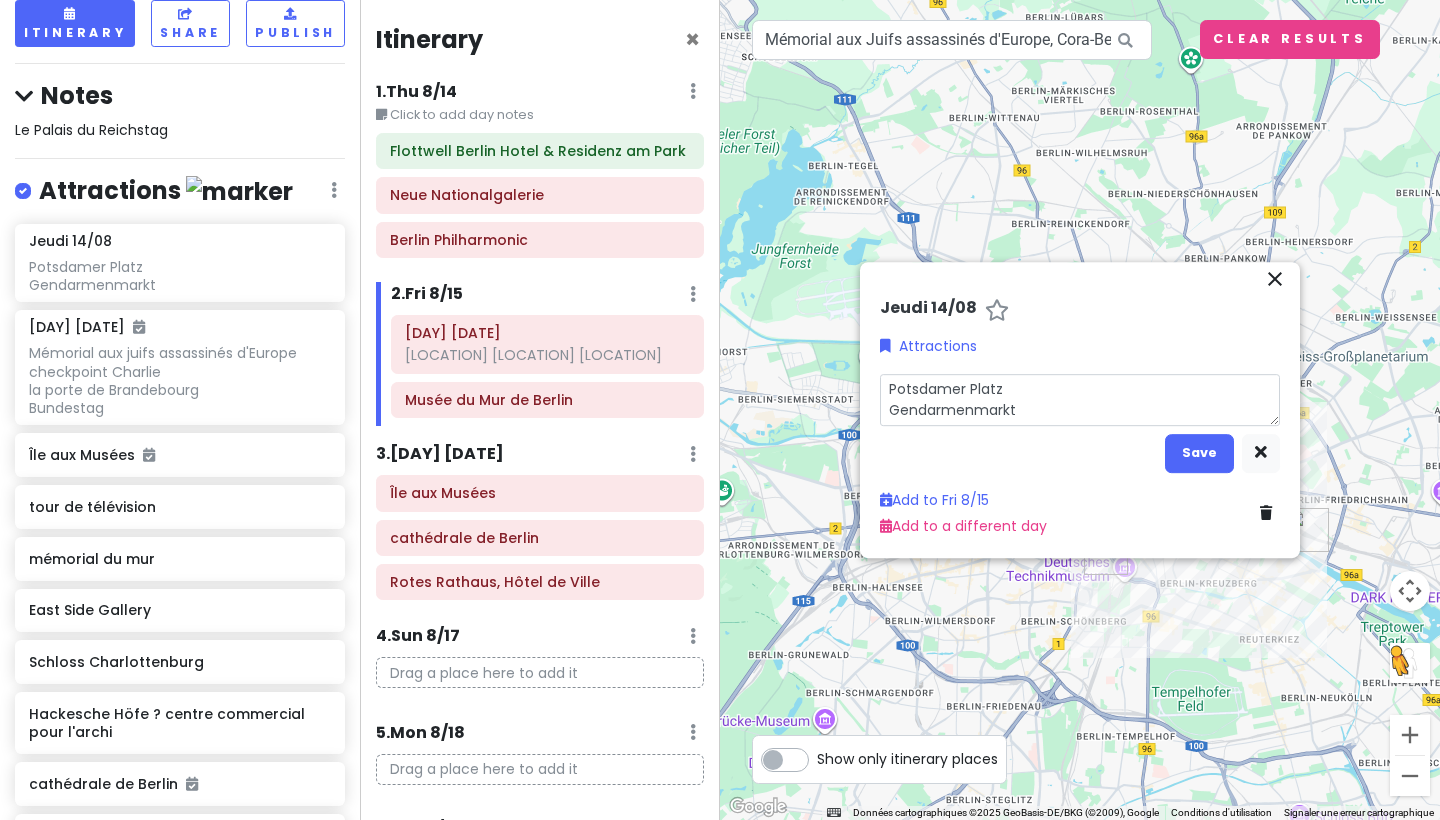click on "Potsdamer Platz
Gendarmenmarkt" at bounding box center (1080, 400) 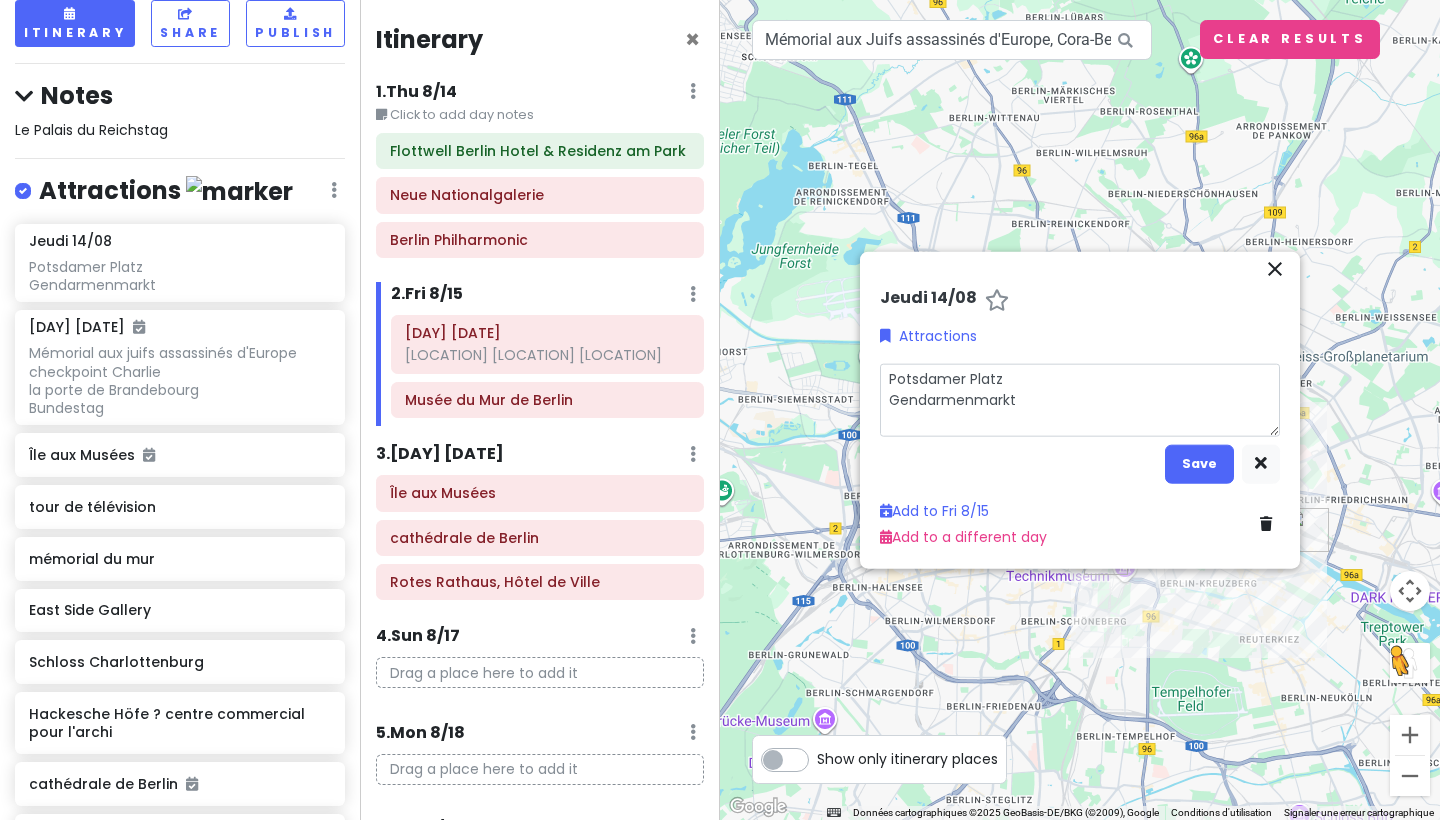 click on "Potsdamer Platz
Gendarmenmarkt" at bounding box center (1080, 399) 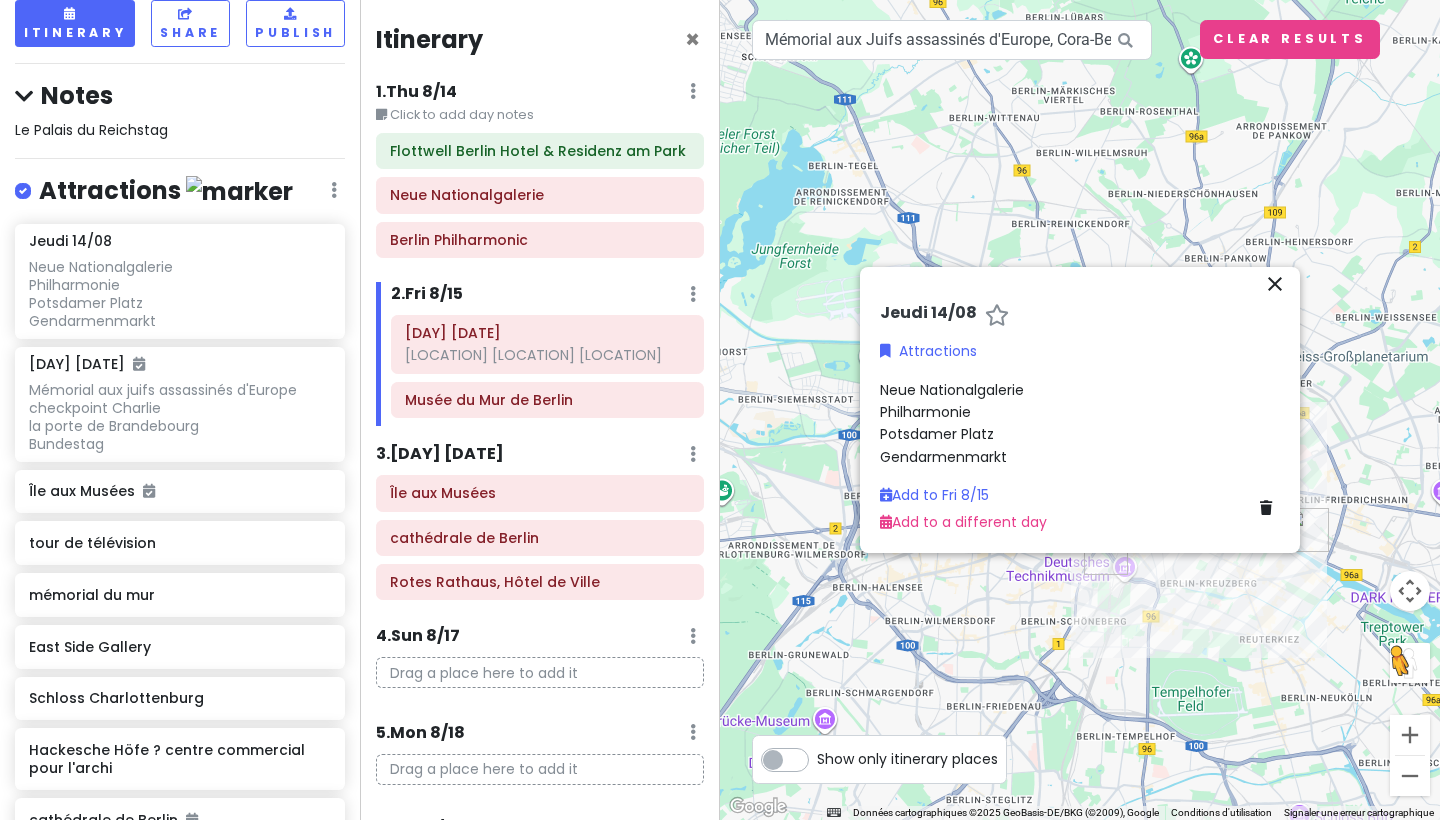 click on "close" at bounding box center (1275, 284) 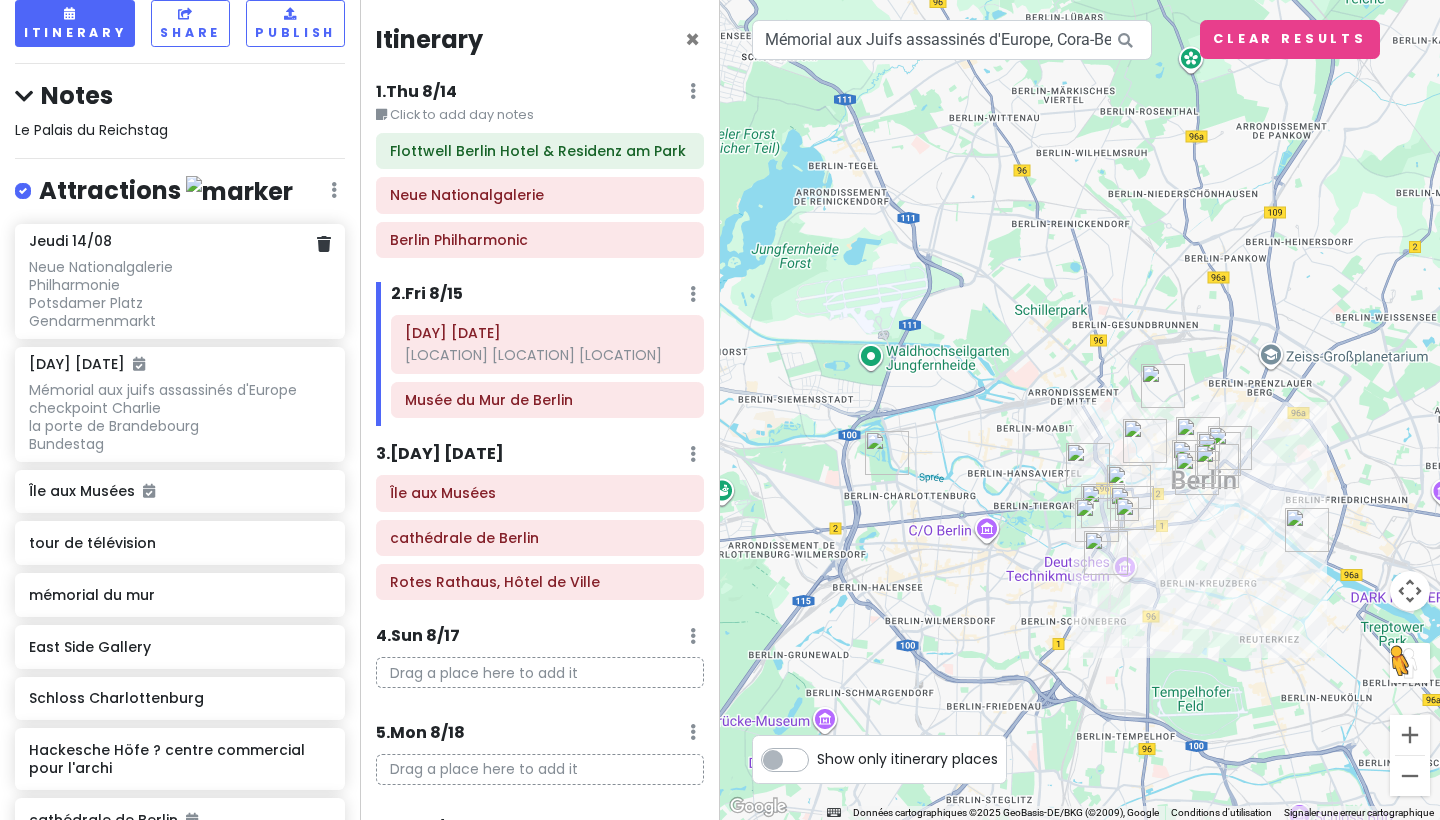 click on "Neue Nationalgalerie
Philharmonie
Potsdamer Platz
Gendarmenmarkt" at bounding box center (179, 294) 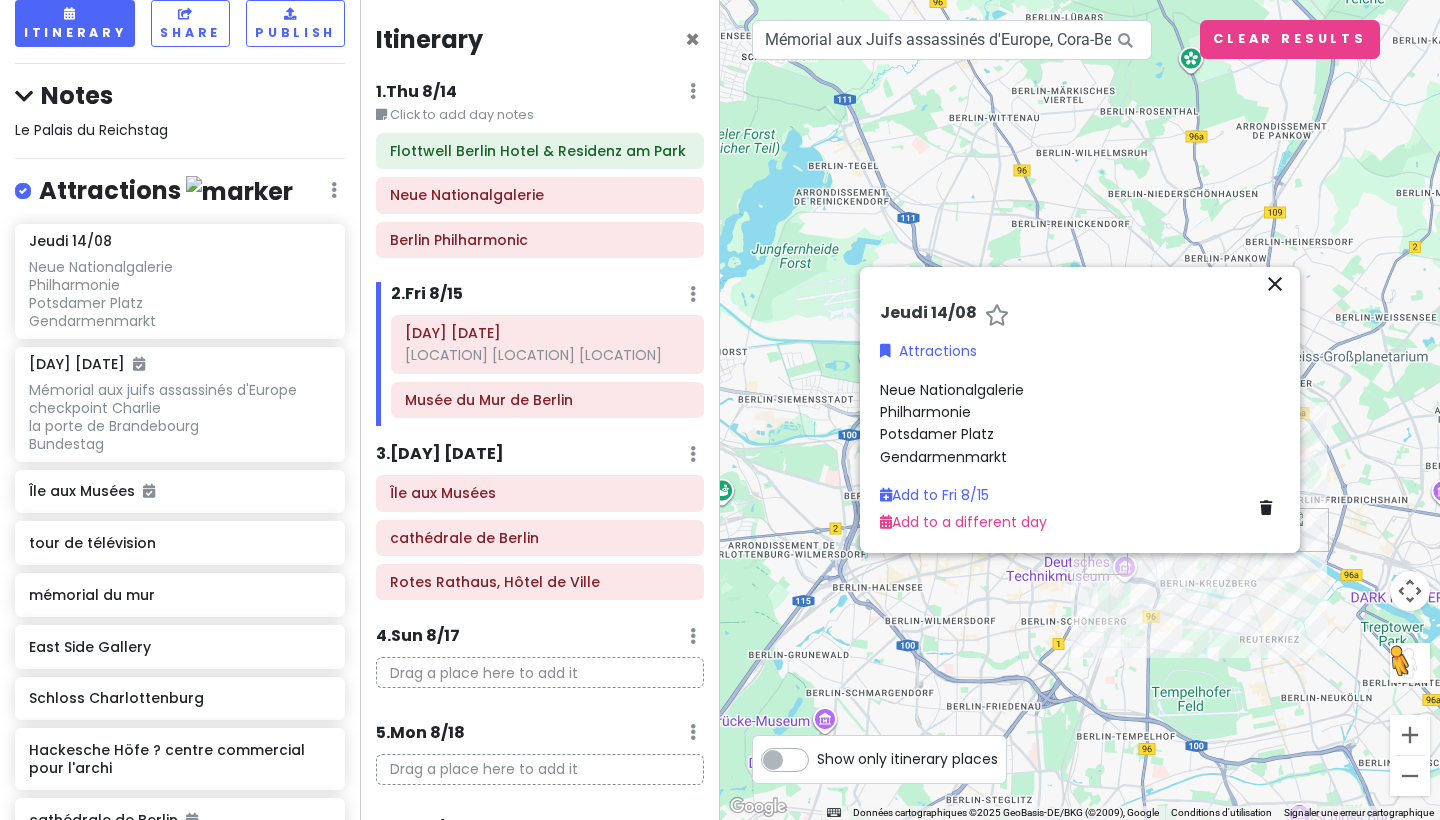 click on "Neue Nationalgalerie
Philharmonie
Potsdamer Platz
Gendarmenmarkt" at bounding box center (952, 423) 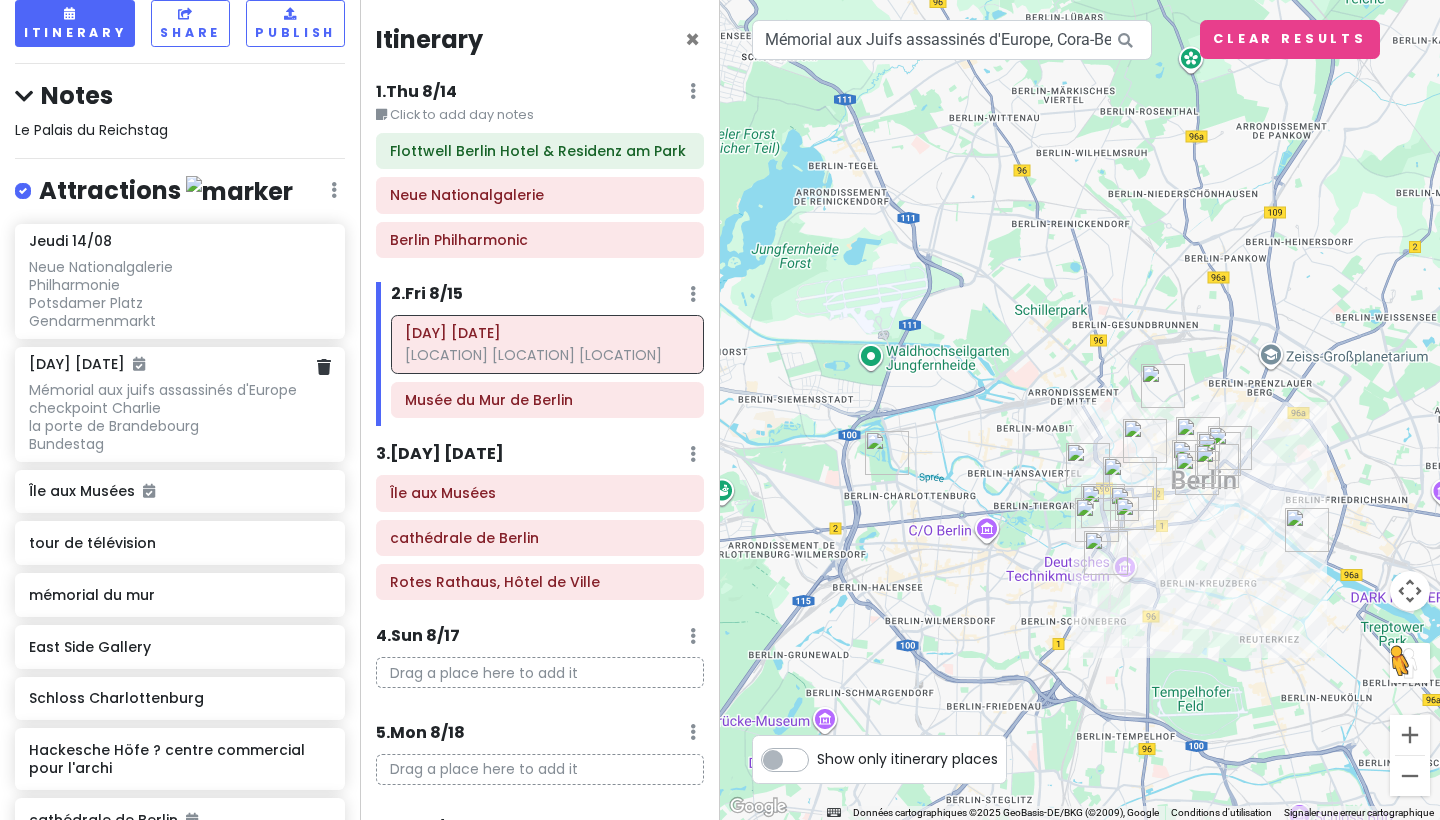 click on "Mémorial aux juifs assassinés d'Europe
checkpoint Charlie
la porte de Brandebourg
Bundestag" at bounding box center [179, 294] 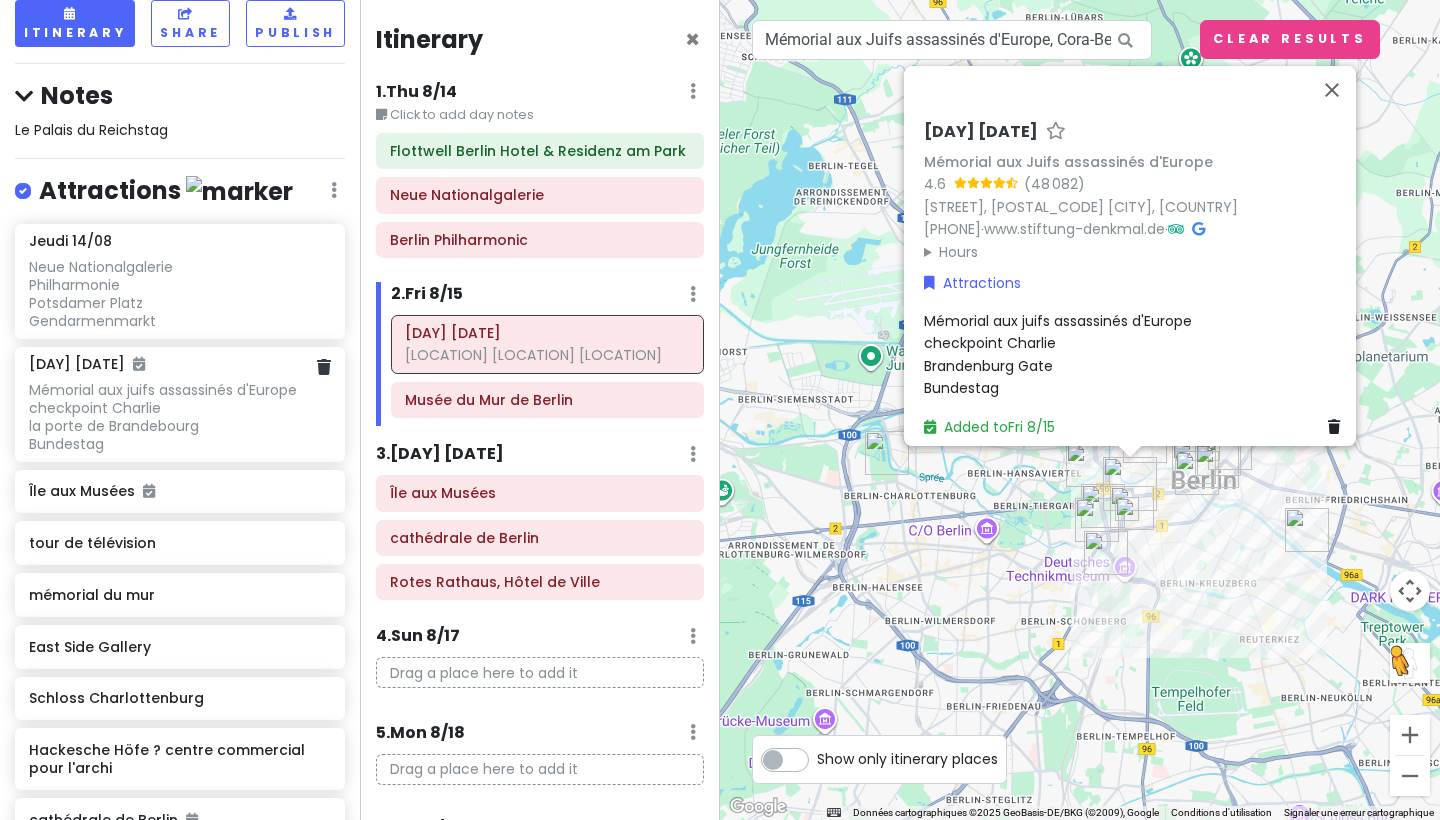 click on "Mémorial aux juifs assassinés d'Europe
checkpoint Charlie
la porte de Brandebourg
Bundestag" at bounding box center [179, 294] 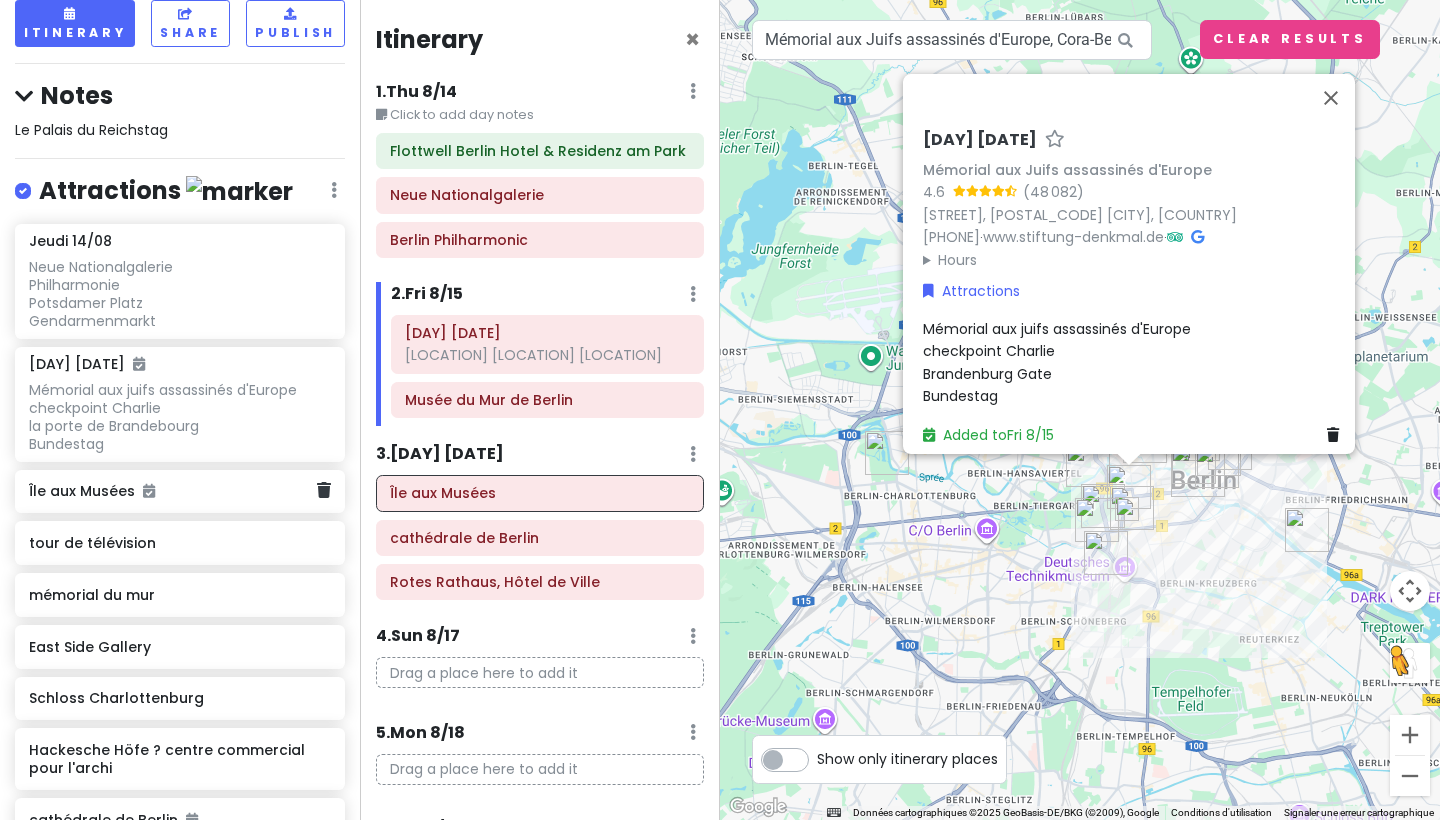 click on "Île aux Musées" at bounding box center (172, 491) 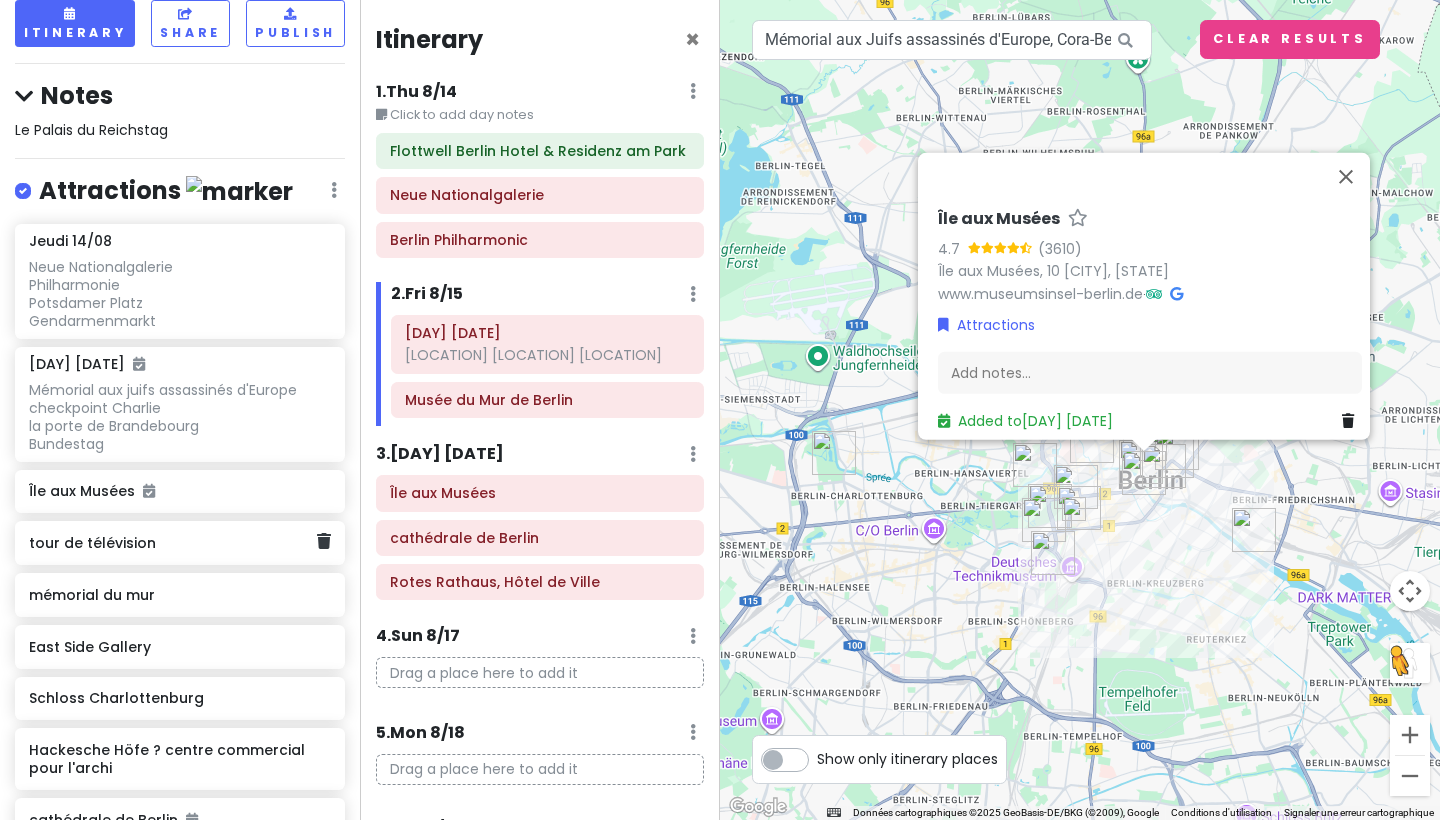 click on "tour de télévision" at bounding box center (172, 543) 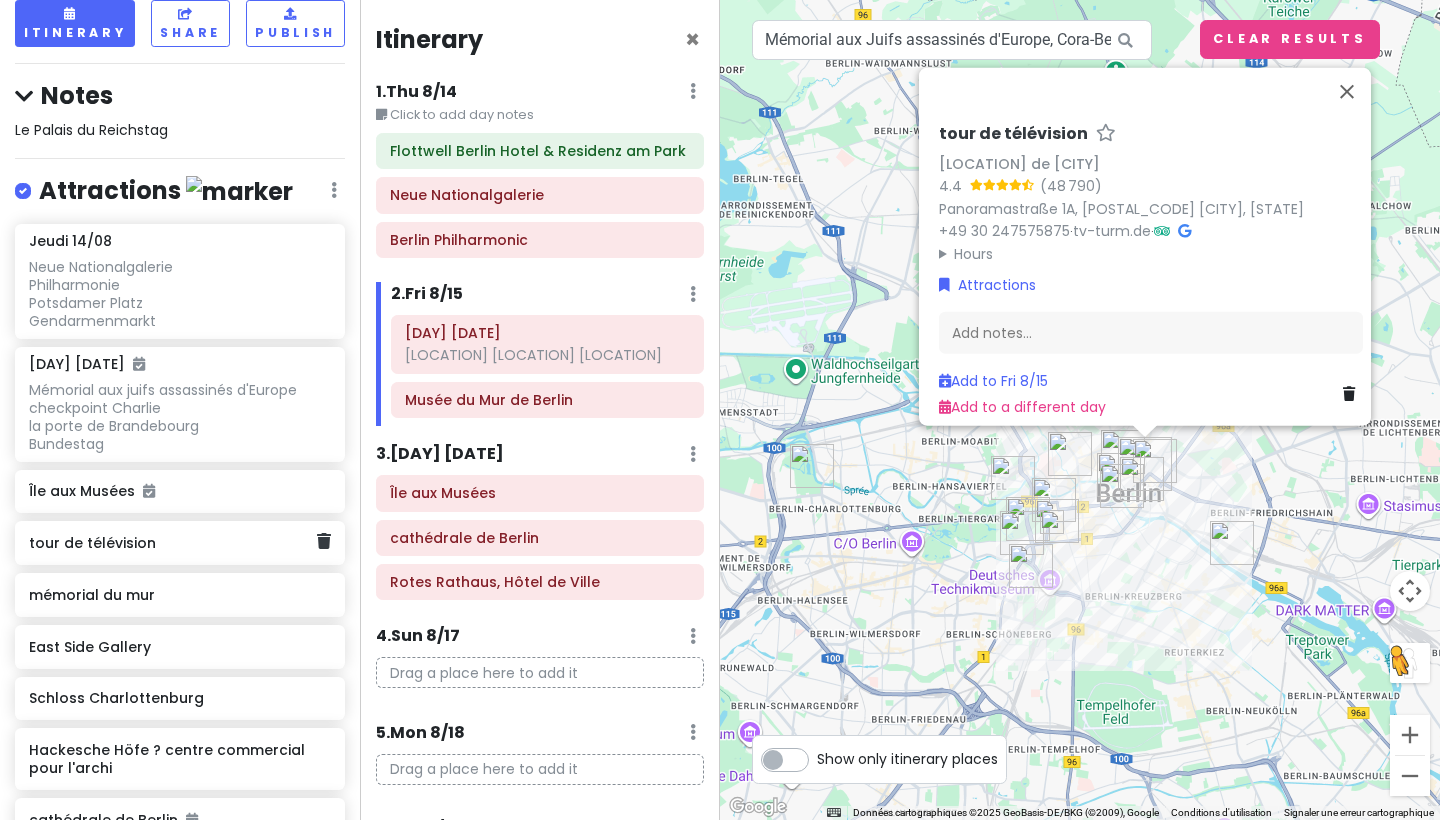 click on "tour de télévision" 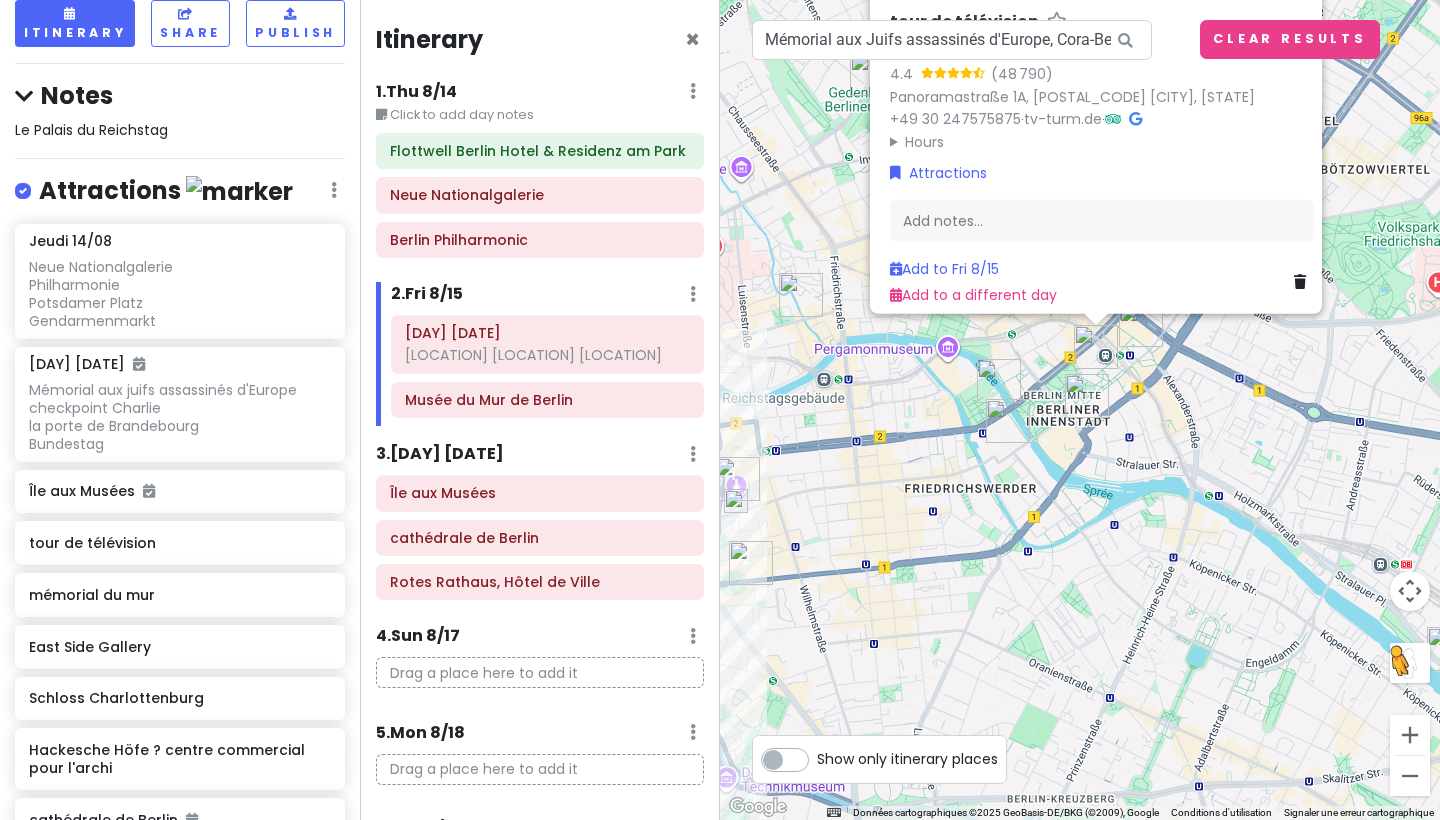 click at bounding box center [1087, 396] 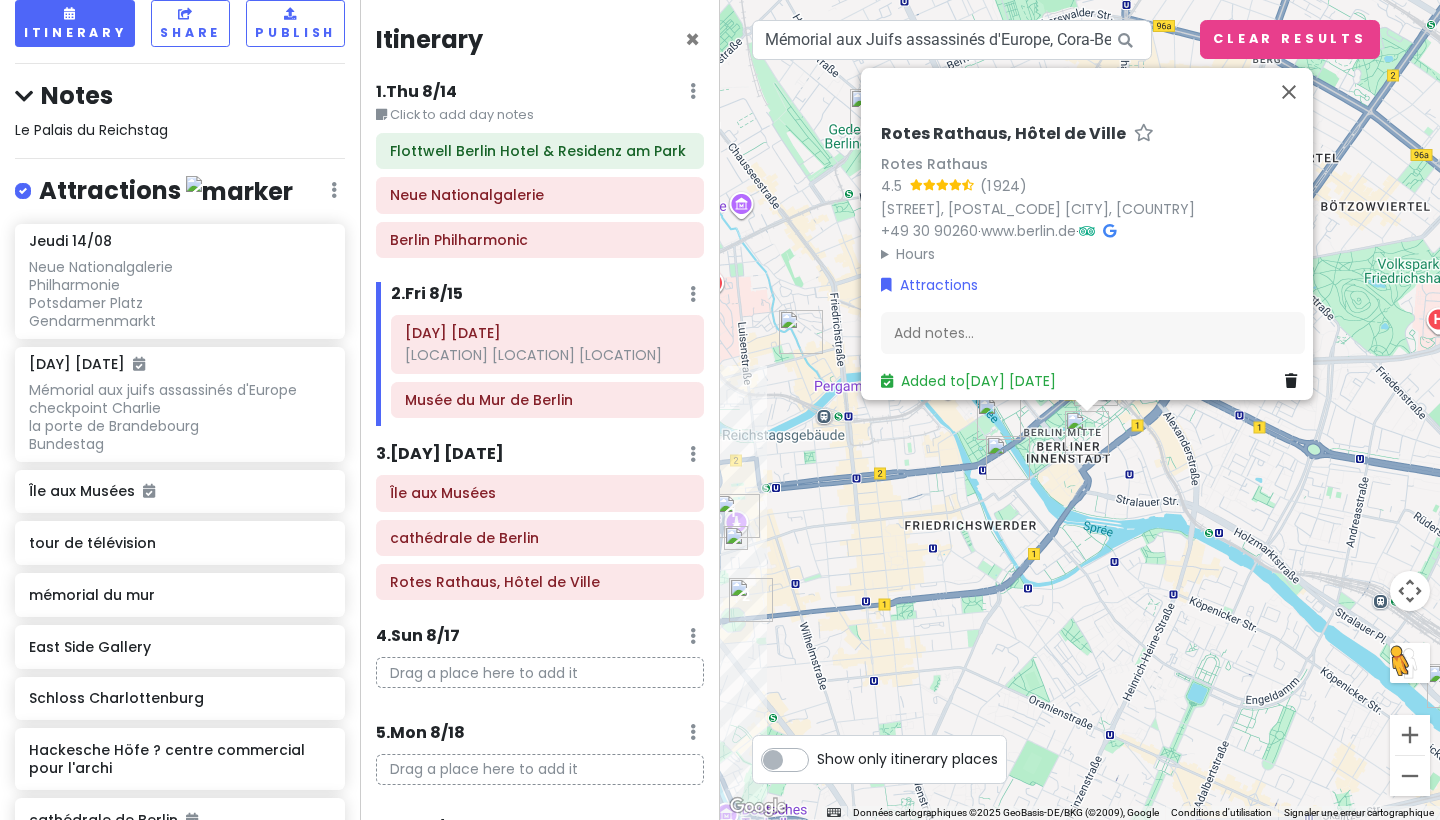 click at bounding box center [1008, 458] 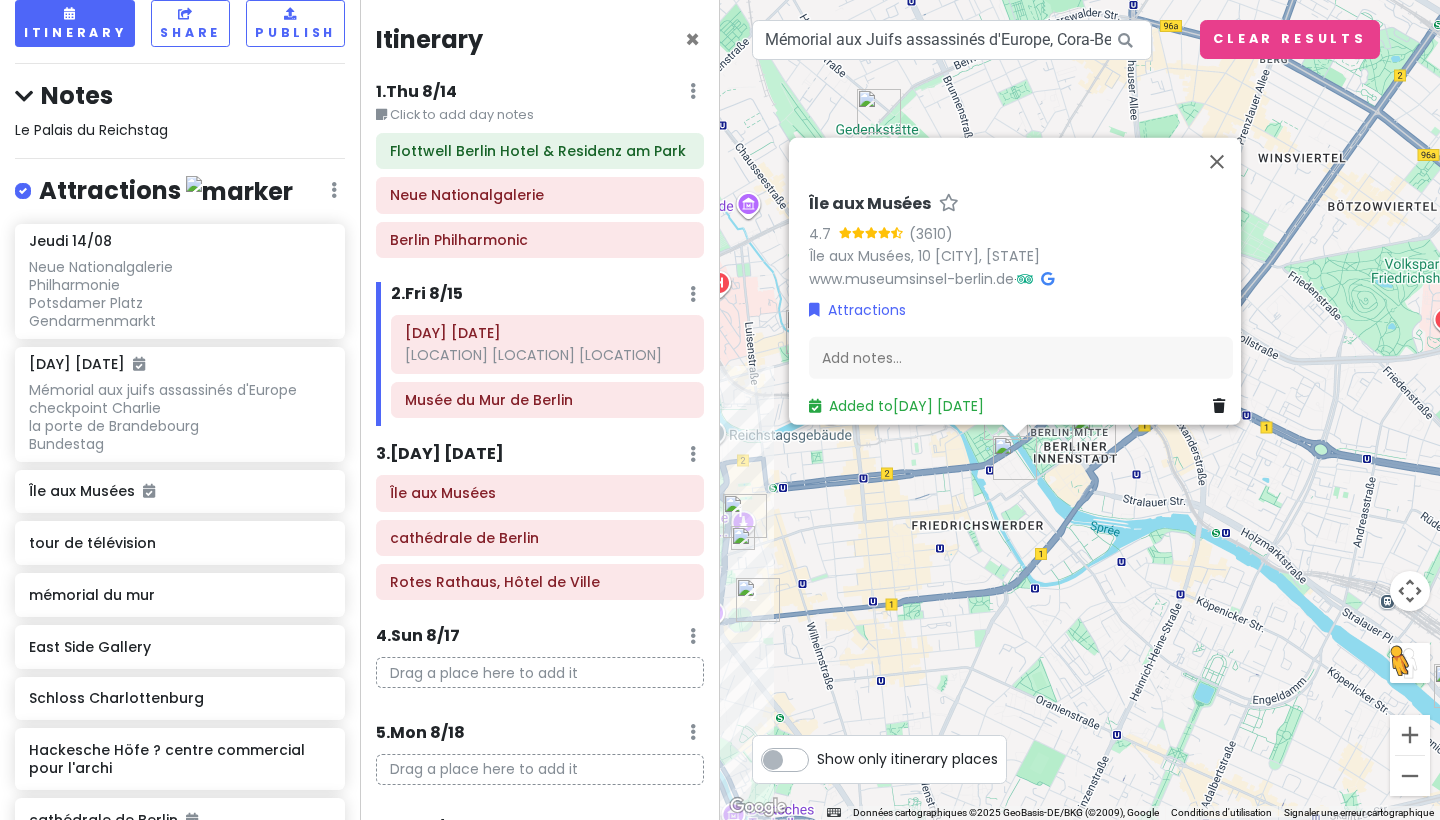 click at bounding box center [1094, 433] 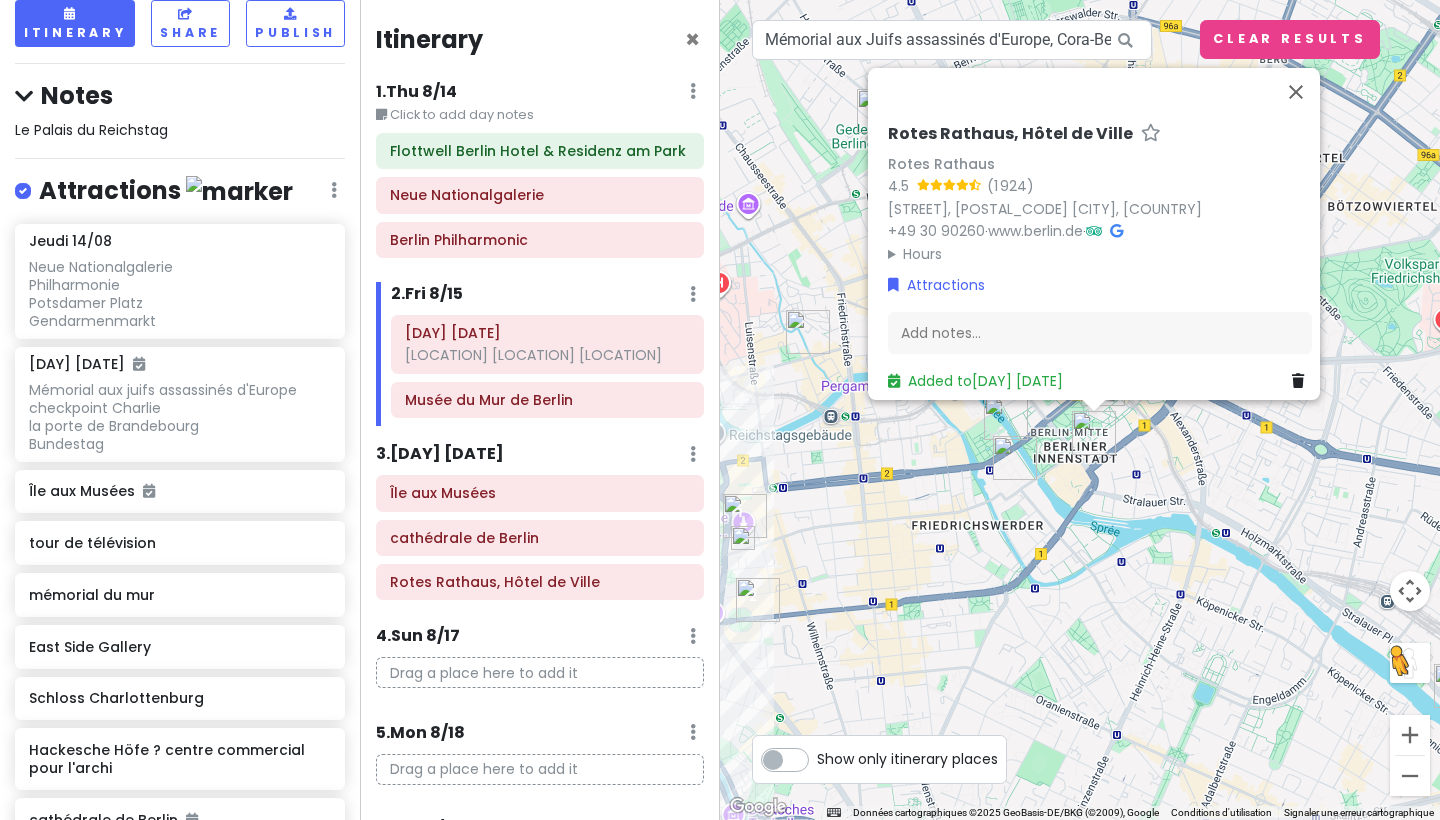 click at bounding box center (1006, 418) 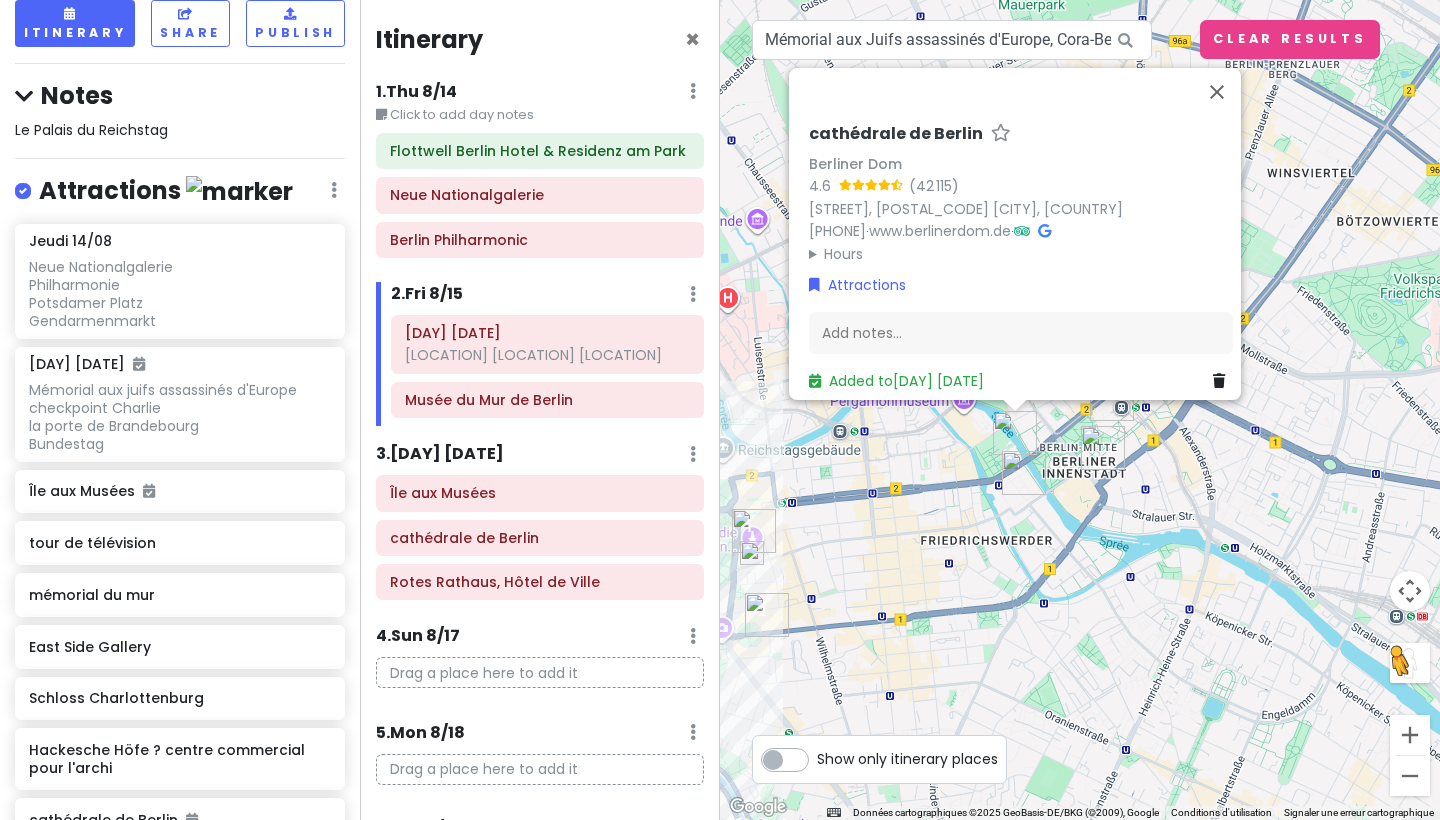 click at bounding box center (1112, 399) 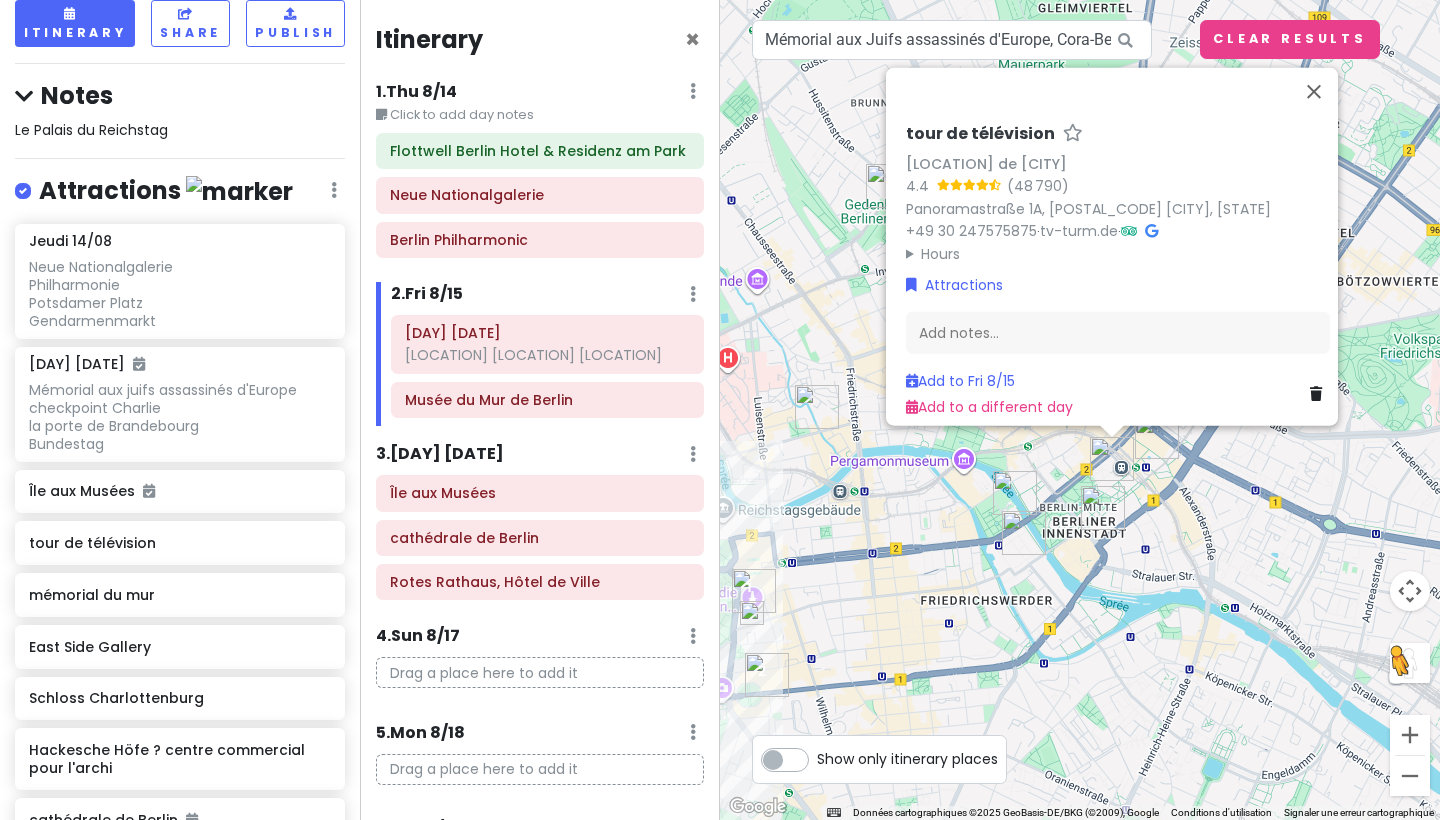 click at bounding box center [1112, 459] 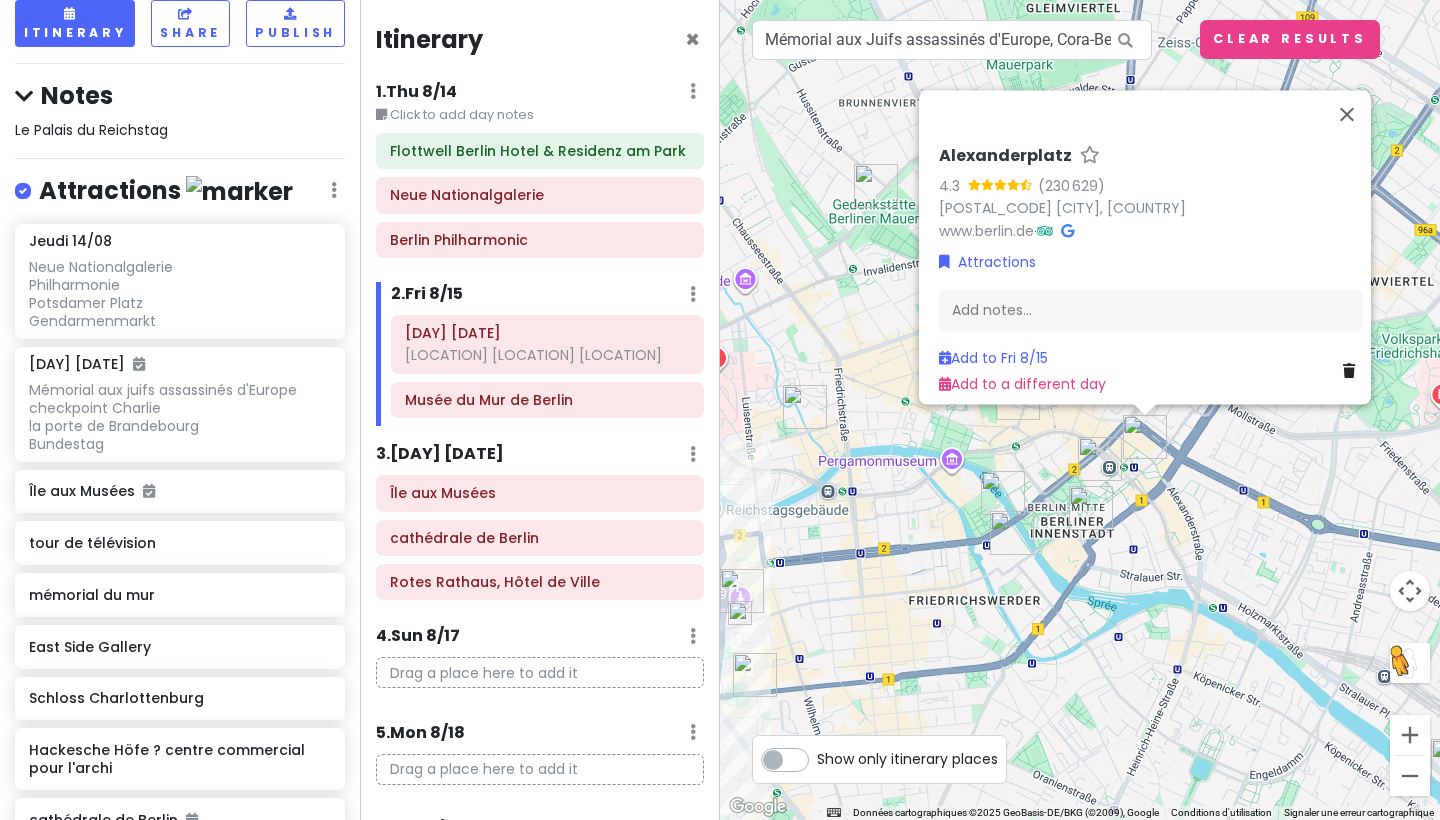 click at bounding box center (1003, 493) 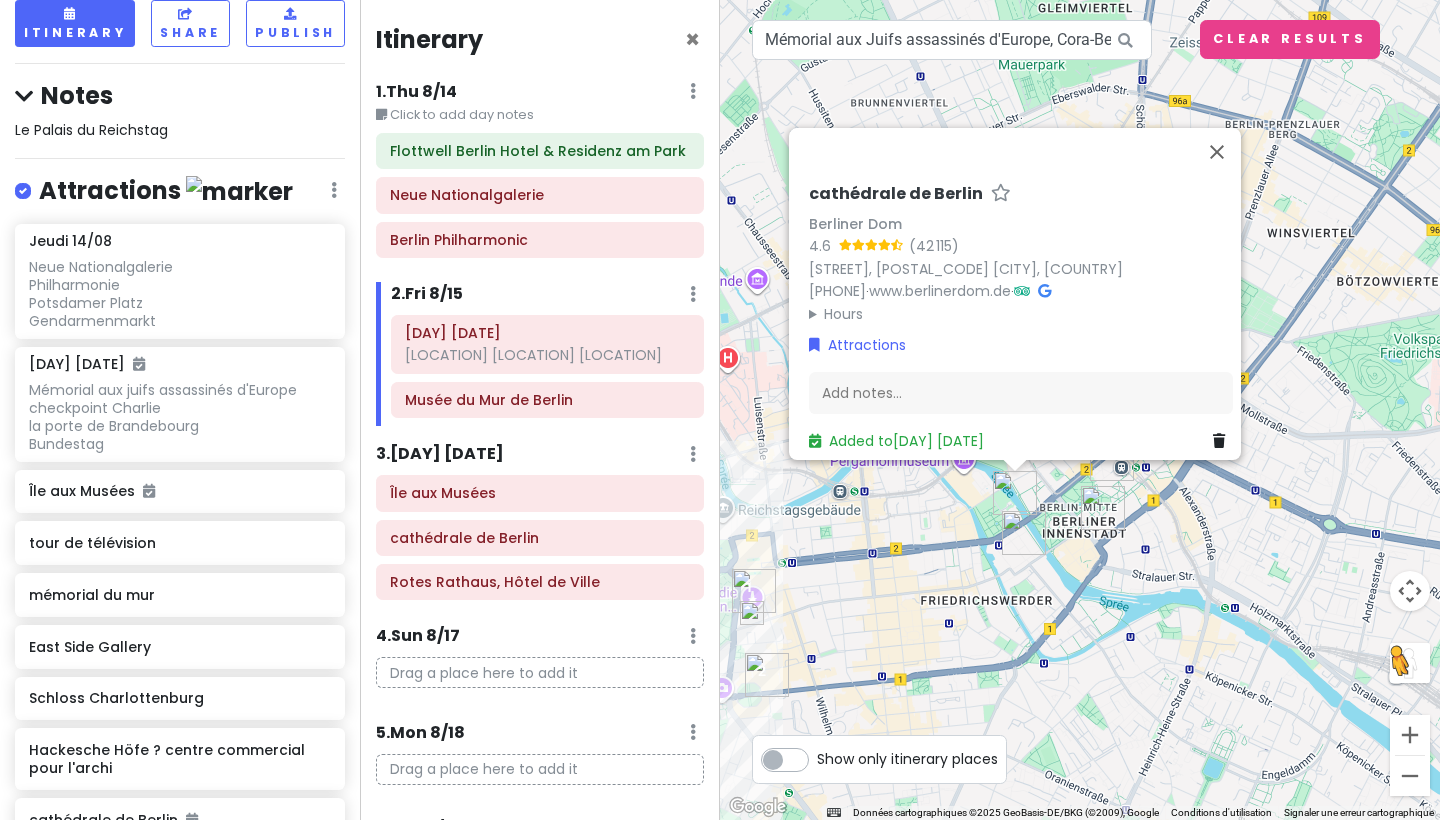 click at bounding box center (1024, 533) 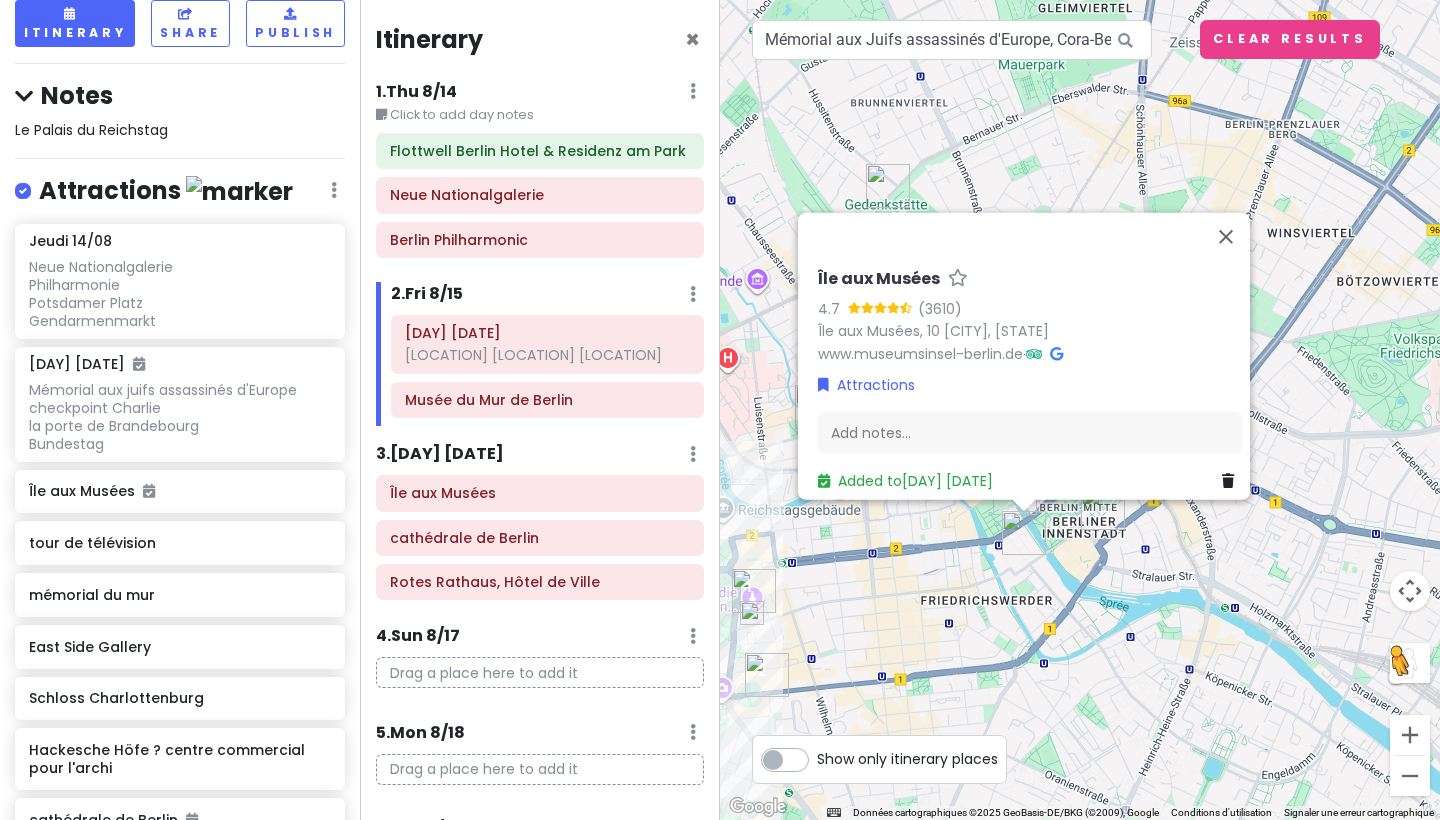 click at bounding box center (1103, 508) 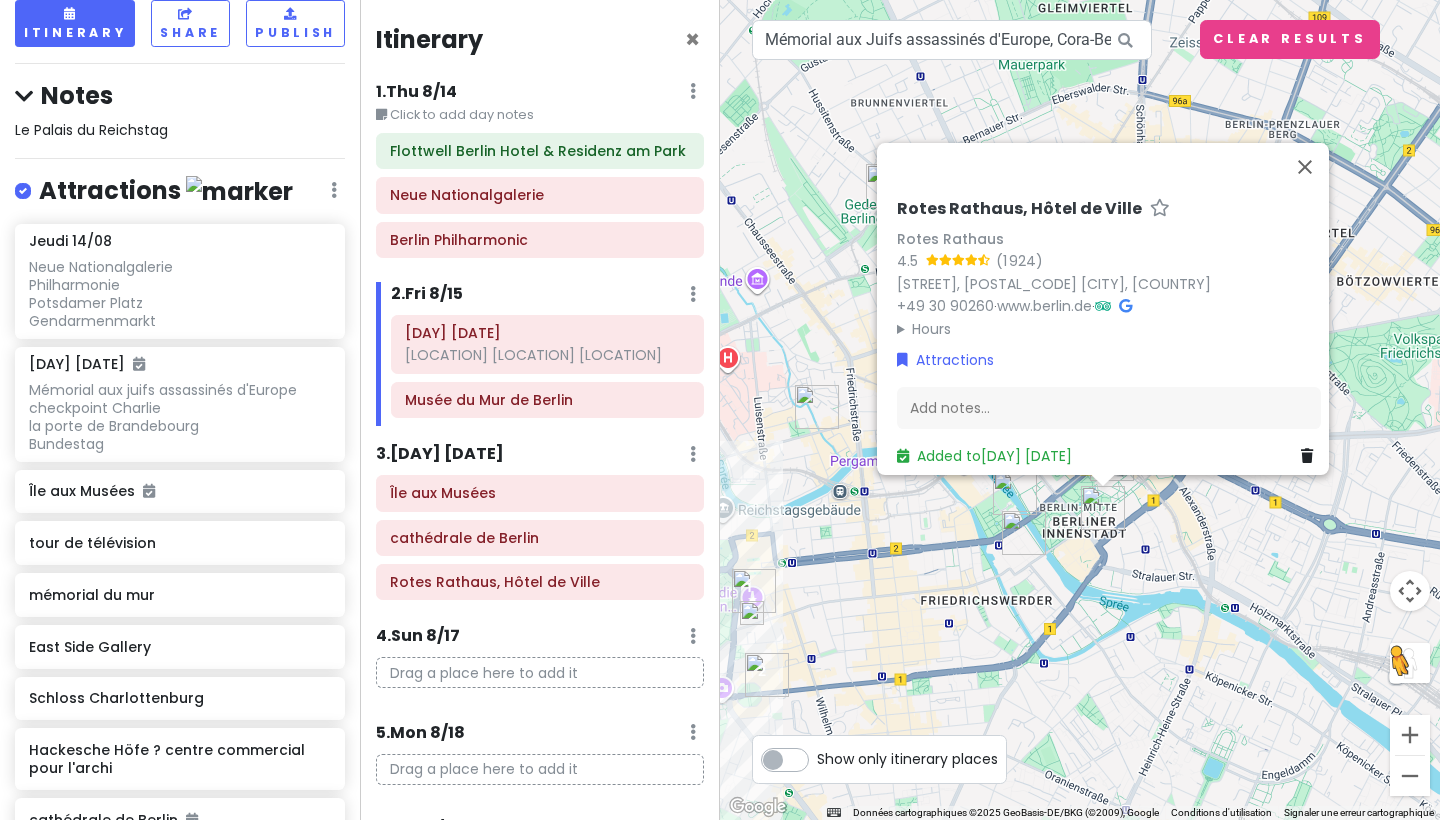 click at bounding box center [1015, 493] 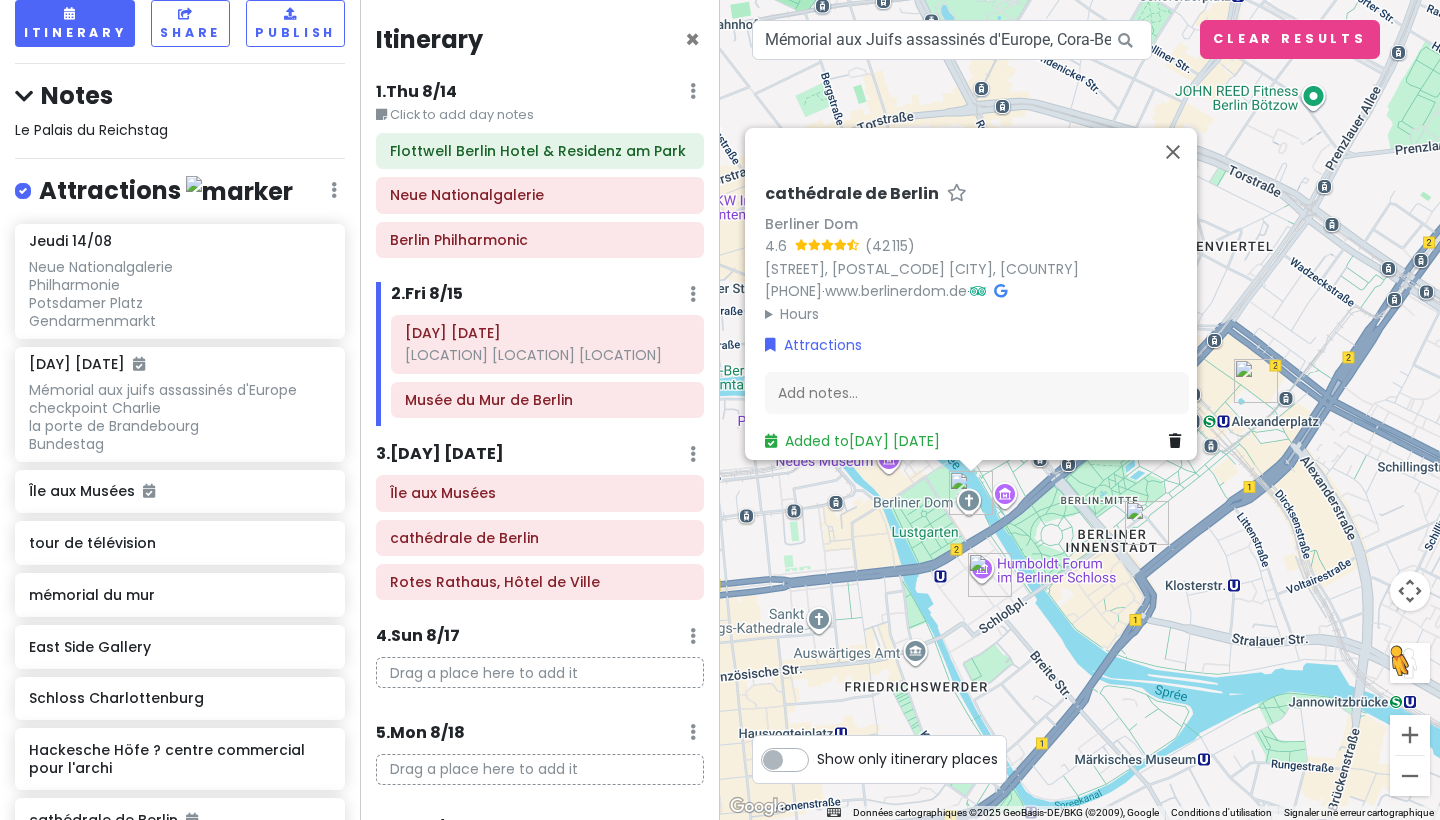 click on "For keyboard navigation, press. Once activated, use the arrow keys to move the marker. To confirm the move, press. To cancel, press. [INSTITUTION] [INSTITUTION] [RATING] ([NUMBER]) [STREET], [POSTAL_CODE] [CITY], [COUNTRY] [PHONE] · [URL] · Hours [DAY] [TIME] [DAY] [TIME] [DAY] [TIME] [DAY] [TIME] [DAY] [TIME] [DAY] [TIME] [DAY] [TIME] Attractions Add notes... Added to  [DAY] [MONTH]" at bounding box center (1080, 410) 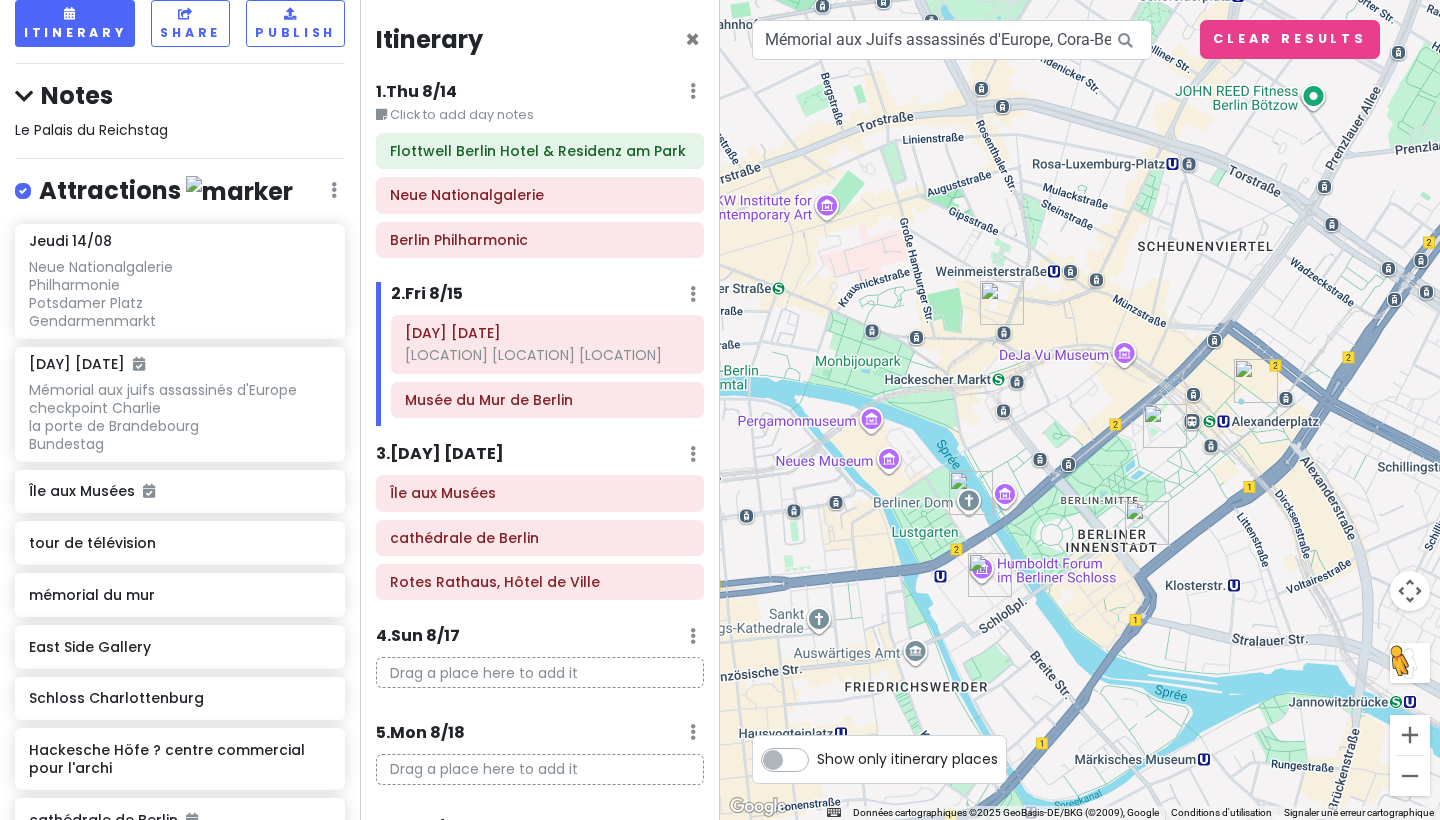 click at bounding box center (1002, 303) 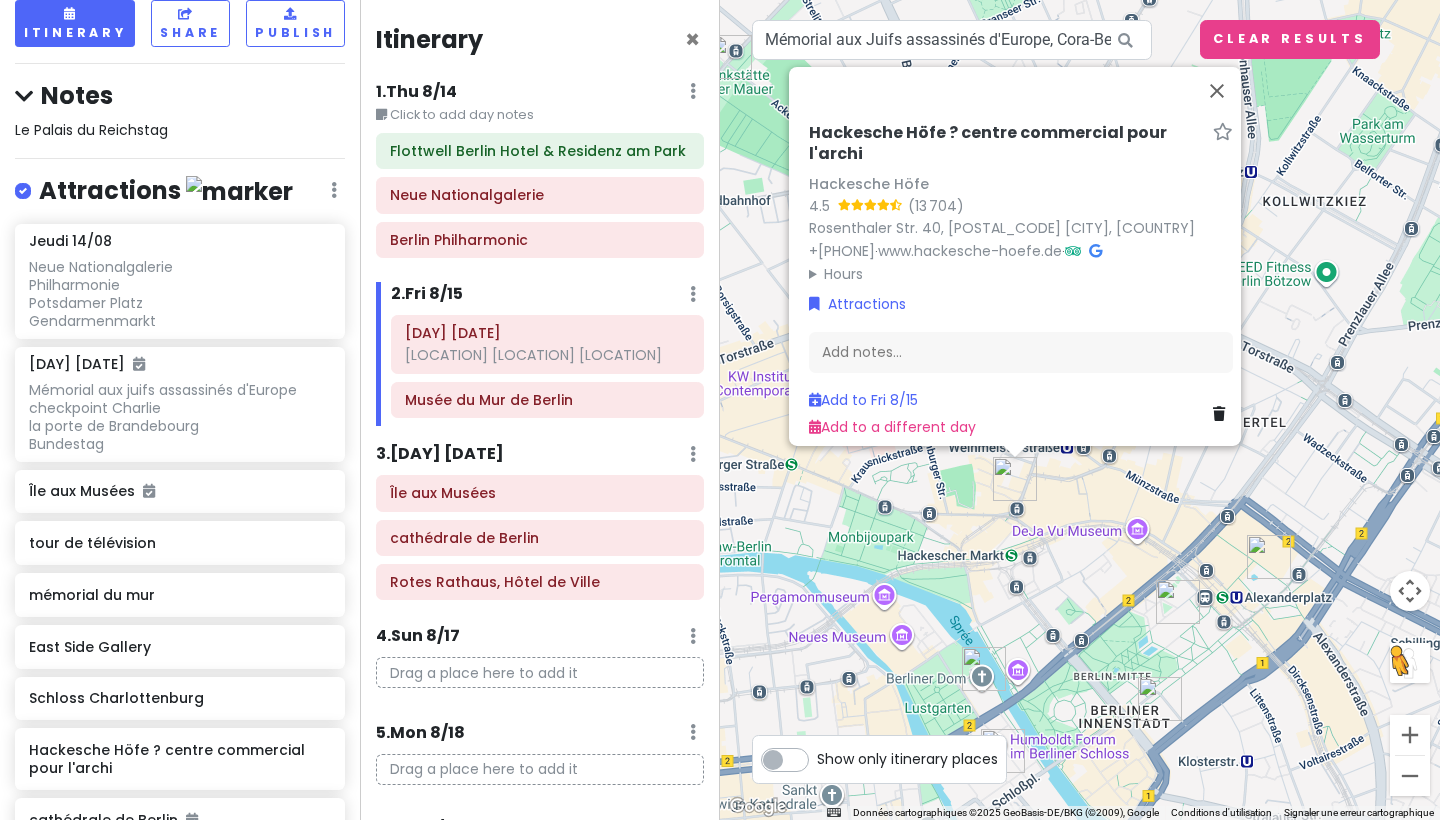 click on "[INSTRUCTIONS] Hackesche Höfe ? centre commercial pour l'archi Hackesche Höfe [RATING] ([NUMBER]) [STREET], [POSTAL_CODE] [CITY], [COUNTRY] [PHONE] · [URL] · Hours [DAY] [TIME] [DAY] [TIME] [DAY] [TIME] [DAY] [TIME] [DAY] [TIME] [DAY] [TIME] [DAY] [TIME] Attractions Add notes... Add to [DAY] [DATE] Add to a different day" at bounding box center (1080, 410) 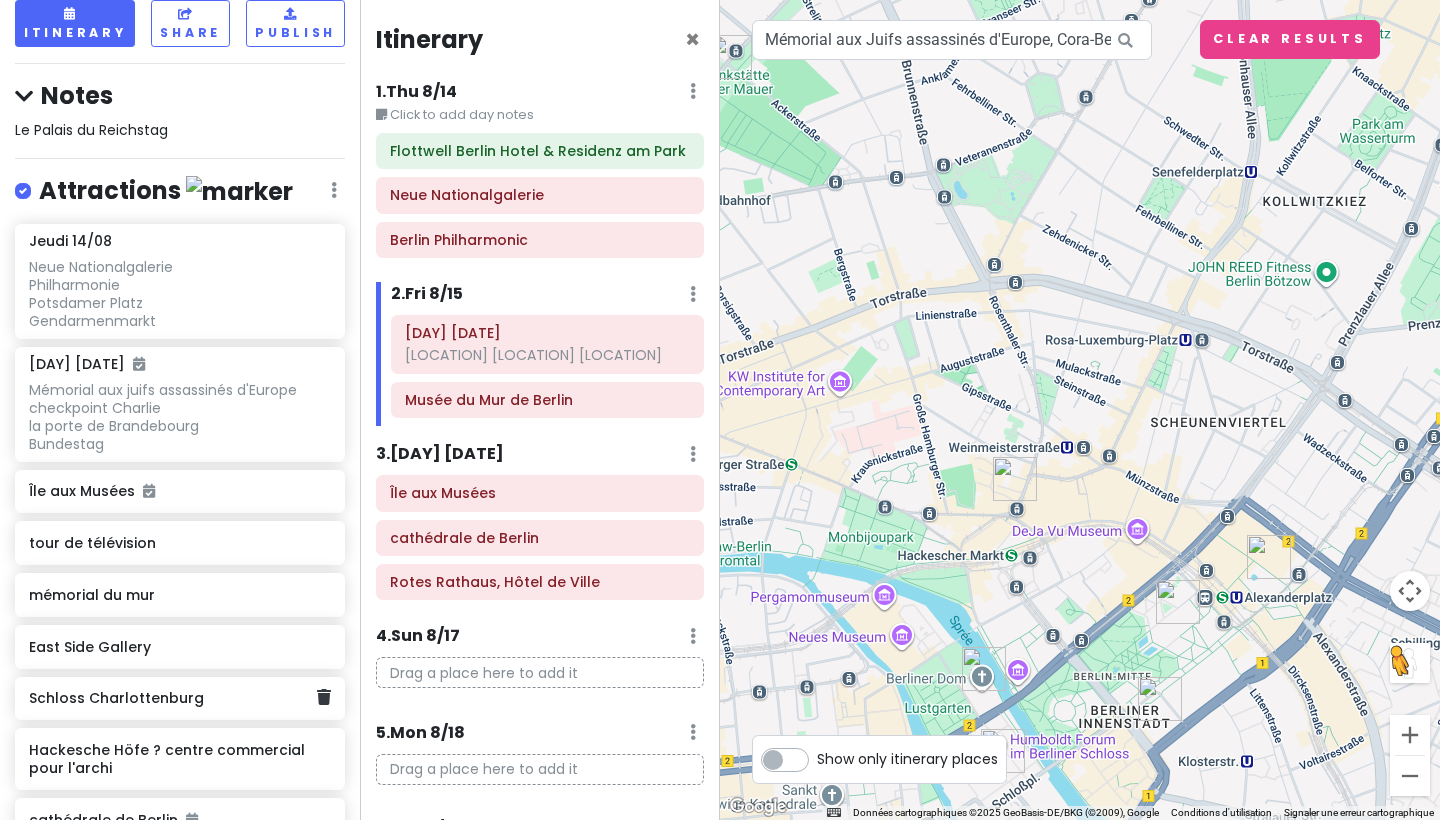 scroll, scrollTop: 132, scrollLeft: 0, axis: vertical 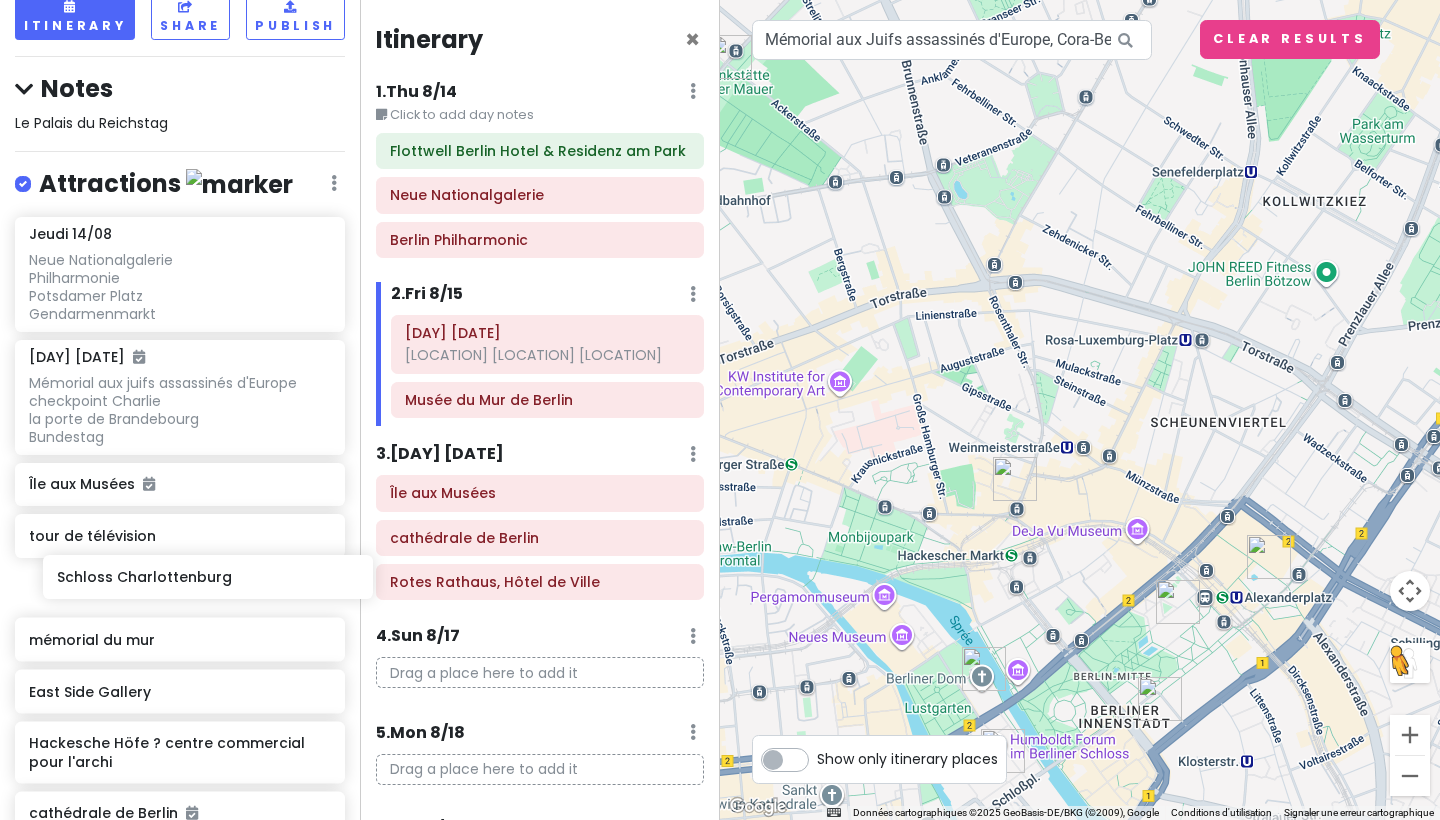 drag, startPoint x: 189, startPoint y: 678, endPoint x: 221, endPoint y: 549, distance: 132.90974 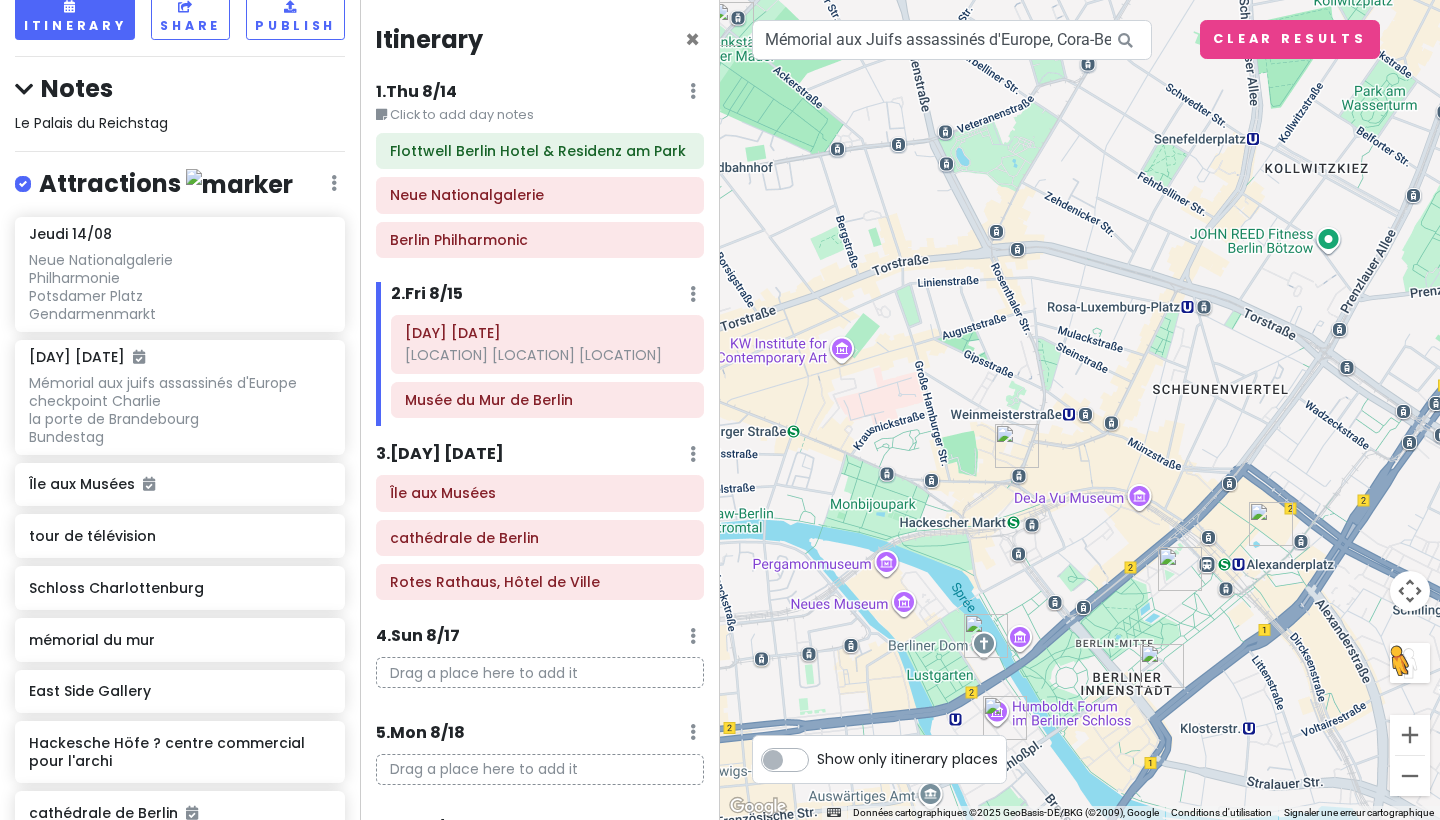 drag, startPoint x: 770, startPoint y: 471, endPoint x: 781, endPoint y: 372, distance: 99.60924 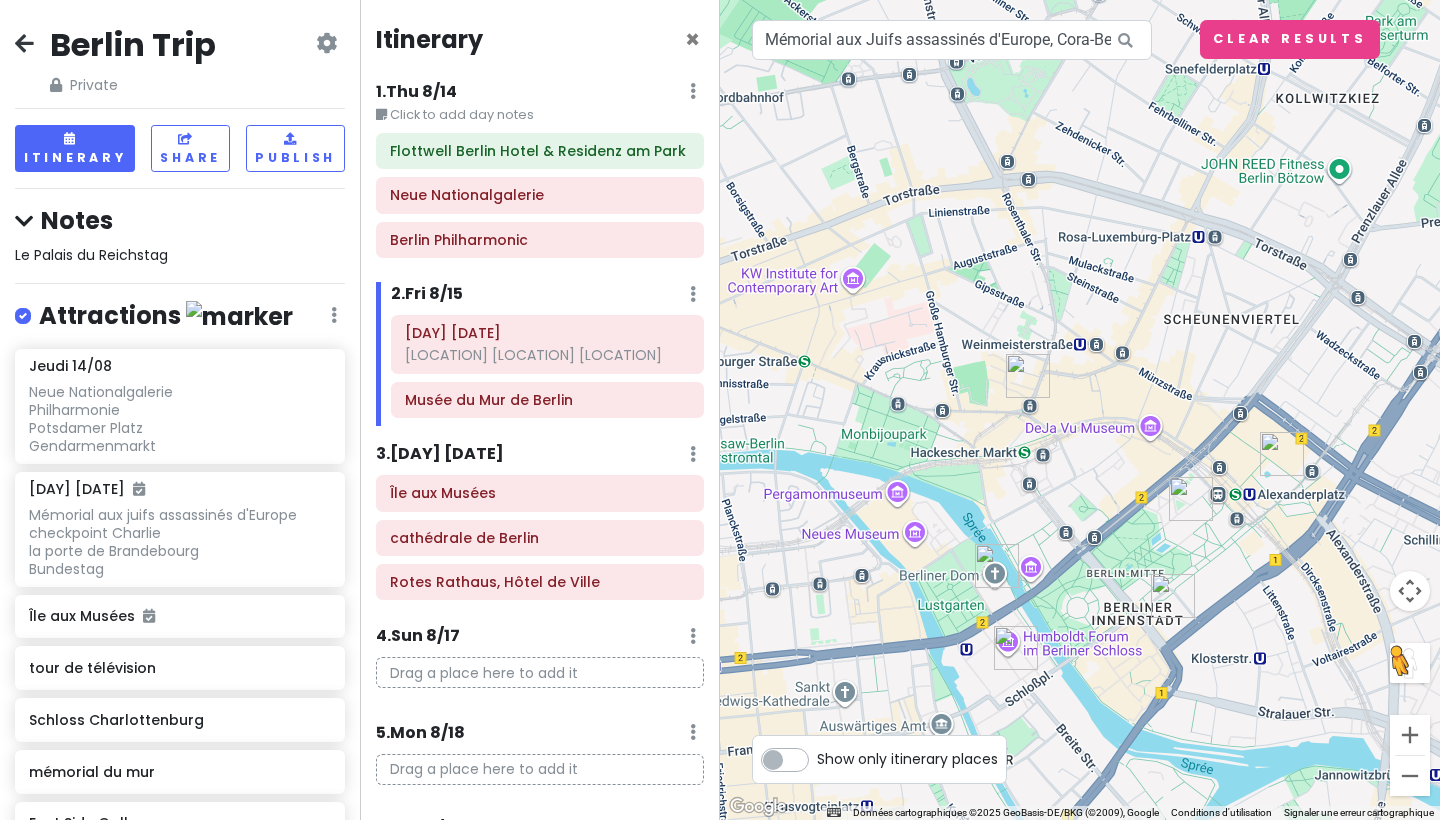 scroll, scrollTop: 0, scrollLeft: 0, axis: both 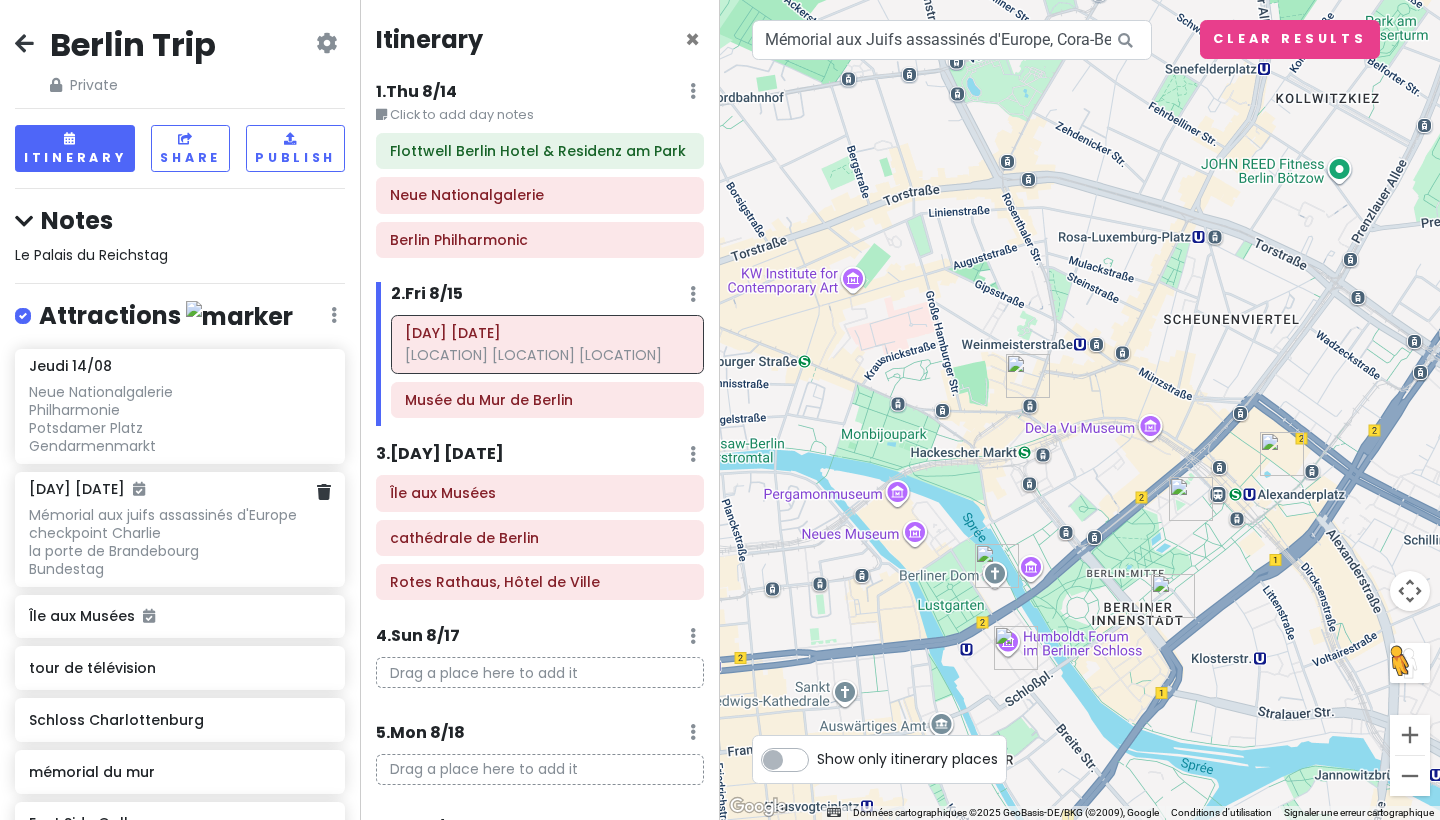 click on "Mémorial aux juifs assassinés d'Europe
checkpoint Charlie
la porte de Brandebourg
Bundestag" at bounding box center [179, 419] 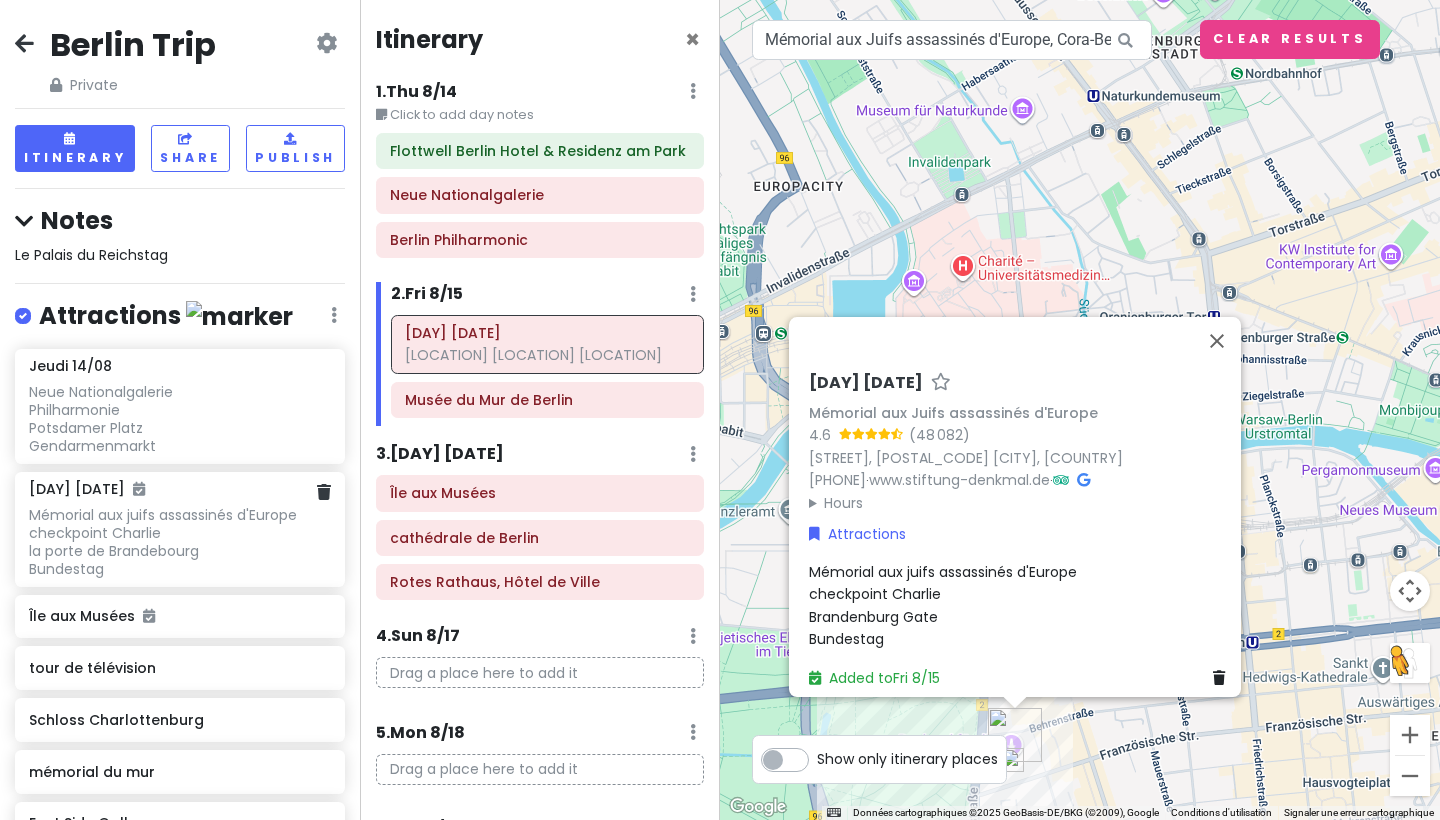 click on "Mémorial aux juifs assassinés d'Europe
checkpoint Charlie
la porte de Brandebourg
Bundestag" at bounding box center [179, 419] 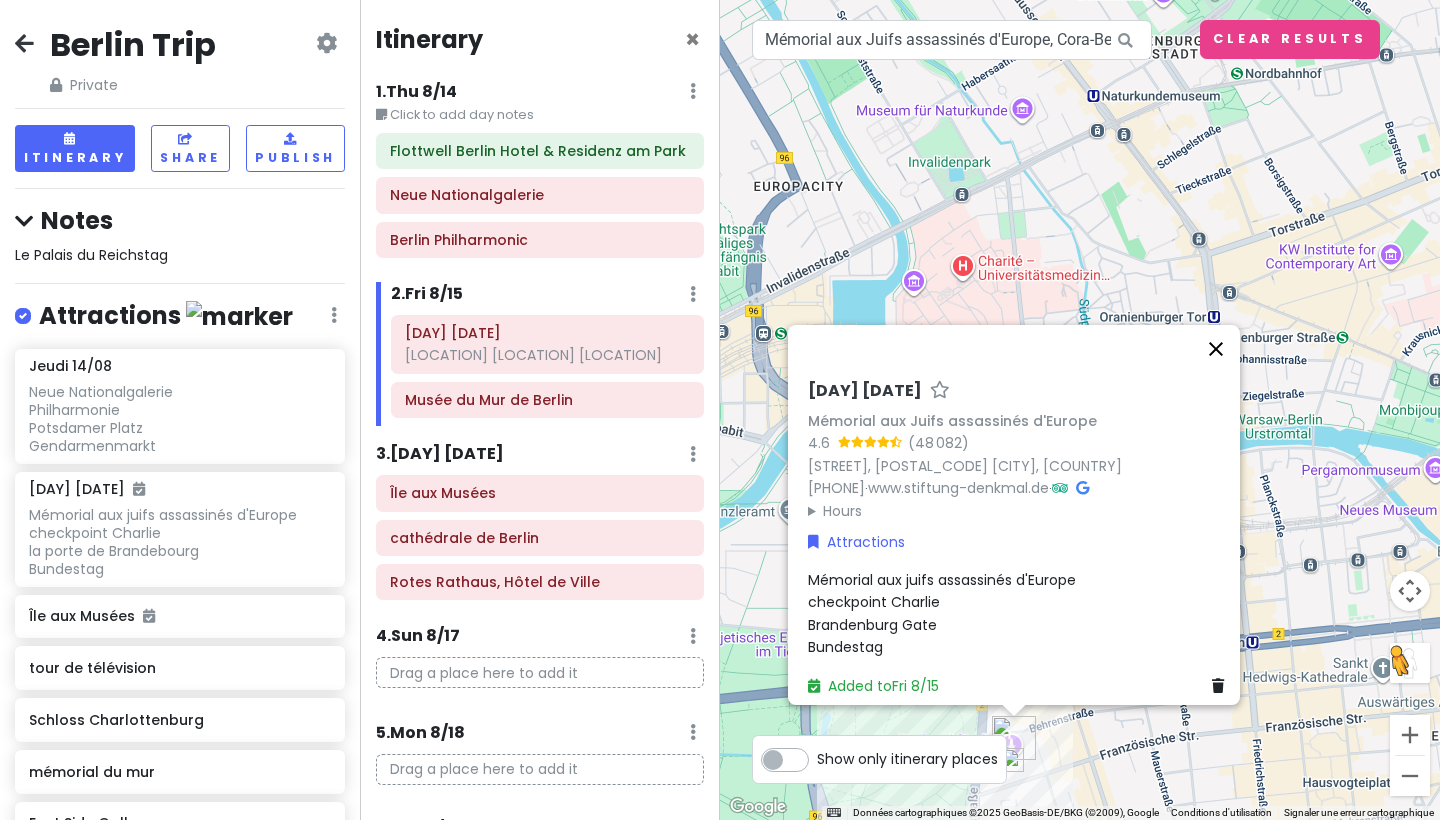 click at bounding box center (1216, 349) 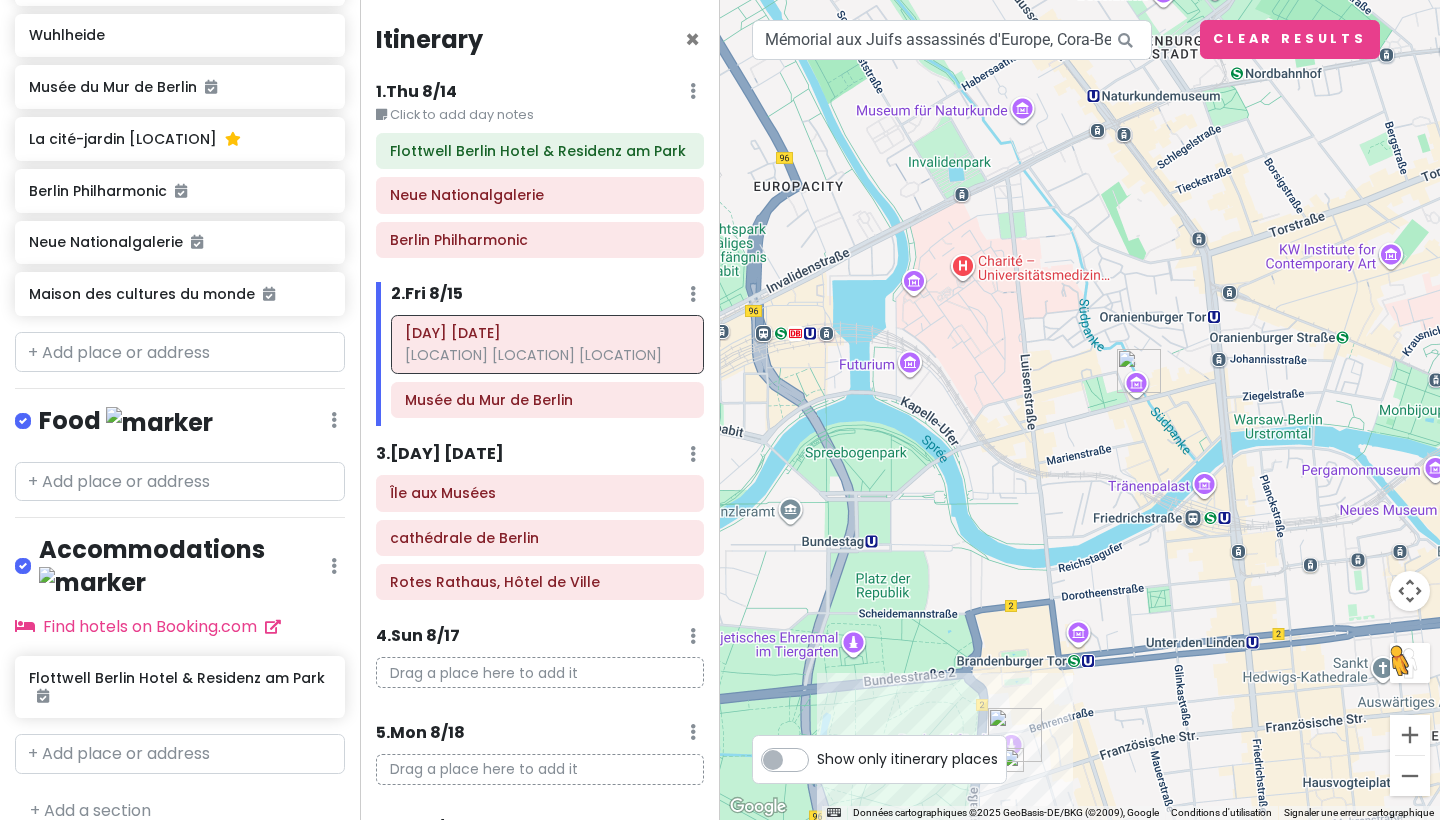 scroll, scrollTop: 1116, scrollLeft: 0, axis: vertical 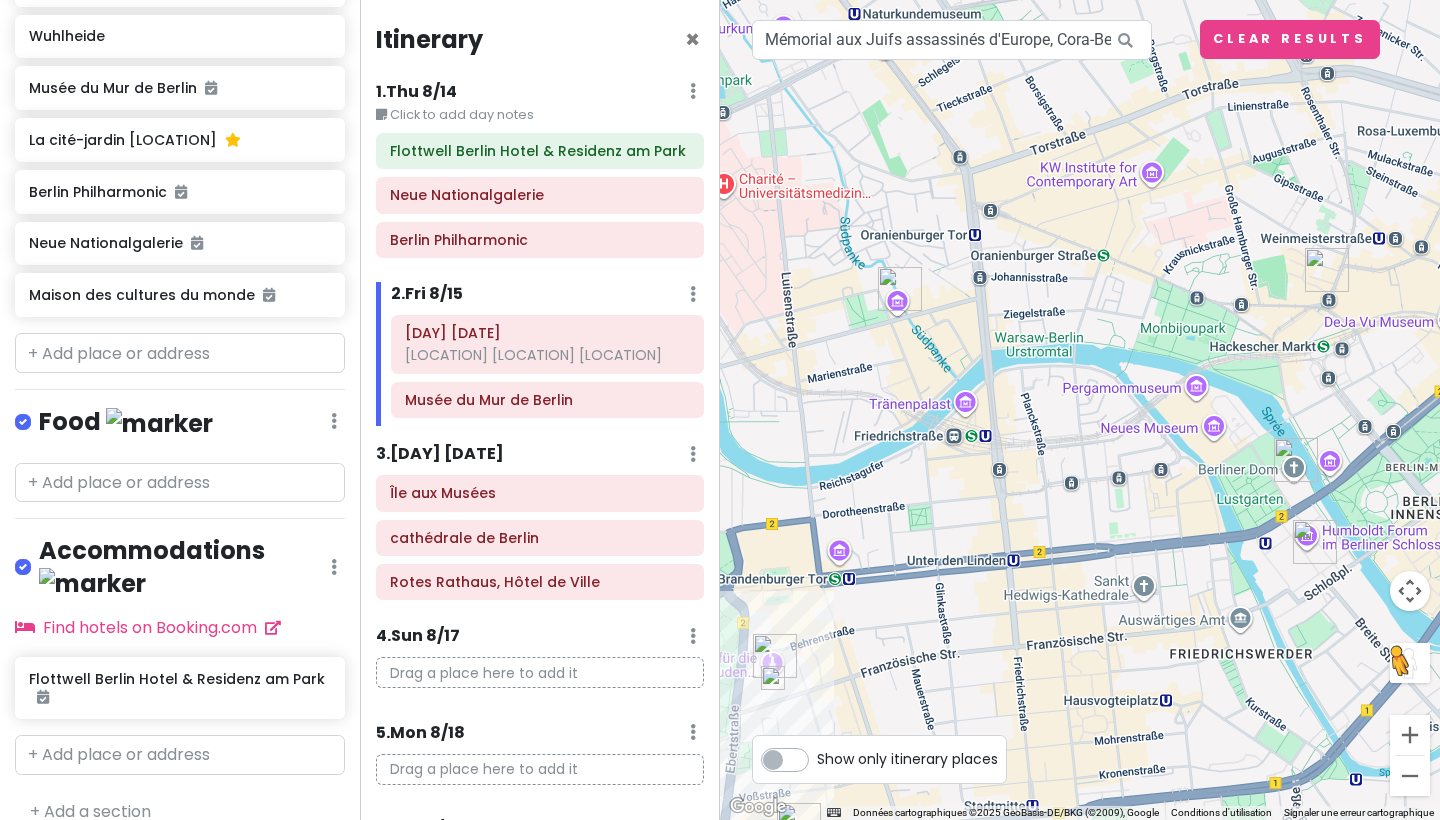 drag, startPoint x: 1105, startPoint y: 357, endPoint x: 862, endPoint y: 275, distance: 256.46246 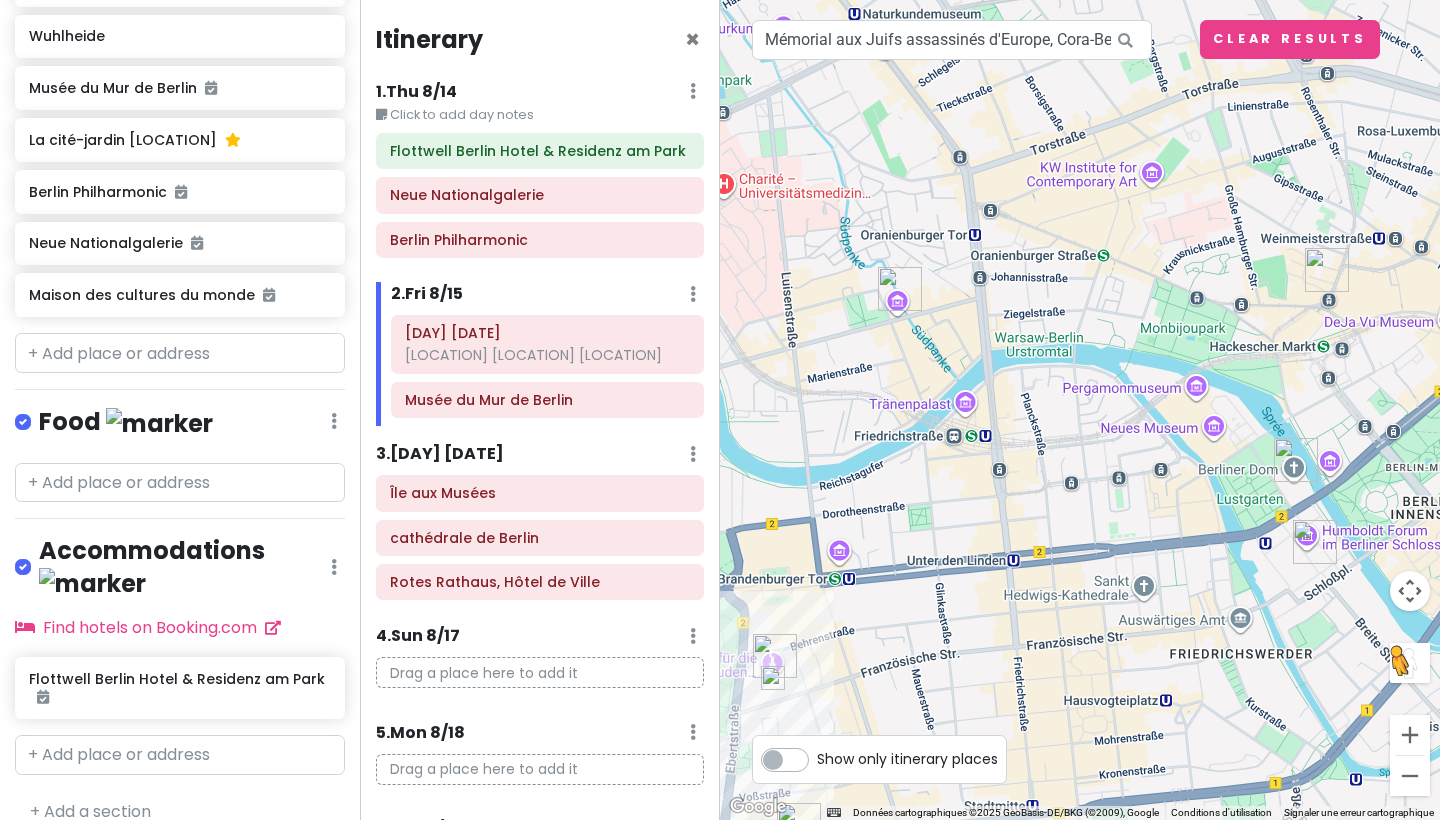 click on "[INSTRUCTIONS]" at bounding box center (1080, 410) 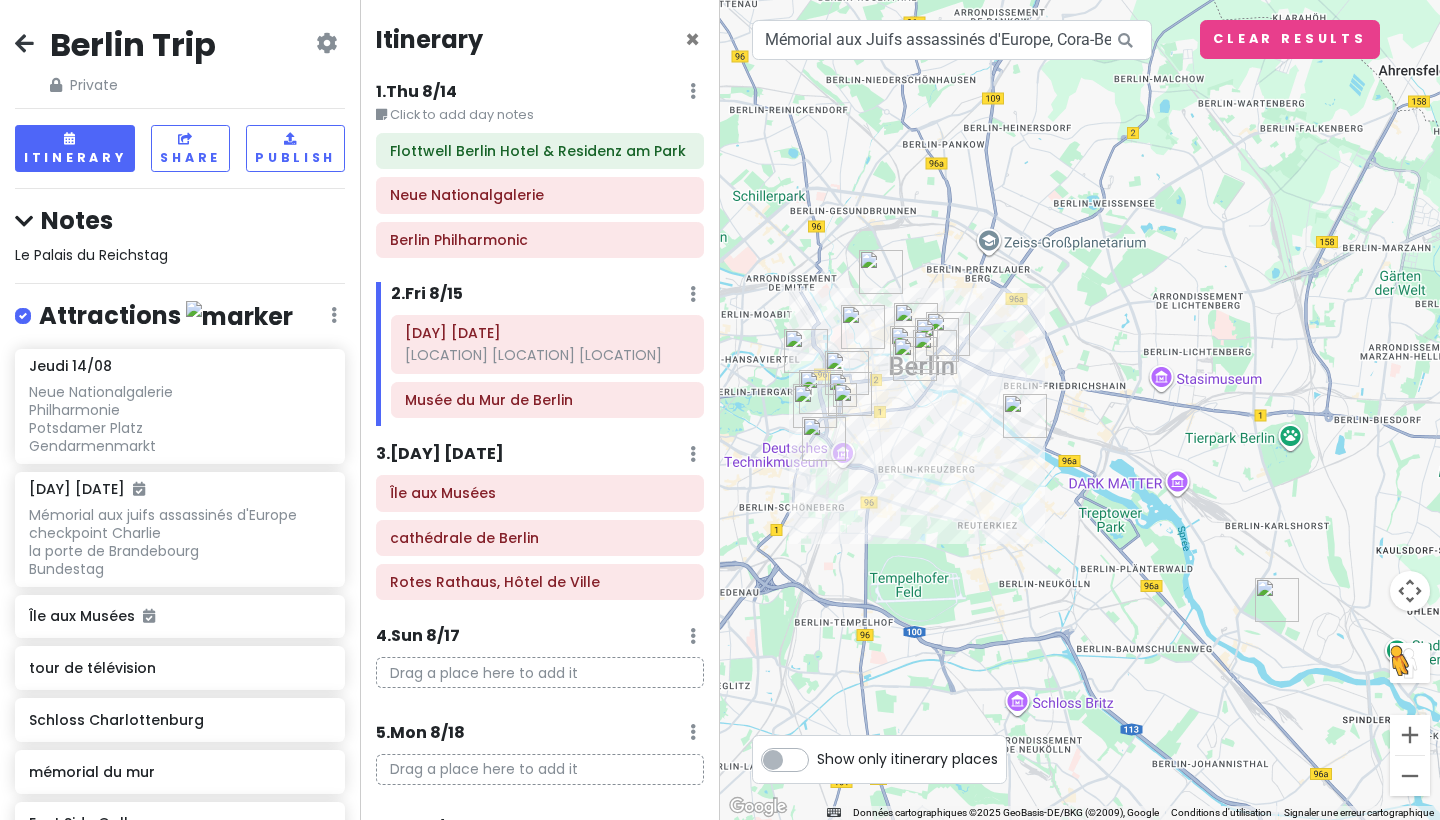 scroll, scrollTop: 0, scrollLeft: 0, axis: both 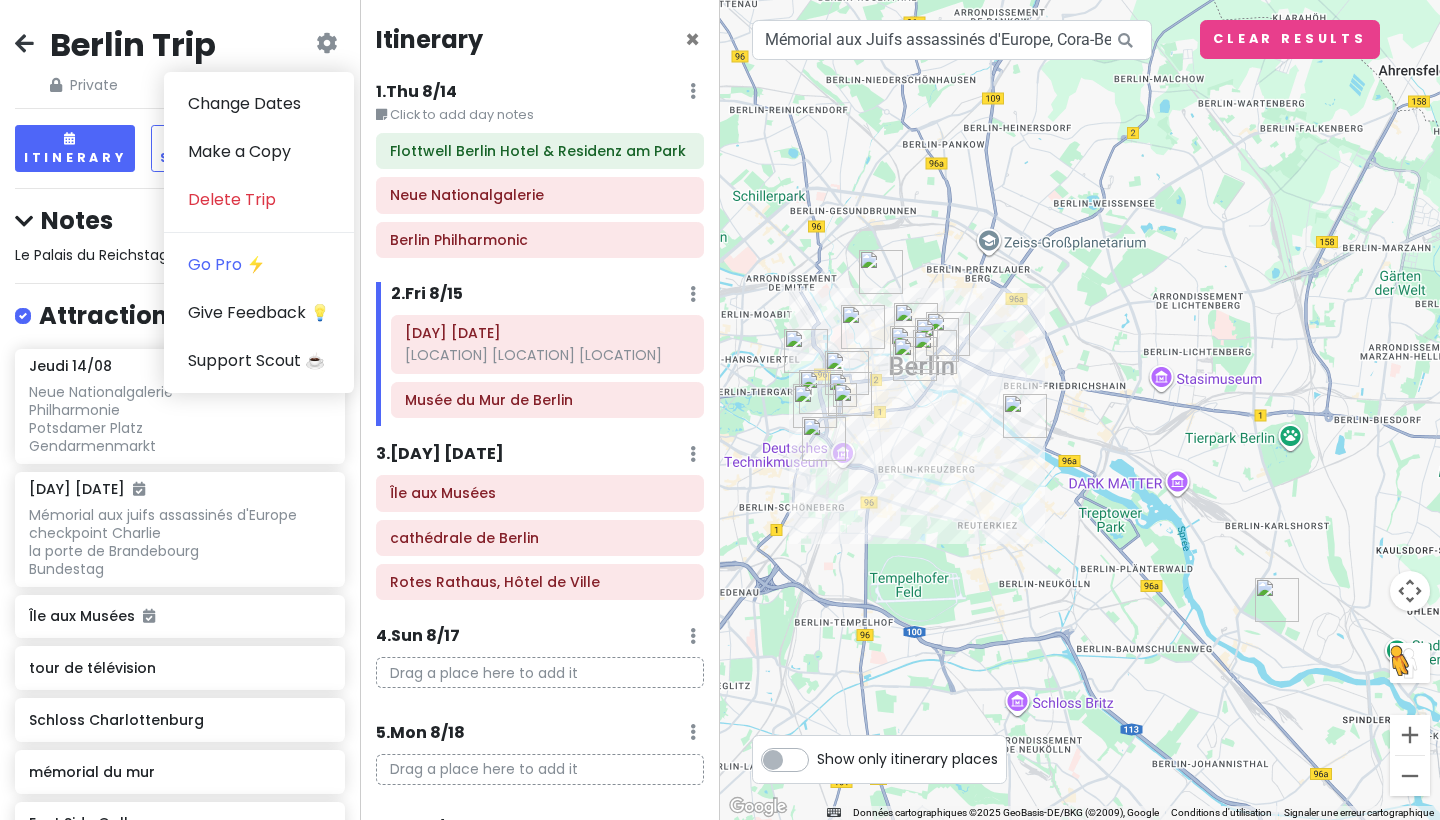 click on "[INSTRUCTIONS]" at bounding box center (1080, 410) 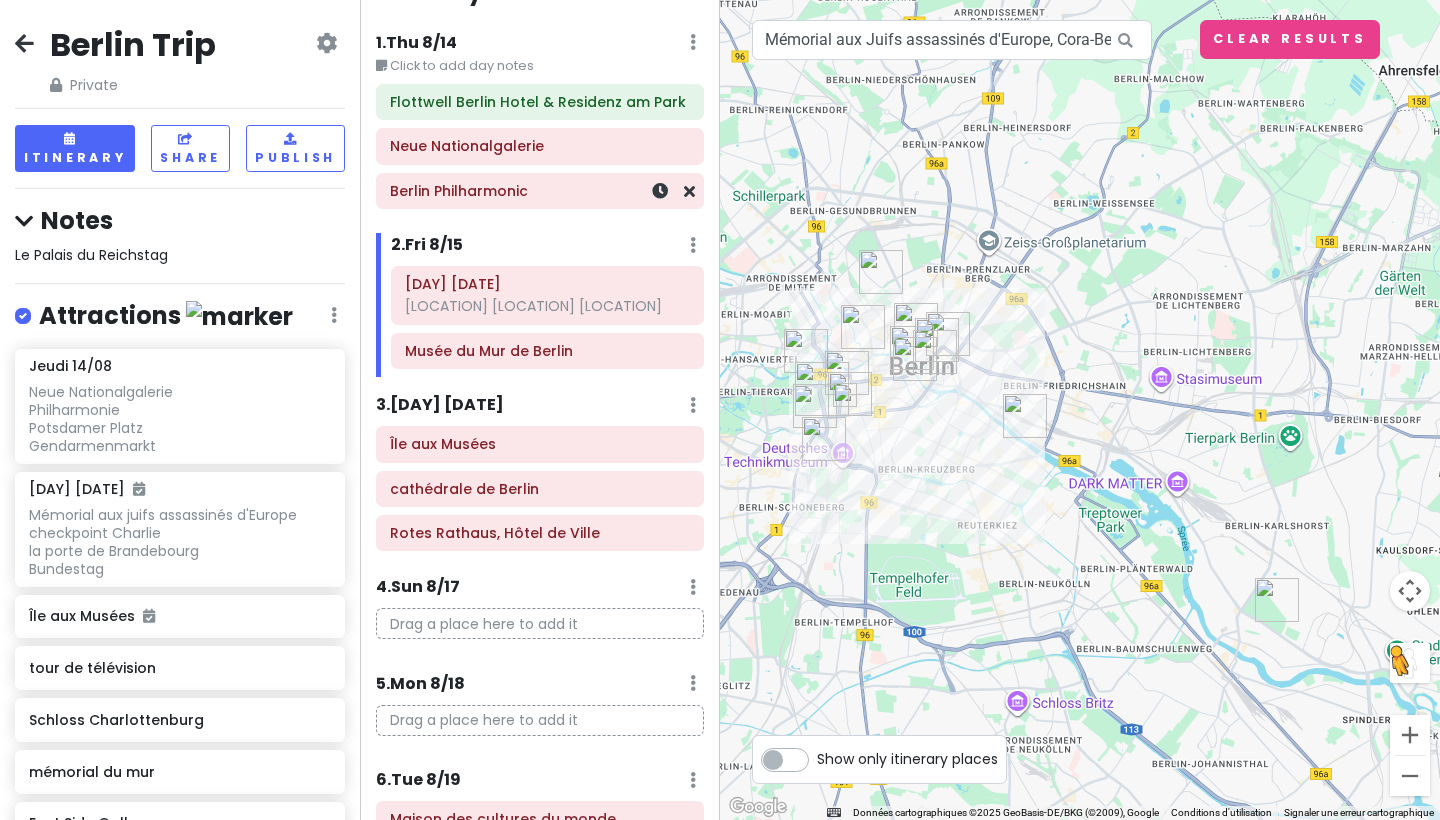 scroll, scrollTop: 39, scrollLeft: 0, axis: vertical 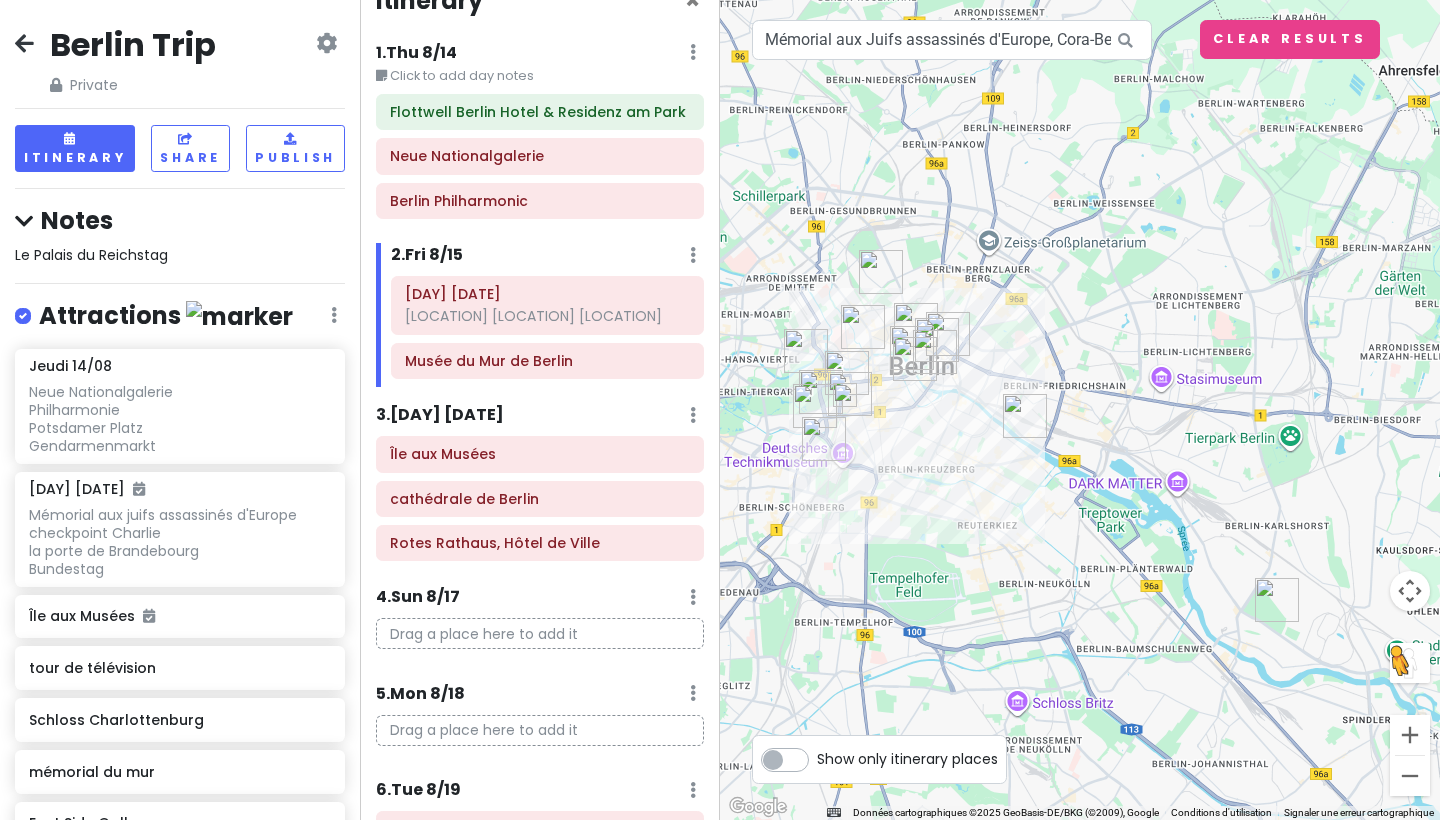 click on "Le Palais du Reichstag" at bounding box center (91, 255) 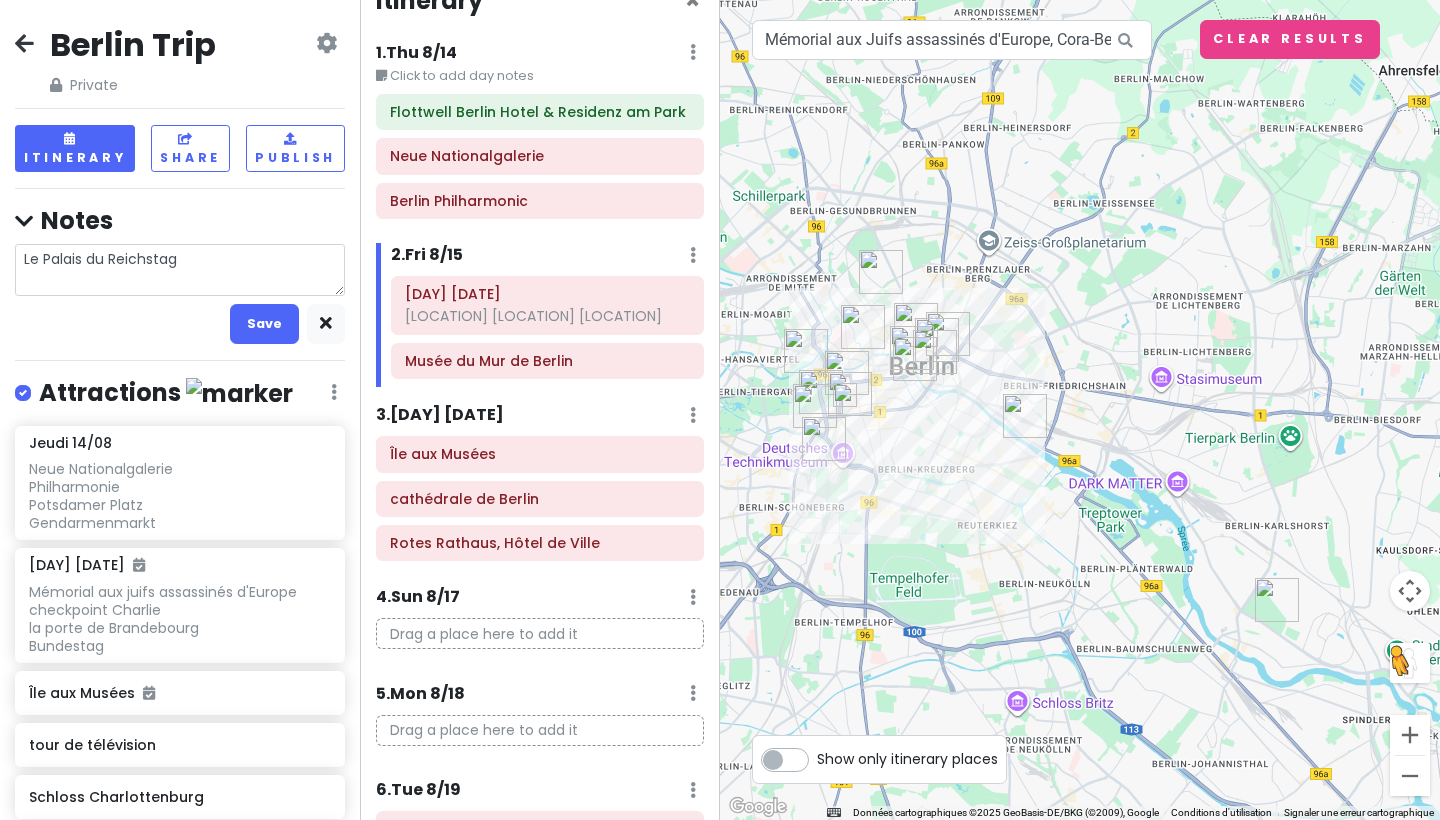 drag, startPoint x: 200, startPoint y: 253, endPoint x: 0, endPoint y: 248, distance: 200.06248 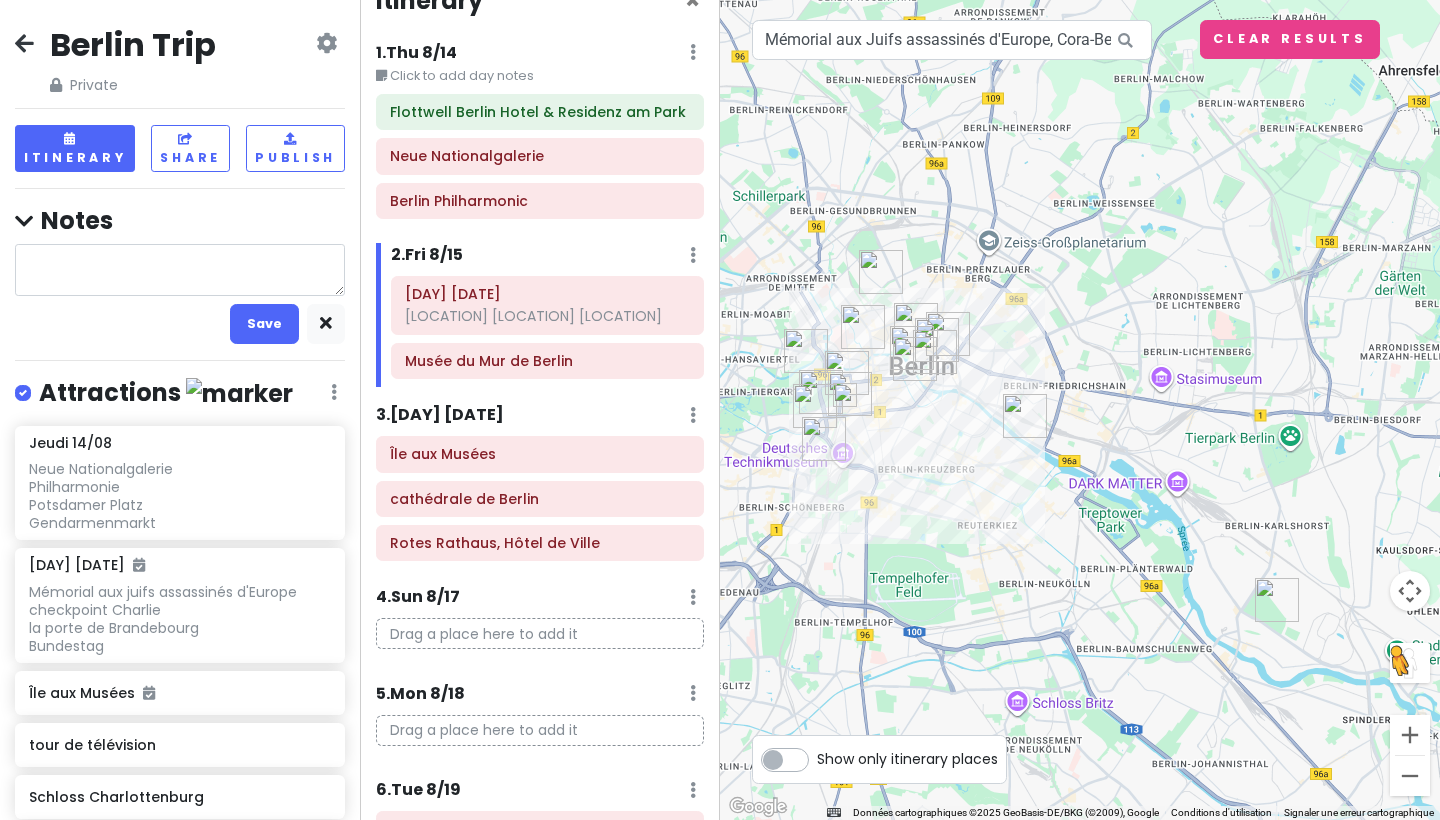 scroll, scrollTop: 0, scrollLeft: 0, axis: both 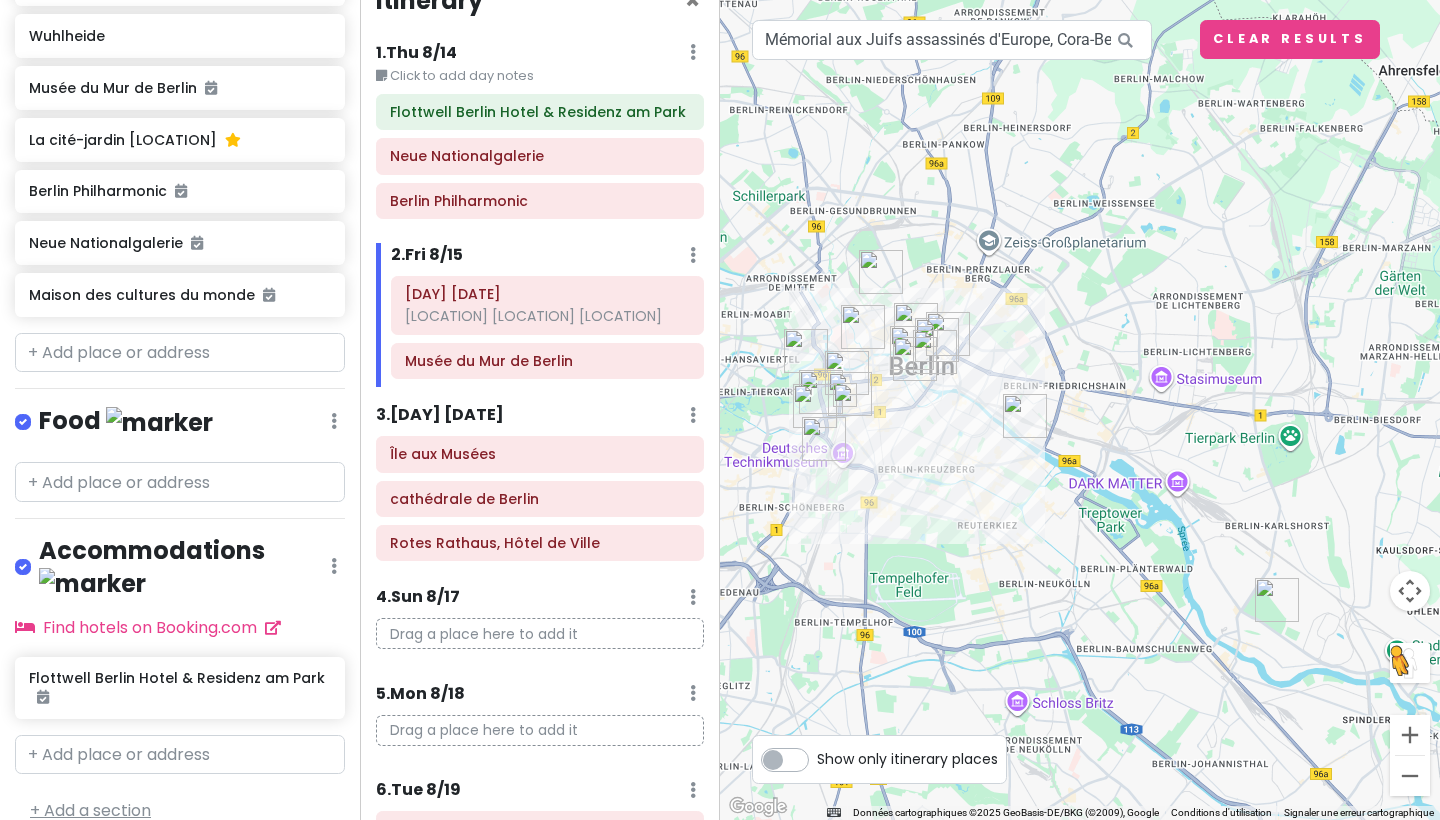 click on "+ Add a section" at bounding box center (90, 810) 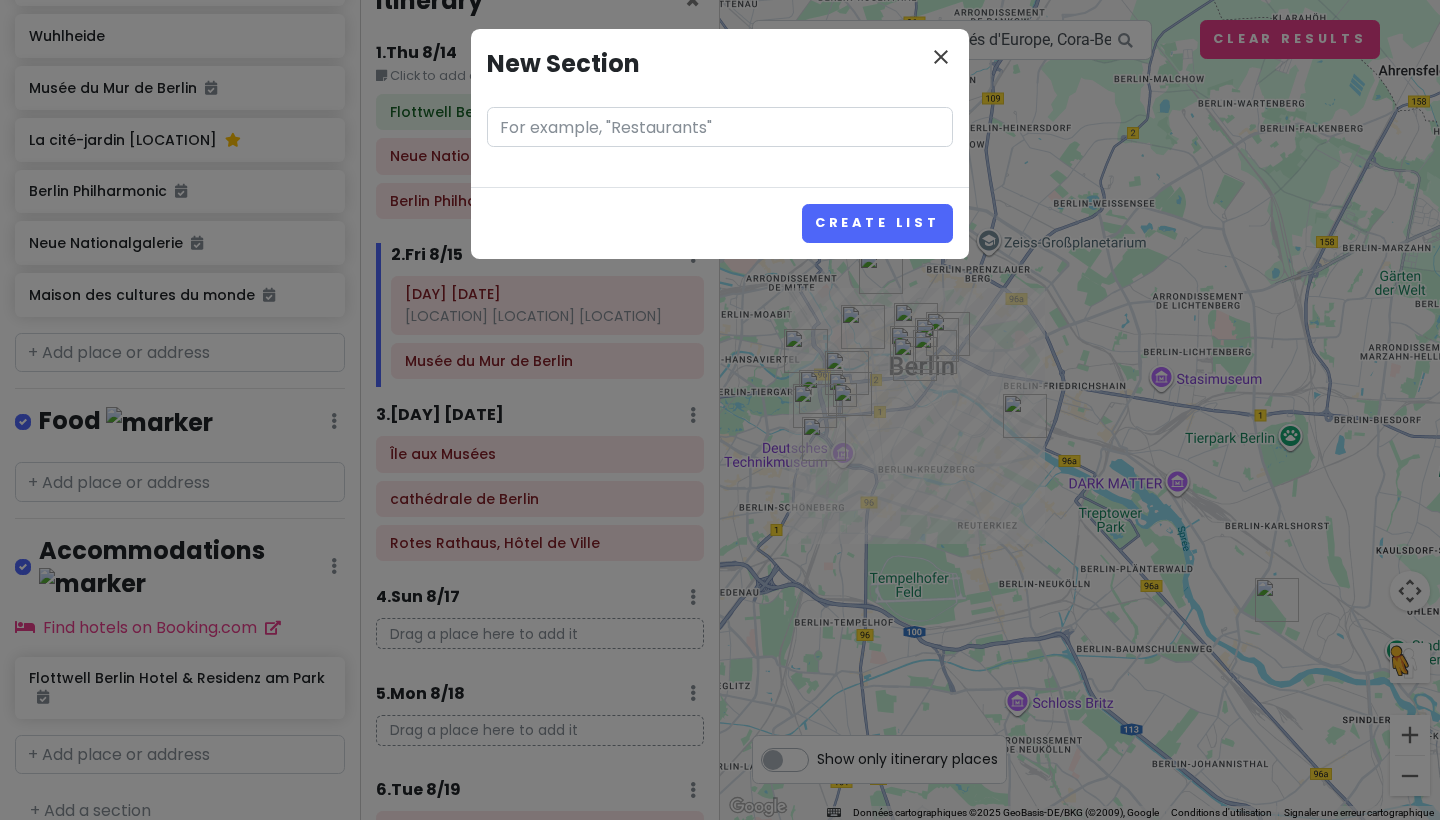 click on "close" at bounding box center (941, 57) 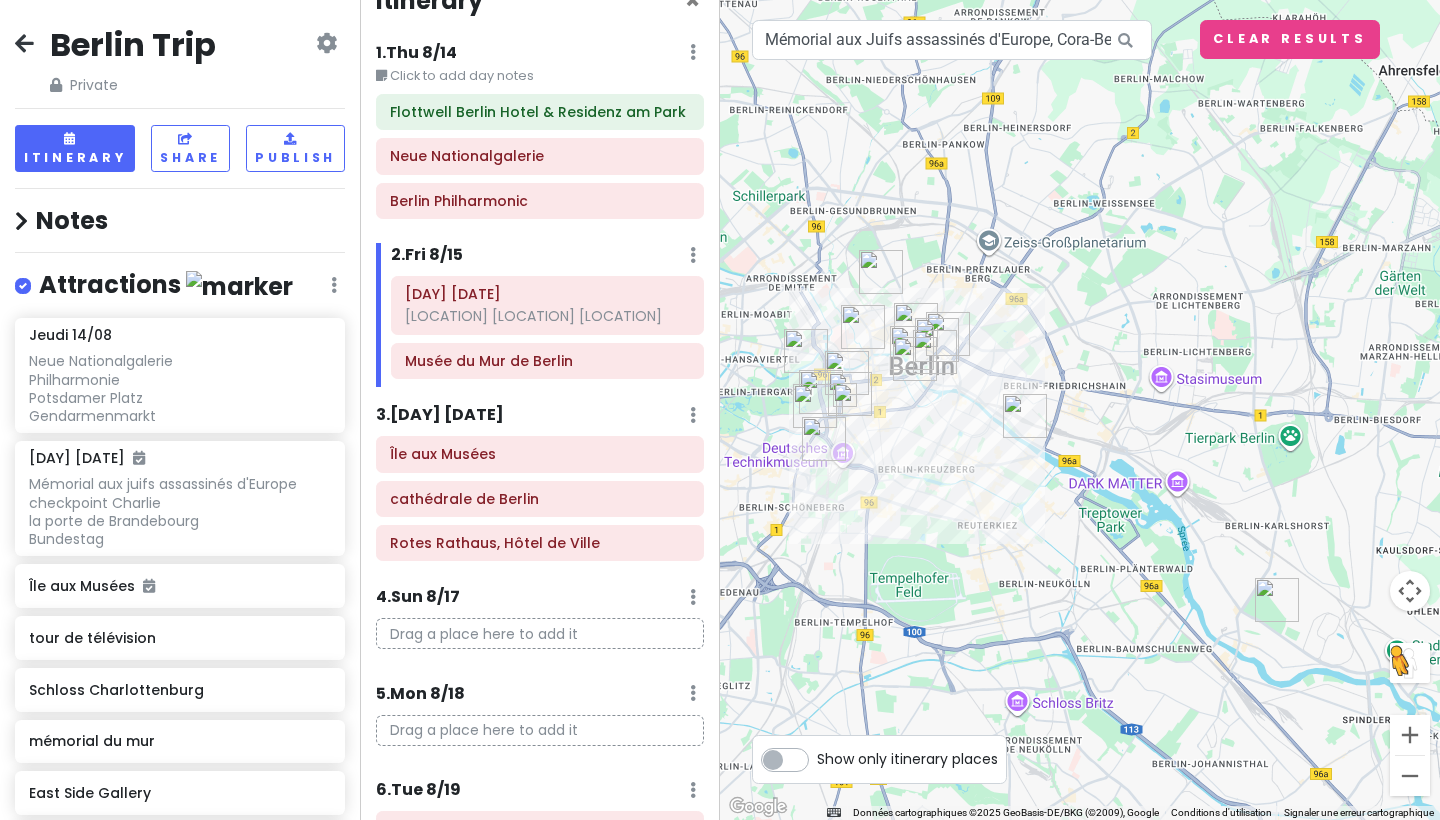 scroll, scrollTop: 0, scrollLeft: 0, axis: both 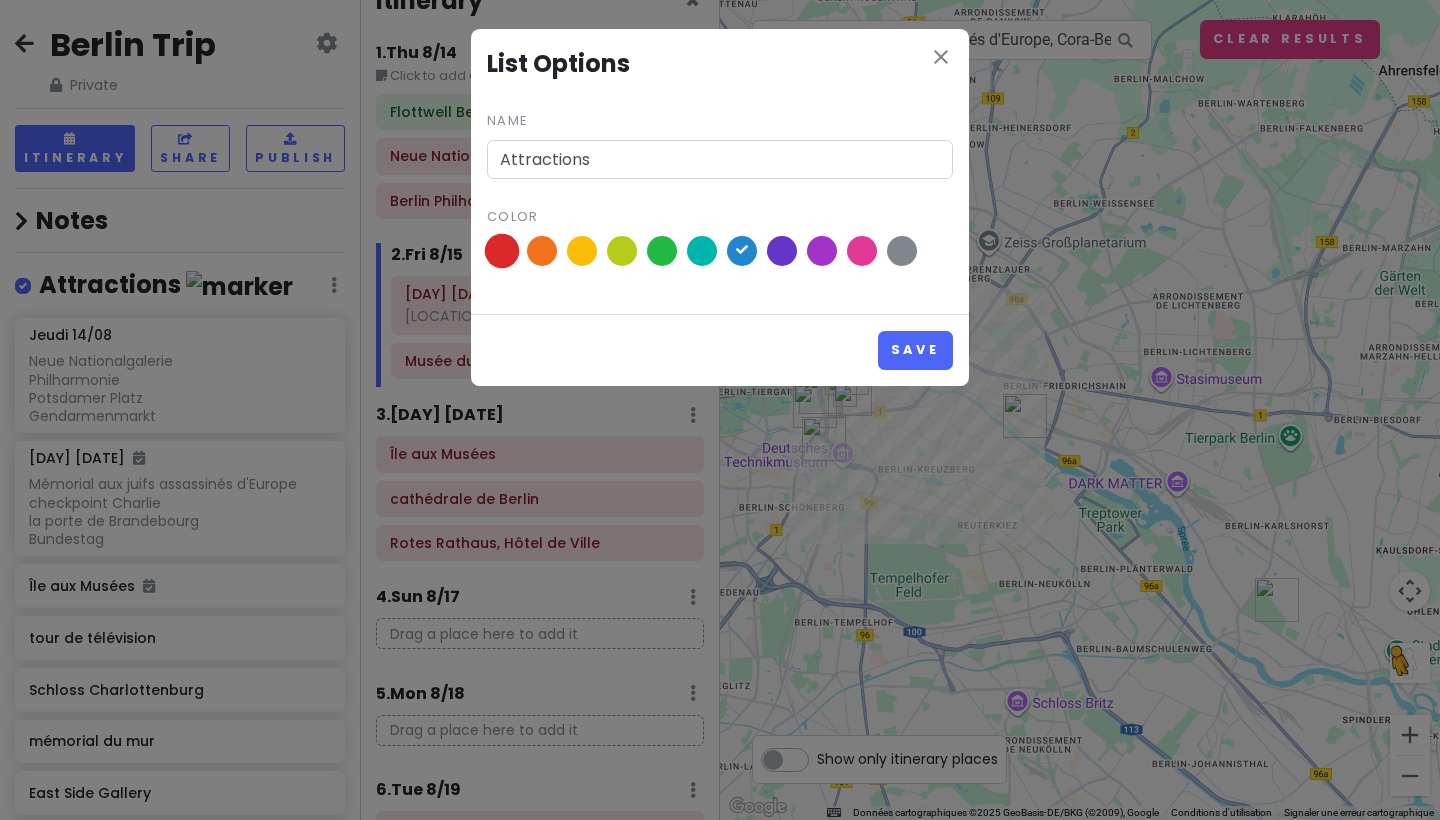 click at bounding box center (502, 251) 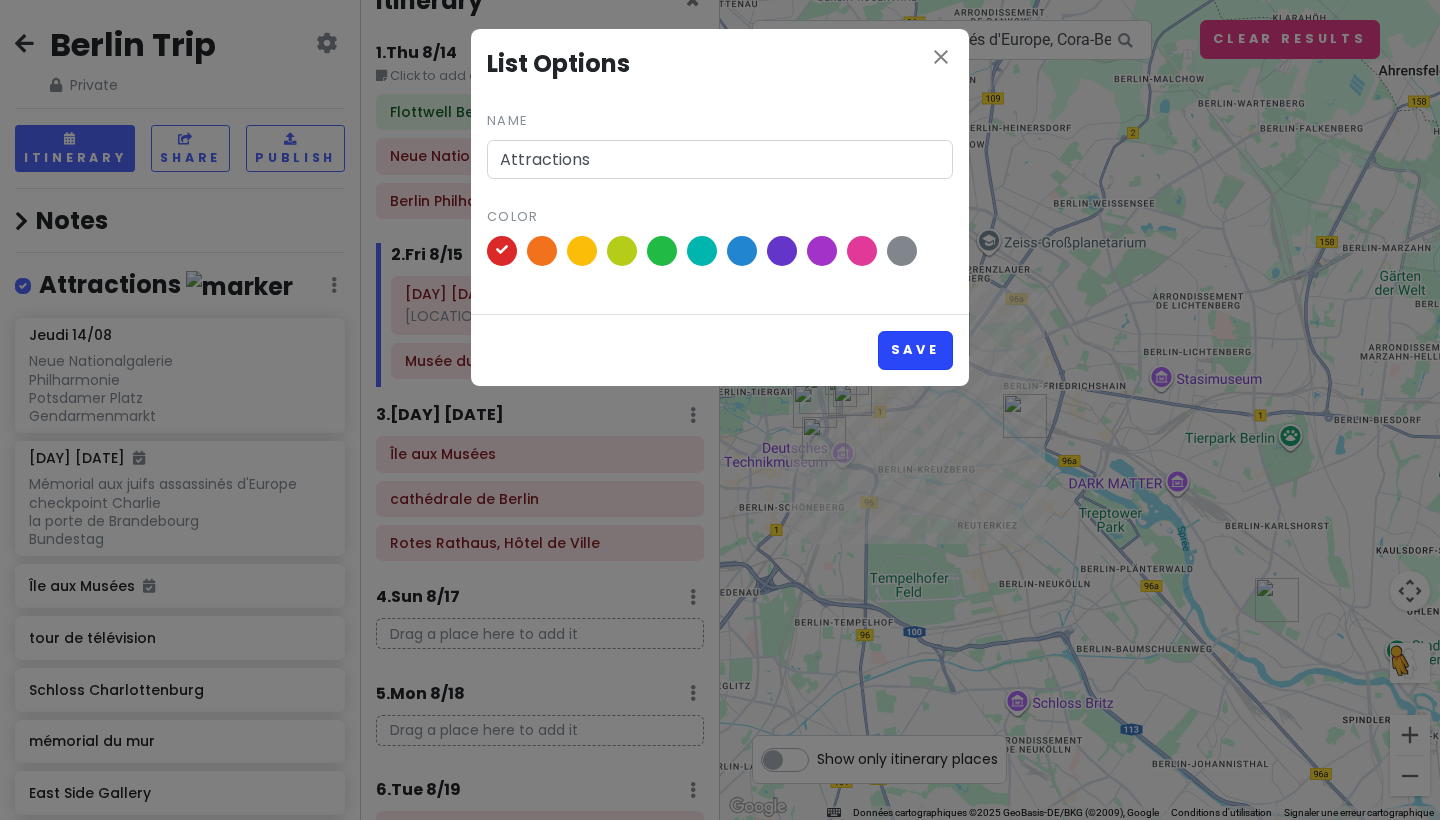 click on "Save" at bounding box center (915, 350) 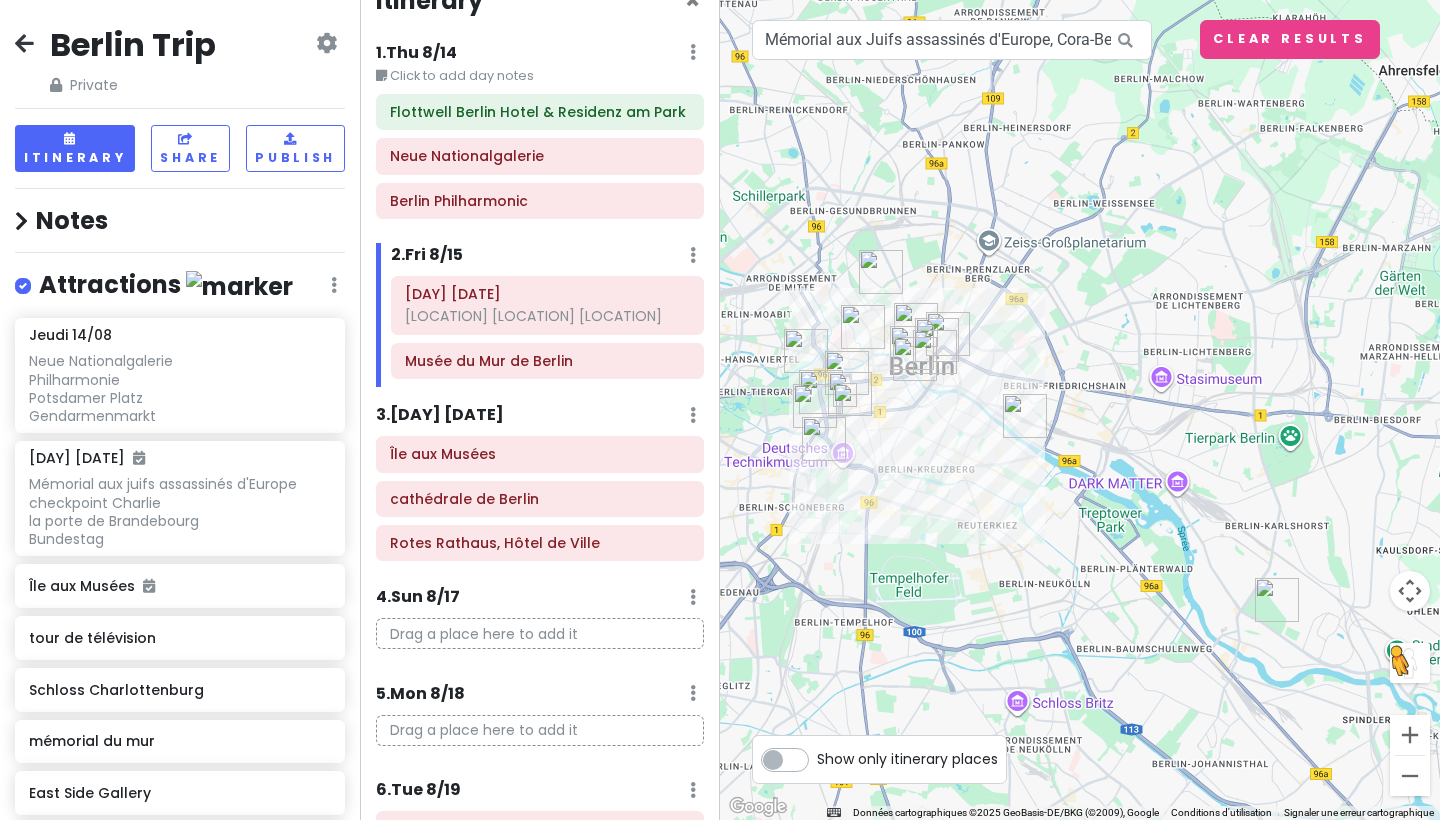 click at bounding box center [847, 373] 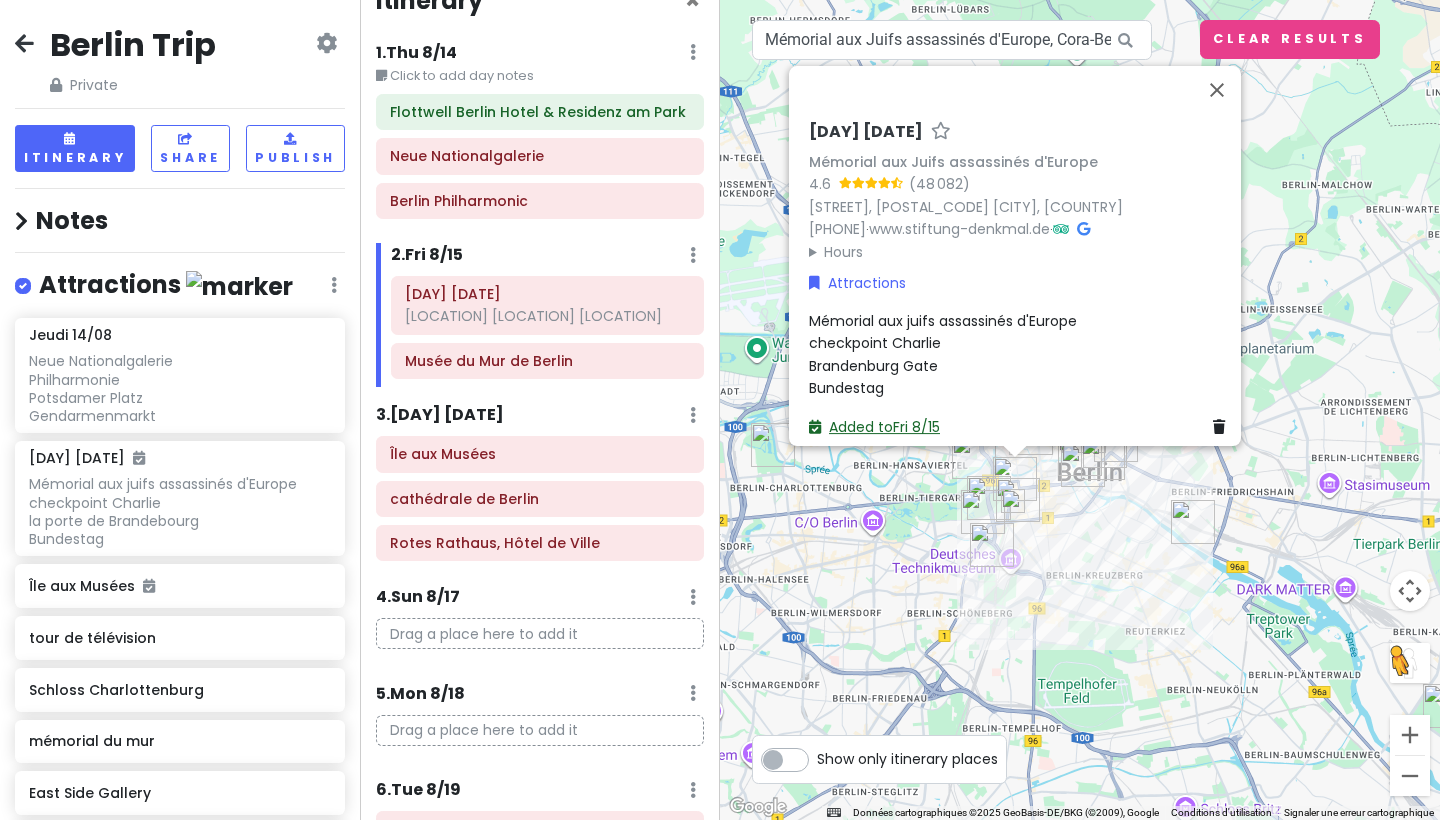 click on "Added to  Fri 8/15" at bounding box center (874, 427) 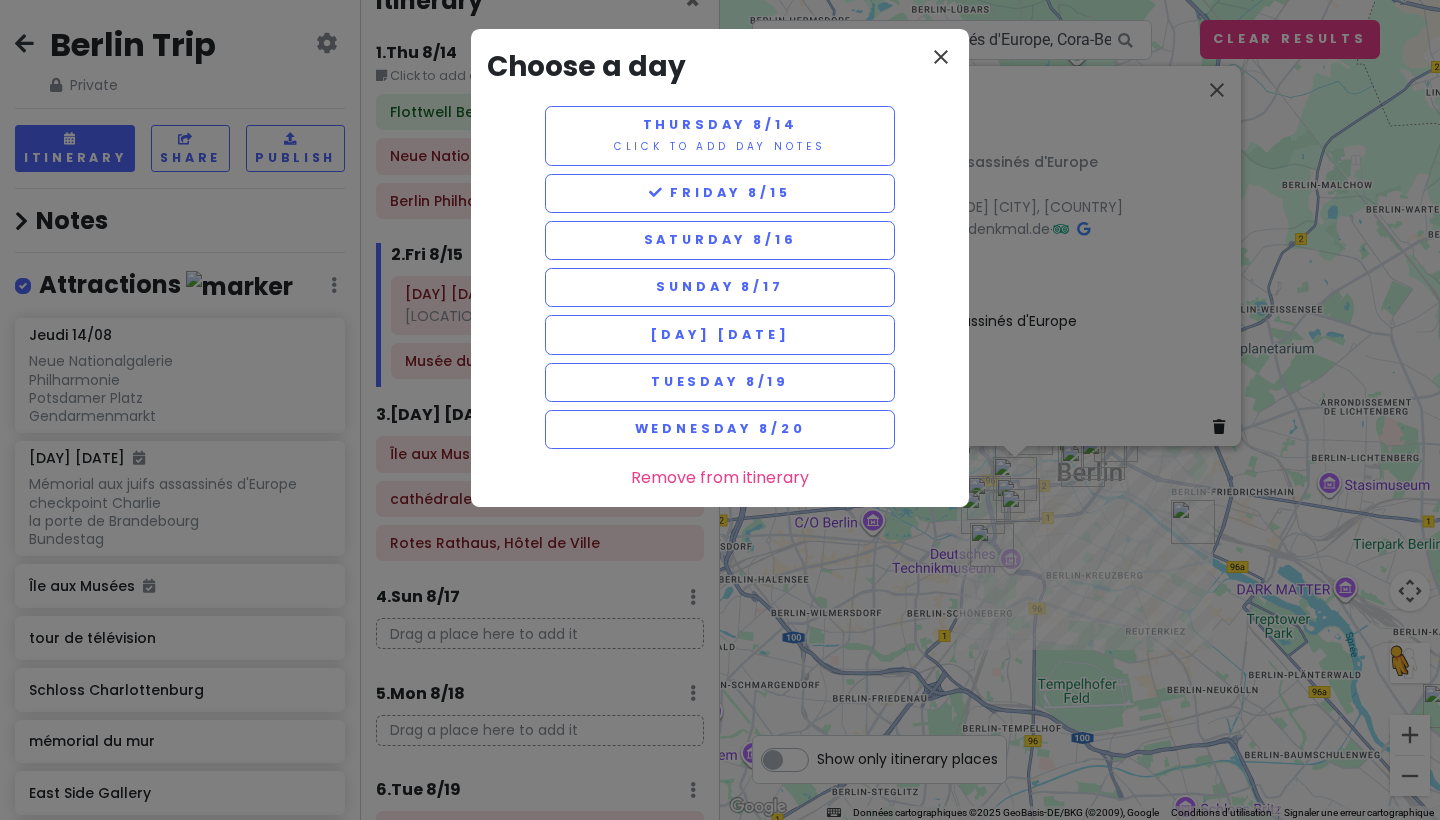 click on "close" at bounding box center (941, 57) 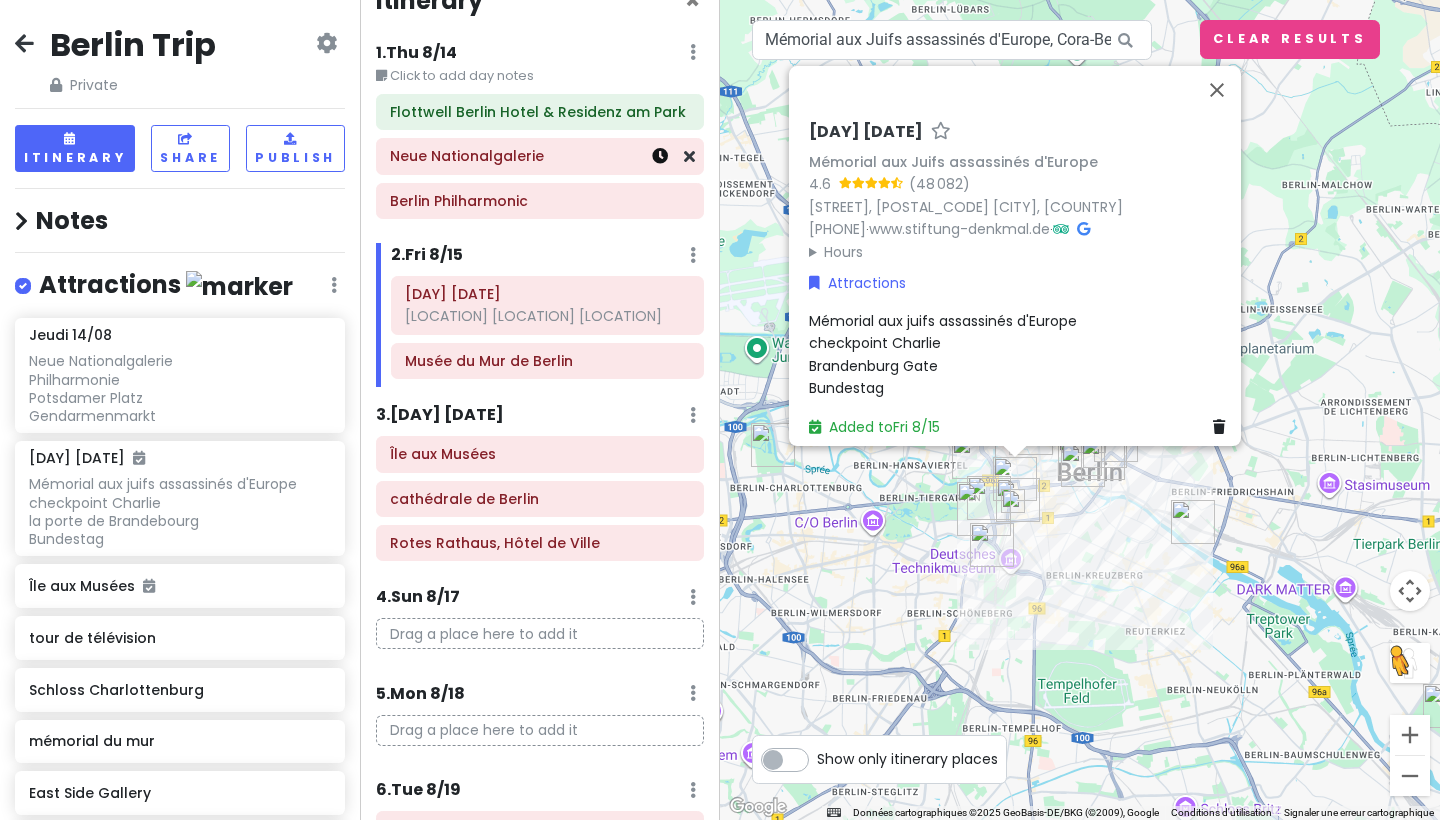 click at bounding box center [660, 156] 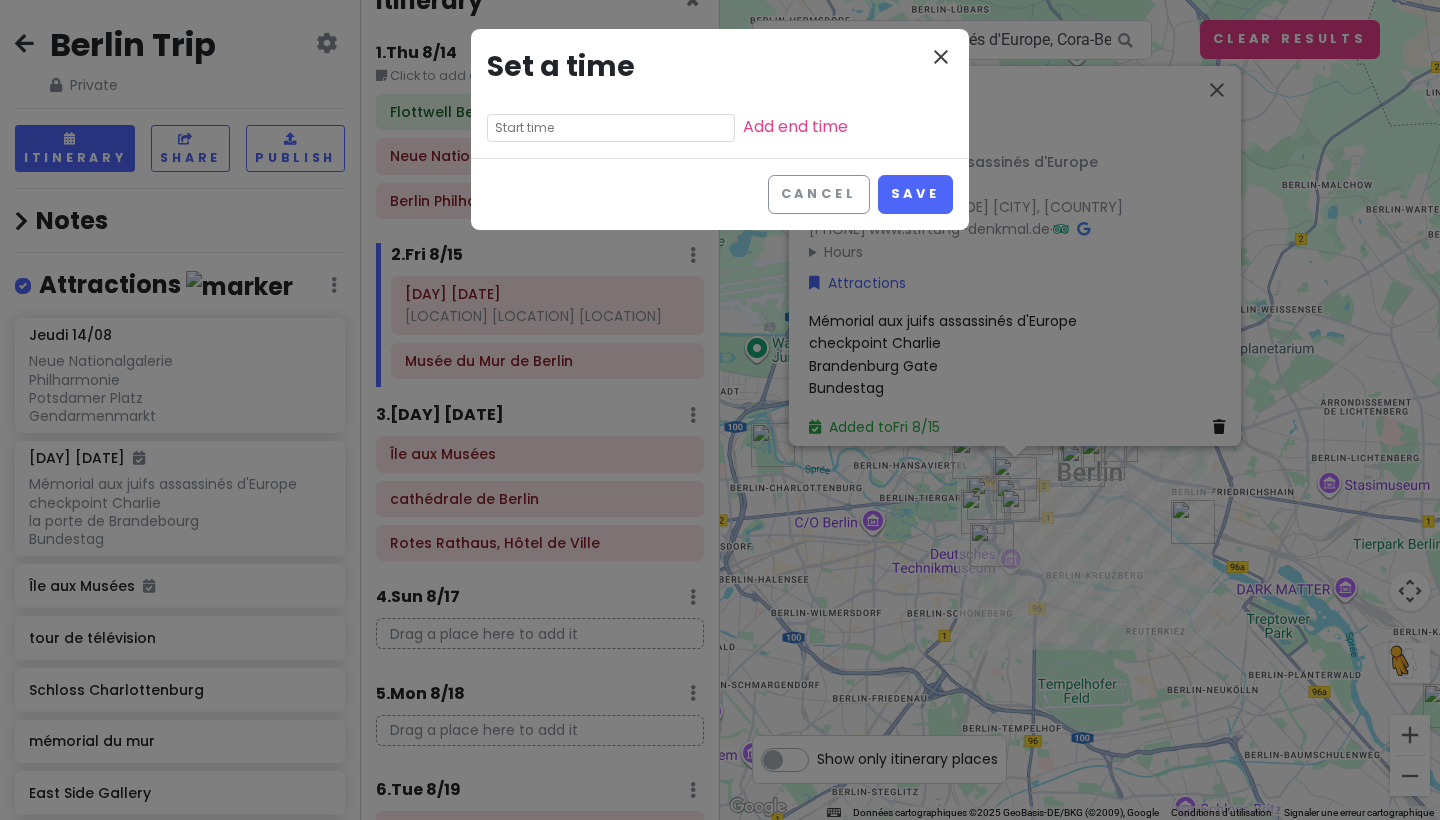 click on "close" at bounding box center (941, 57) 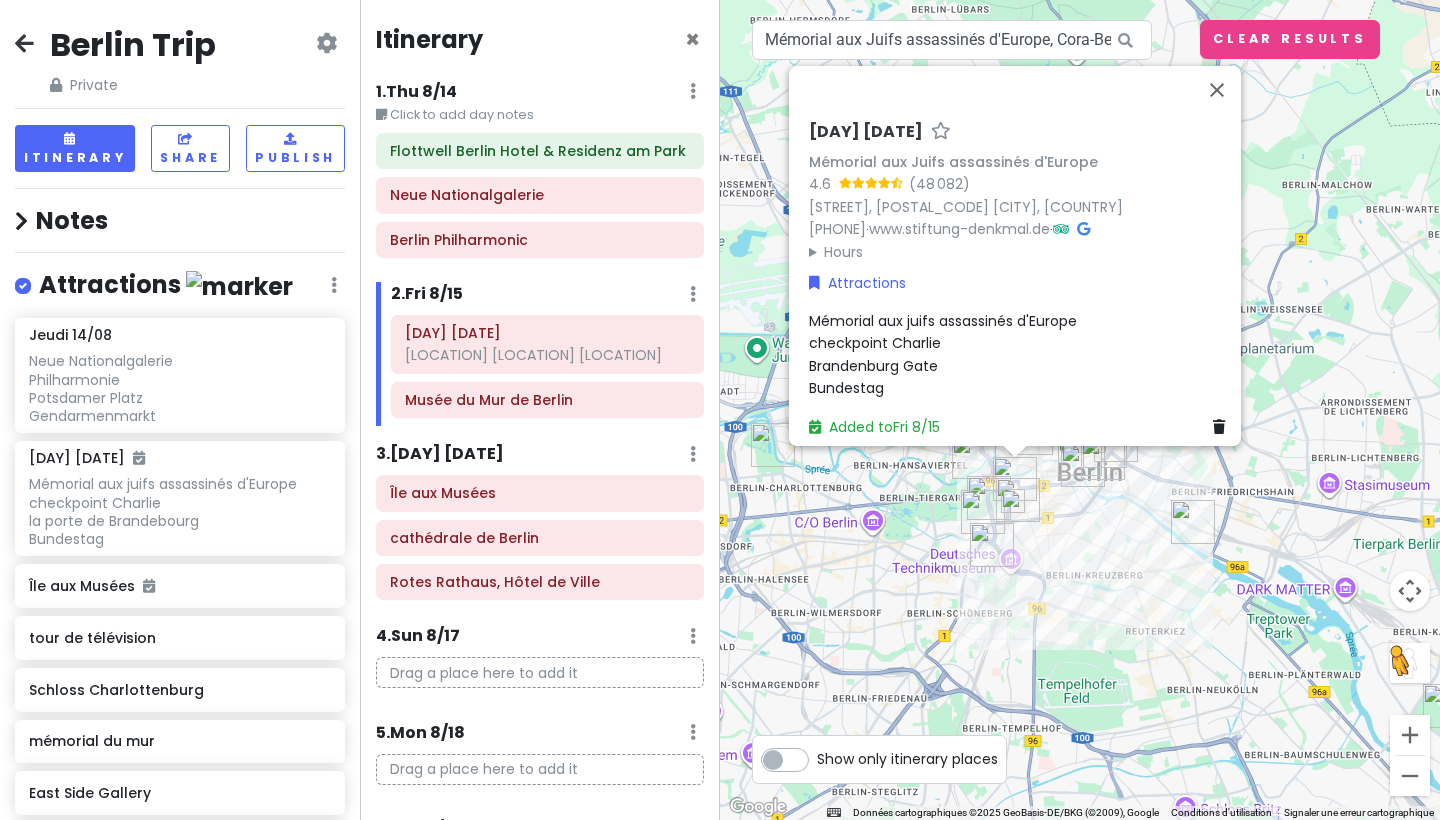 scroll, scrollTop: 0, scrollLeft: 0, axis: both 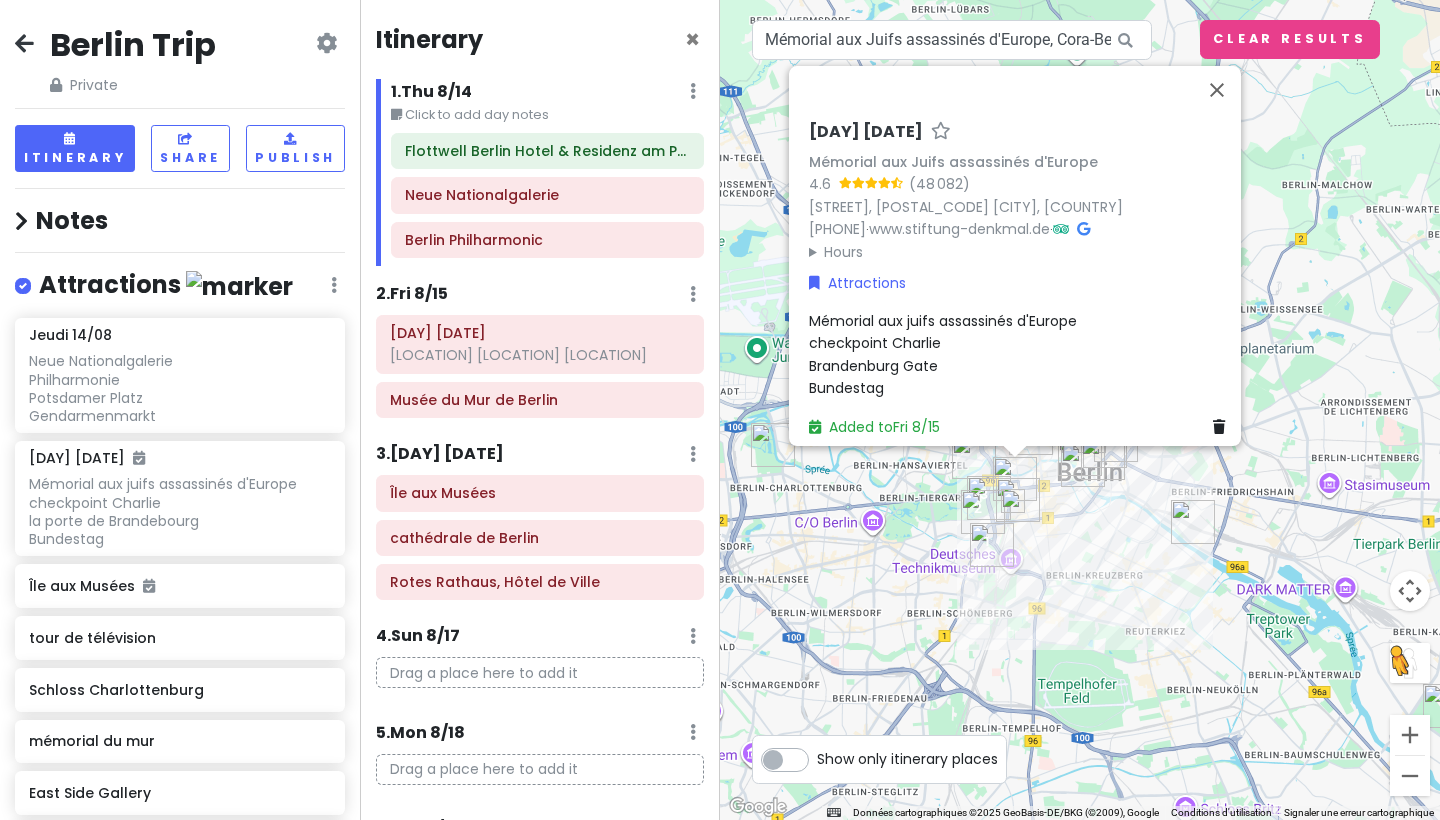 click at bounding box center [693, 91] 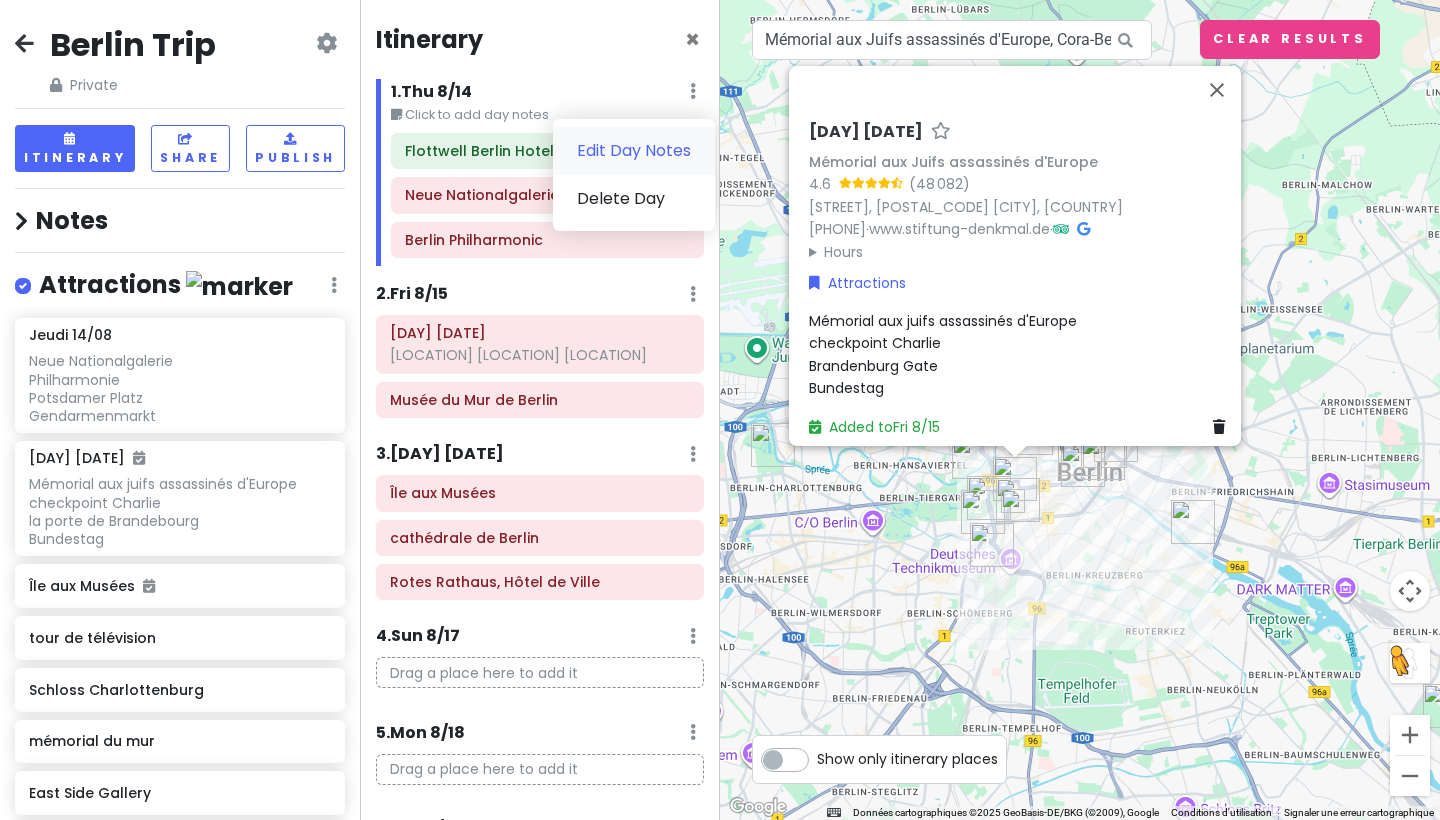 click on "Edit Day Notes" at bounding box center [634, 151] 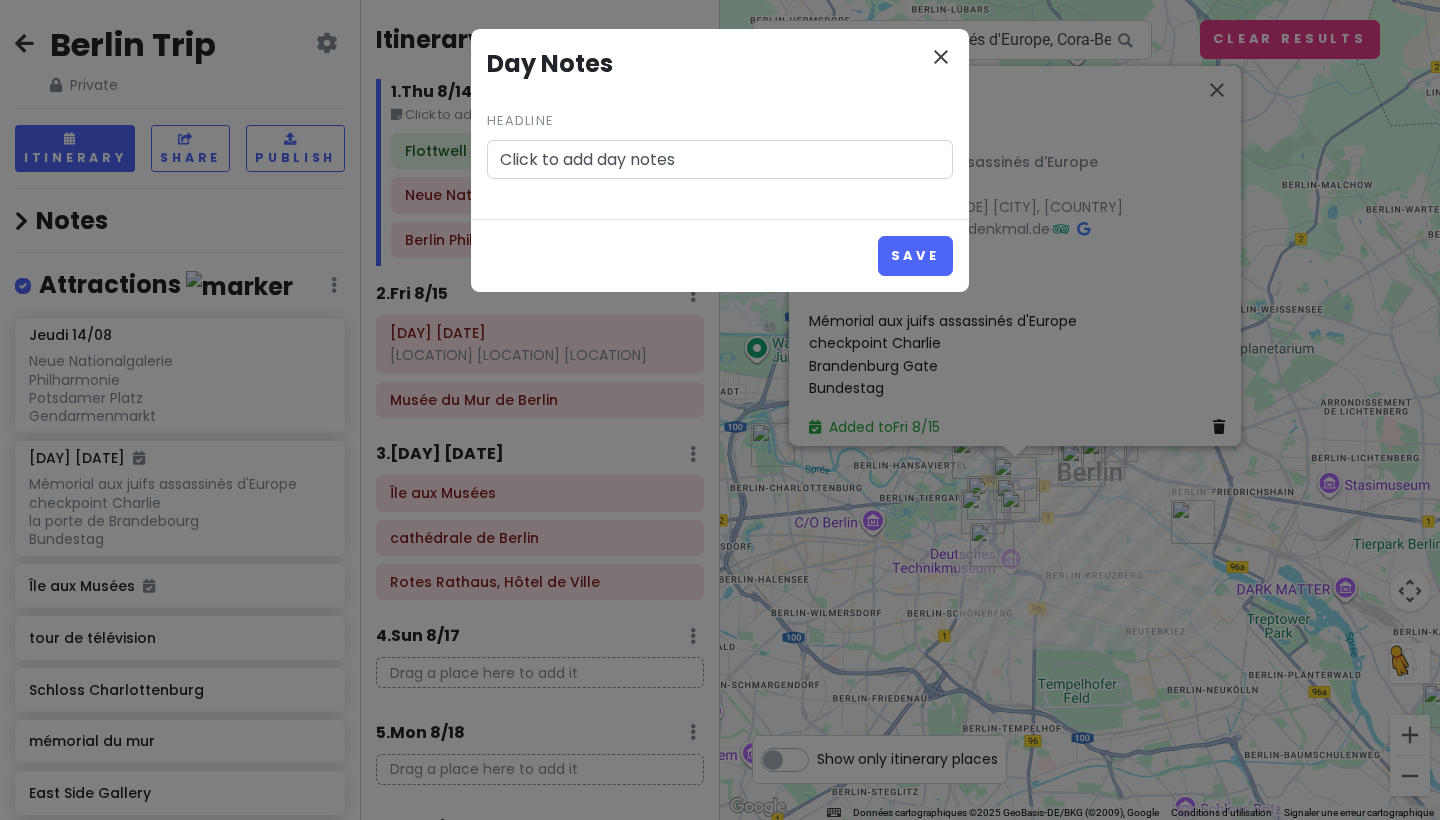 click on "close" at bounding box center (941, 57) 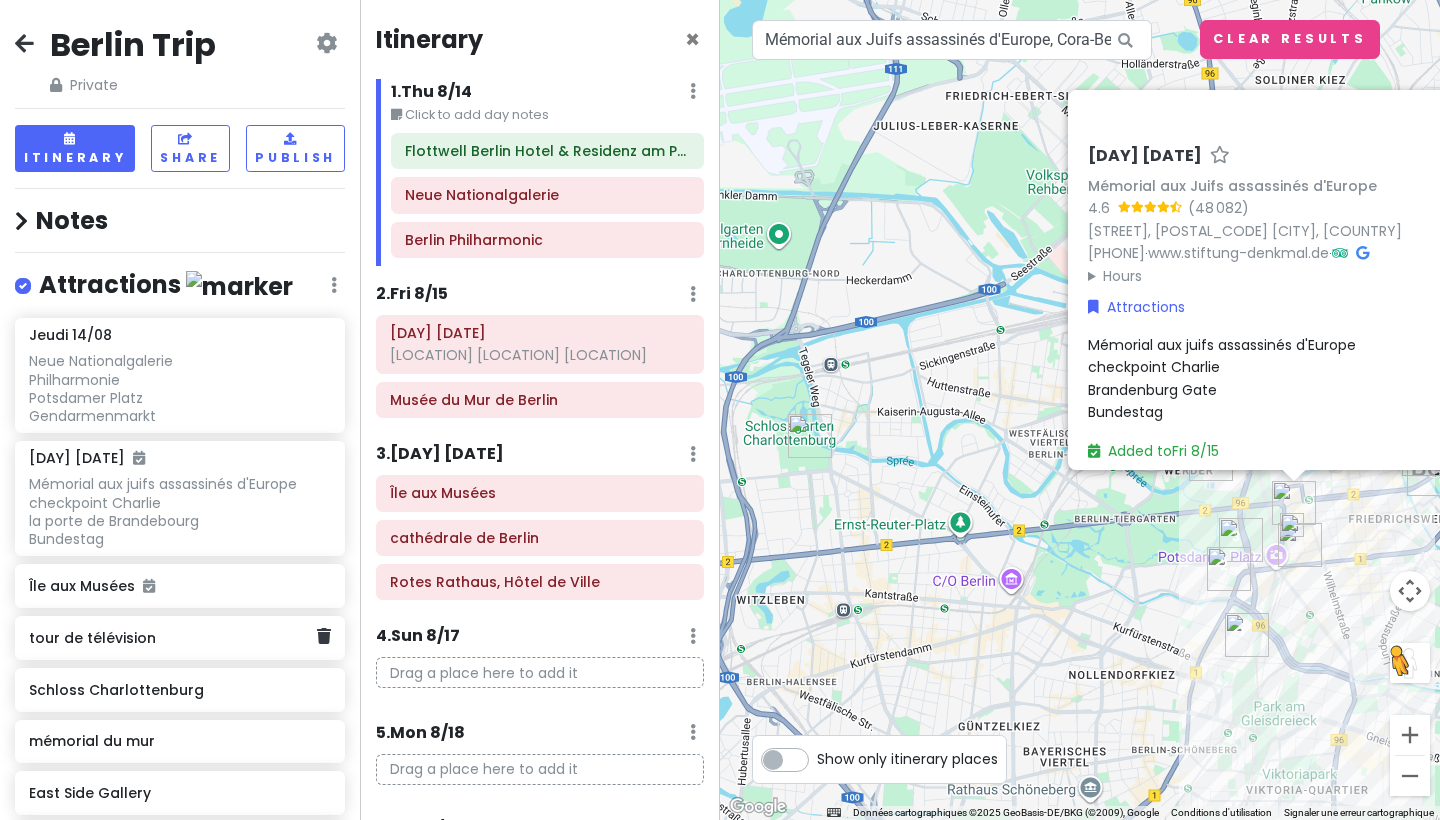 click on "tour de télévision" at bounding box center [172, 638] 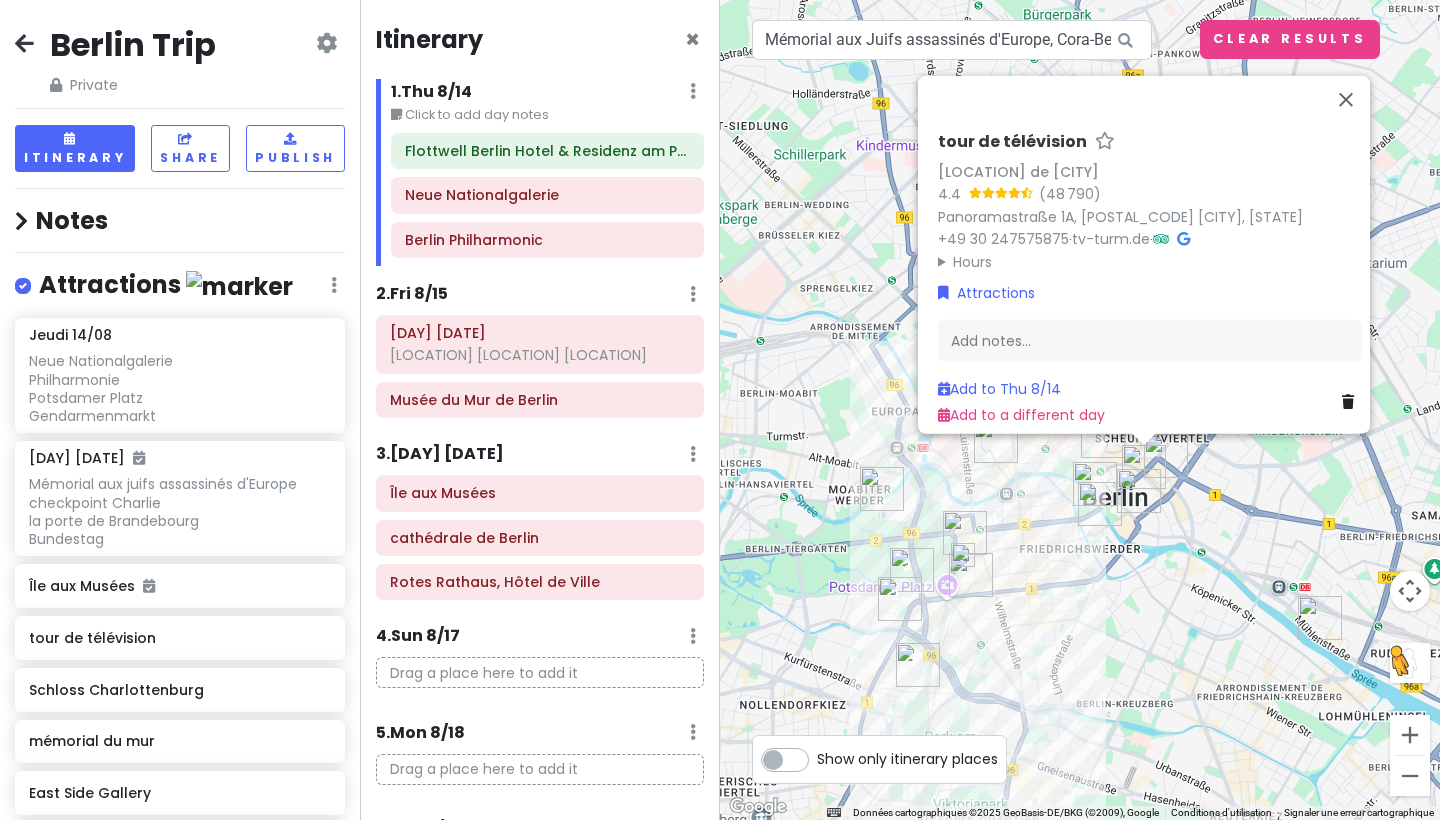 click at bounding box center [1139, 491] 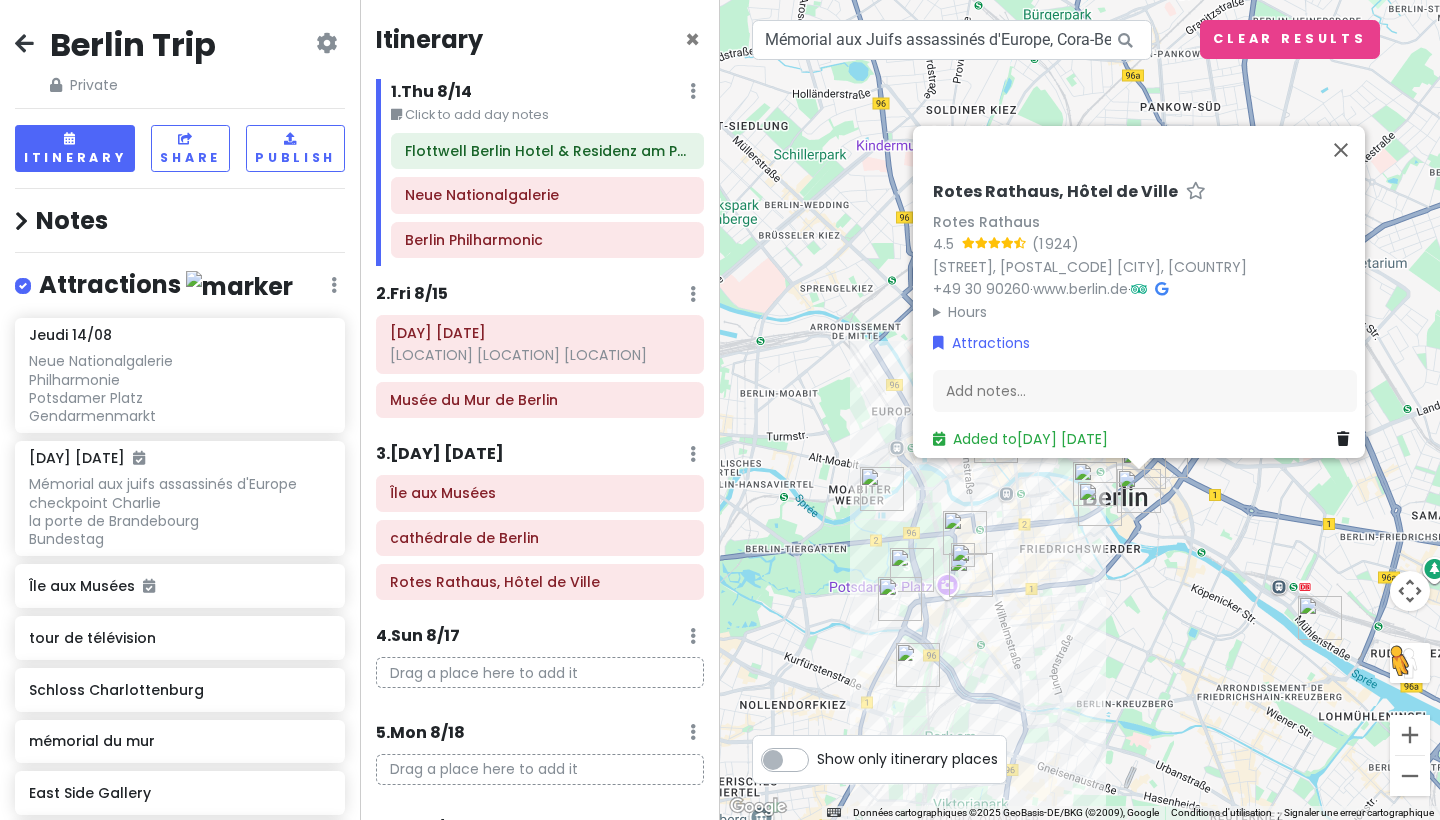 click at bounding box center (1139, 464) 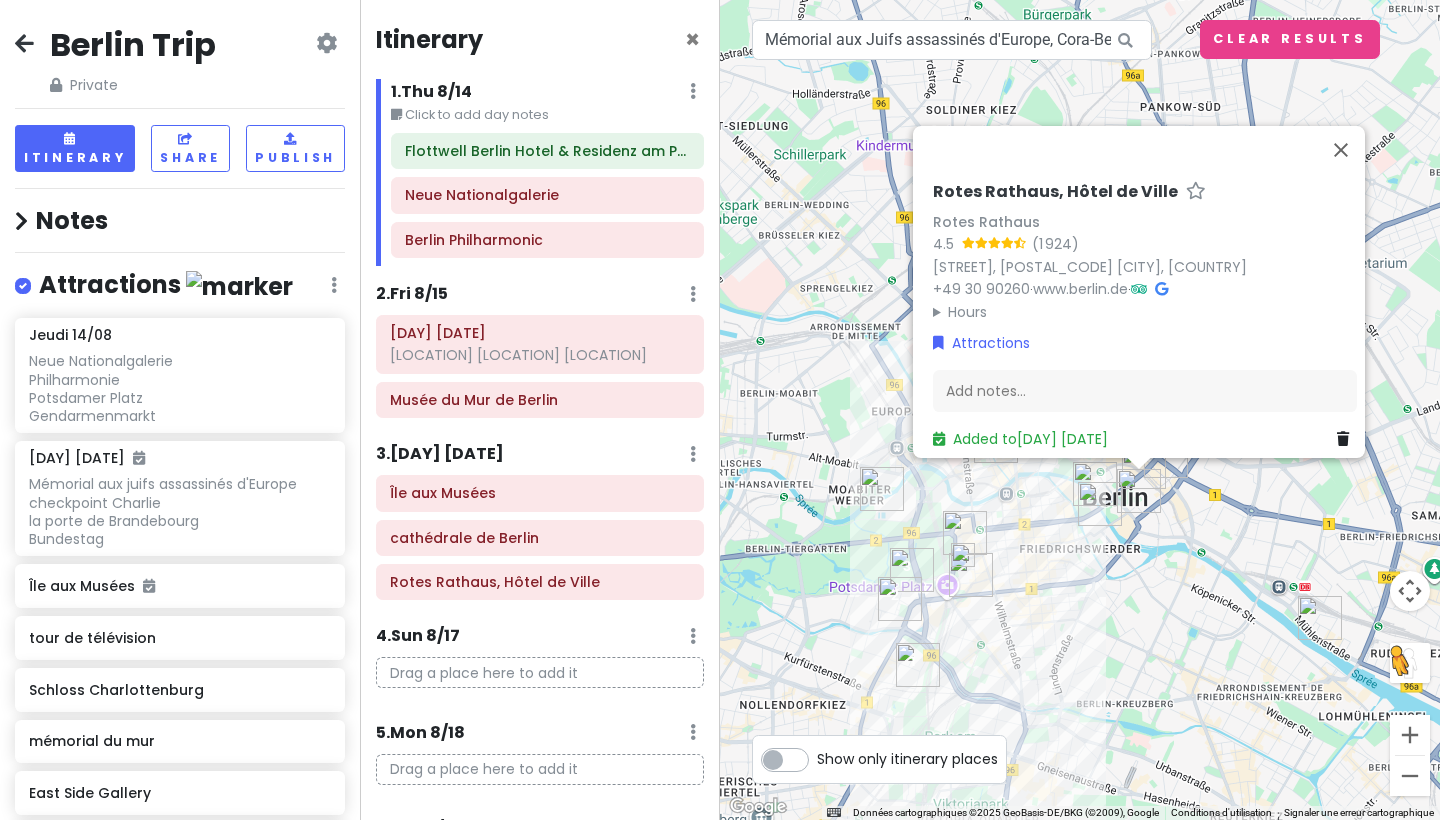 click at bounding box center [1095, 484] 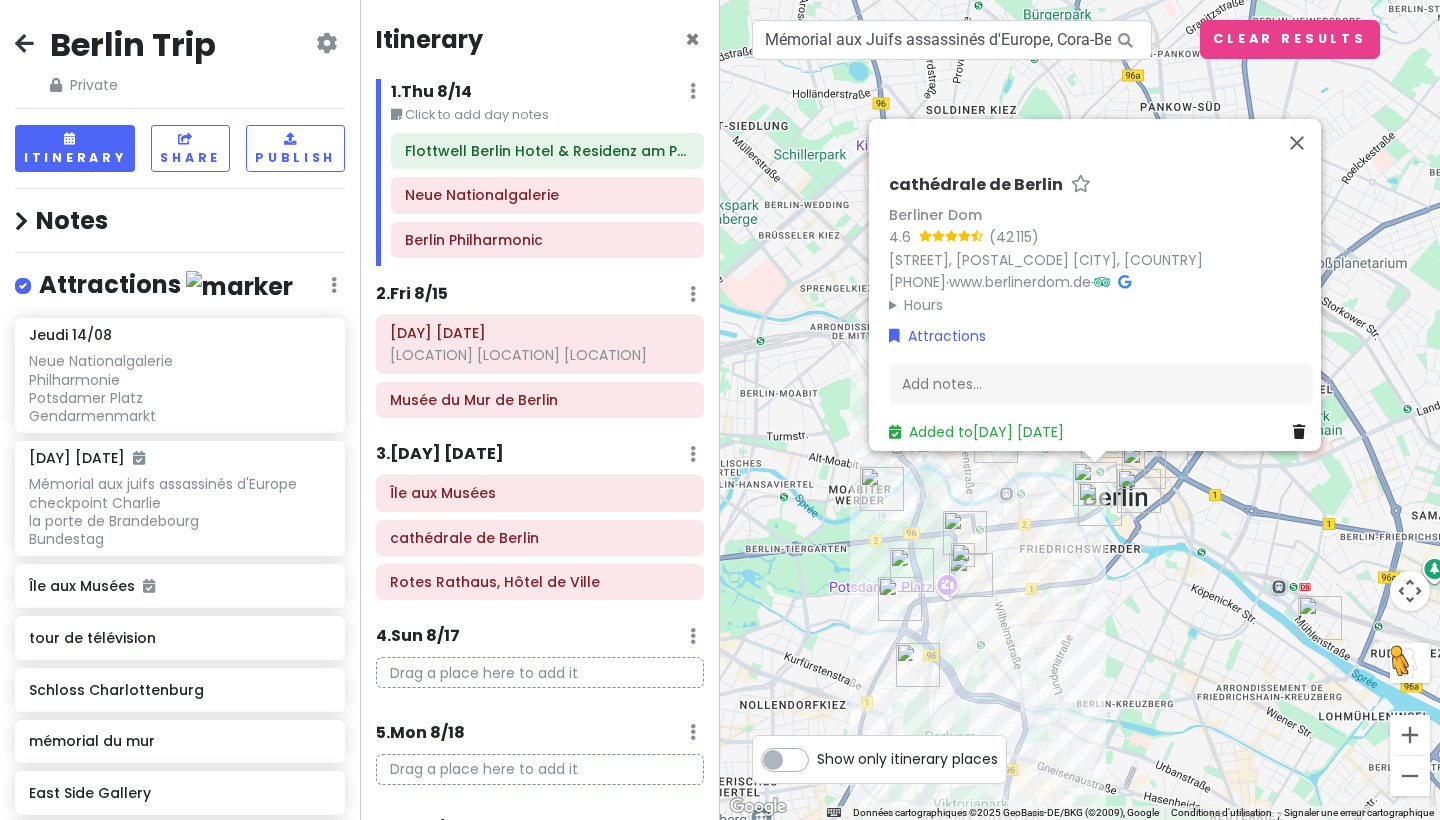 click at bounding box center (1100, 504) 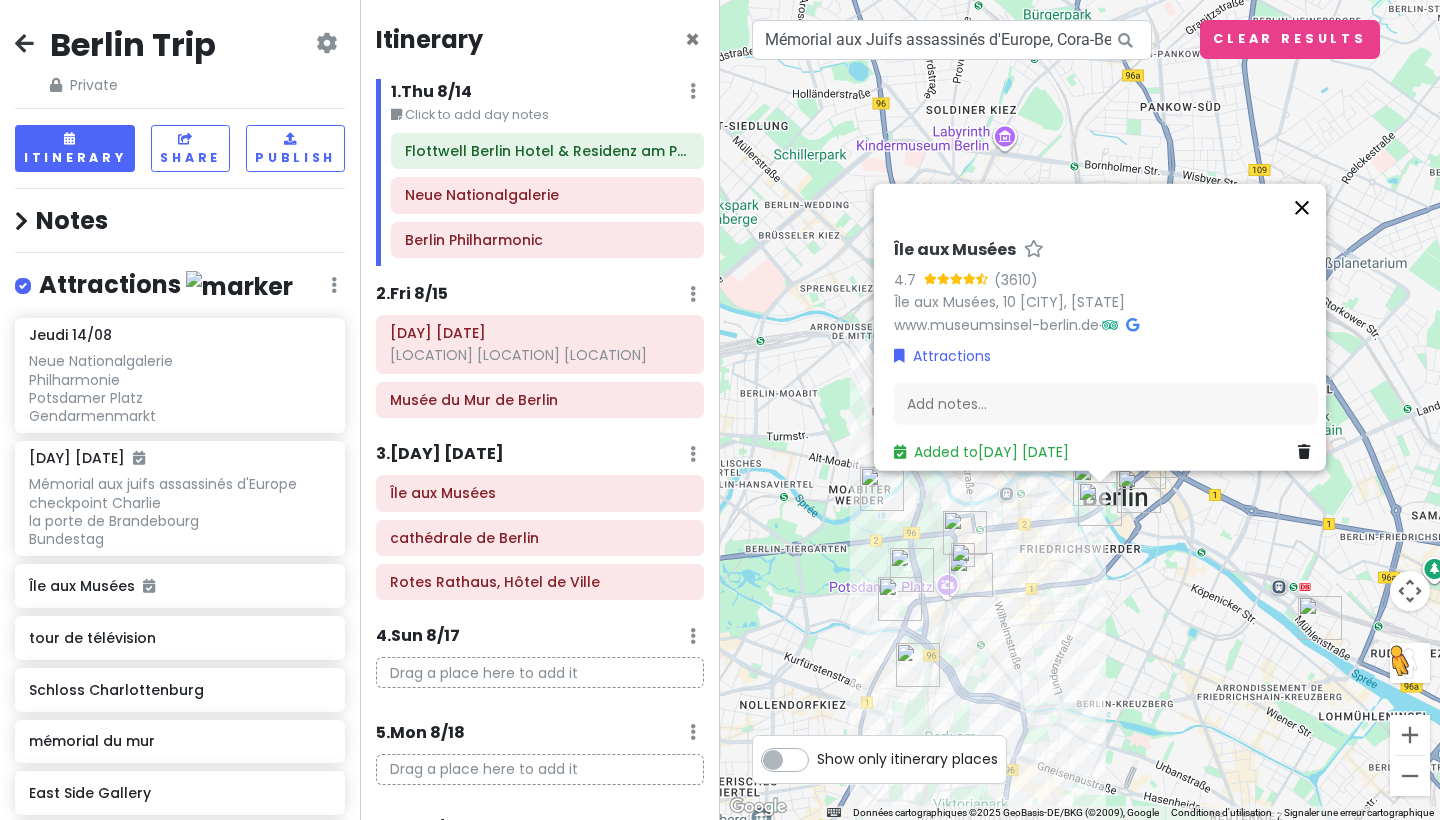 click at bounding box center [1302, 208] 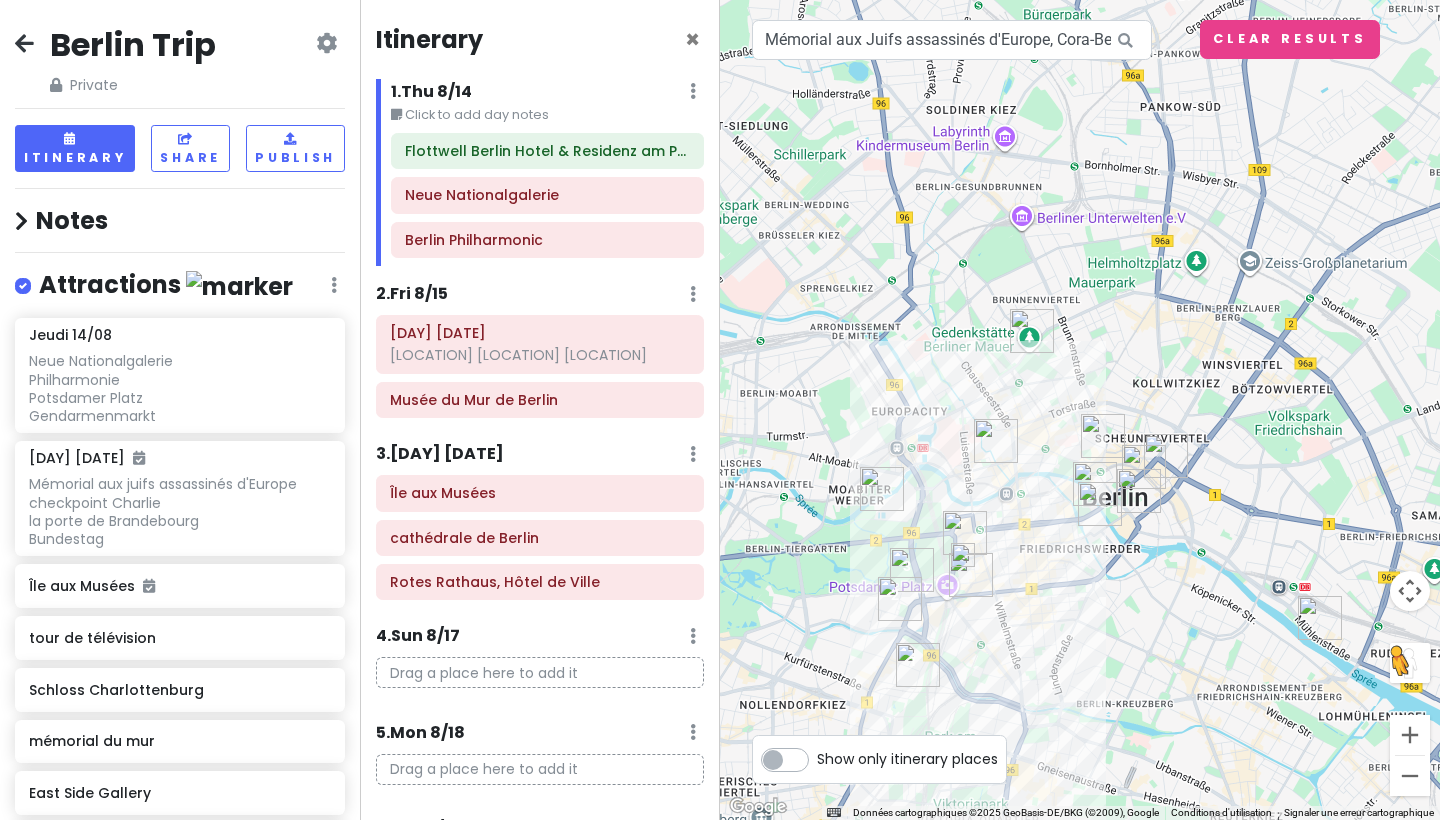 click at bounding box center [1103, 436] 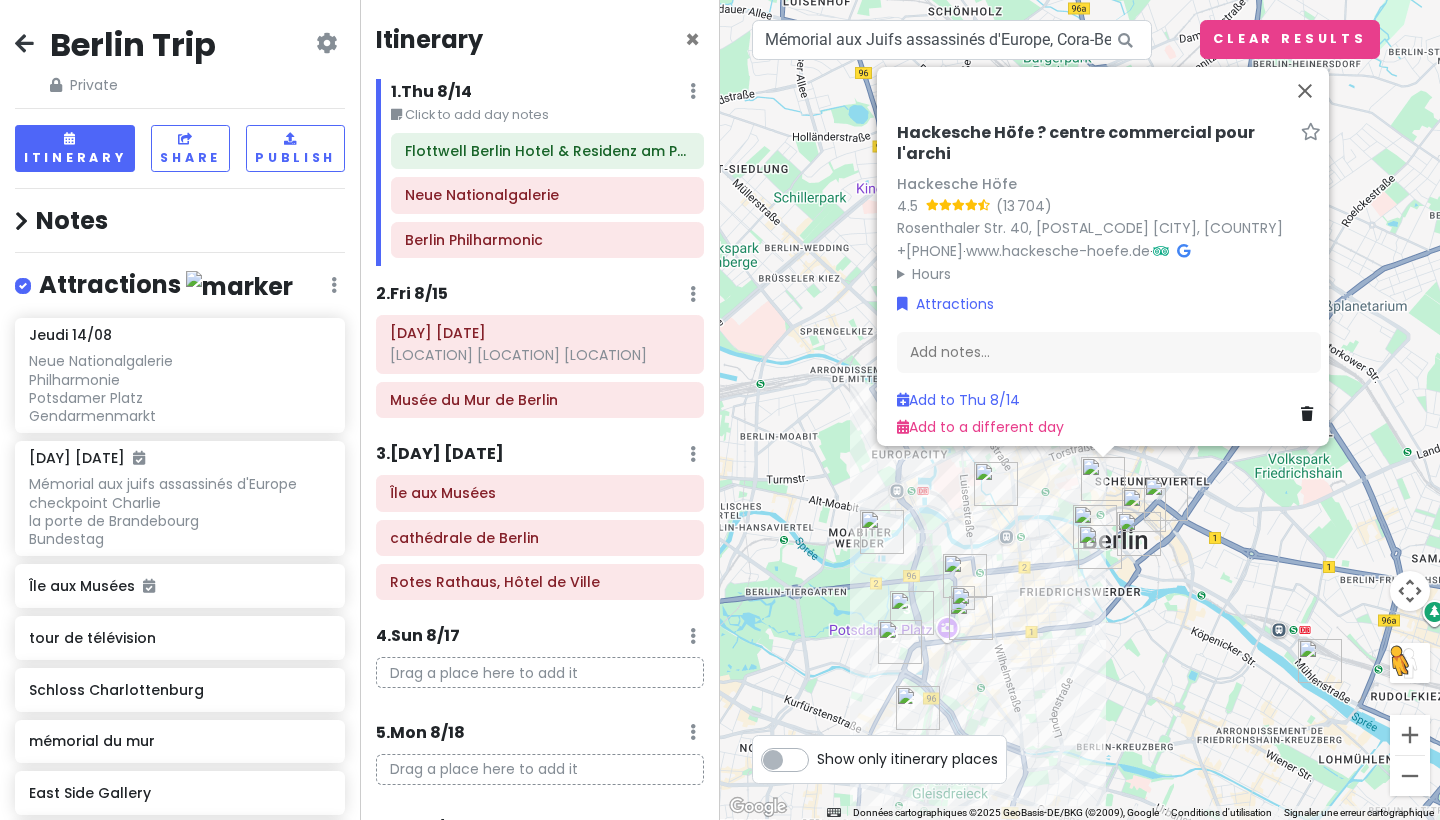 click at bounding box center (1144, 510) 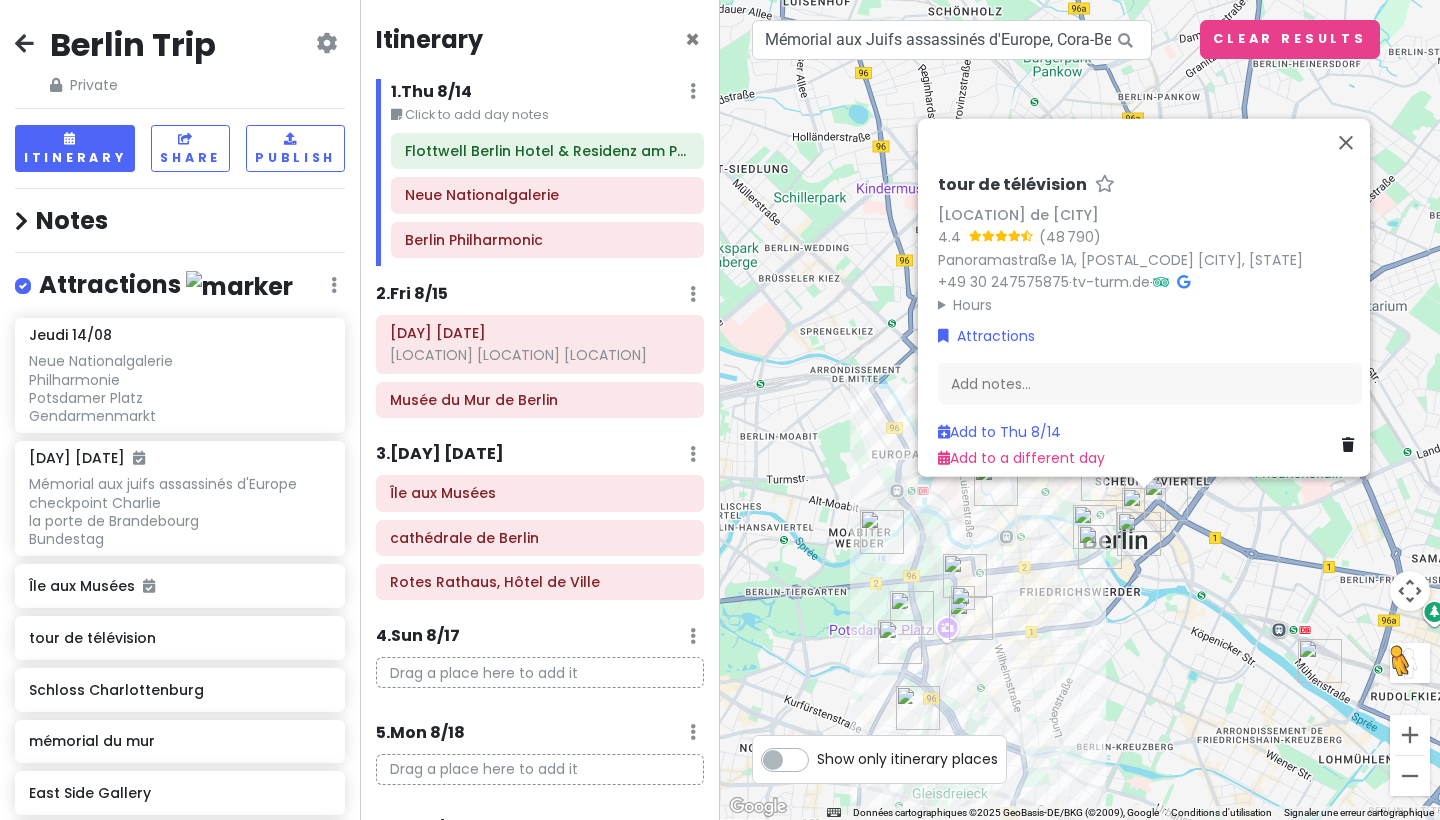 click at bounding box center (1144, 510) 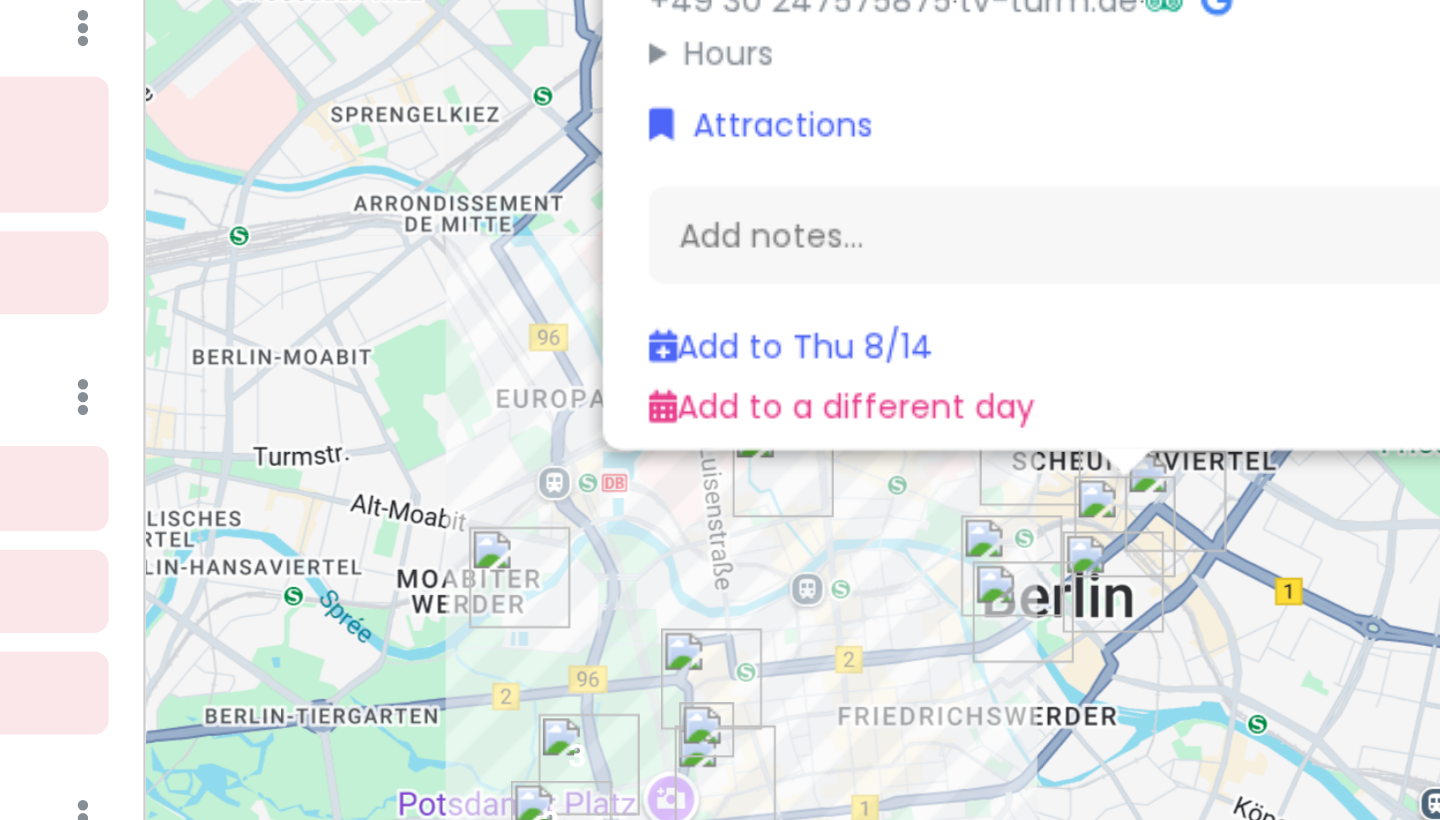 click at bounding box center (1144, 510) 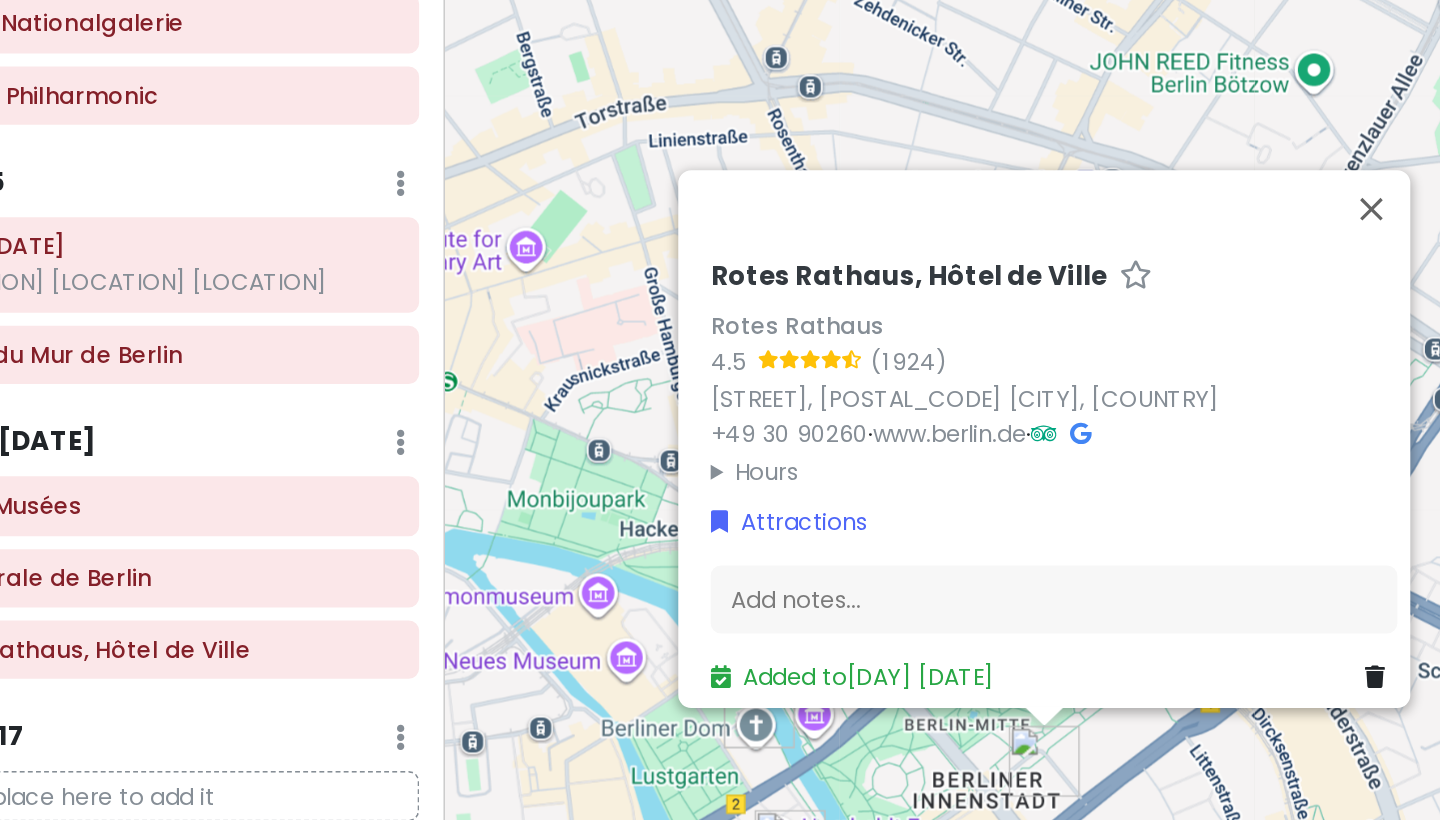 click on "[INSTRUCTIONS] Rotes Rathaus, Hôtel de Ville Rotes Rathaus [RATING] ([NUMBER]) [STREET], [POSTAL_CODE] [CITY], [COUNTRY] [PHONE] · [URL] · Hours [DAY] [TIME] [DAY] [TIME] [DAY] [TIME] [DAY] [TIME] [DAY] [TIME] [DAY] Fermé [DAY] Fermé Attractions Add notes... Added to [DAY] [DATE]" at bounding box center [1080, 410] 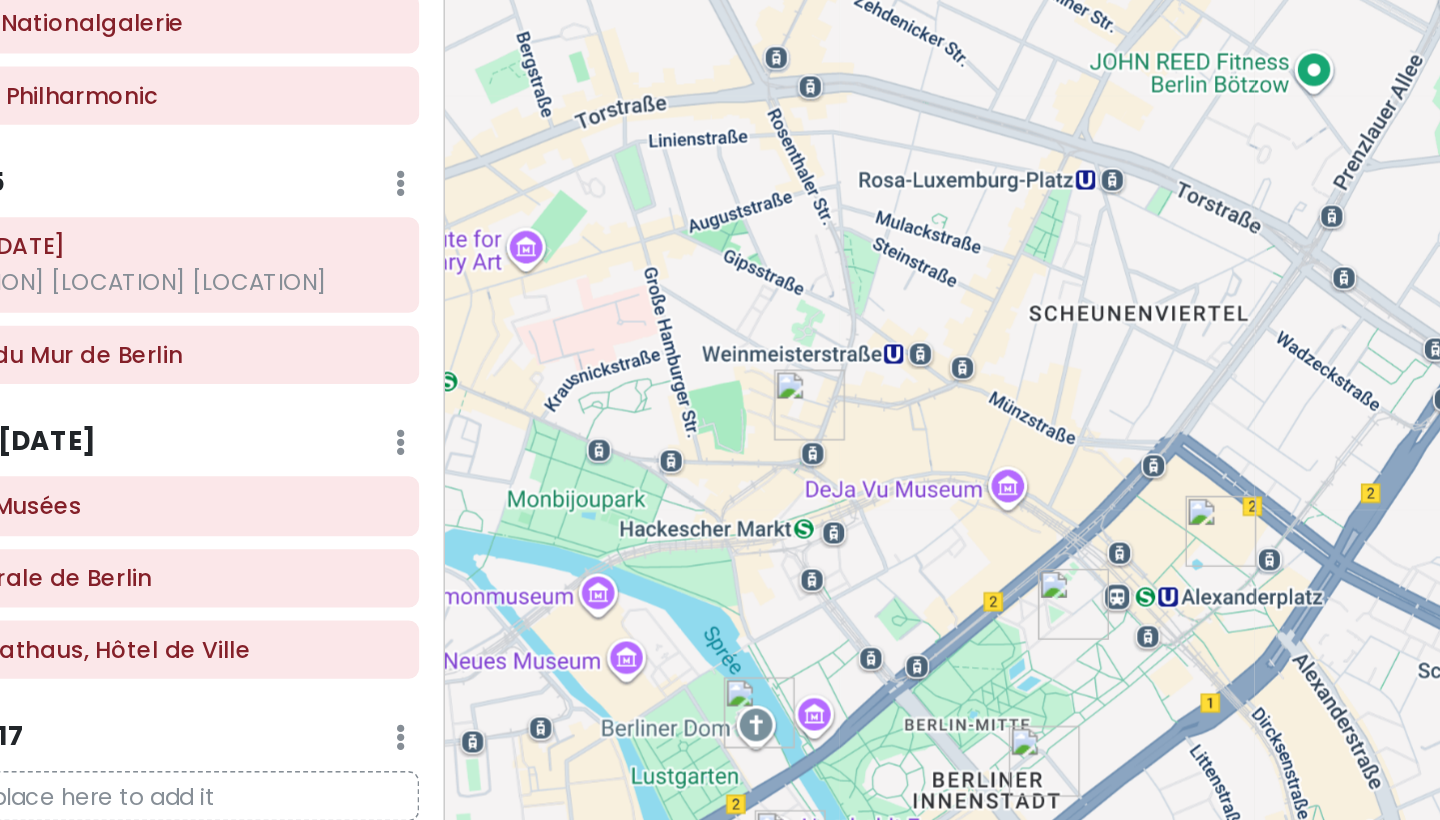 click at bounding box center [1199, 509] 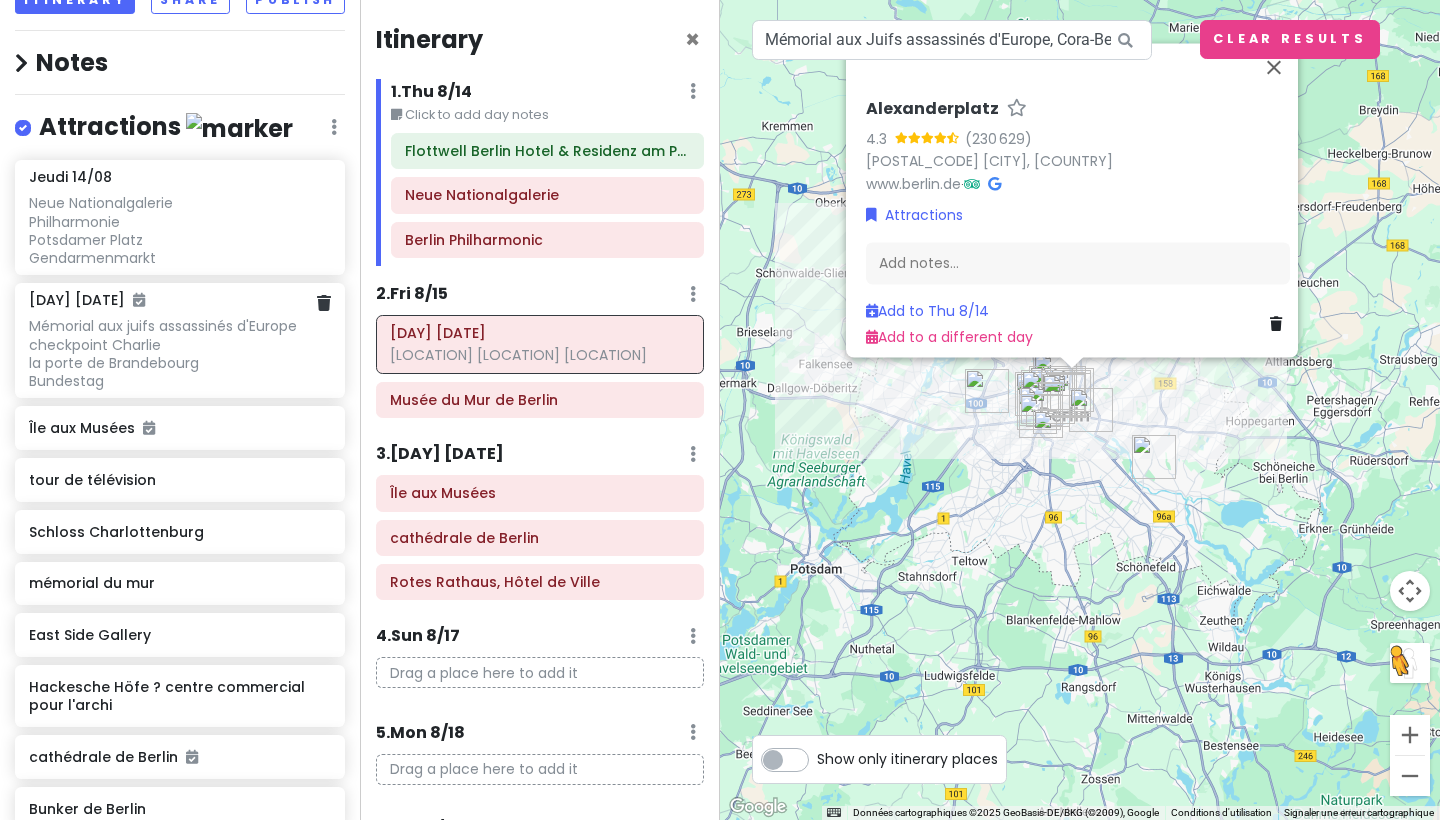 scroll, scrollTop: 170, scrollLeft: 0, axis: vertical 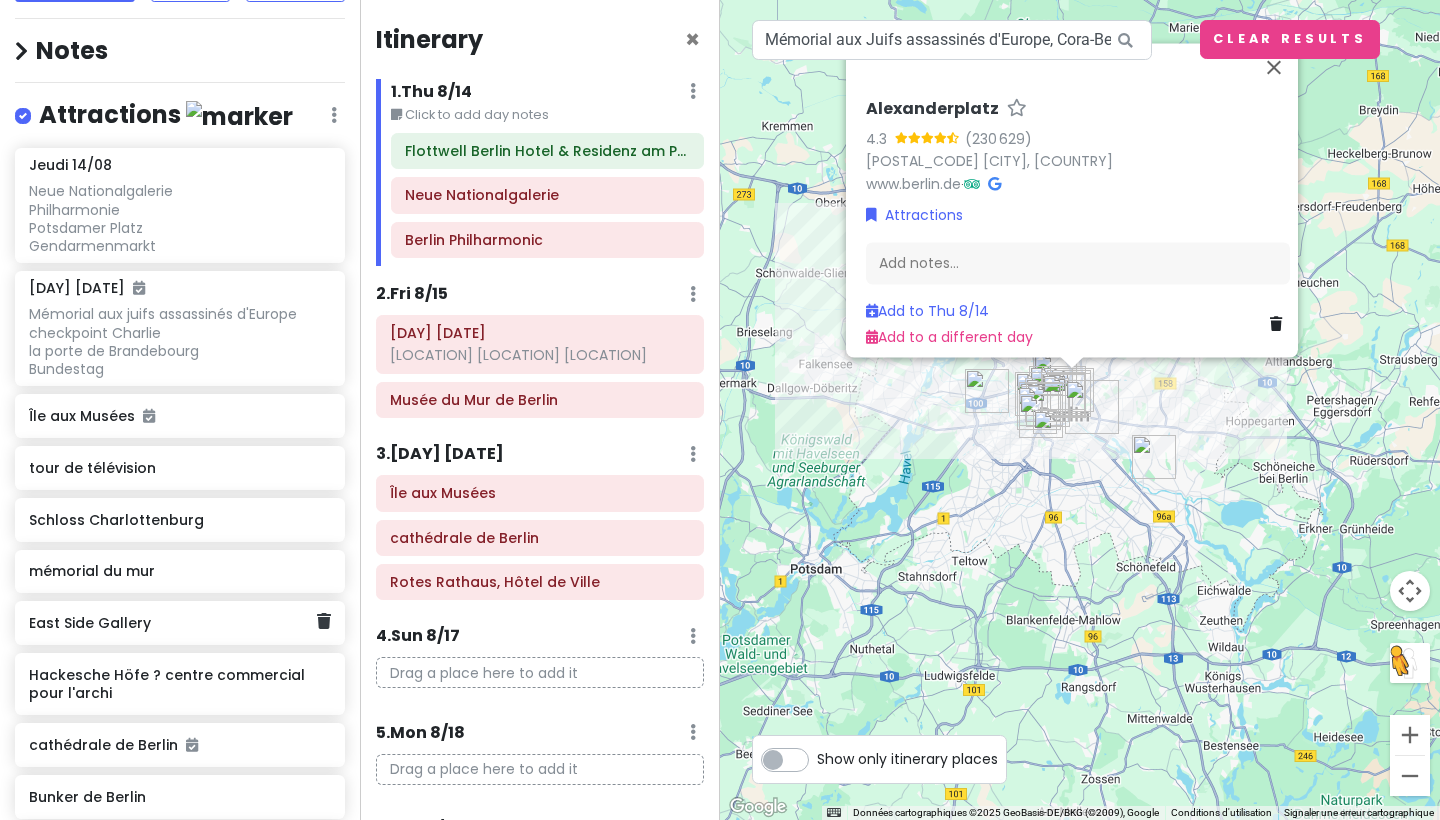 click on "East Side Gallery" at bounding box center (172, 623) 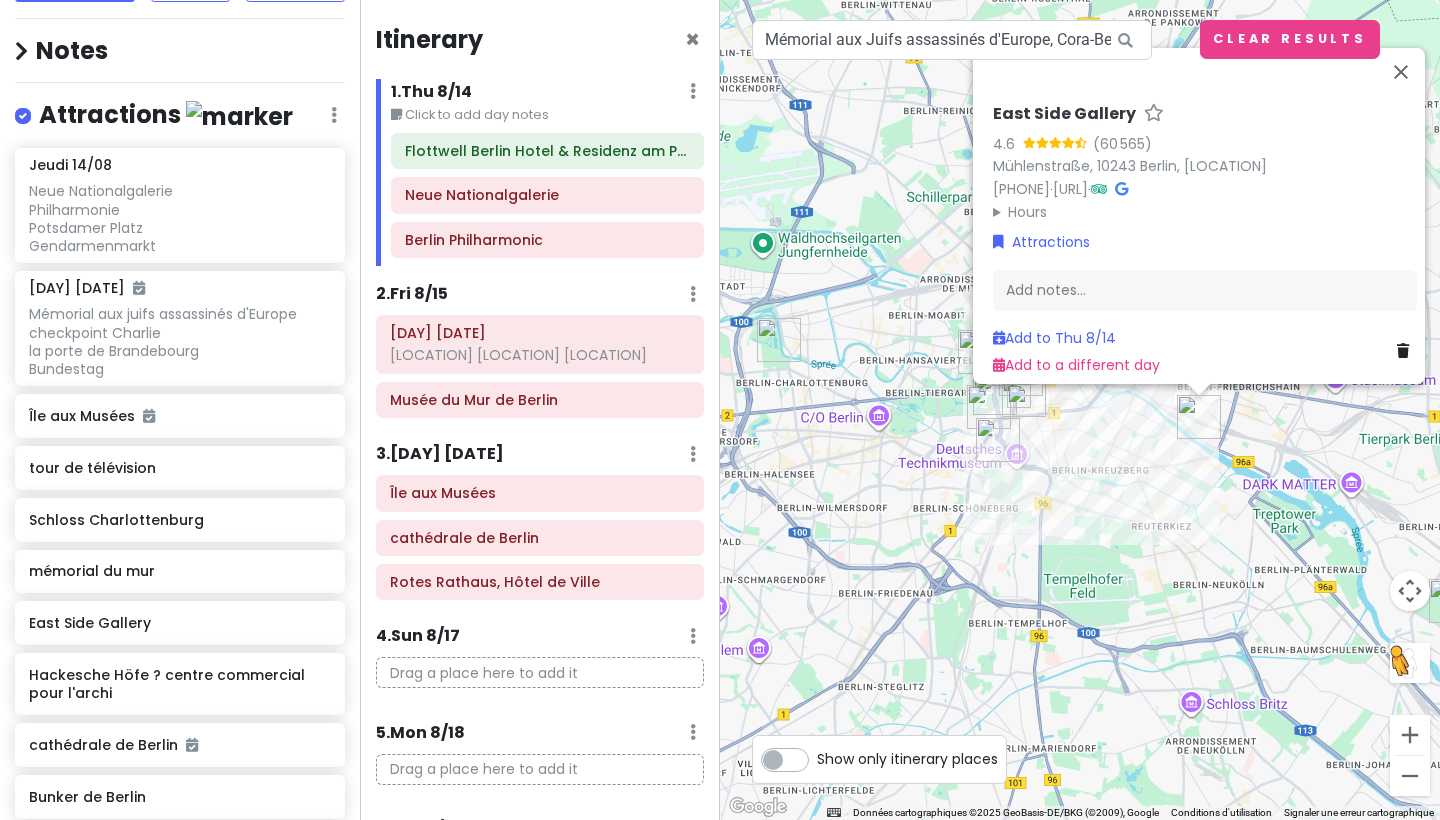drag, startPoint x: 1122, startPoint y: 402, endPoint x: 1173, endPoint y: 630, distance: 233.63432 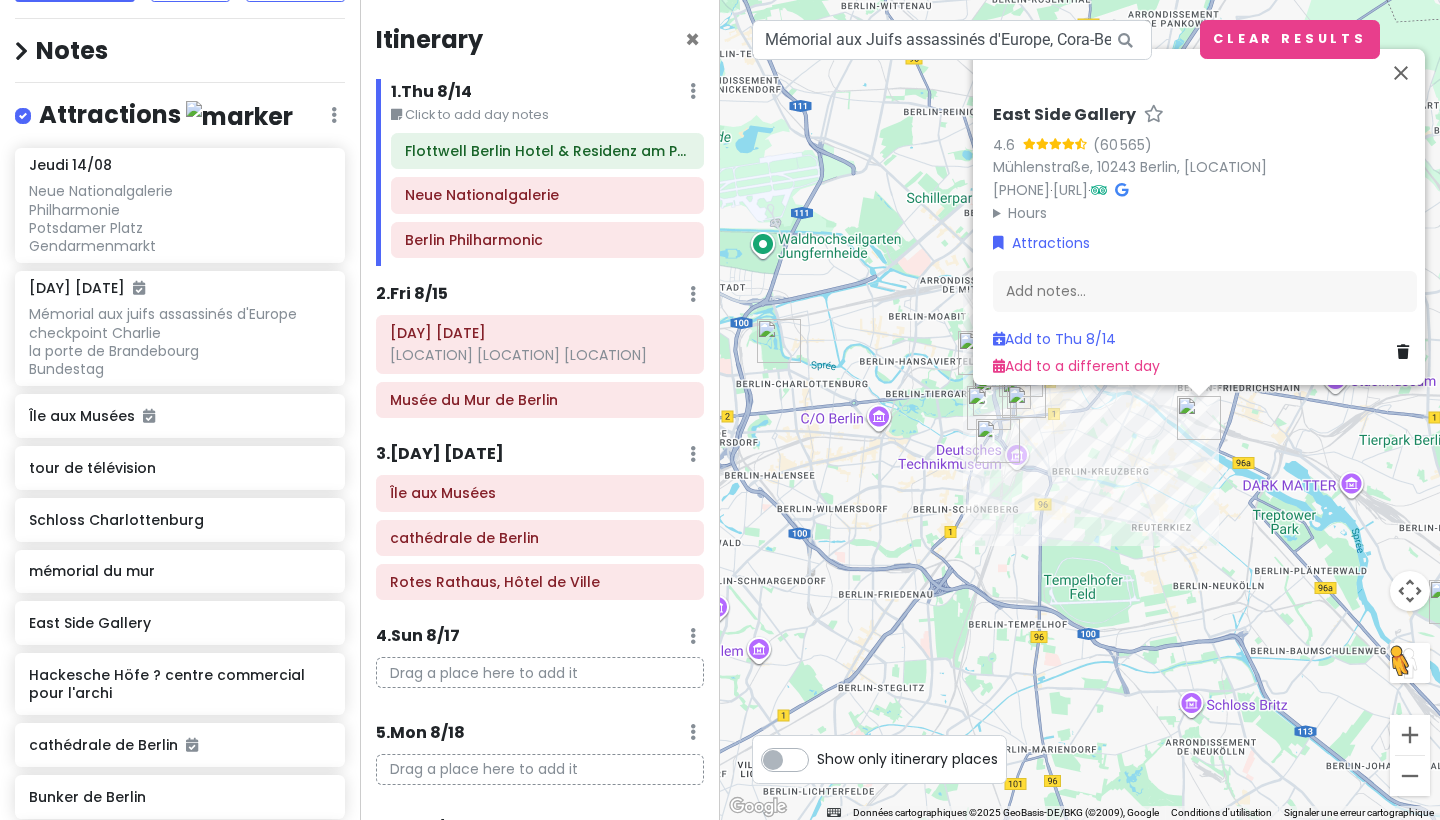 click at bounding box center (1199, 418) 